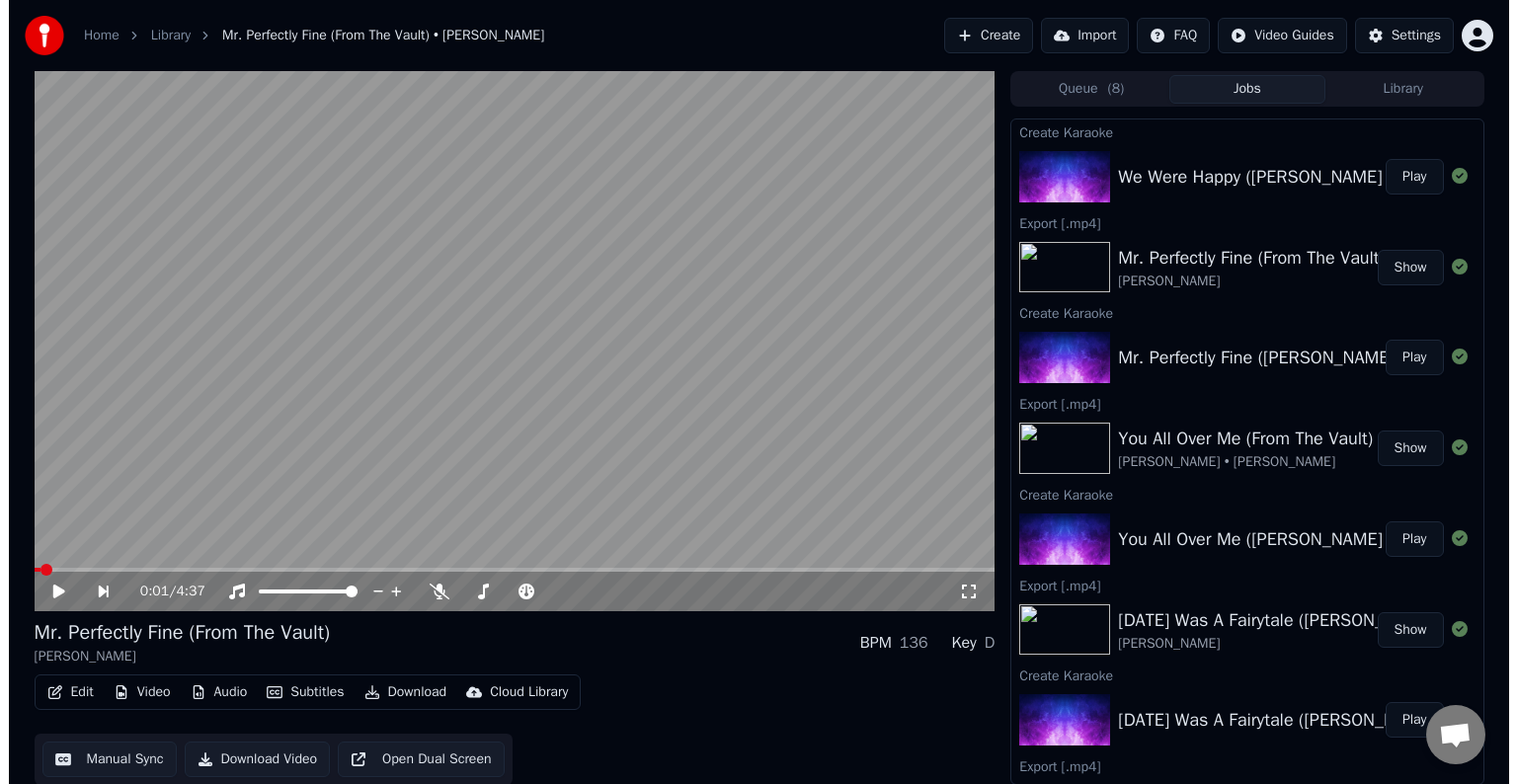 scroll, scrollTop: 0, scrollLeft: 0, axis: both 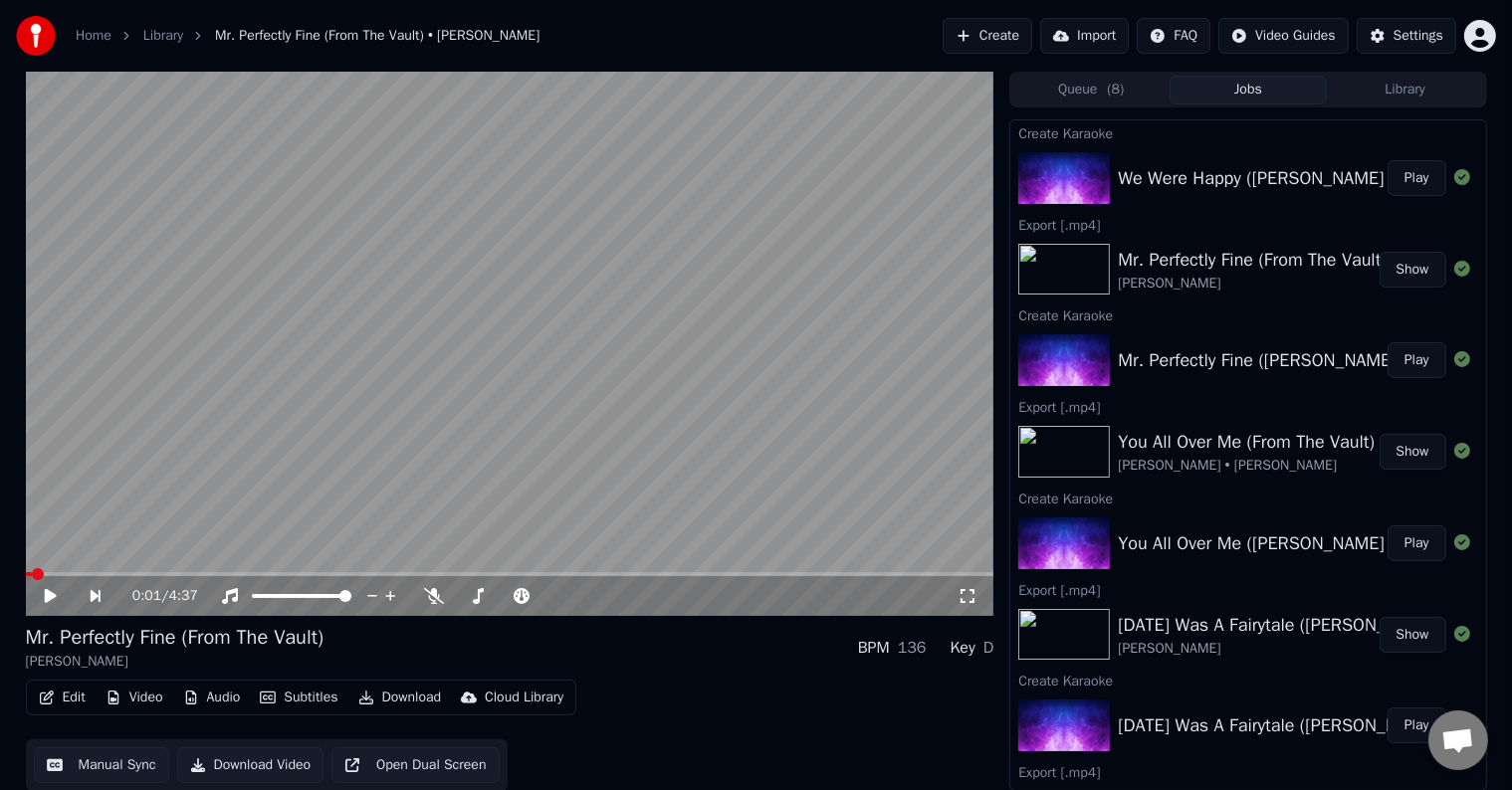 click on "Play" at bounding box center (1416, 178) 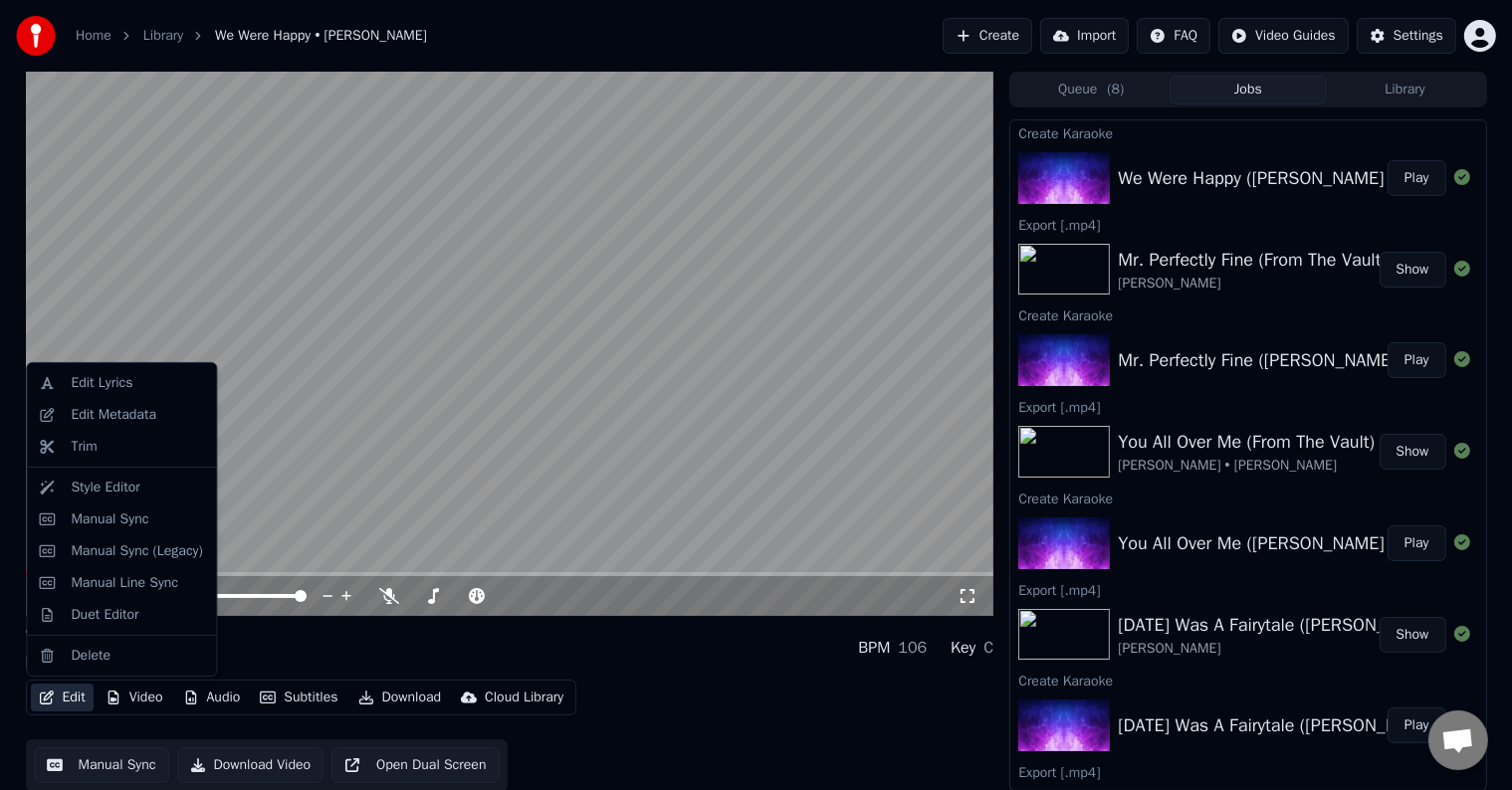 click on "Edit" at bounding box center (62, 697) 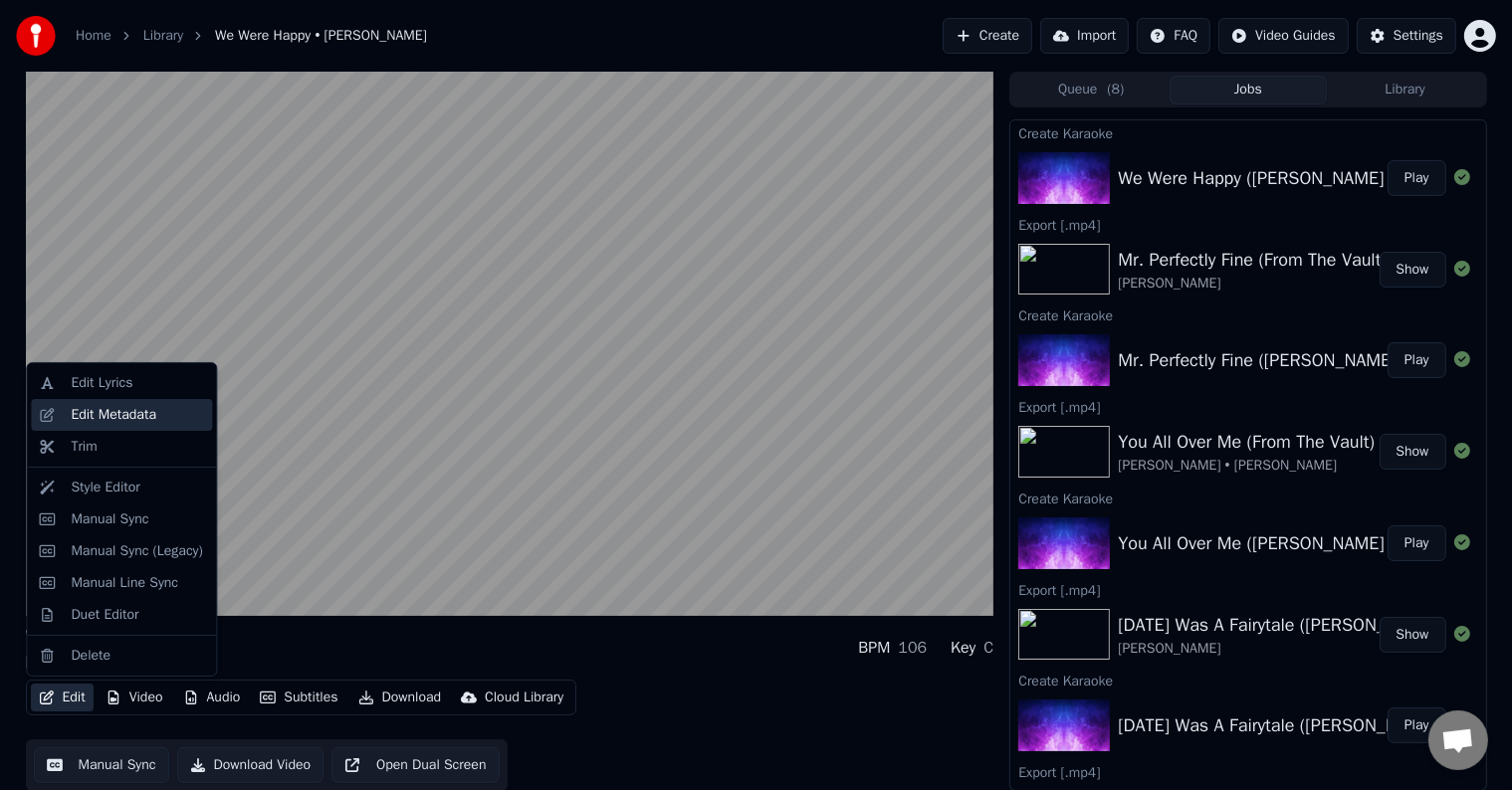 click on "Edit Metadata" at bounding box center [121, 415] 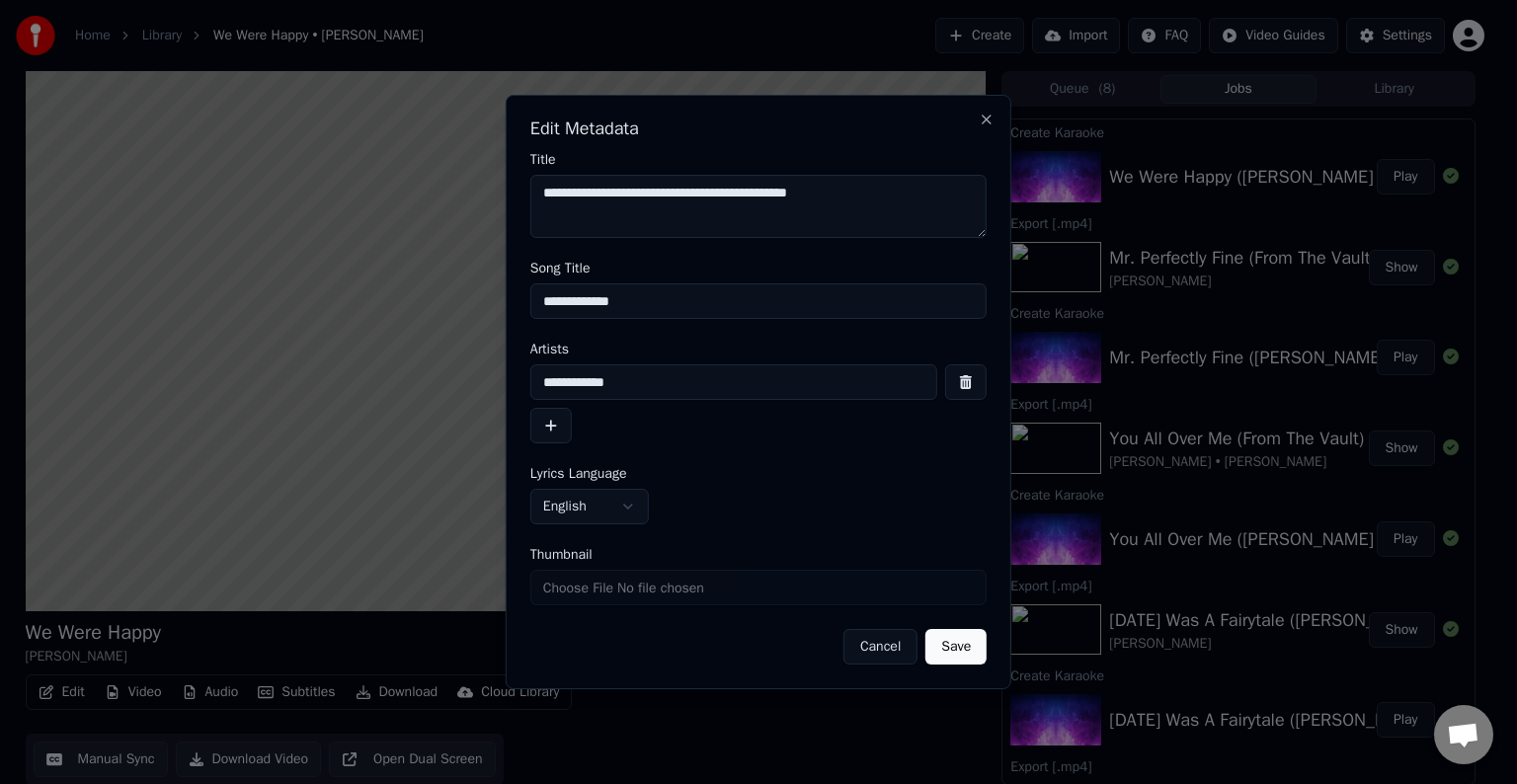 click on "**********" at bounding box center (758, 301) 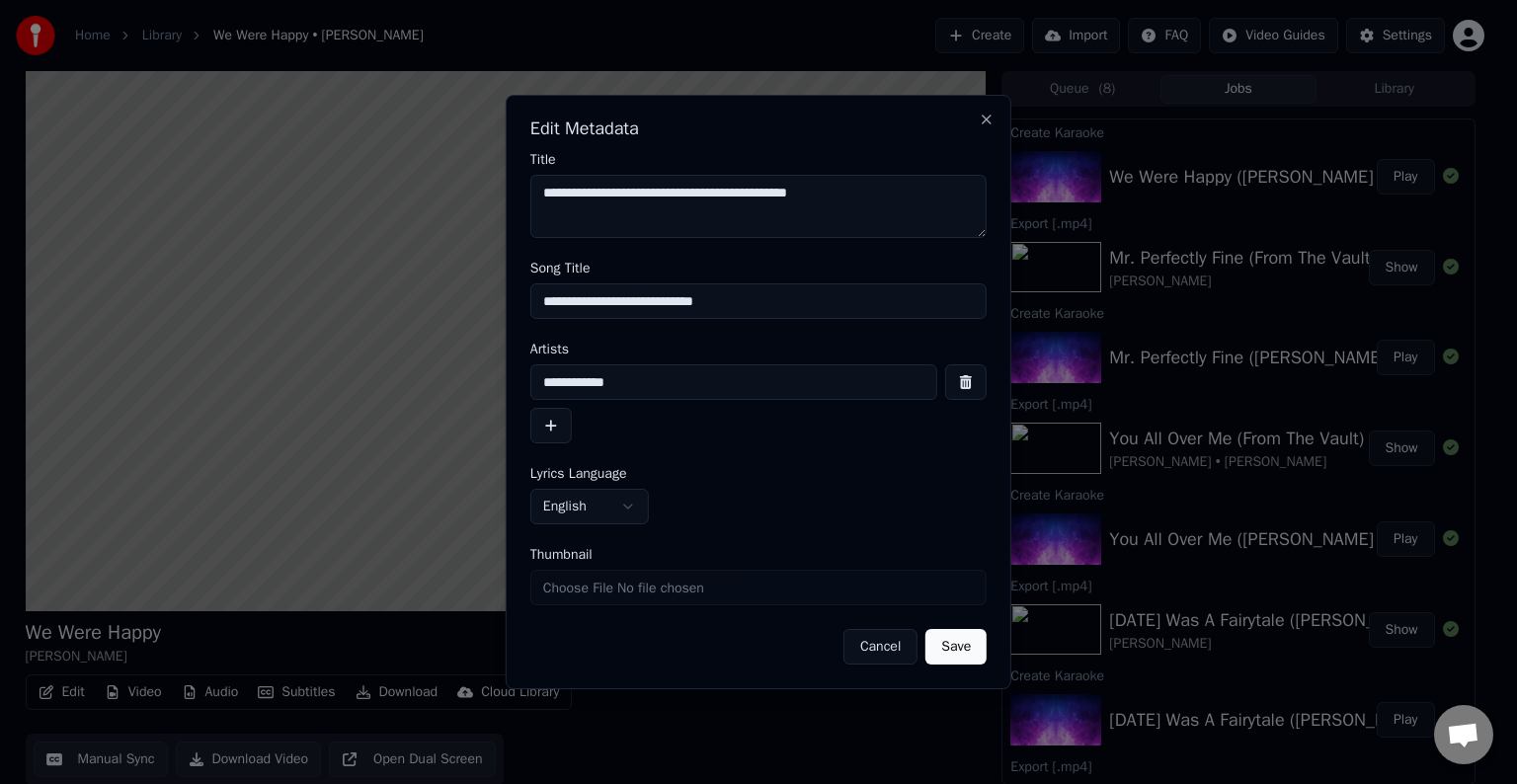 type on "**********" 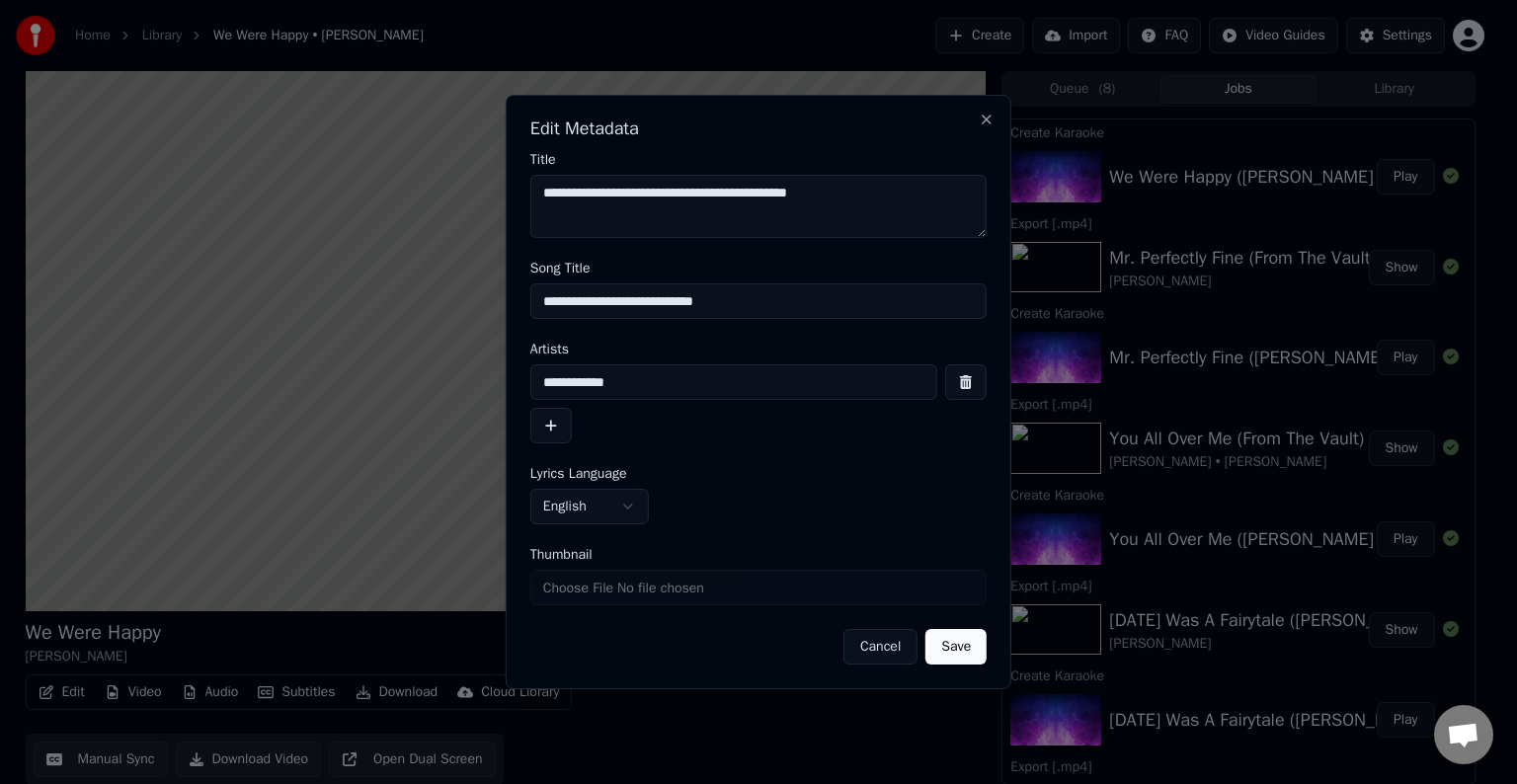 click on "Save" at bounding box center [956, 647] 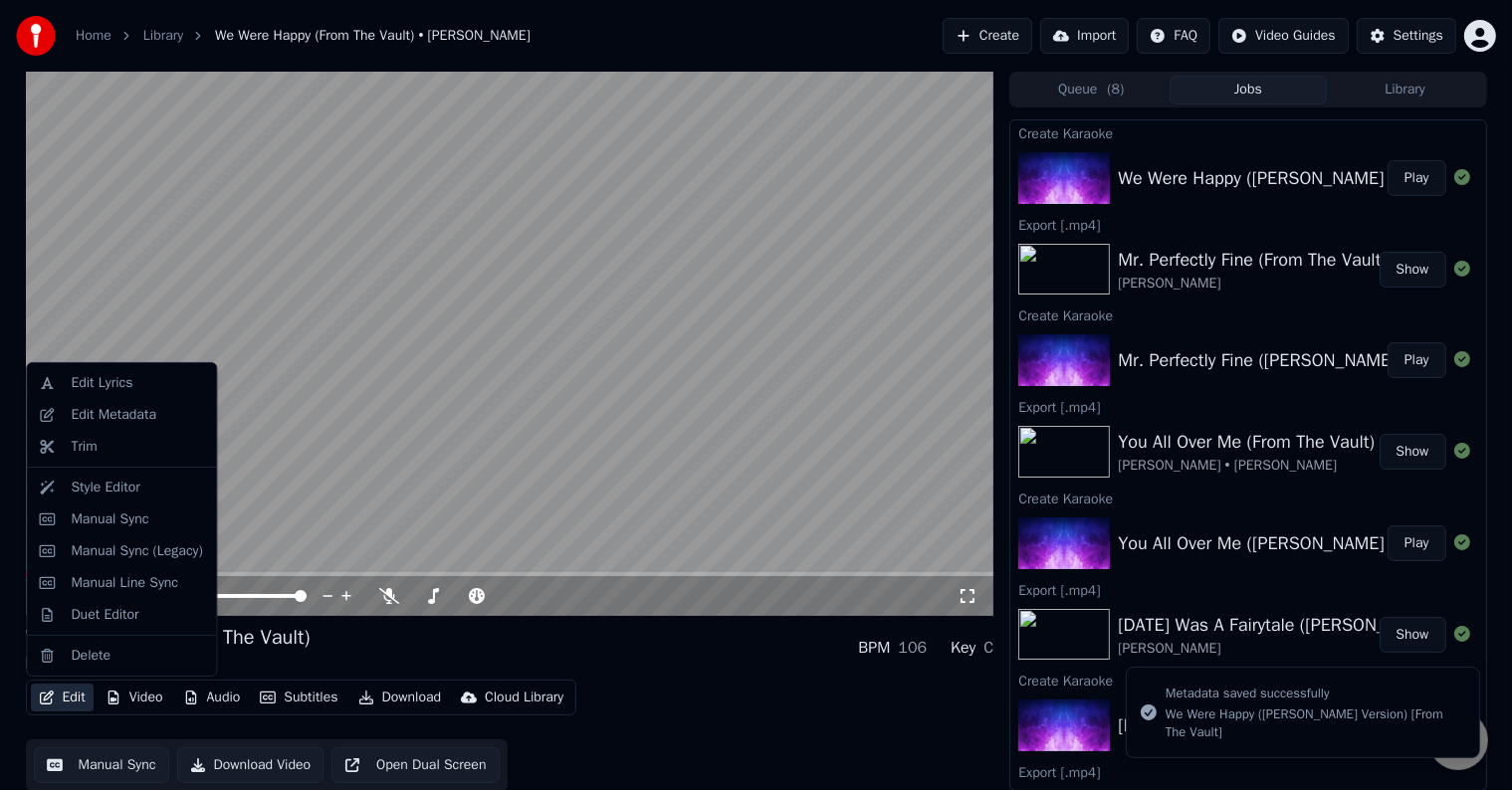 click on "Edit" at bounding box center [62, 697] 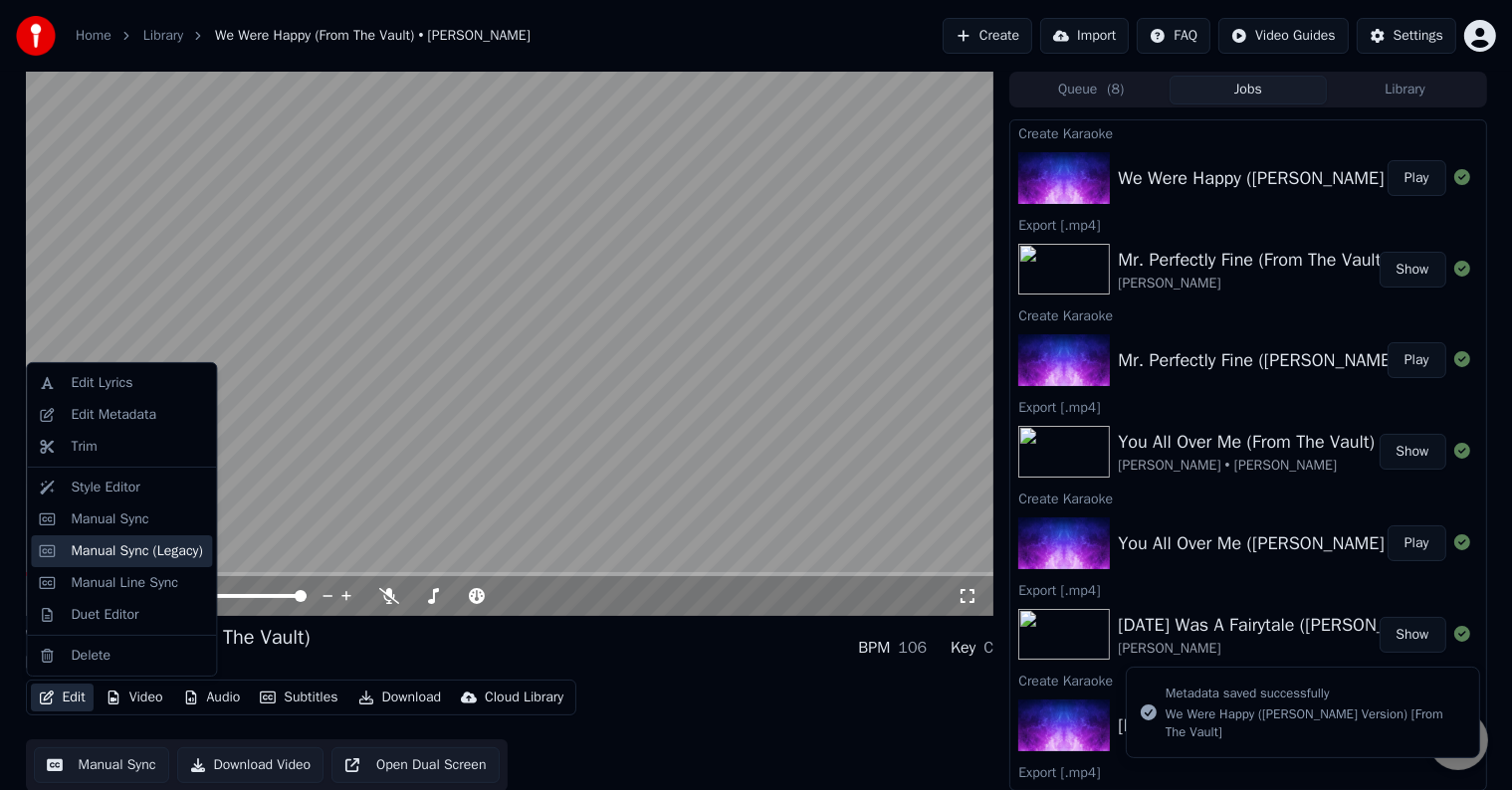 click on "Manual Sync (Legacy)" at bounding box center (121, 551) 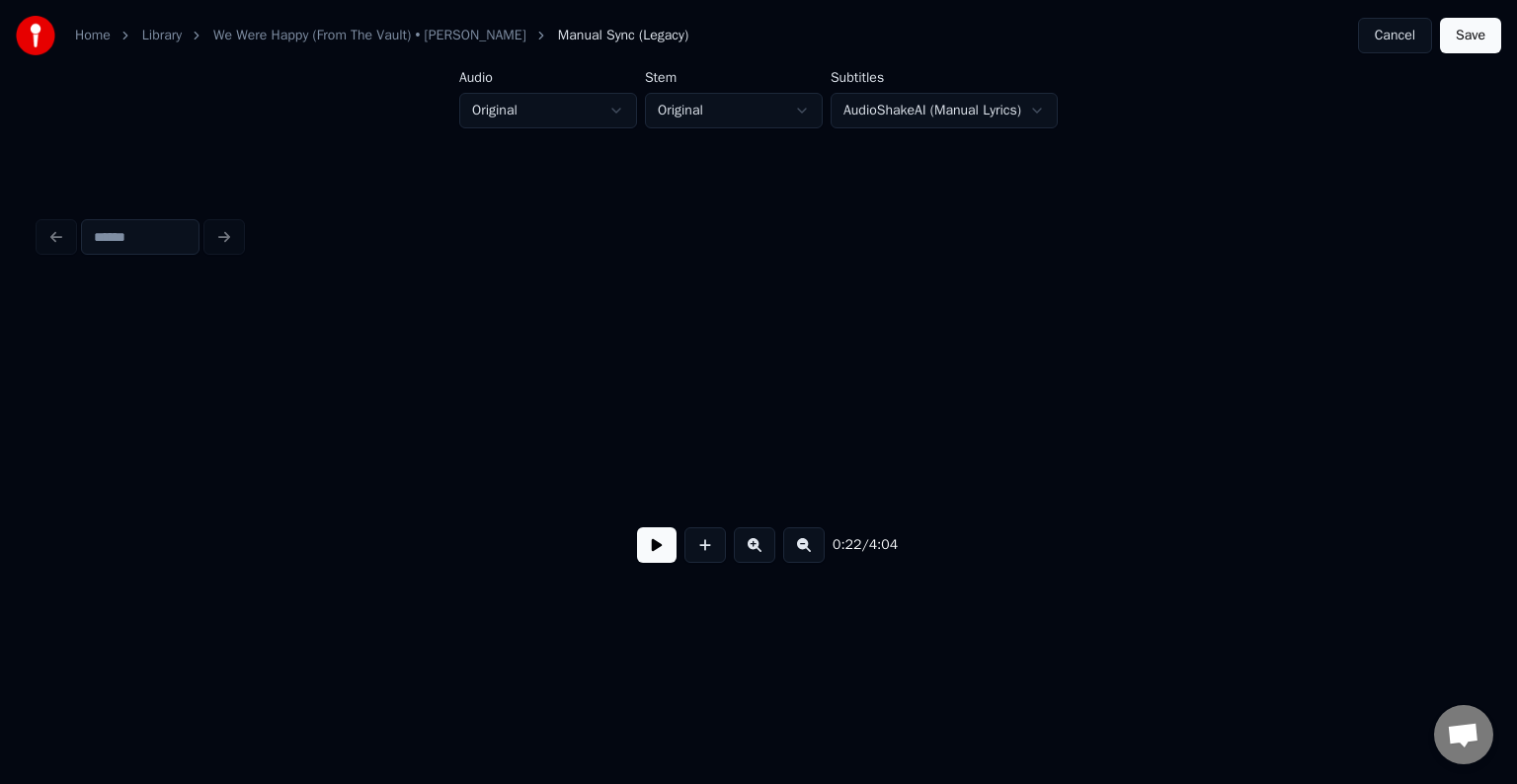 scroll, scrollTop: 0, scrollLeft: 3362, axis: horizontal 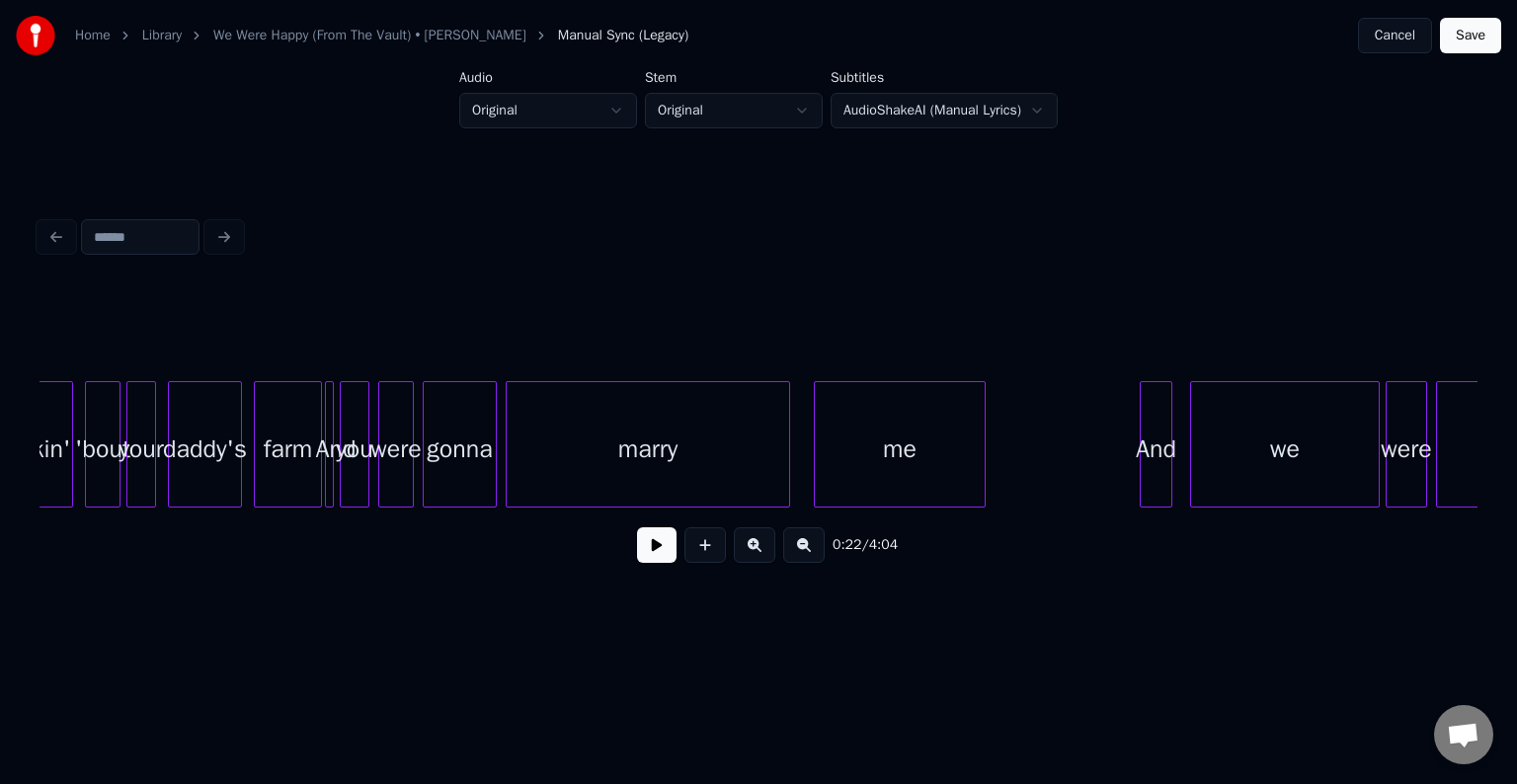 click on "gonna" at bounding box center (459, 449) 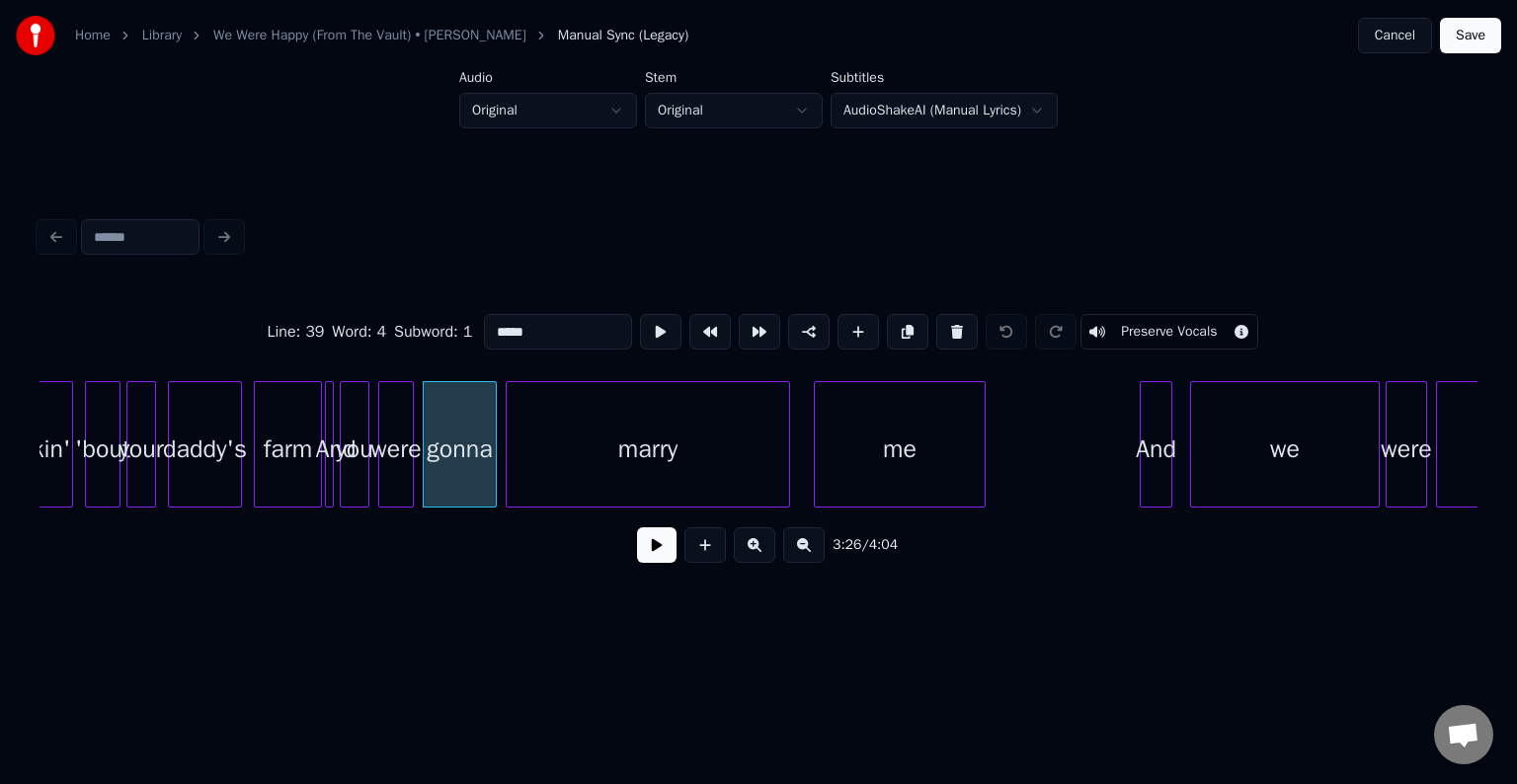 click at bounding box center [657, 545] 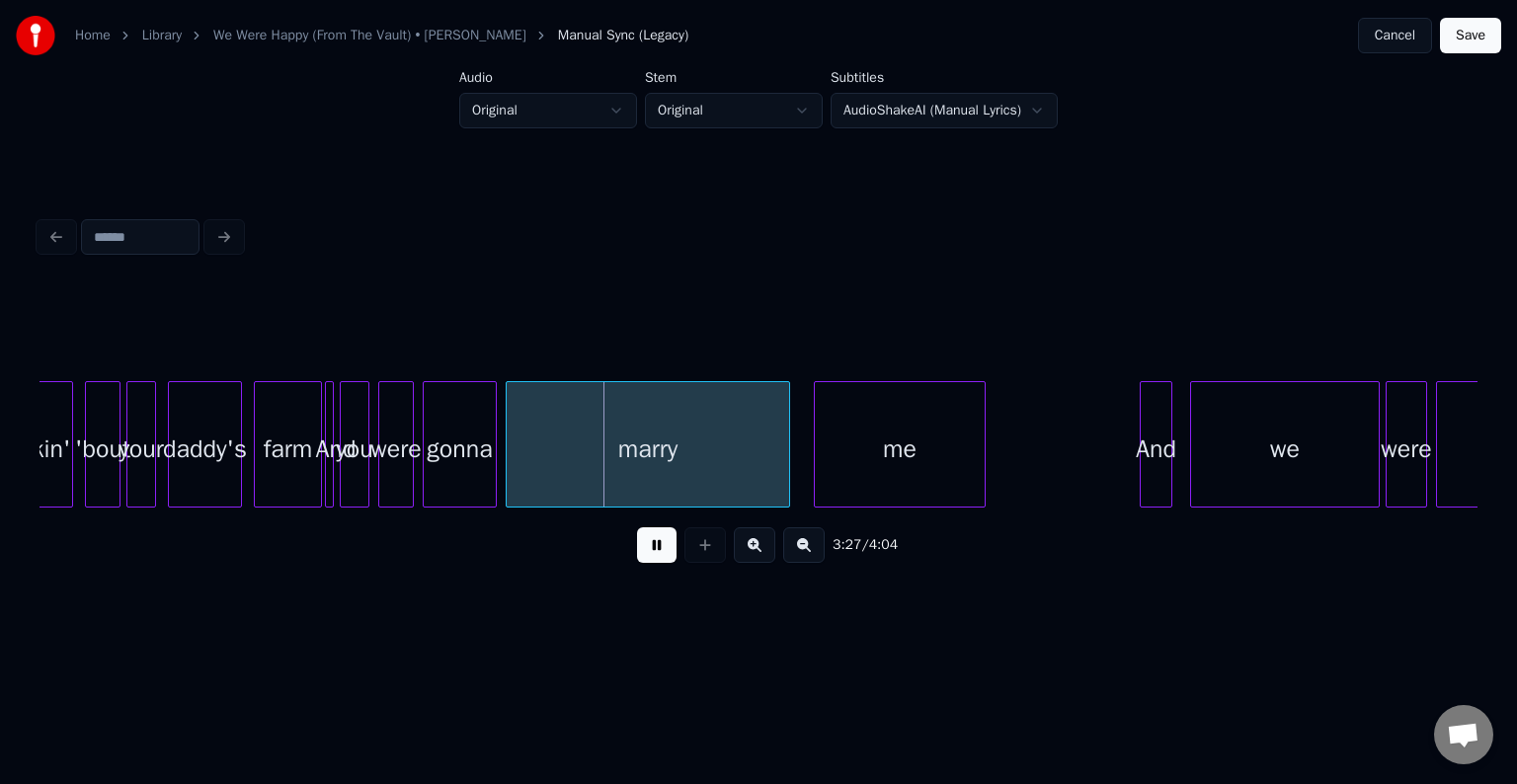 click on "farm" at bounding box center (287, 449) 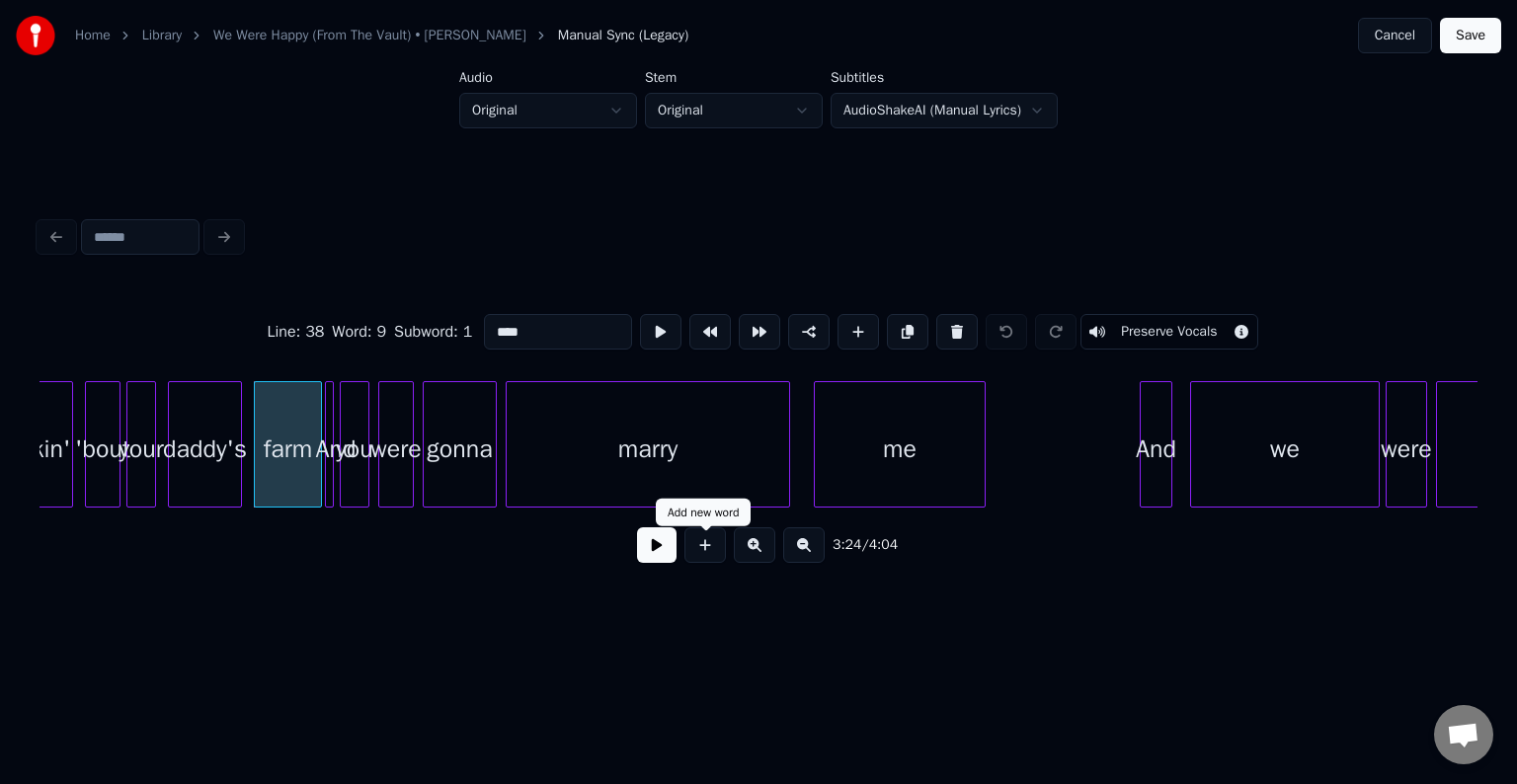 click at bounding box center (657, 545) 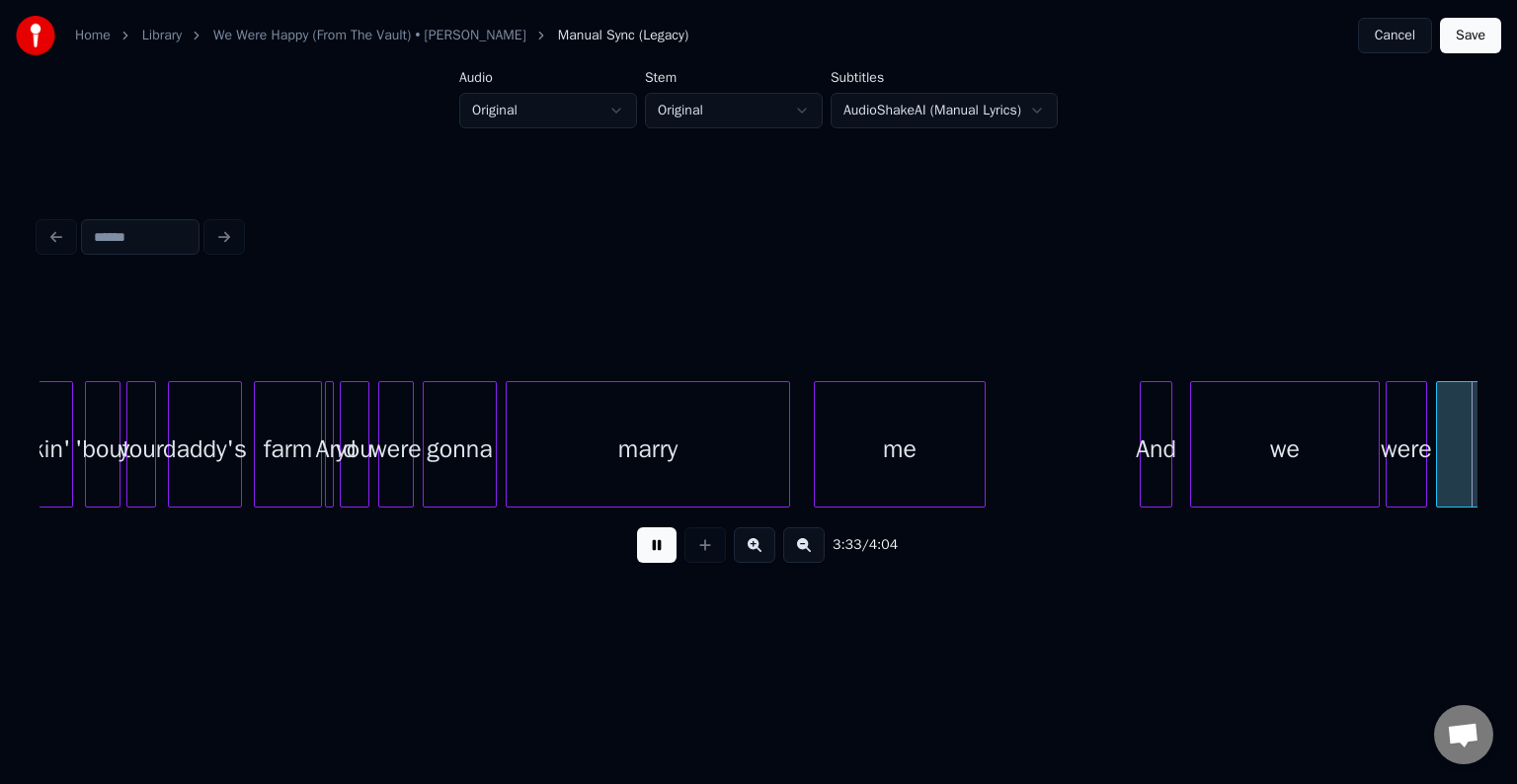scroll, scrollTop: 0, scrollLeft: 31592, axis: horizontal 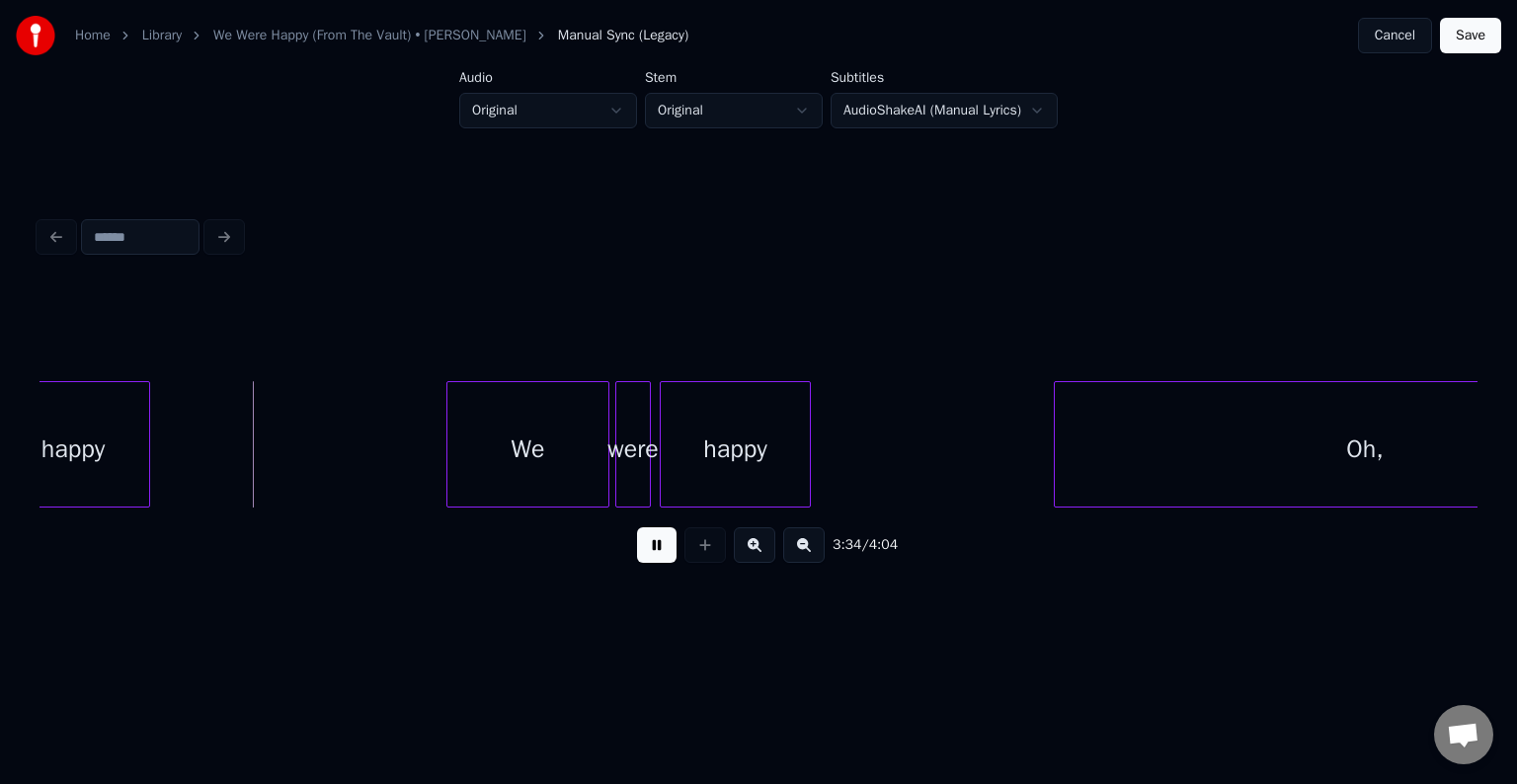 click at bounding box center (657, 545) 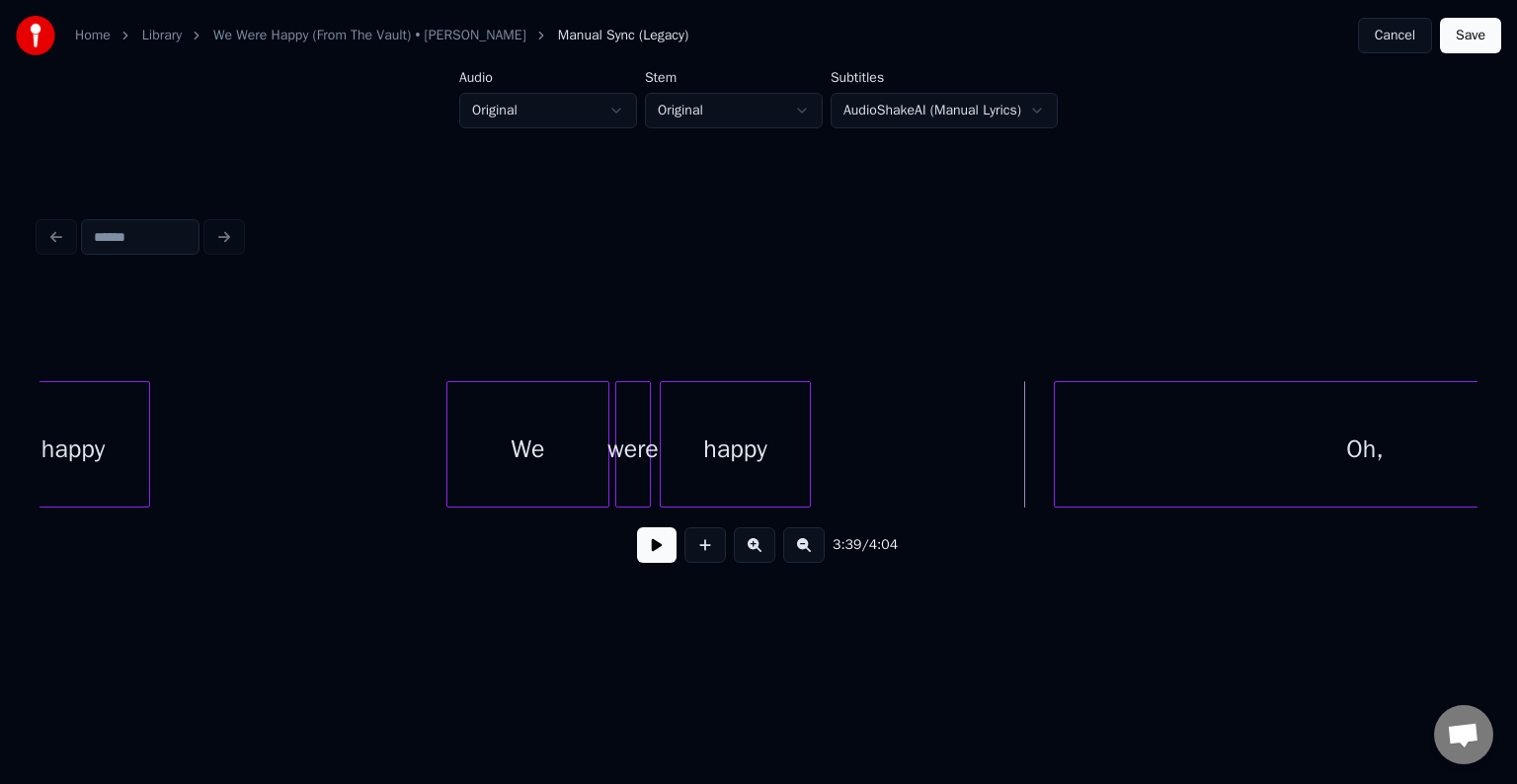 click at bounding box center (657, 545) 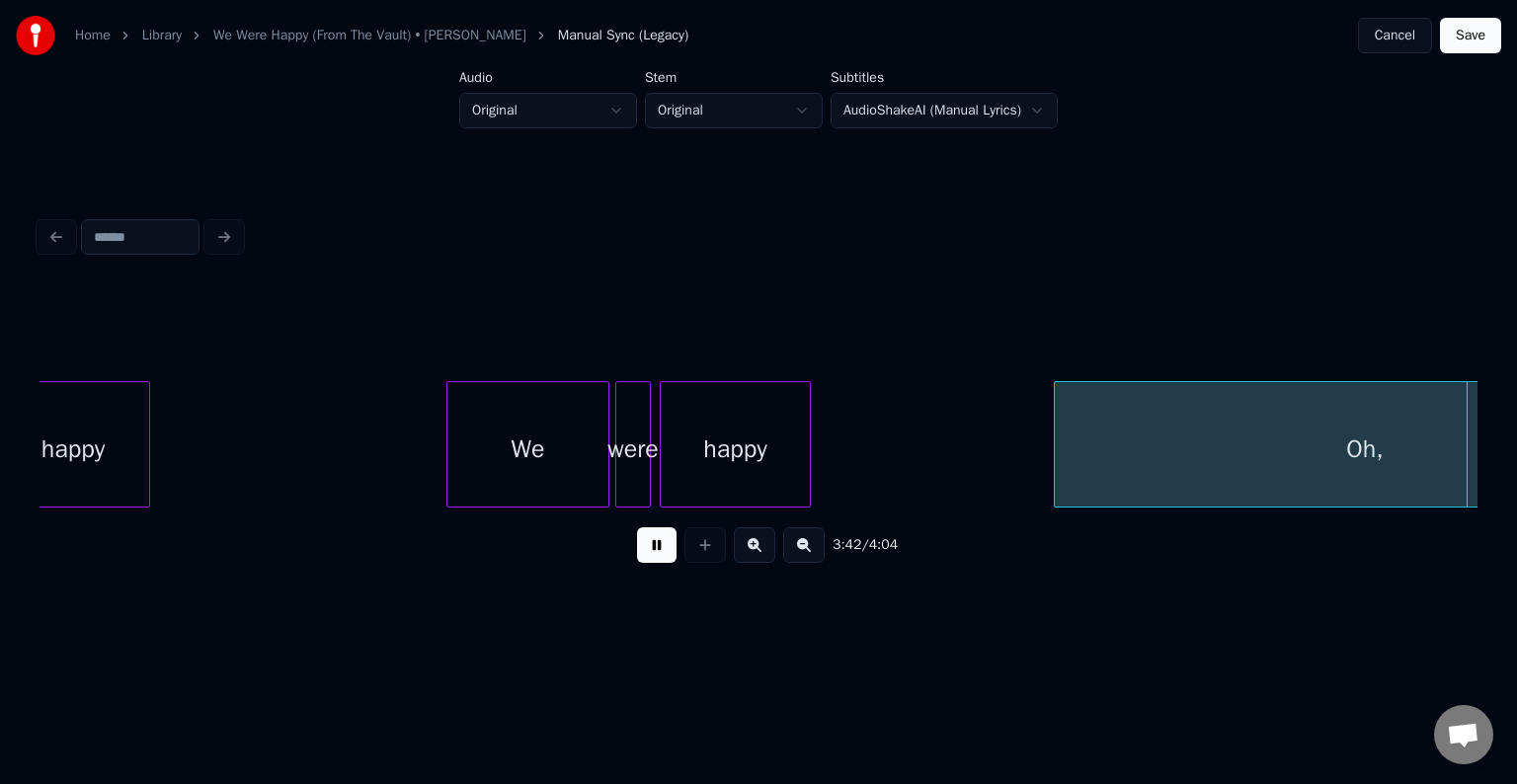 scroll, scrollTop: 0, scrollLeft: 33030, axis: horizontal 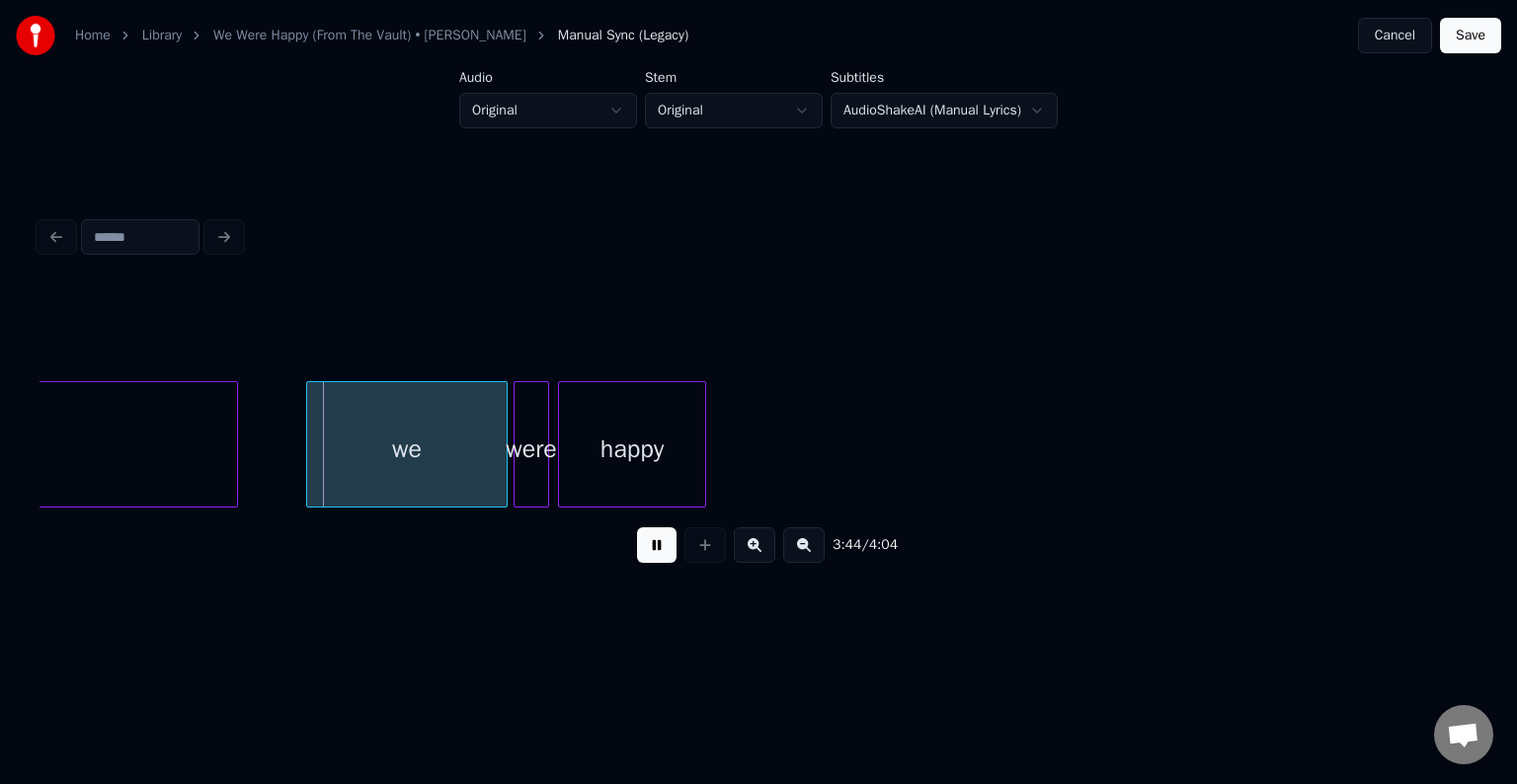 click at bounding box center [657, 545] 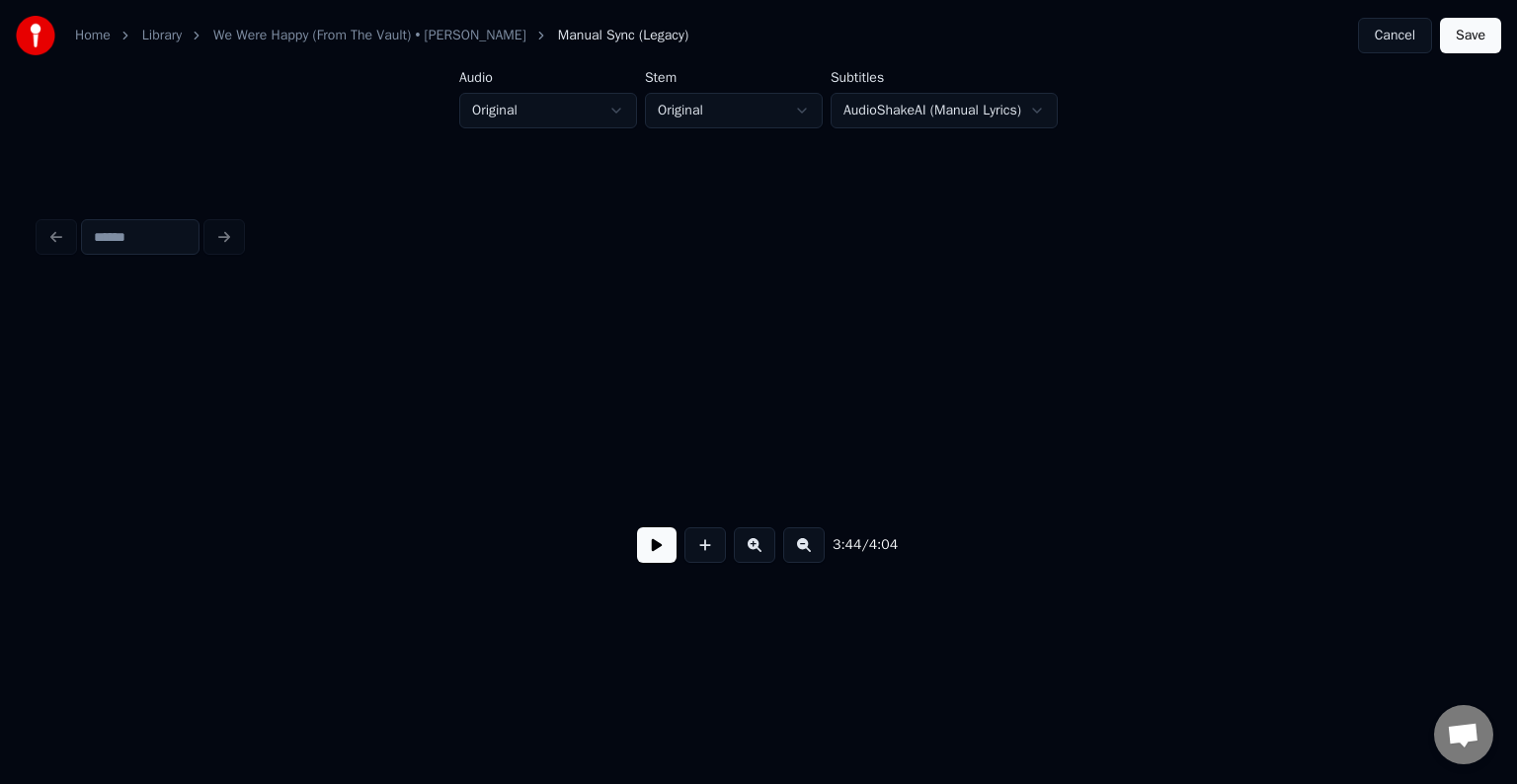 scroll, scrollTop: 0, scrollLeft: 34753, axis: horizontal 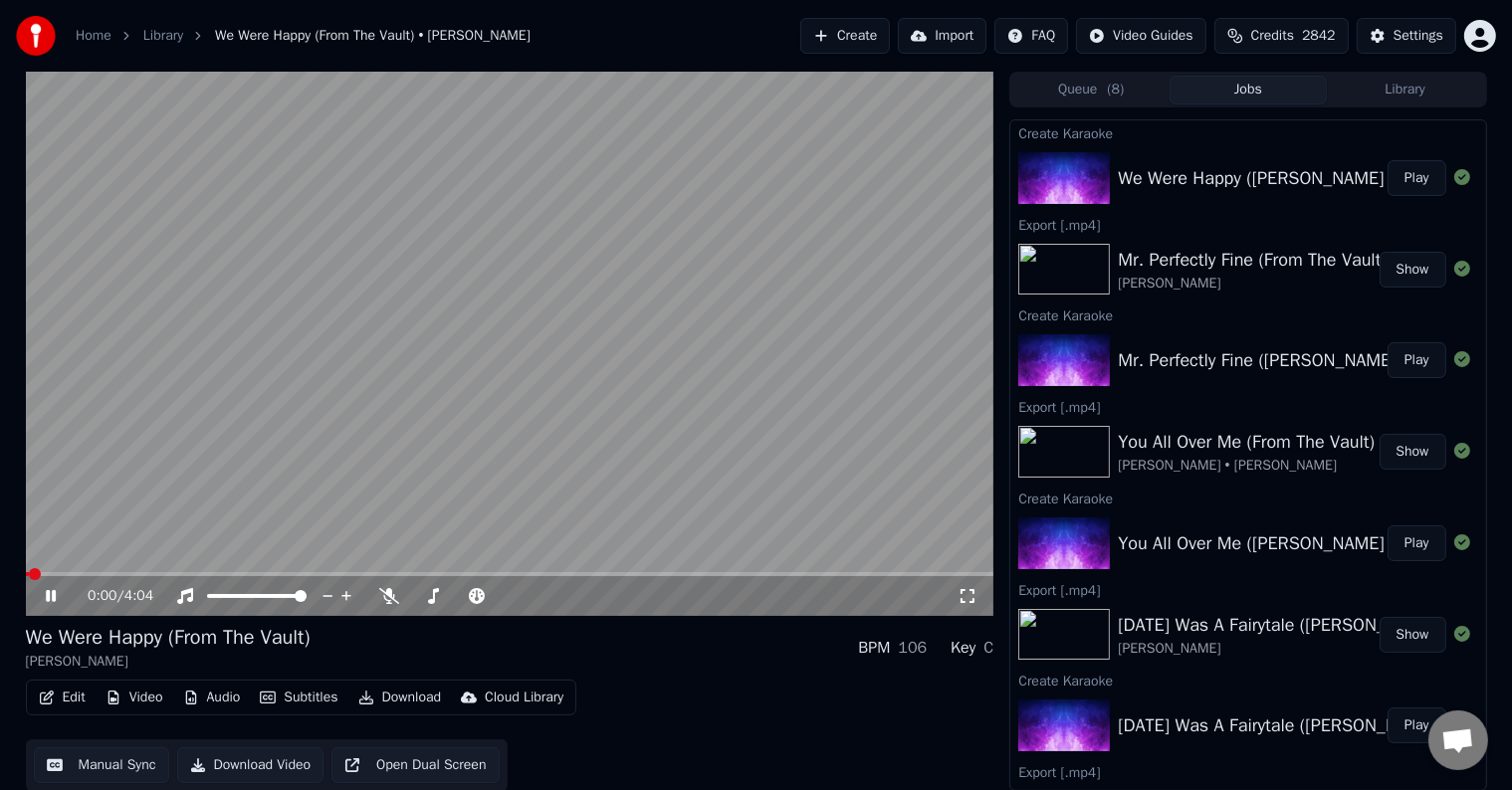 click on "Download" at bounding box center (400, 697) 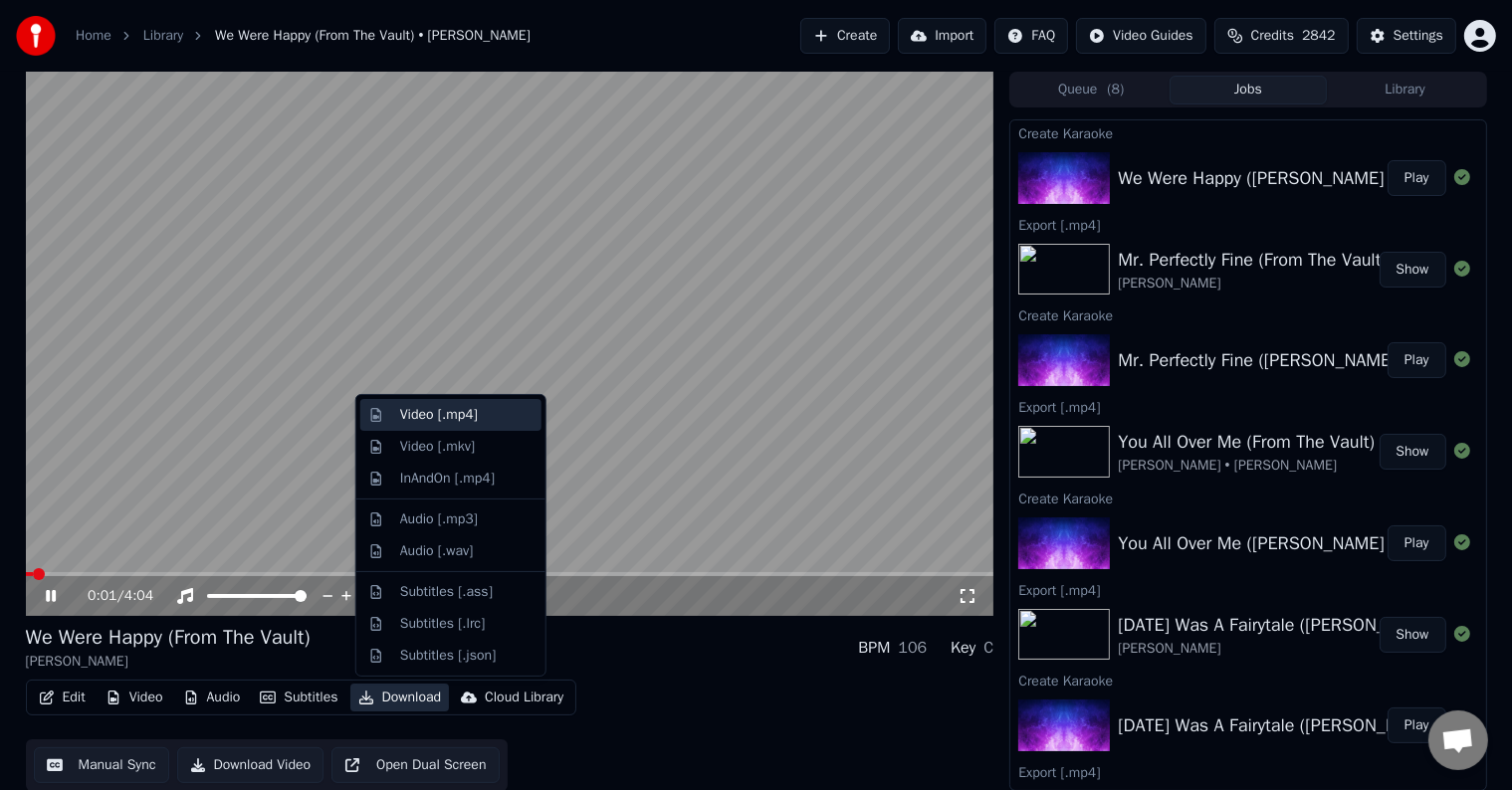 click on "Video [.mp4]" at bounding box center [439, 415] 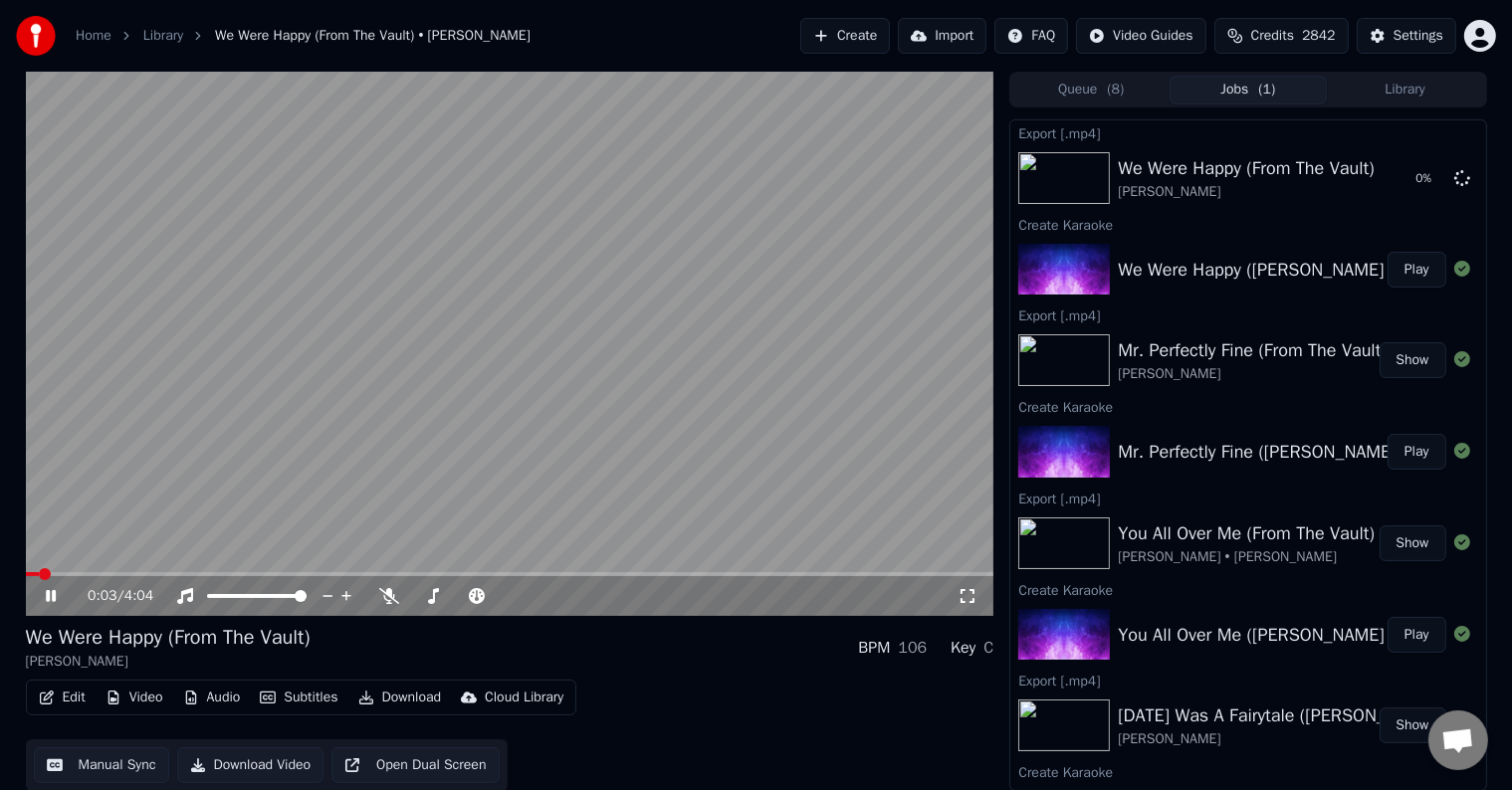 click on "0:03  /  4:04" at bounding box center (510, 596) 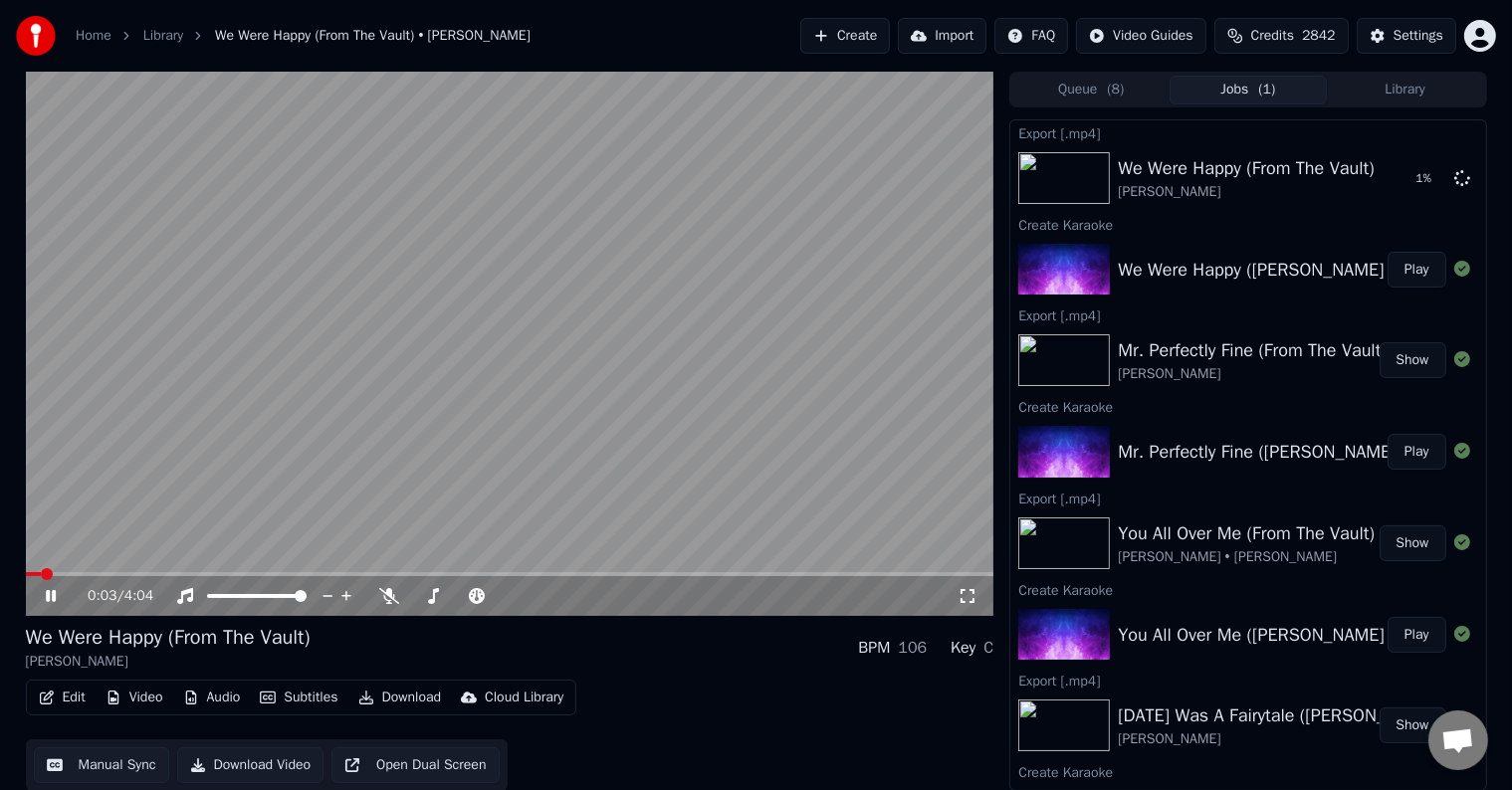 click 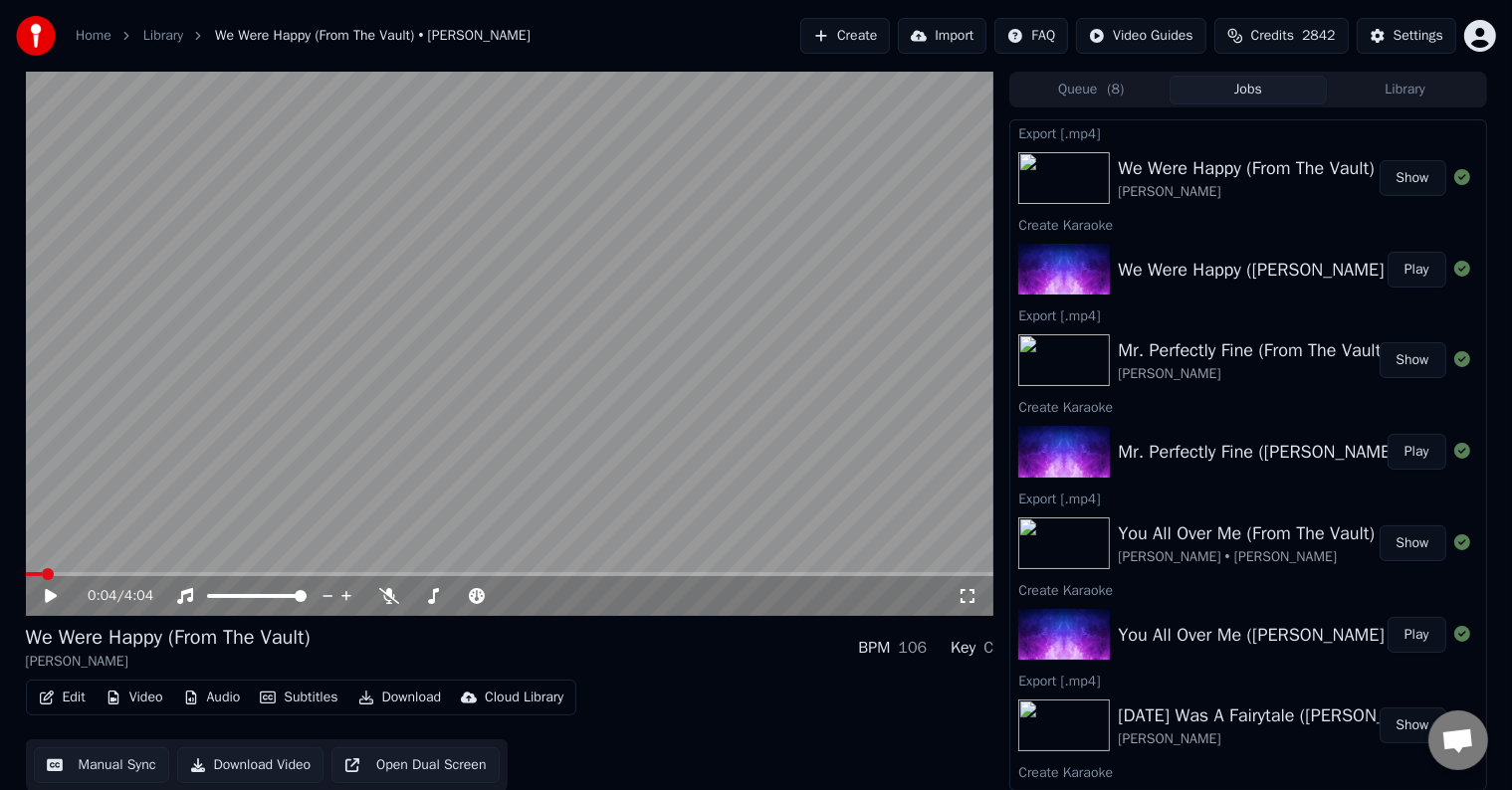 click on "Create" at bounding box center [845, 36] 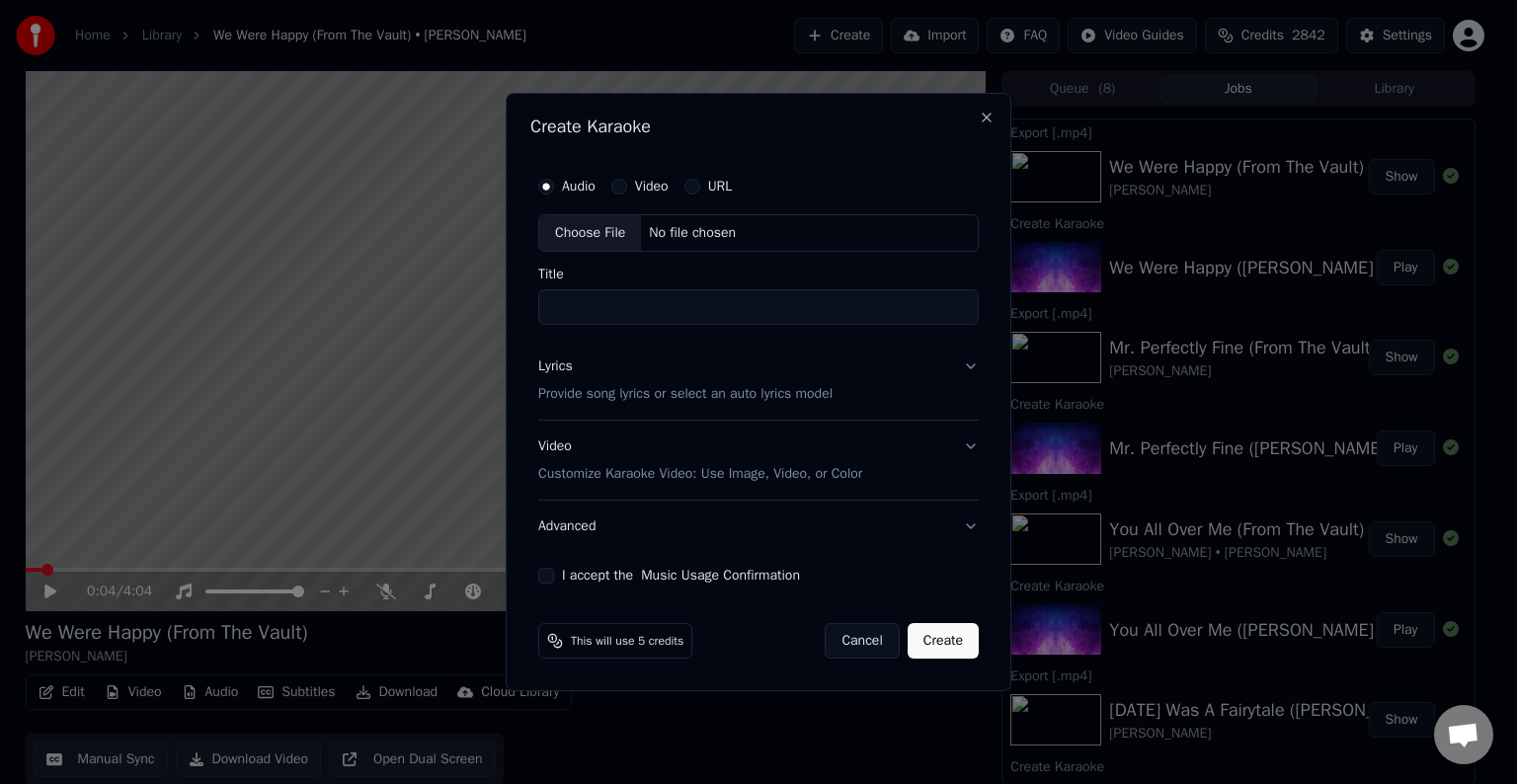 click on "Choose File" at bounding box center (590, 233) 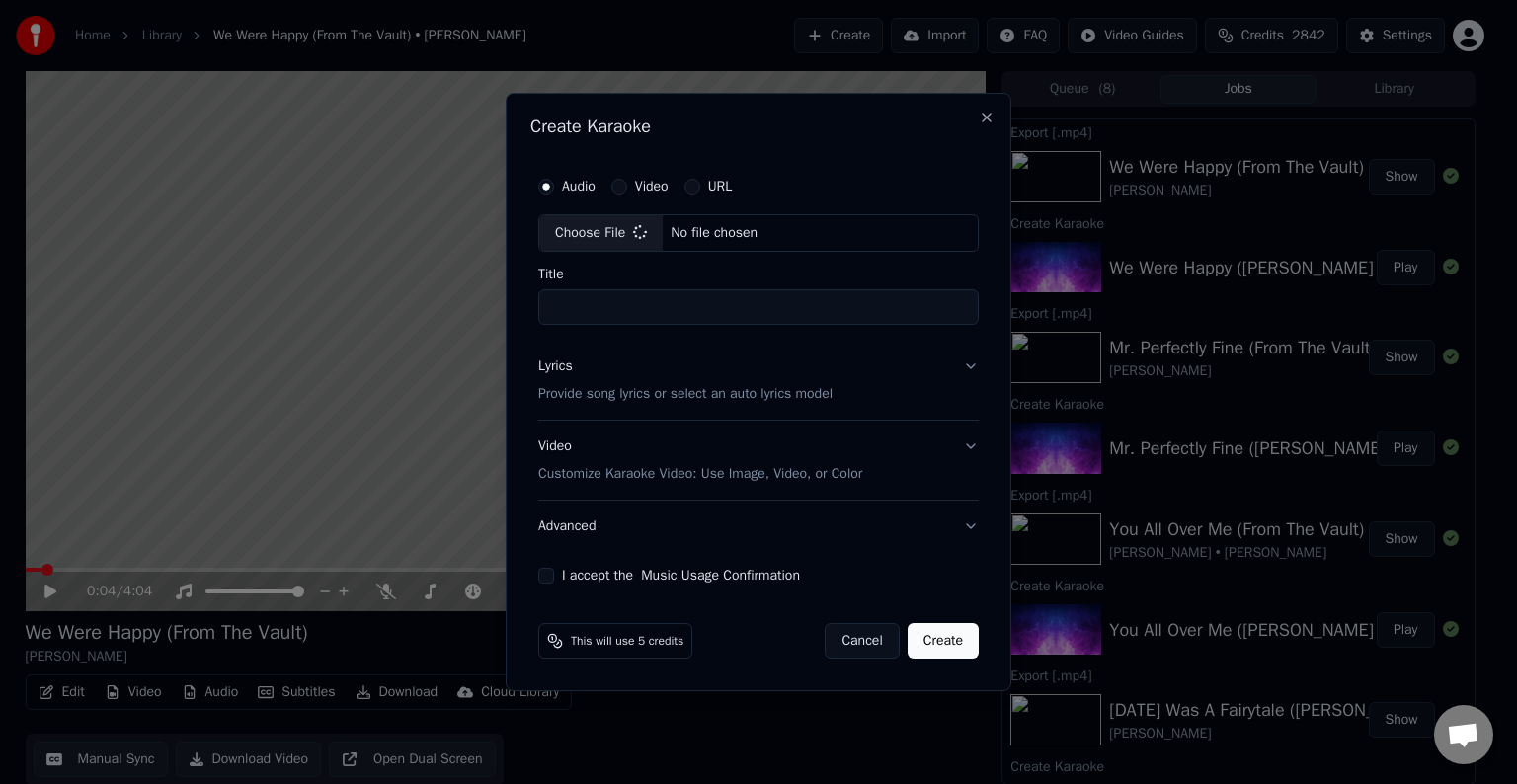 type on "**********" 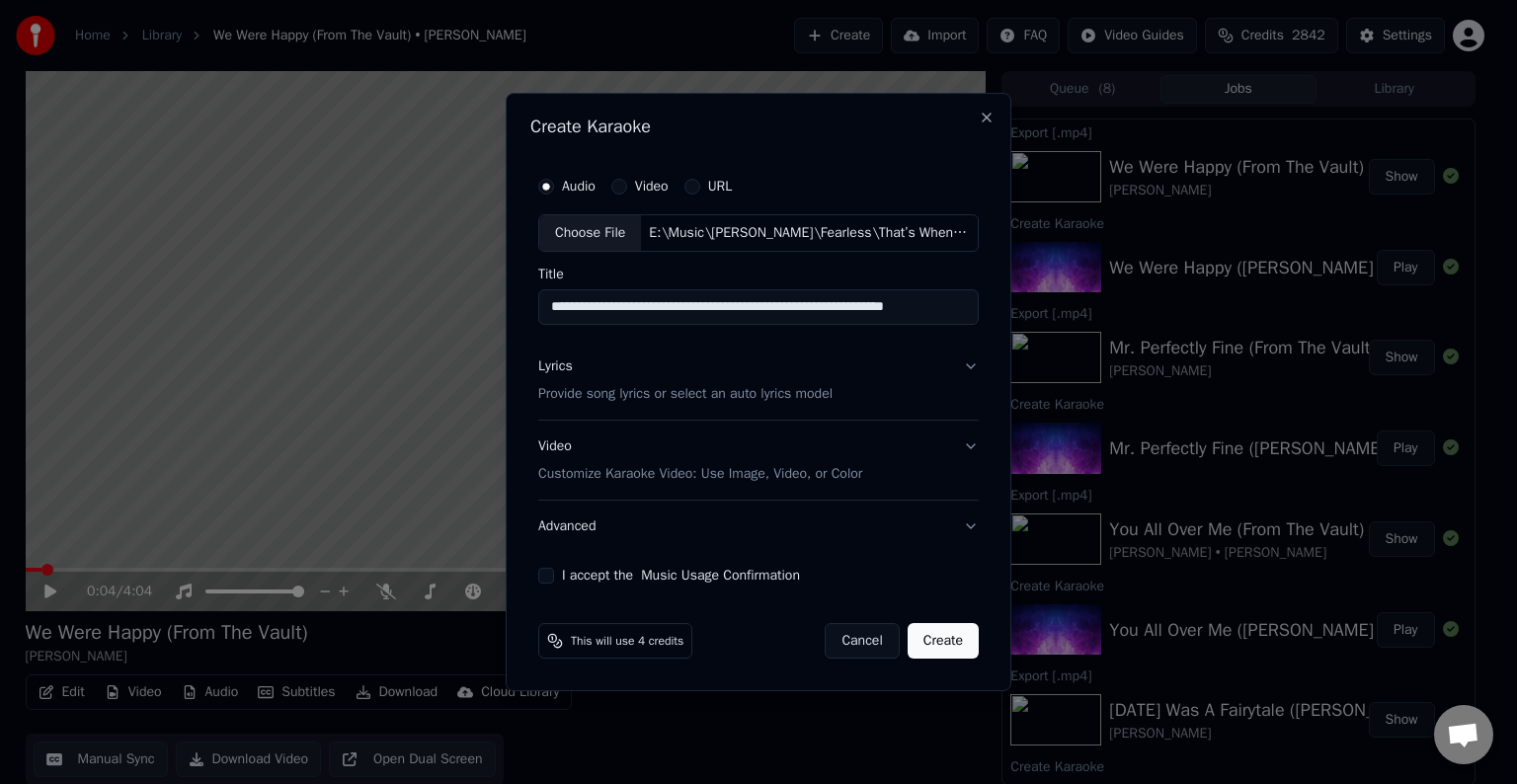 click on "Lyrics Provide song lyrics or select an auto lyrics model" at bounding box center [758, 380] 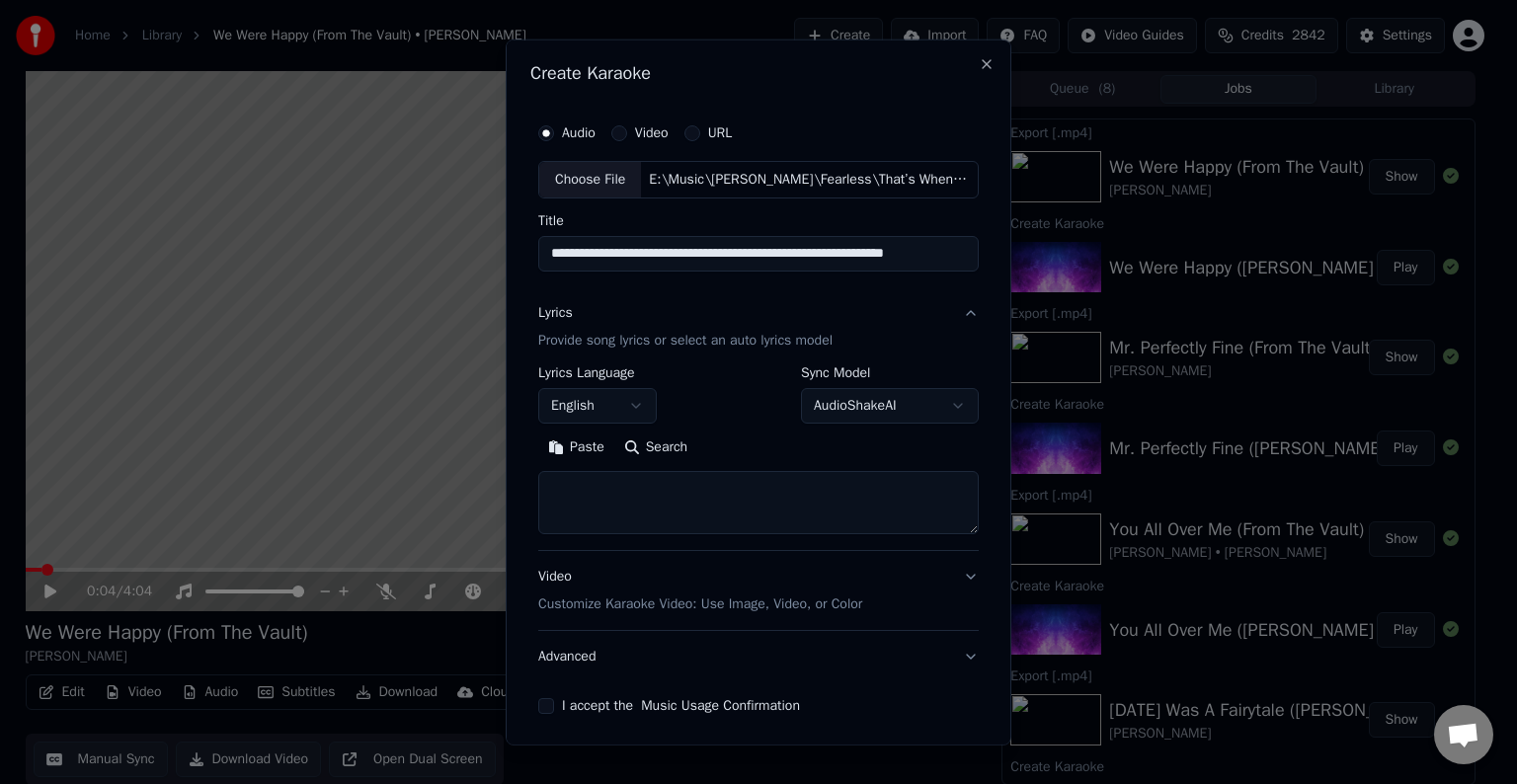 click at bounding box center (758, 503) 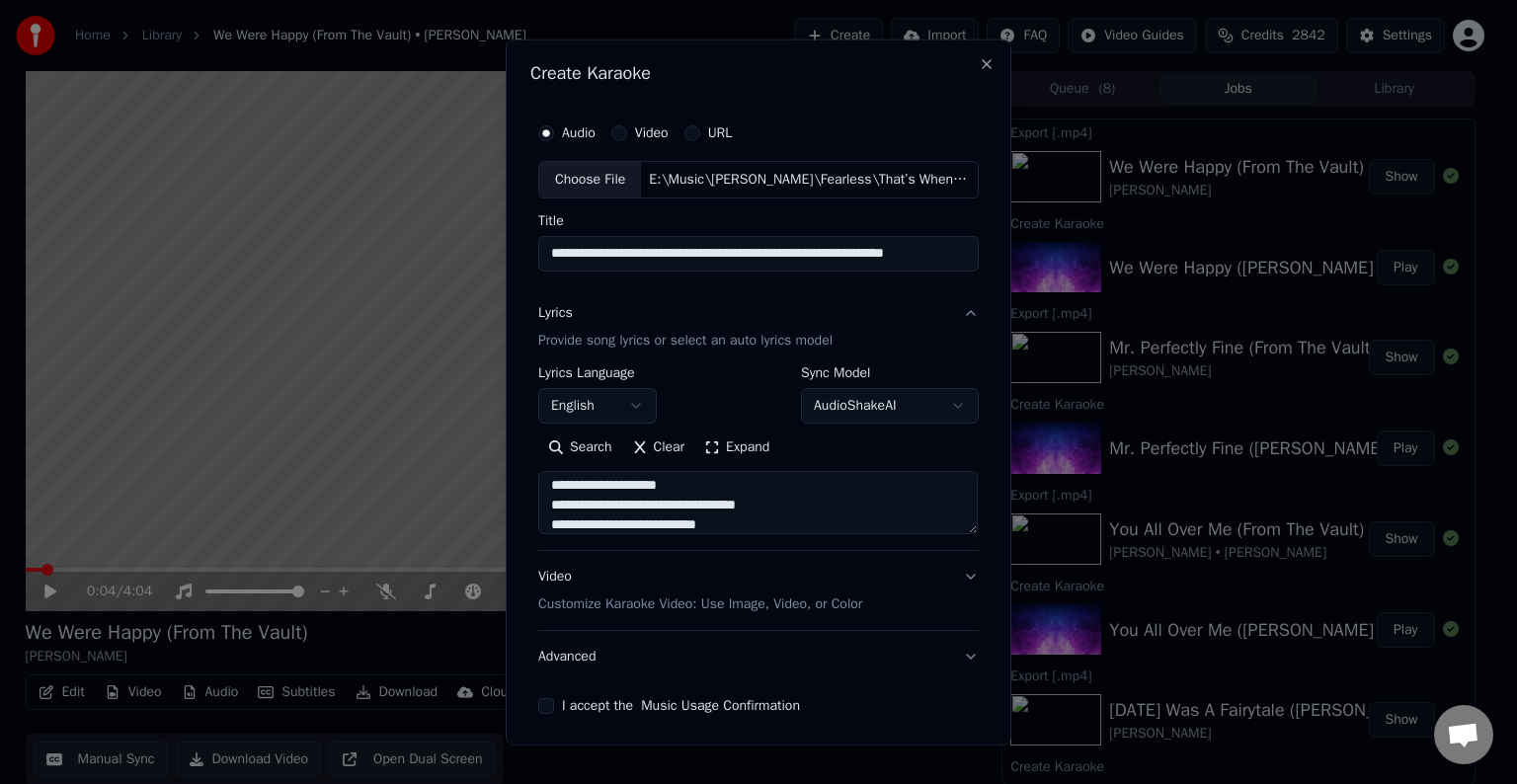scroll, scrollTop: 83, scrollLeft: 0, axis: vertical 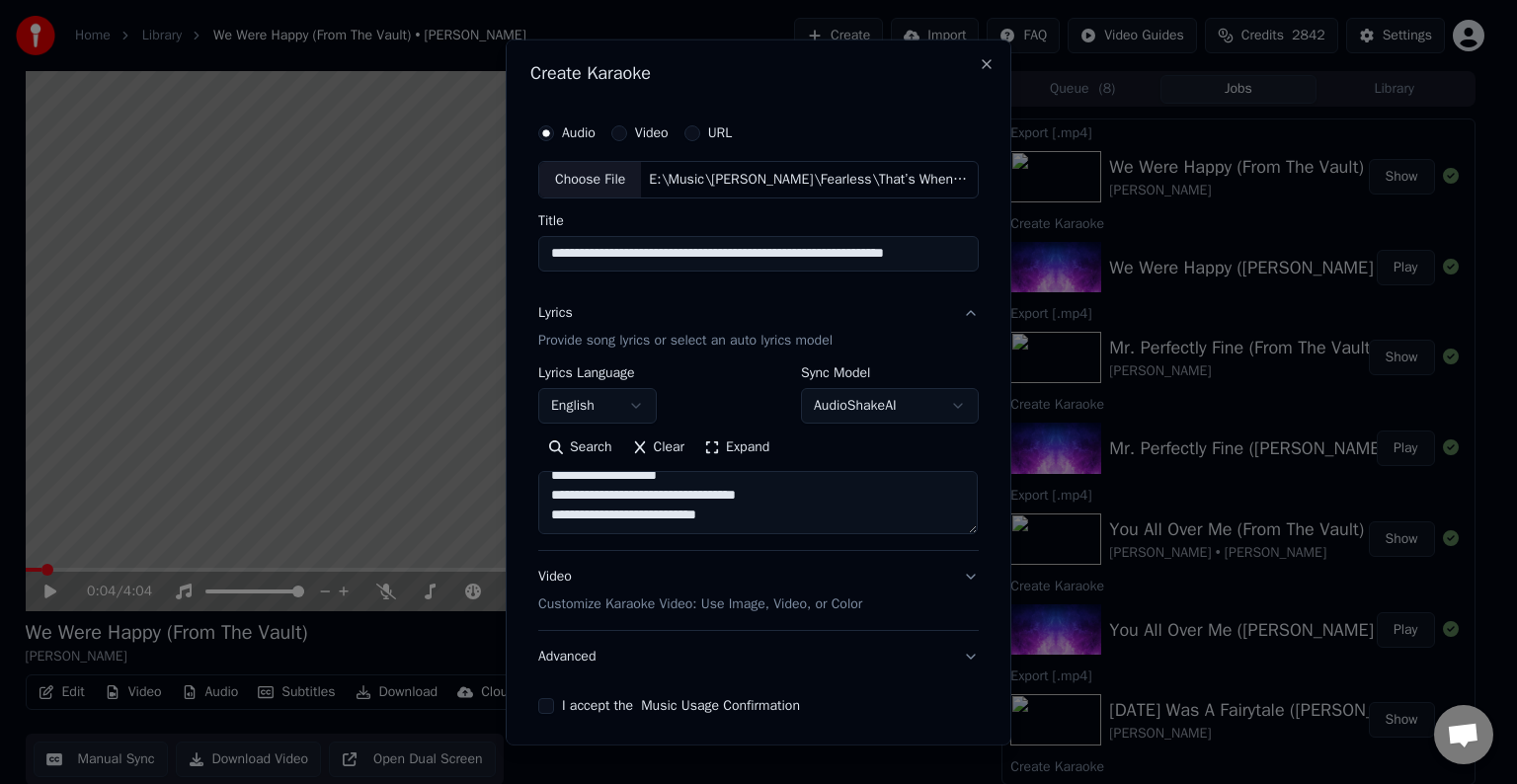 paste on "**********" 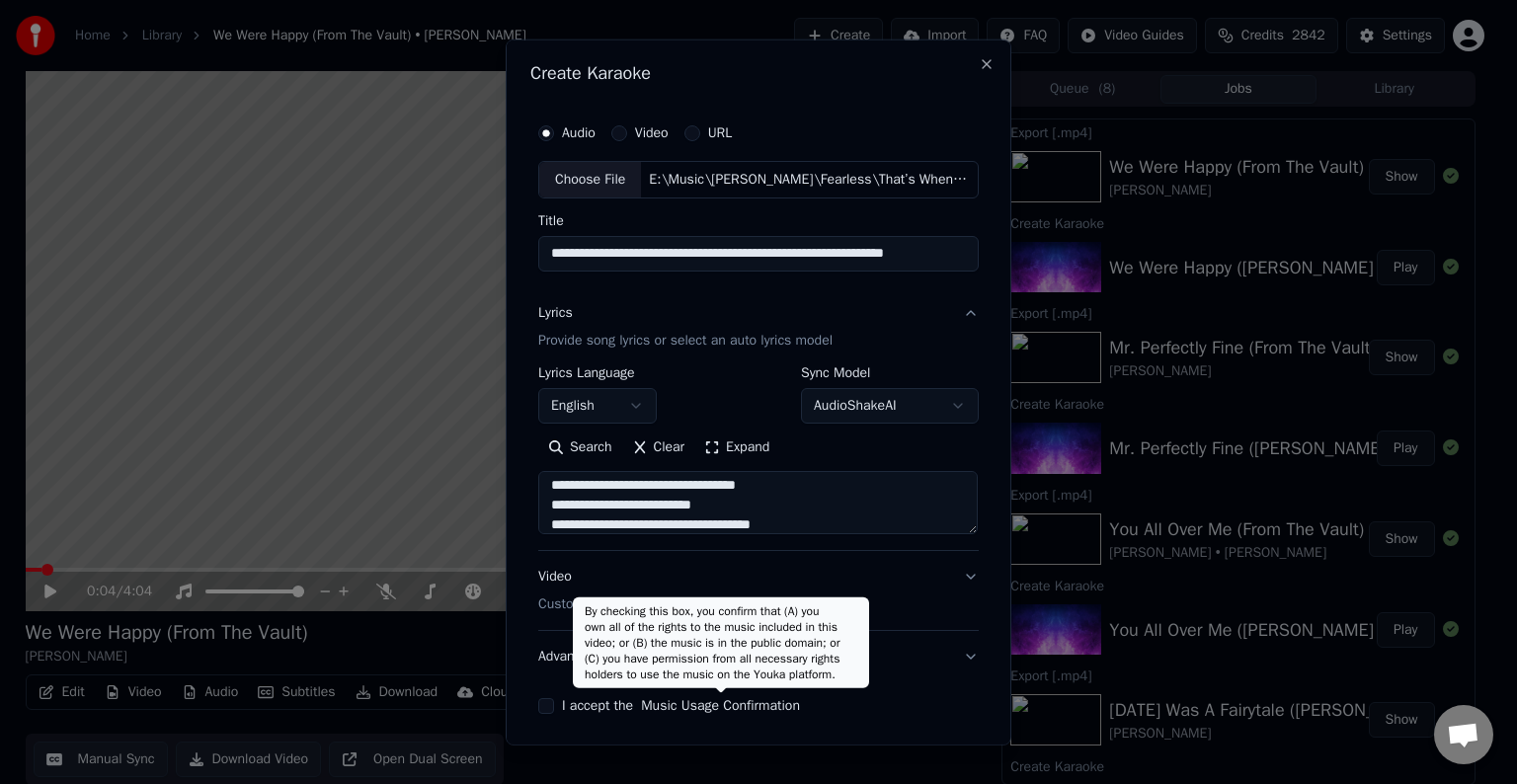 scroll, scrollTop: 103, scrollLeft: 0, axis: vertical 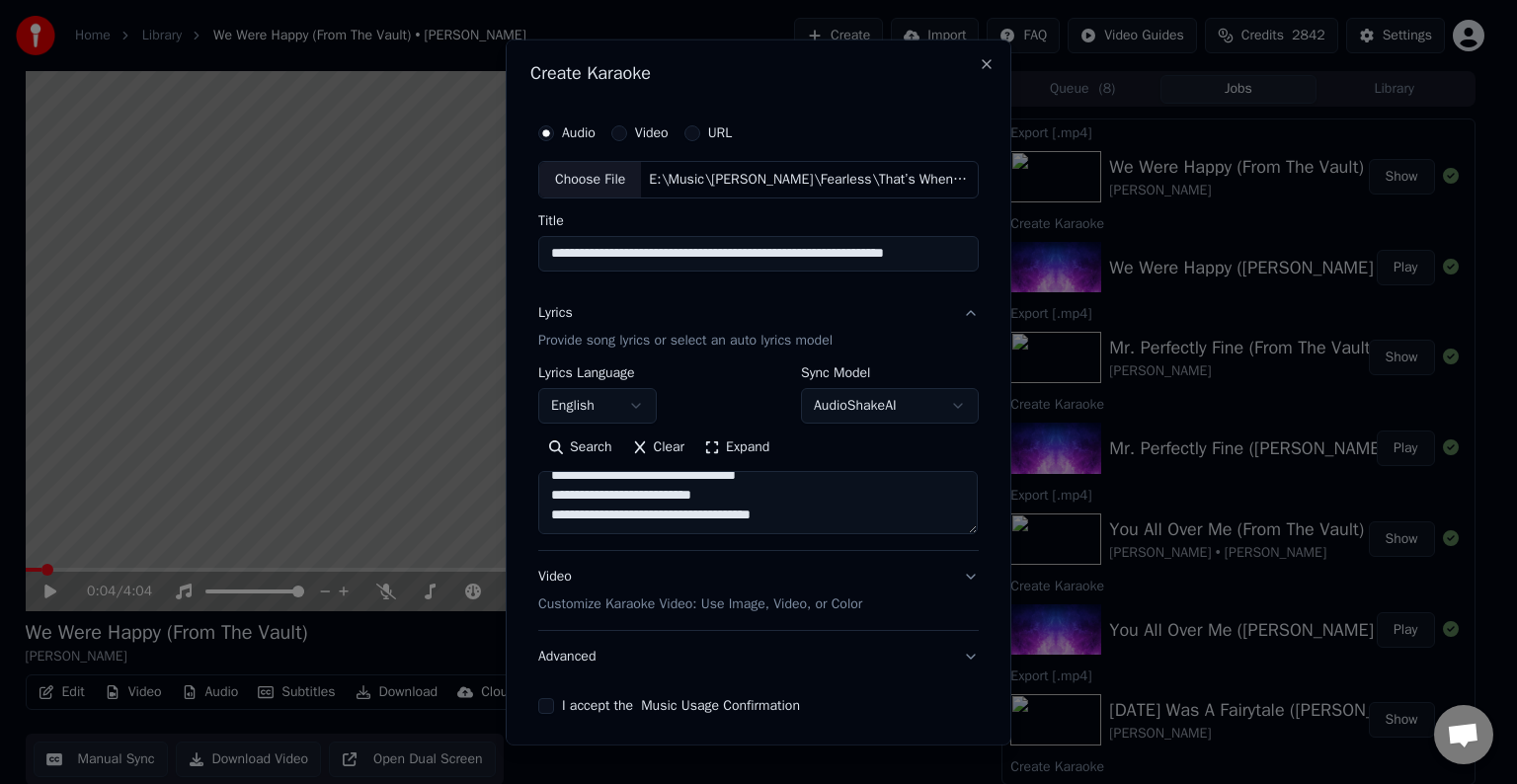 paste on "**********" 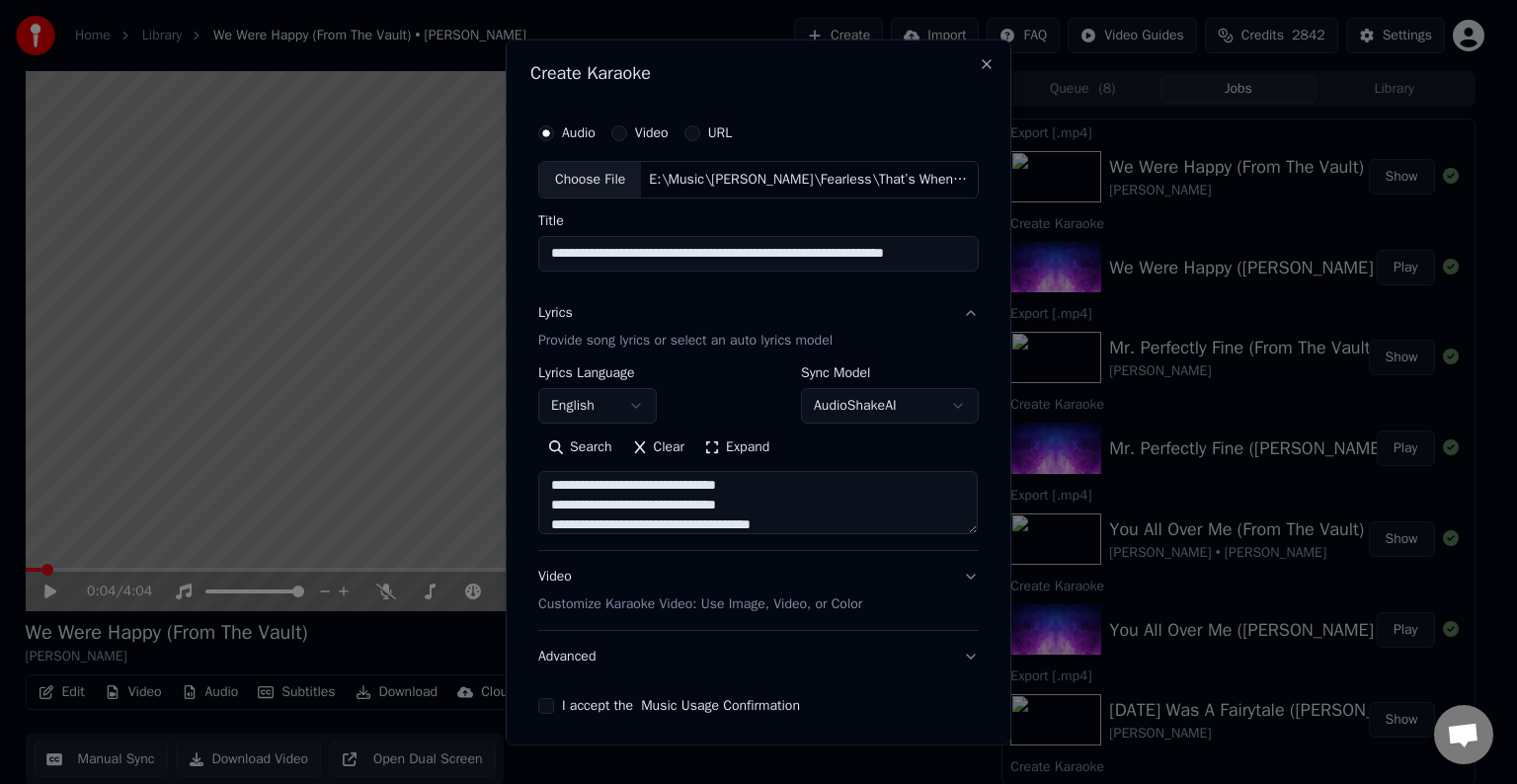 scroll, scrollTop: 261, scrollLeft: 0, axis: vertical 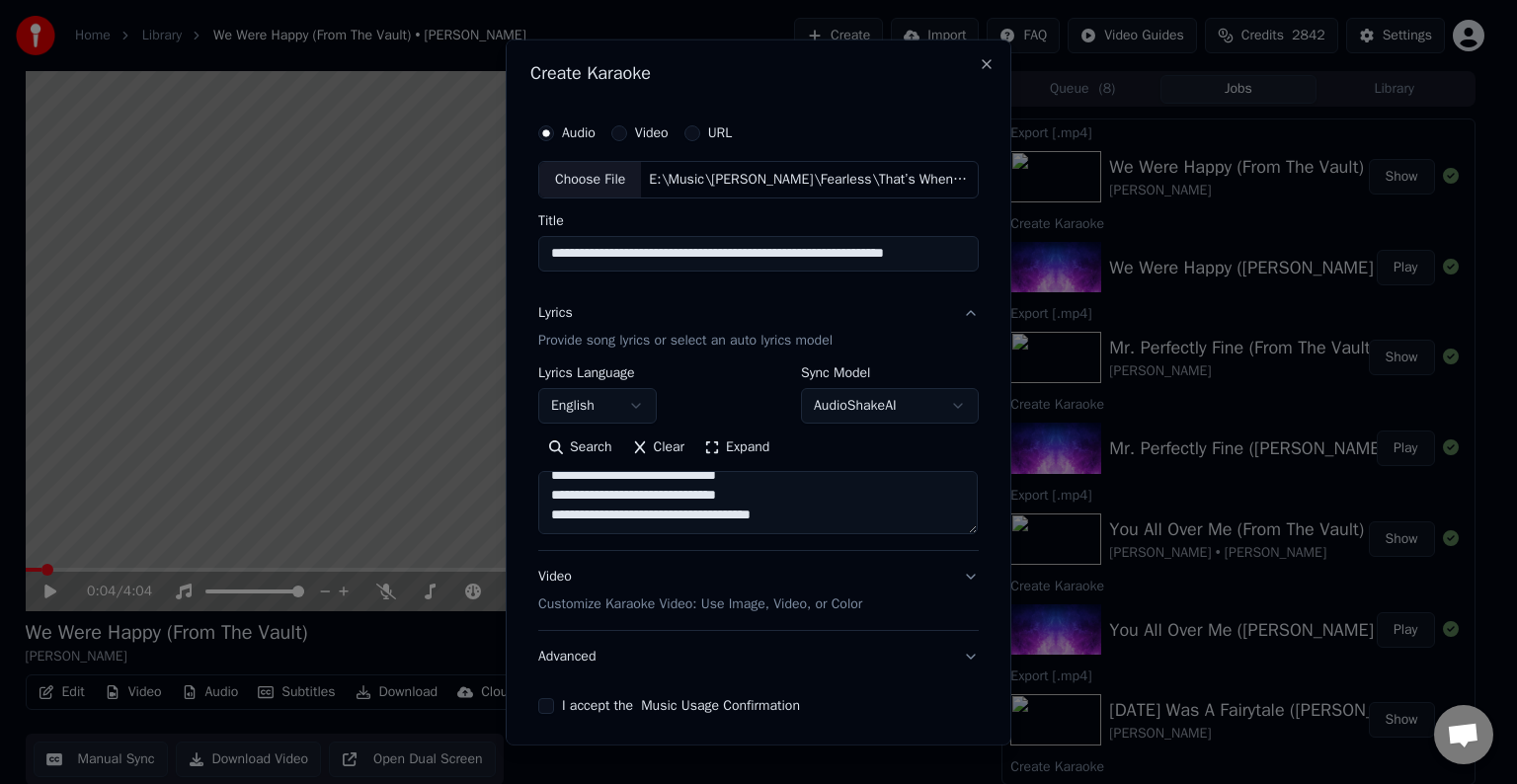 paste on "**********" 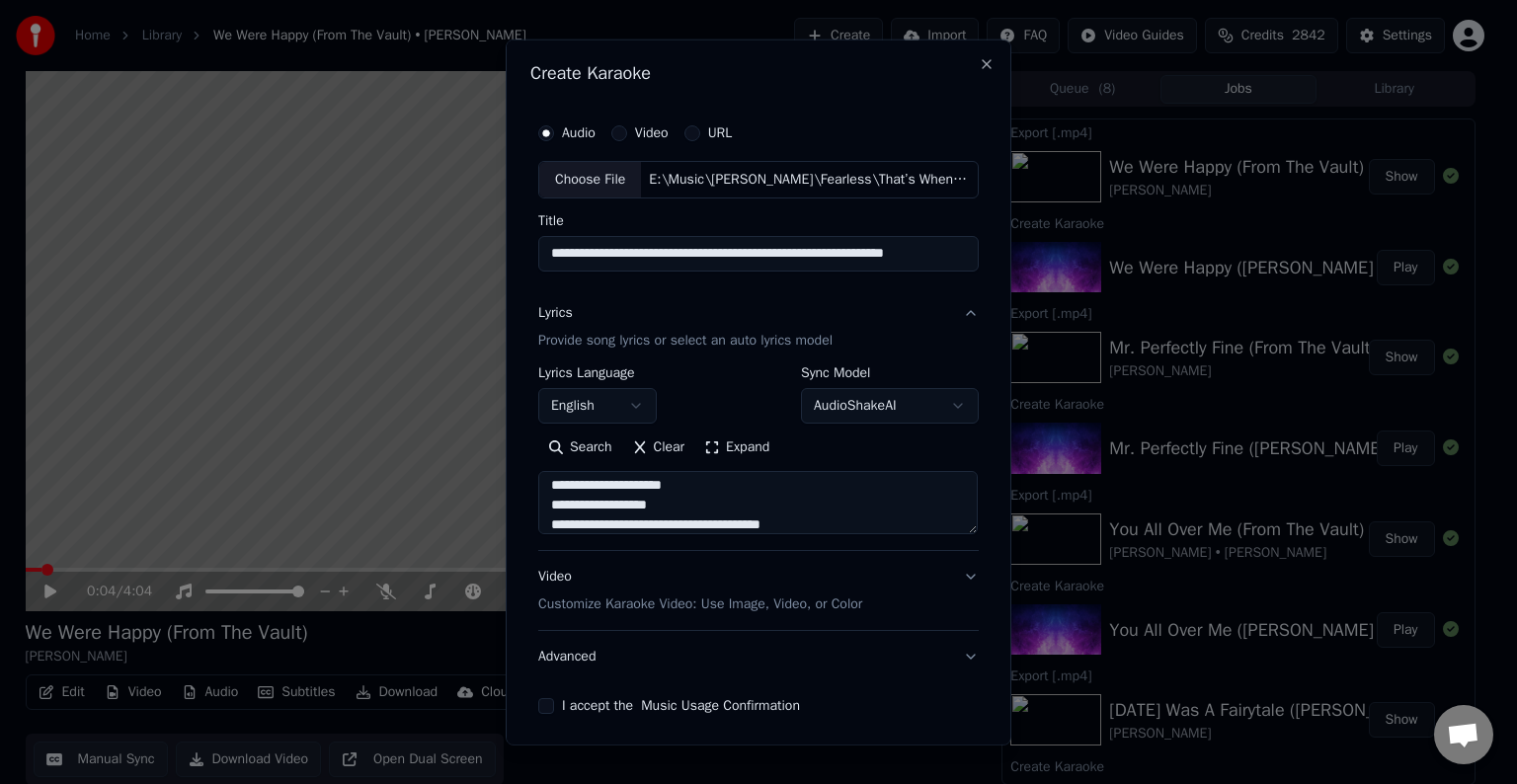 scroll, scrollTop: 379, scrollLeft: 0, axis: vertical 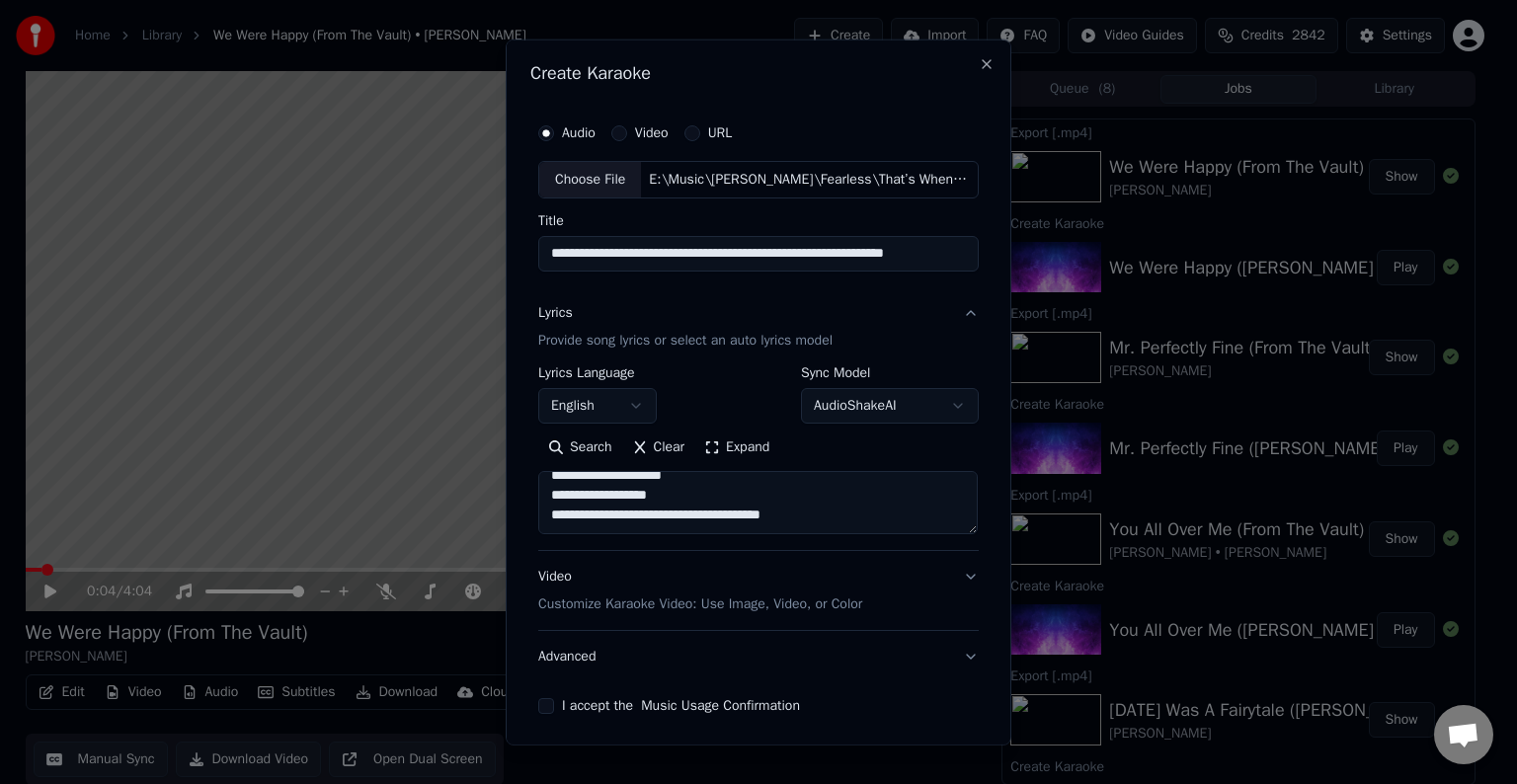 paste on "**********" 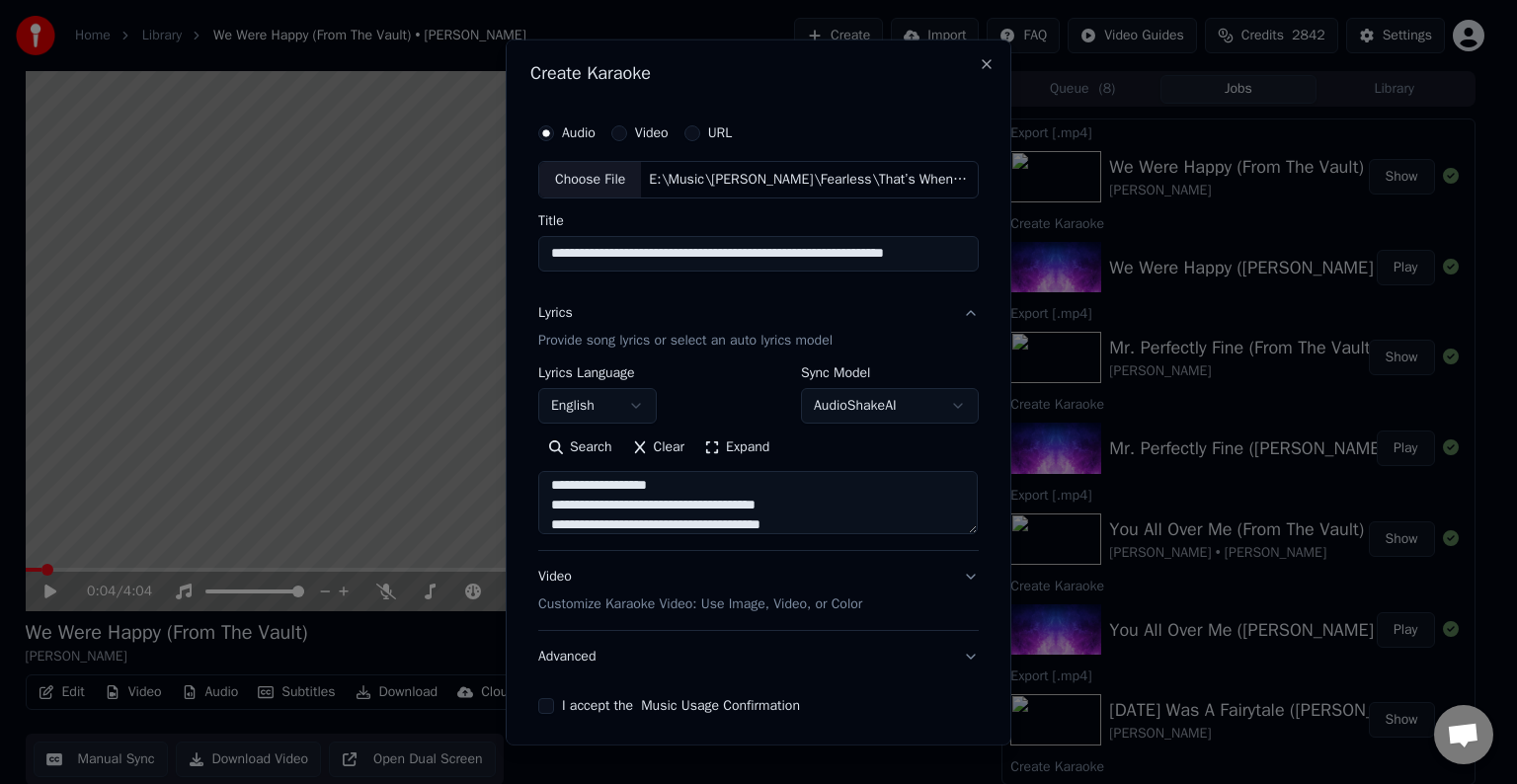 scroll, scrollTop: 399, scrollLeft: 0, axis: vertical 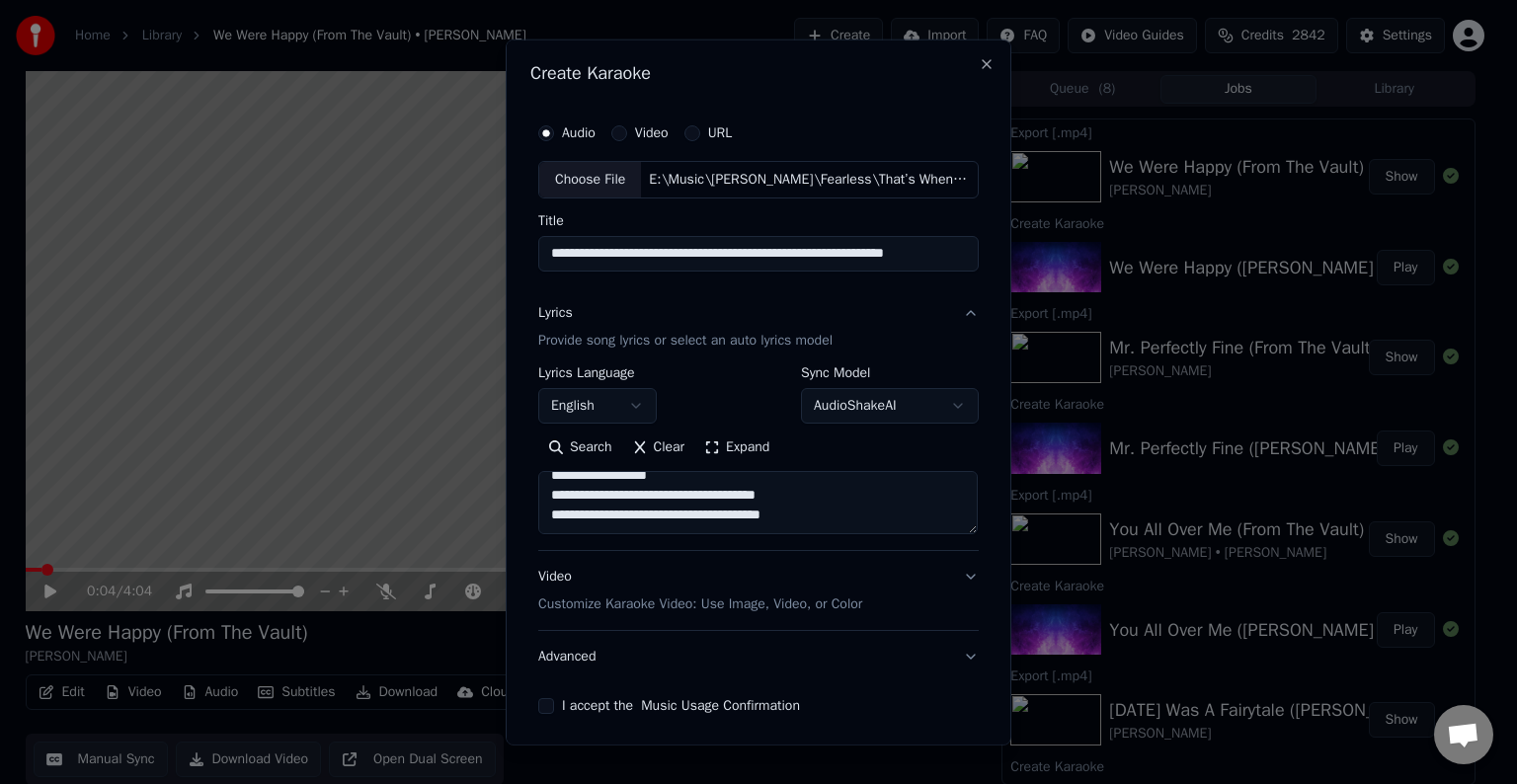 paste on "**********" 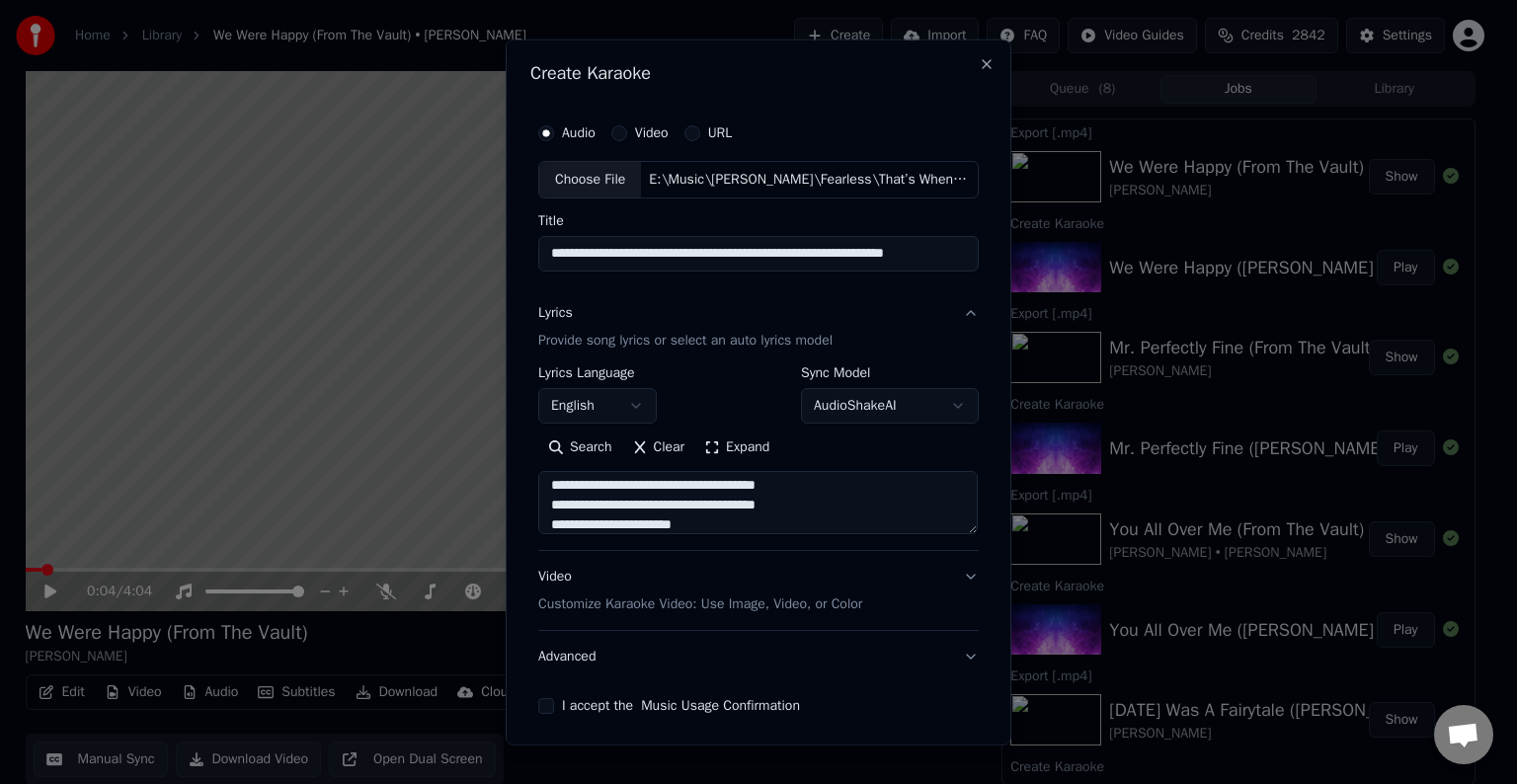 scroll, scrollTop: 557, scrollLeft: 0, axis: vertical 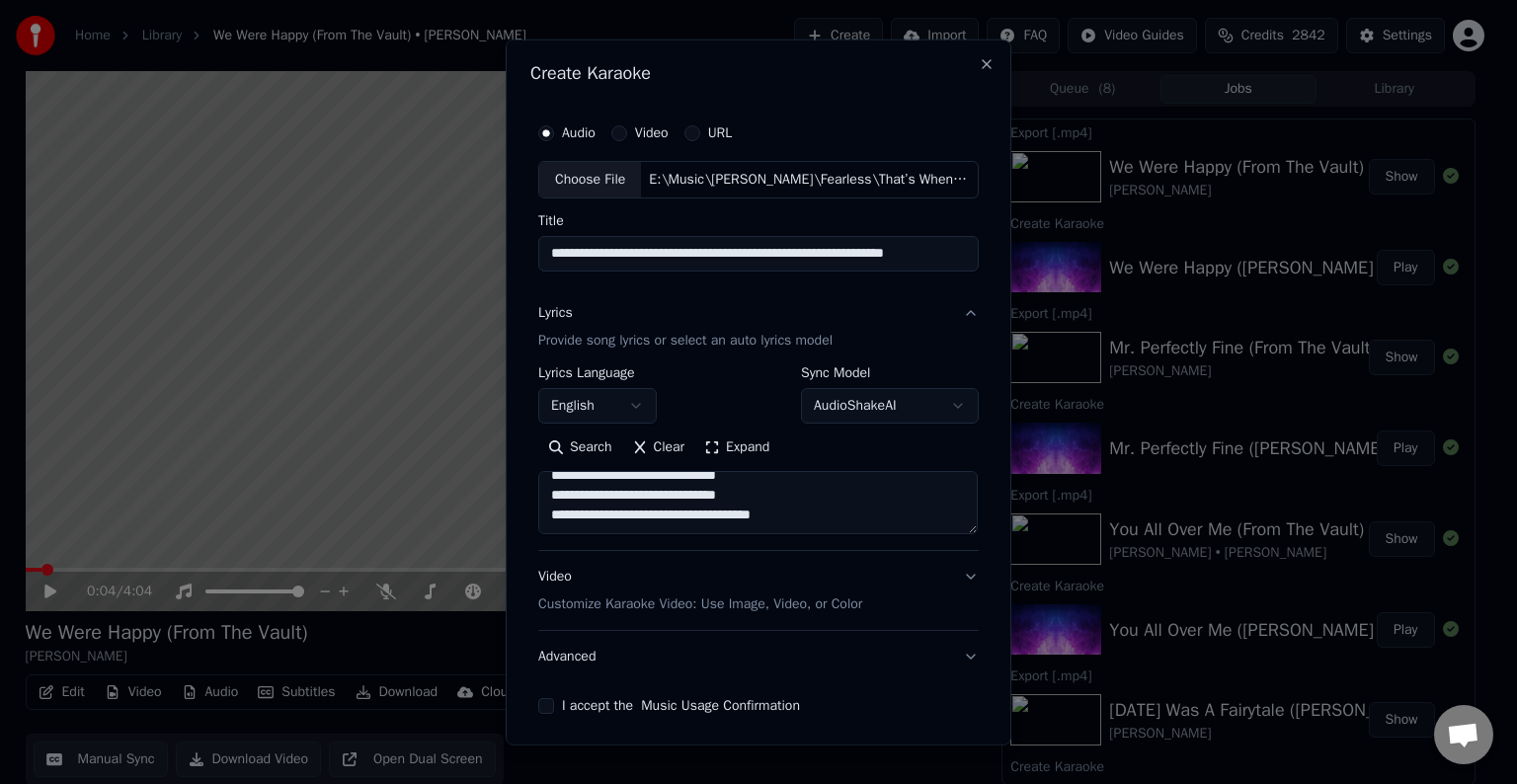 paste on "**********" 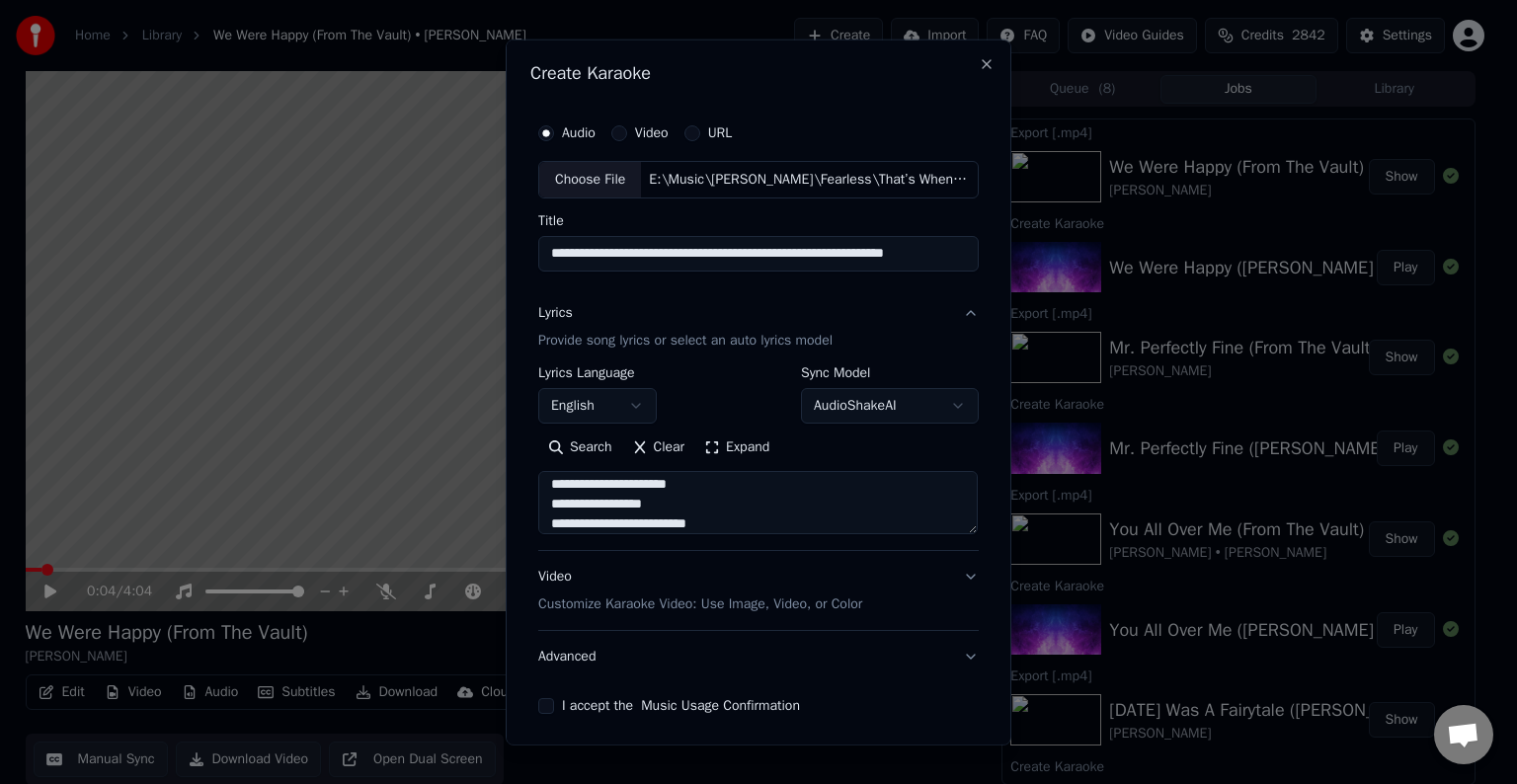 scroll, scrollTop: 616, scrollLeft: 0, axis: vertical 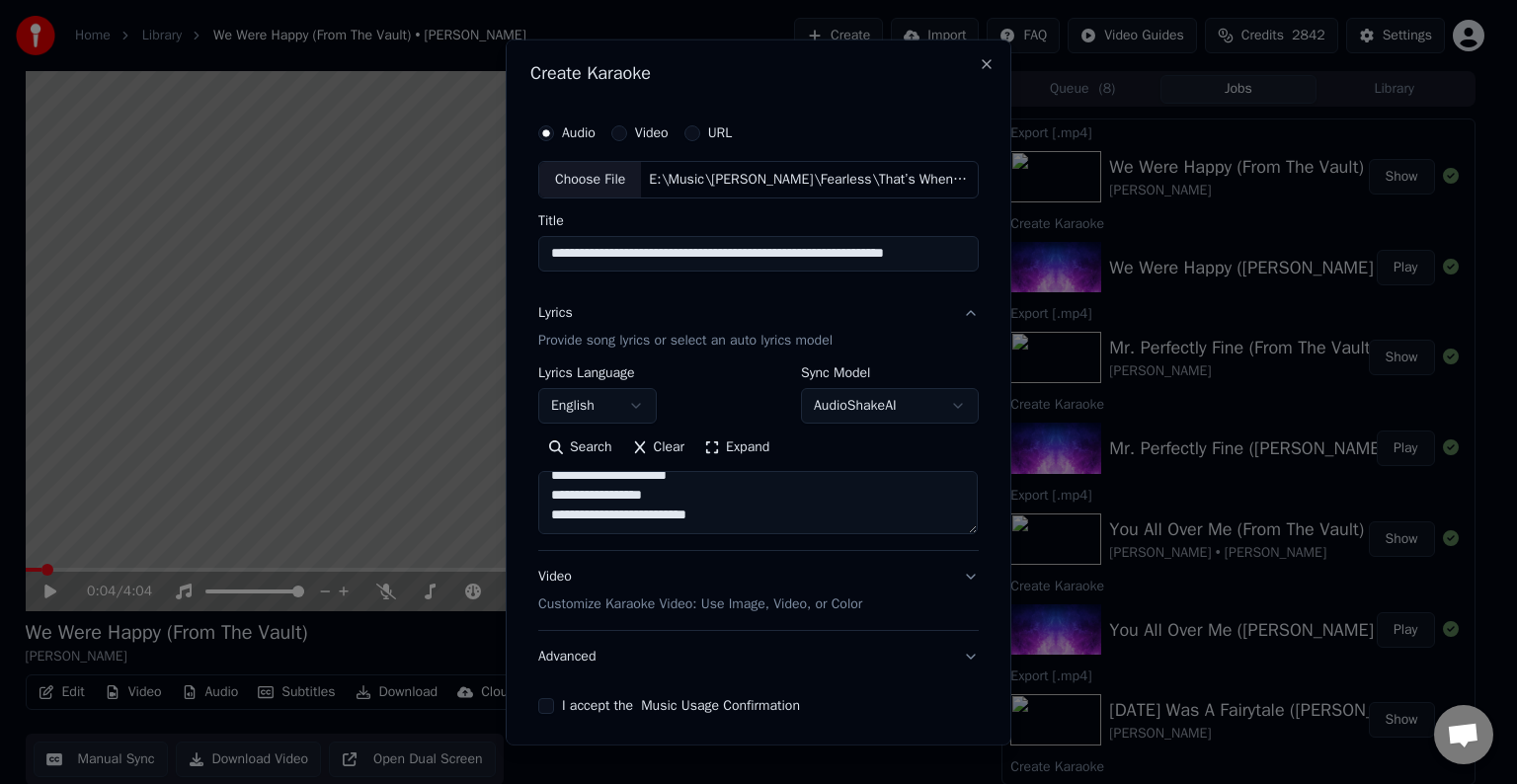 paste on "**********" 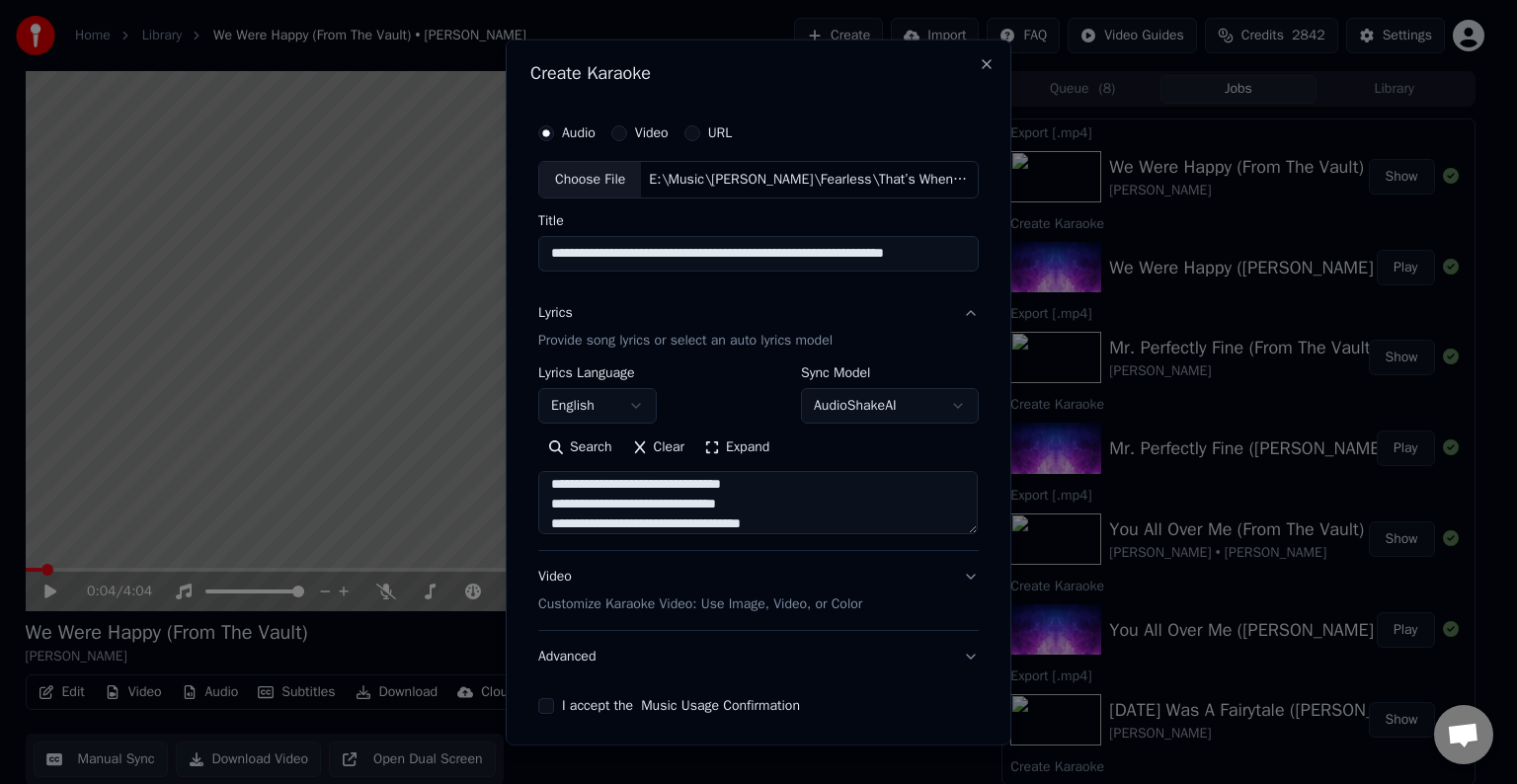 scroll, scrollTop: 774, scrollLeft: 0, axis: vertical 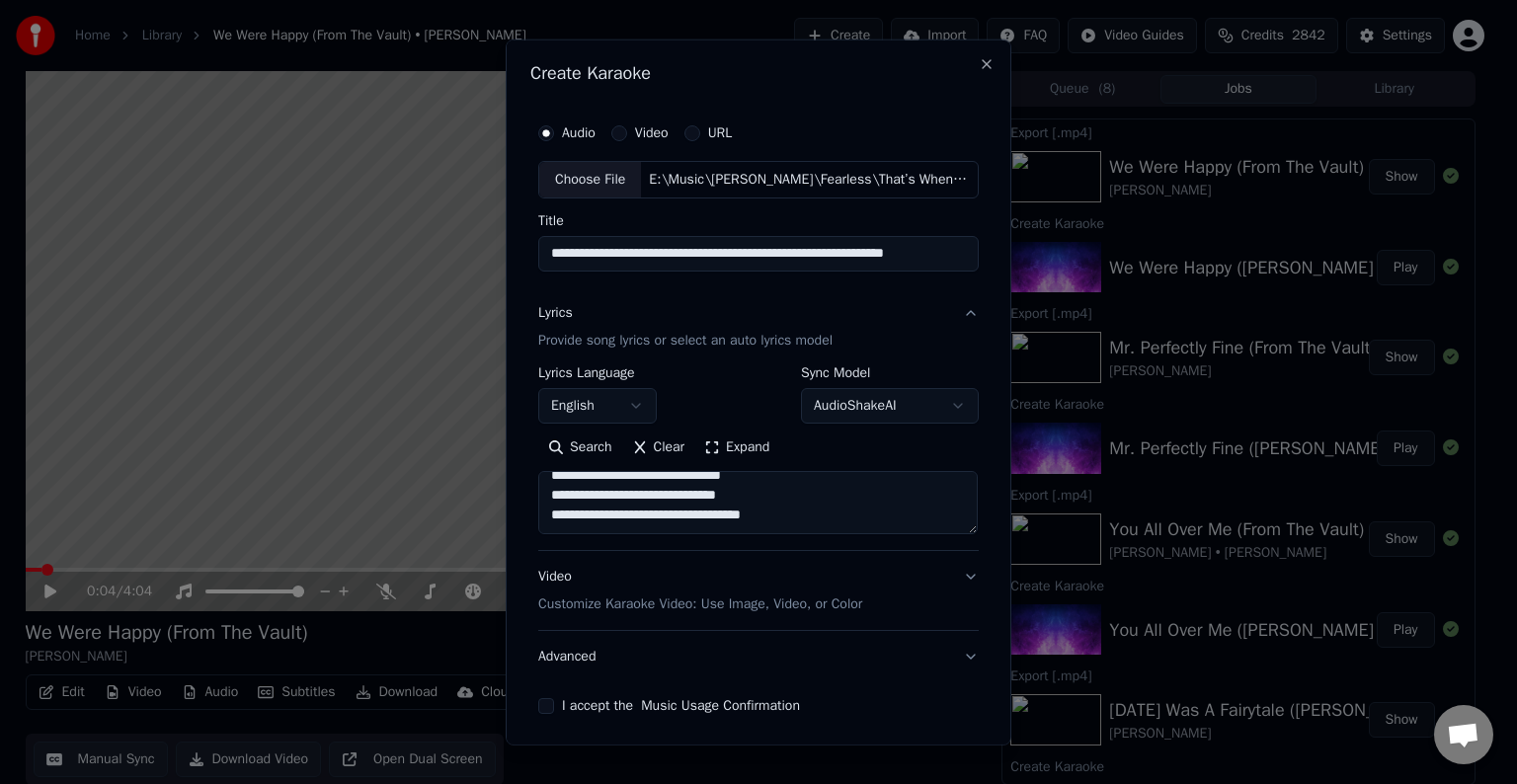 paste on "**********" 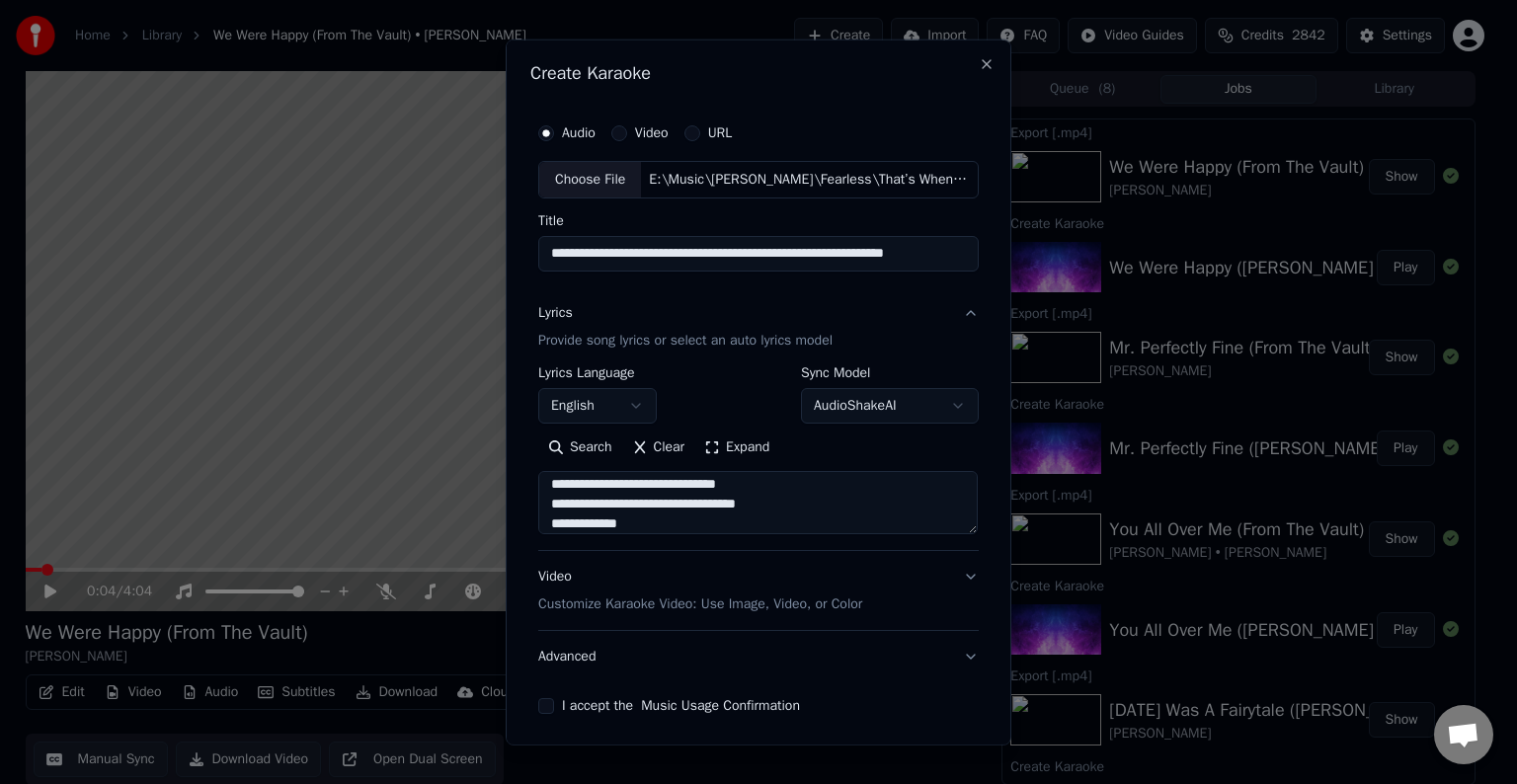 scroll, scrollTop: 912, scrollLeft: 0, axis: vertical 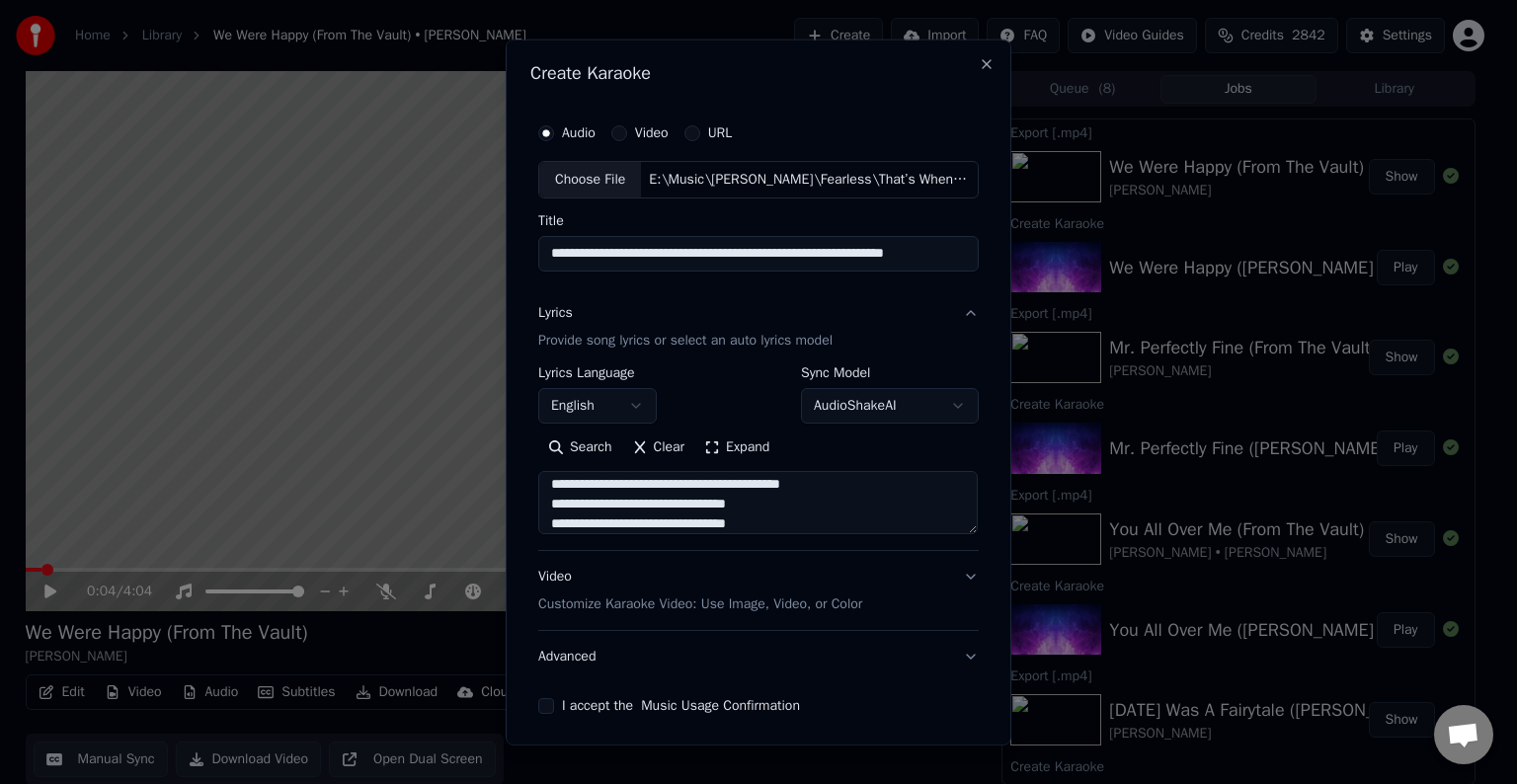 type on "**********" 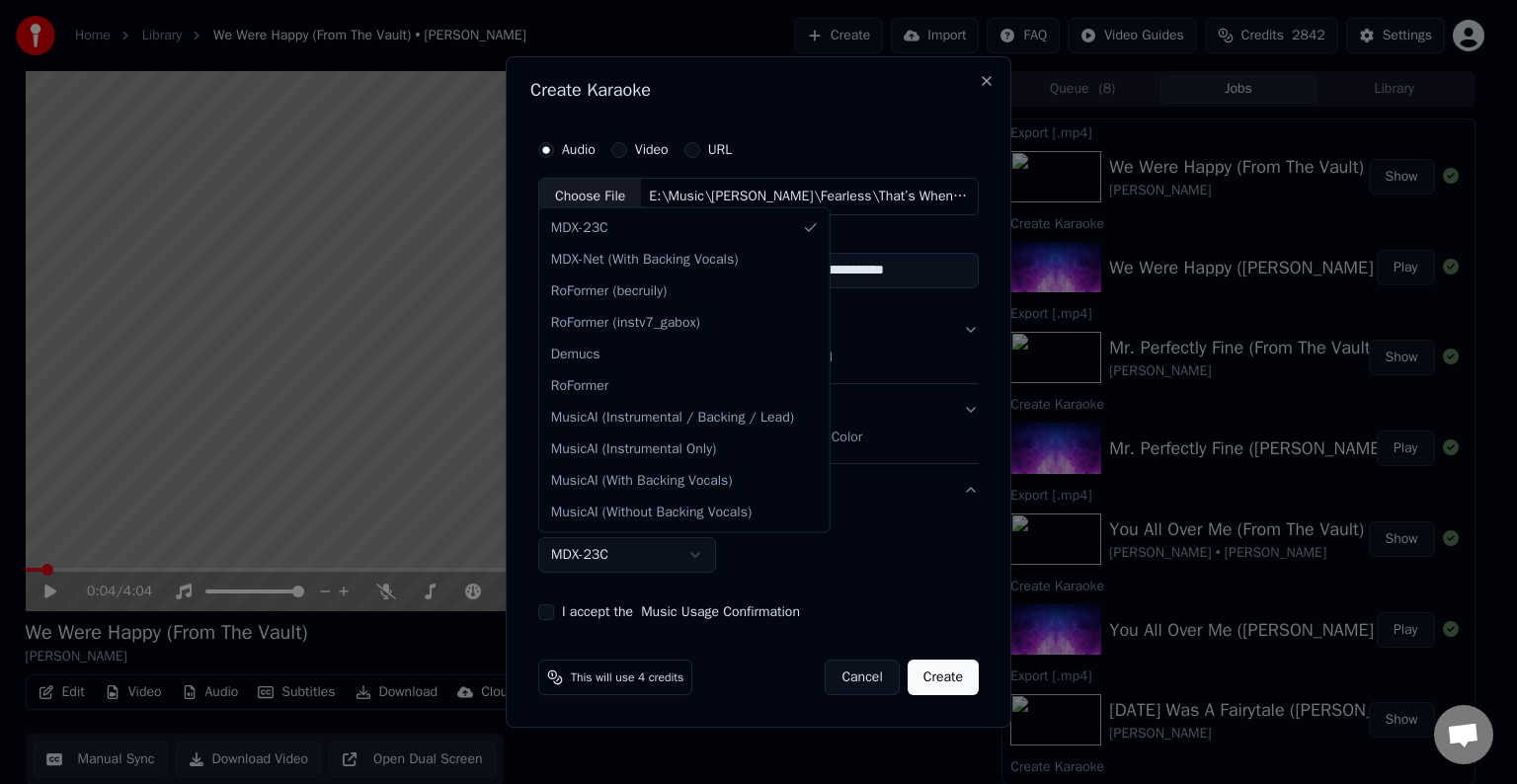 click on "Home Library We Were Happy (From The Vault) • [PERSON_NAME] Create Import FAQ Video Guides Credits 2842 Settings 0:04  /  4:04 We Were Happy (From The Vault) [PERSON_NAME] BPM 106 Key C Edit Video Audio Subtitles Download Cloud Library Manual Sync Download Video Open Dual Screen Queue ( 8 ) Jobs Library Export [.mp4] We Were Happy (From The Vault) [PERSON_NAME] Show Create Karaoke We Were Happy ([PERSON_NAME] Version) [From The Vault] Play Export [.mp4] Mr. Perfectly Fine (From The Vault) [PERSON_NAME] Show Create Karaoke Mr. Perfectly Fine ([PERSON_NAME] Version) [From The Vault] Play Export [.mp4] You All Over Me (From The Vault) [PERSON_NAME] • [PERSON_NAME] Show Create Karaoke You All Over Me ([PERSON_NAME] Version) [From The Vault] [feat. [PERSON_NAME]] Play Export [.mp4] [DATE] Was A Fairytale ([PERSON_NAME] Version) [PERSON_NAME] Show Create Karaoke [DATE] Was A Fairytale ([PERSON_NAME] Version) Play Export [.mp4] The Other Side Of The Door ([PERSON_NAME] Version) [PERSON_NAME] Show Create Karaoke Play Export [.mp4] [PERSON_NAME]" at bounding box center (750, 392) 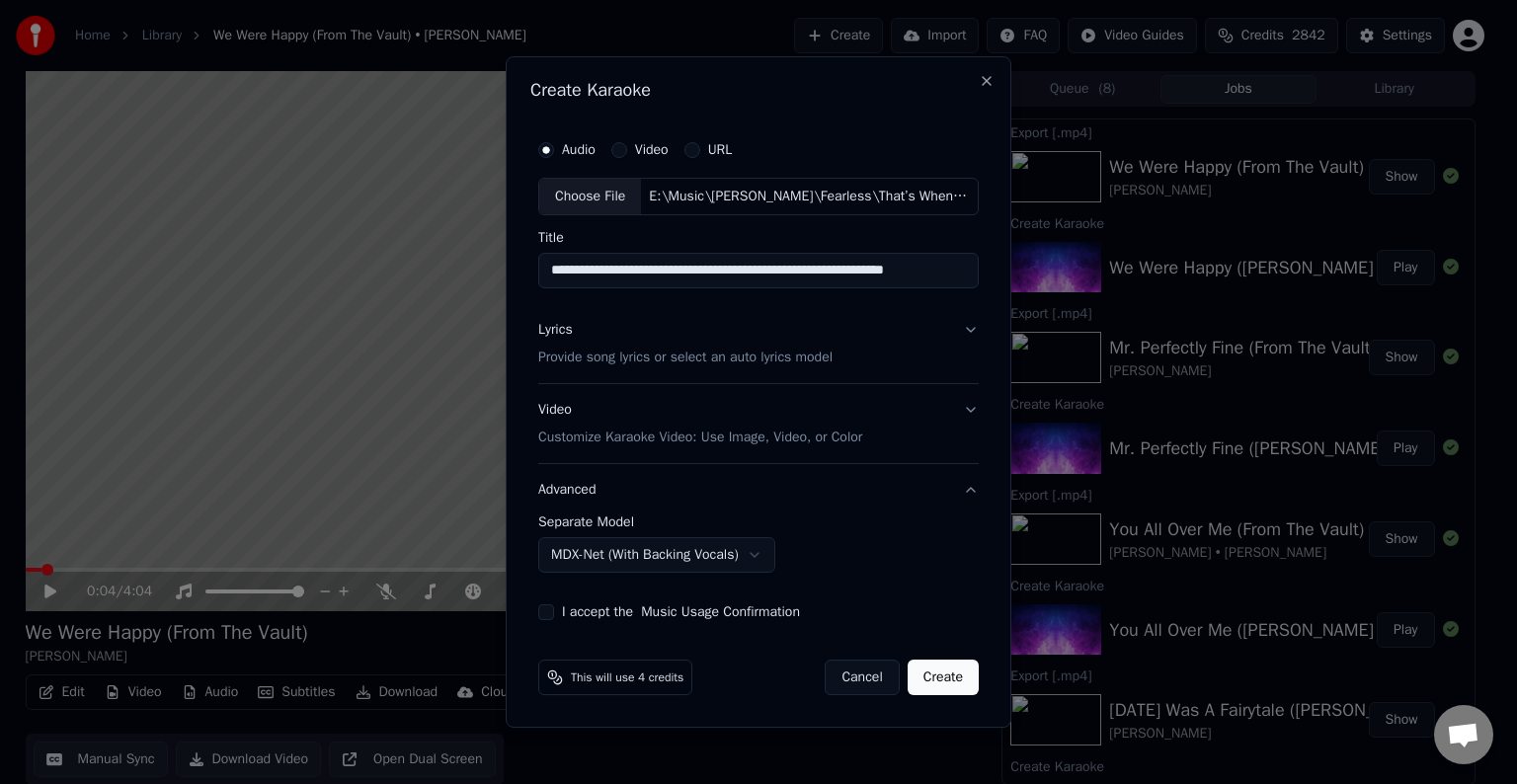 click on "I accept the   Music Usage Confirmation" at bounding box center (546, 612) 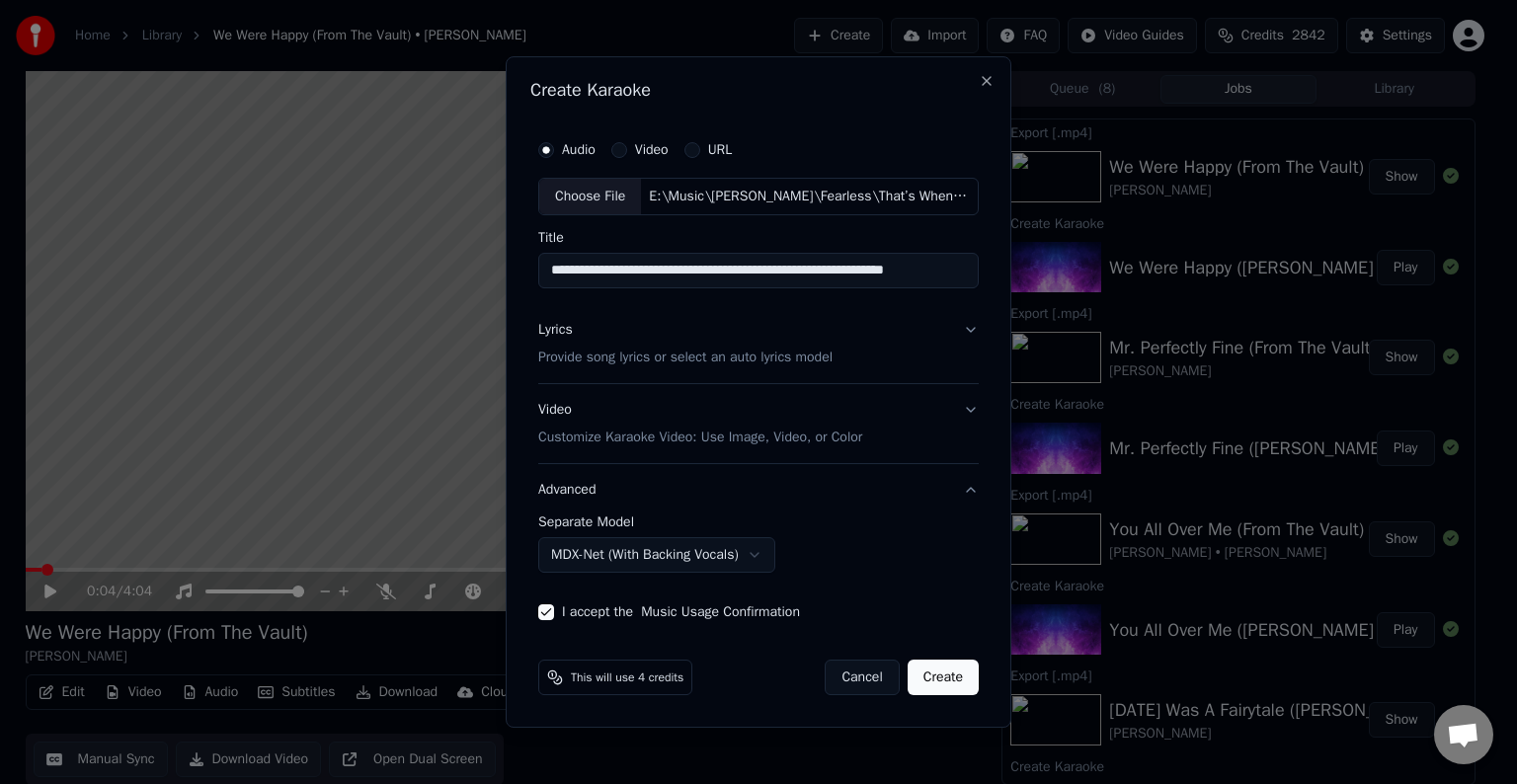 click on "Create" at bounding box center [943, 677] 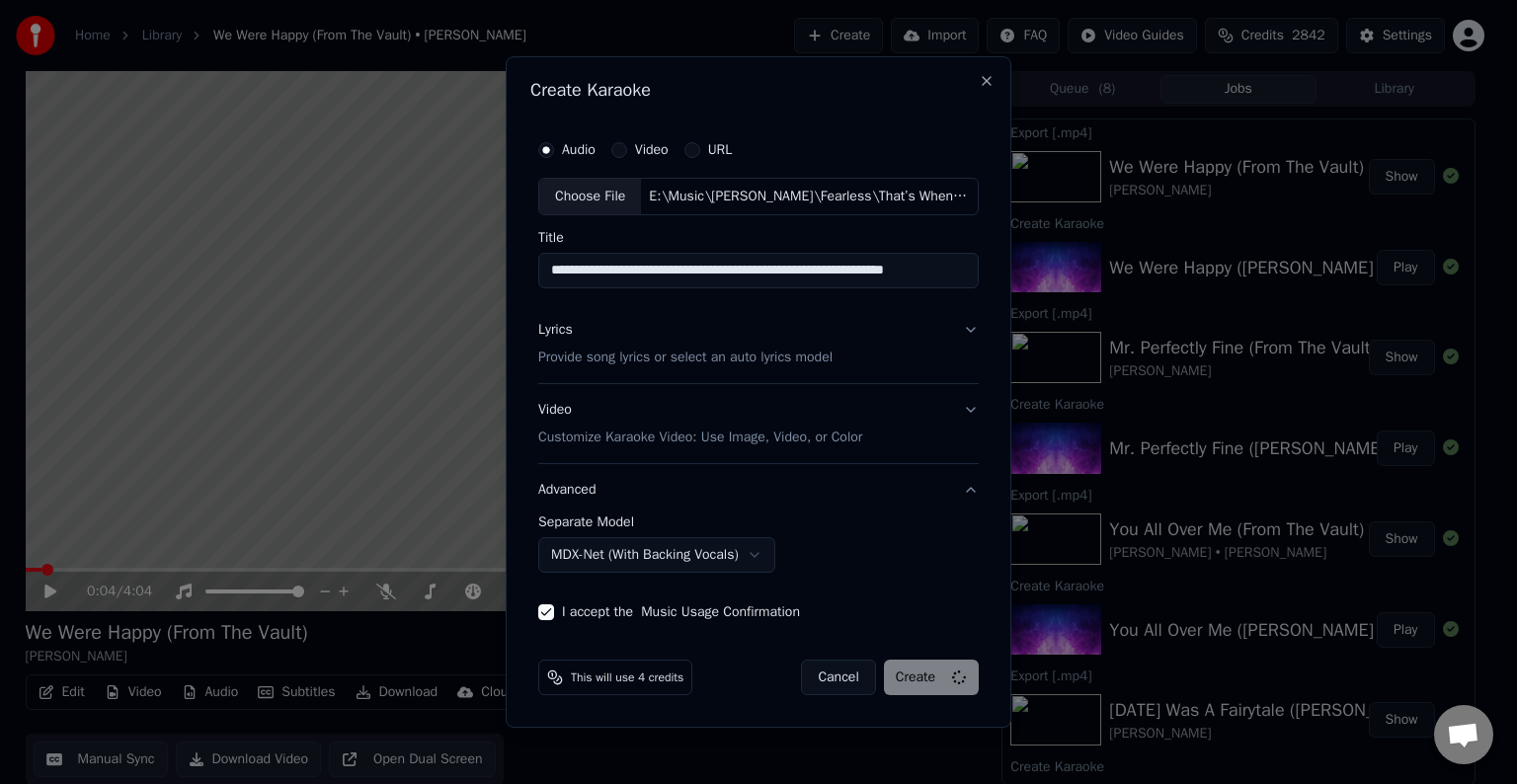 select on "******" 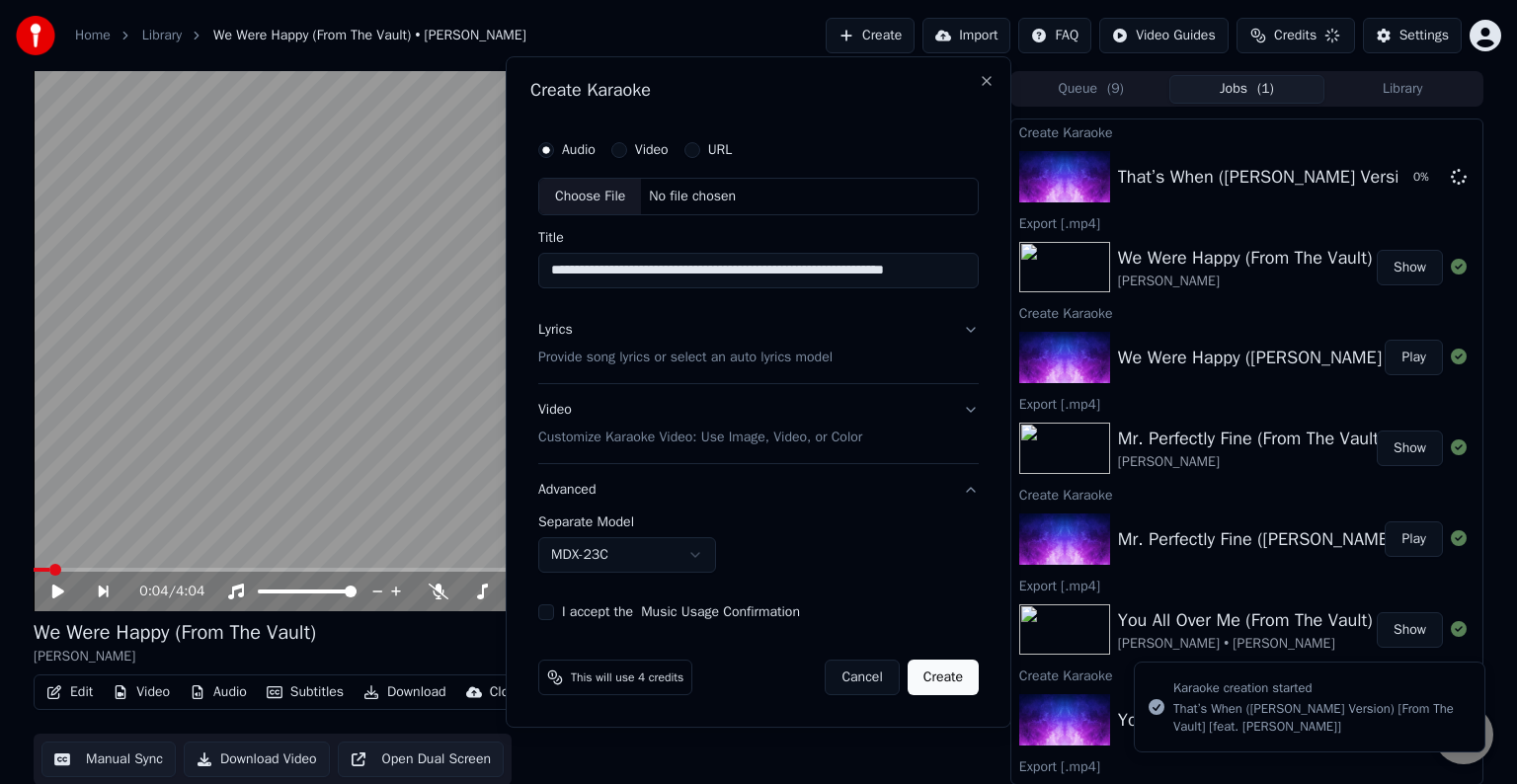 type 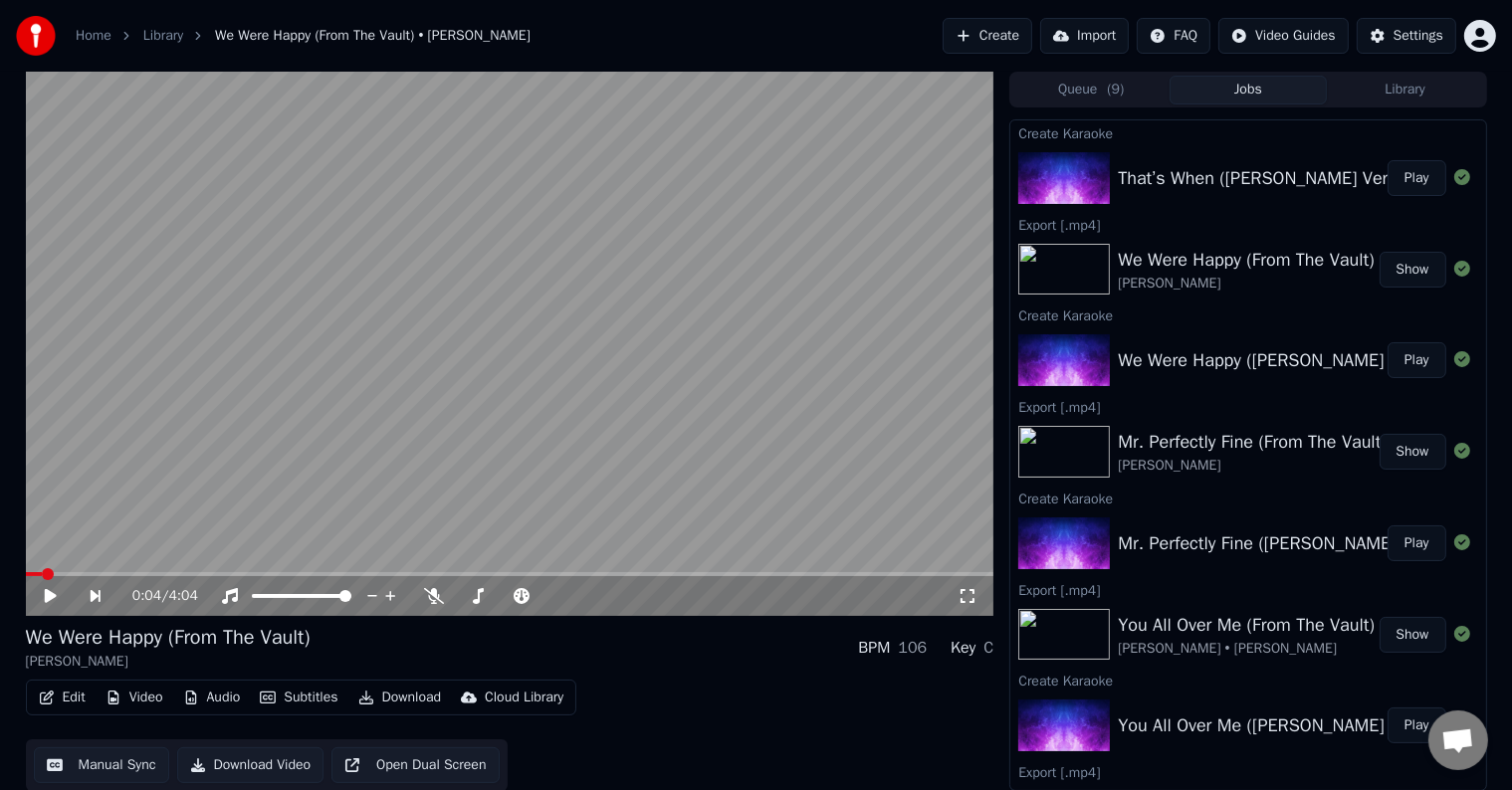 click on "Play" at bounding box center (1416, 178) 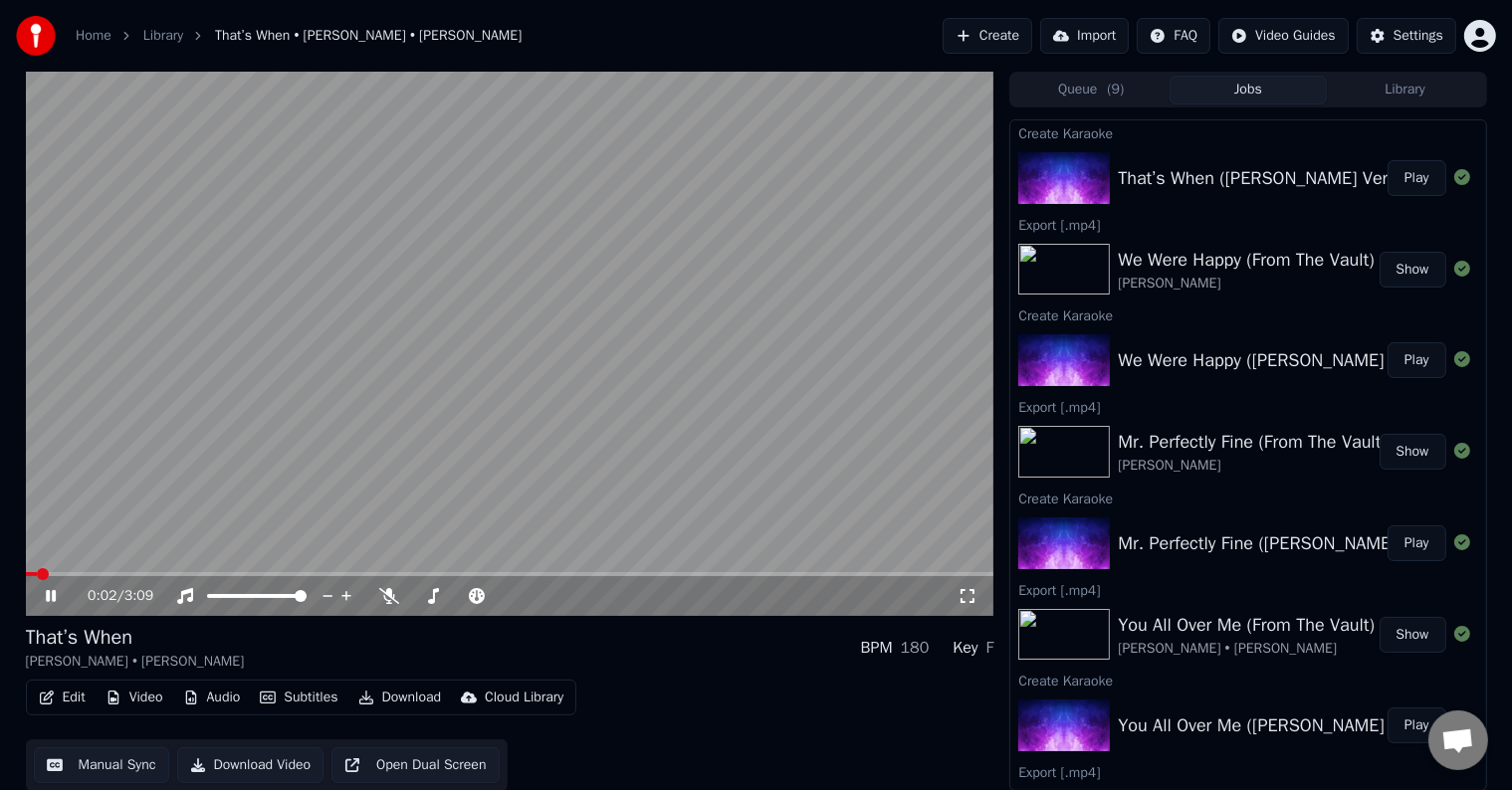 click on "Edit" at bounding box center (62, 697) 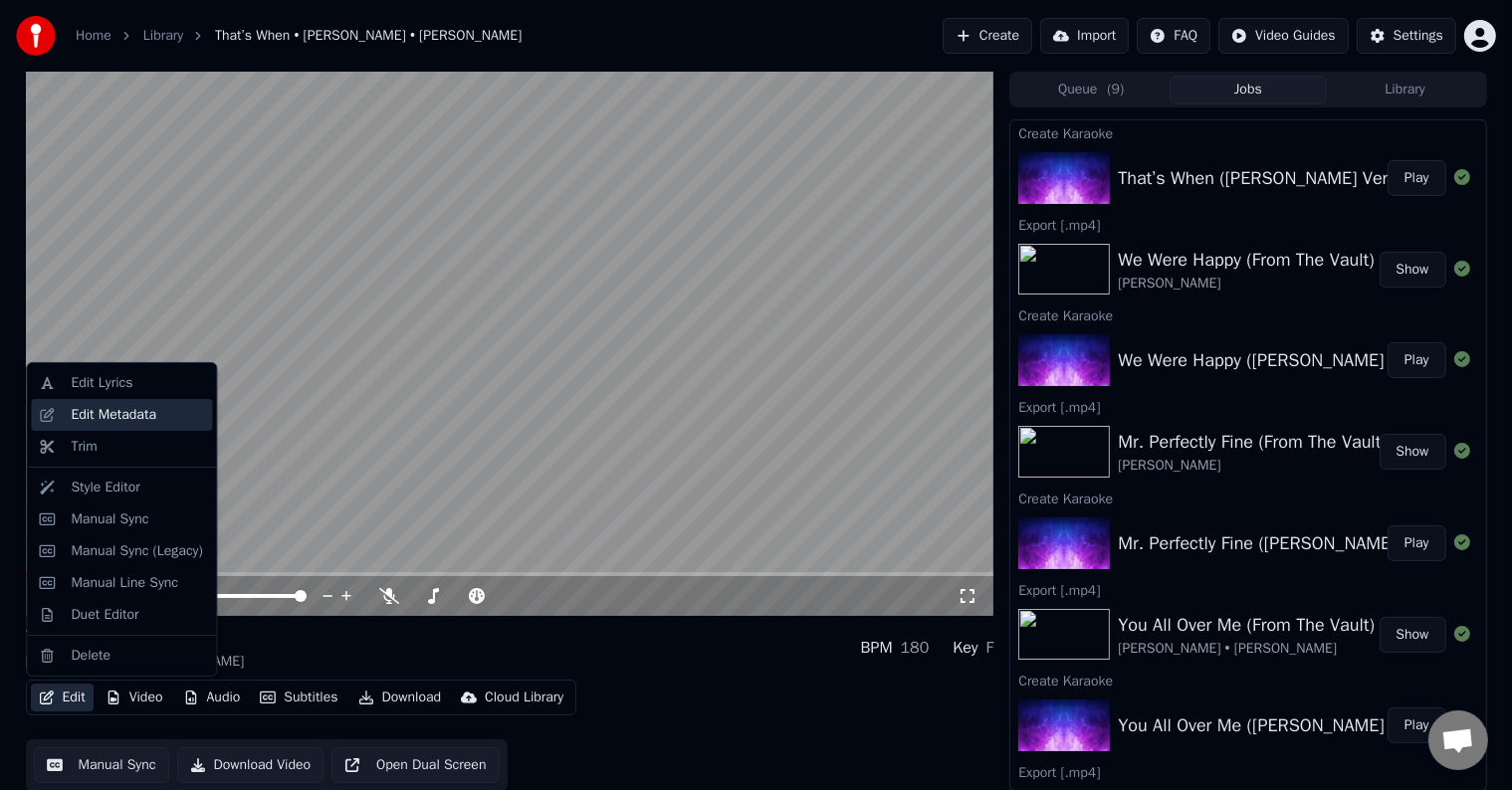 click on "Edit Metadata" at bounding box center [113, 415] 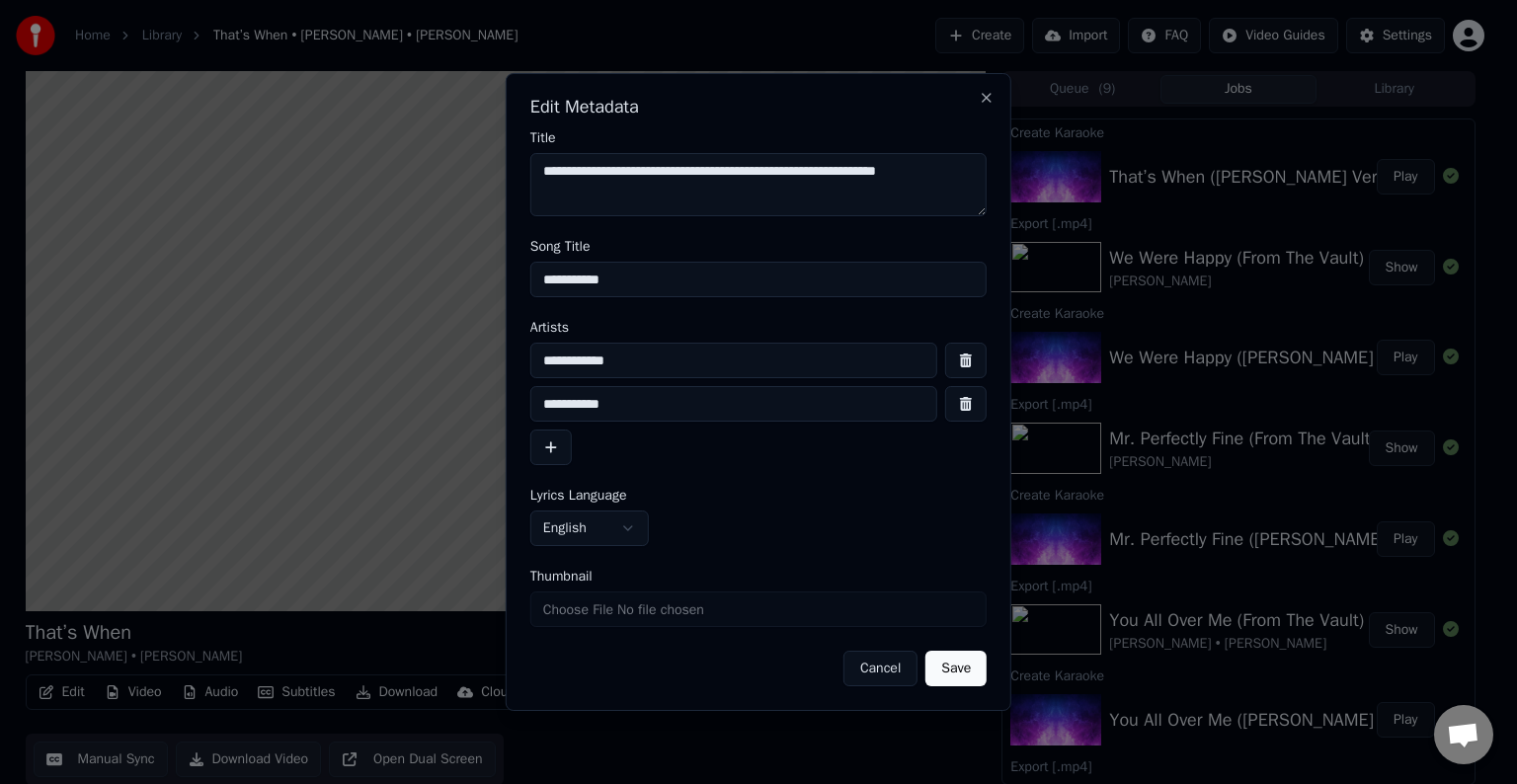 click on "**********" at bounding box center [758, 279] 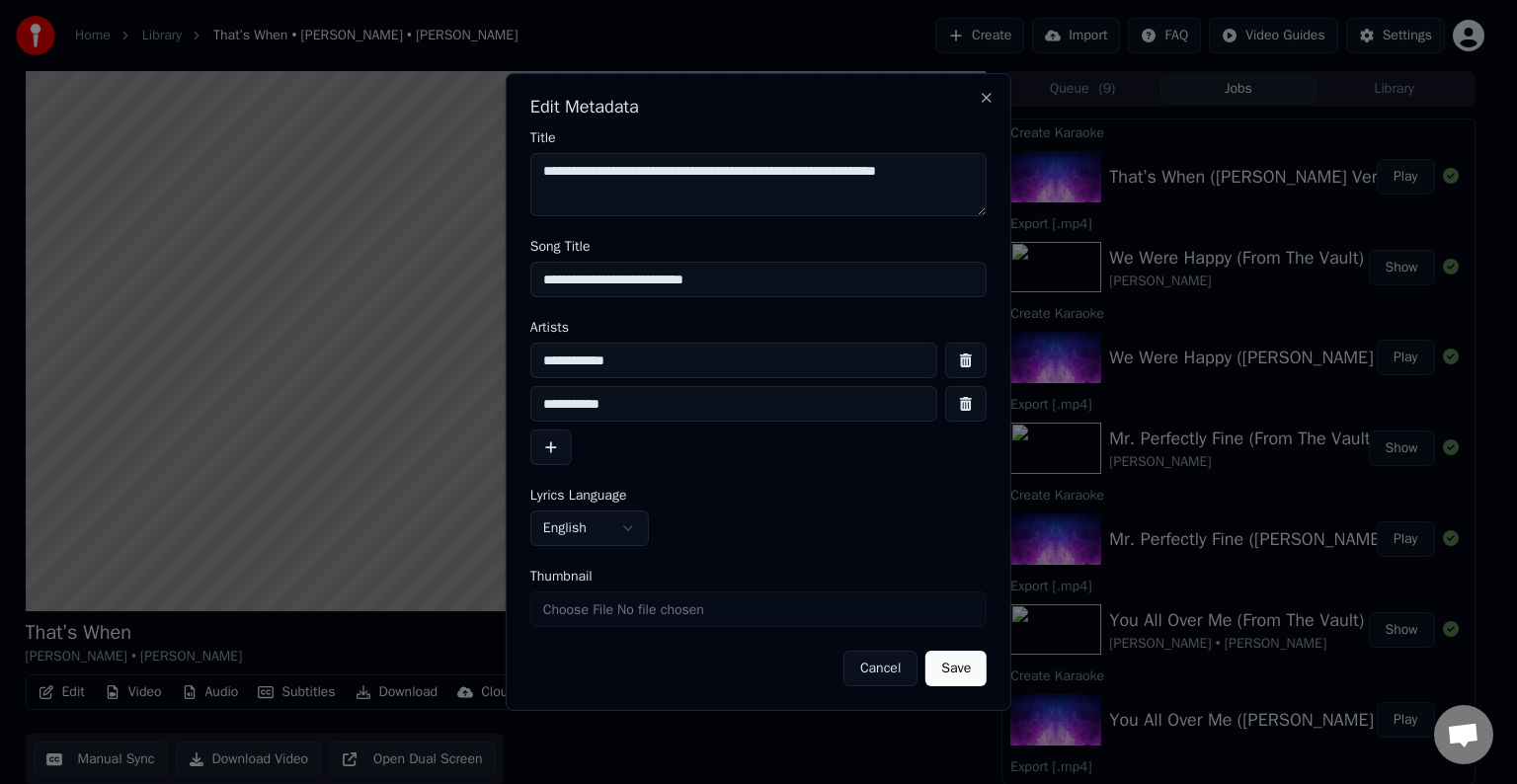 type on "**********" 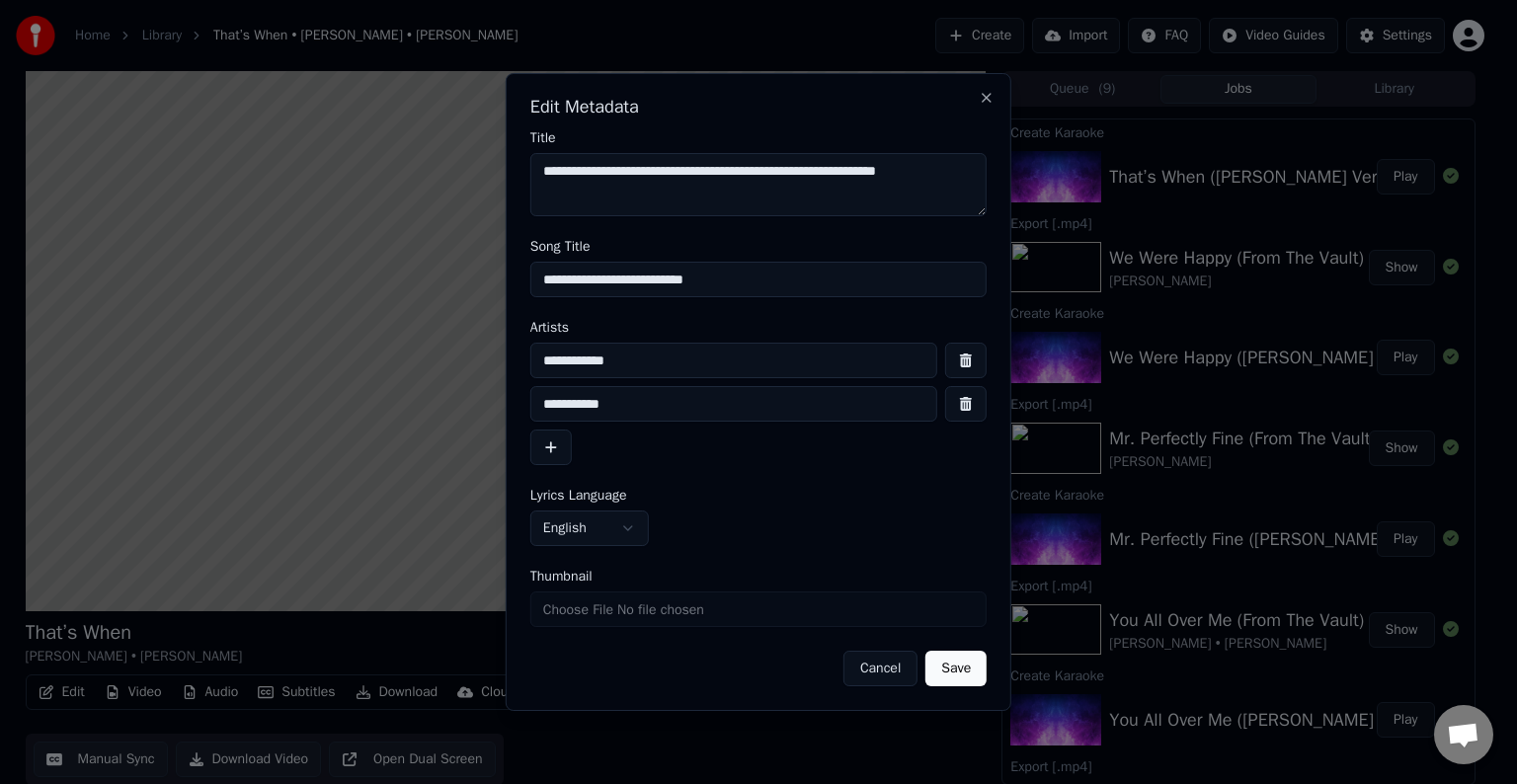 click on "Save" at bounding box center (956, 668) 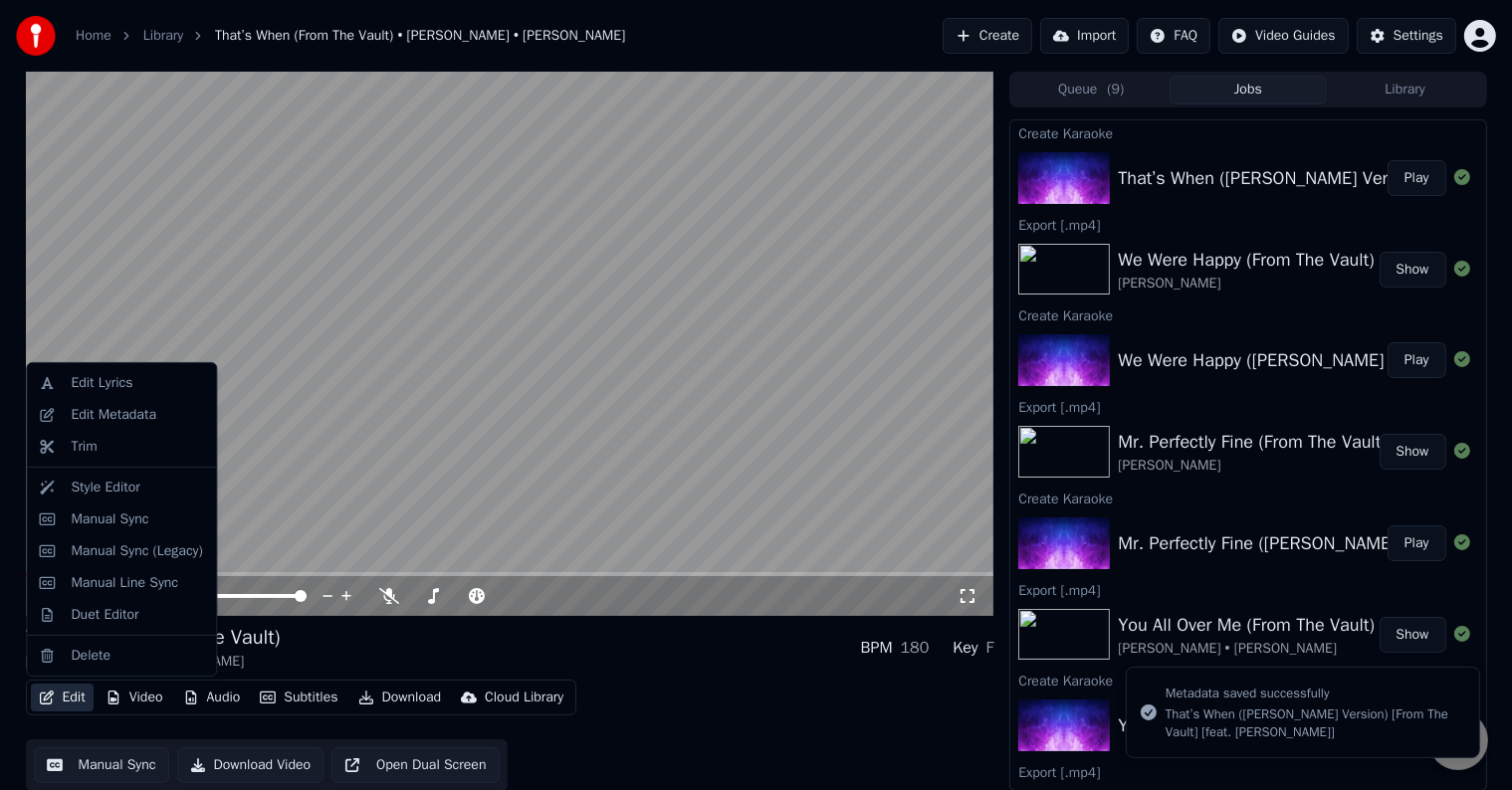 click 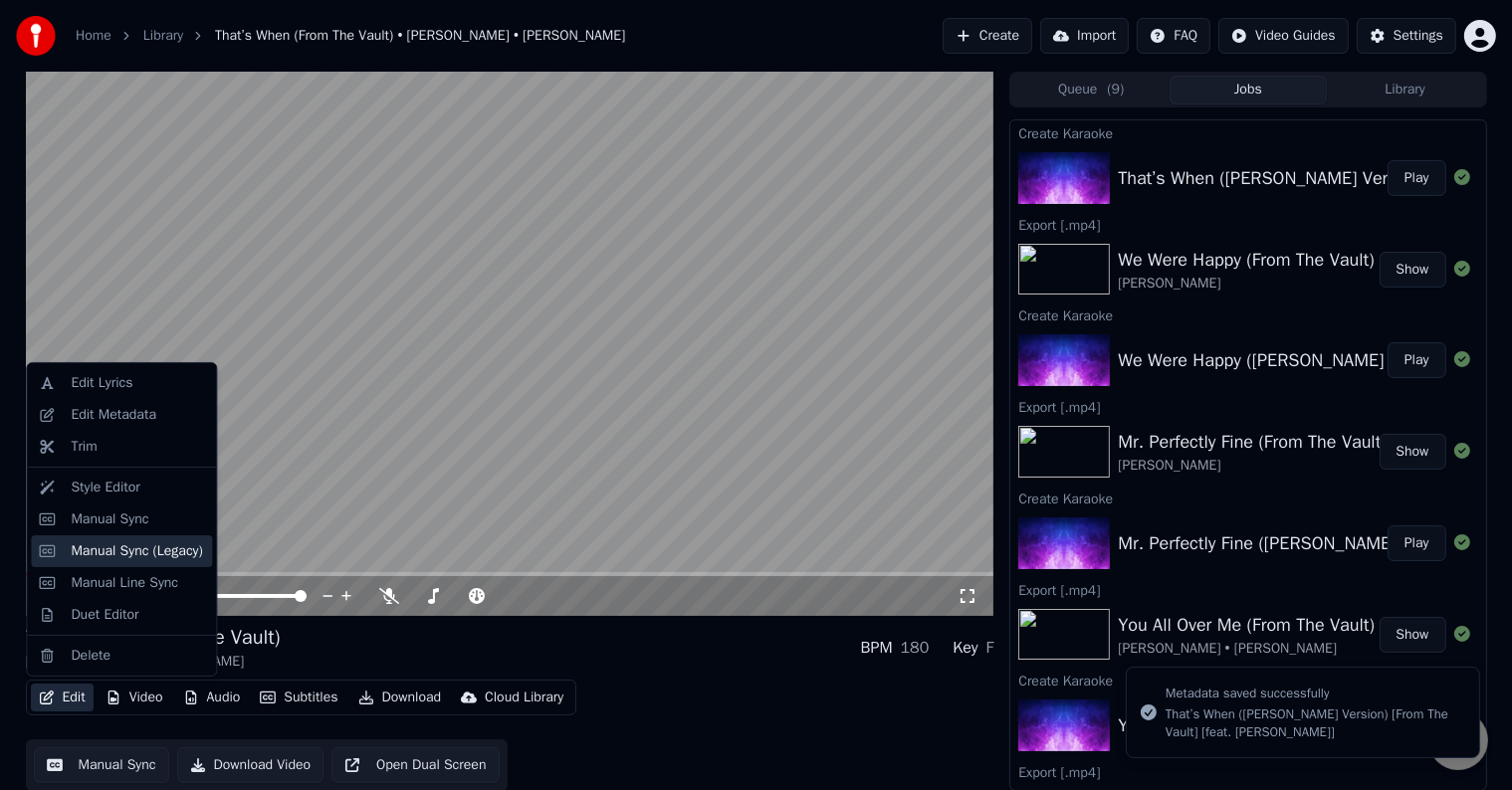 click on "Manual Sync (Legacy)" at bounding box center [136, 551] 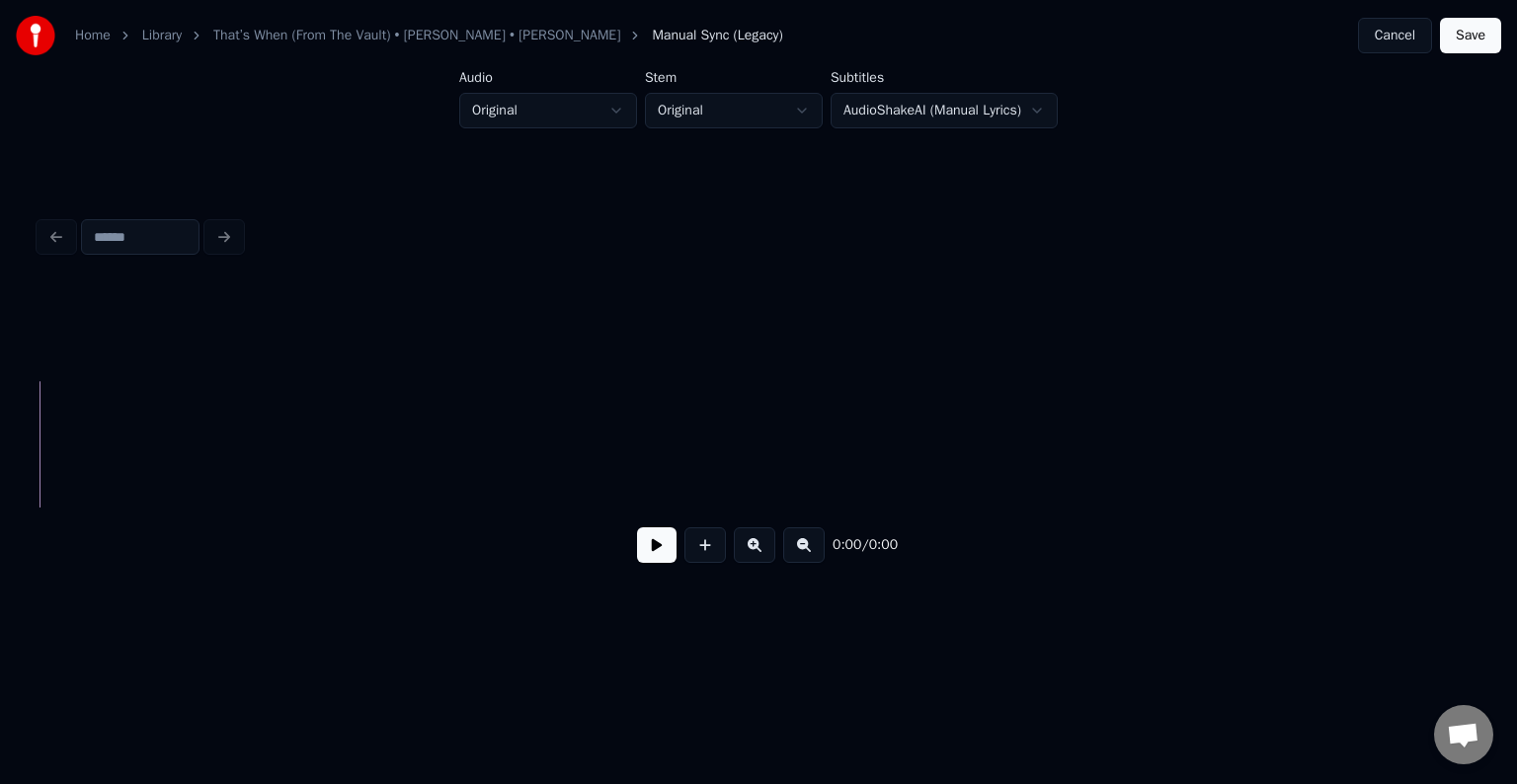scroll, scrollTop: 0, scrollLeft: 1730, axis: horizontal 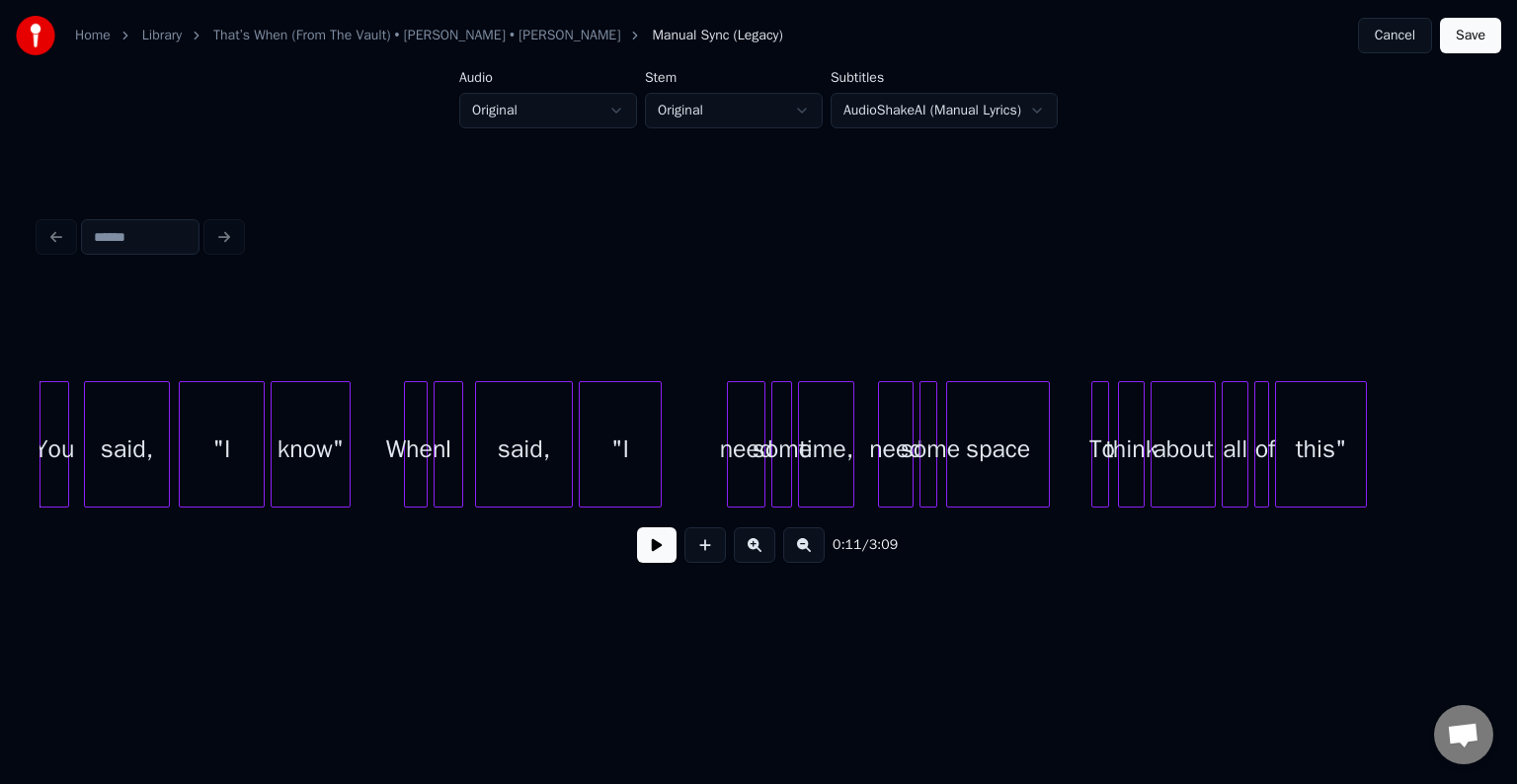 click at bounding box center [657, 545] 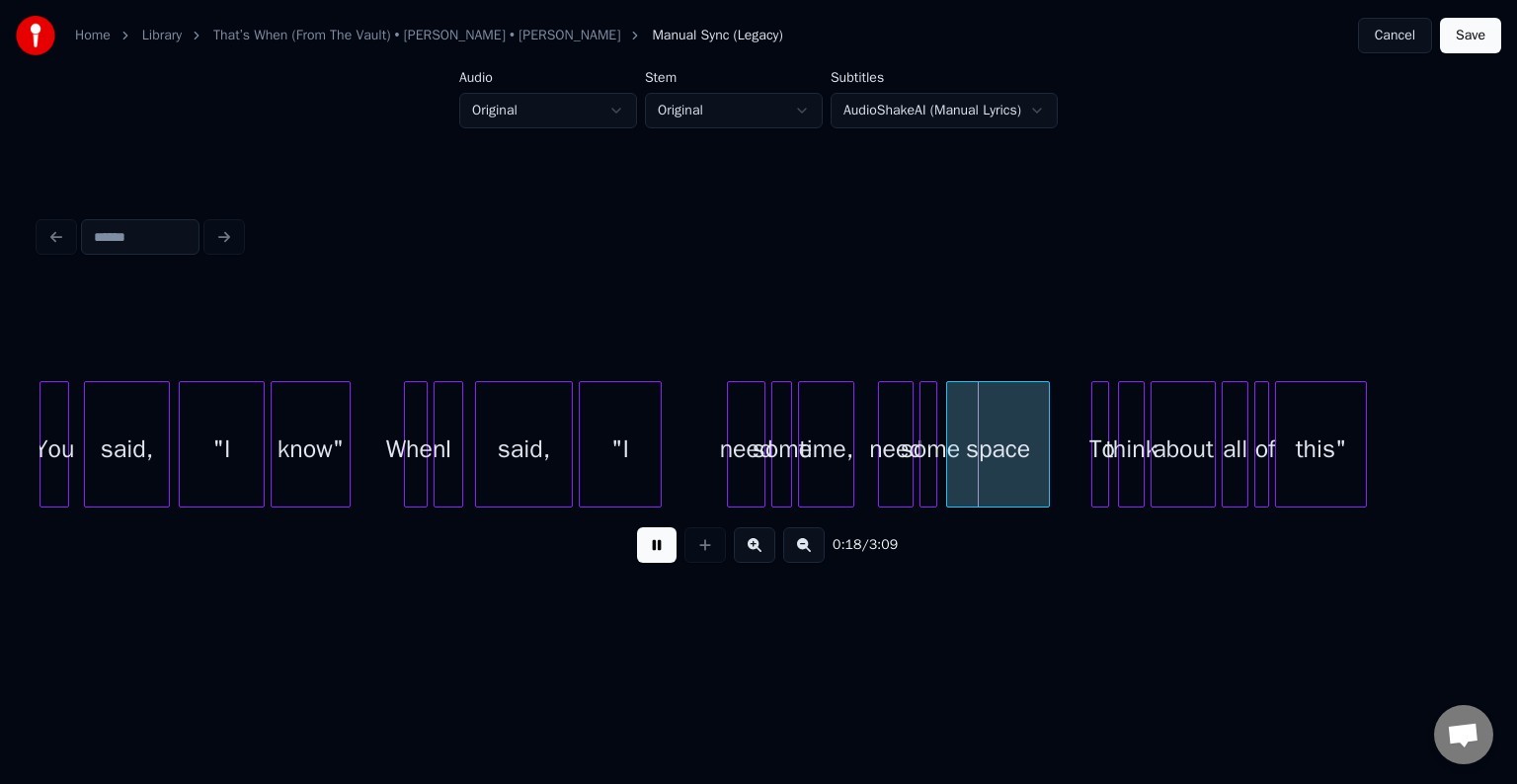 click at bounding box center [657, 545] 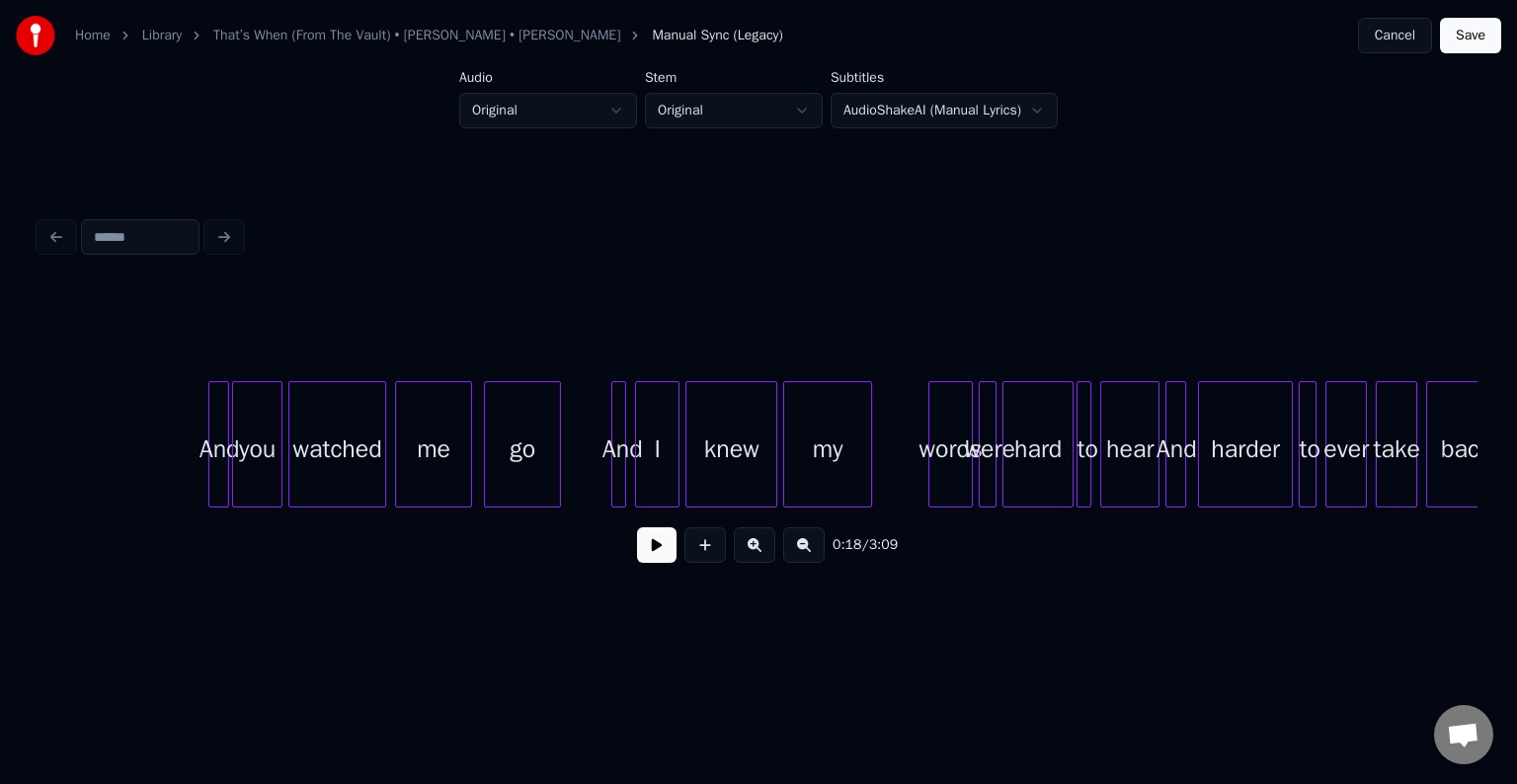 scroll, scrollTop: 0, scrollLeft: 3232, axis: horizontal 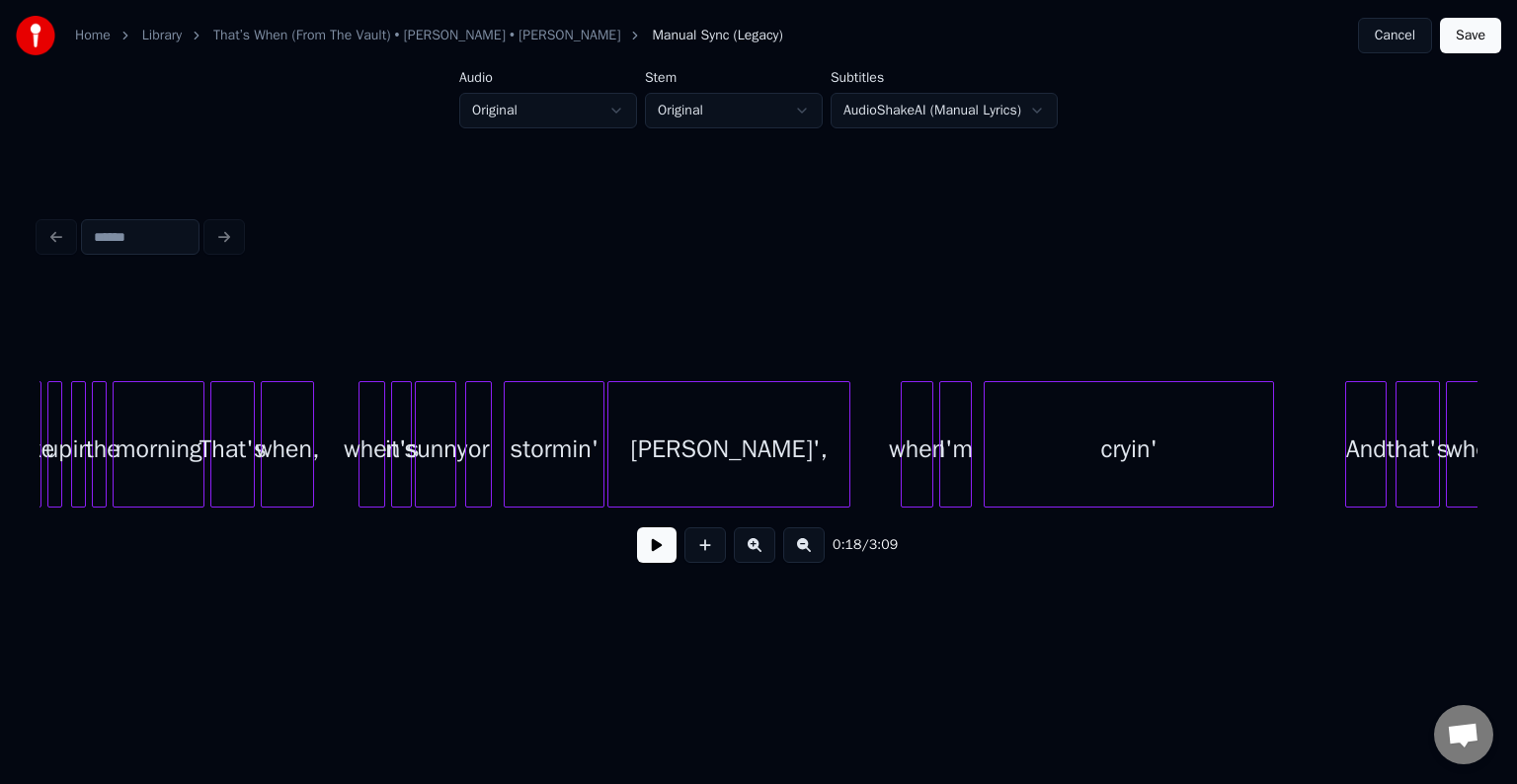 click on "when" at bounding box center (371, 449) 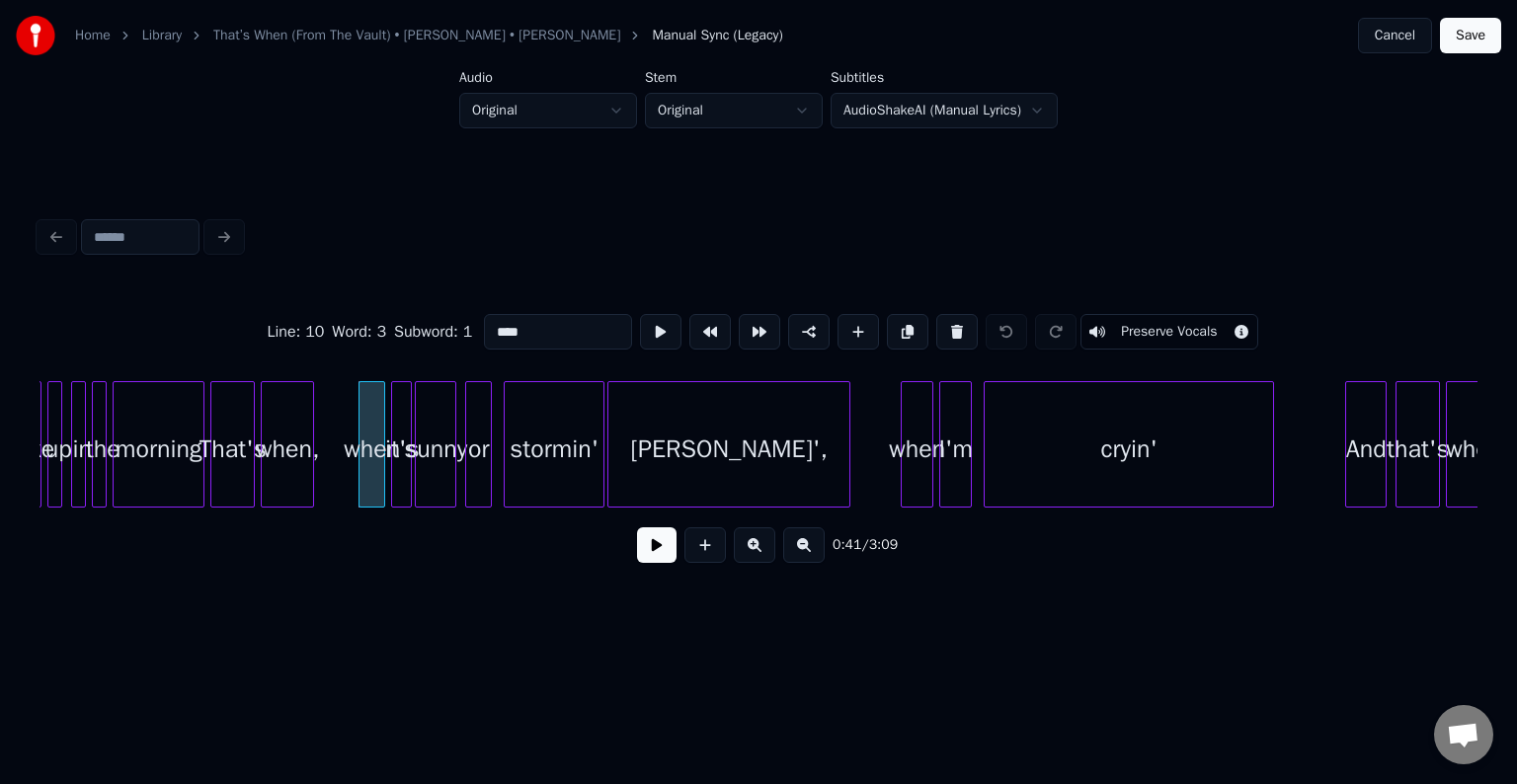 click at bounding box center (657, 545) 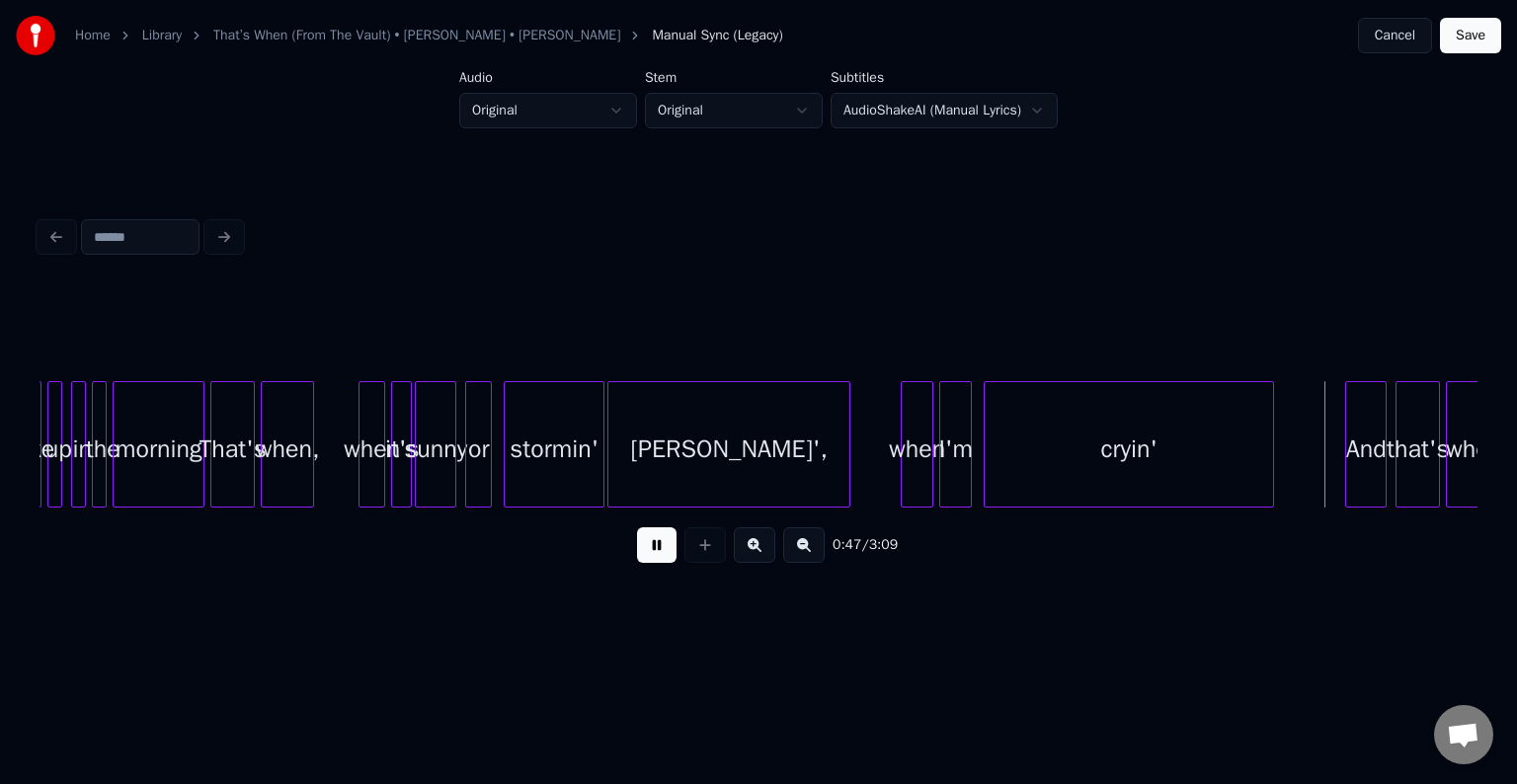 click at bounding box center [657, 545] 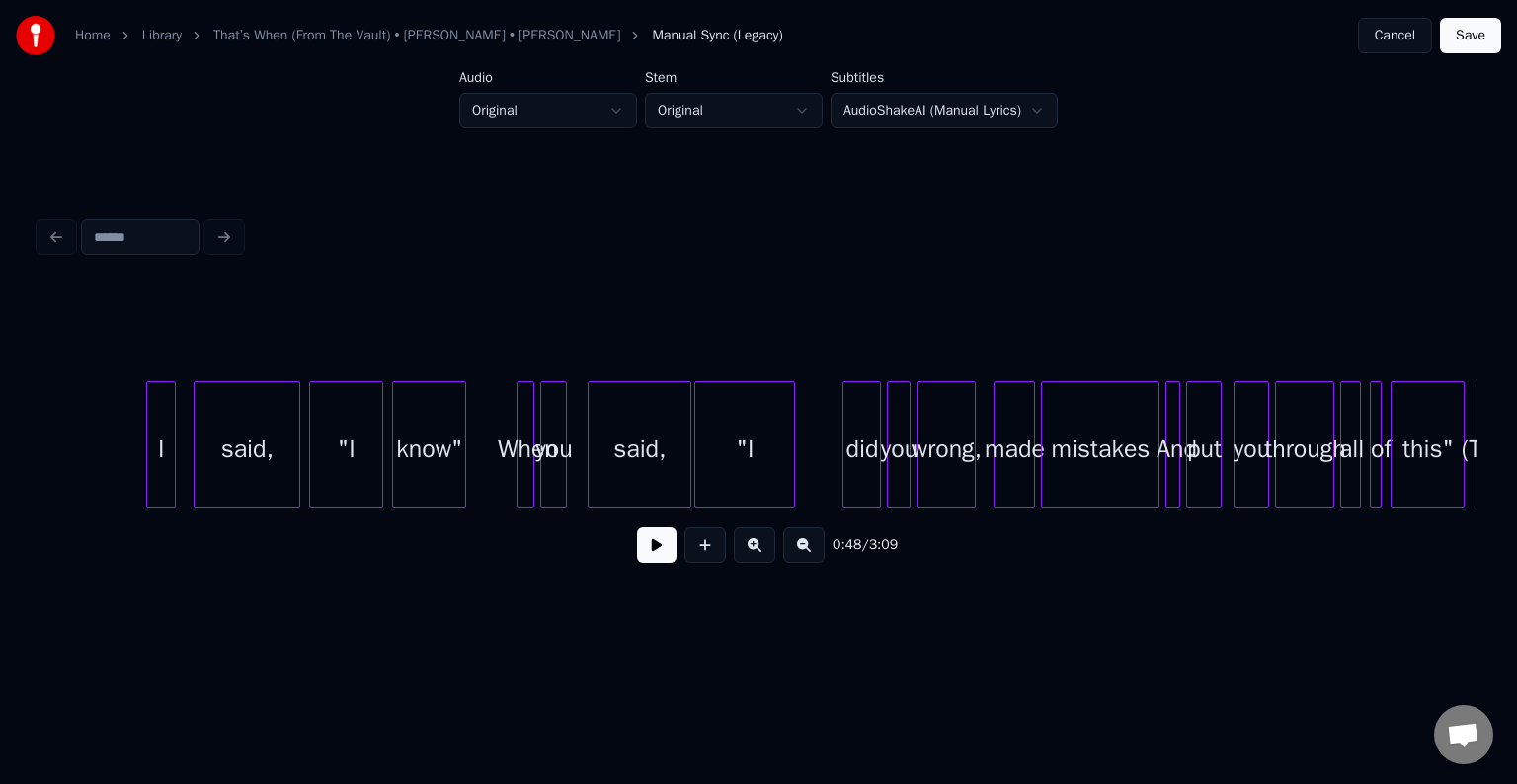 scroll, scrollTop: 0, scrollLeft: 10303, axis: horizontal 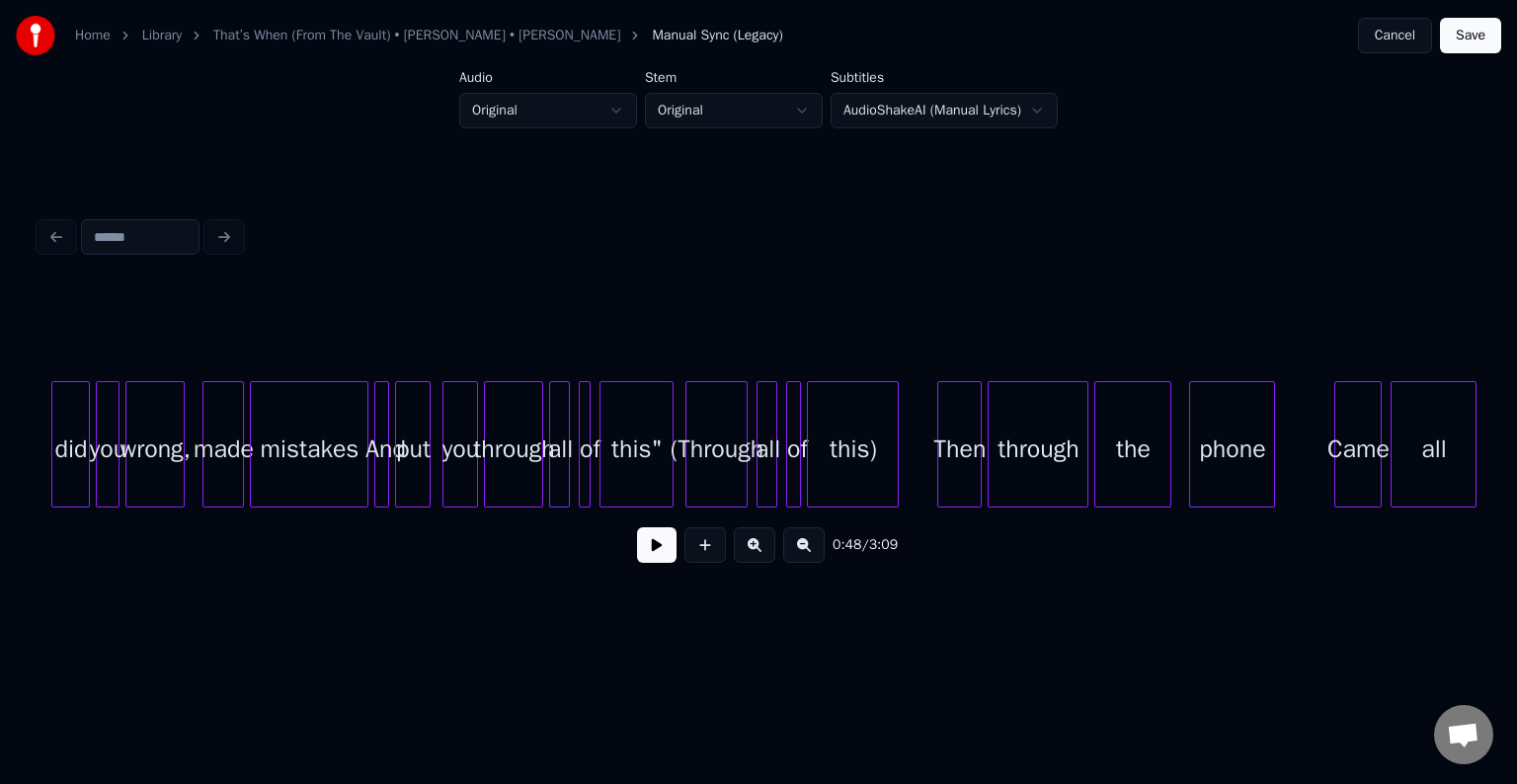 click at bounding box center (474, 444) 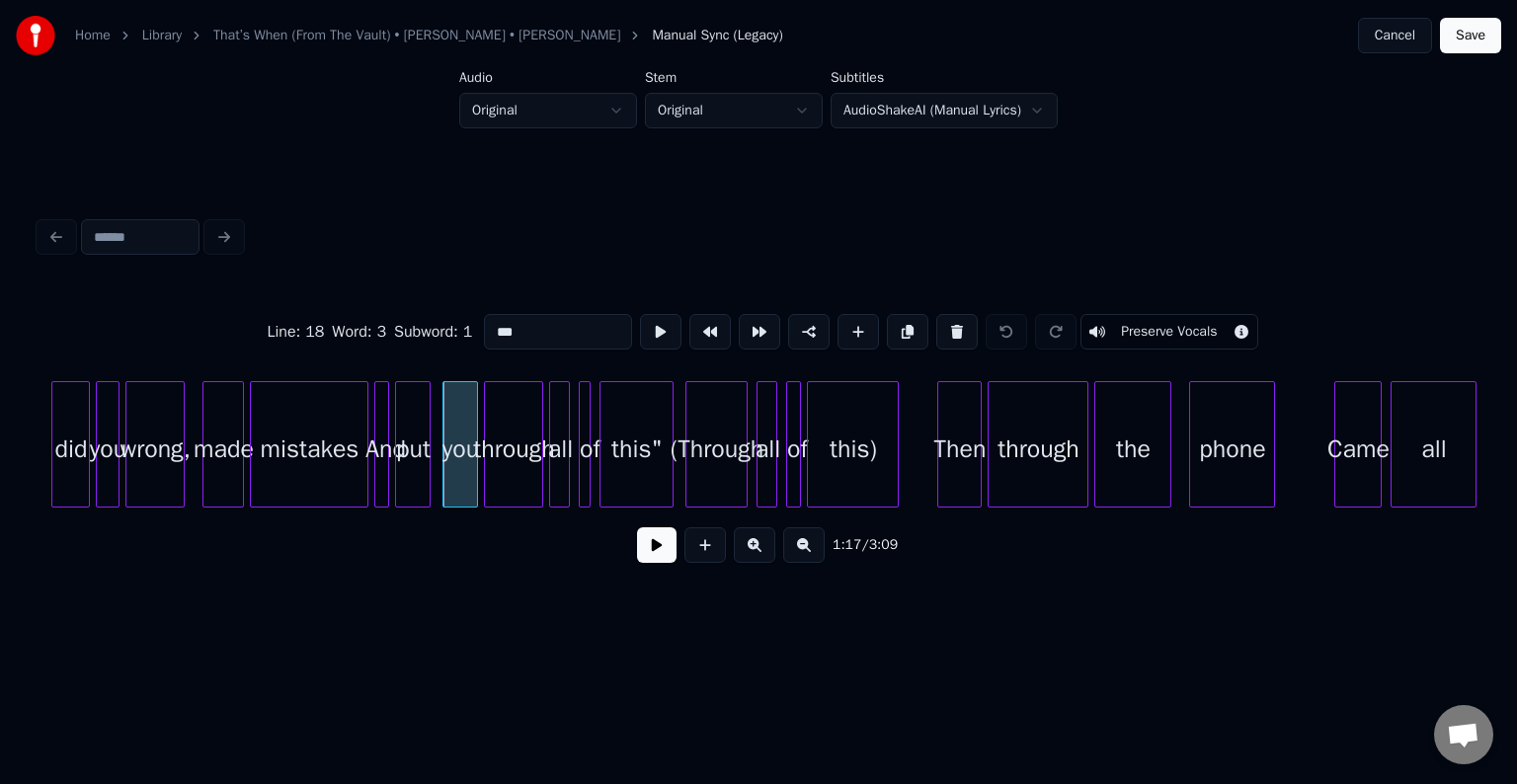 click at bounding box center (657, 545) 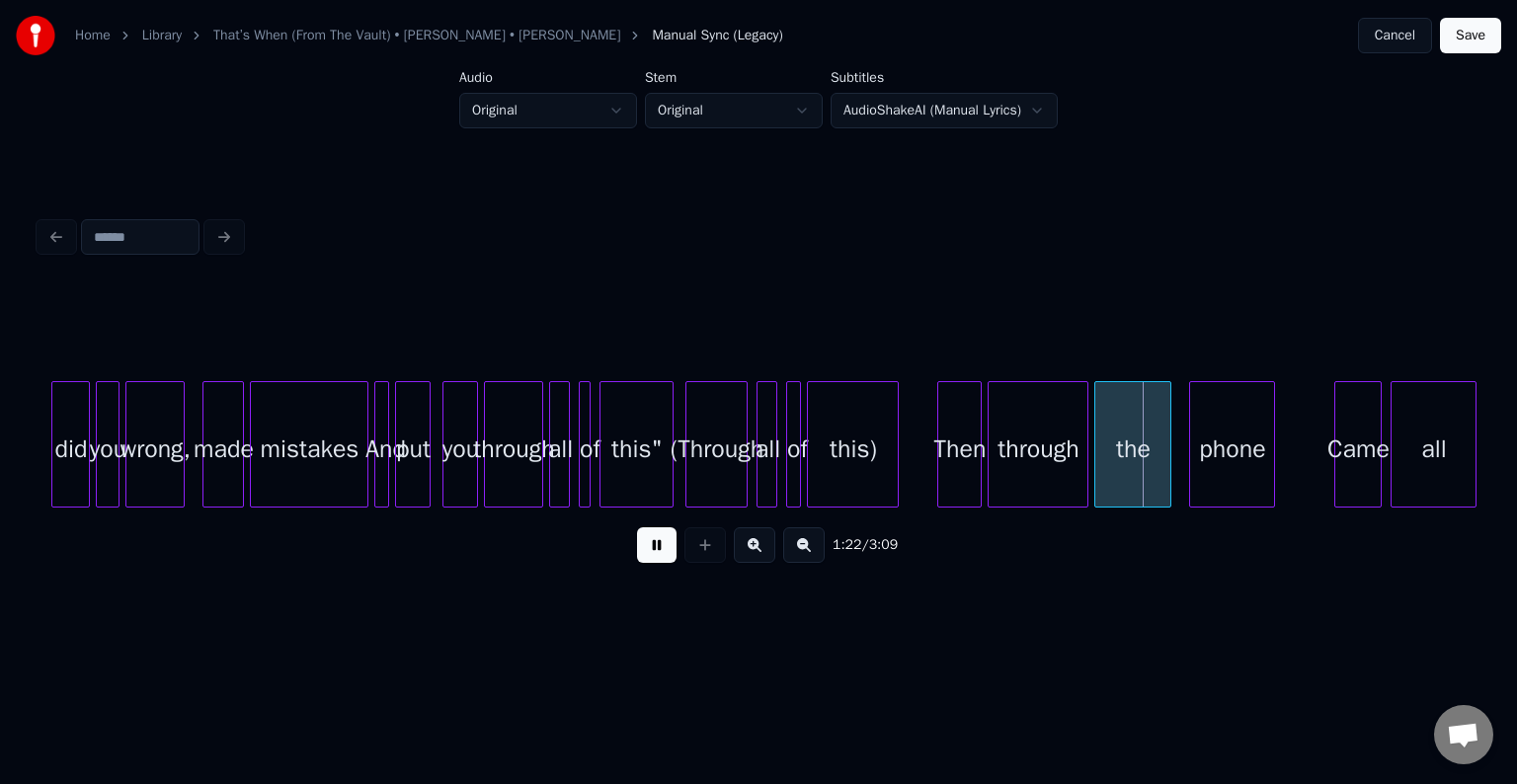 click at bounding box center [657, 545] 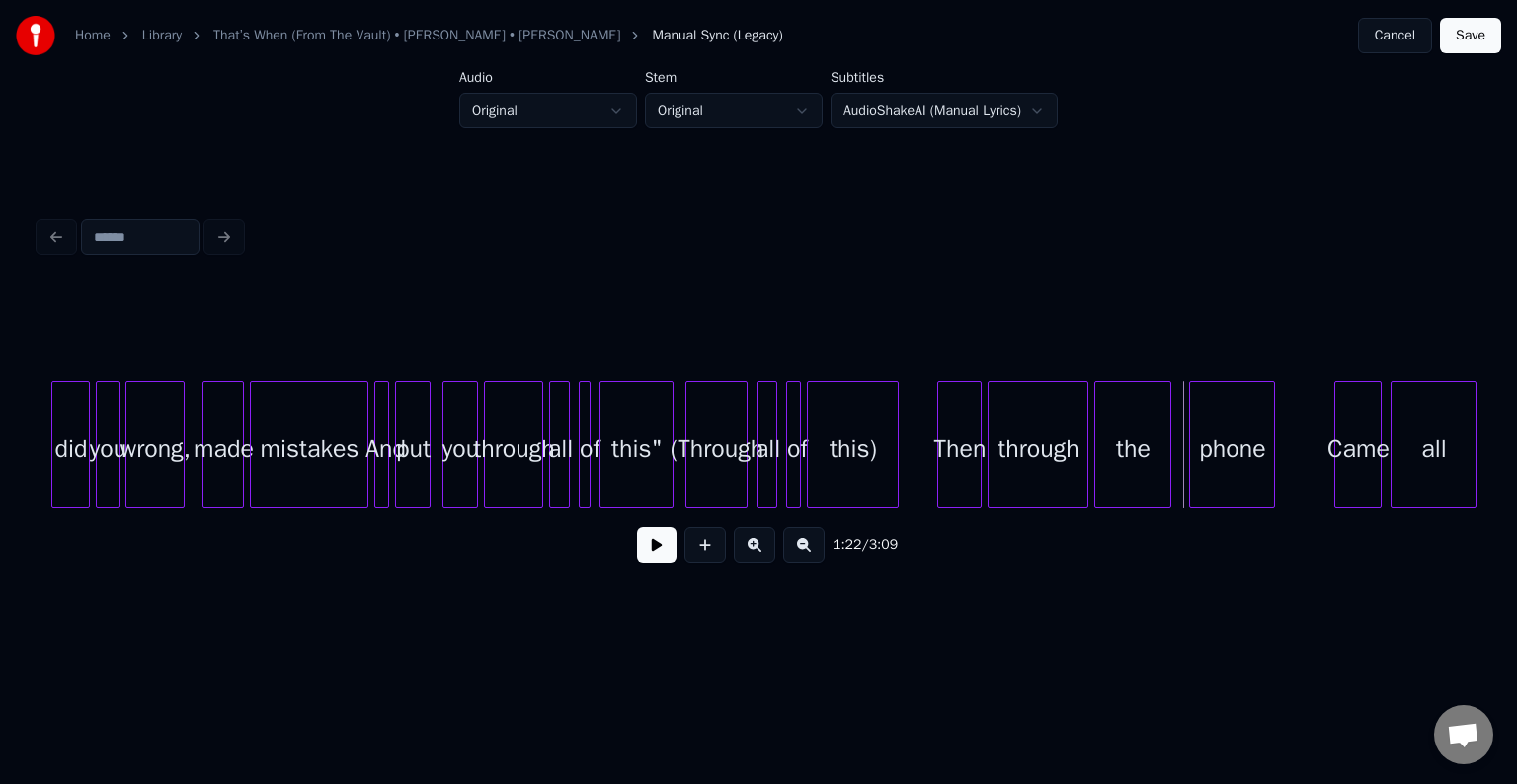 click on "this)" at bounding box center (852, 449) 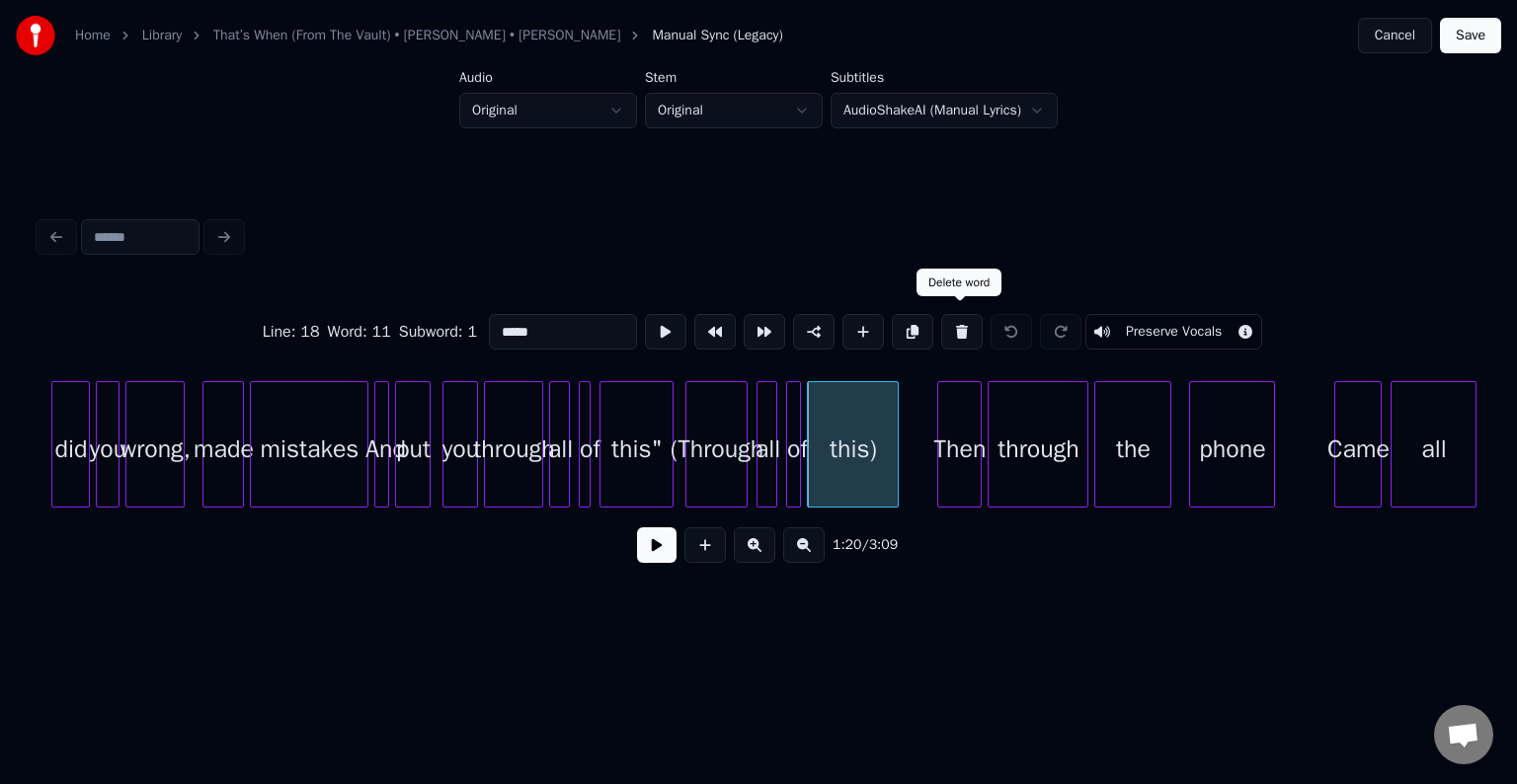 click at bounding box center [962, 332] 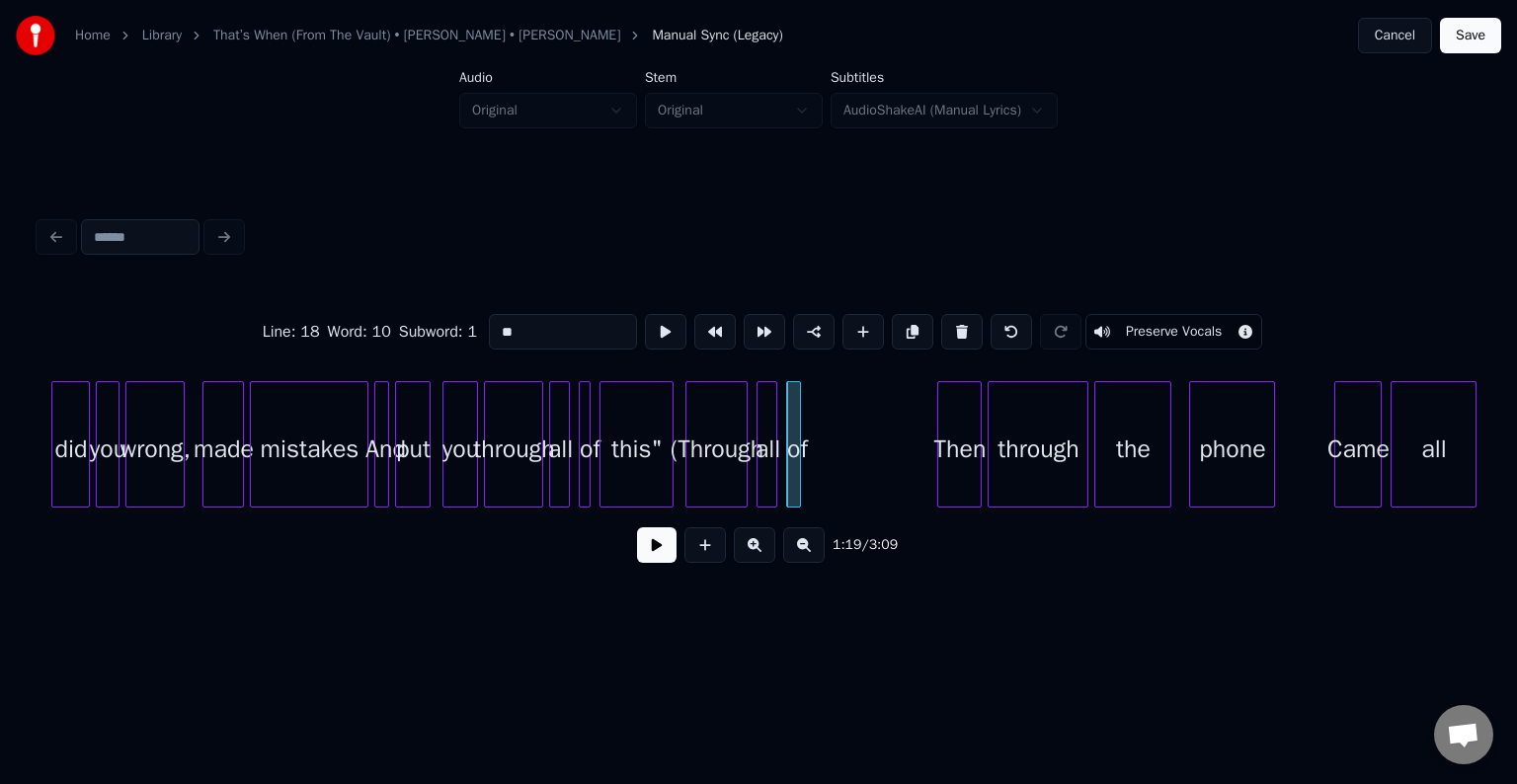 click at bounding box center [962, 332] 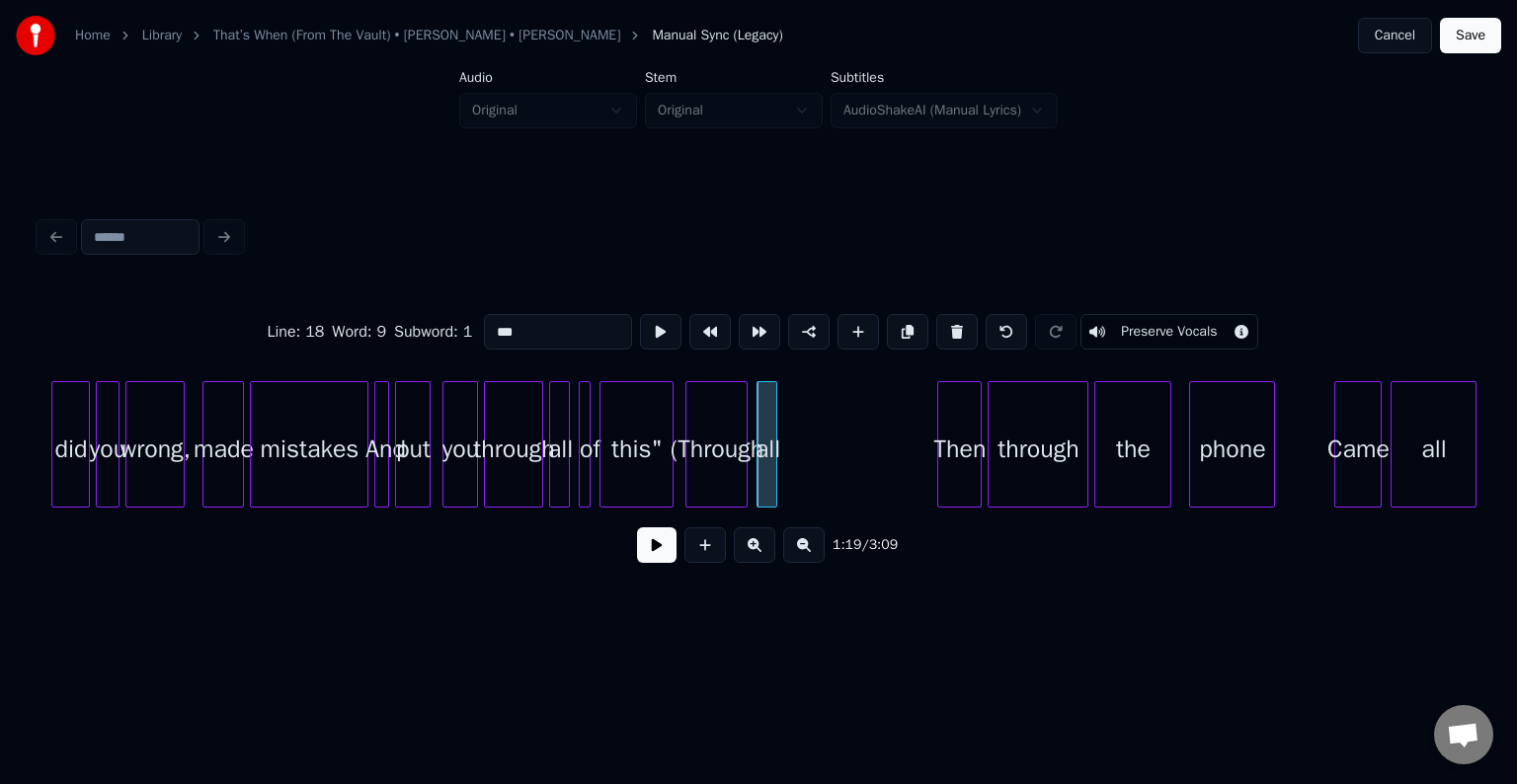 click at bounding box center (957, 332) 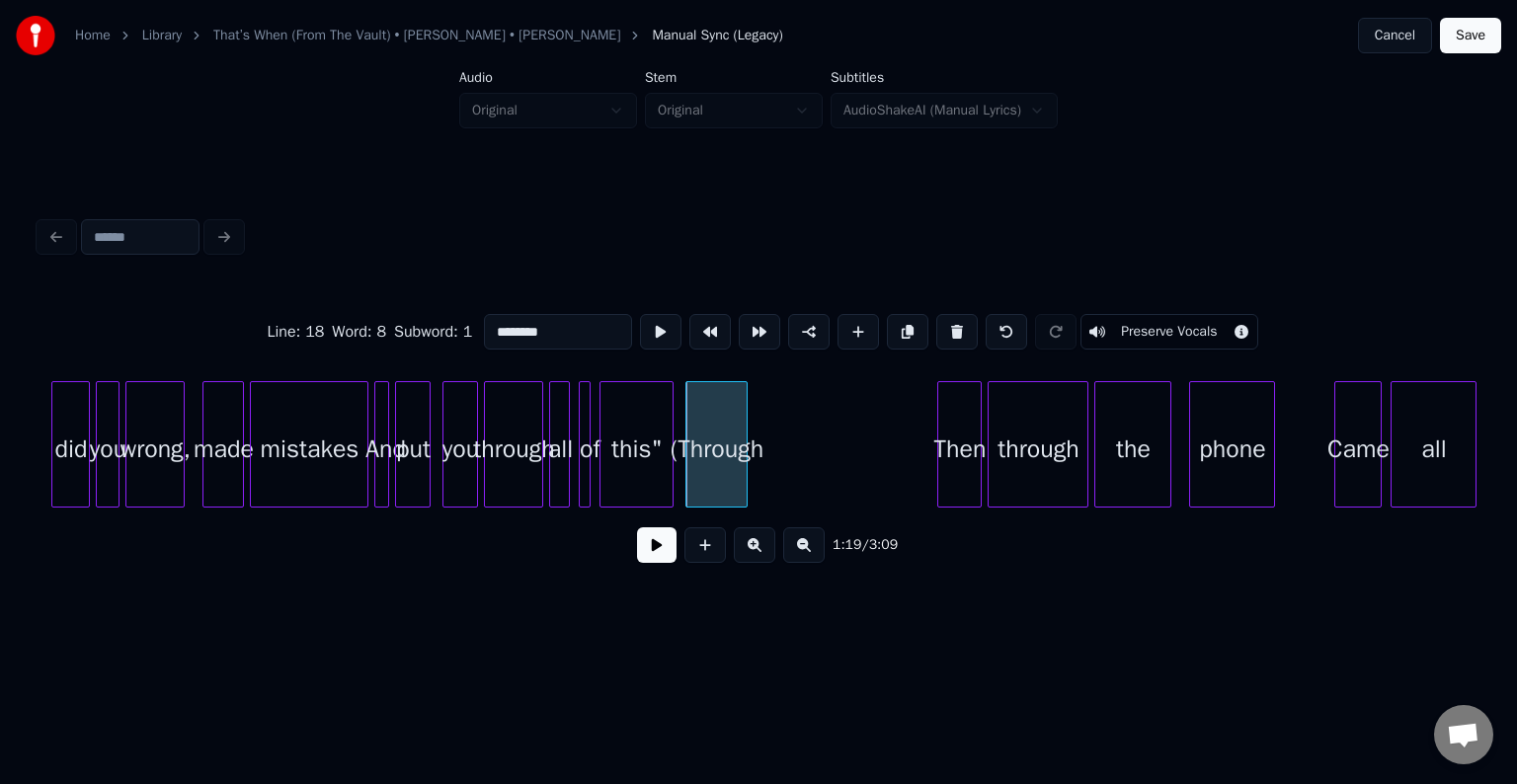 click at bounding box center [957, 332] 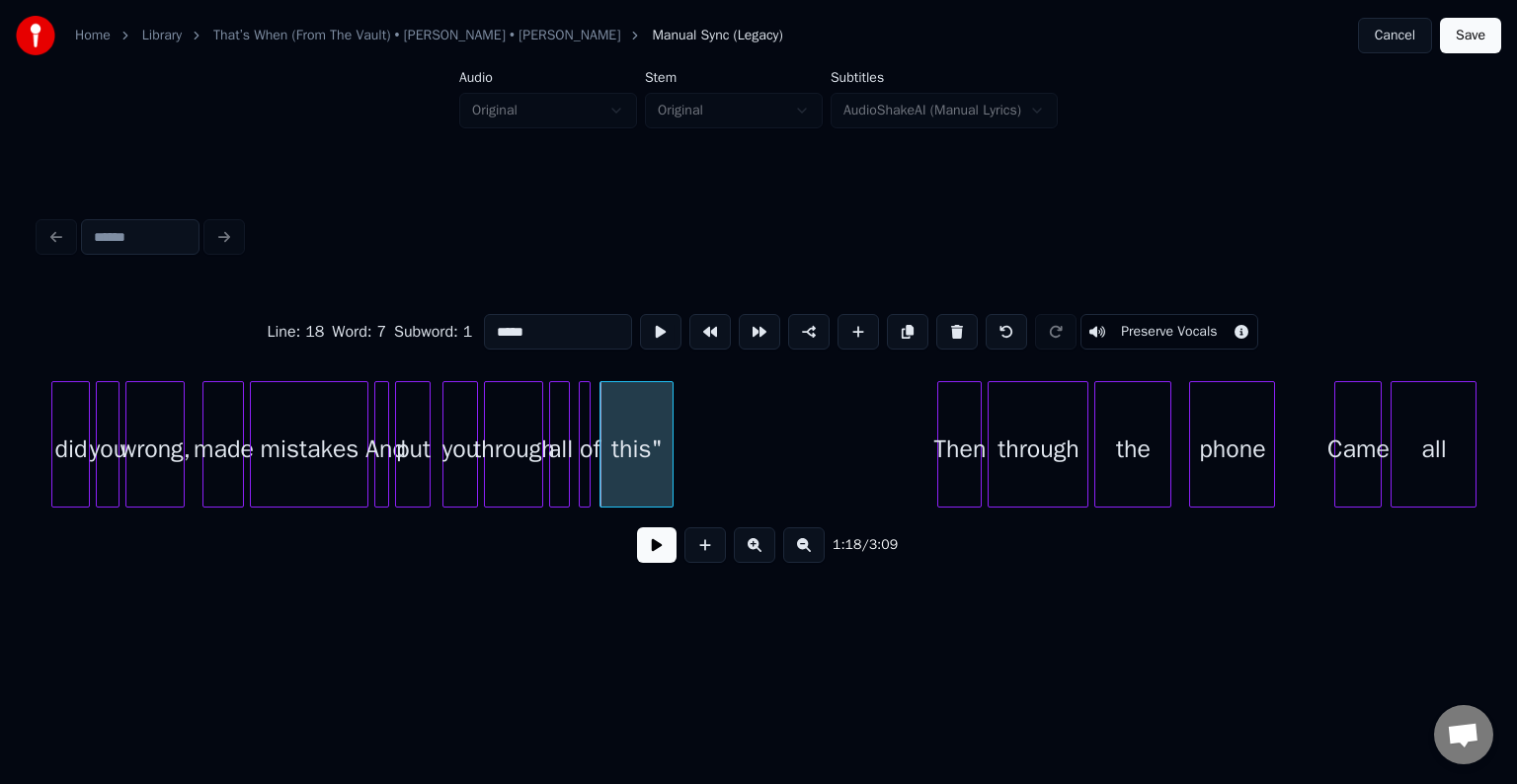click at bounding box center (657, 545) 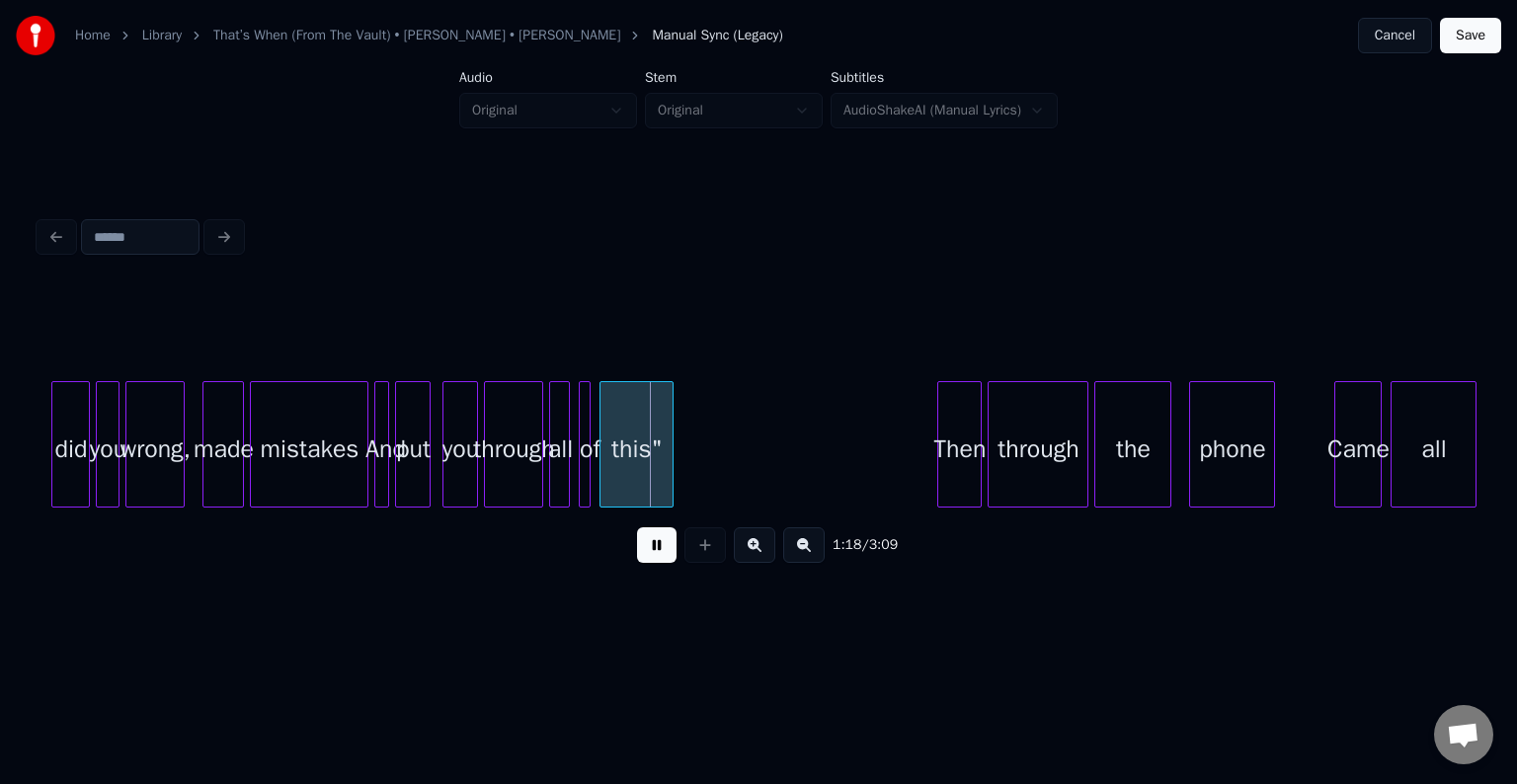 click on "through" at bounding box center (514, 449) 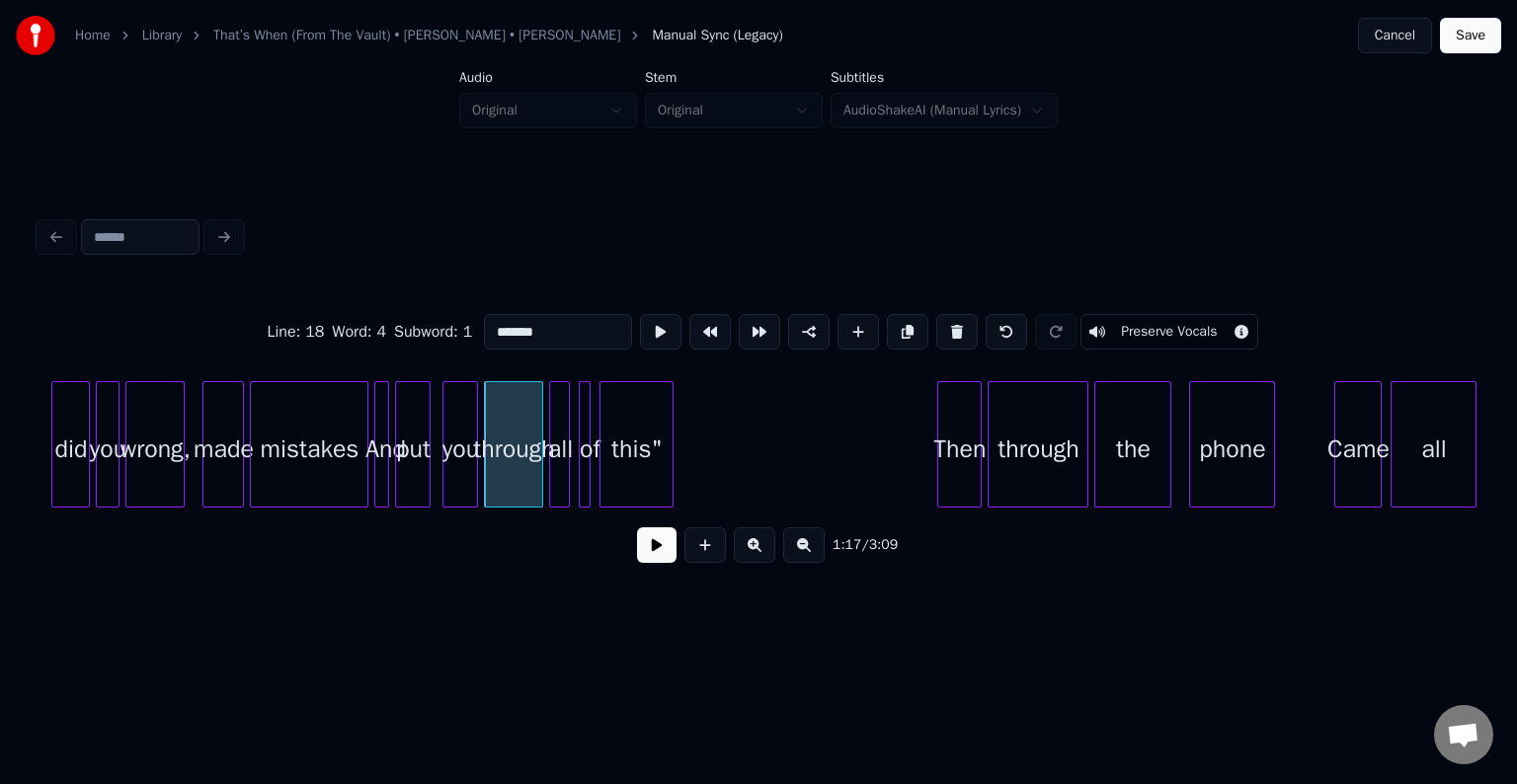 click at bounding box center [657, 545] 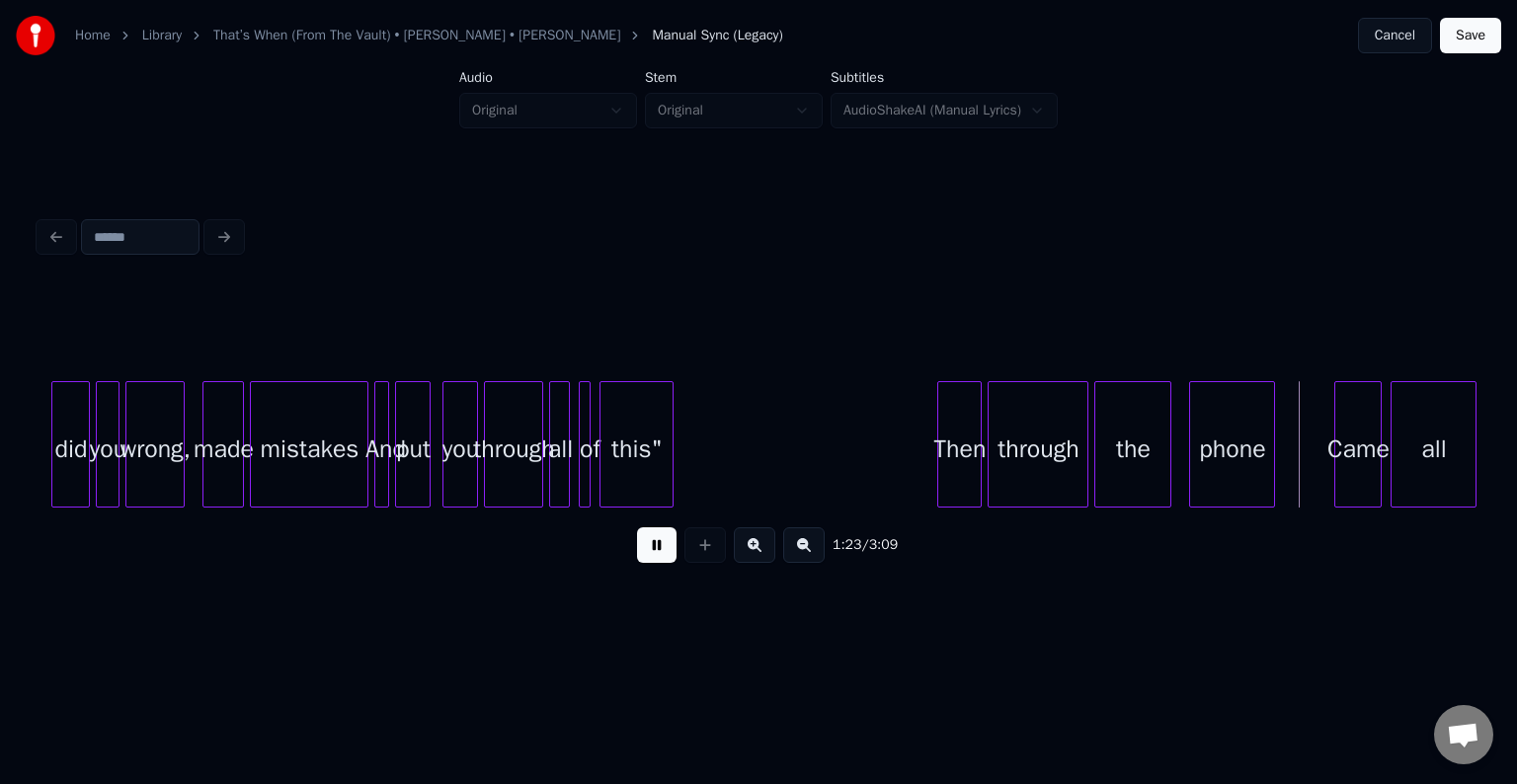 click at bounding box center (657, 545) 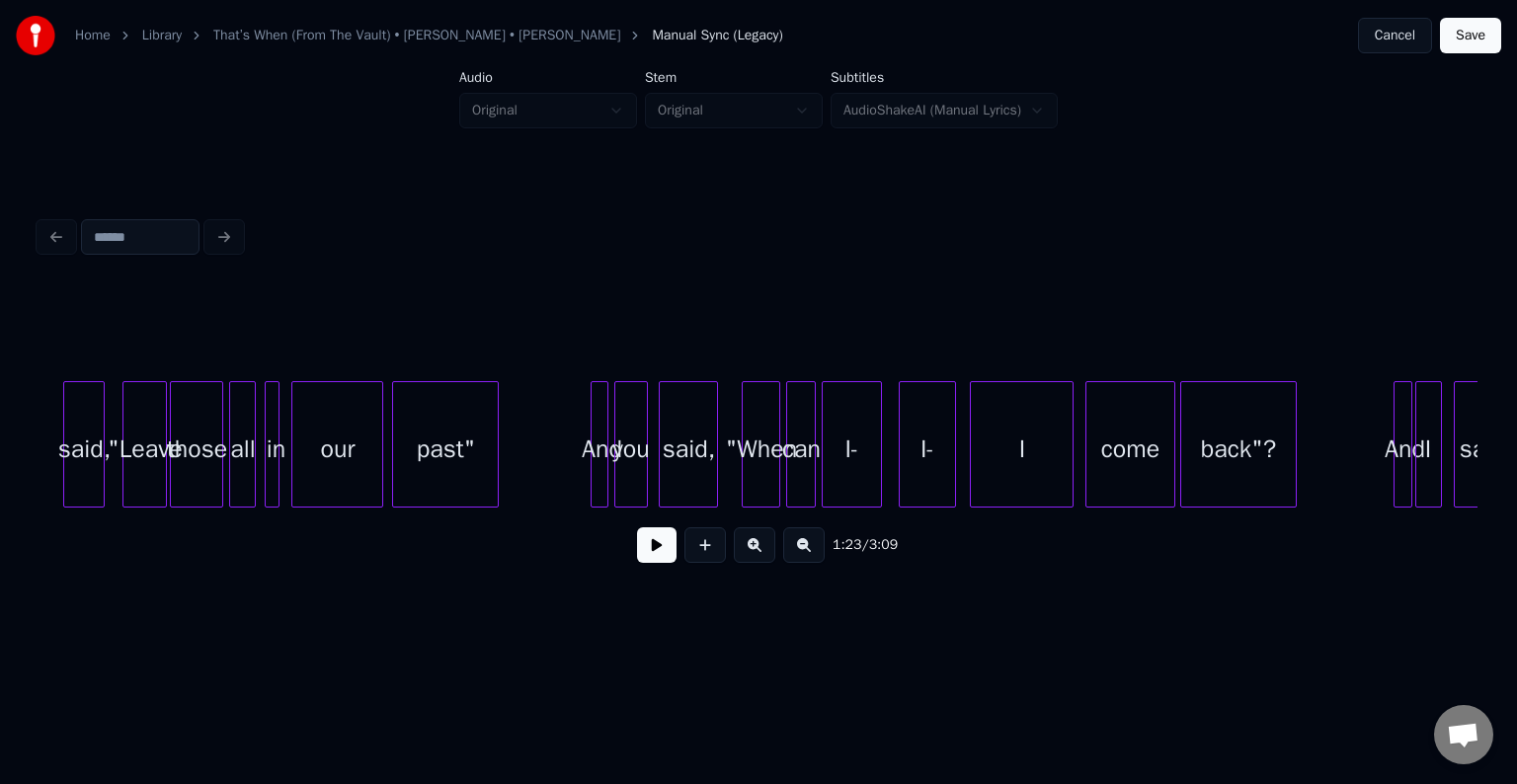 scroll, scrollTop: 0, scrollLeft: 12792, axis: horizontal 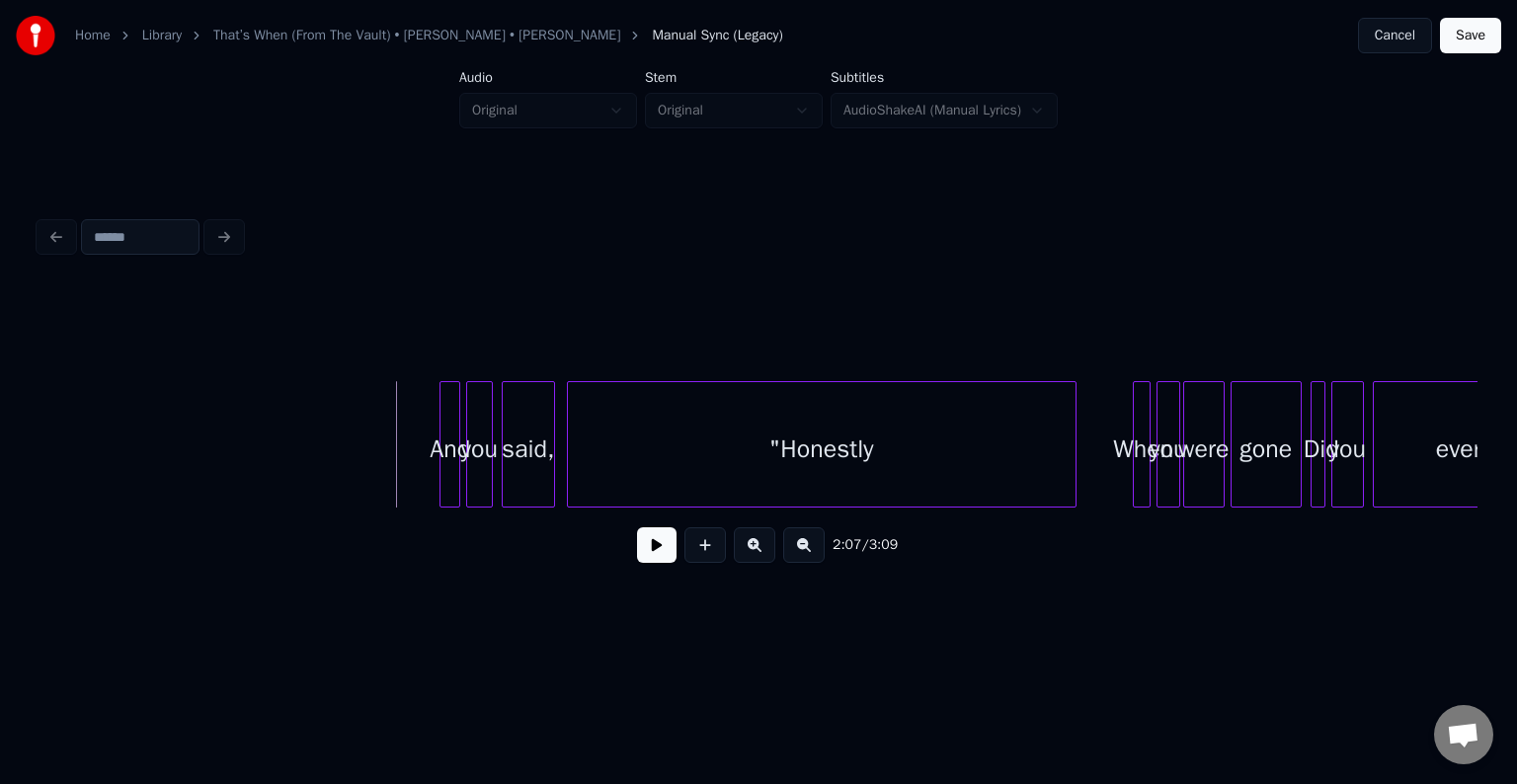 click at bounding box center (657, 545) 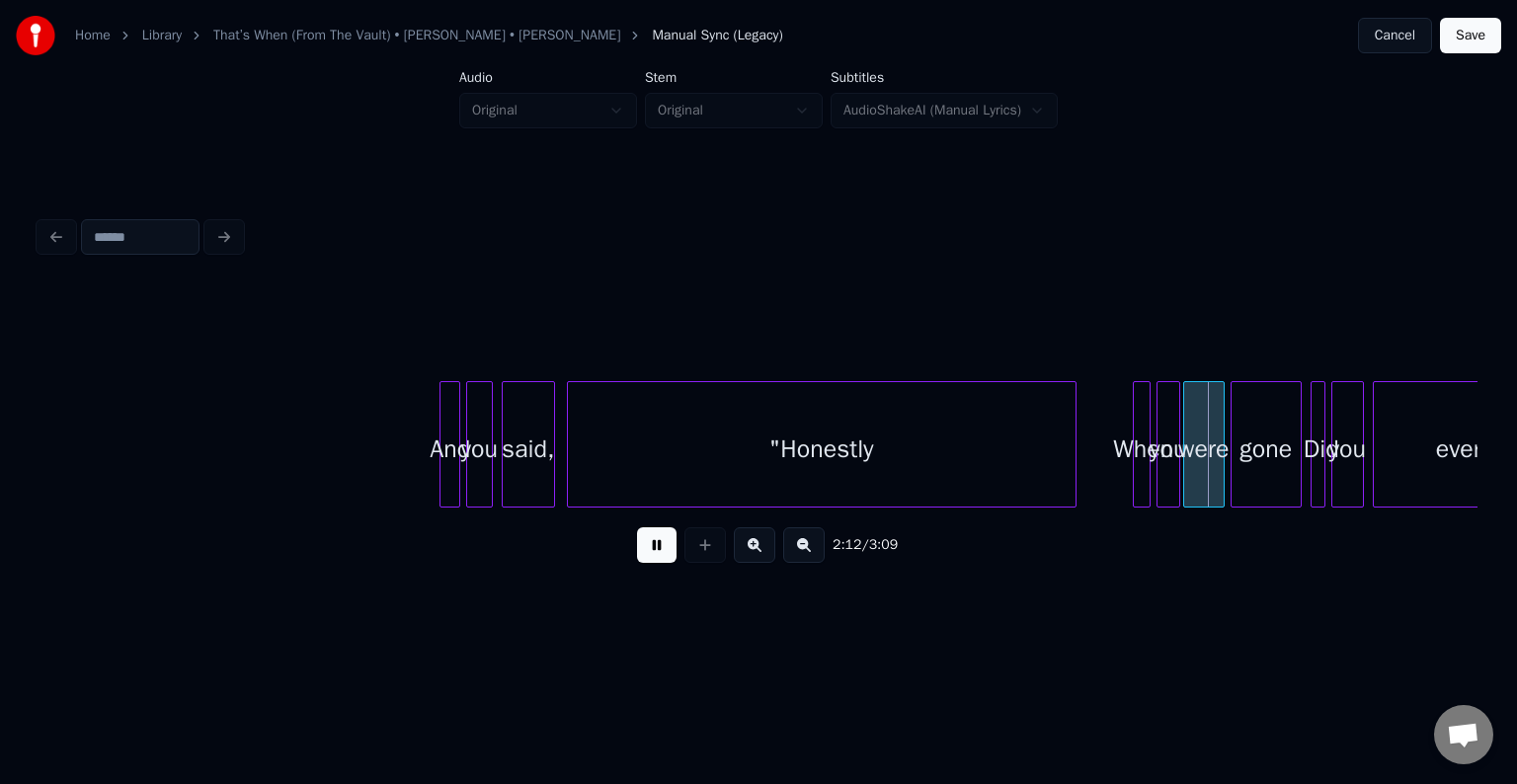 click at bounding box center [657, 545] 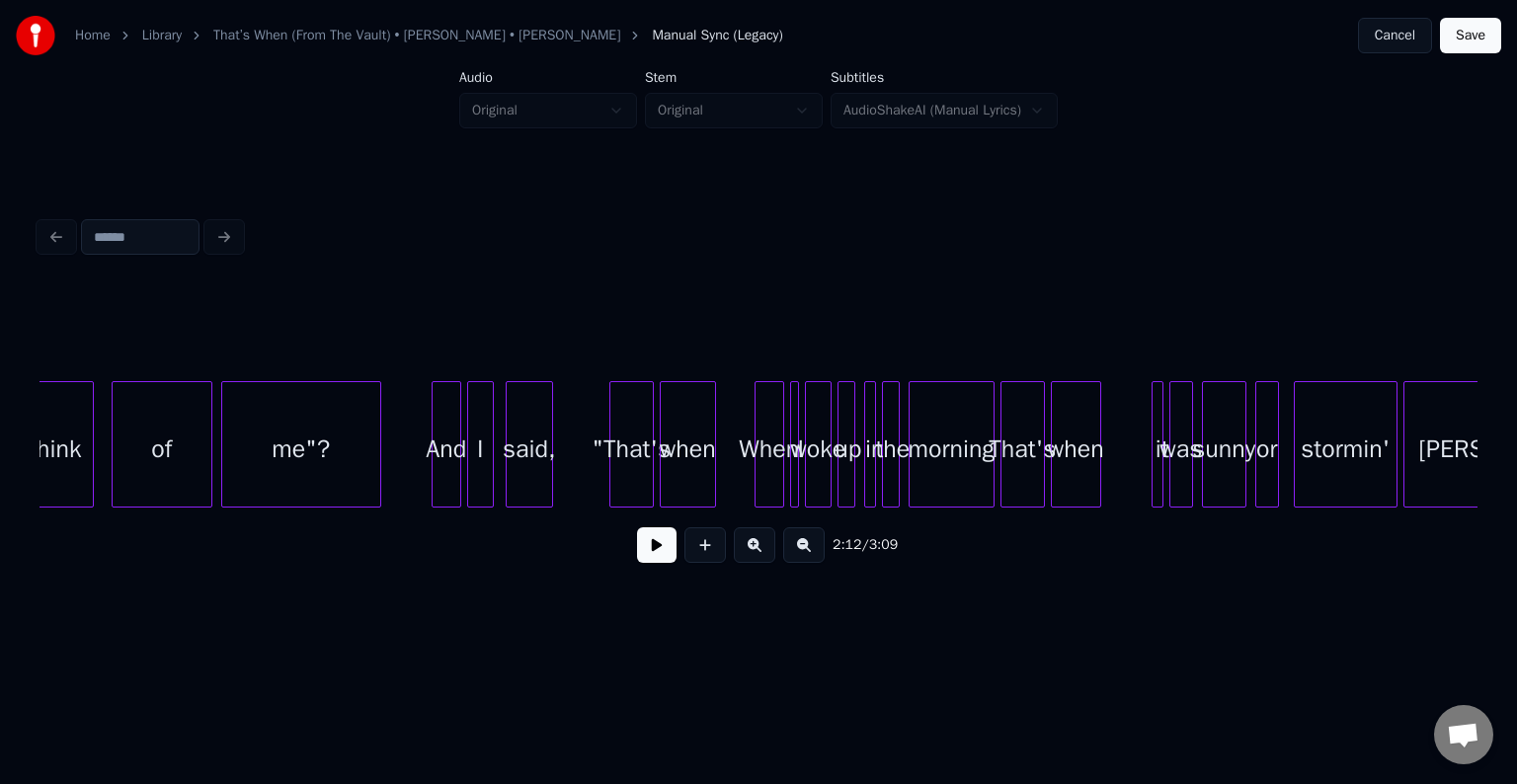 scroll, scrollTop: 0, scrollLeft: 20021, axis: horizontal 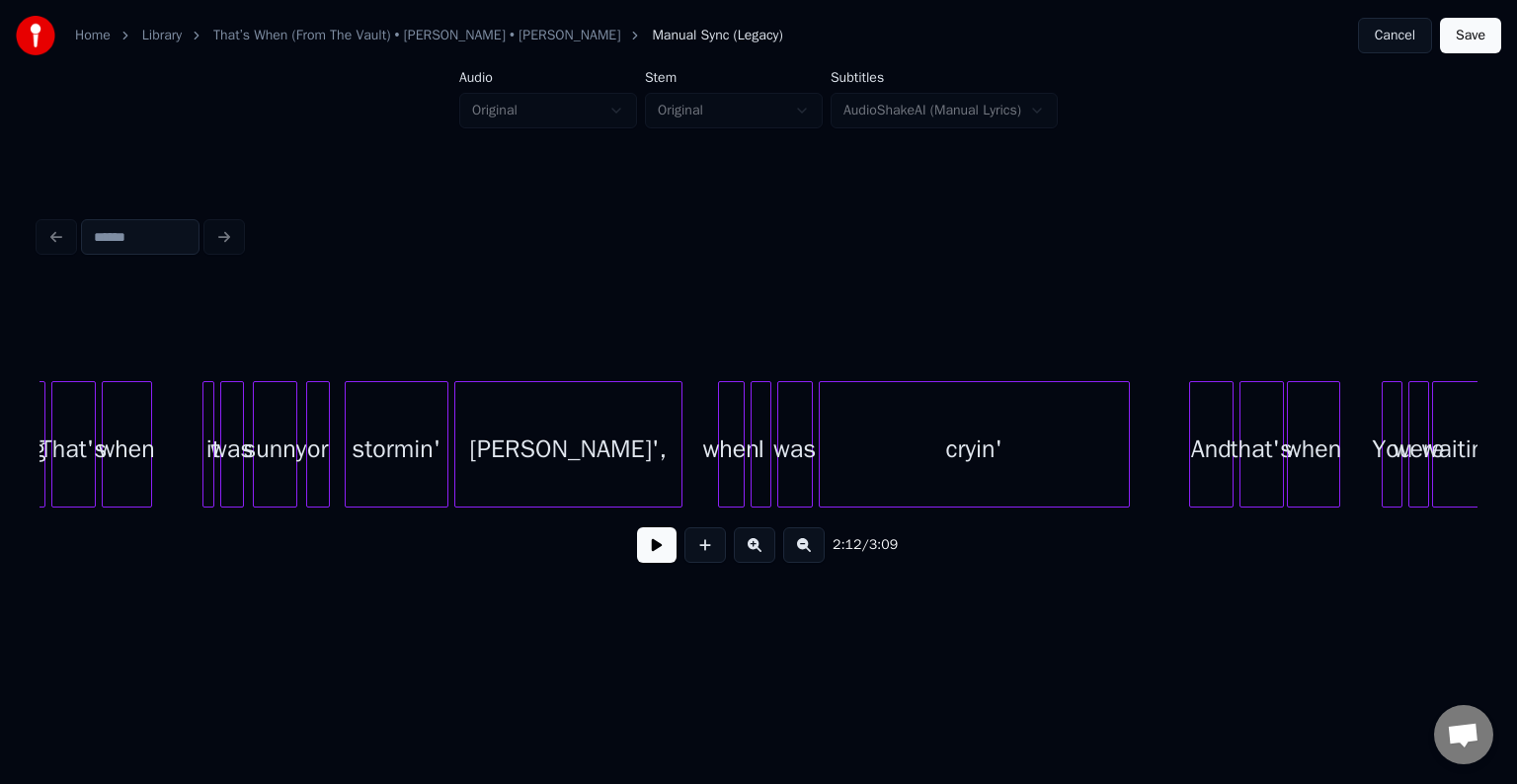 click at bounding box center [206, 444] 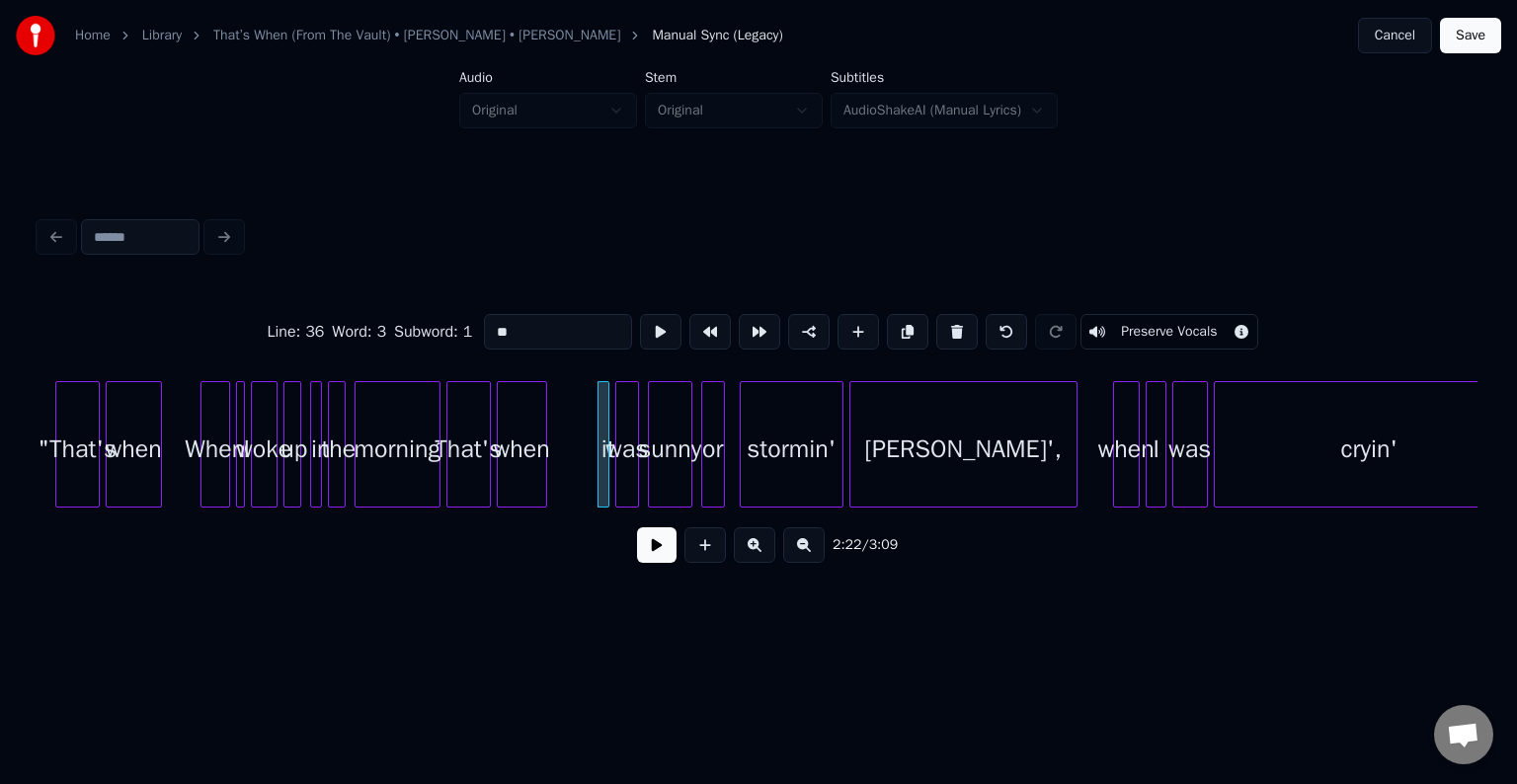 scroll, scrollTop: 0, scrollLeft: 20535, axis: horizontal 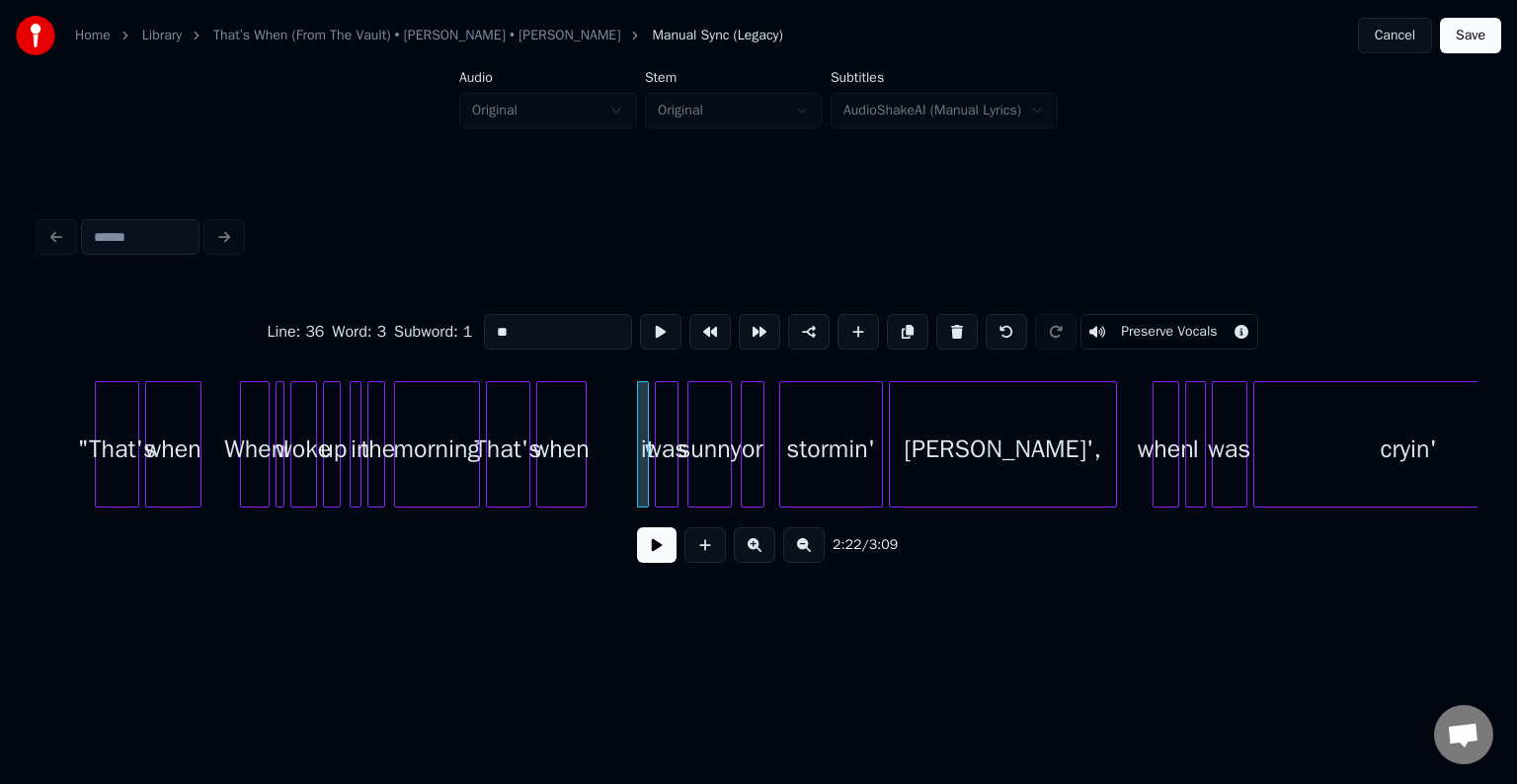 click on "sunny or stormin' [PERSON_NAME]', when I was cryin' was it when That's morning the in up woke I When when "That's" at bounding box center (-6455, 444) 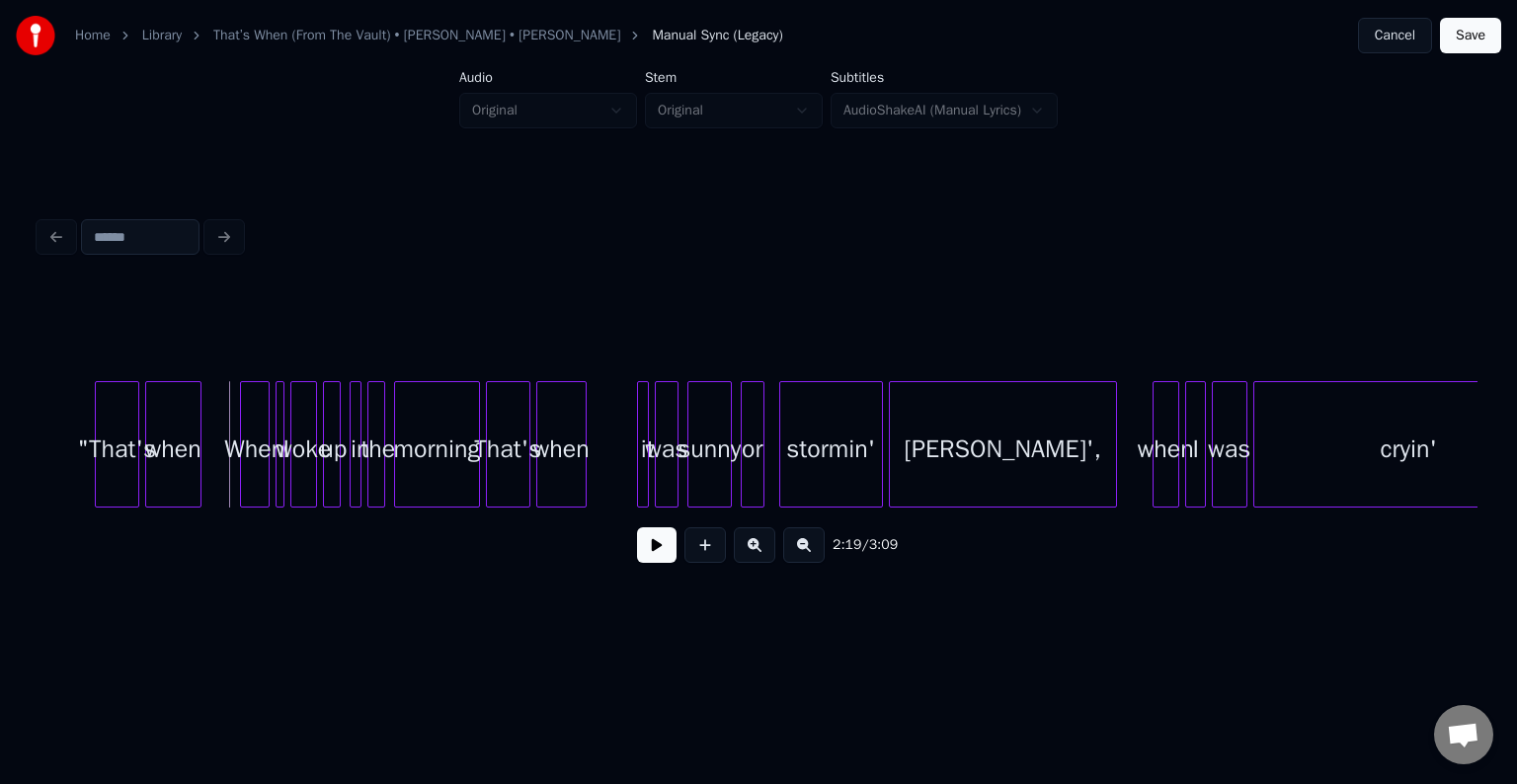 click at bounding box center [657, 545] 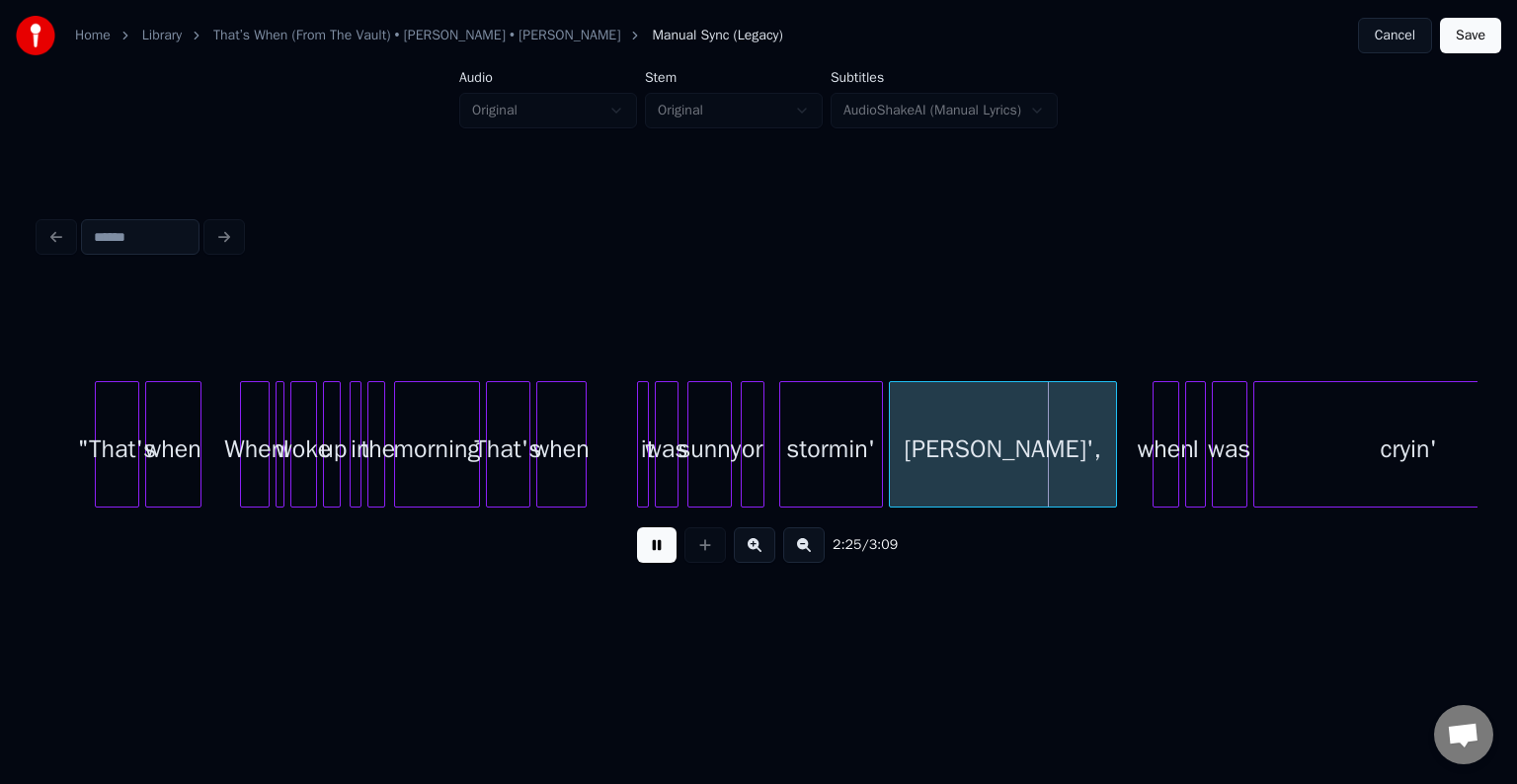 click at bounding box center [657, 545] 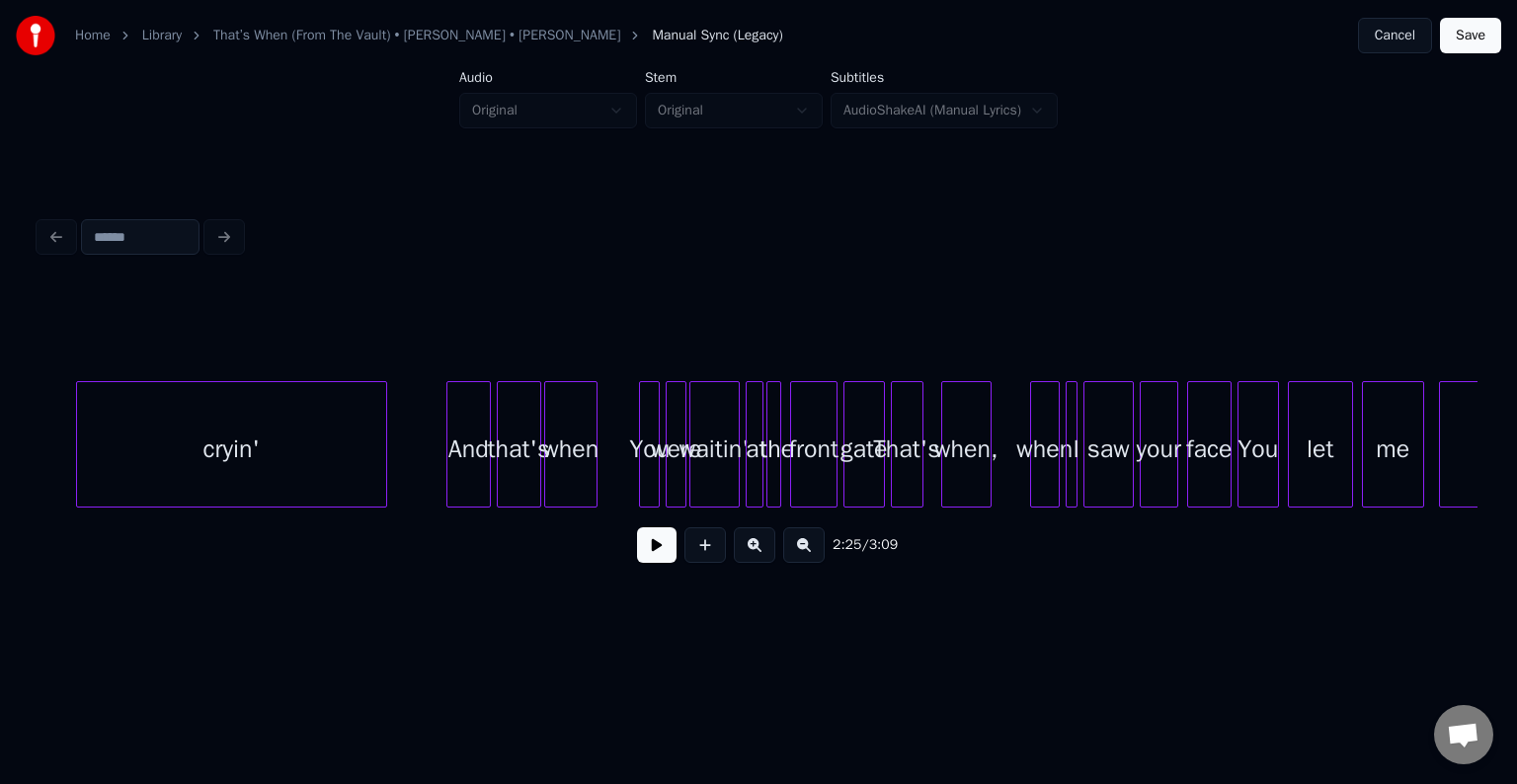 scroll, scrollTop: 0, scrollLeft: 21799, axis: horizontal 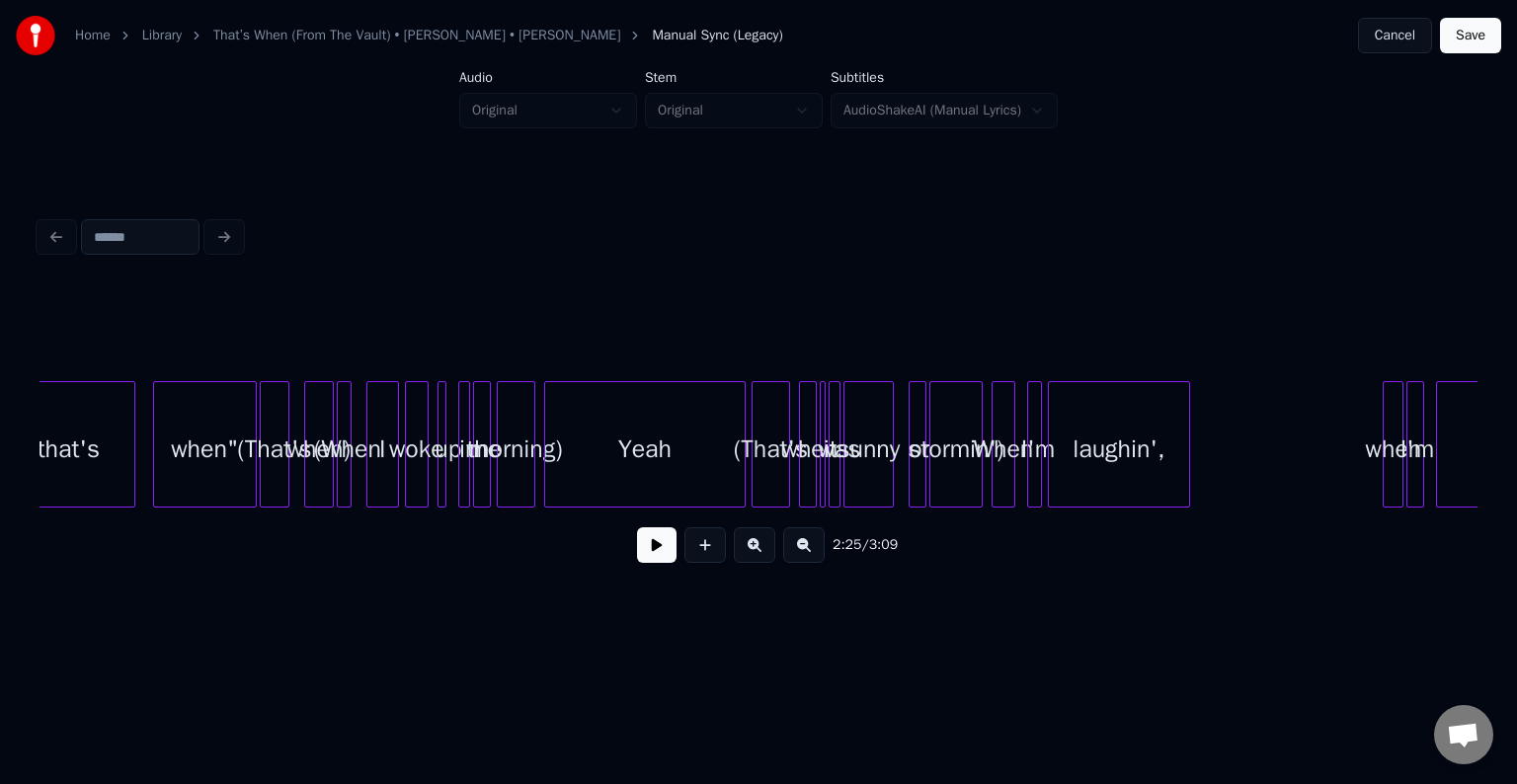 click on "when"" at bounding box center (204, 449) 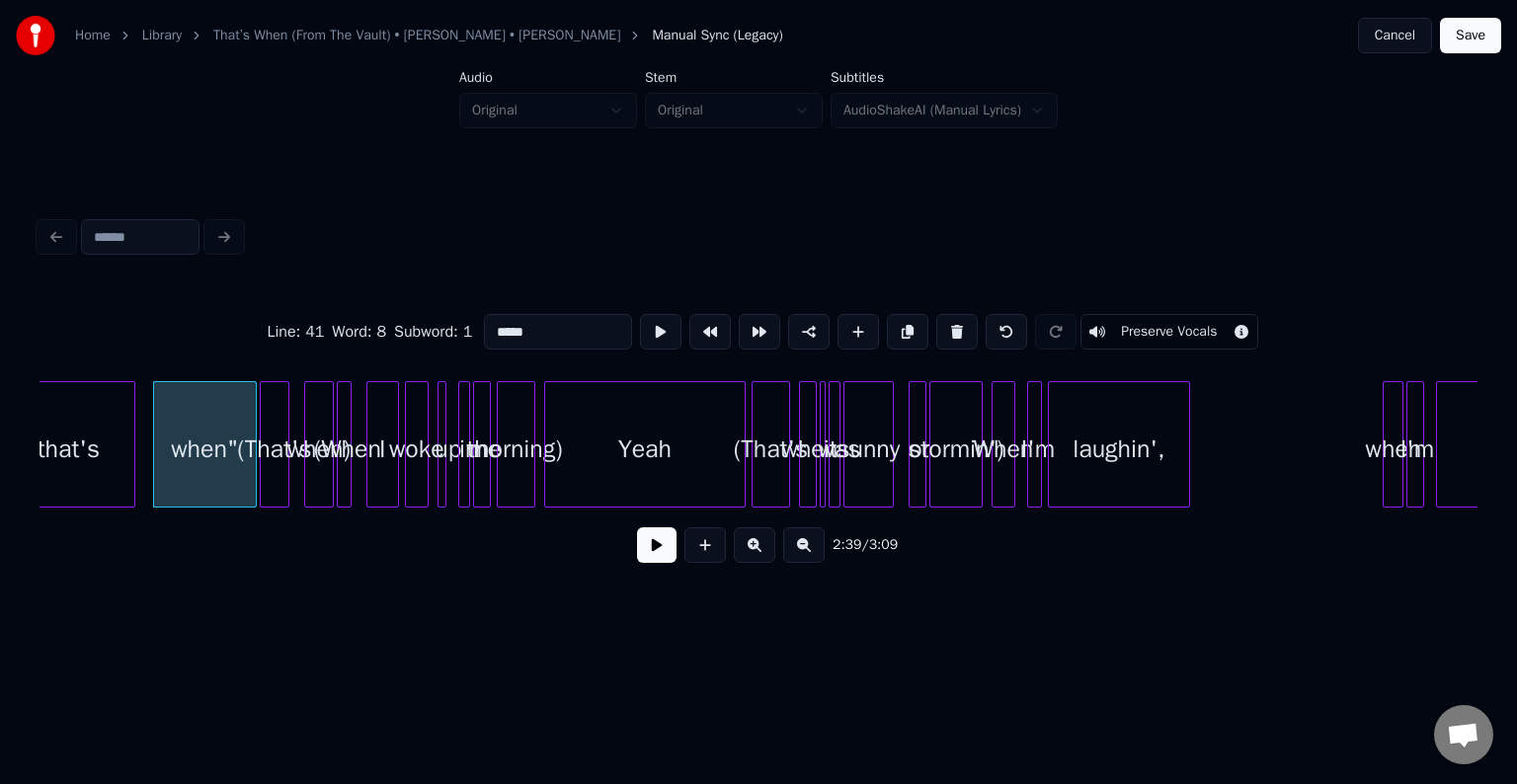 click at bounding box center (657, 545) 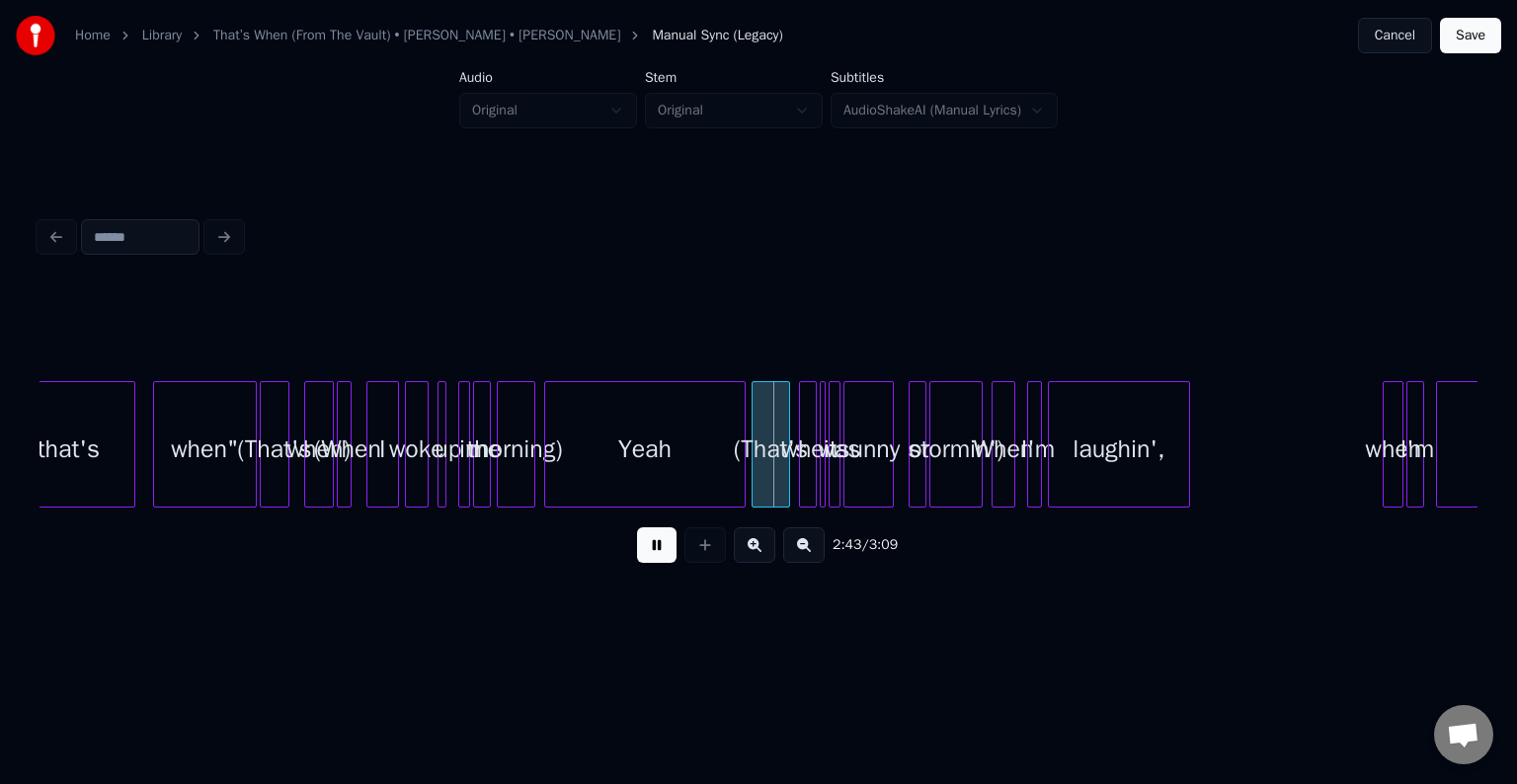 click at bounding box center [657, 545] 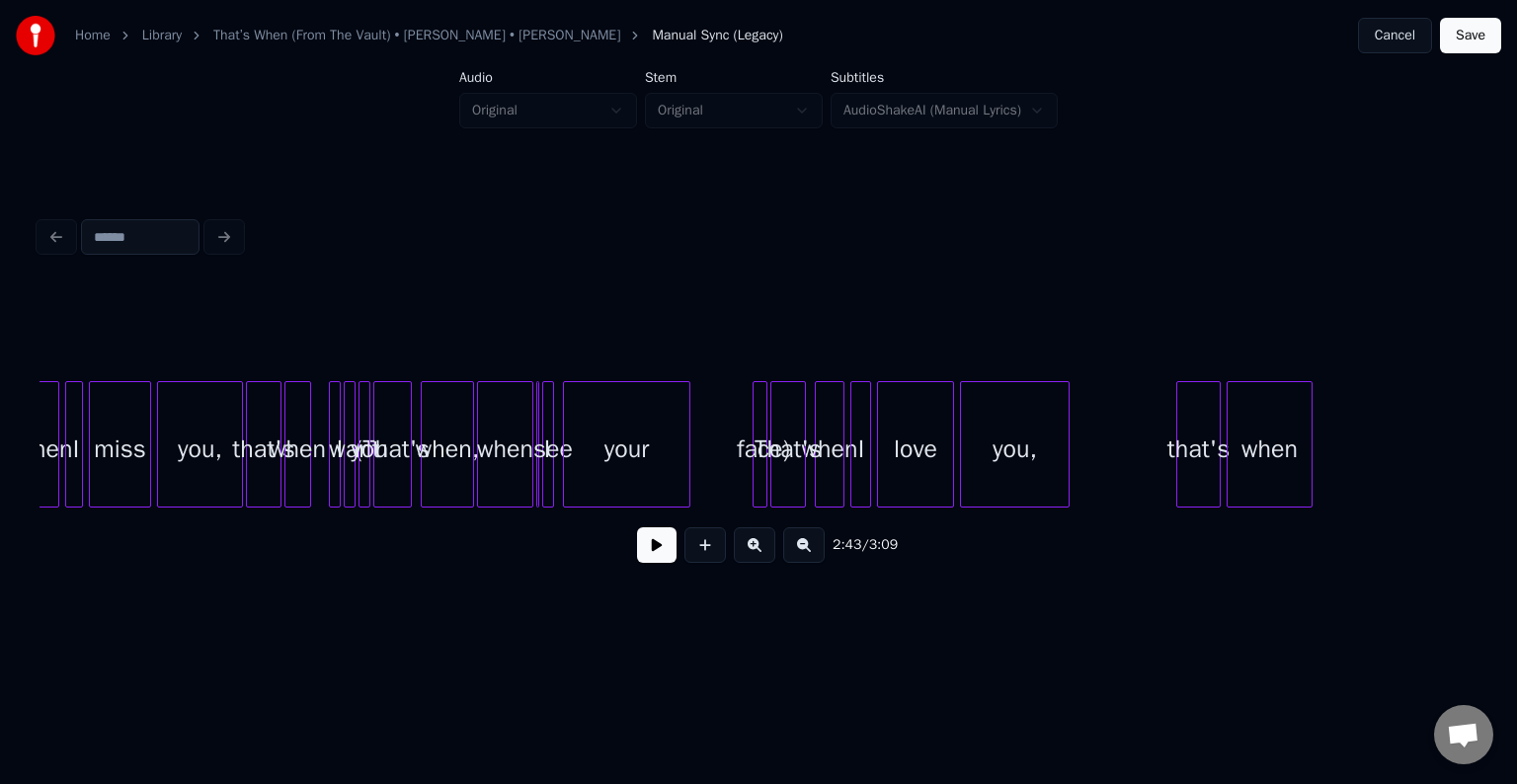 scroll, scrollTop: 0, scrollLeft: 25694, axis: horizontal 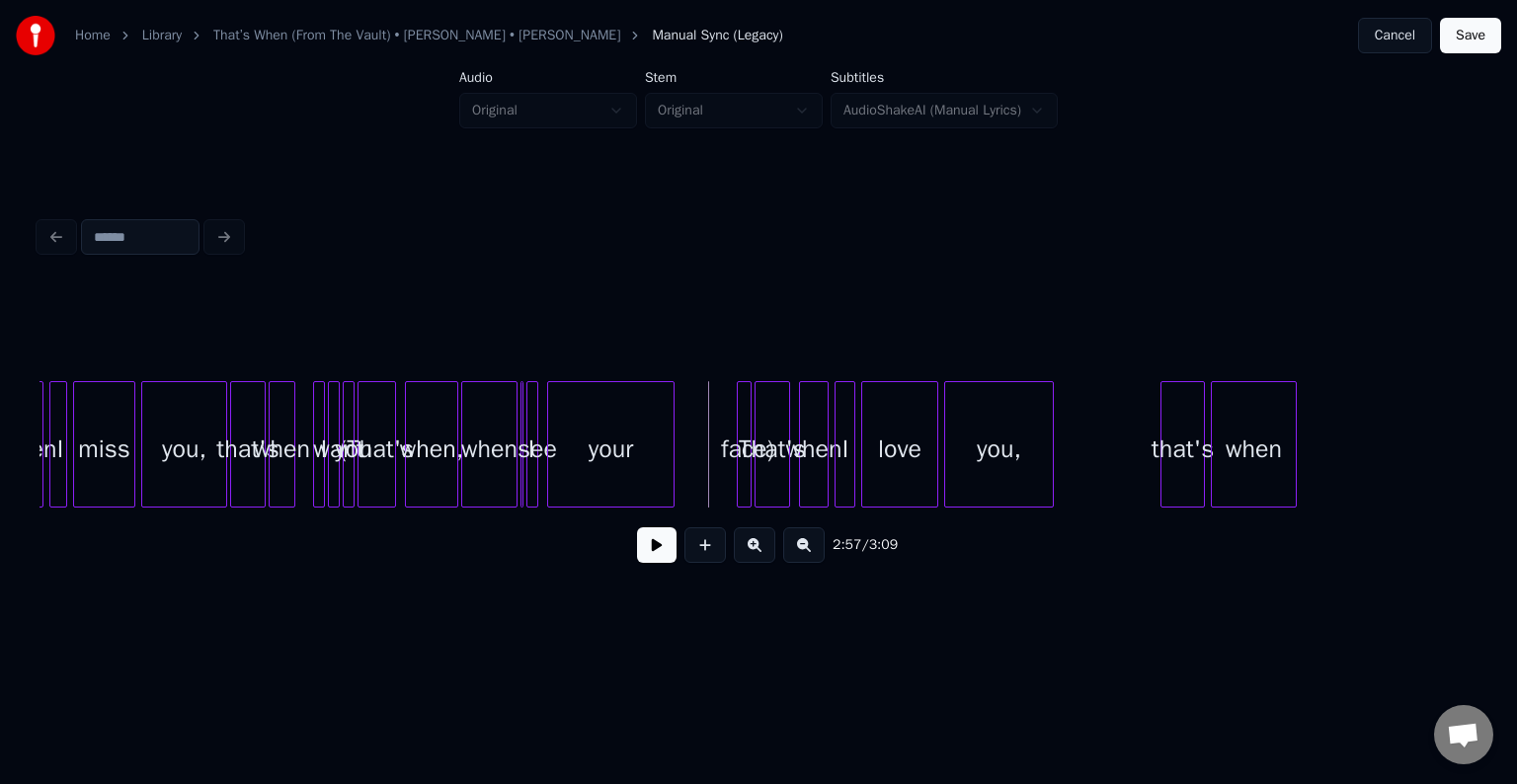 click on "2:57  /  3:09" at bounding box center [758, 545] 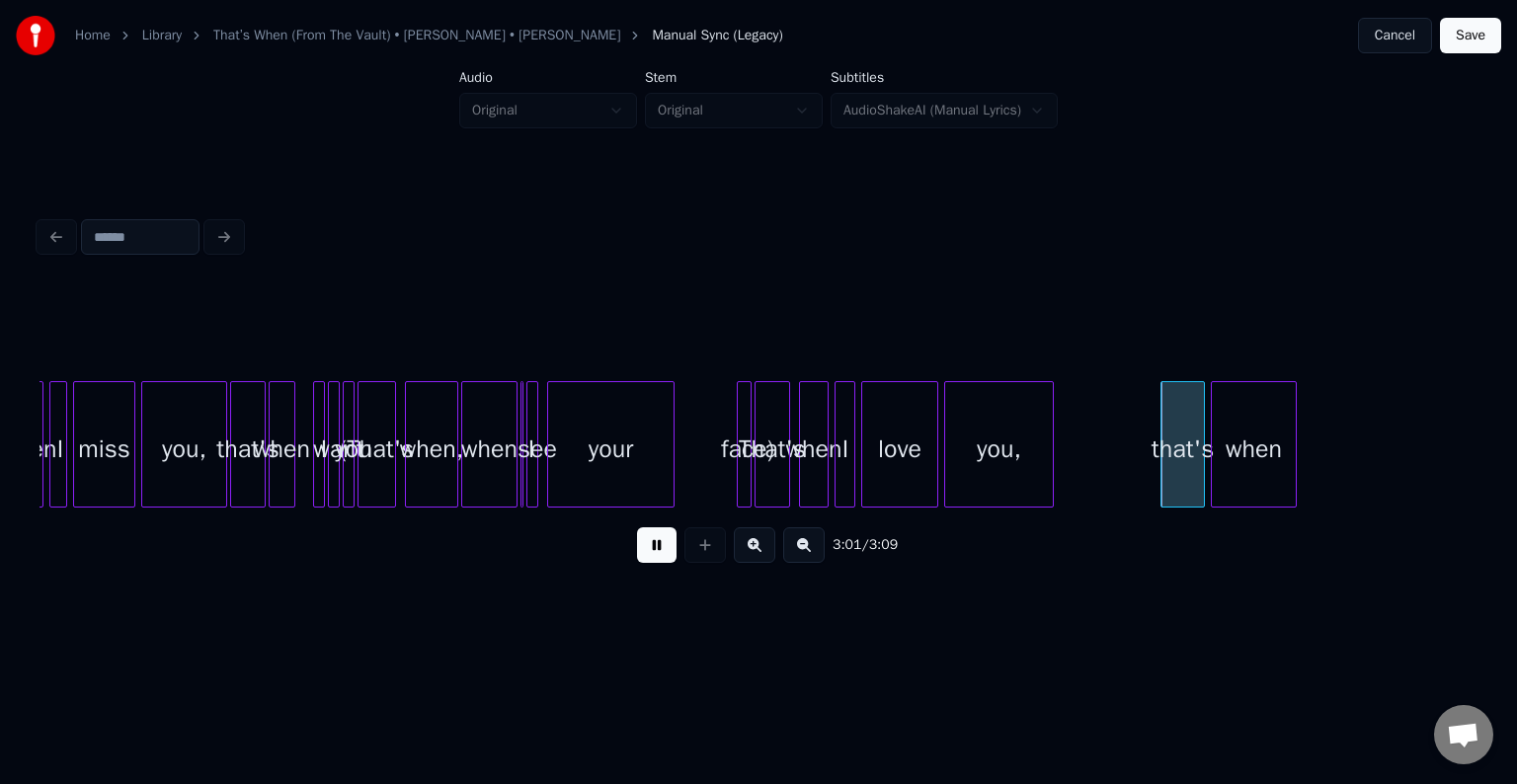 drag, startPoint x: 663, startPoint y: 557, endPoint x: 686, endPoint y: 539, distance: 29 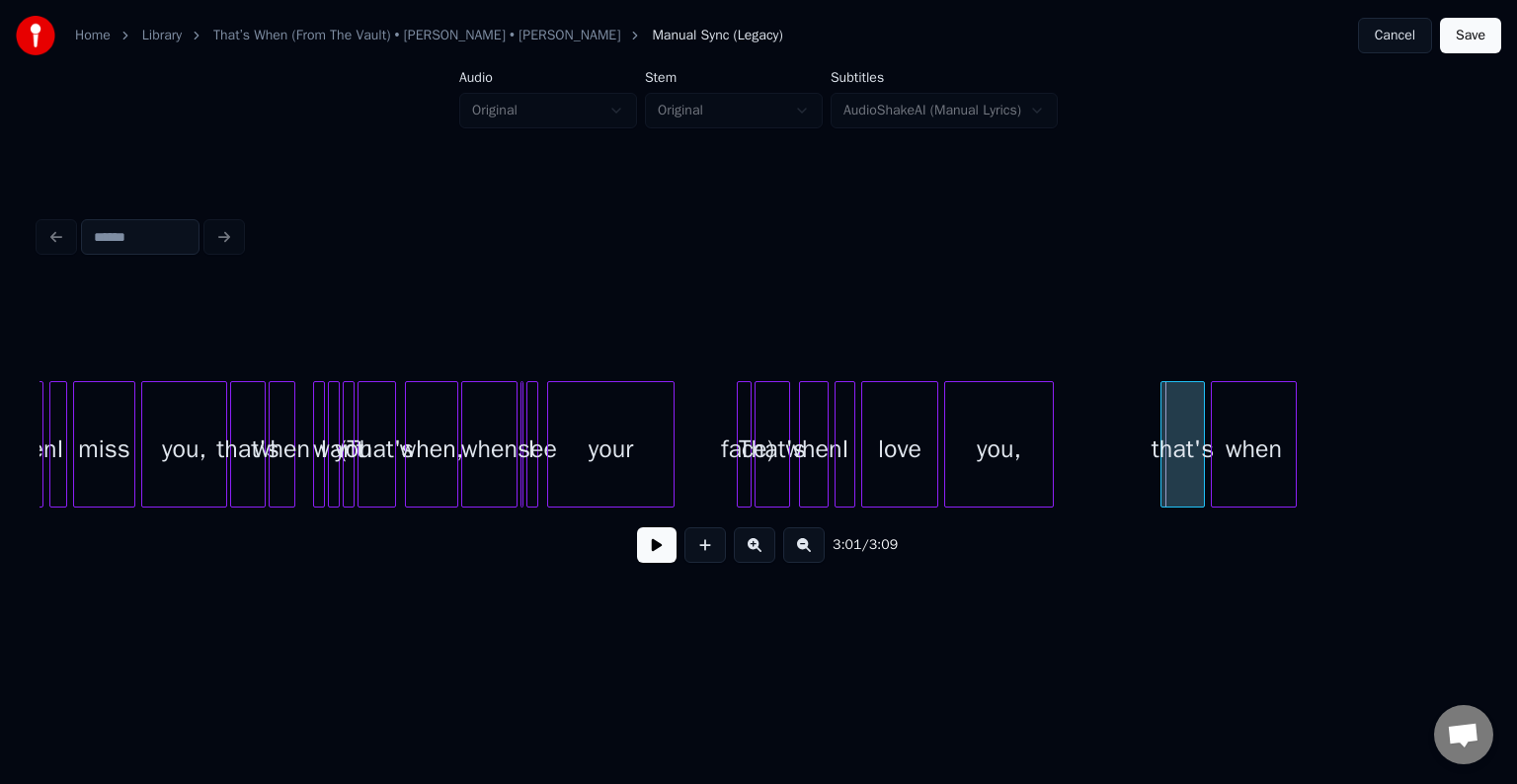 click at bounding box center (748, 444) 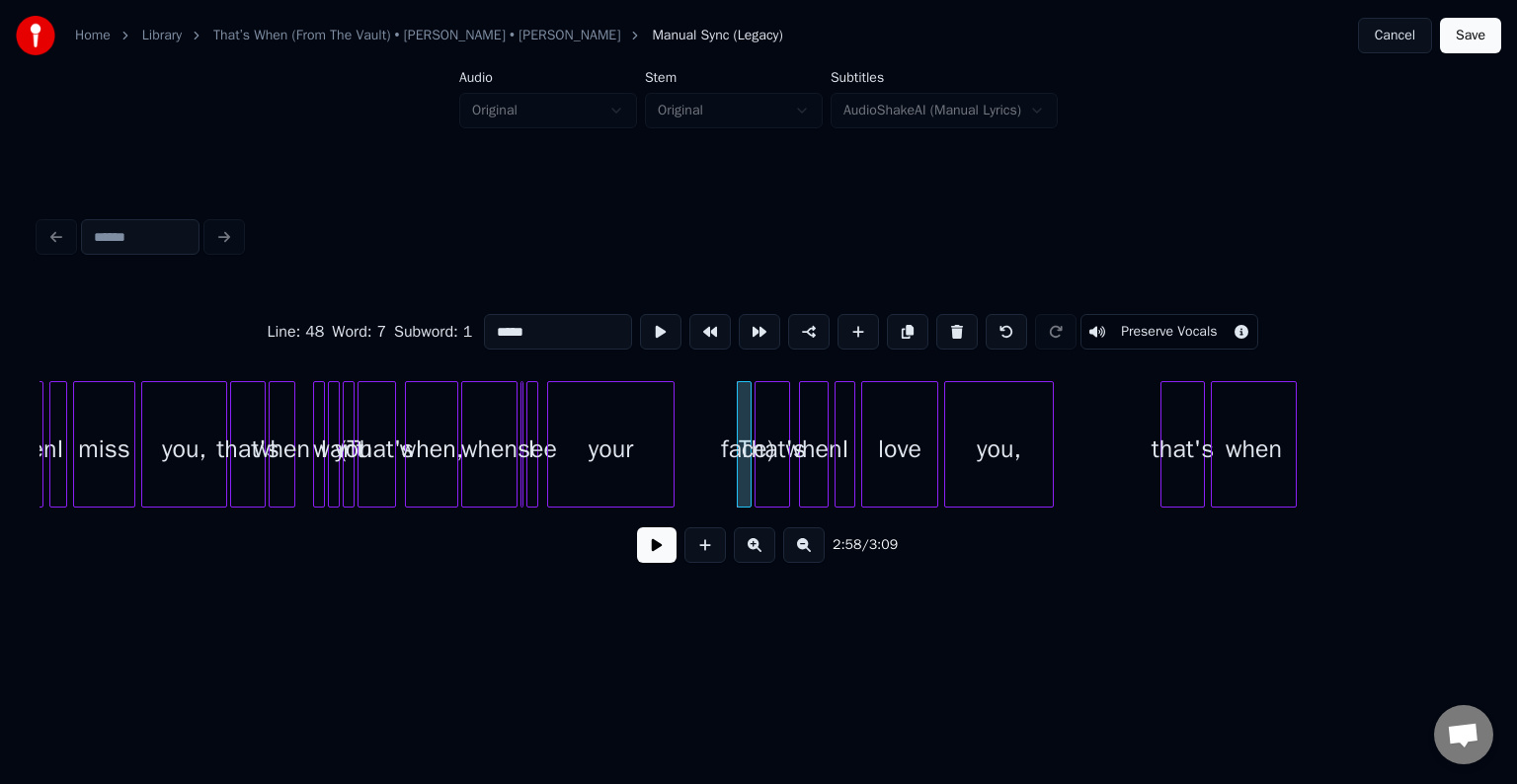 click on "That's" at bounding box center (772, 449) 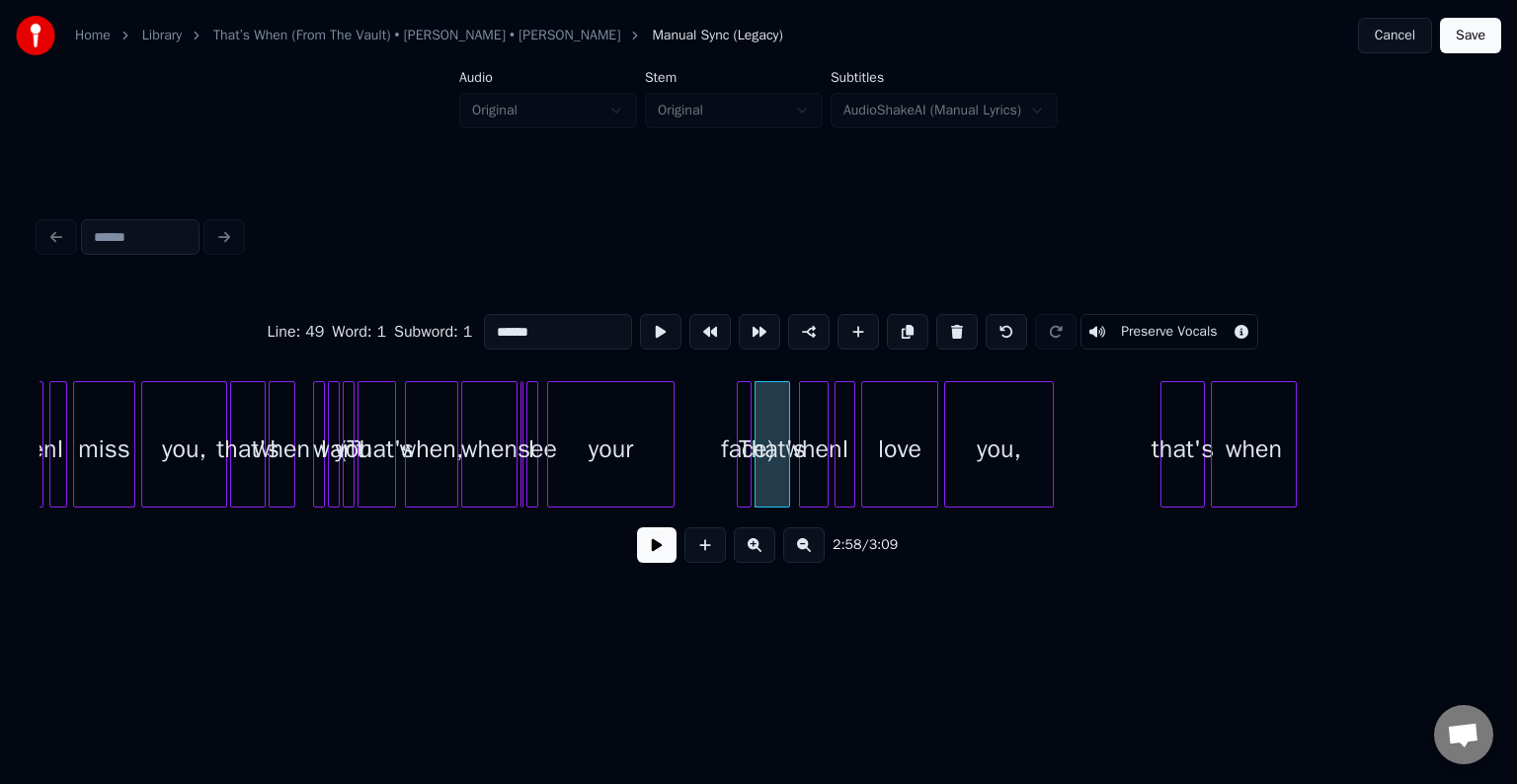 click on "love when I That's face) (That's when, when I see your when I miss you, that's when I want you you, that's when" at bounding box center [-11615, 444] 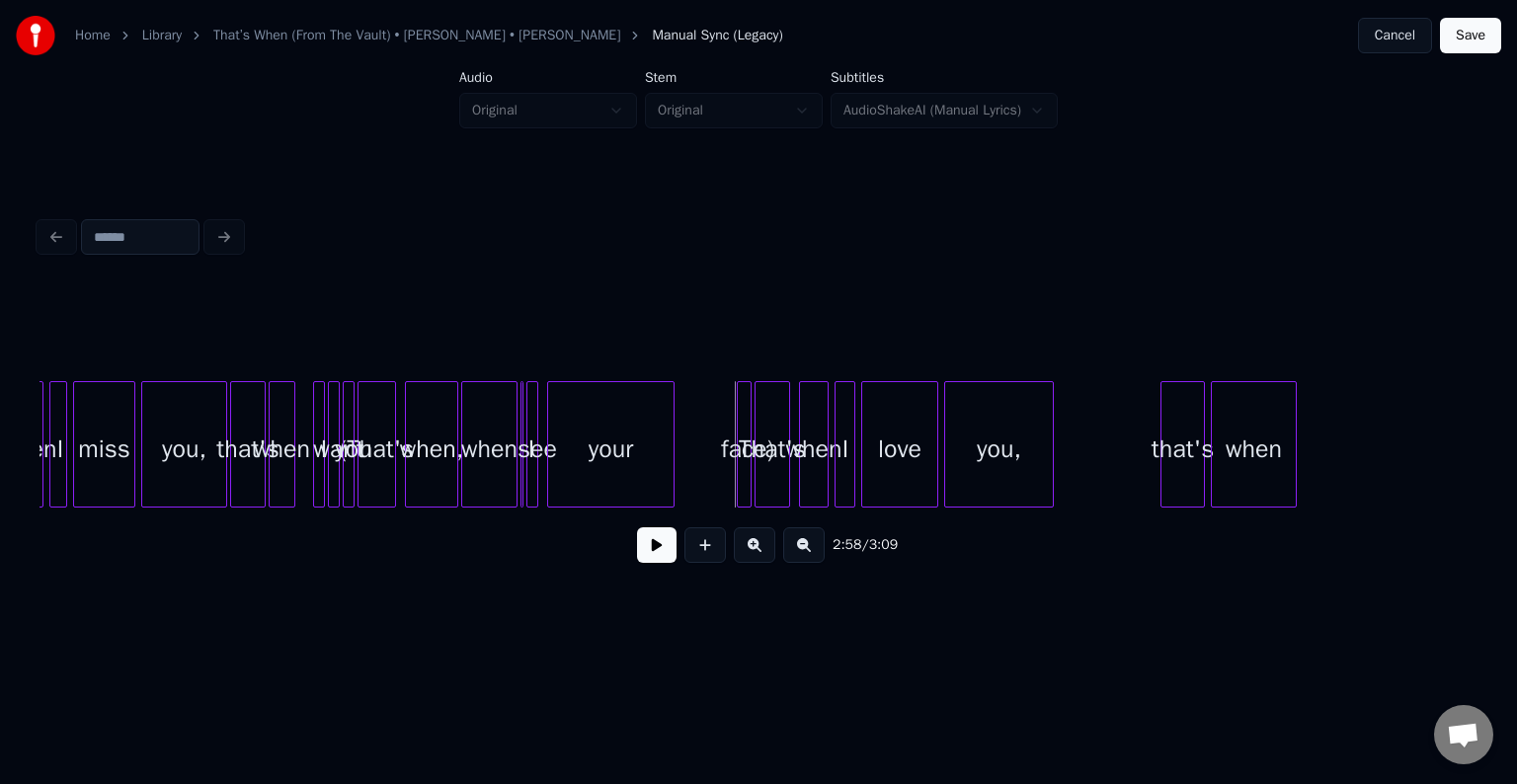 click on "face)" at bounding box center [748, 449] 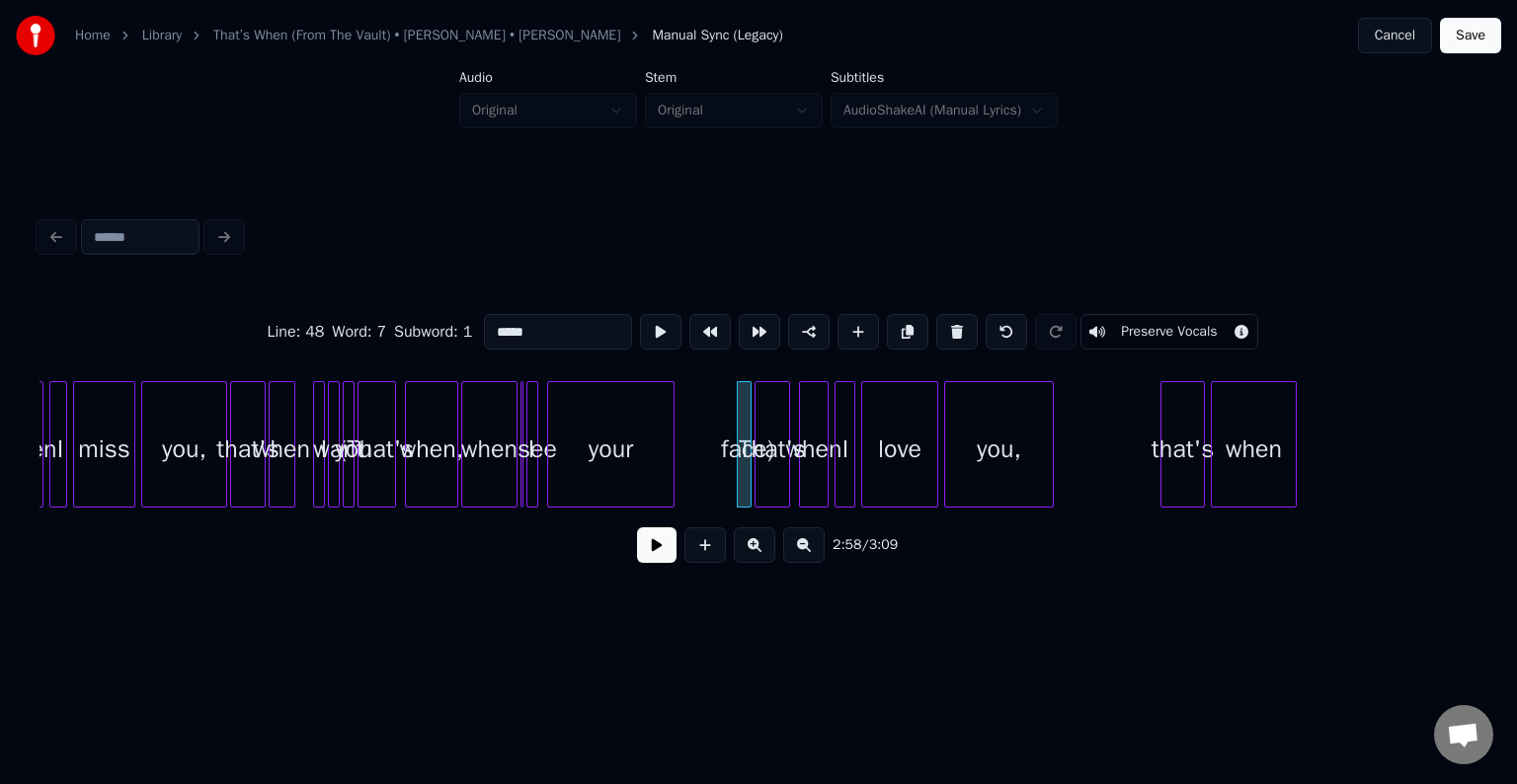 click at bounding box center (957, 332) 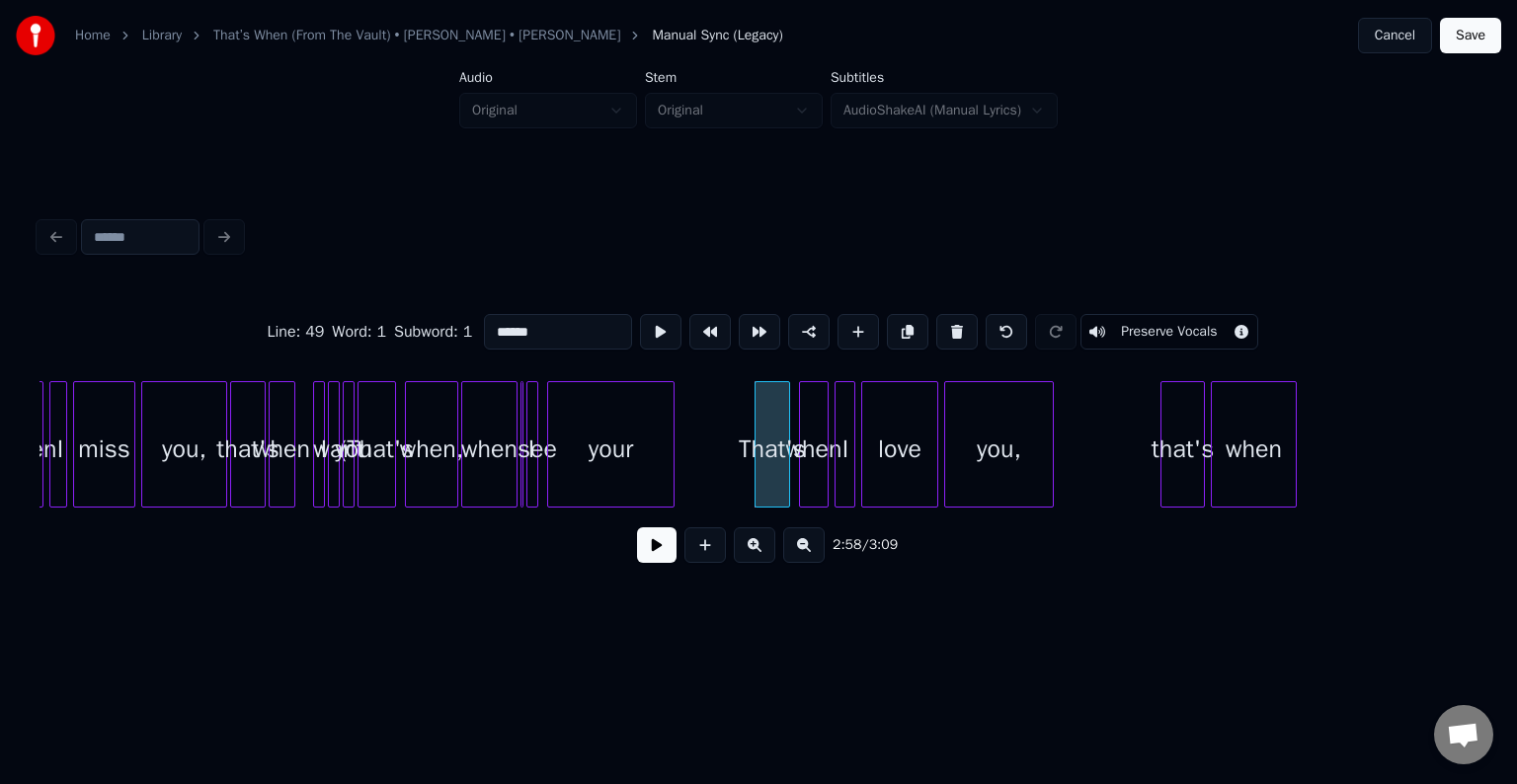 click on "your" at bounding box center (610, 449) 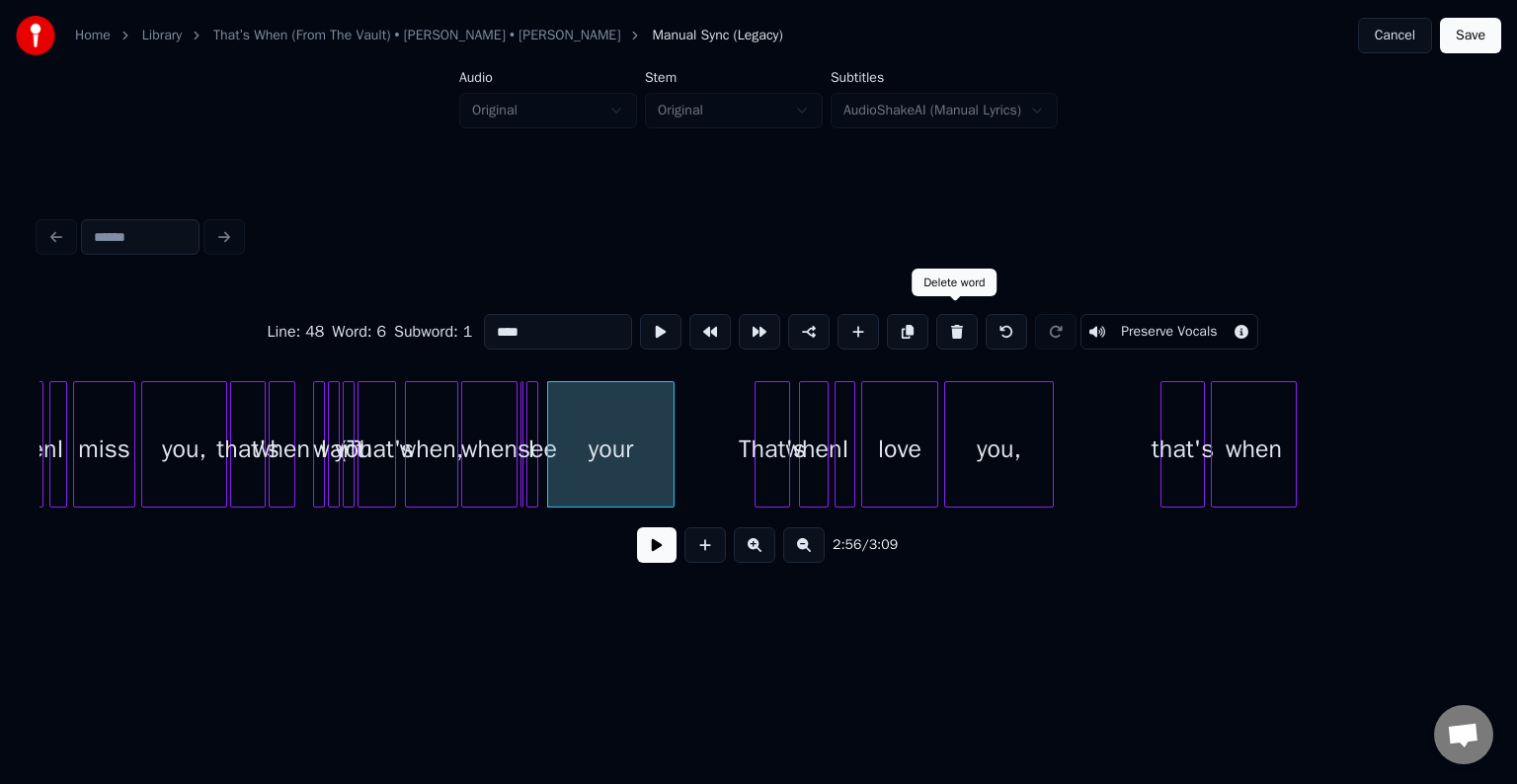 click at bounding box center (957, 332) 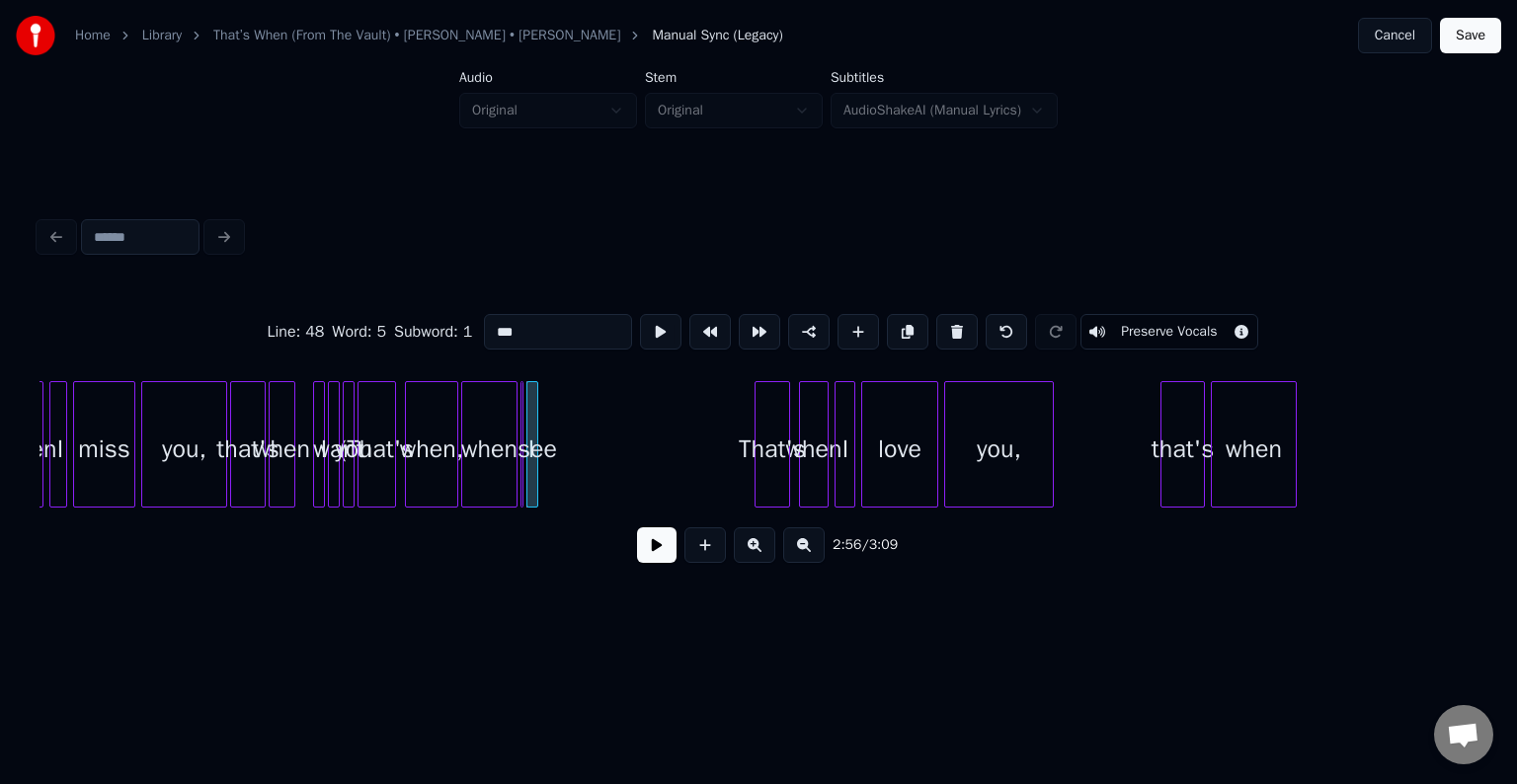 click at bounding box center (957, 332) 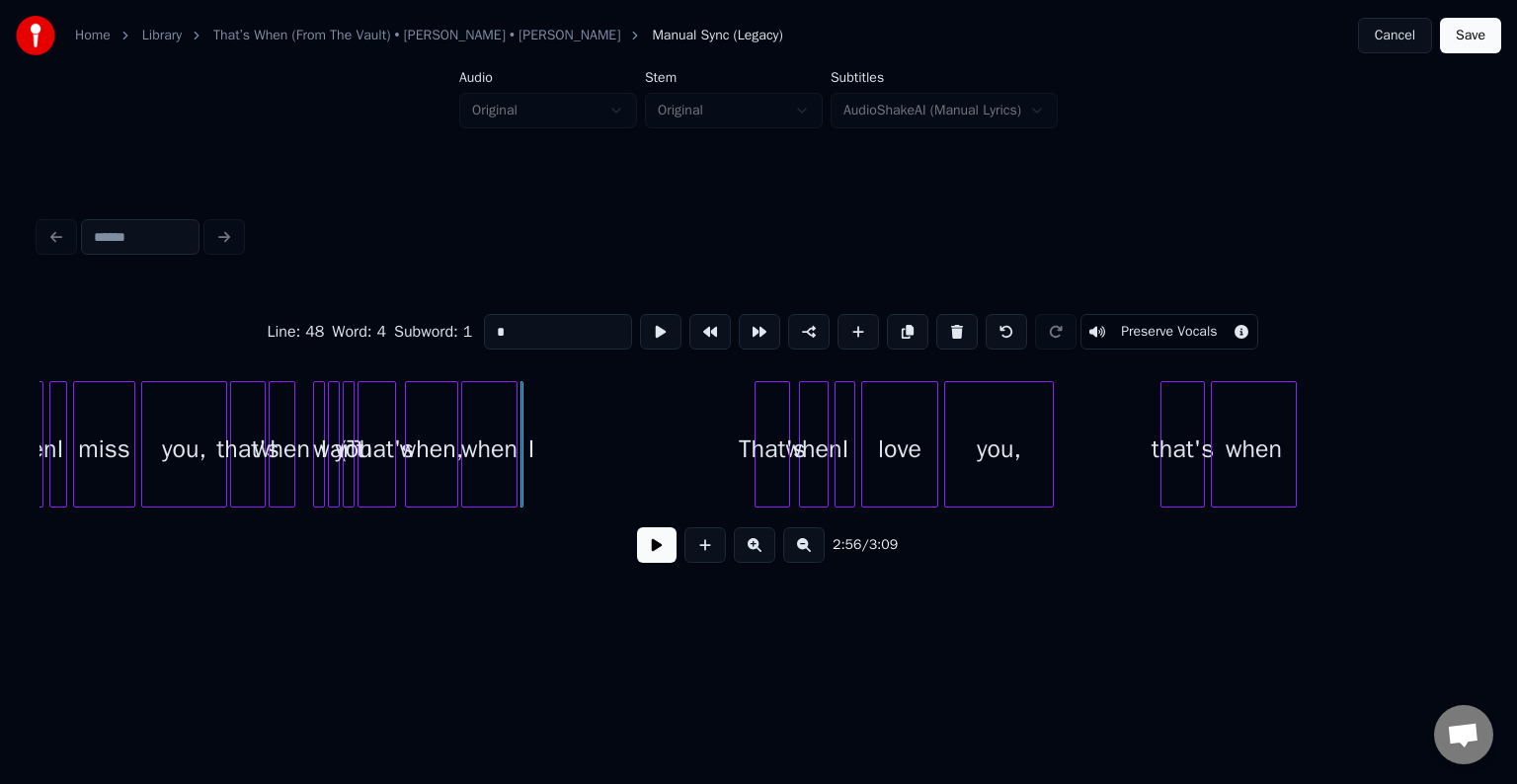click at bounding box center (957, 332) 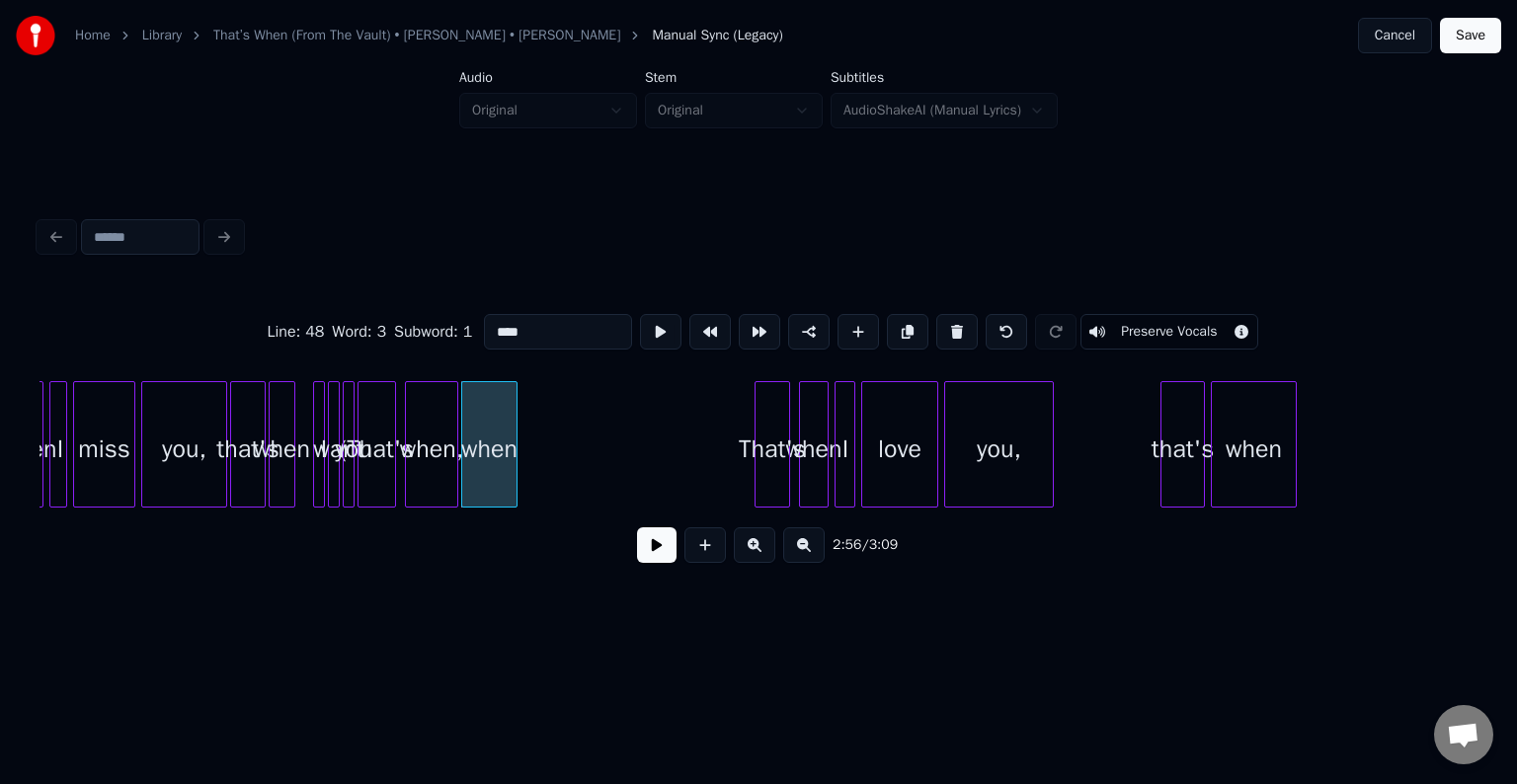 click at bounding box center (957, 332) 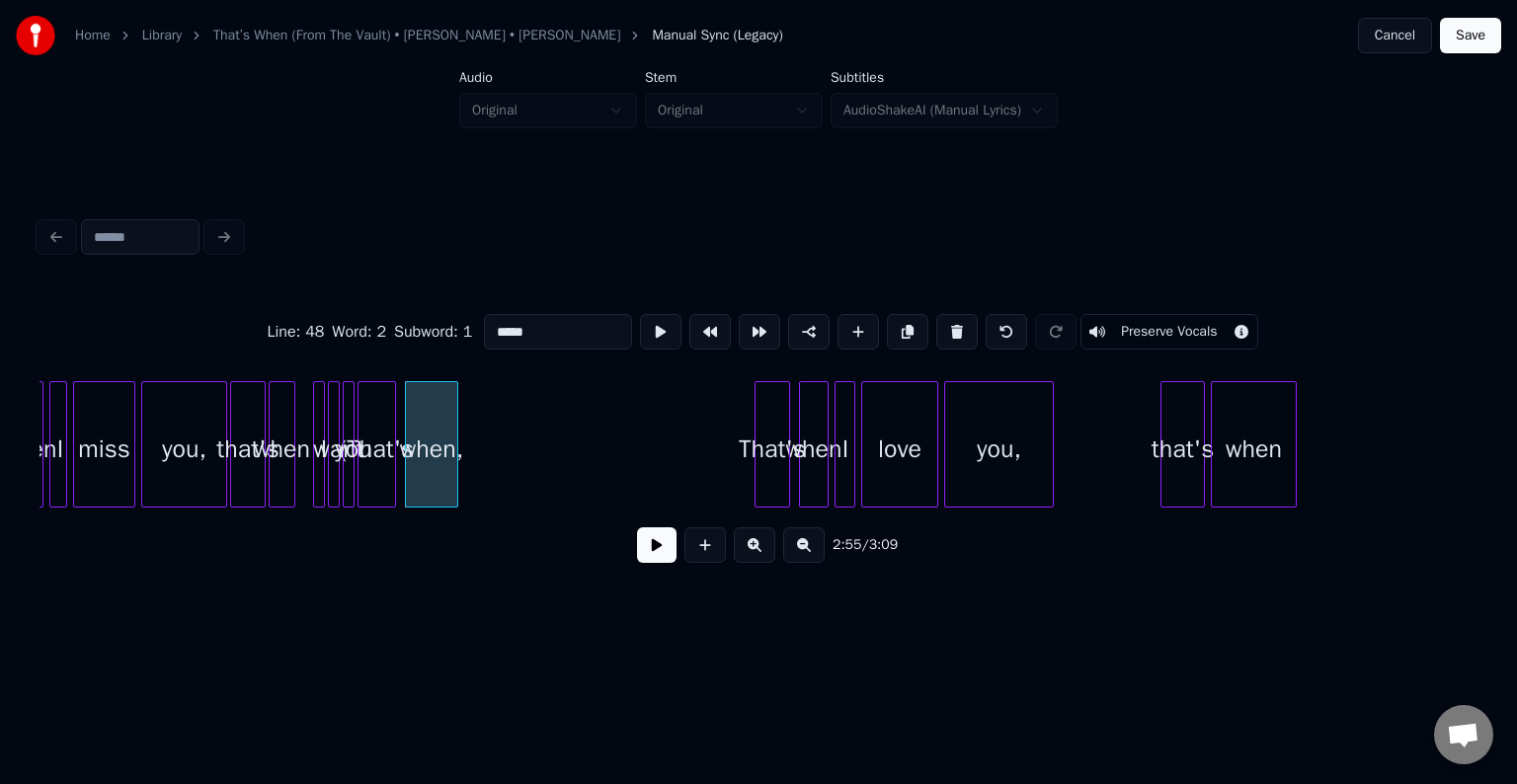 click at bounding box center (957, 332) 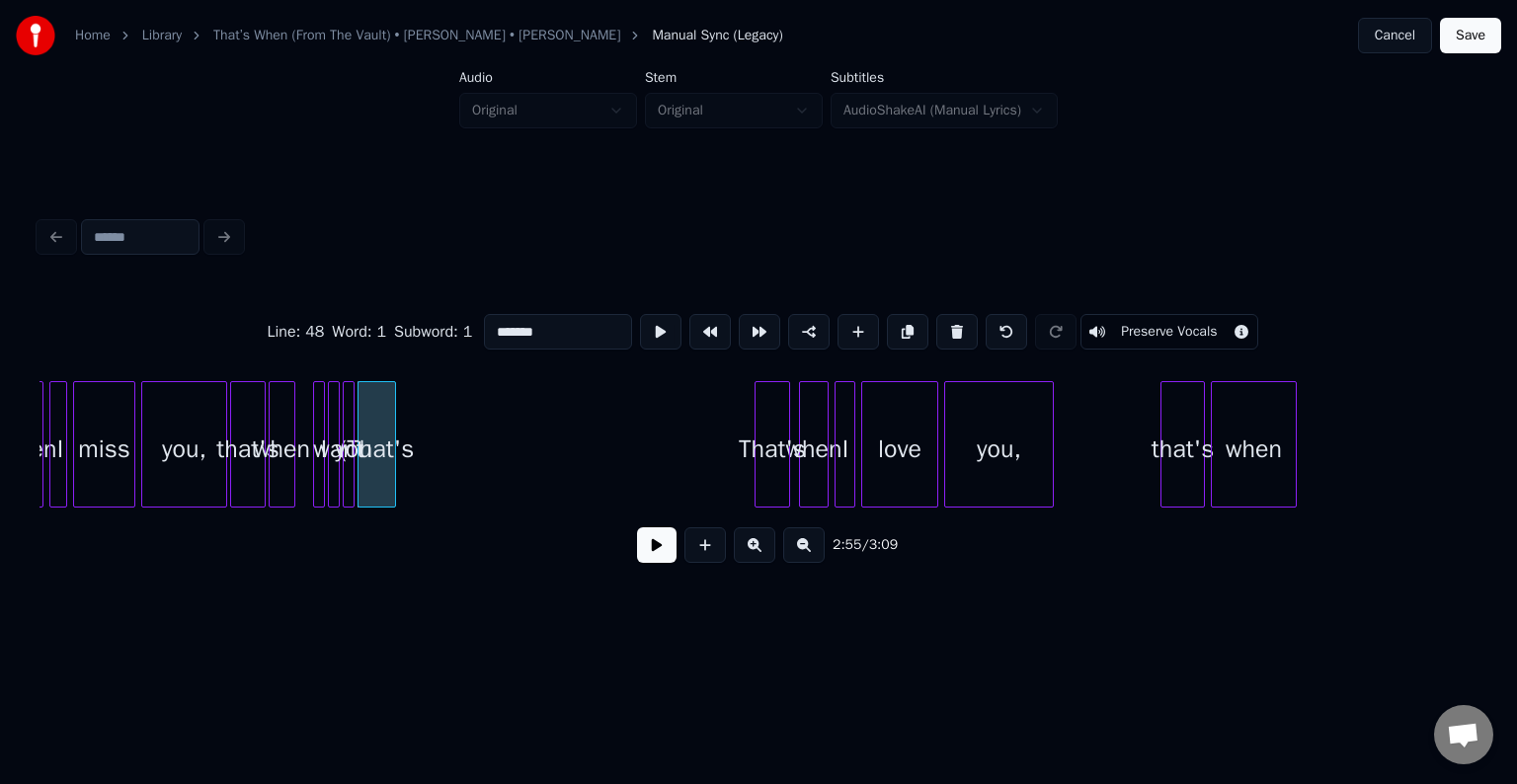 click at bounding box center [957, 332] 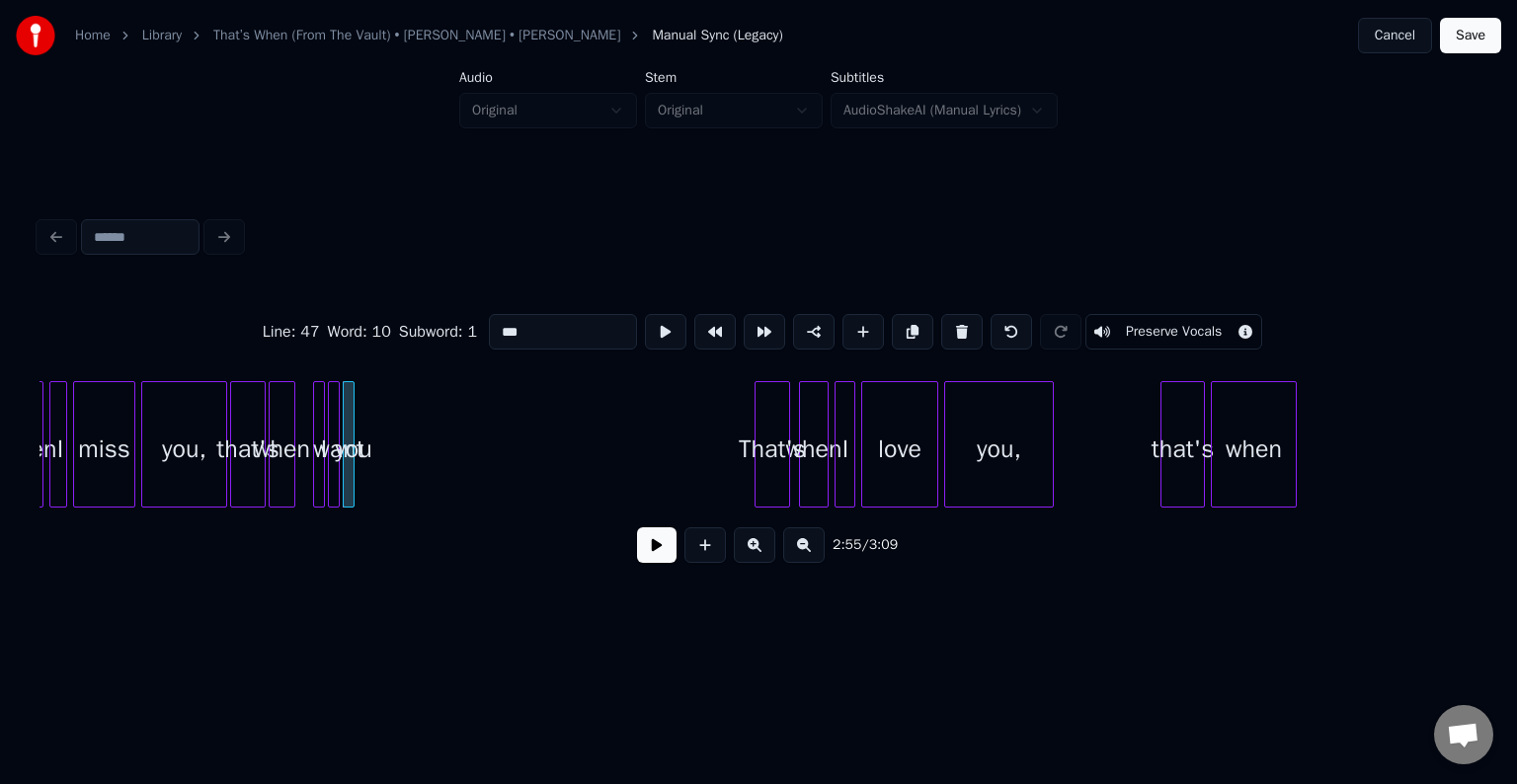 click at bounding box center (962, 332) 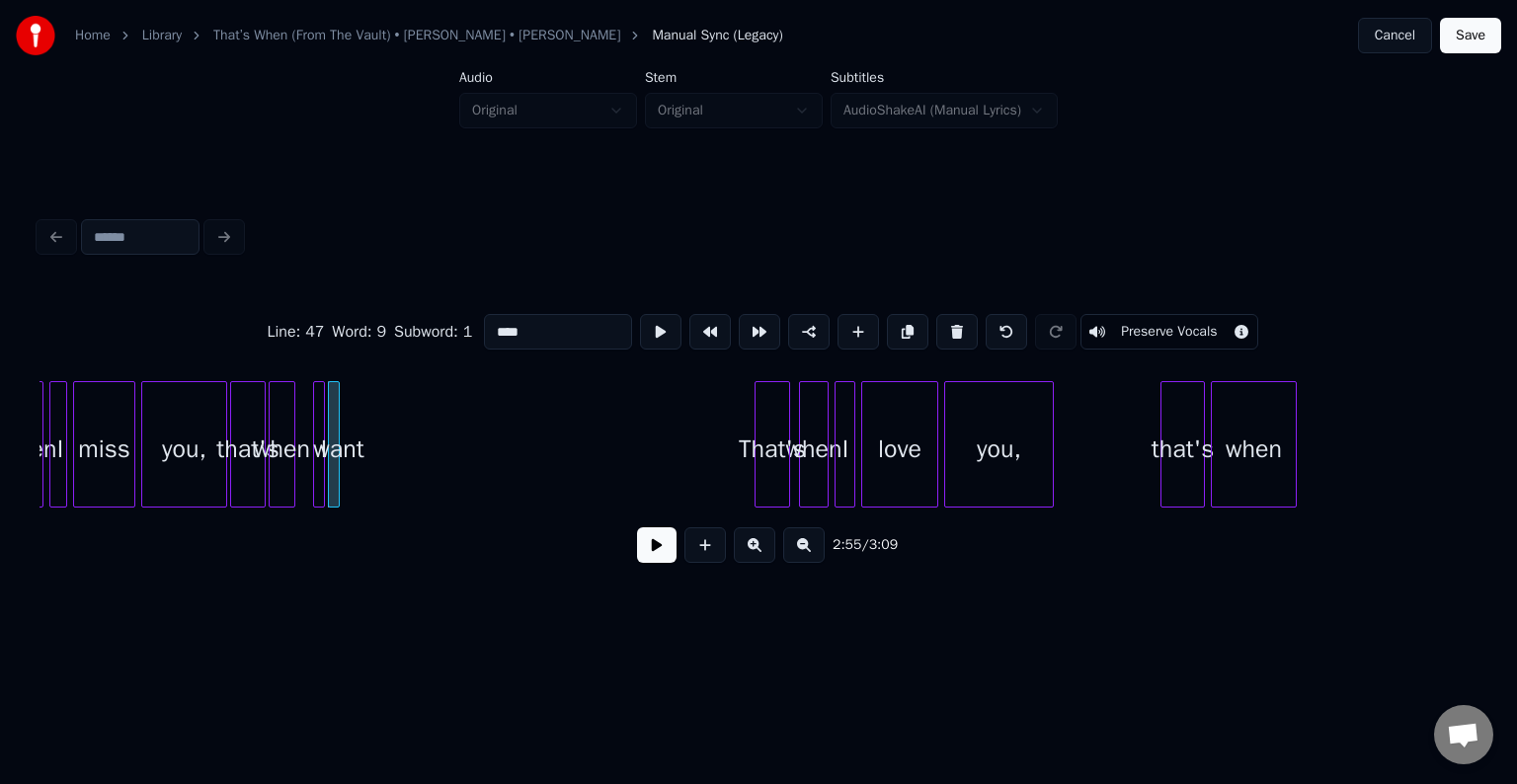 click at bounding box center (957, 332) 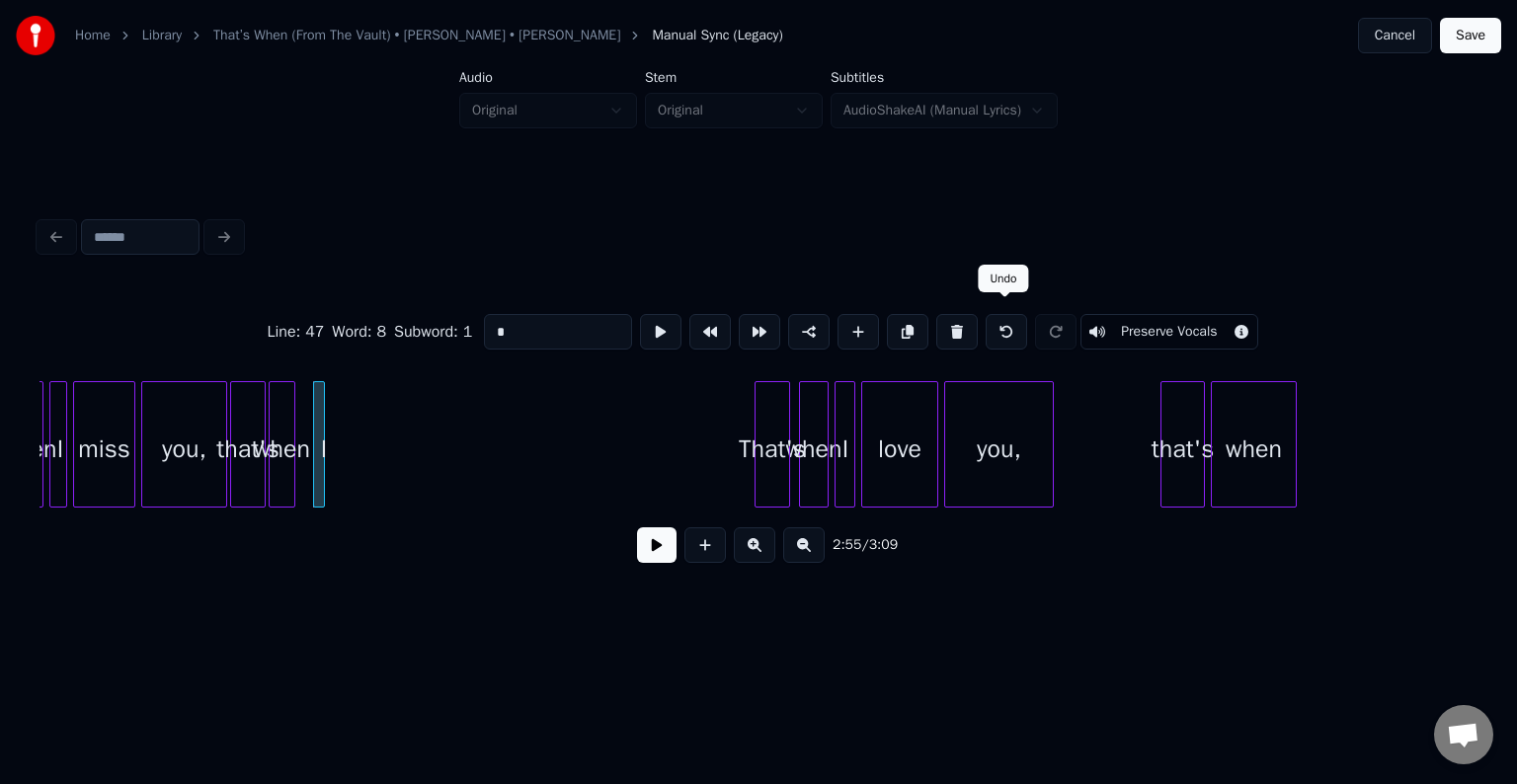click at bounding box center [1006, 332] 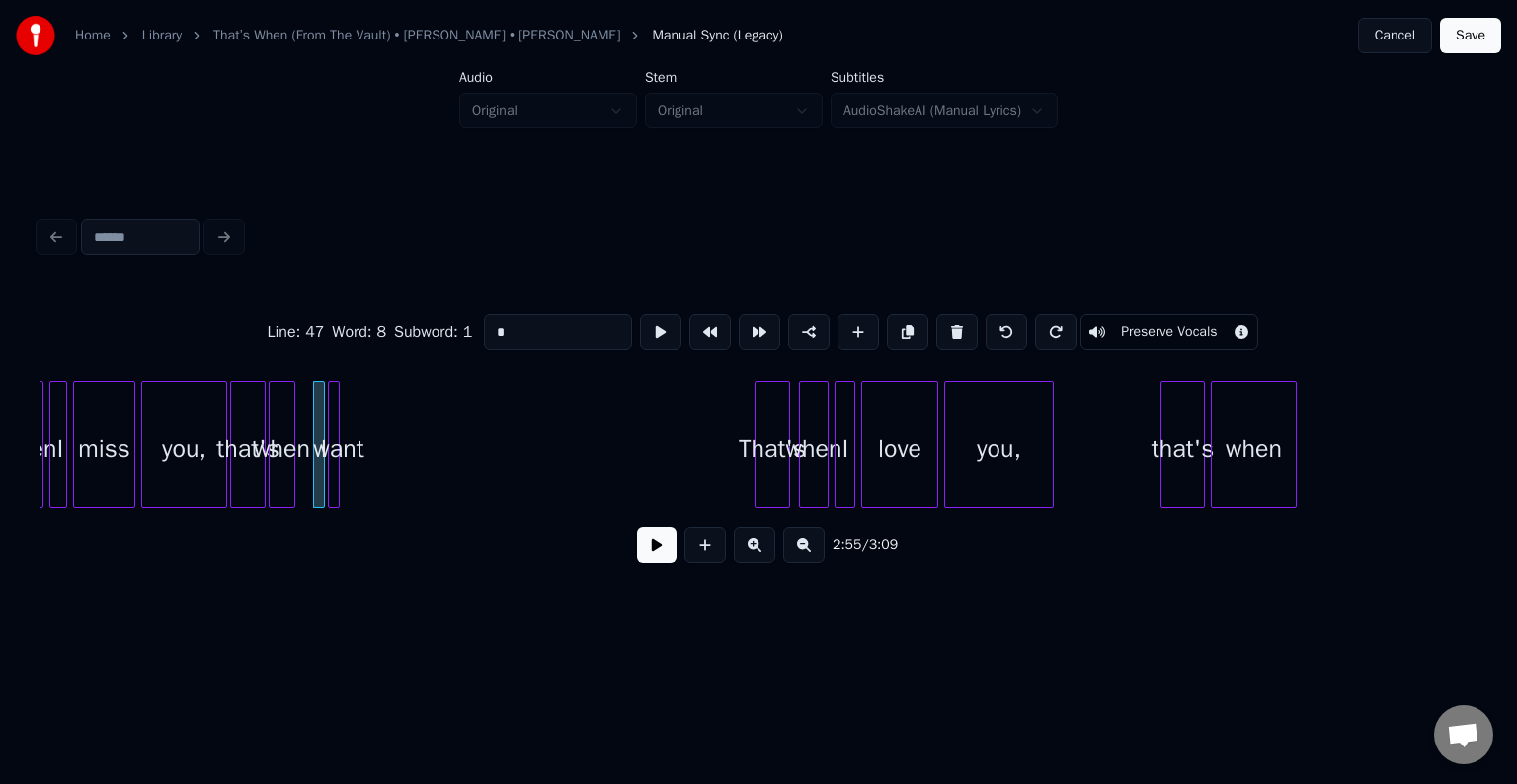 click at bounding box center (1006, 332) 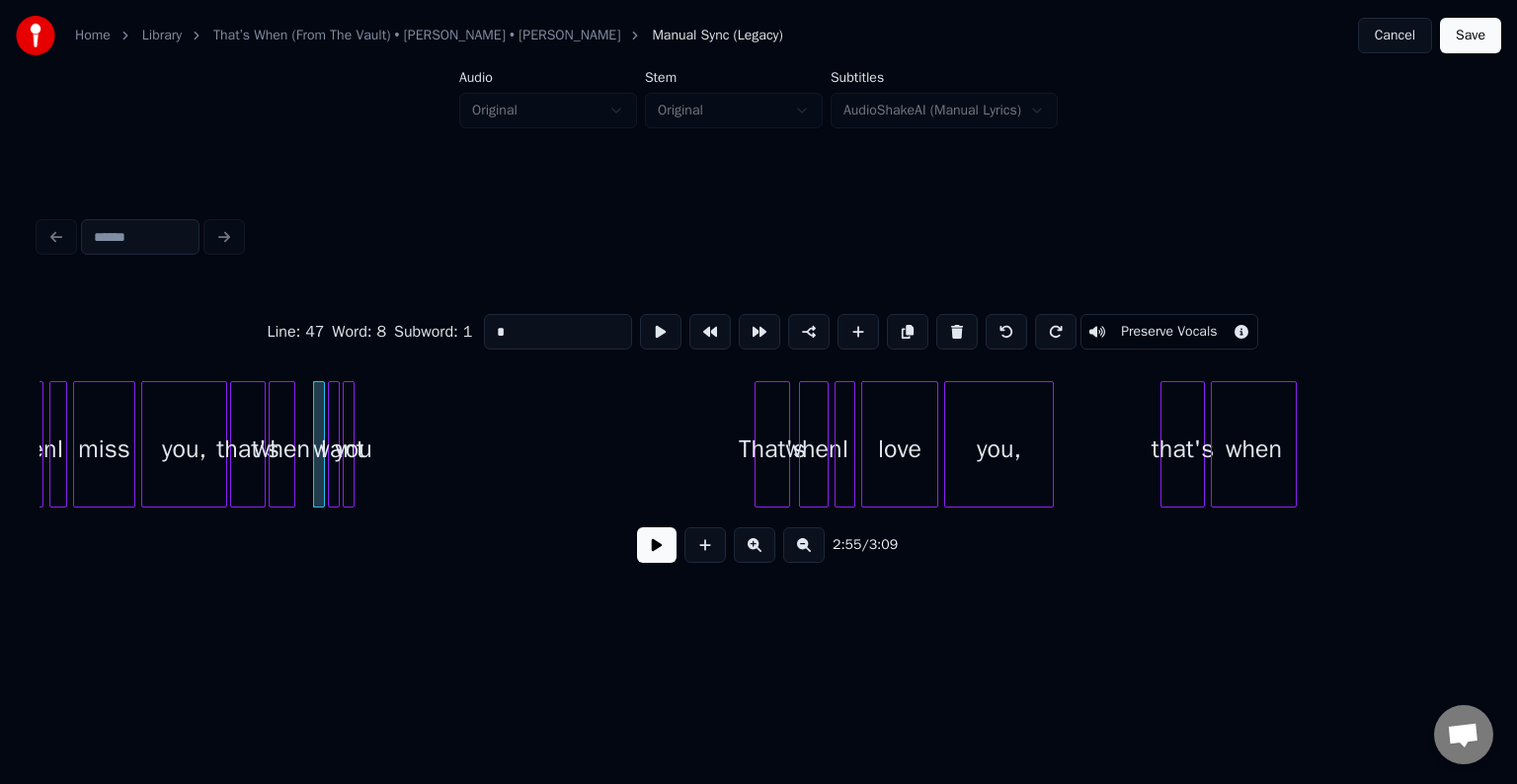 click at bounding box center (1006, 332) 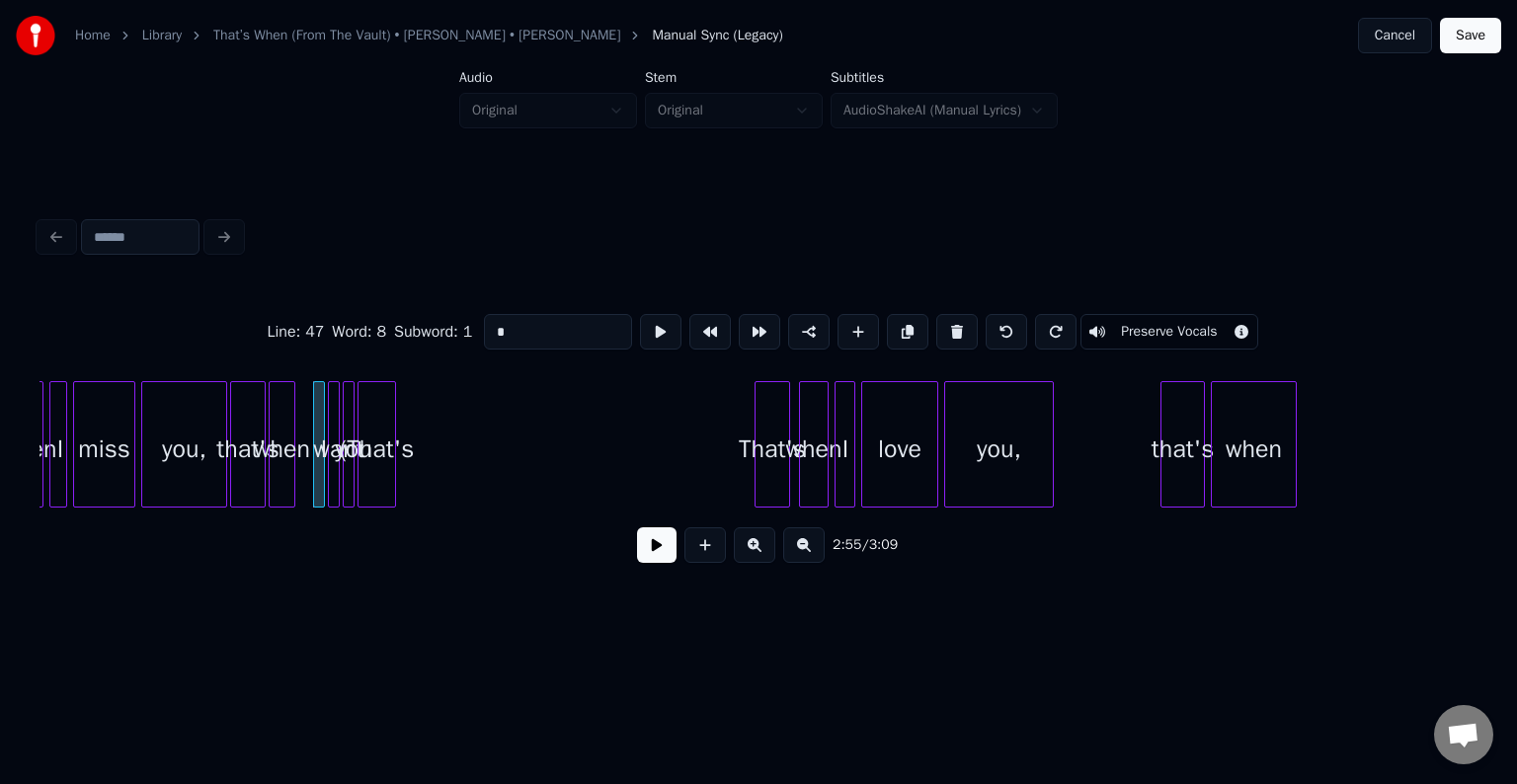 click at bounding box center (392, 444) 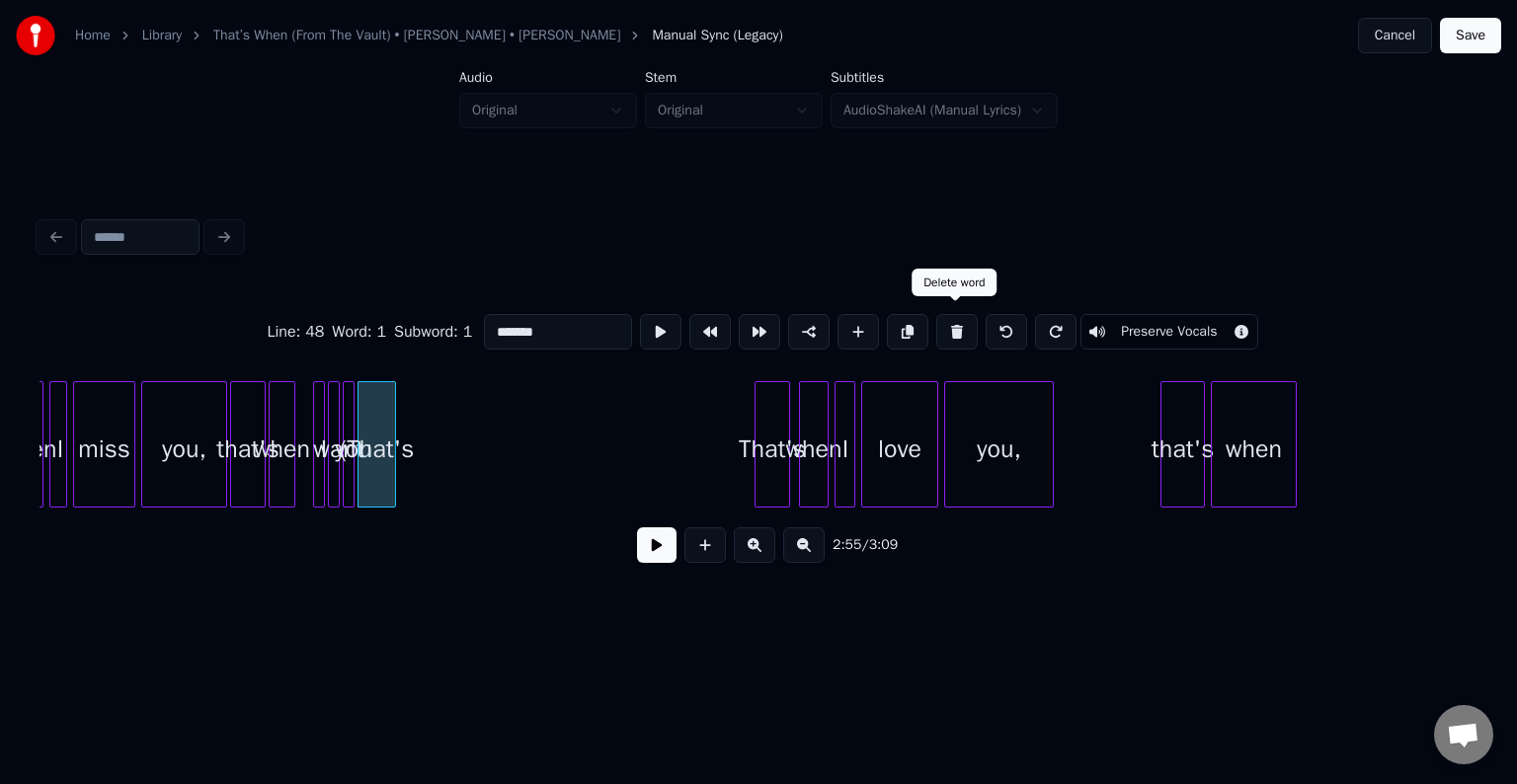 click at bounding box center [957, 332] 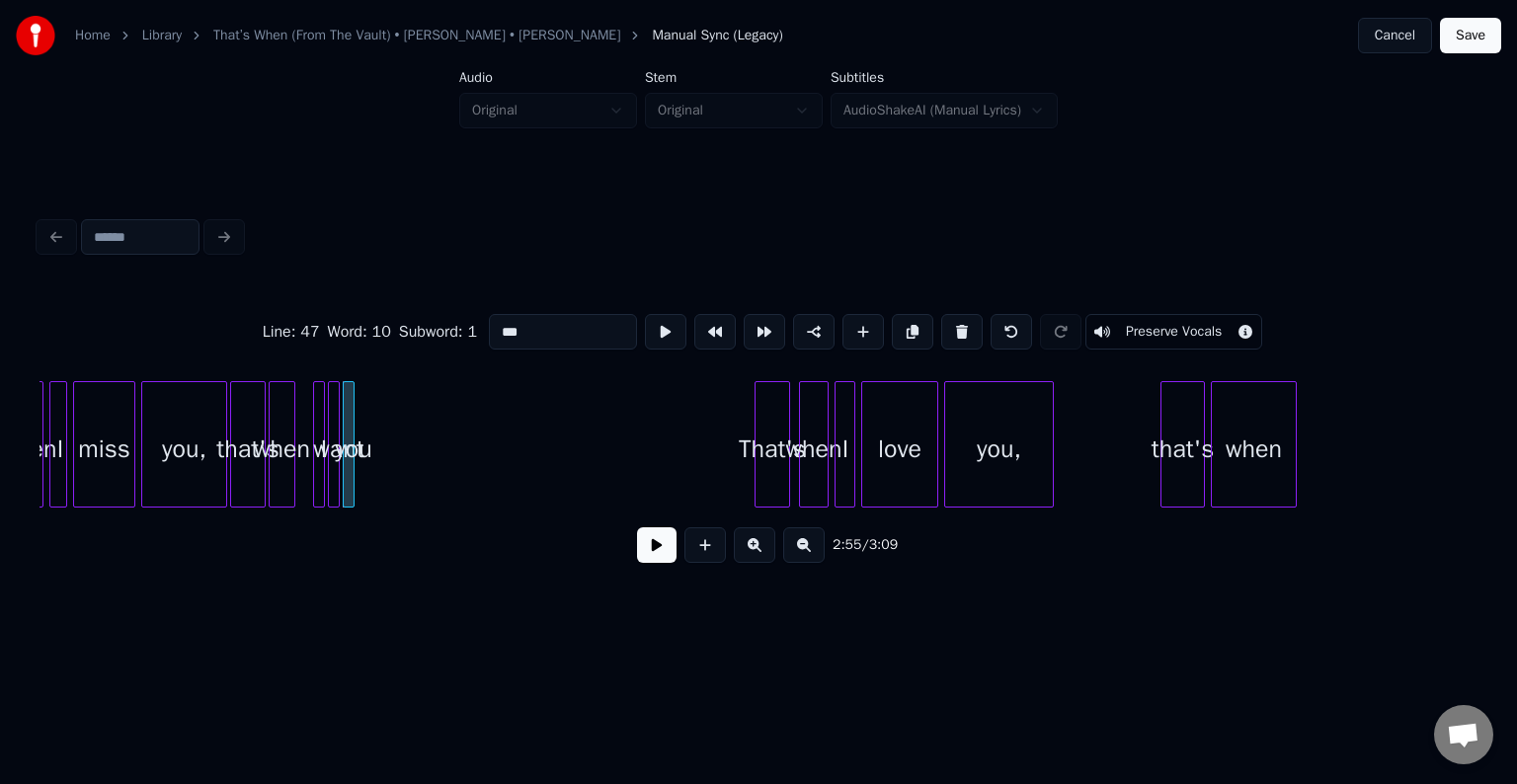 click on "Line :   47 Word :   10 Subword :   1 *** Preserve Vocals 2:55  /  3:09" at bounding box center [758, 395] 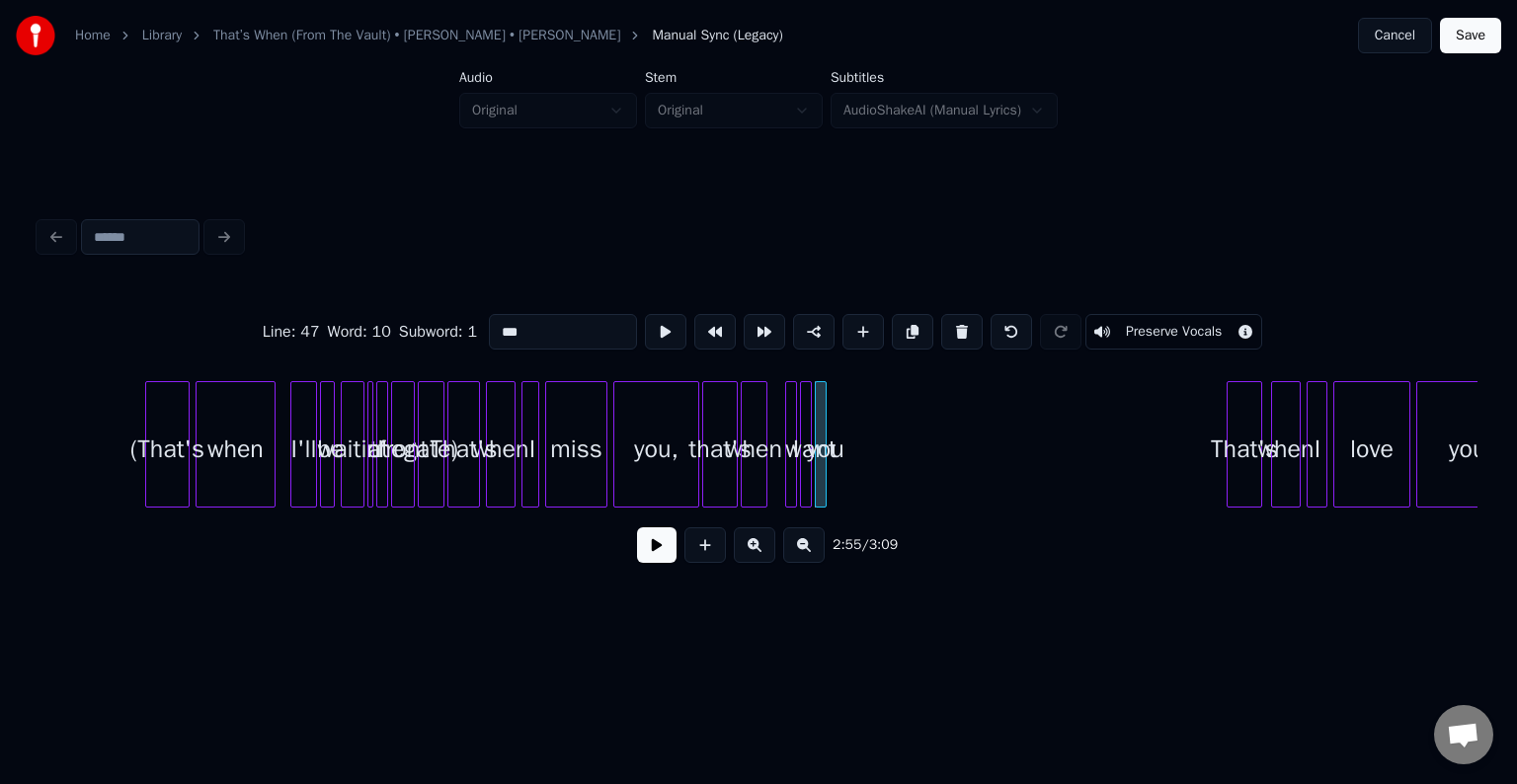 scroll, scrollTop: 0, scrollLeft: 25220, axis: horizontal 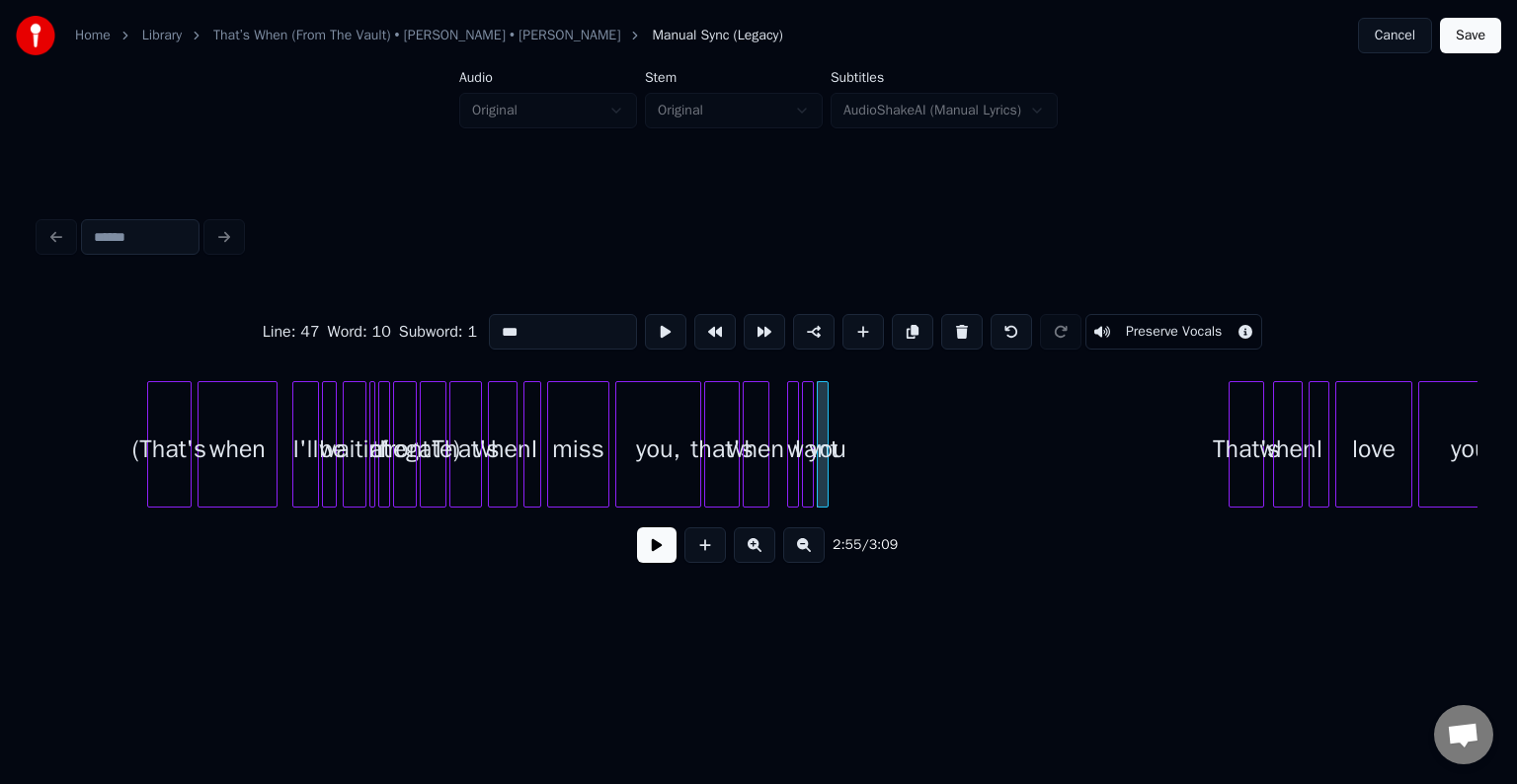 click on "when" at bounding box center [756, 449] 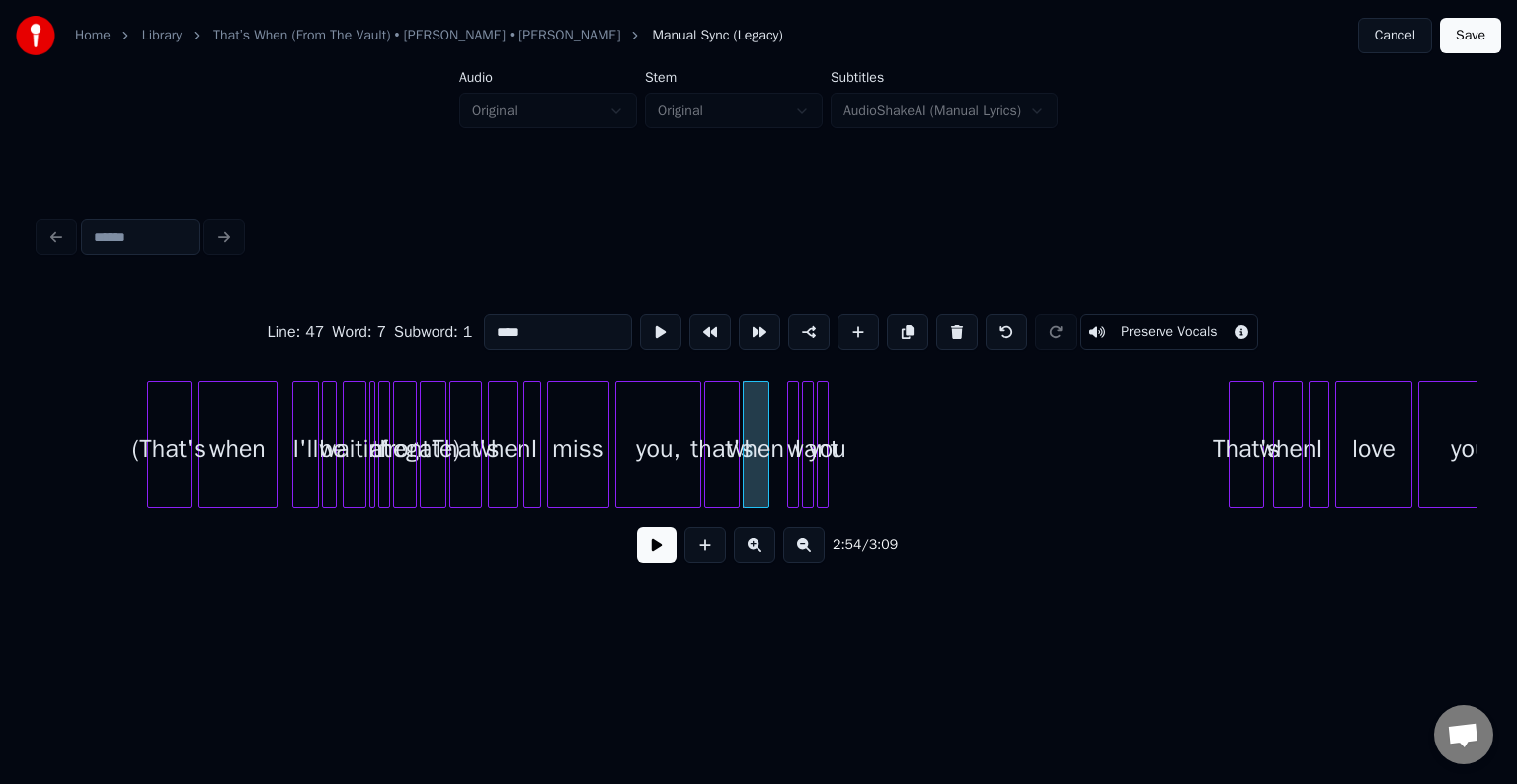 click on "that's" at bounding box center [722, 449] 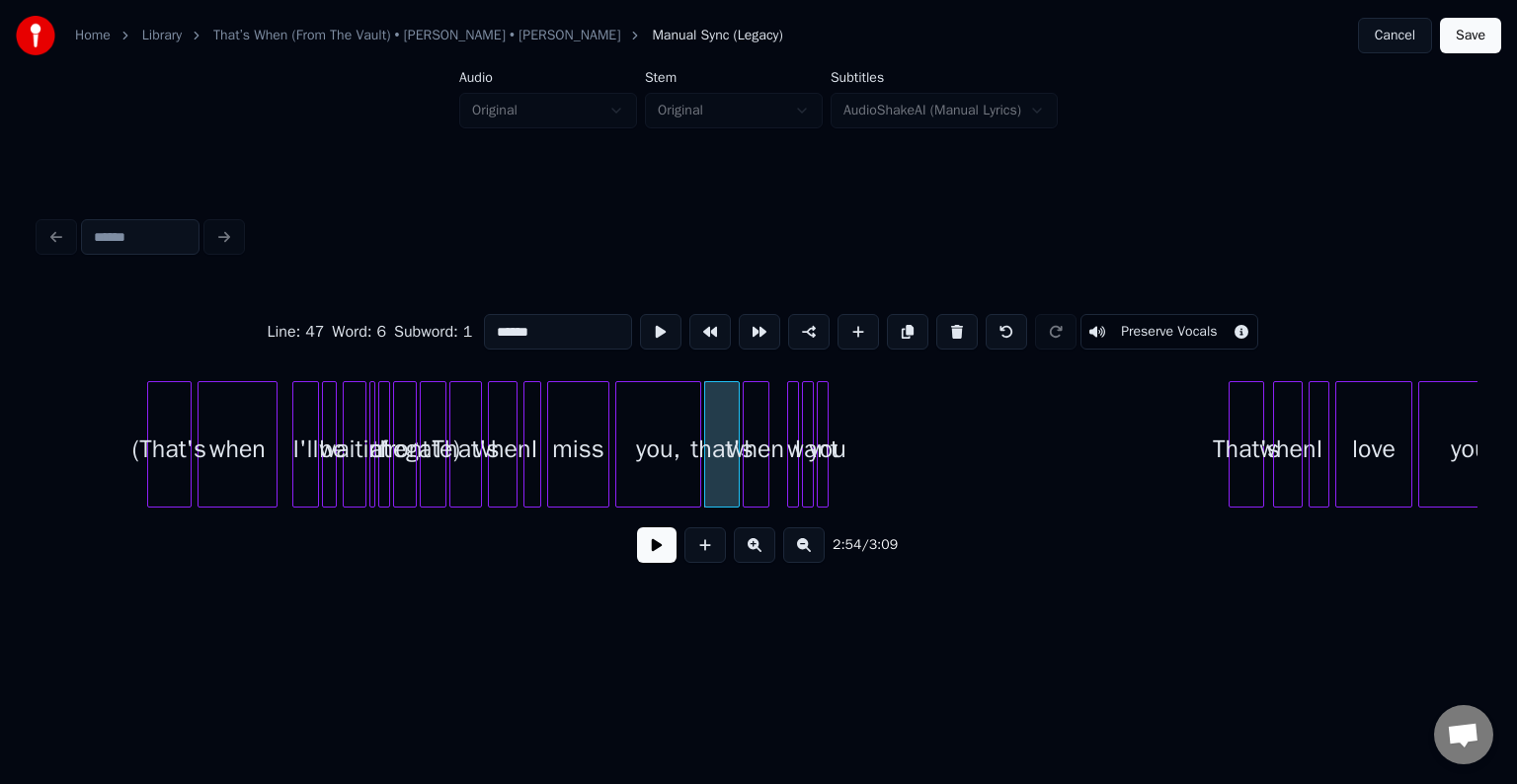 click on "you," at bounding box center [658, 449] 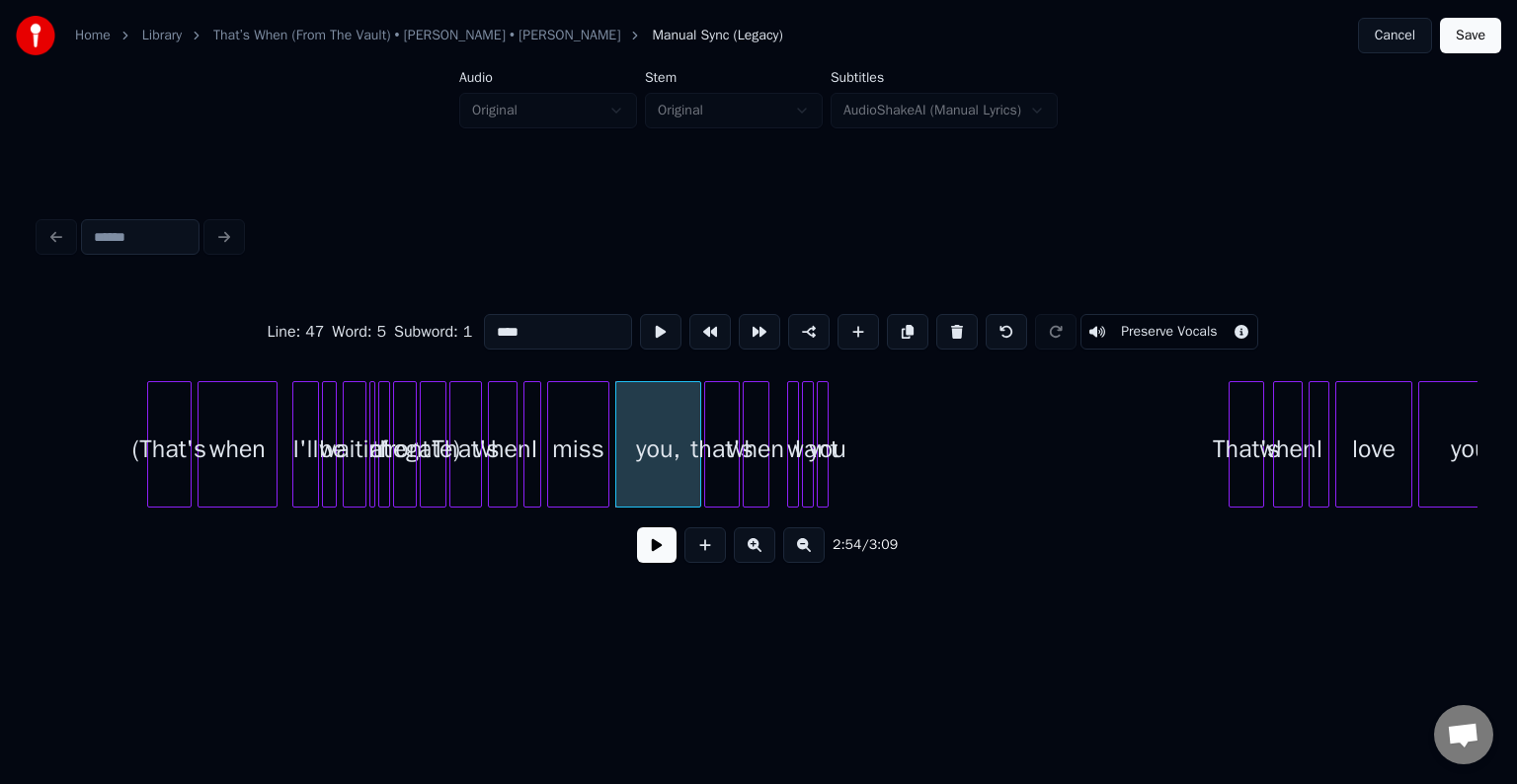 click on "miss" at bounding box center [578, 449] 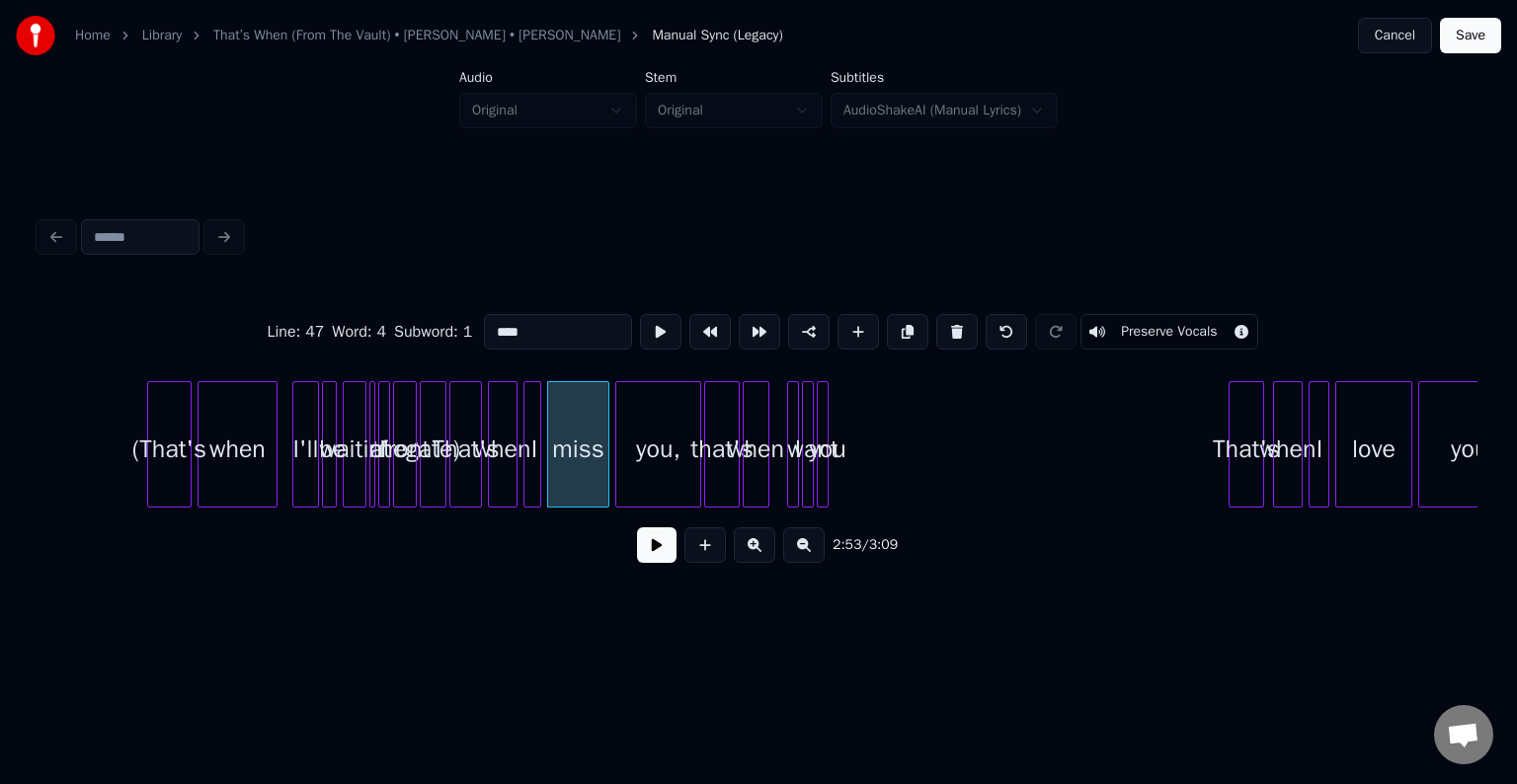 click on "That's" at bounding box center (465, 449) 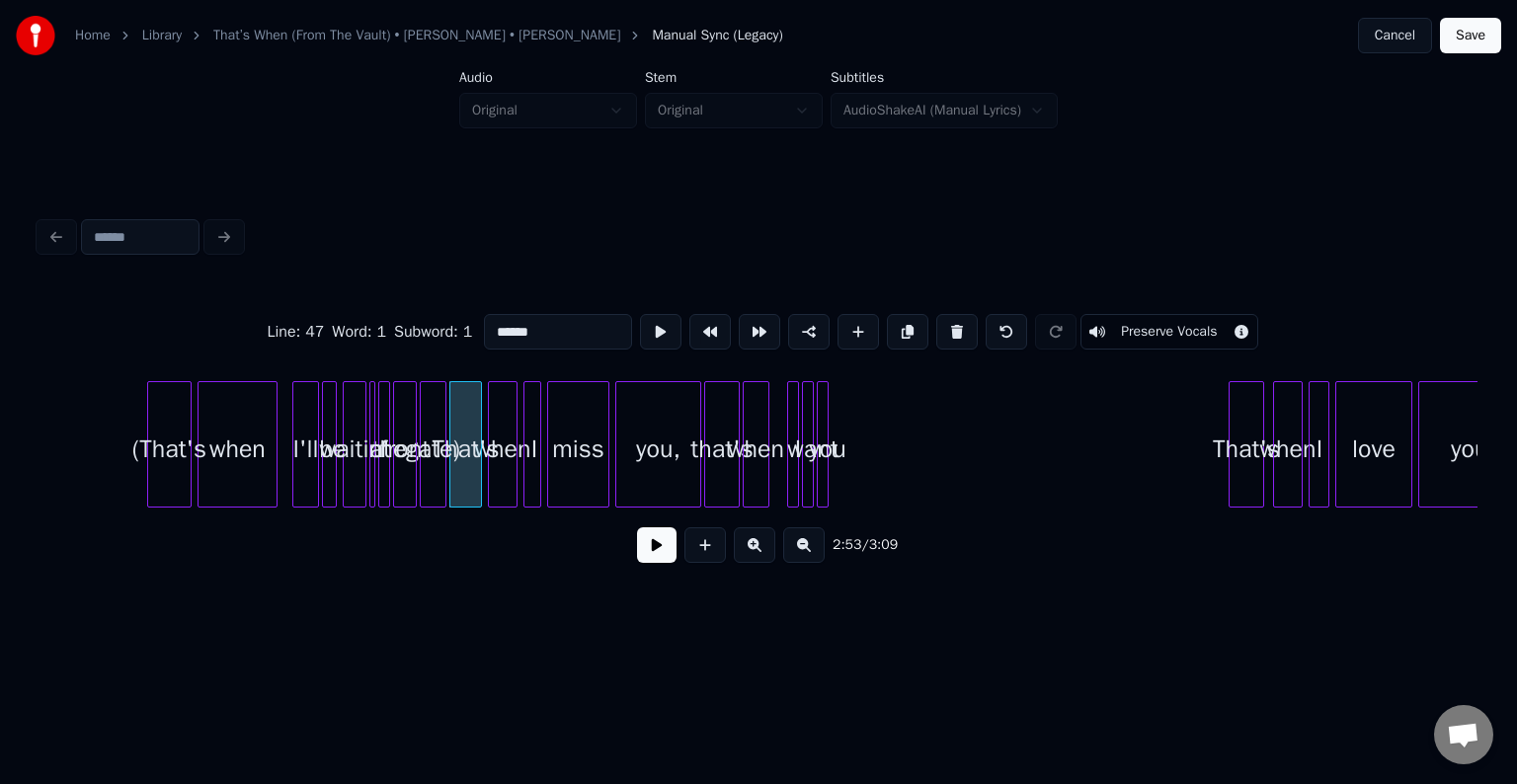 click on "gate)" at bounding box center [433, 449] 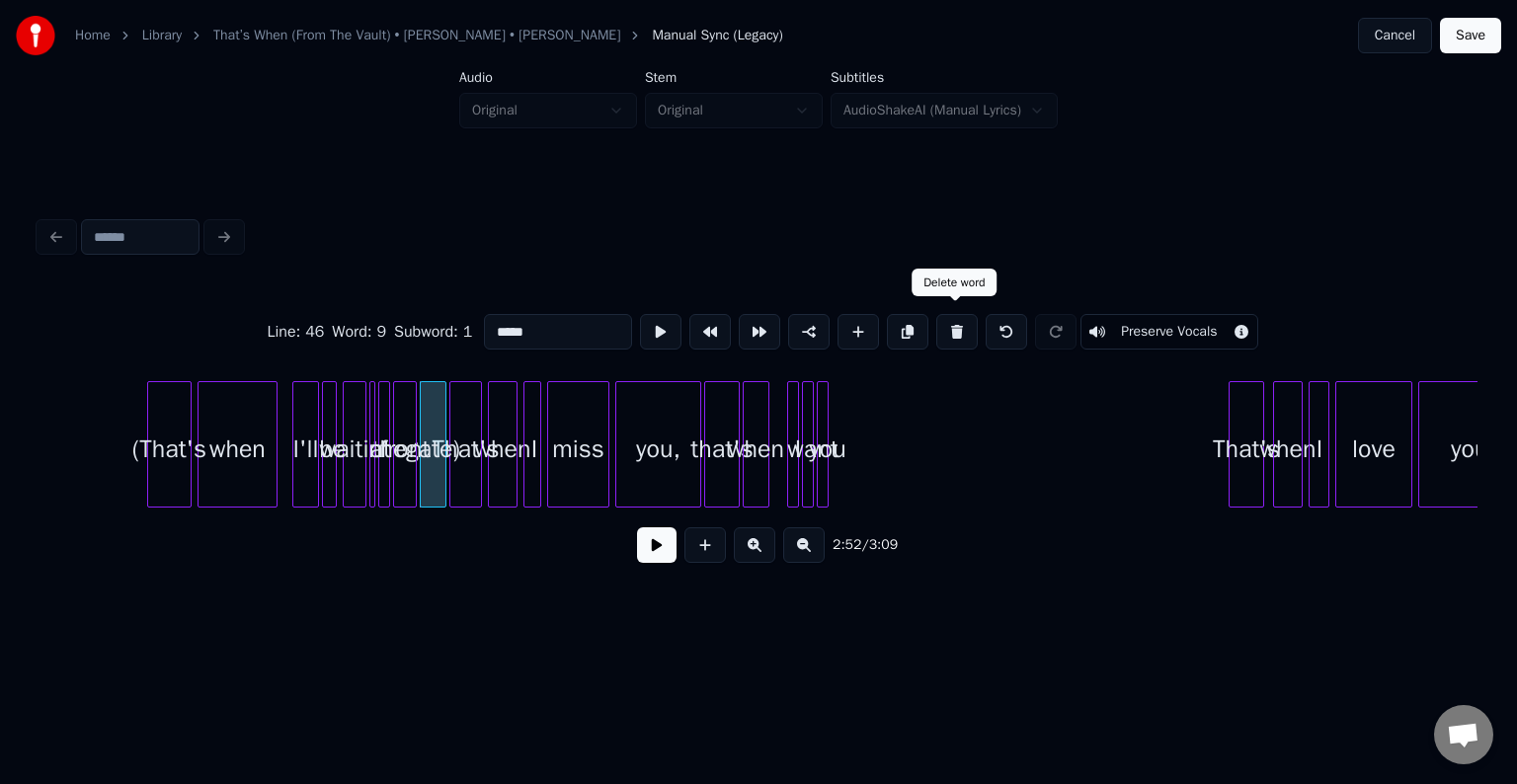 drag, startPoint x: 946, startPoint y: 321, endPoint x: 813, endPoint y: 359, distance: 138.32209 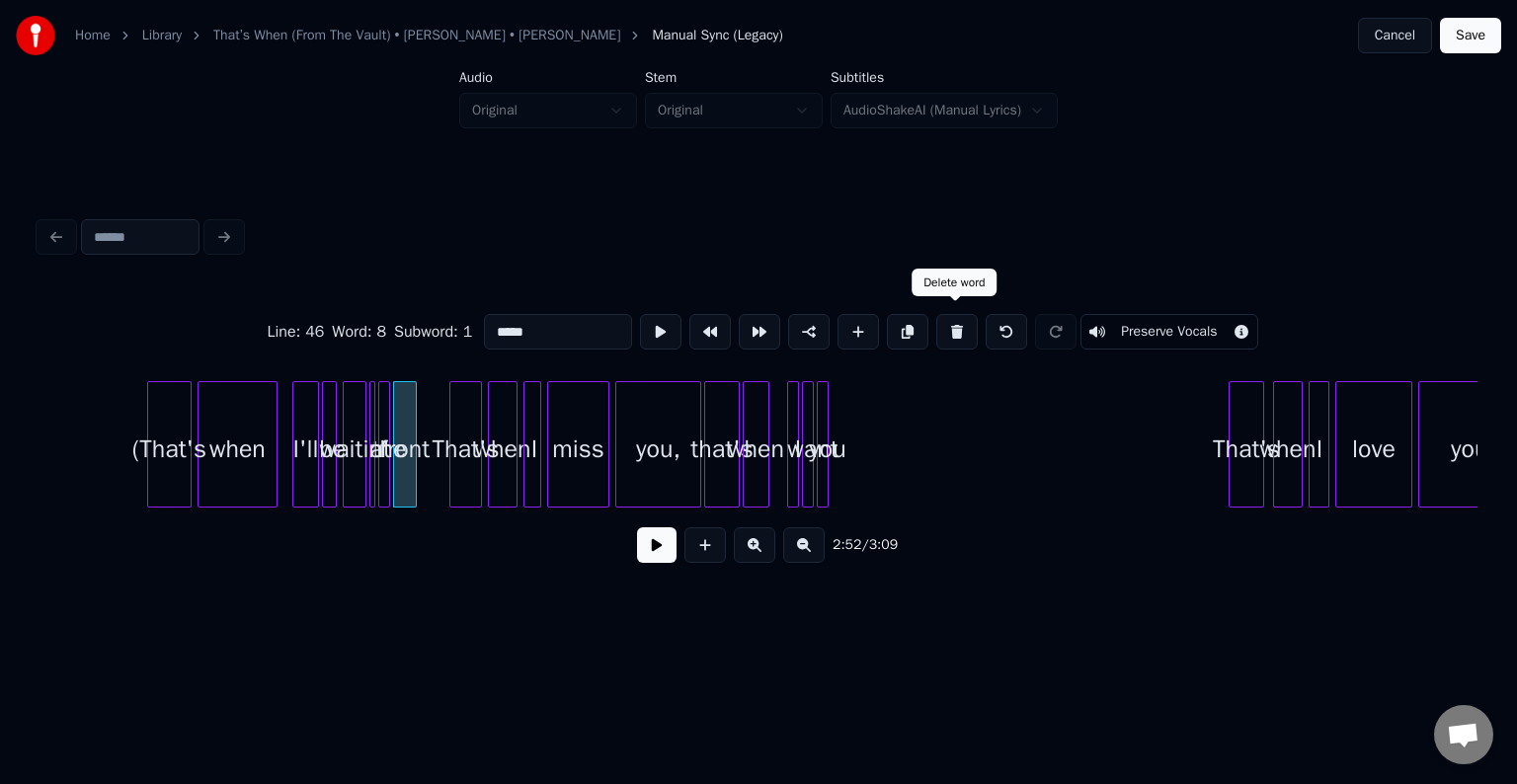 click at bounding box center [957, 332] 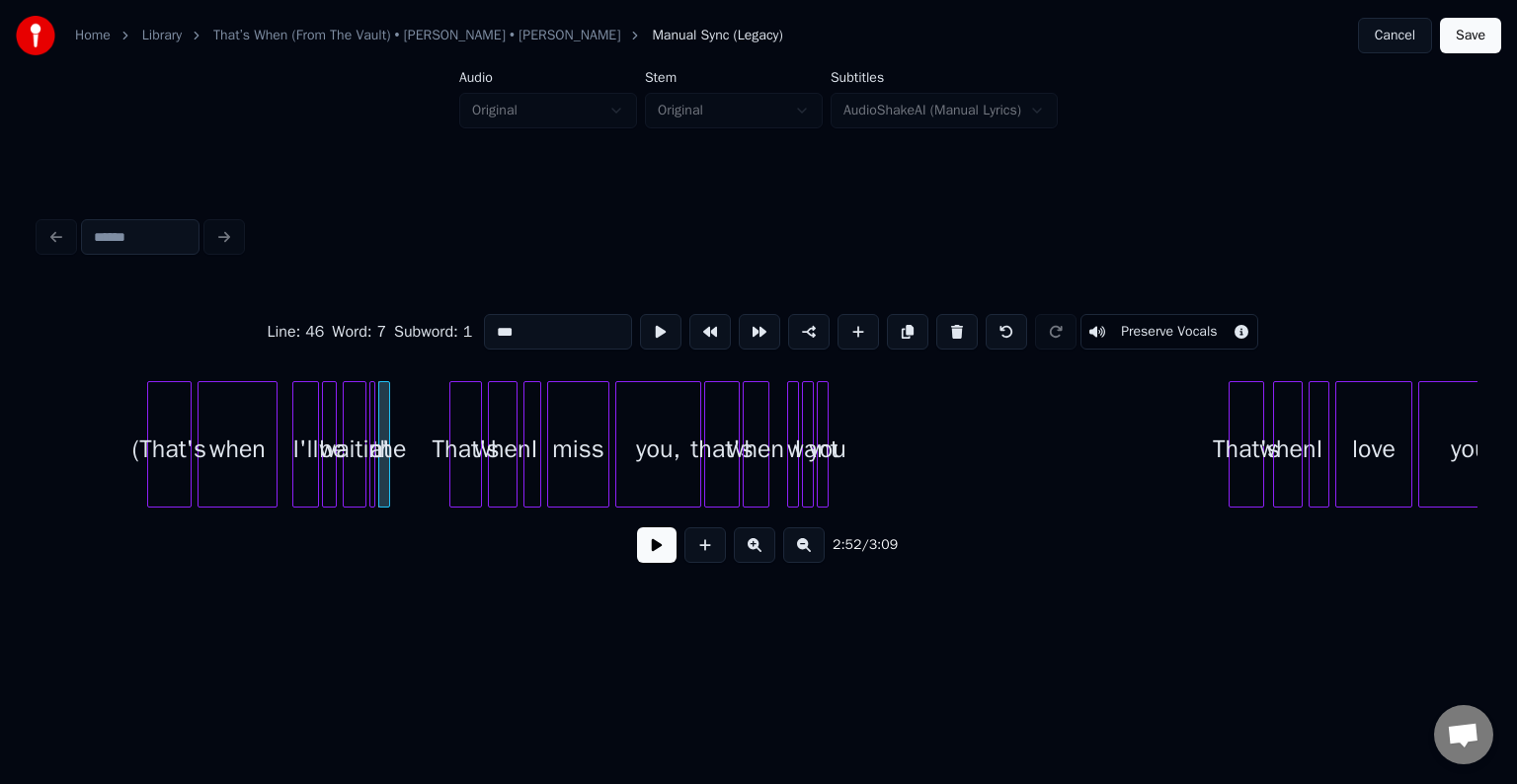 click at bounding box center [957, 332] 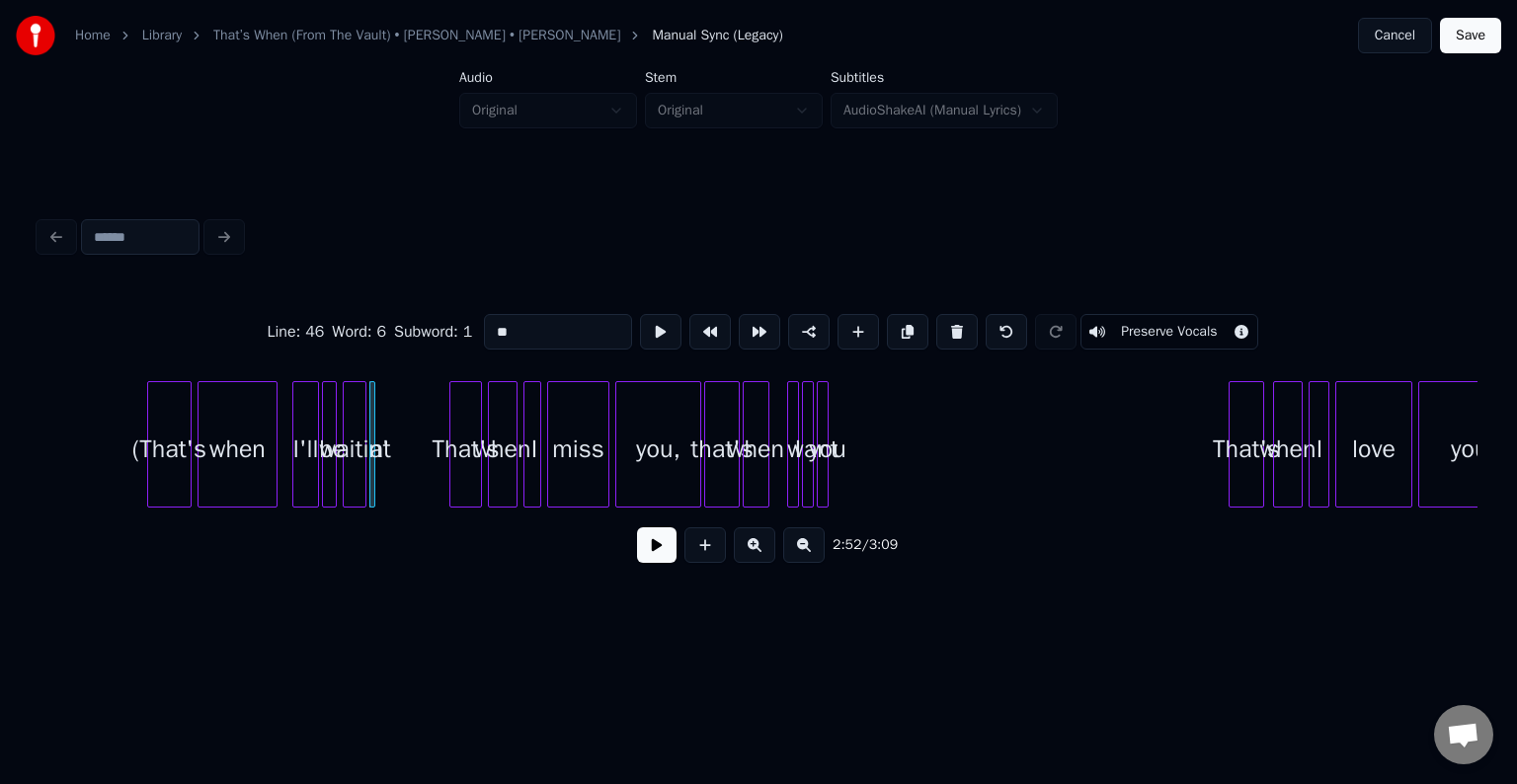 click at bounding box center [957, 332] 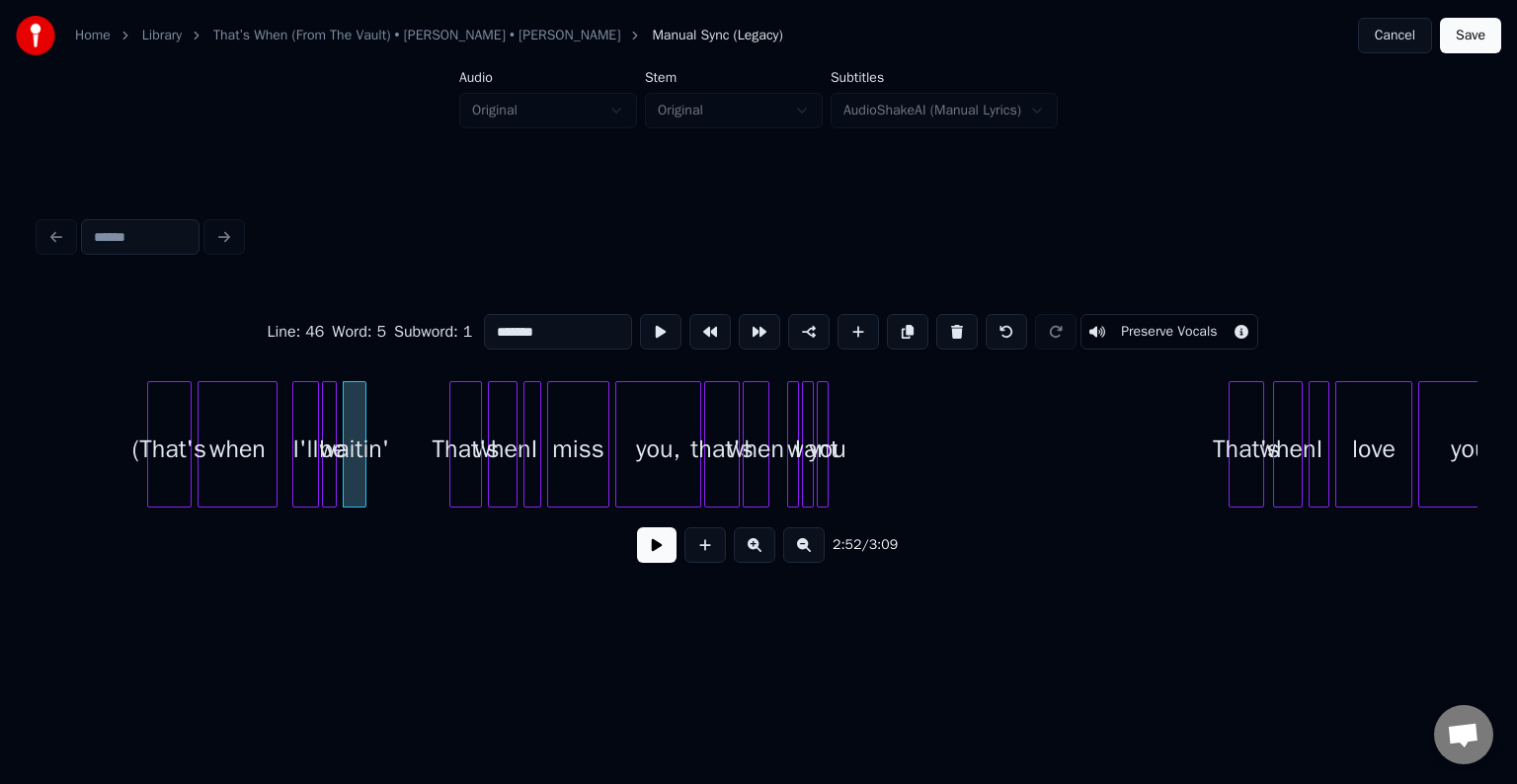 click at bounding box center [957, 332] 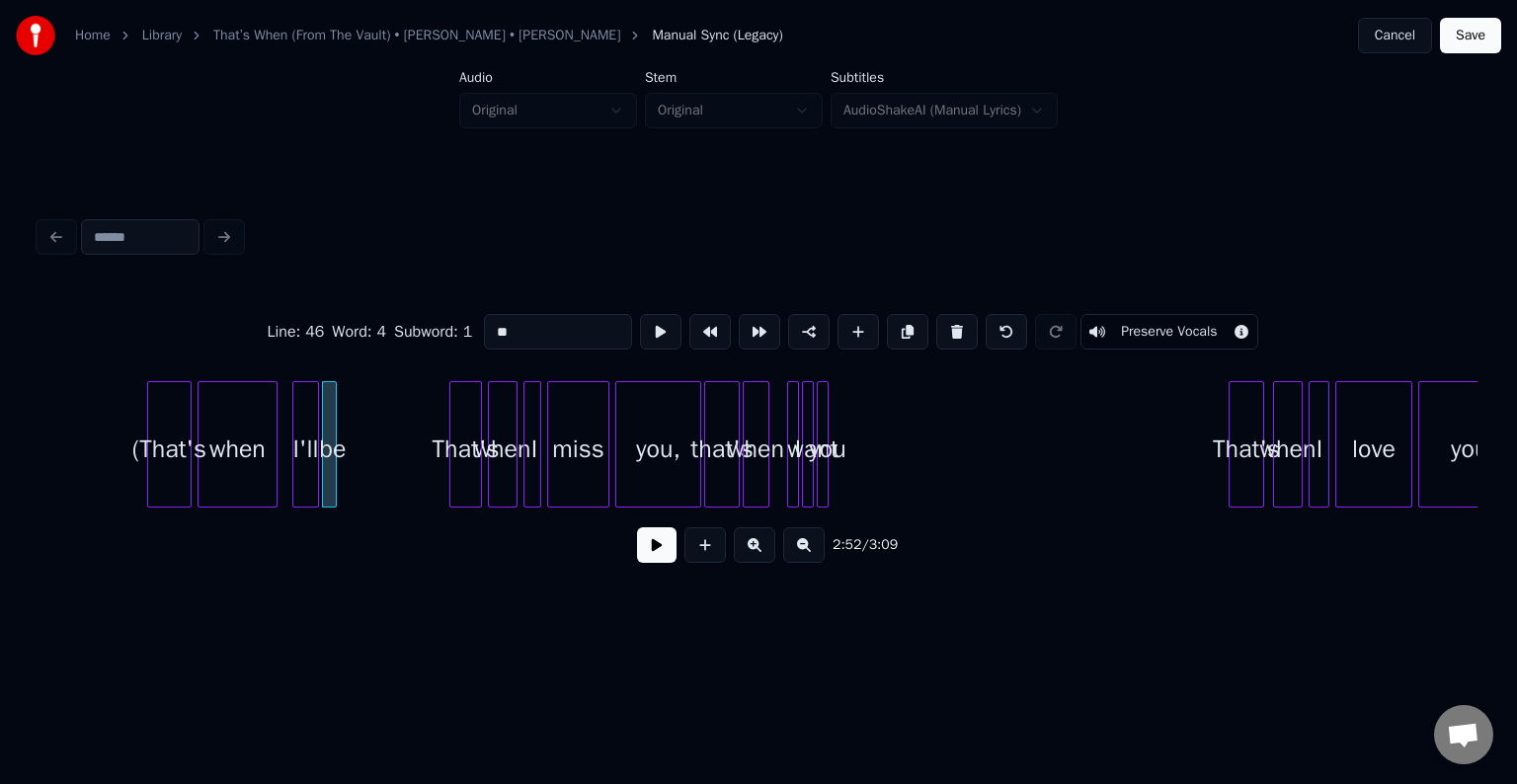 click at bounding box center [957, 332] 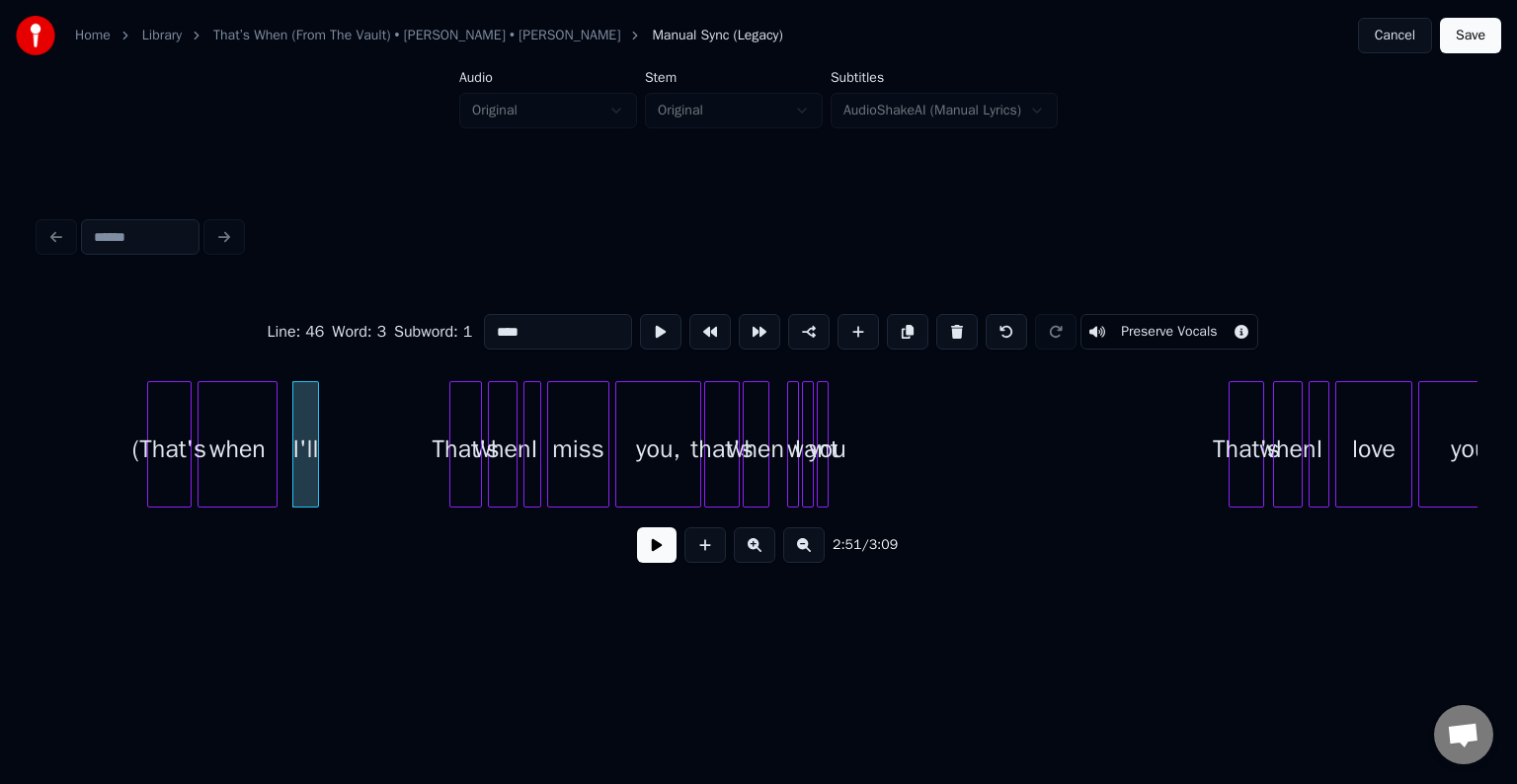 click at bounding box center (957, 332) 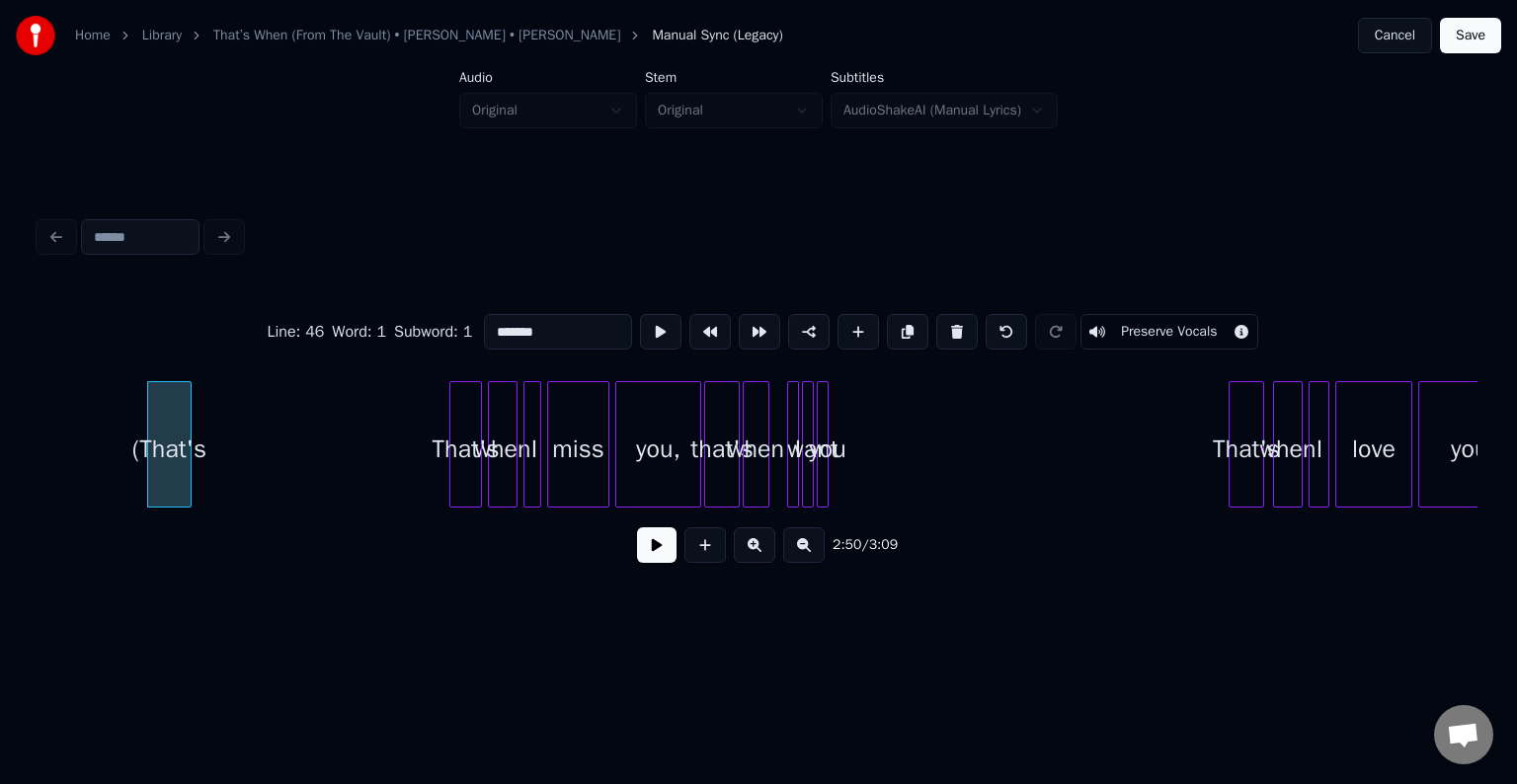 click at bounding box center [957, 332] 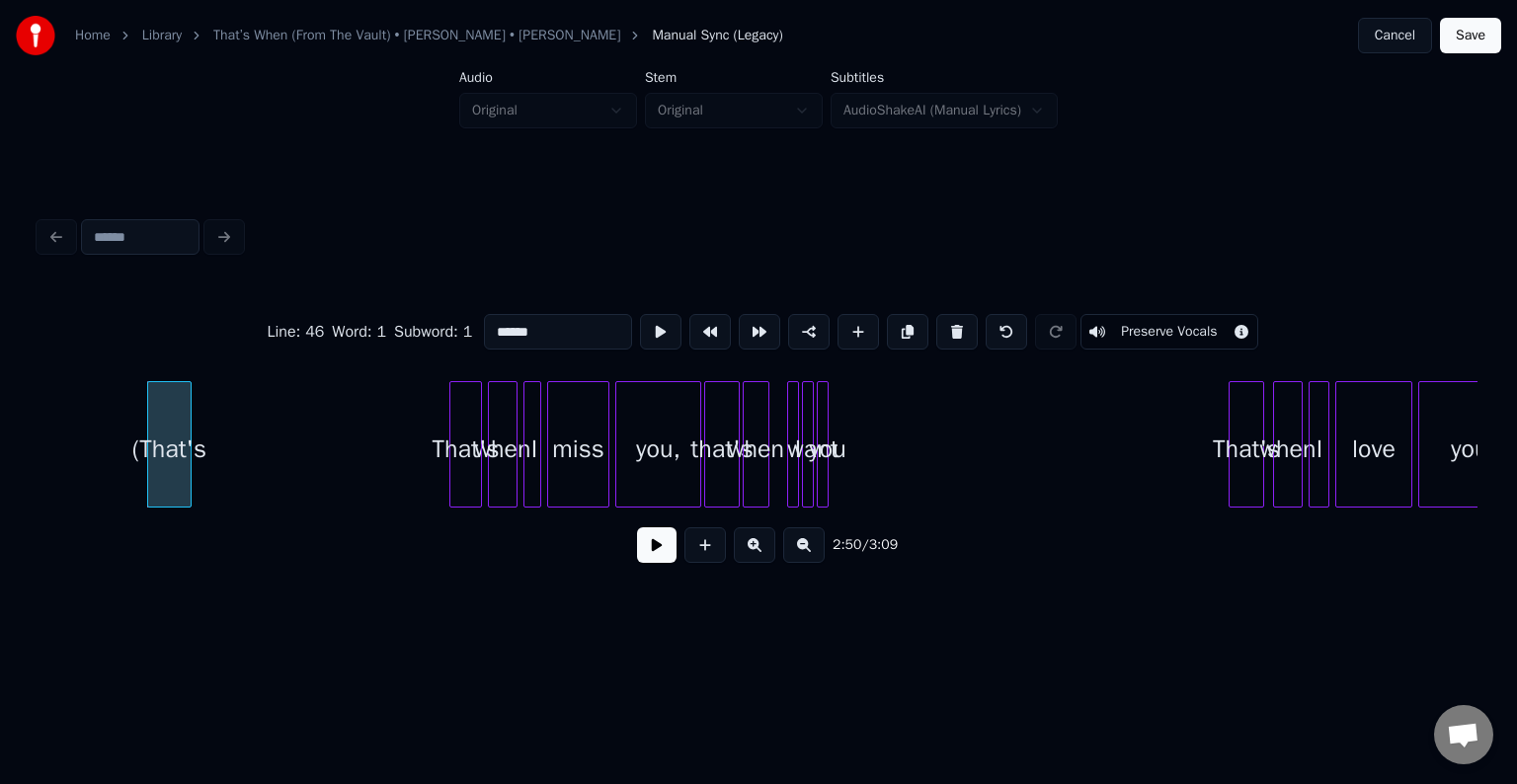scroll, scrollTop: 0, scrollLeft: 24933, axis: horizontal 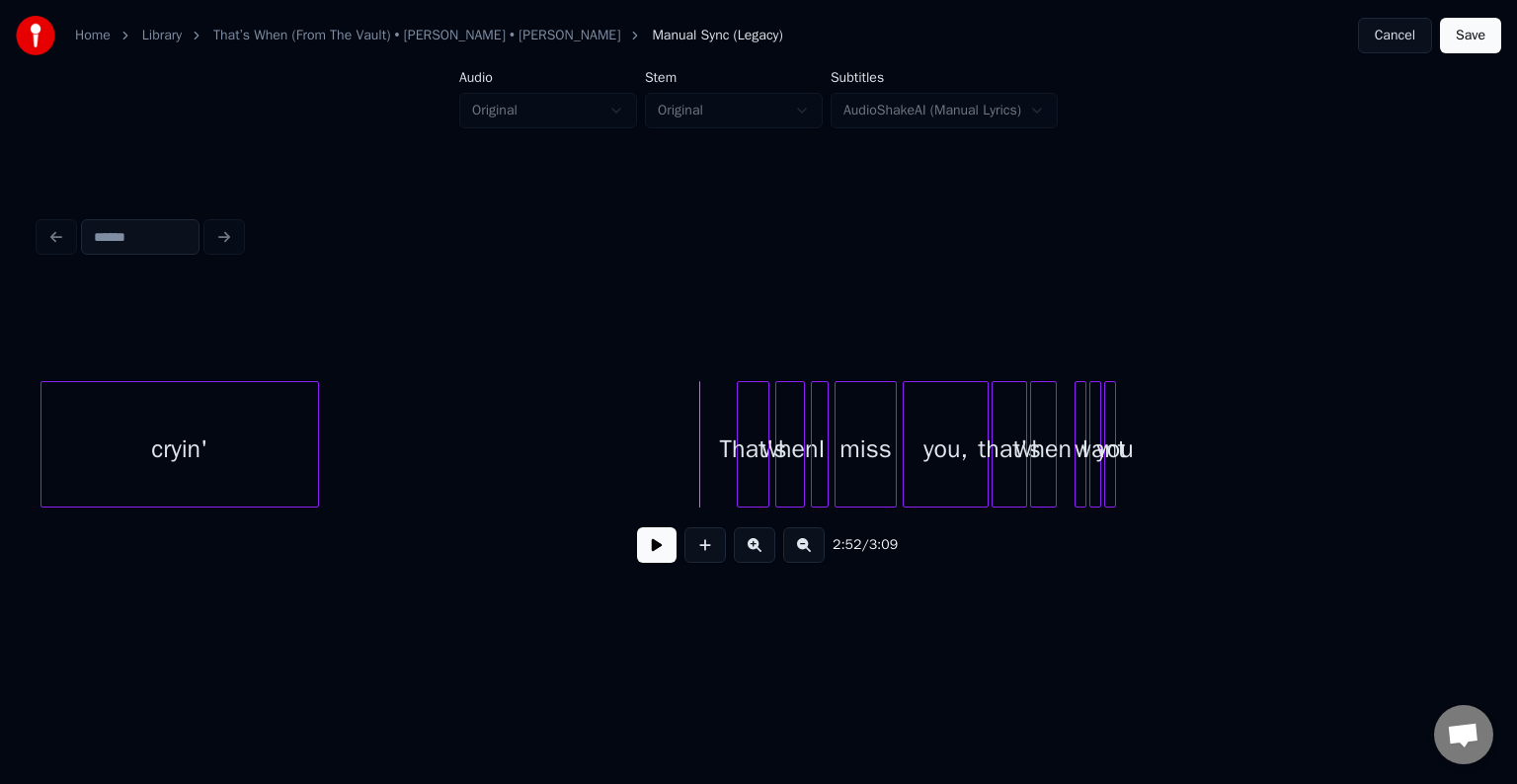 click at bounding box center [657, 545] 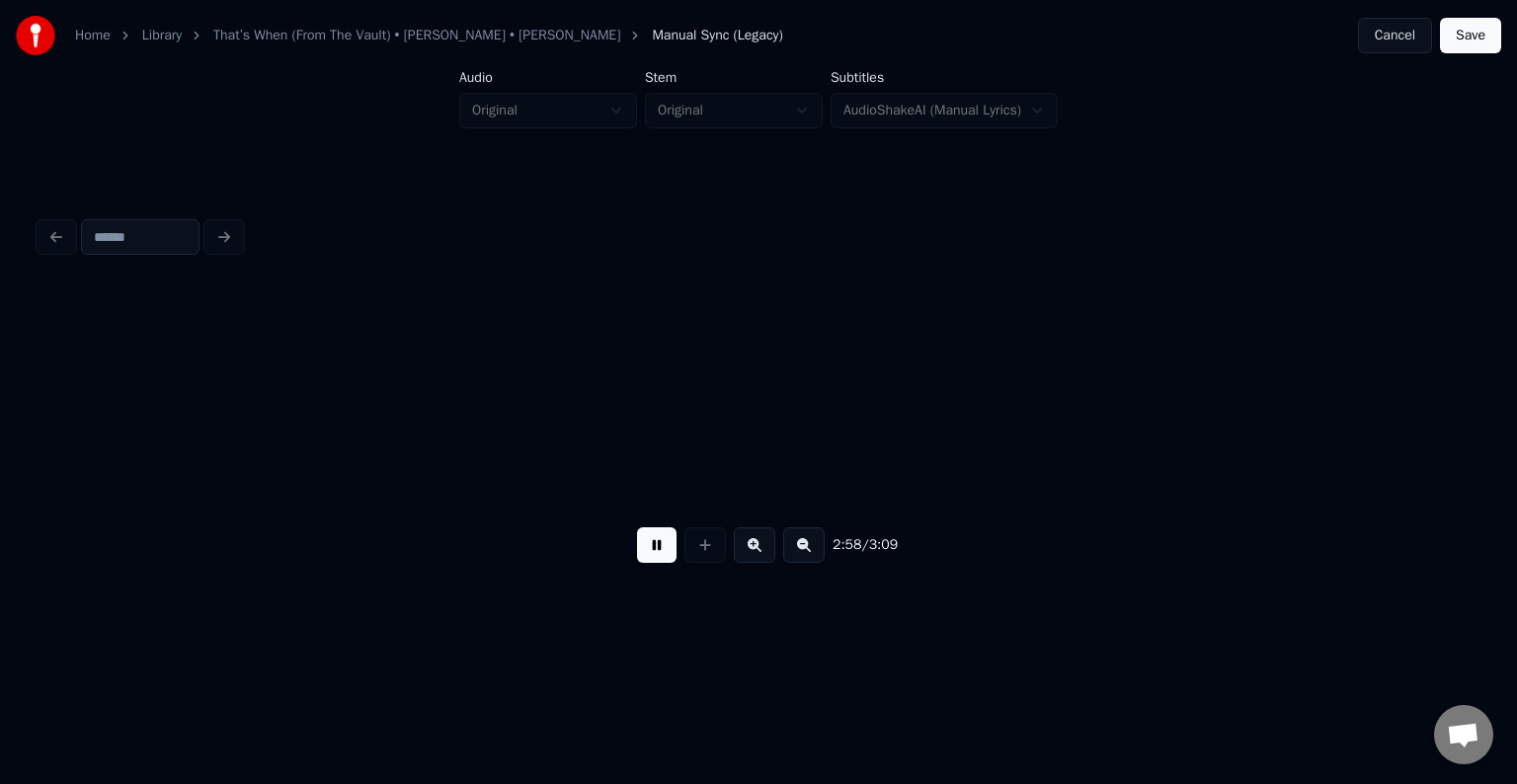 scroll, scrollTop: 0, scrollLeft: 26373, axis: horizontal 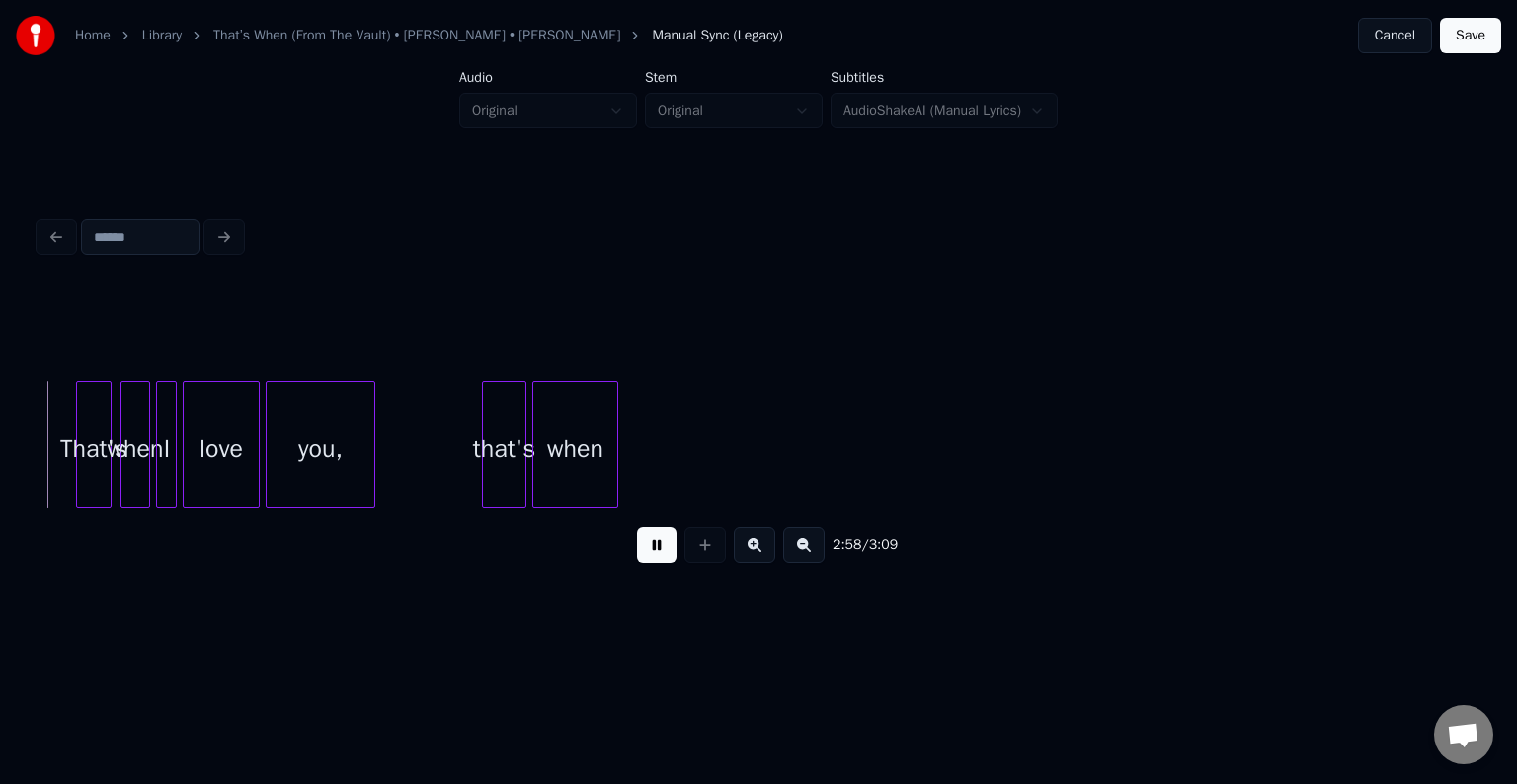 click at bounding box center (657, 545) 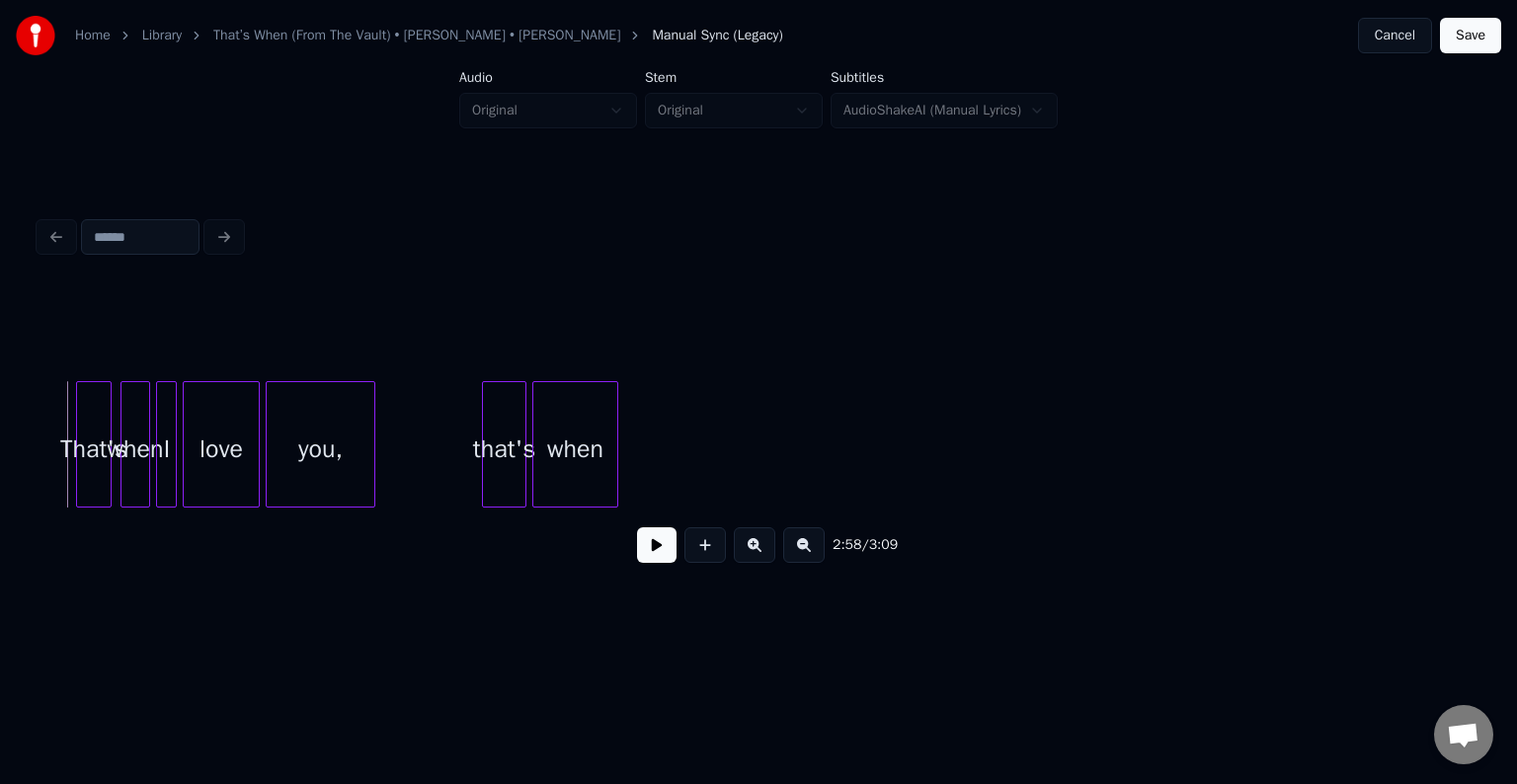 click at bounding box center (657, 545) 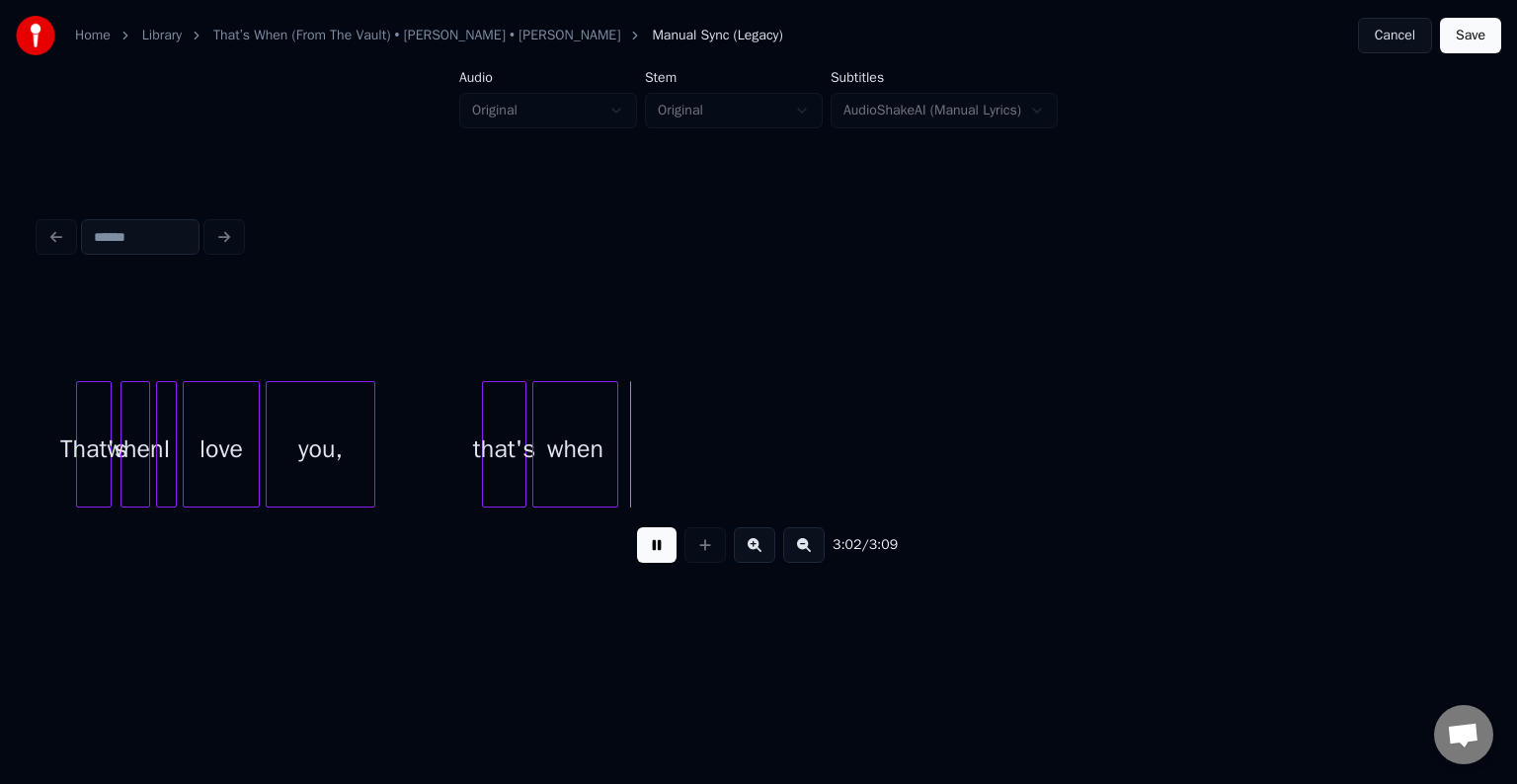 click at bounding box center (657, 545) 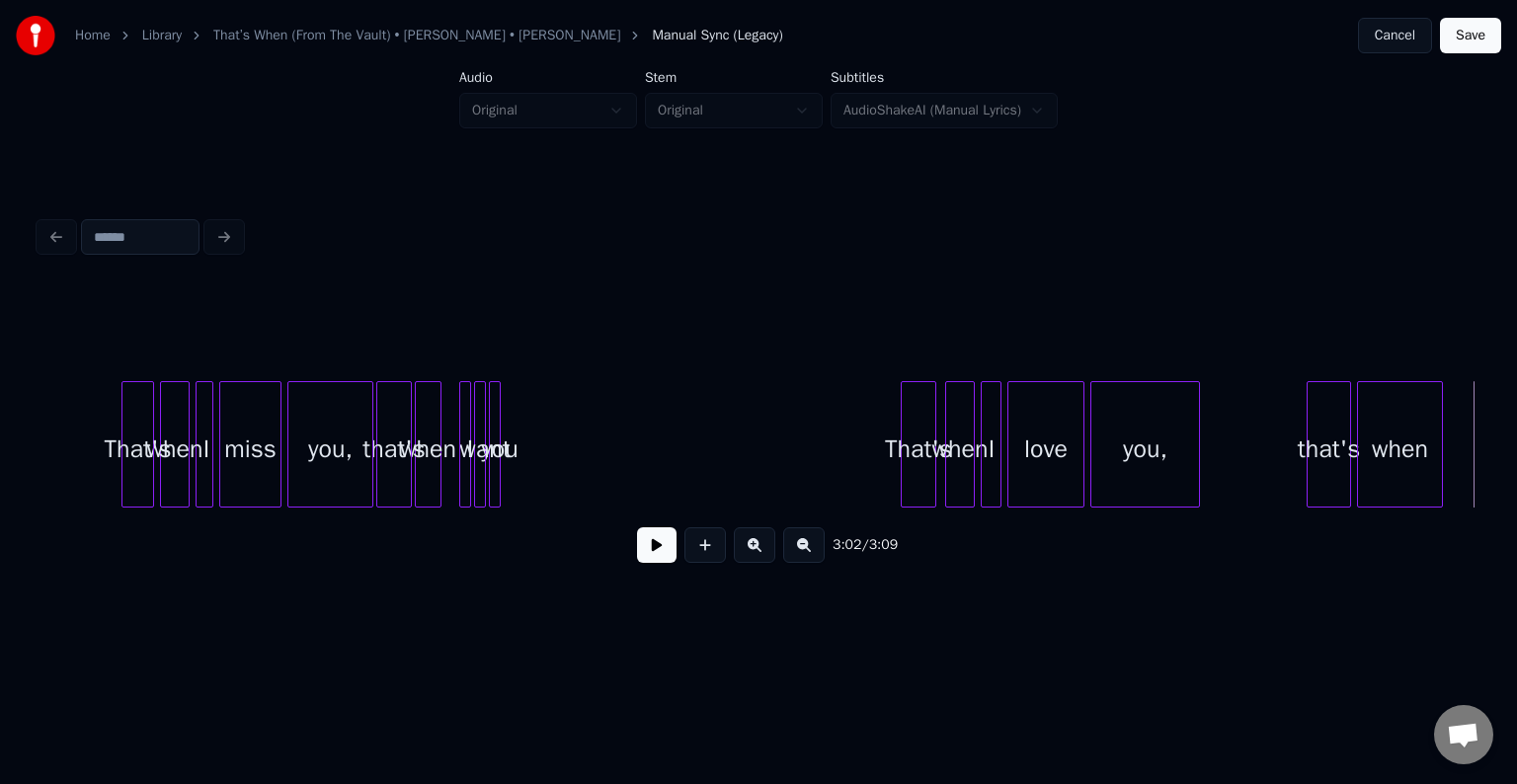 scroll, scrollTop: 0, scrollLeft: 25543, axis: horizontal 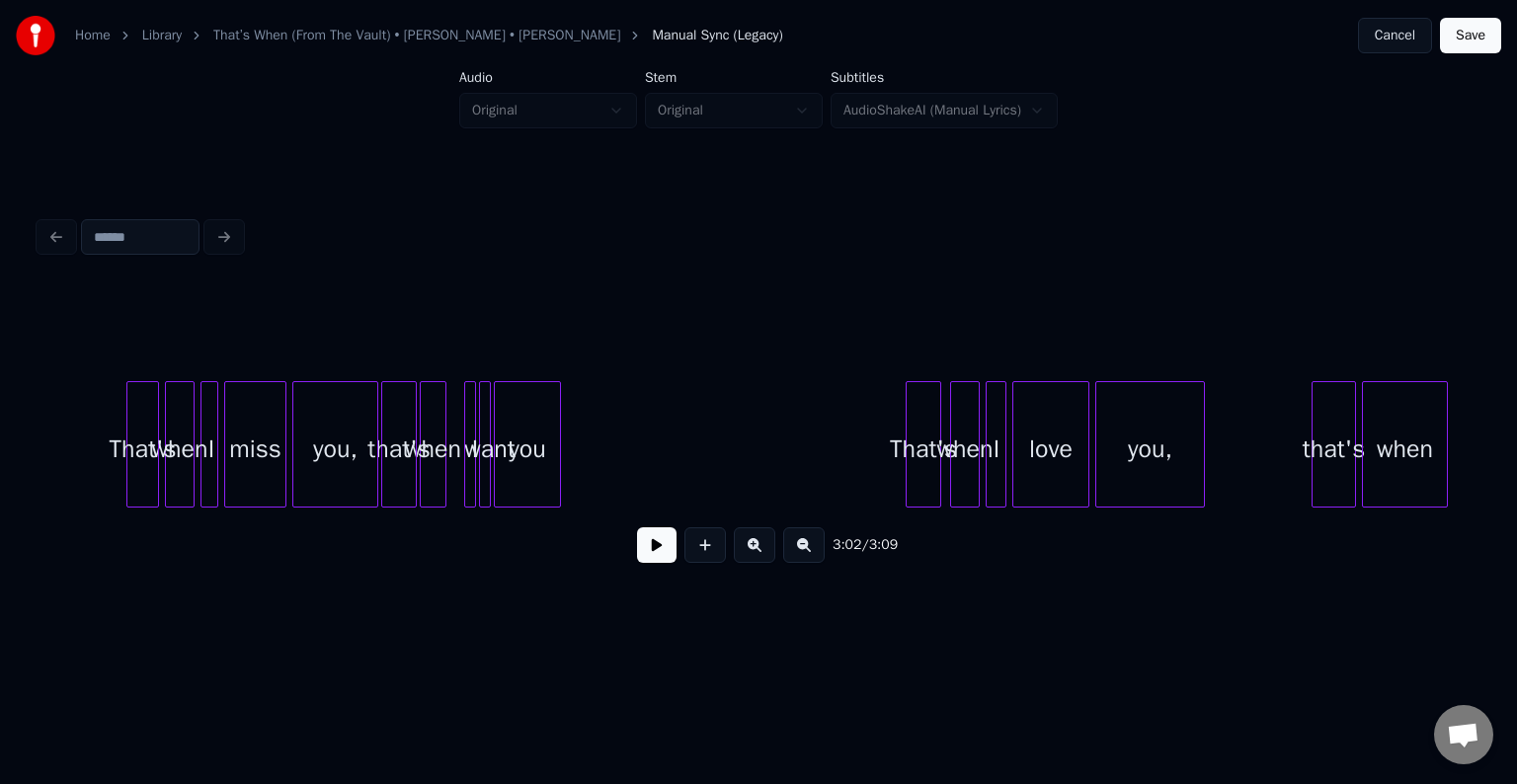 click at bounding box center (557, 444) 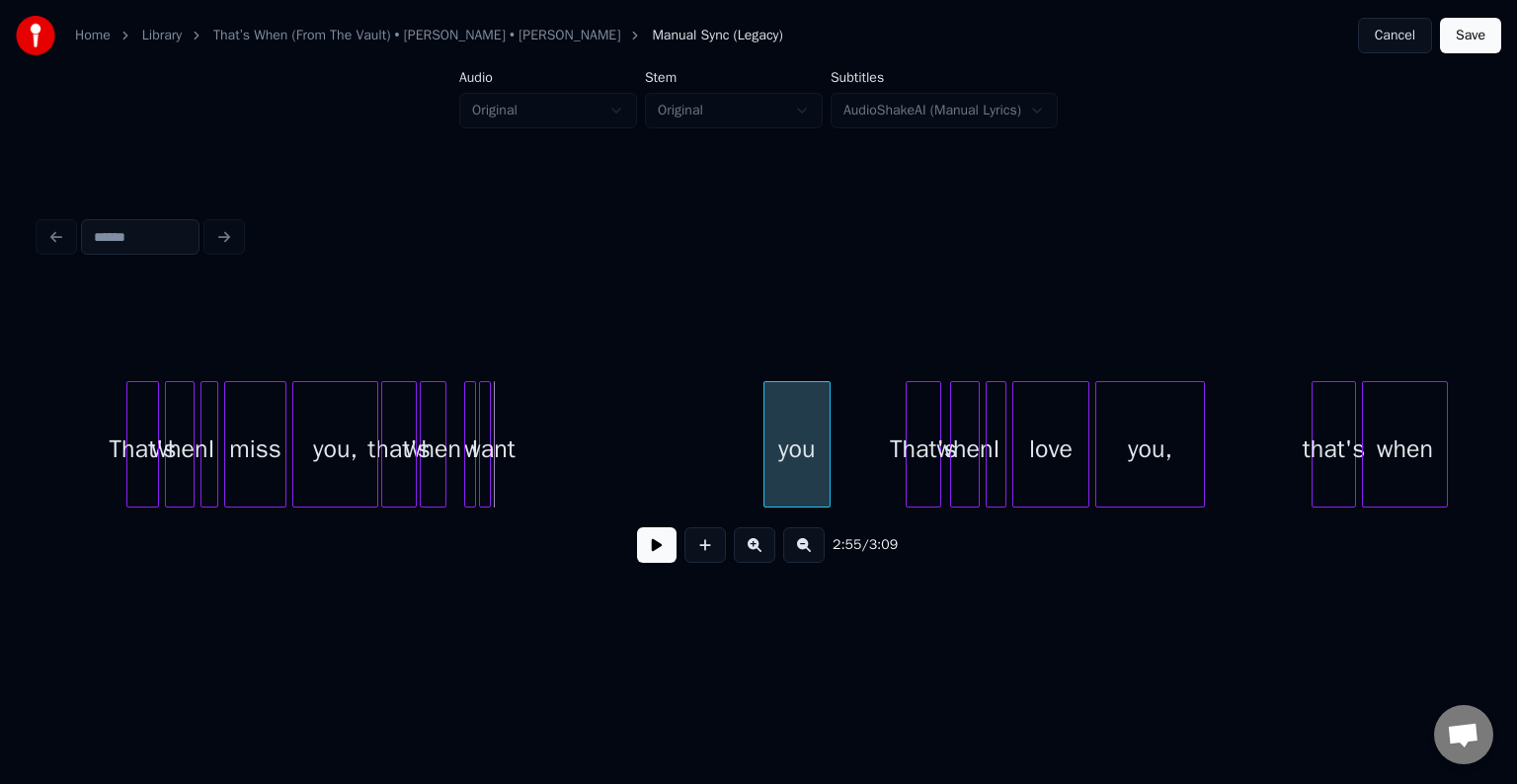 click on "you" at bounding box center [797, 449] 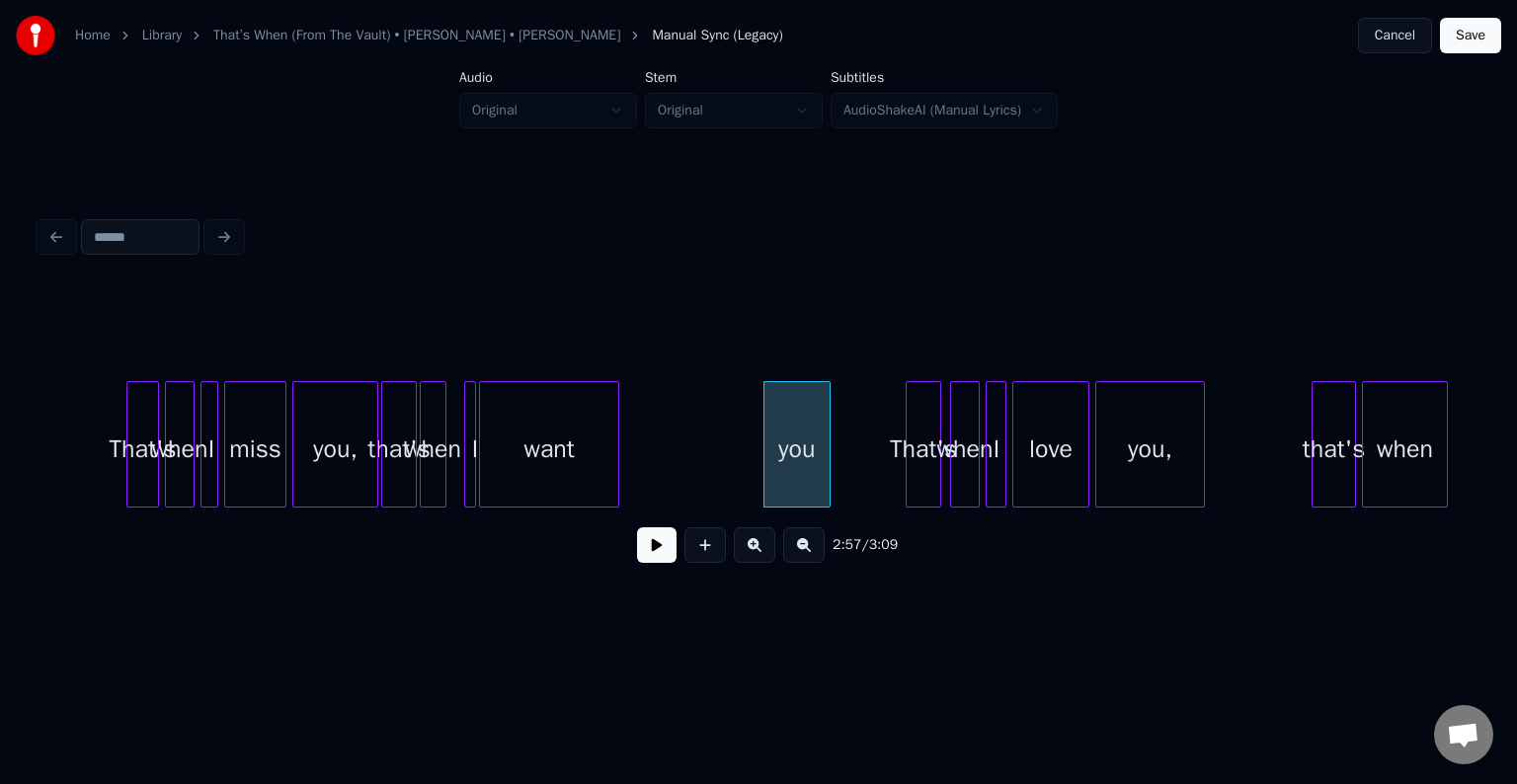 click at bounding box center (615, 444) 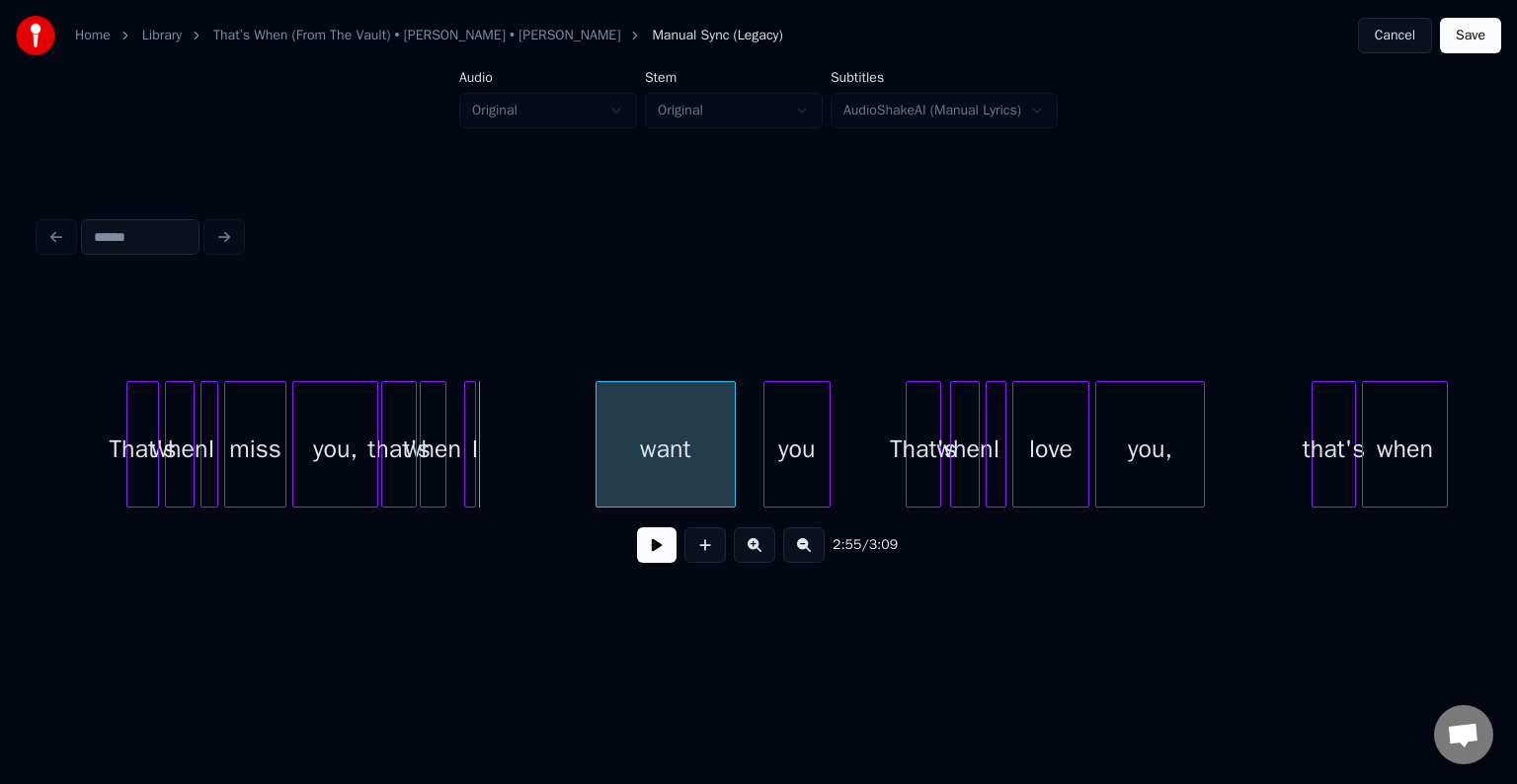 click on "want" at bounding box center (666, 449) 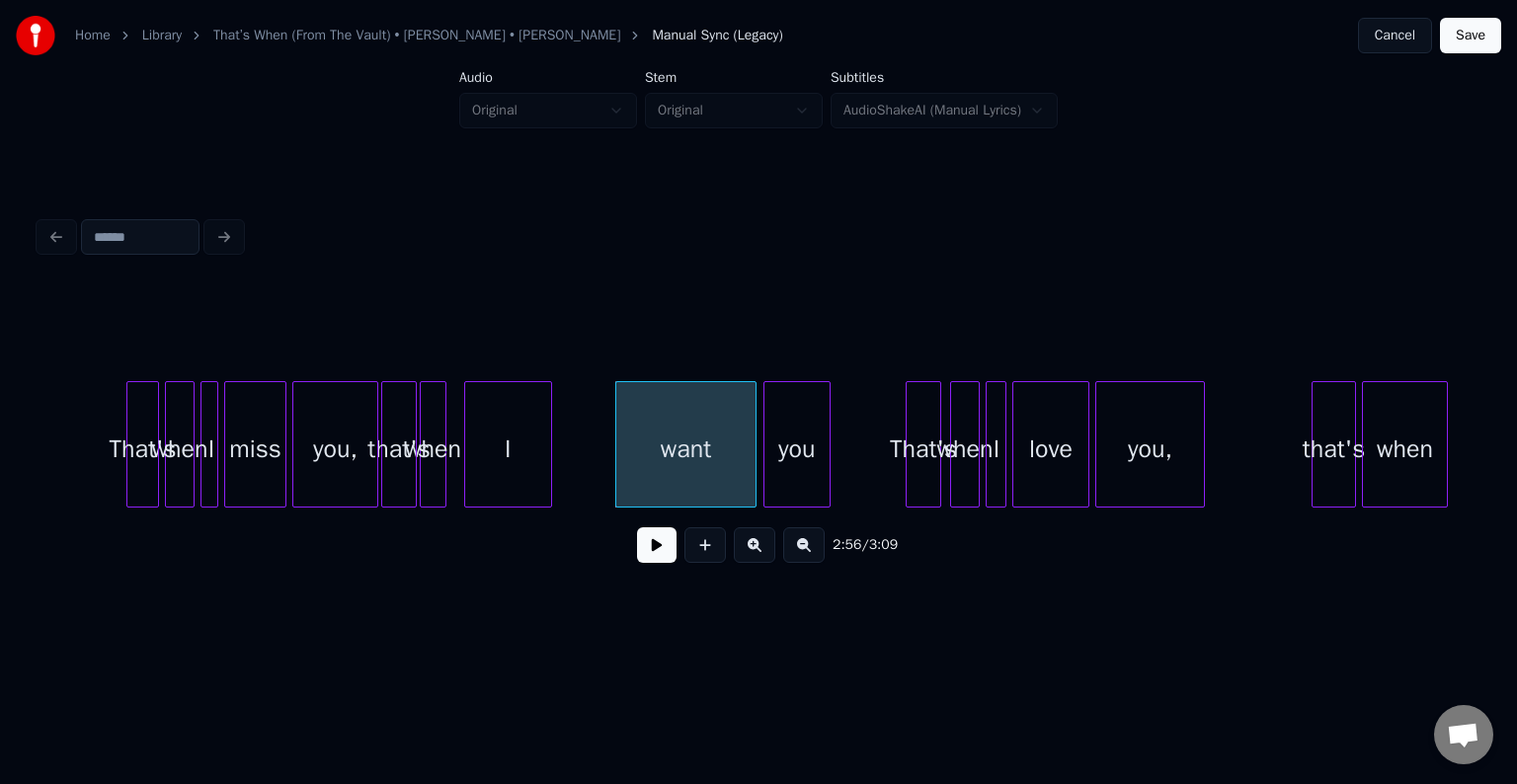 click at bounding box center [548, 444] 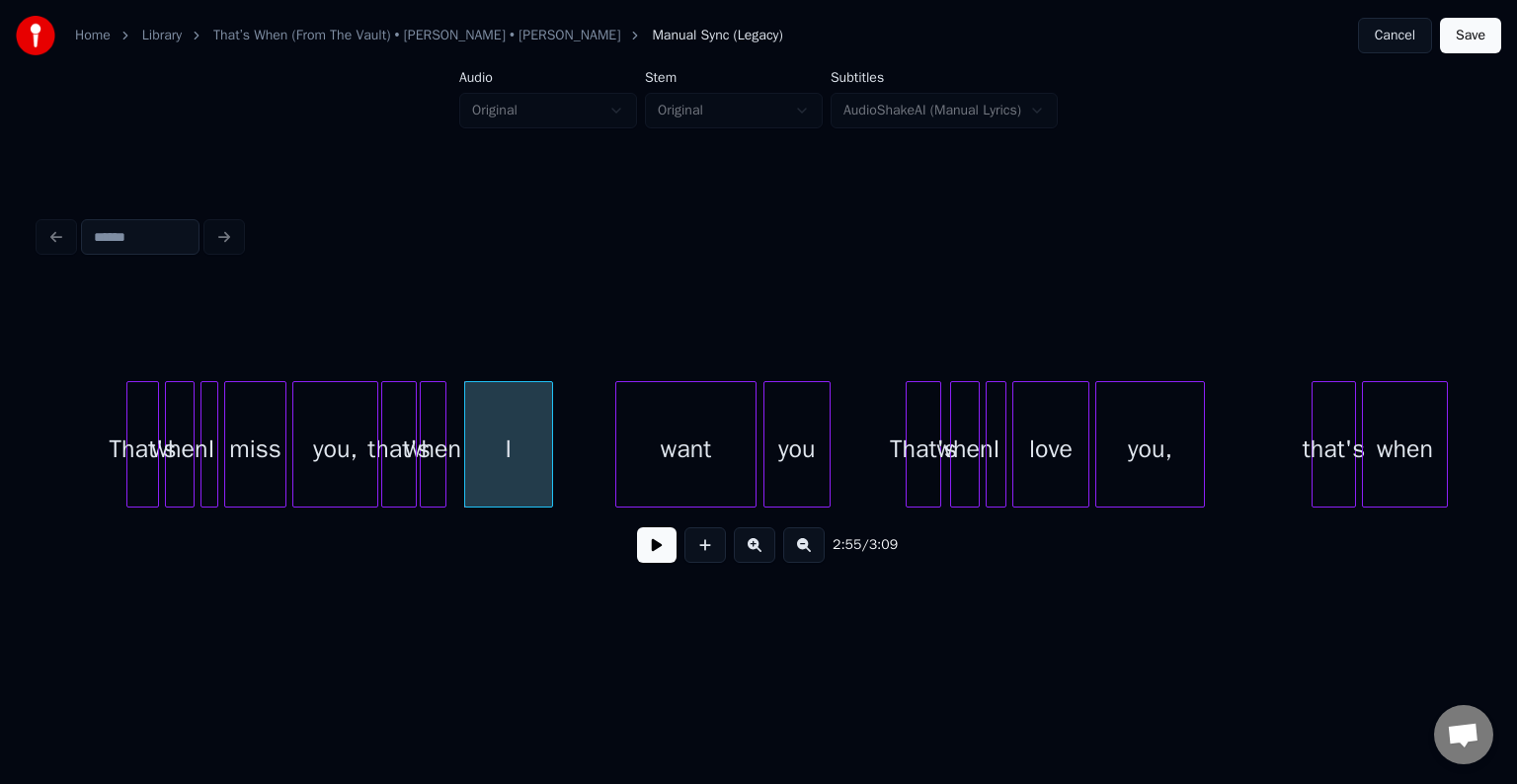 click at bounding box center [657, 545] 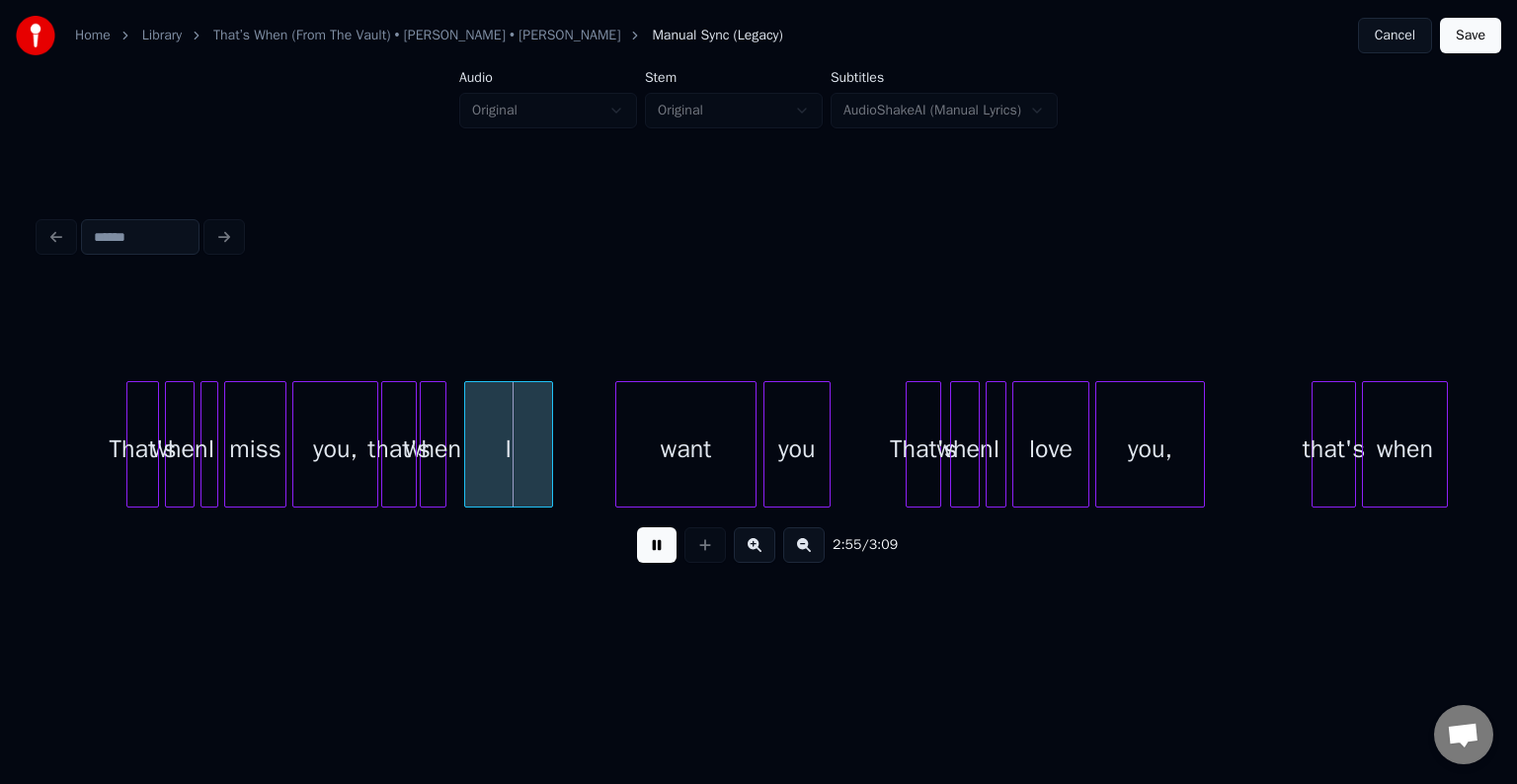 click at bounding box center [657, 545] 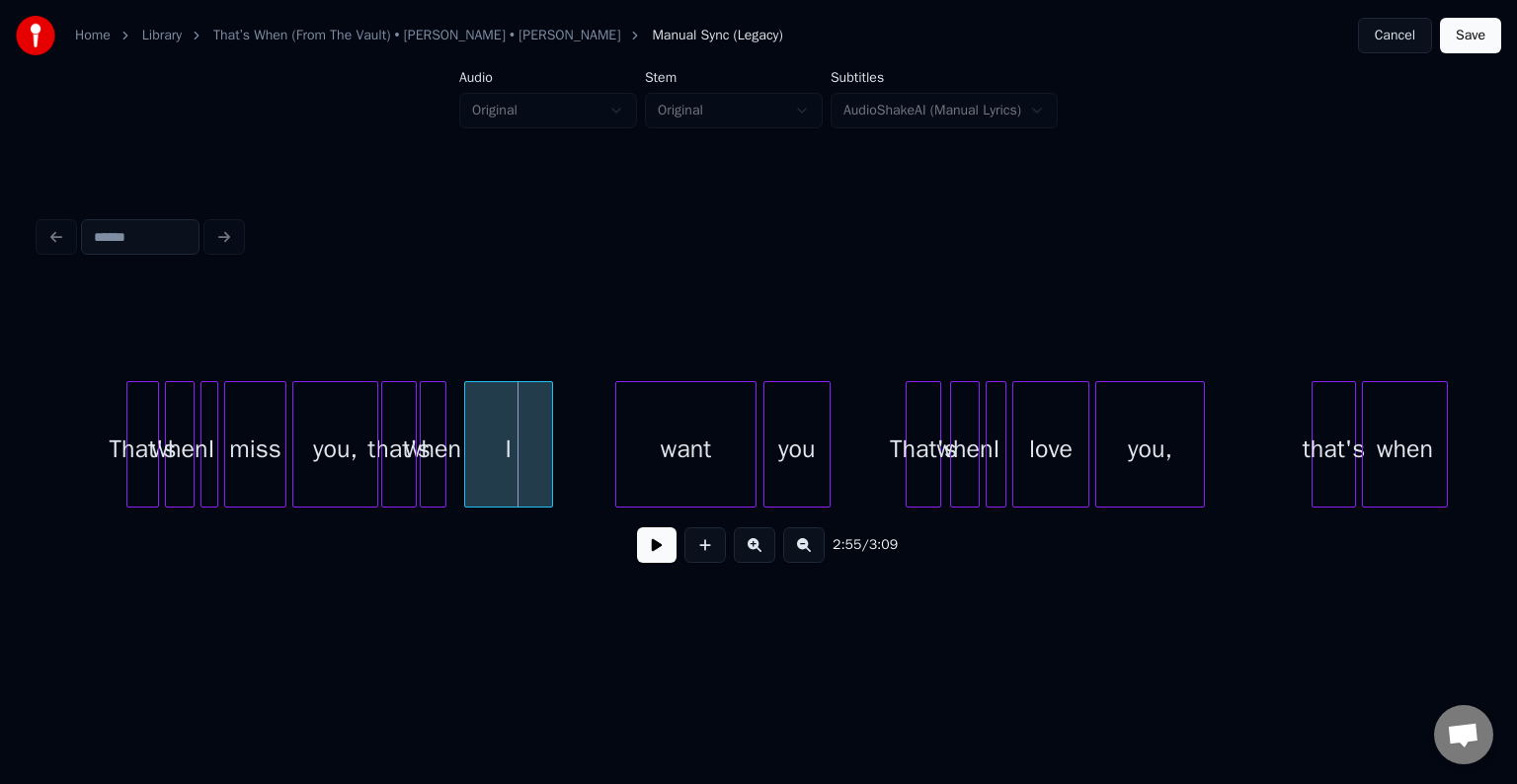 click at bounding box center [374, 444] 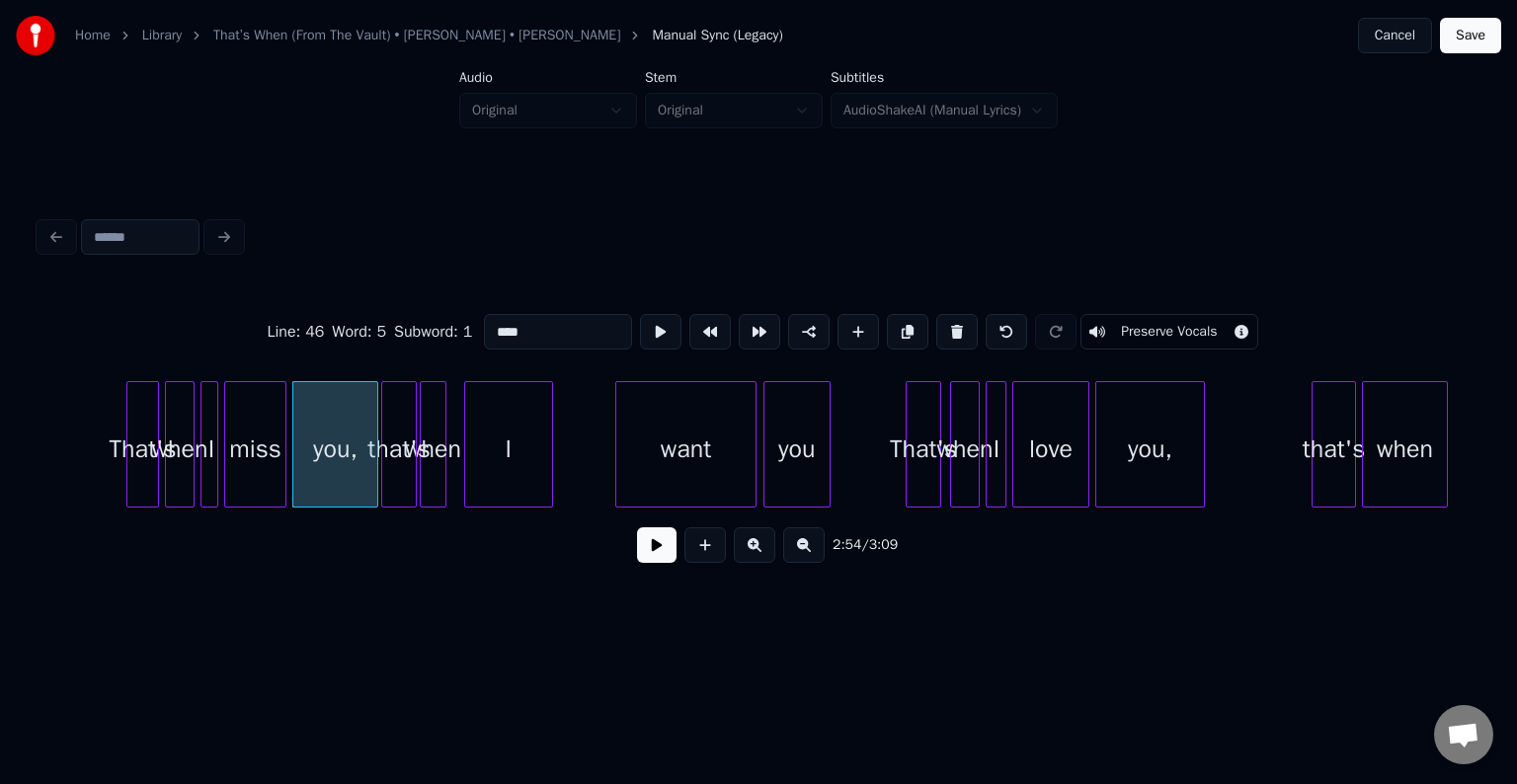 click at bounding box center [657, 545] 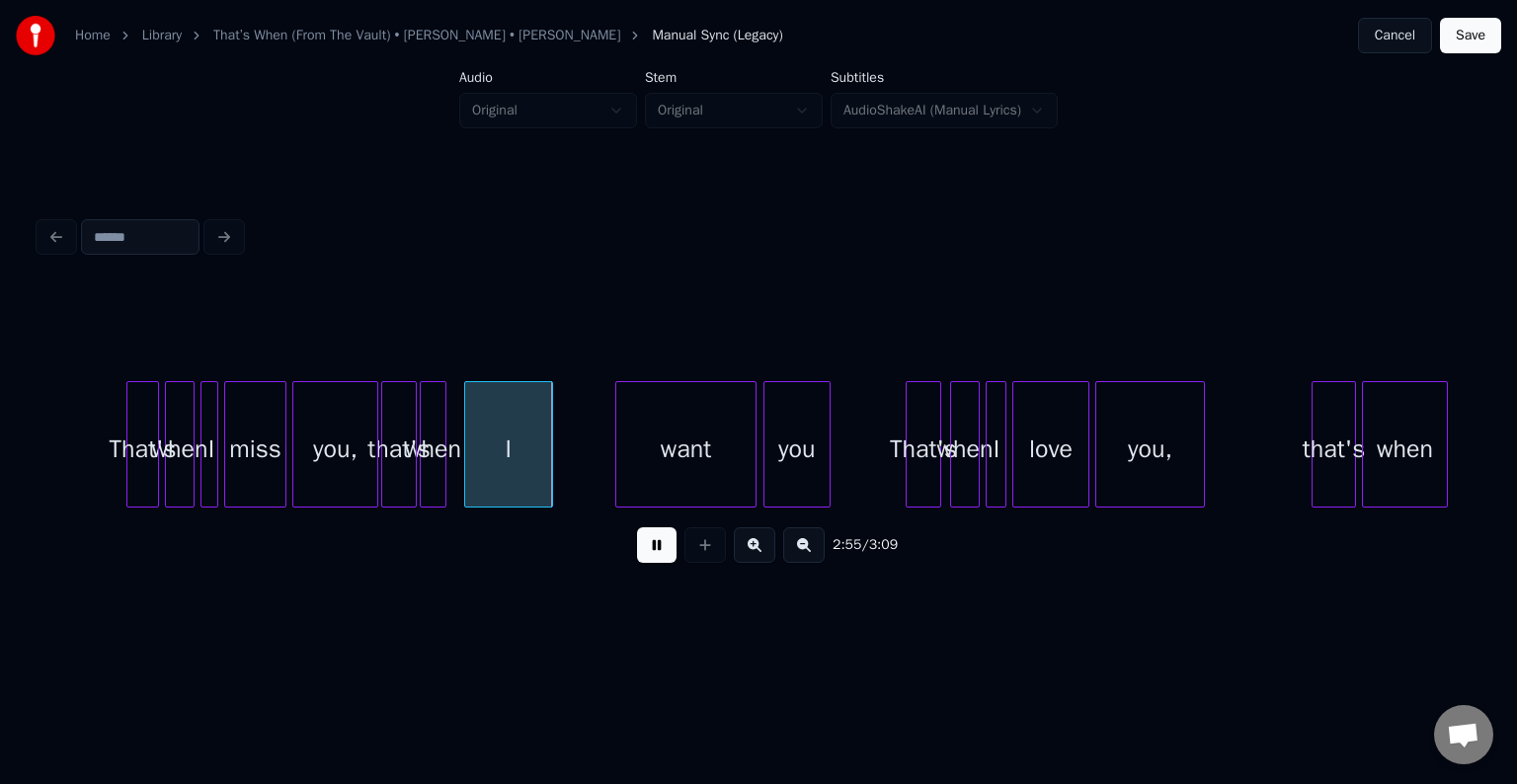 click at bounding box center (657, 545) 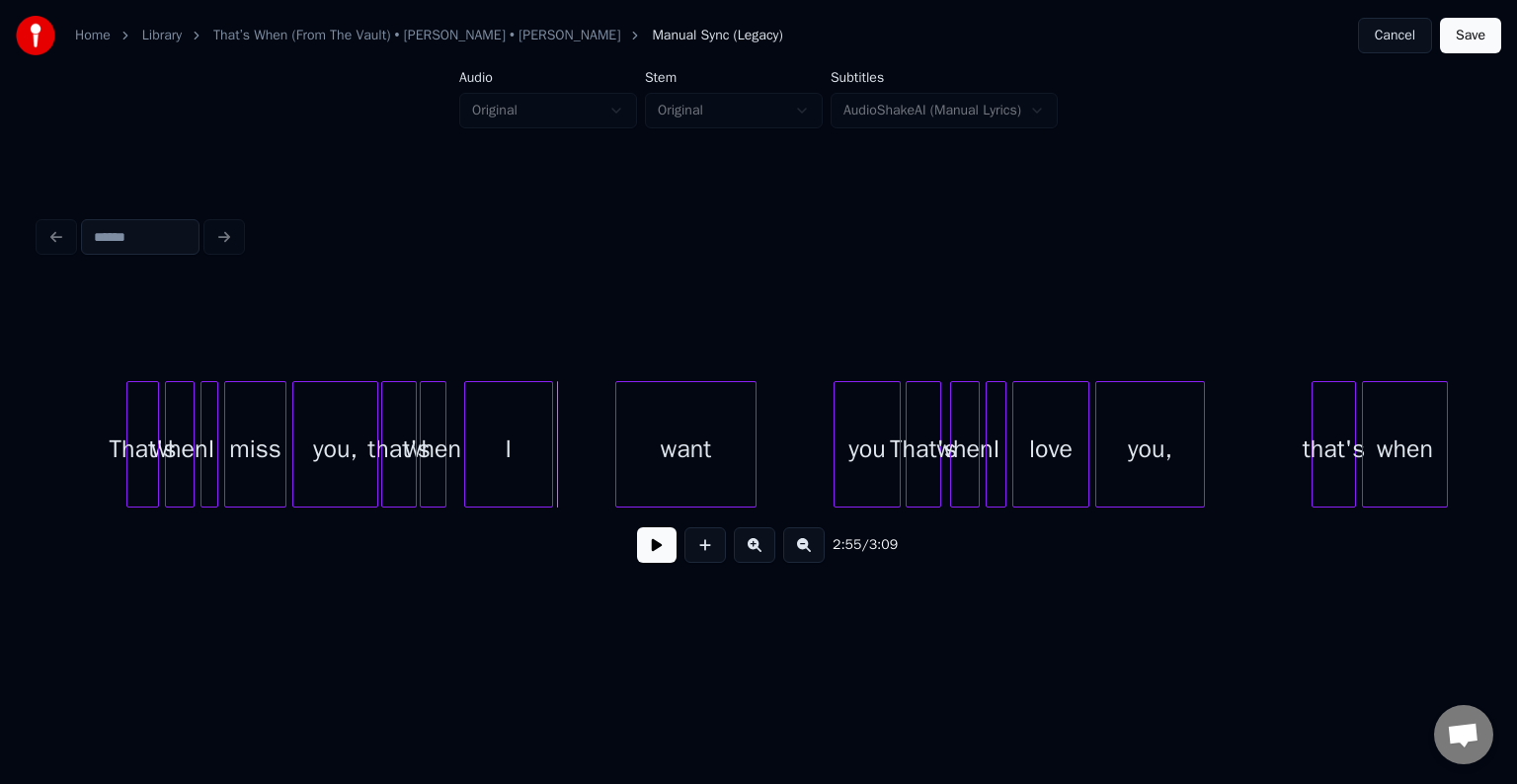 click on "you" at bounding box center (867, 449) 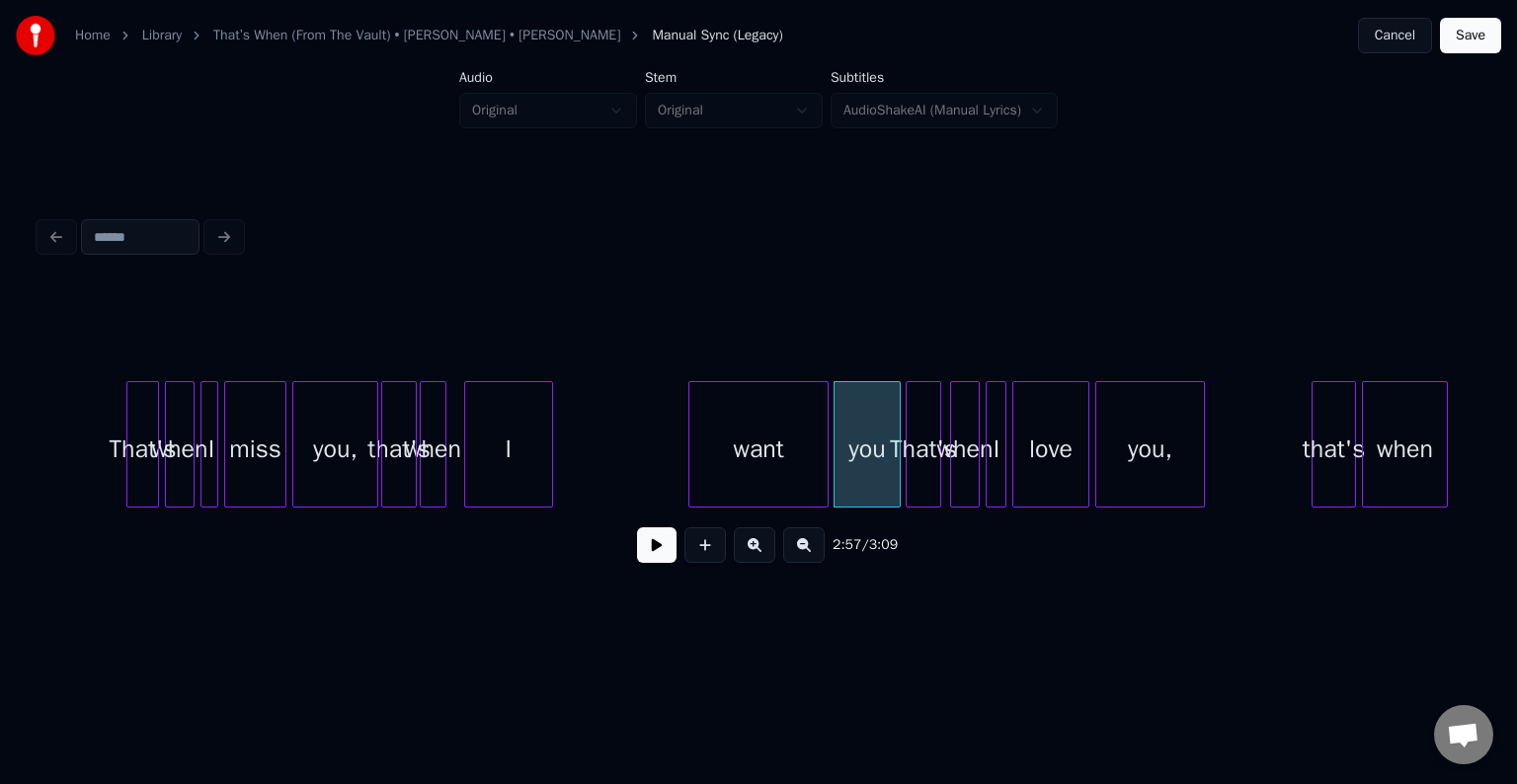 click on "want" at bounding box center [758, 449] 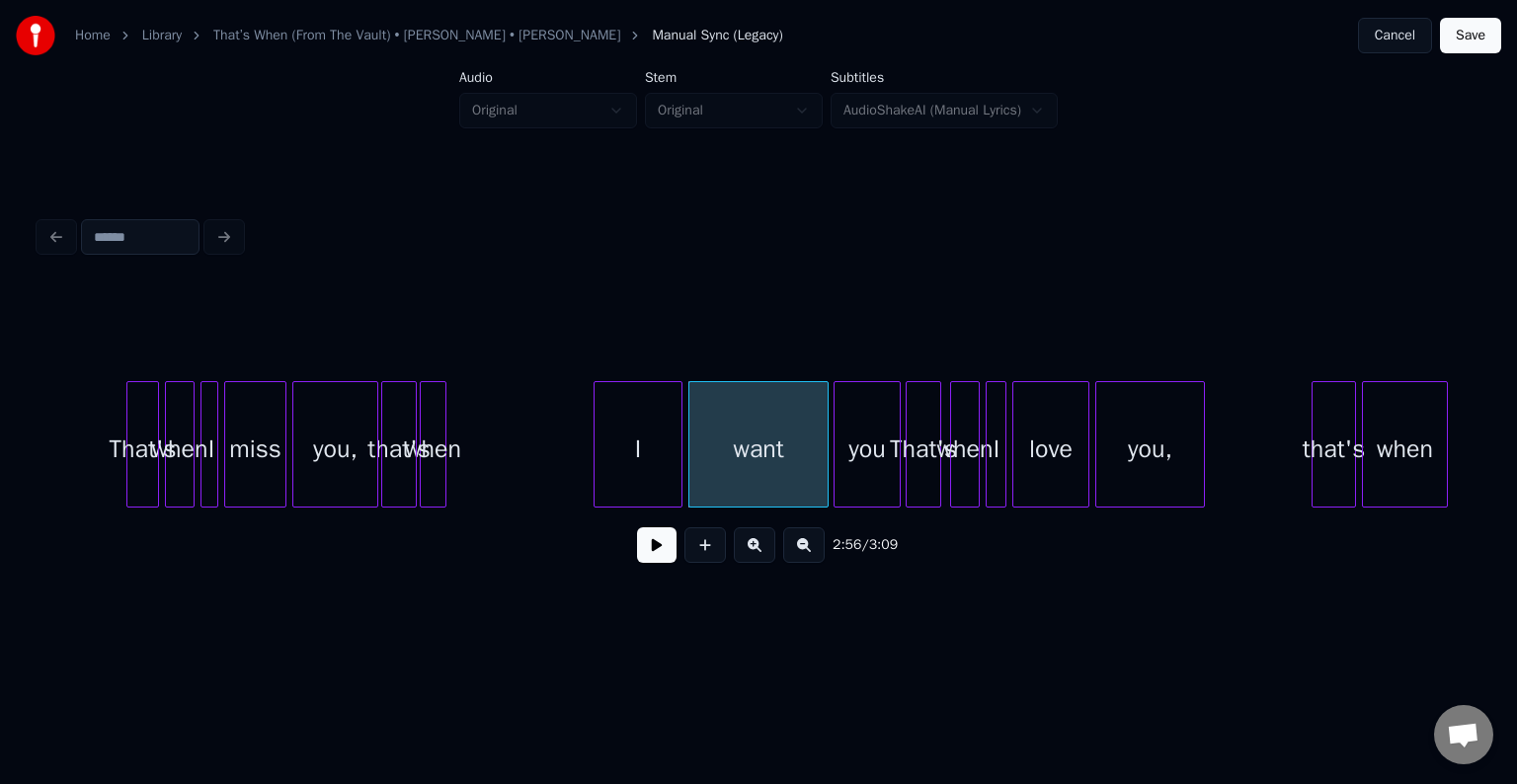 click on "I" at bounding box center [638, 449] 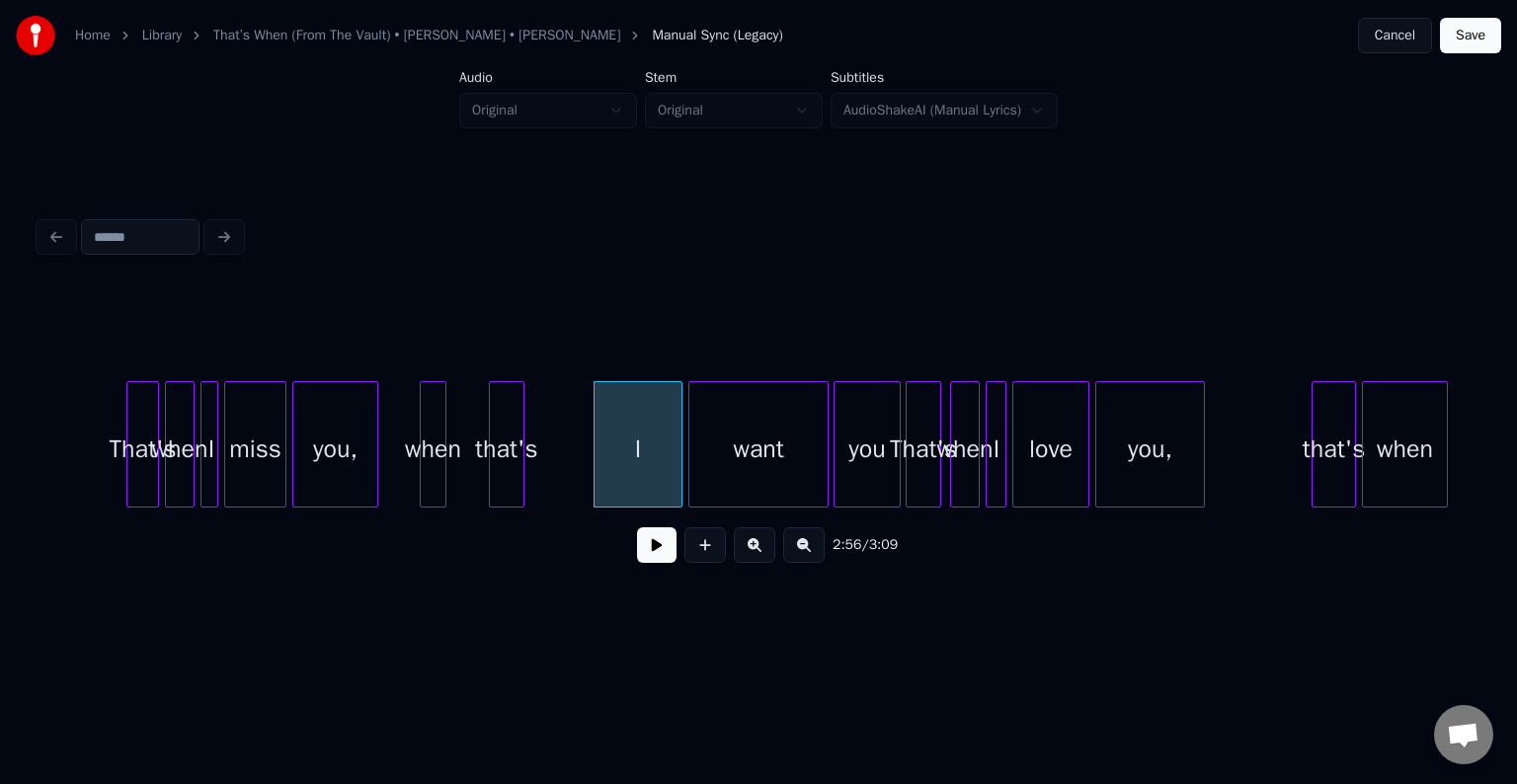 click on "that's" at bounding box center [507, 449] 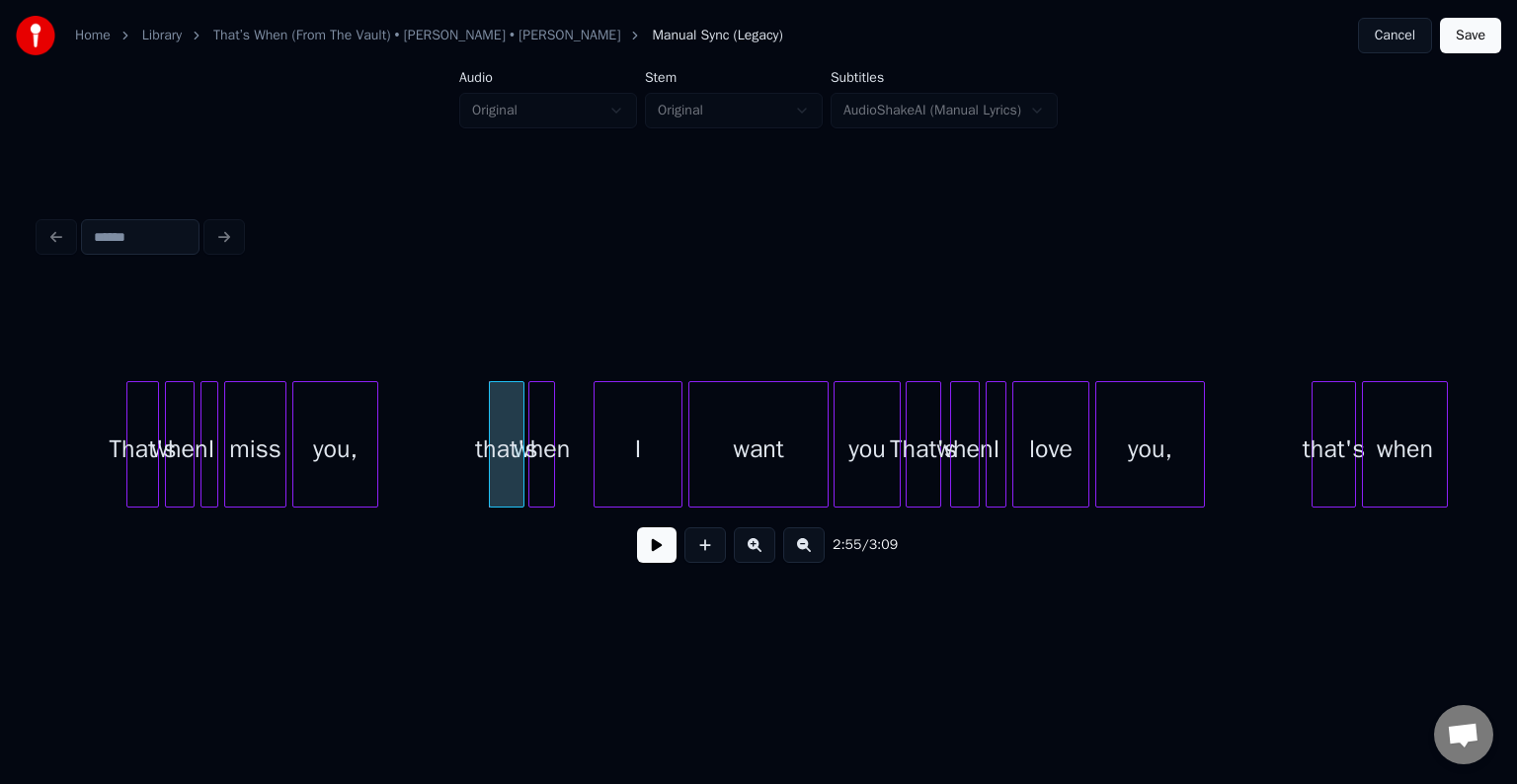 click on "when" at bounding box center [541, 449] 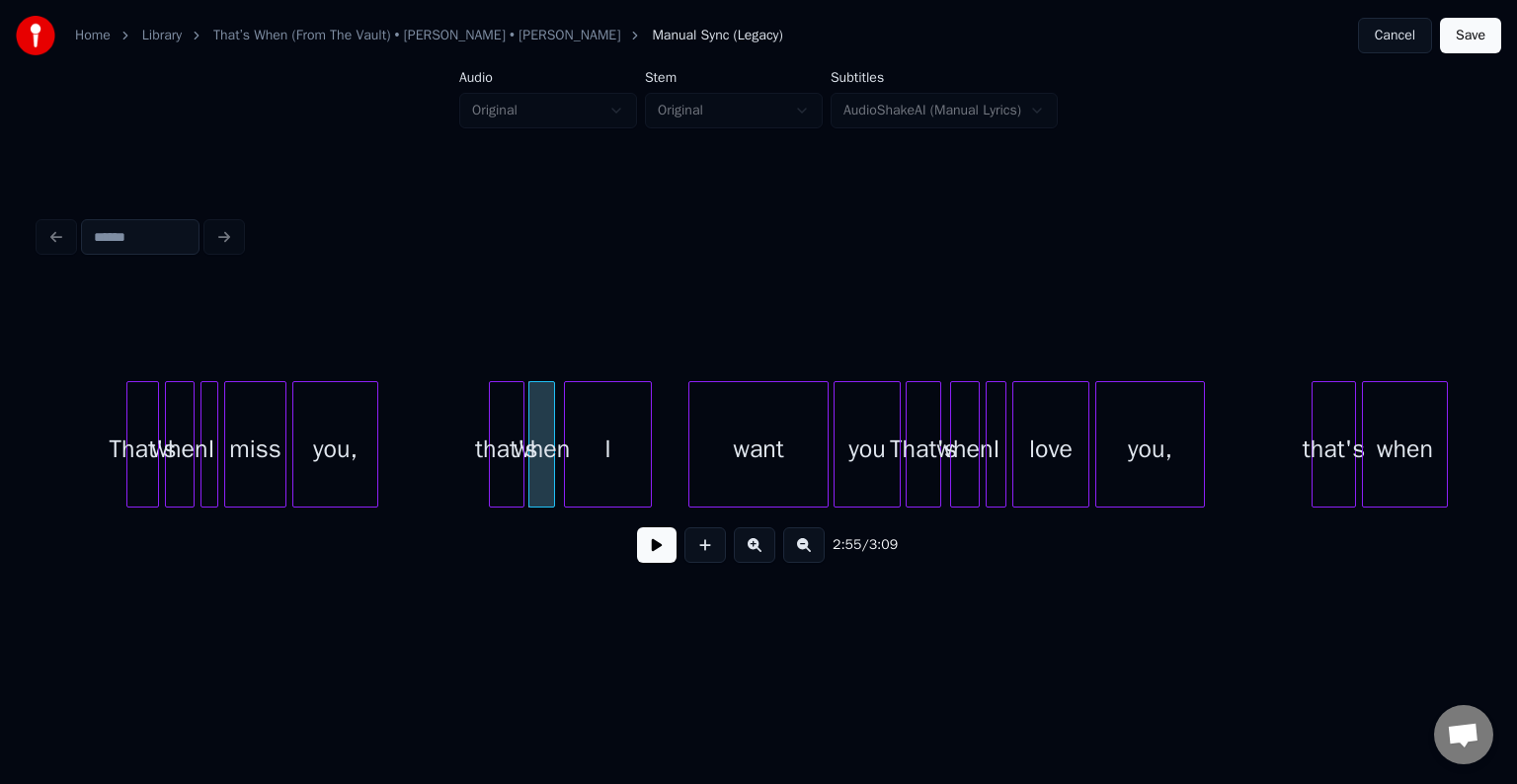 click on "I" at bounding box center (608, 449) 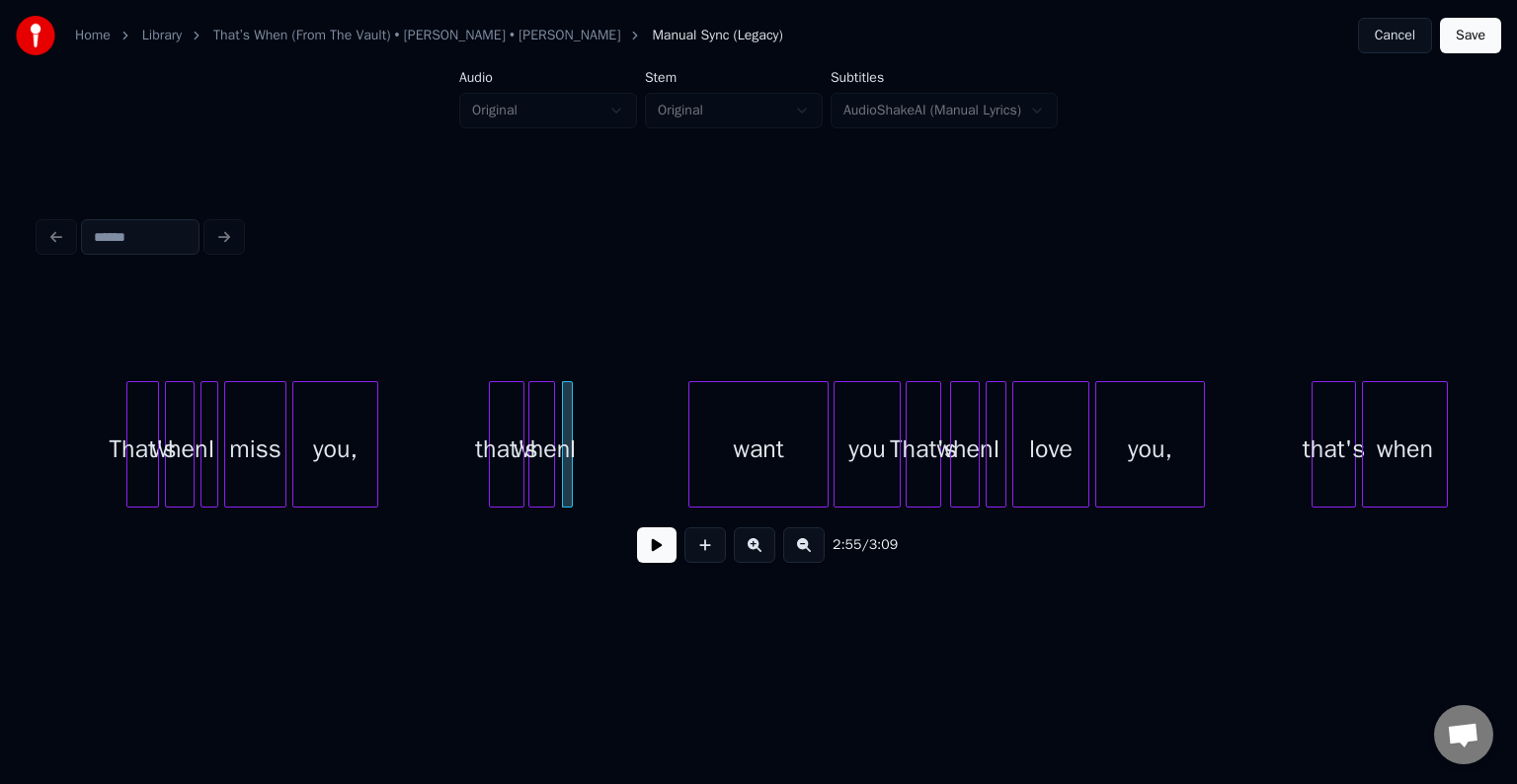 click at bounding box center (569, 444) 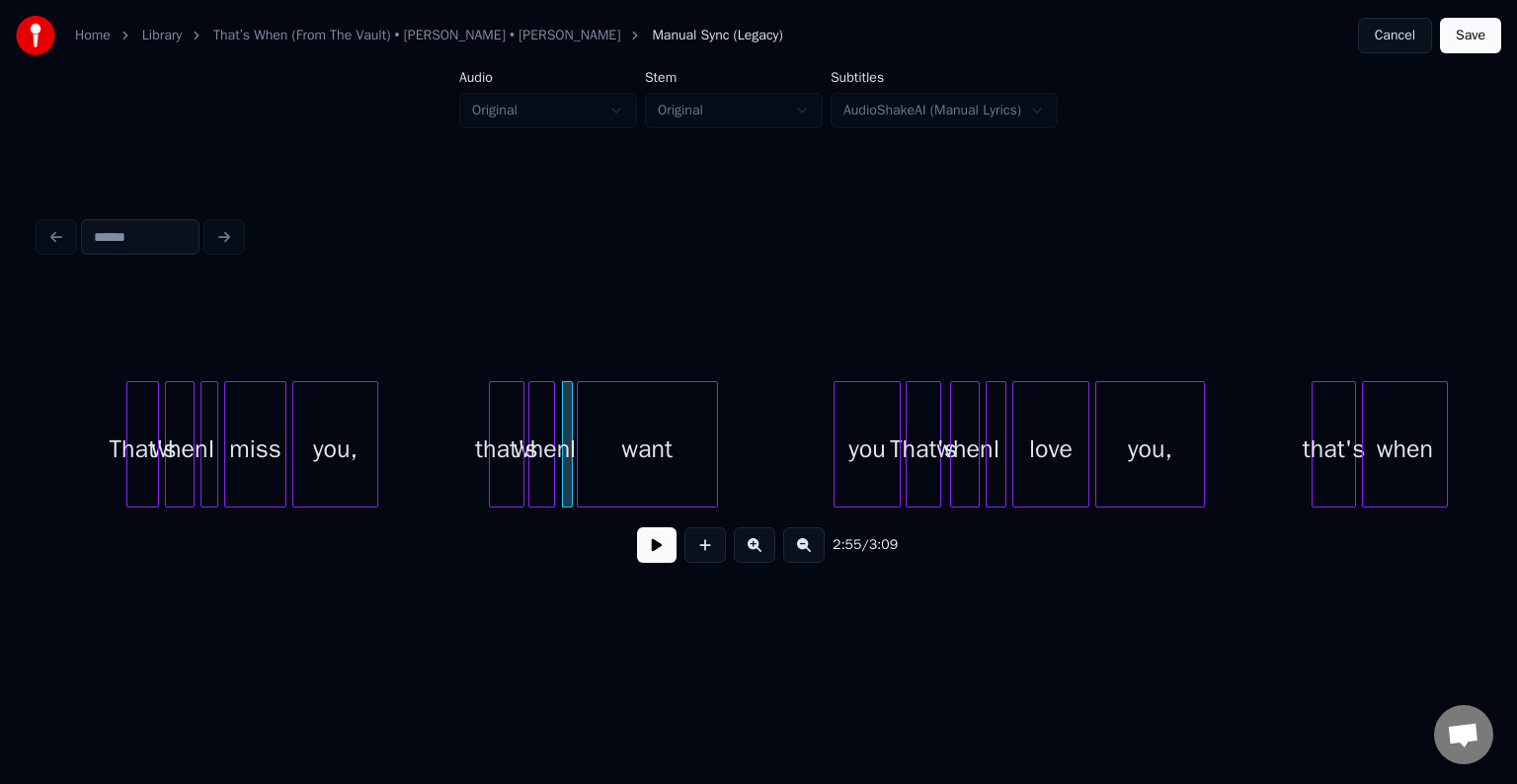 click on "want" at bounding box center (647, 449) 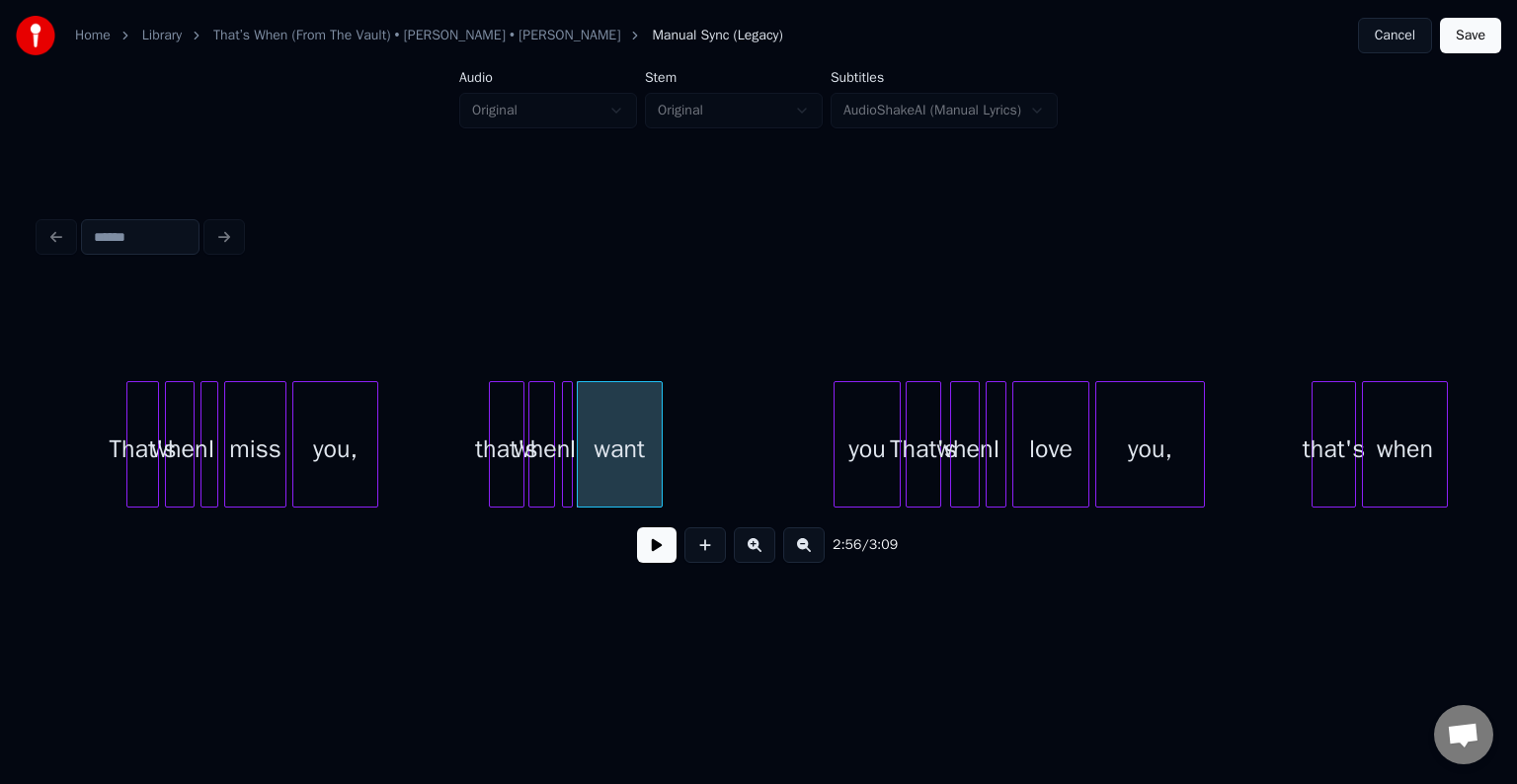 click at bounding box center [659, 444] 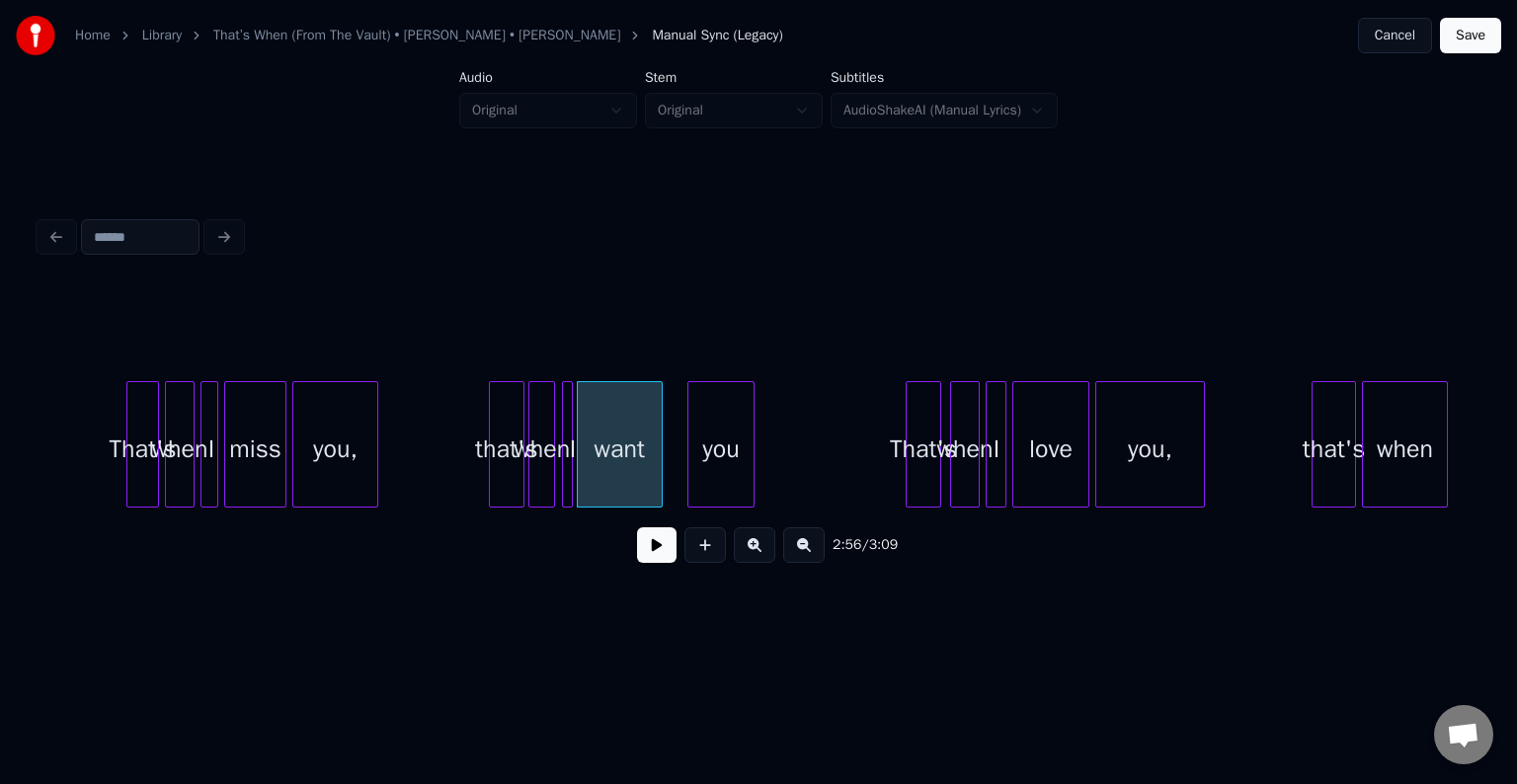 click on "you" at bounding box center (721, 449) 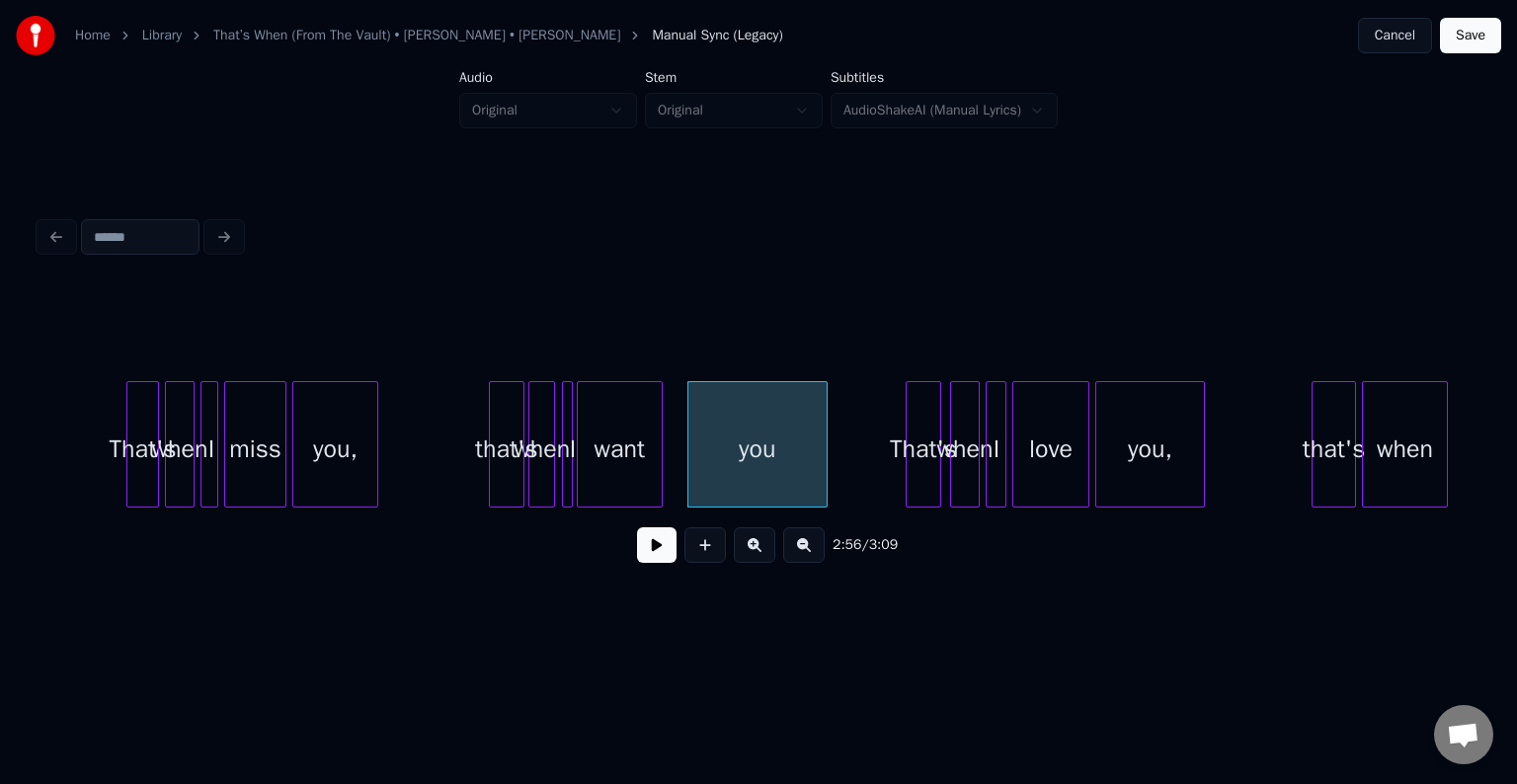 click at bounding box center [824, 444] 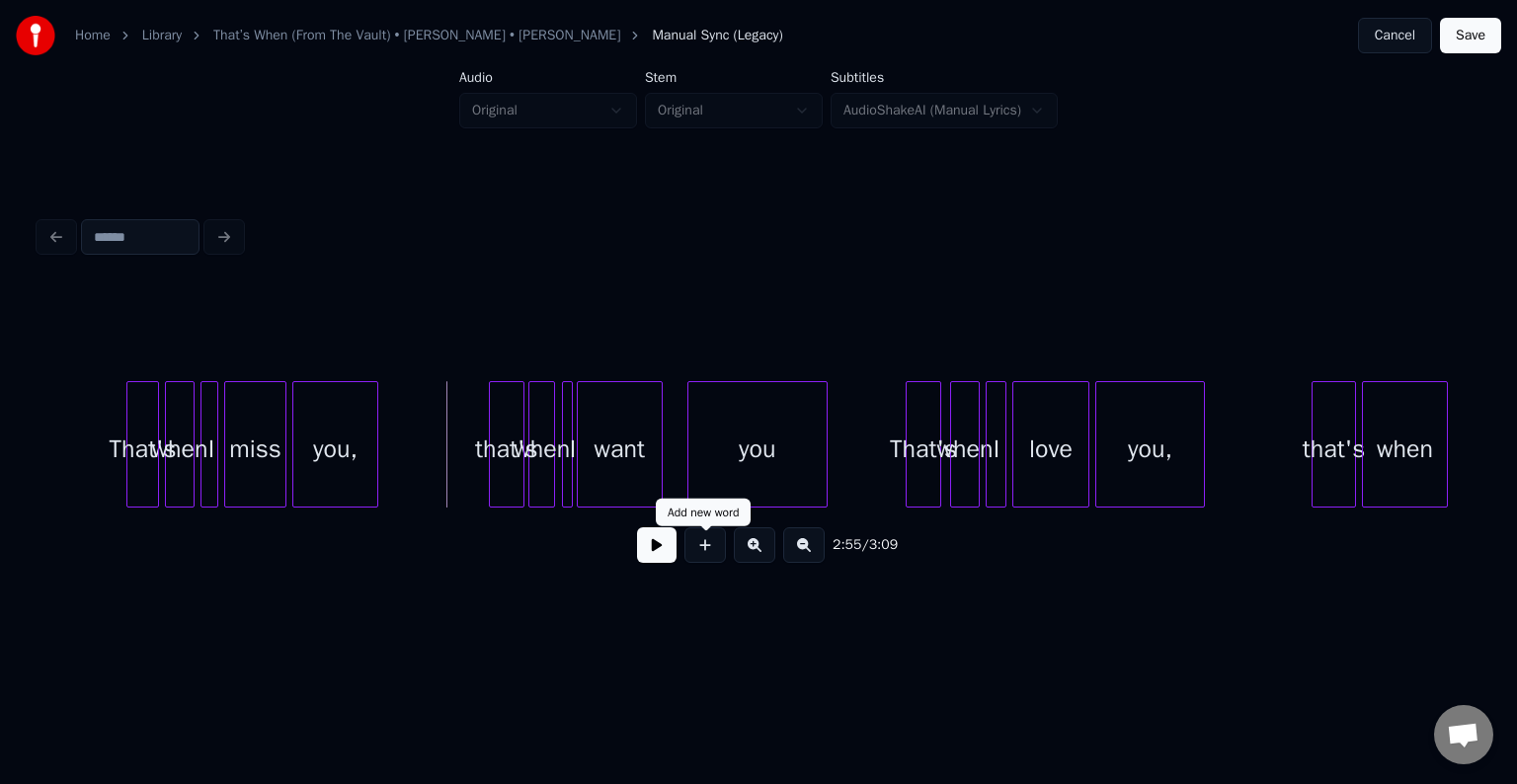 click at bounding box center [705, 545] 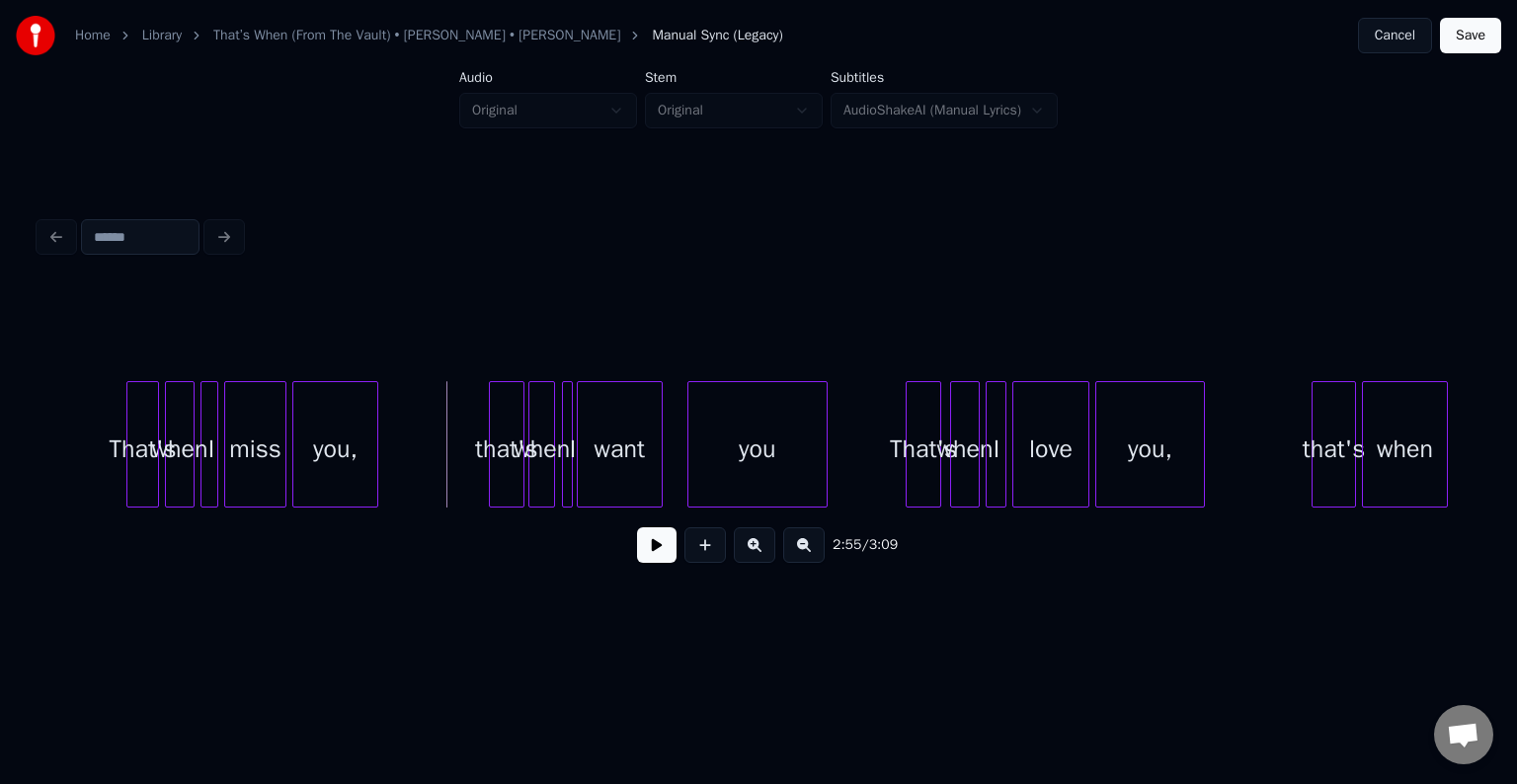 click on "2:55  /  3:09" at bounding box center [758, 545] 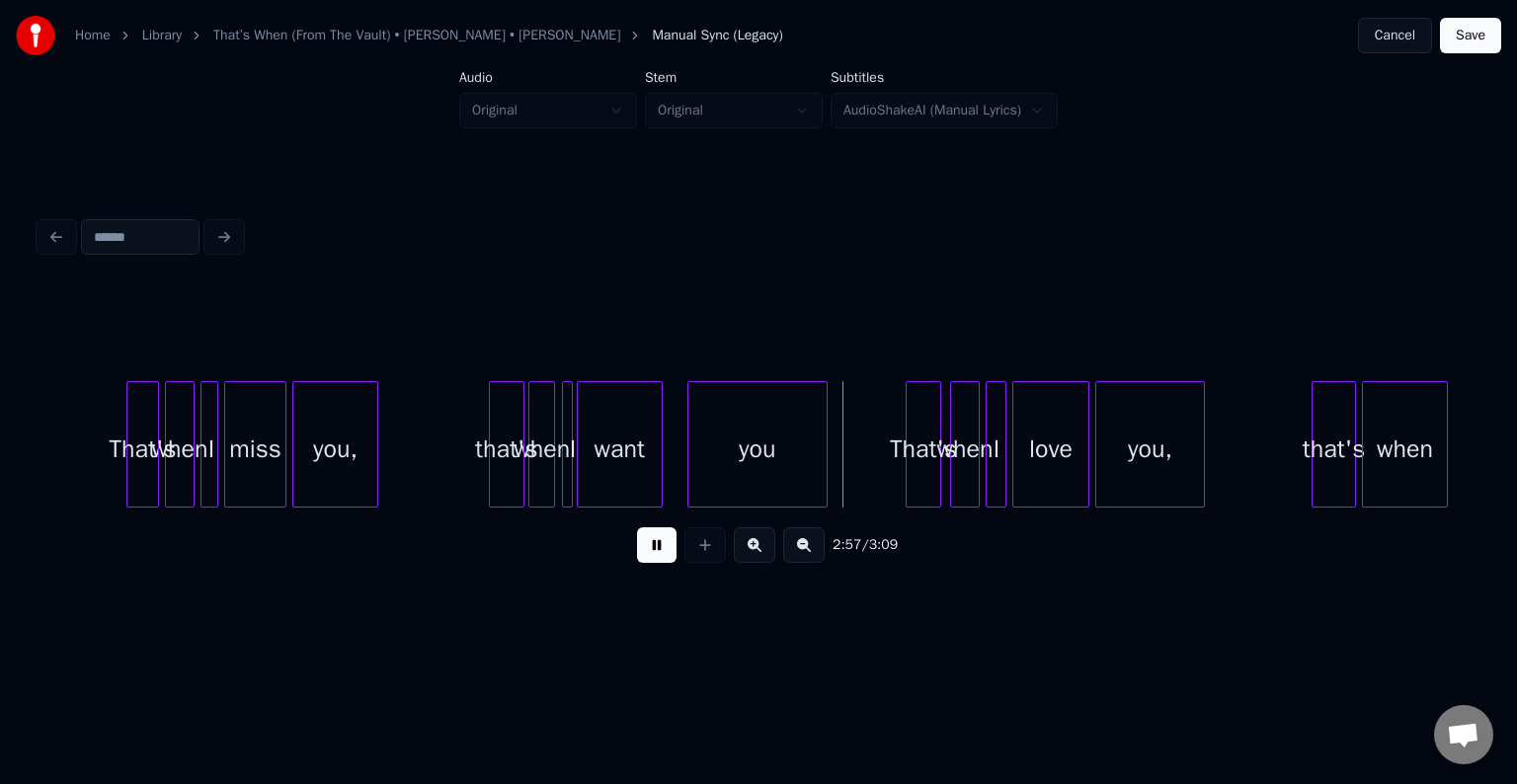 click at bounding box center (657, 545) 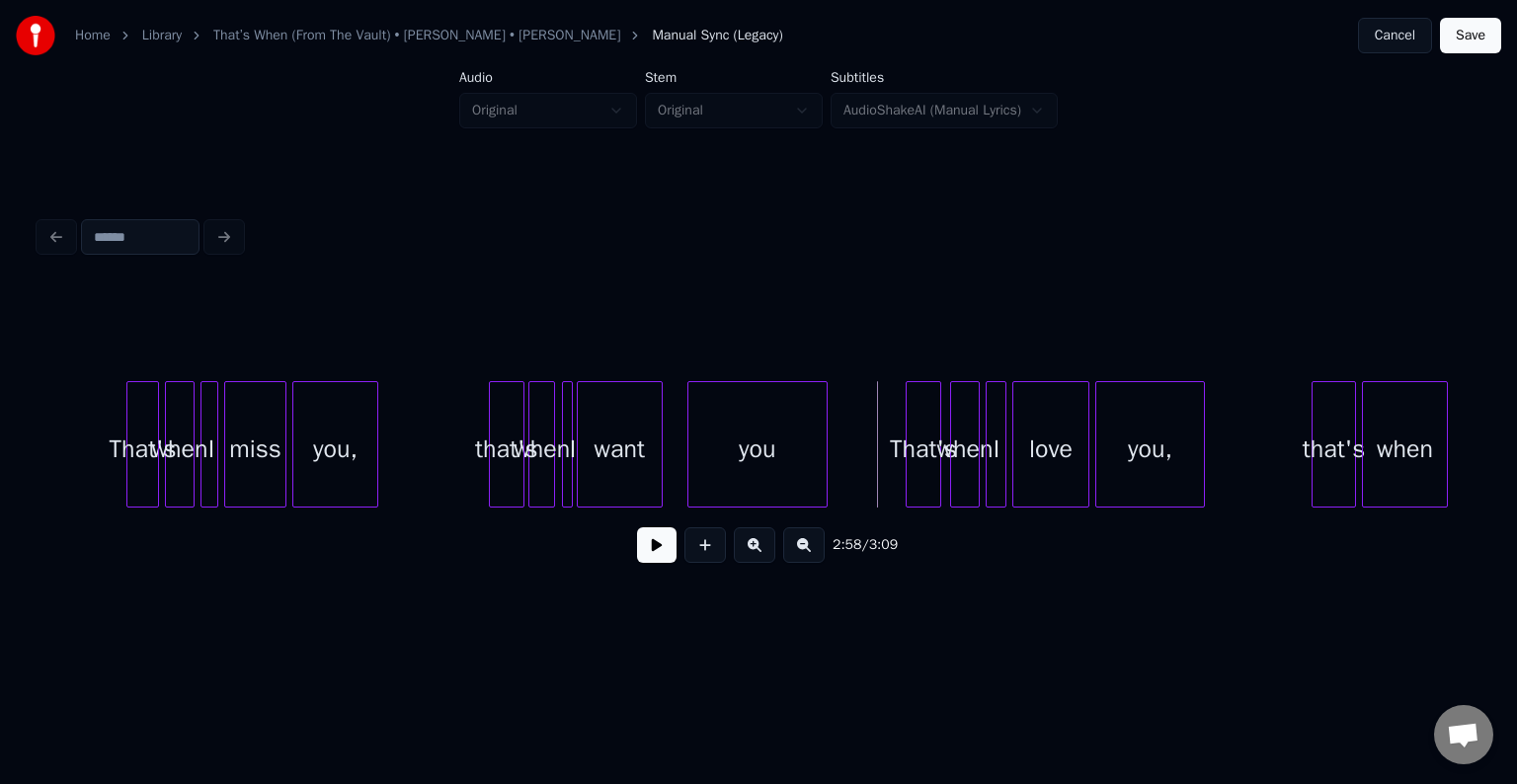 click on "that's" at bounding box center (507, 449) 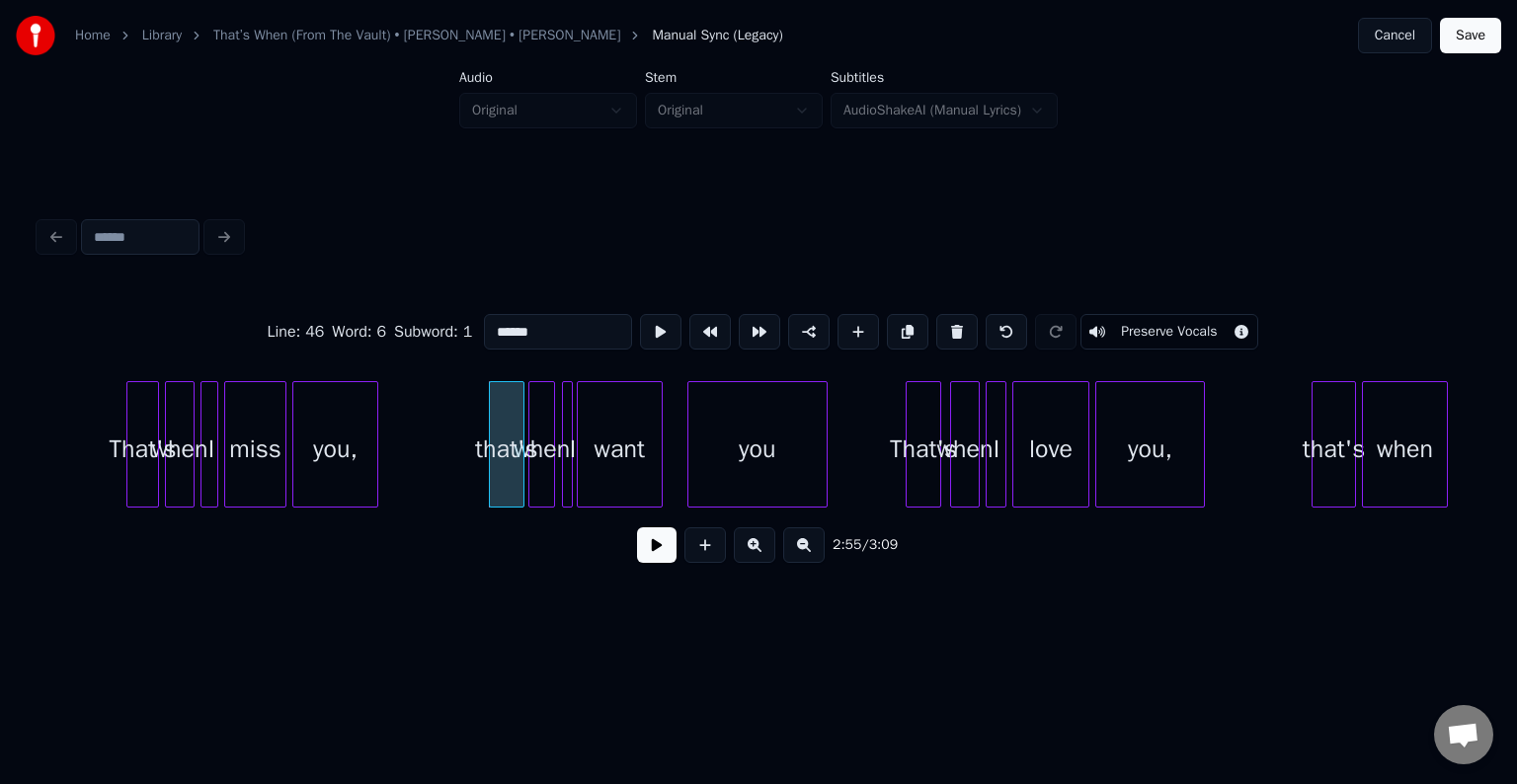 drag, startPoint x: 626, startPoint y: 546, endPoint x: 656, endPoint y: 549, distance: 30.149627 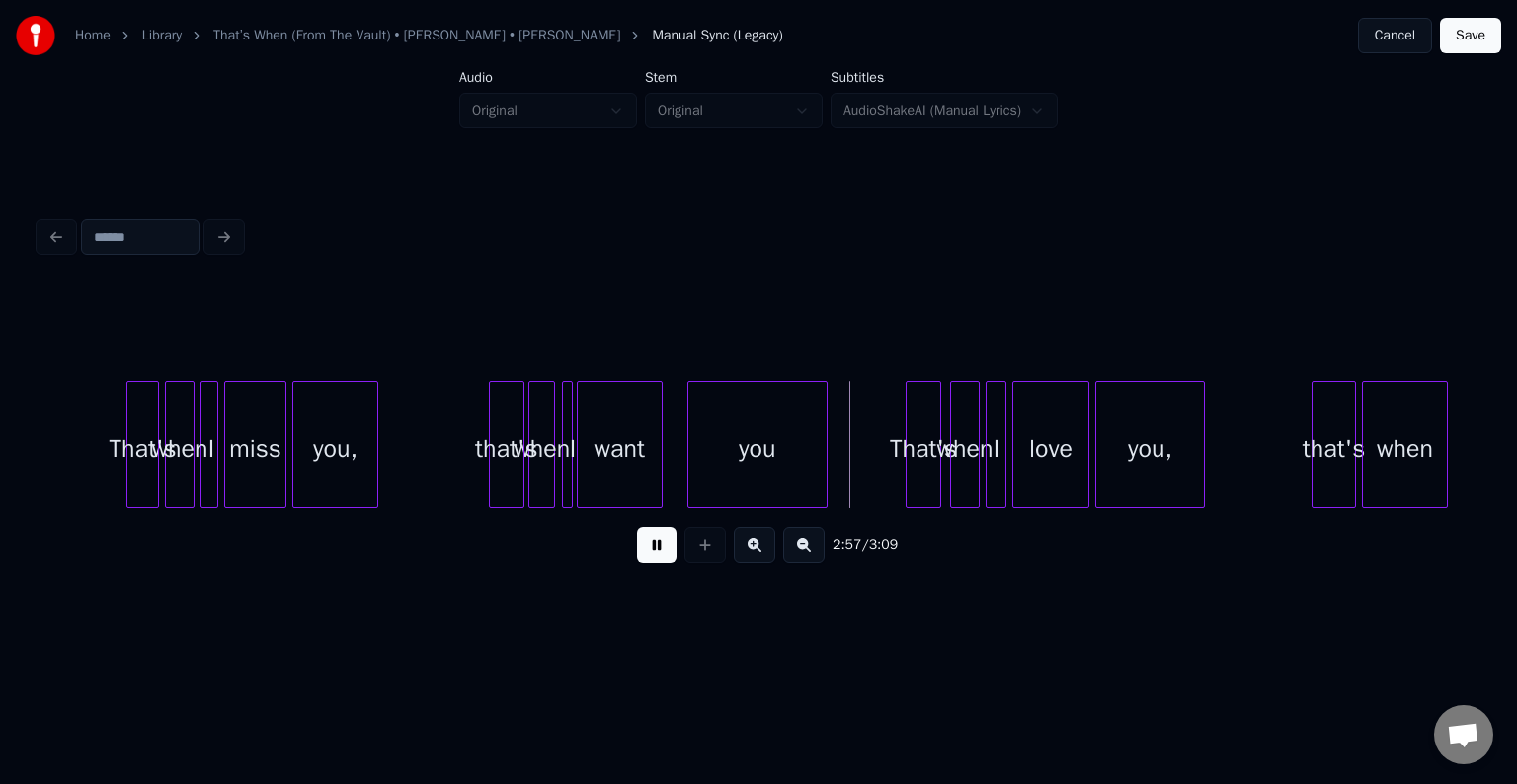 click at bounding box center [657, 545] 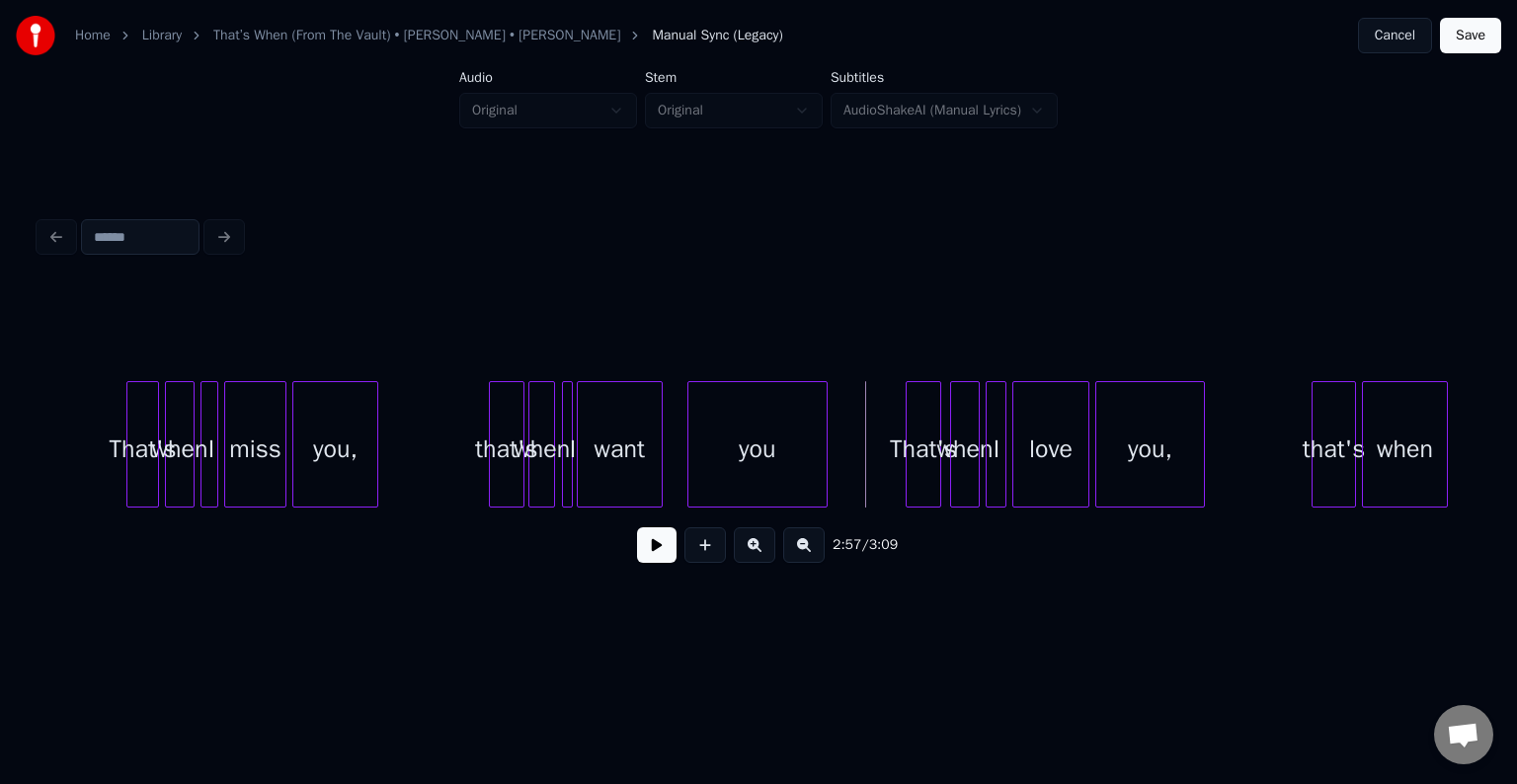 click on "Save" at bounding box center (1471, 36) 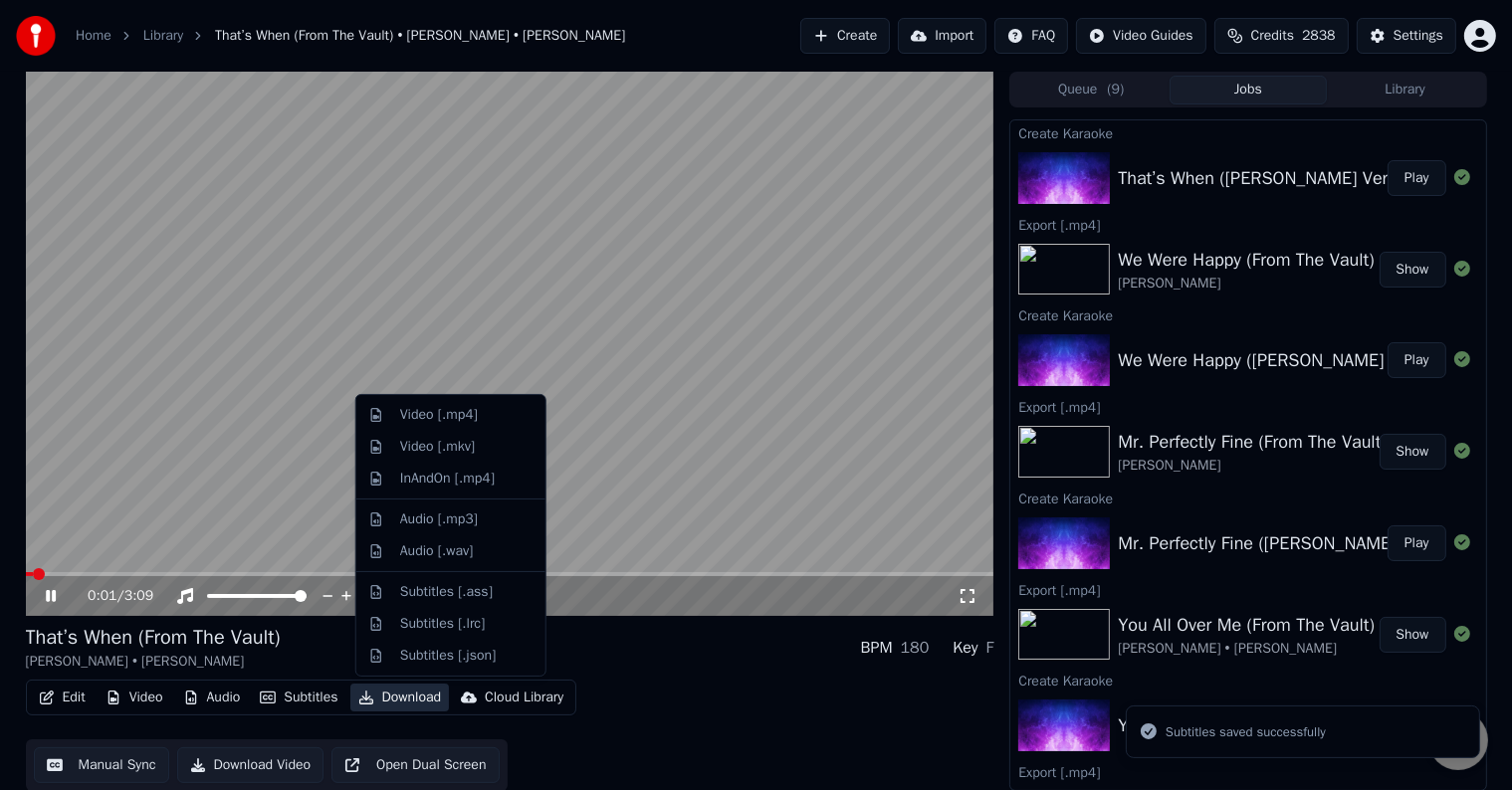 click on "Download" at bounding box center [400, 697] 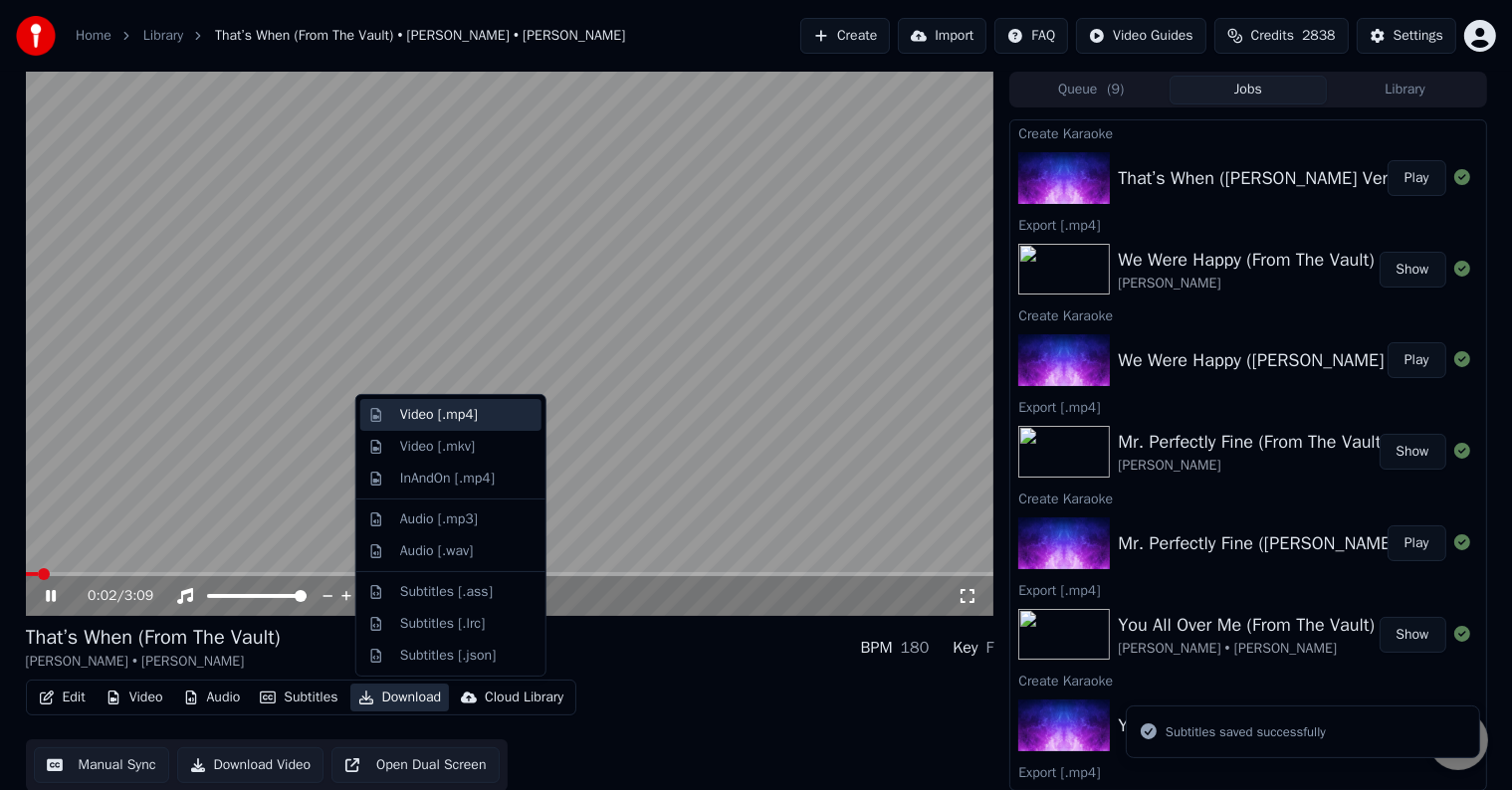 click on "Video [.mp4]" at bounding box center (439, 415) 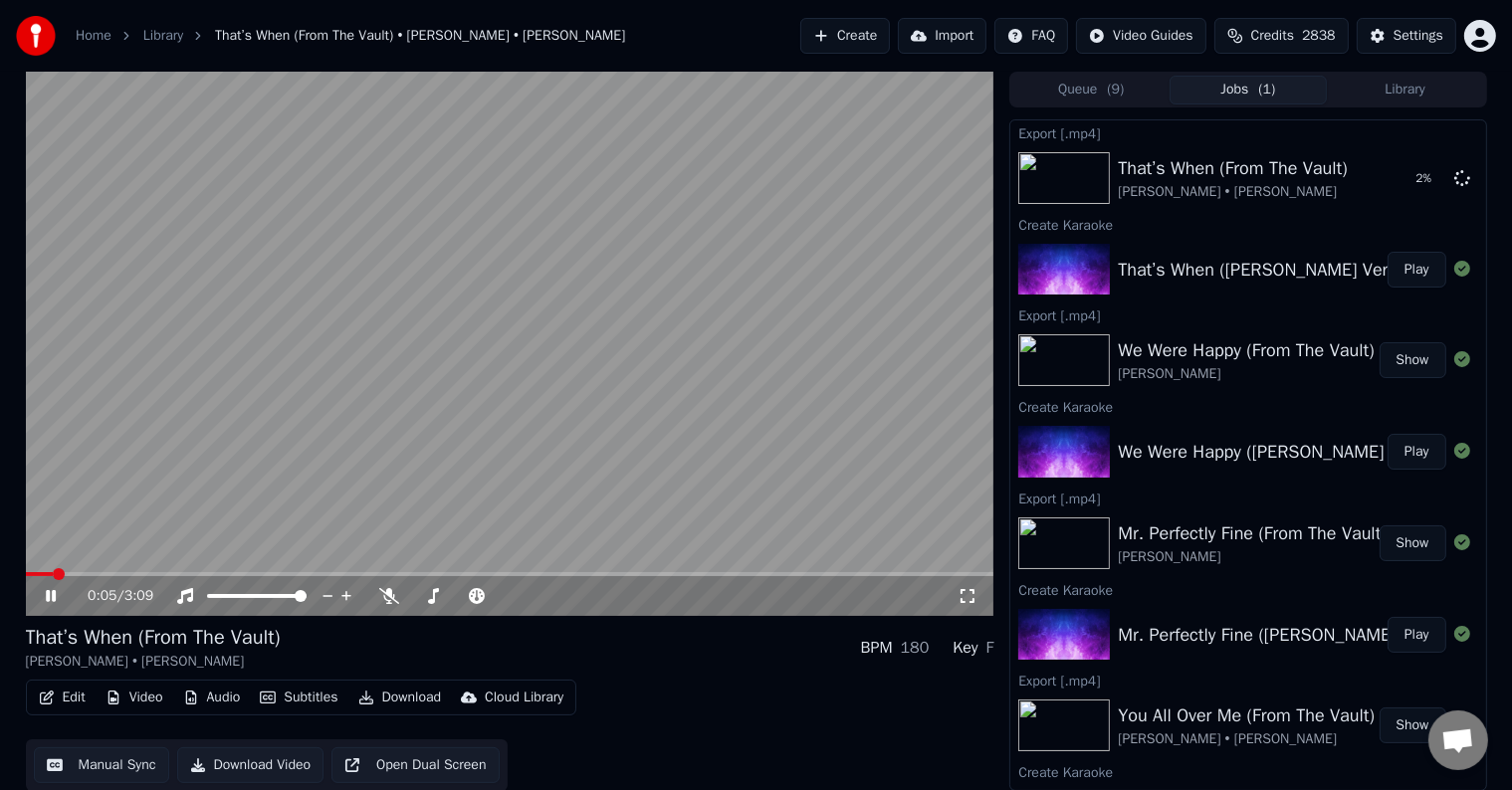 click 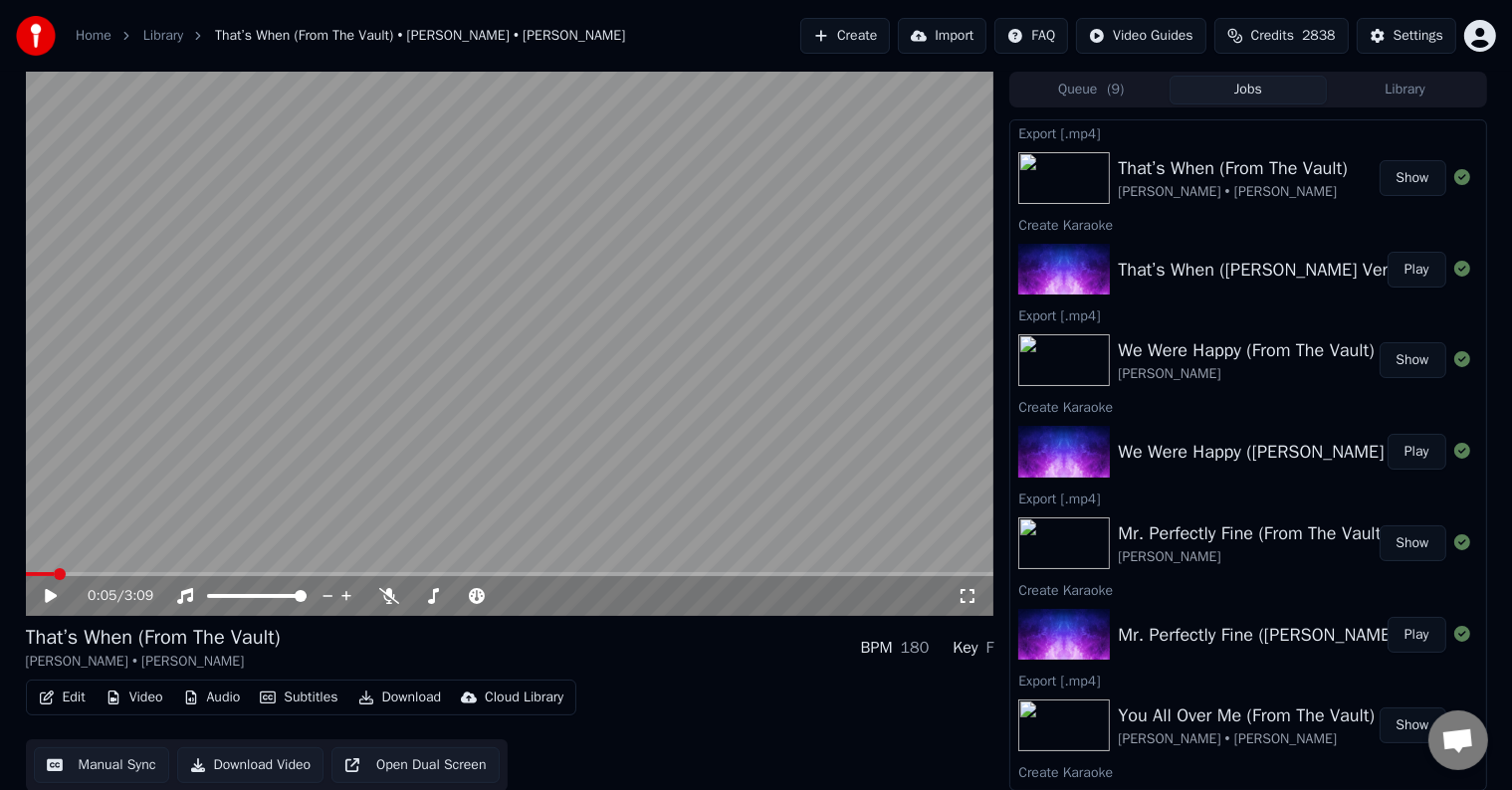click on "Create" at bounding box center [845, 36] 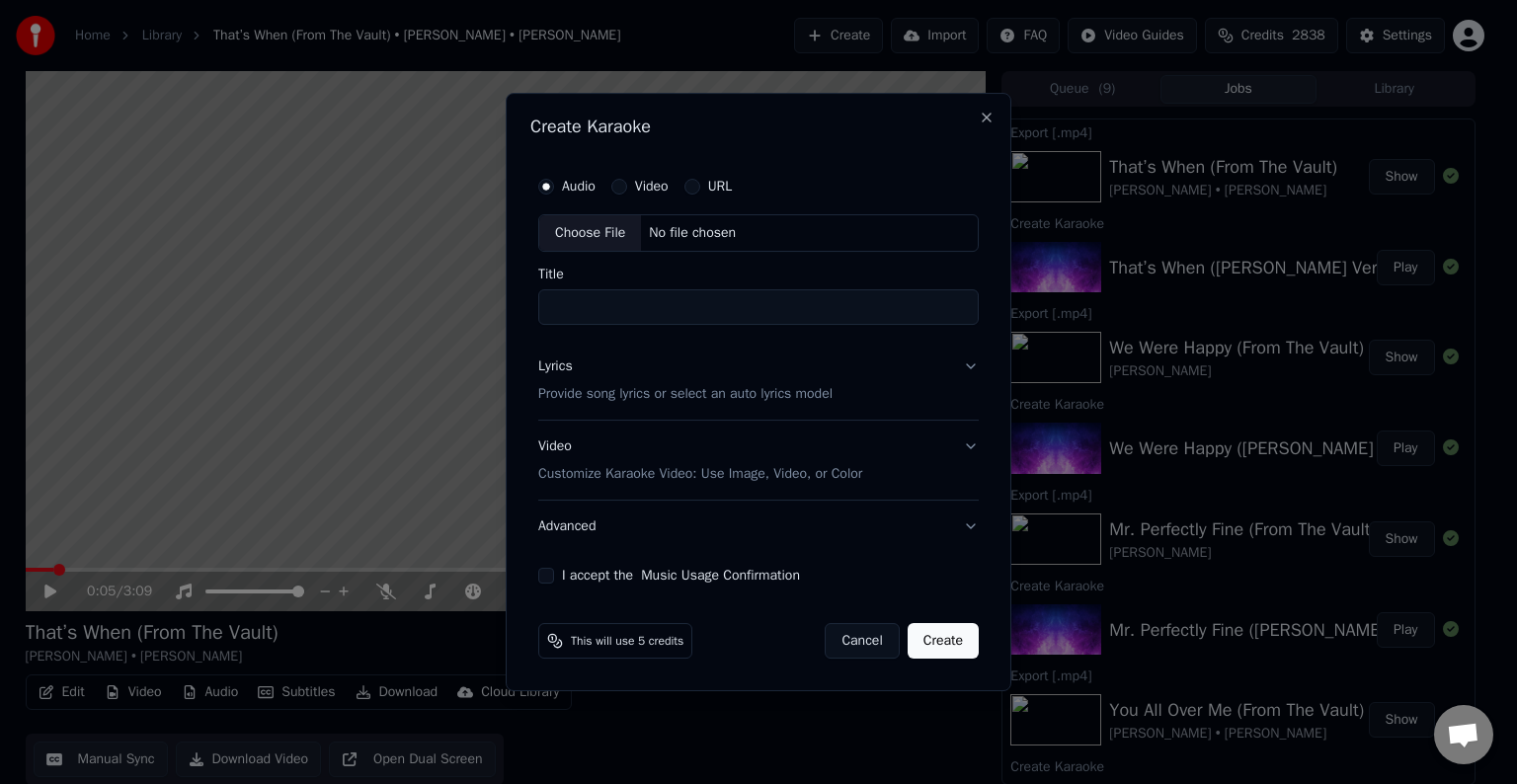 click on "Choose File" at bounding box center [590, 233] 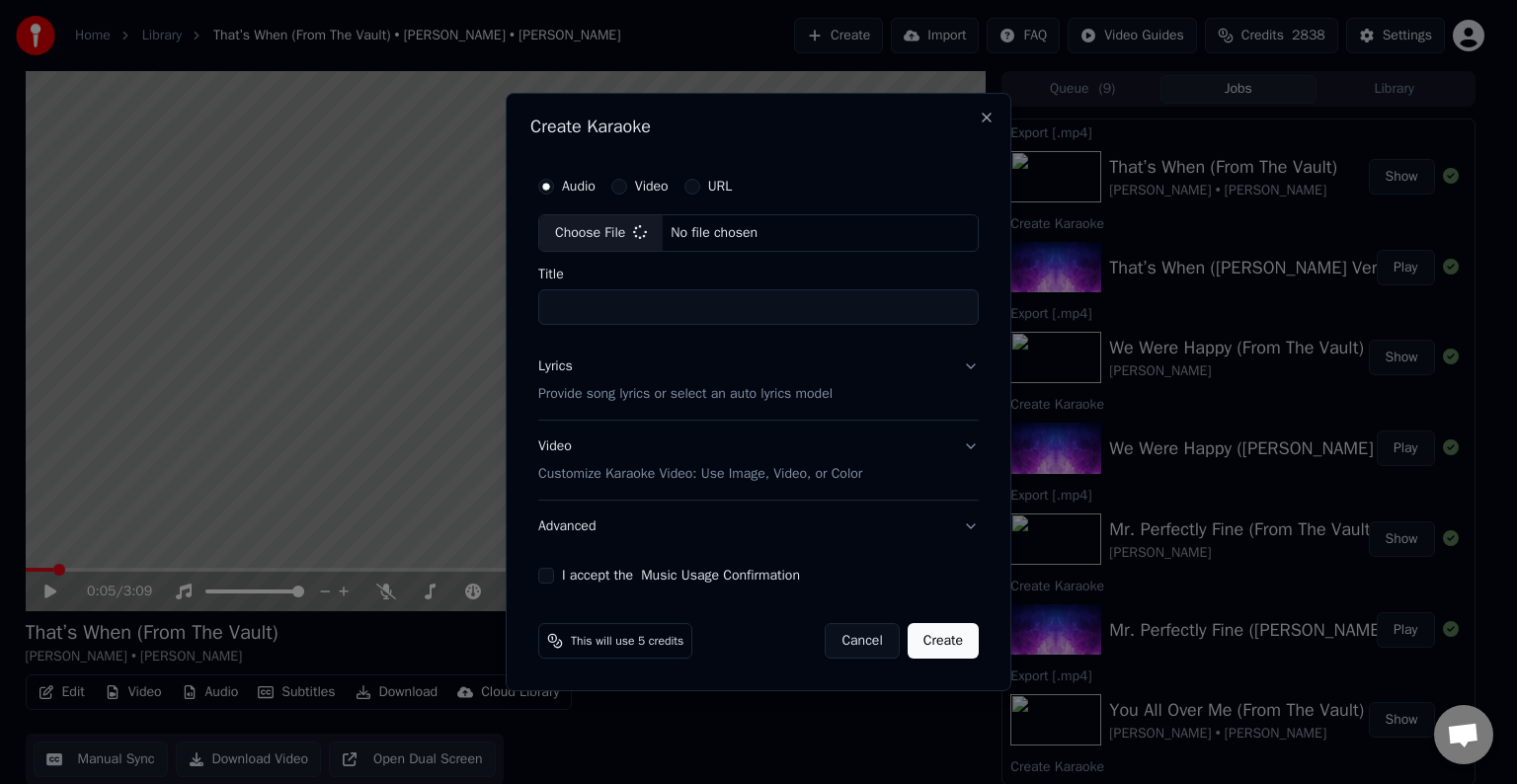 type on "**********" 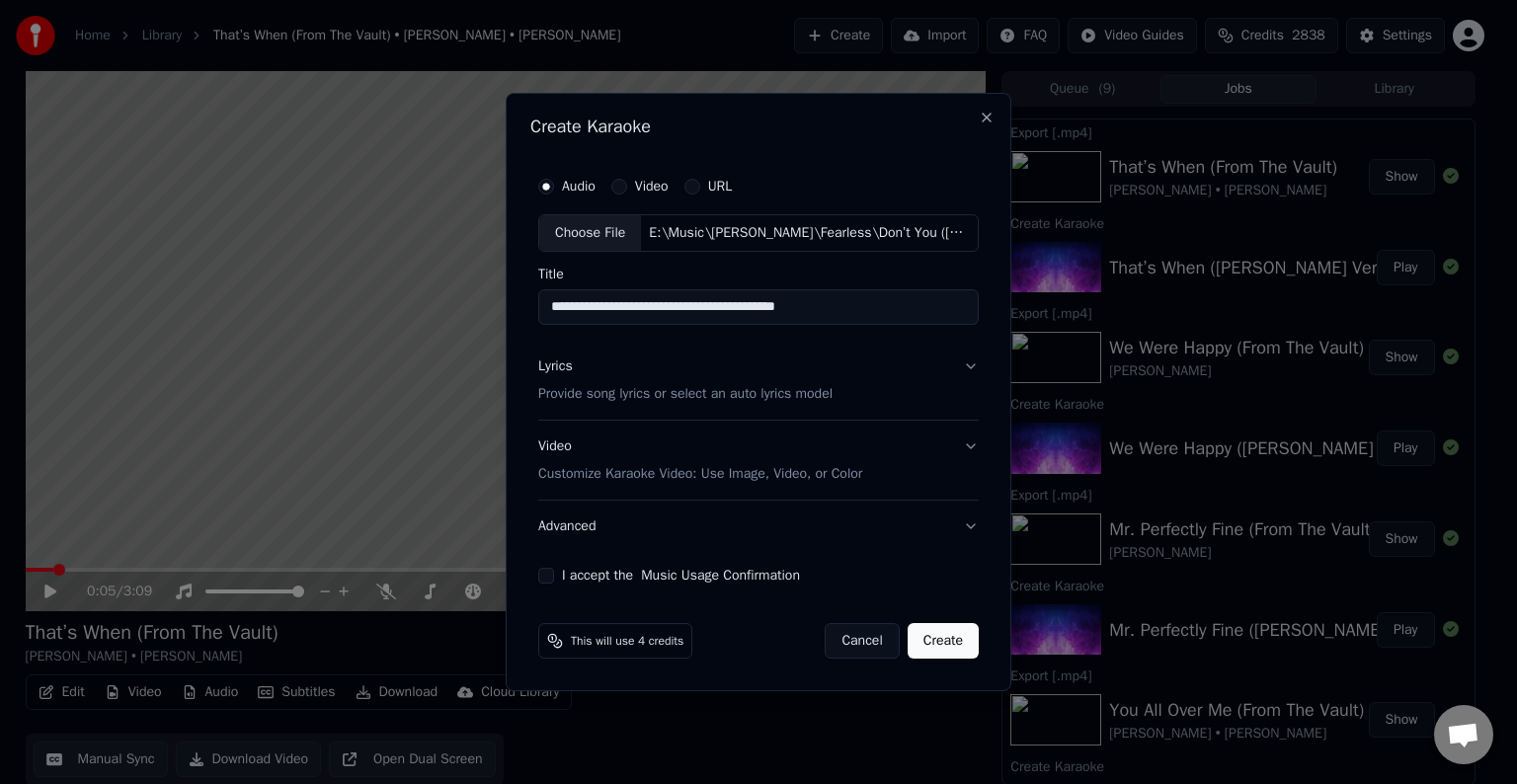 click on "Lyrics Provide song lyrics or select an auto lyrics model" at bounding box center [758, 380] 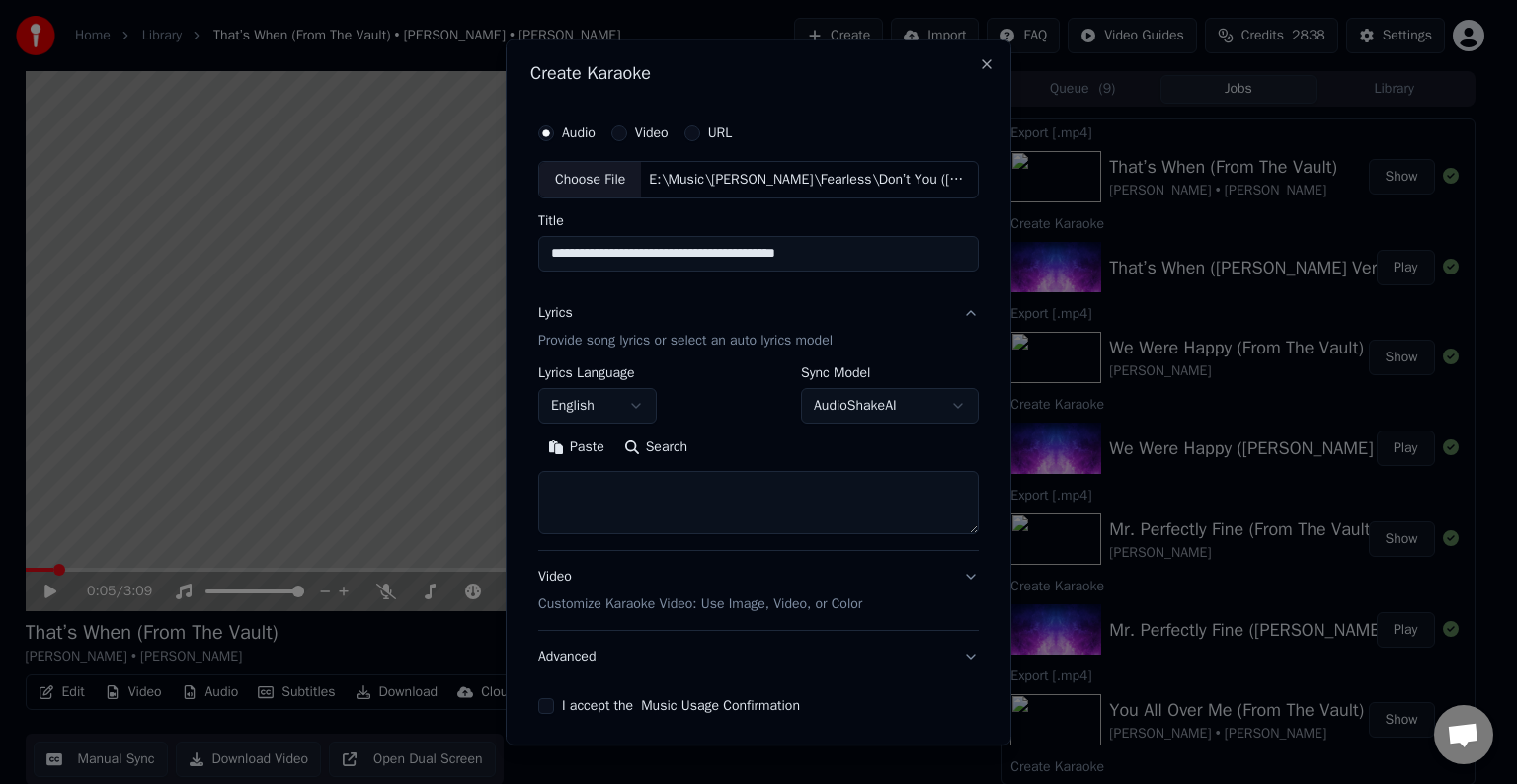 click at bounding box center (758, 503) 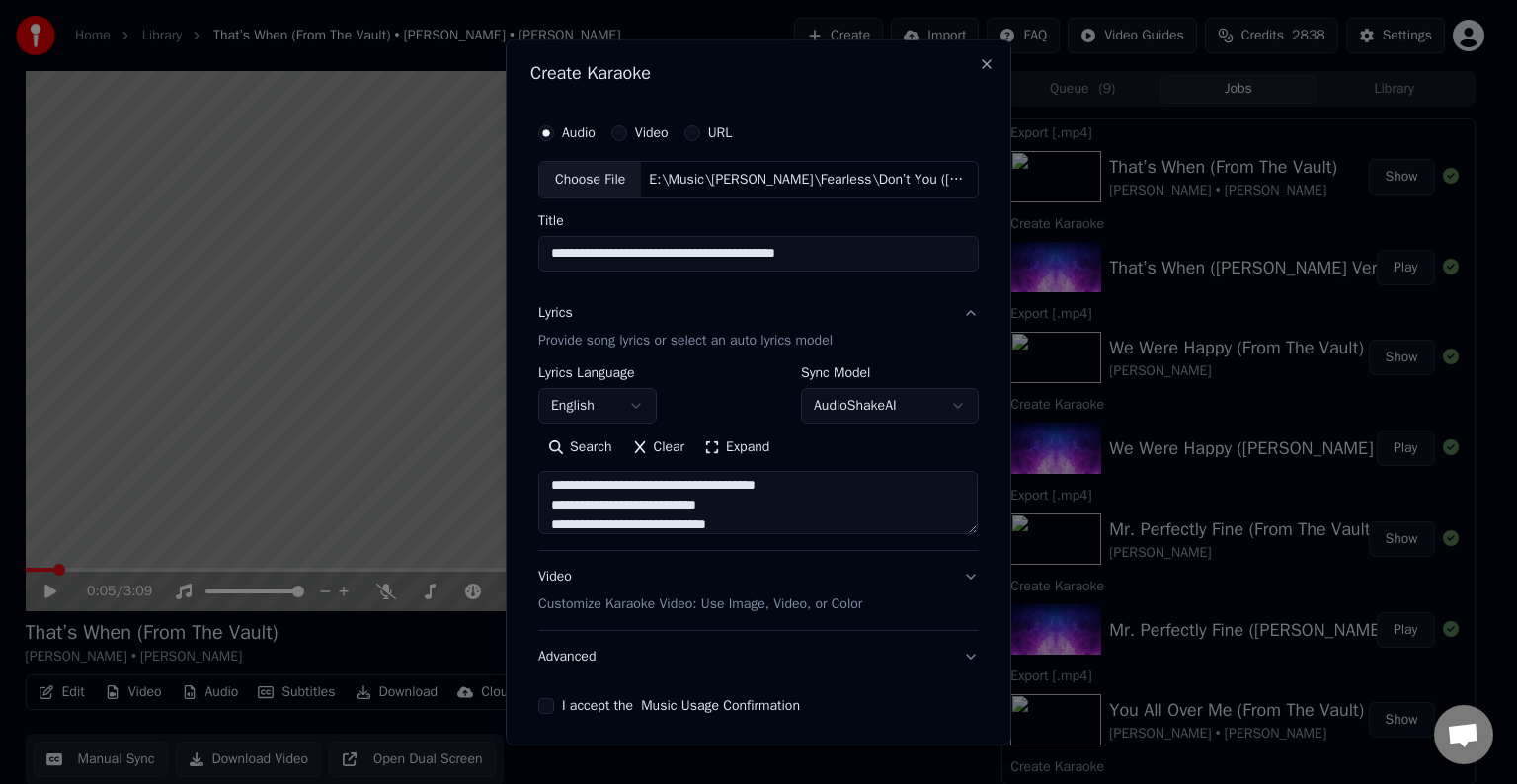scroll, scrollTop: 43, scrollLeft: 0, axis: vertical 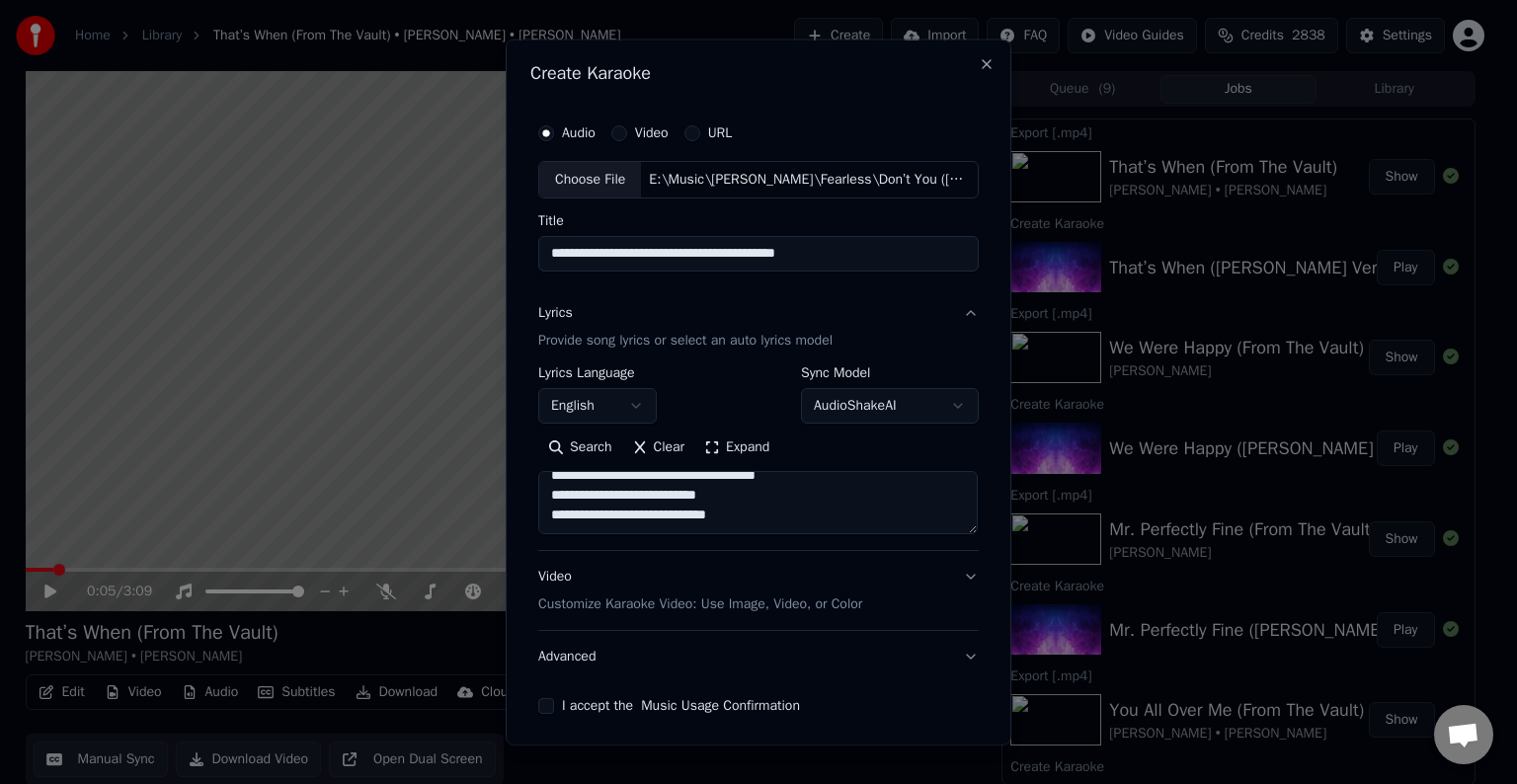 paste on "**********" 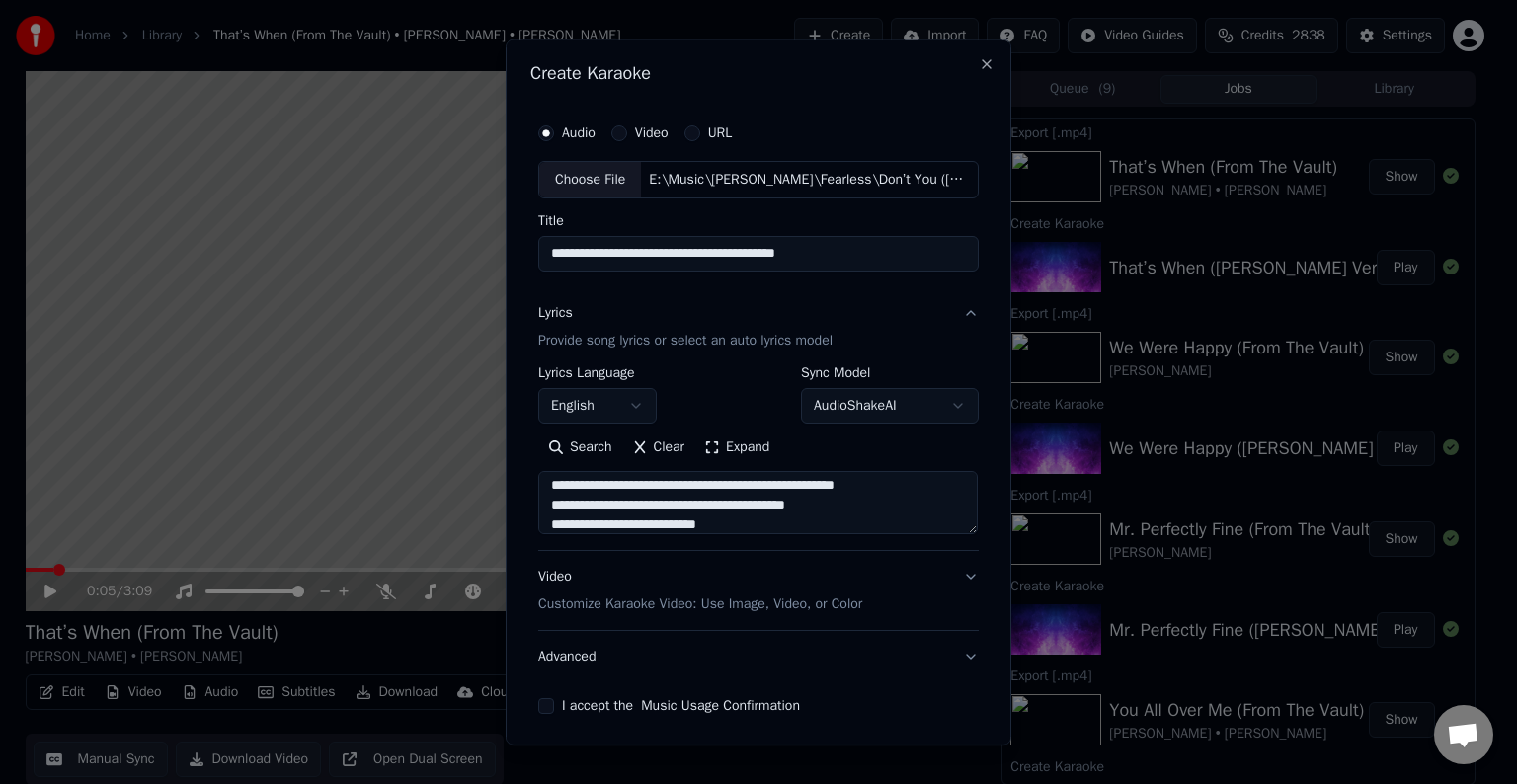 scroll, scrollTop: 142, scrollLeft: 0, axis: vertical 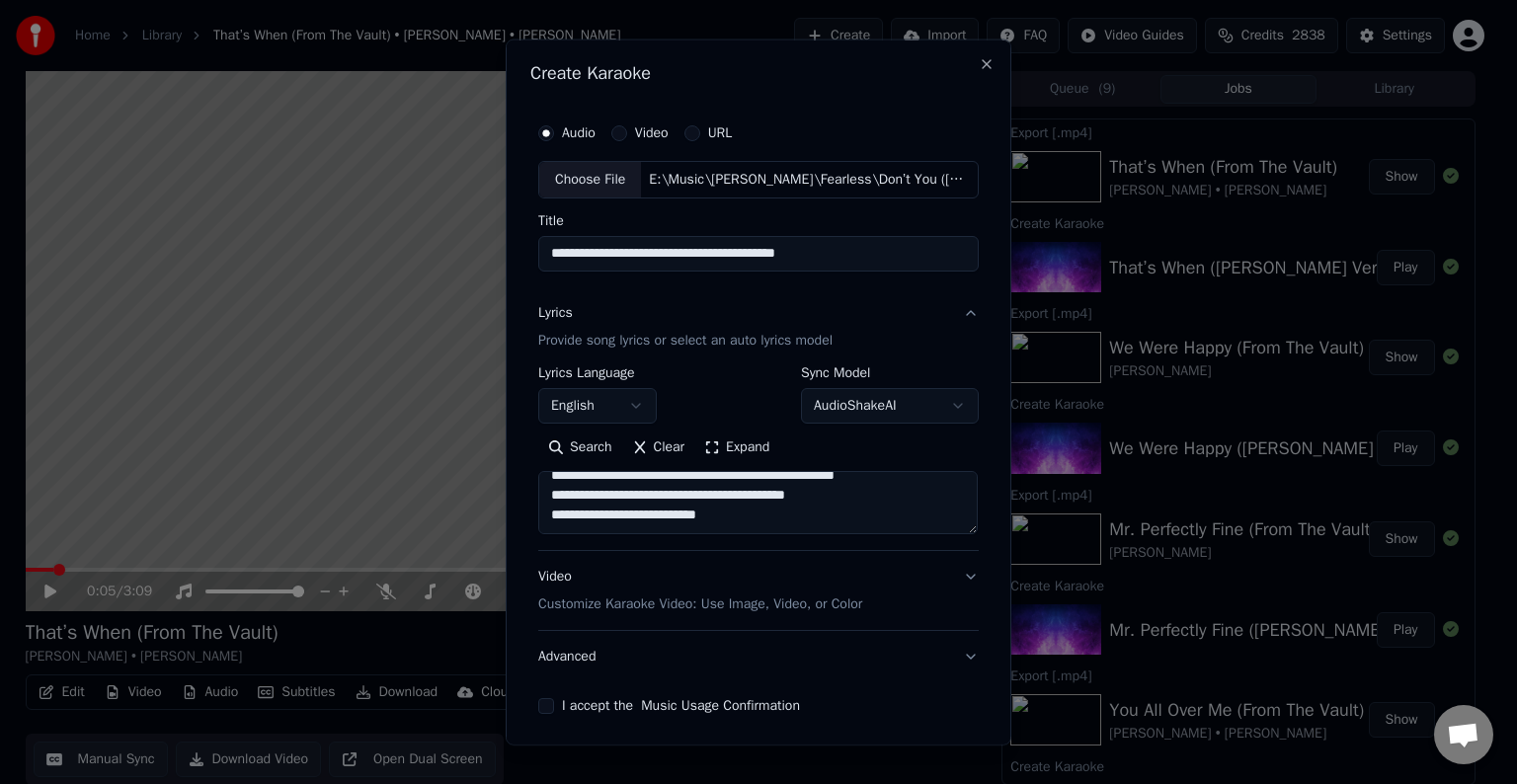 paste on "**********" 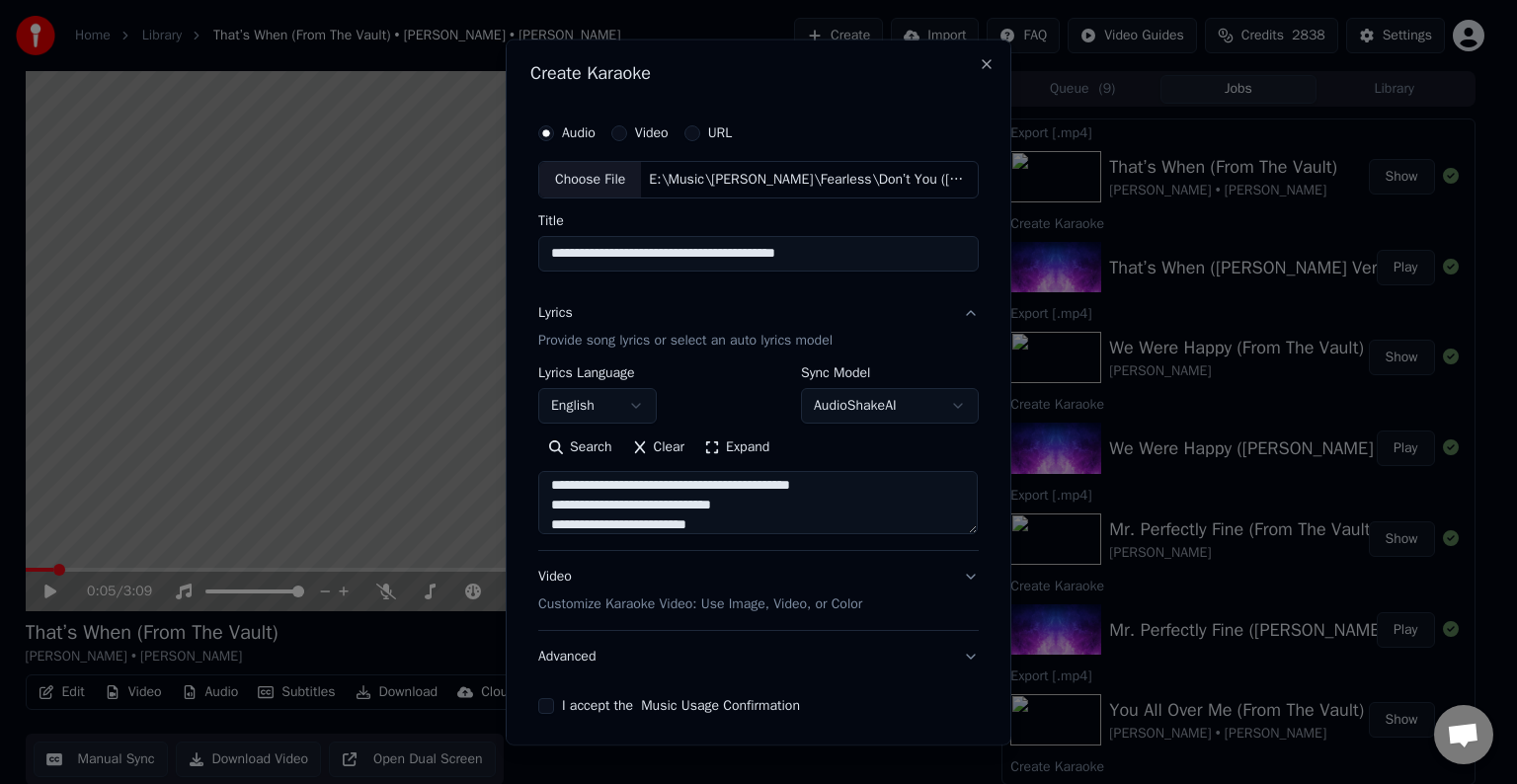 scroll, scrollTop: 221, scrollLeft: 0, axis: vertical 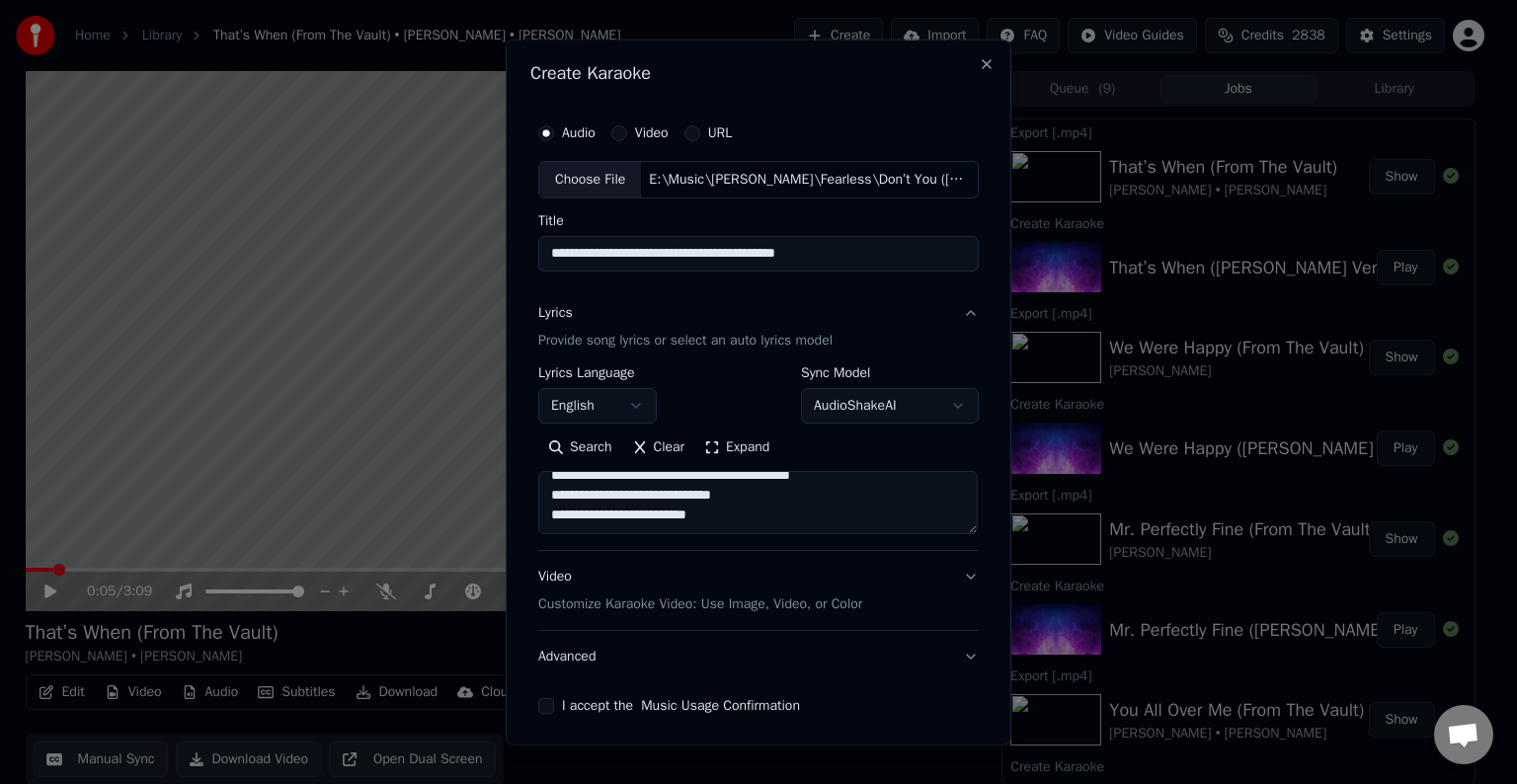 paste on "**********" 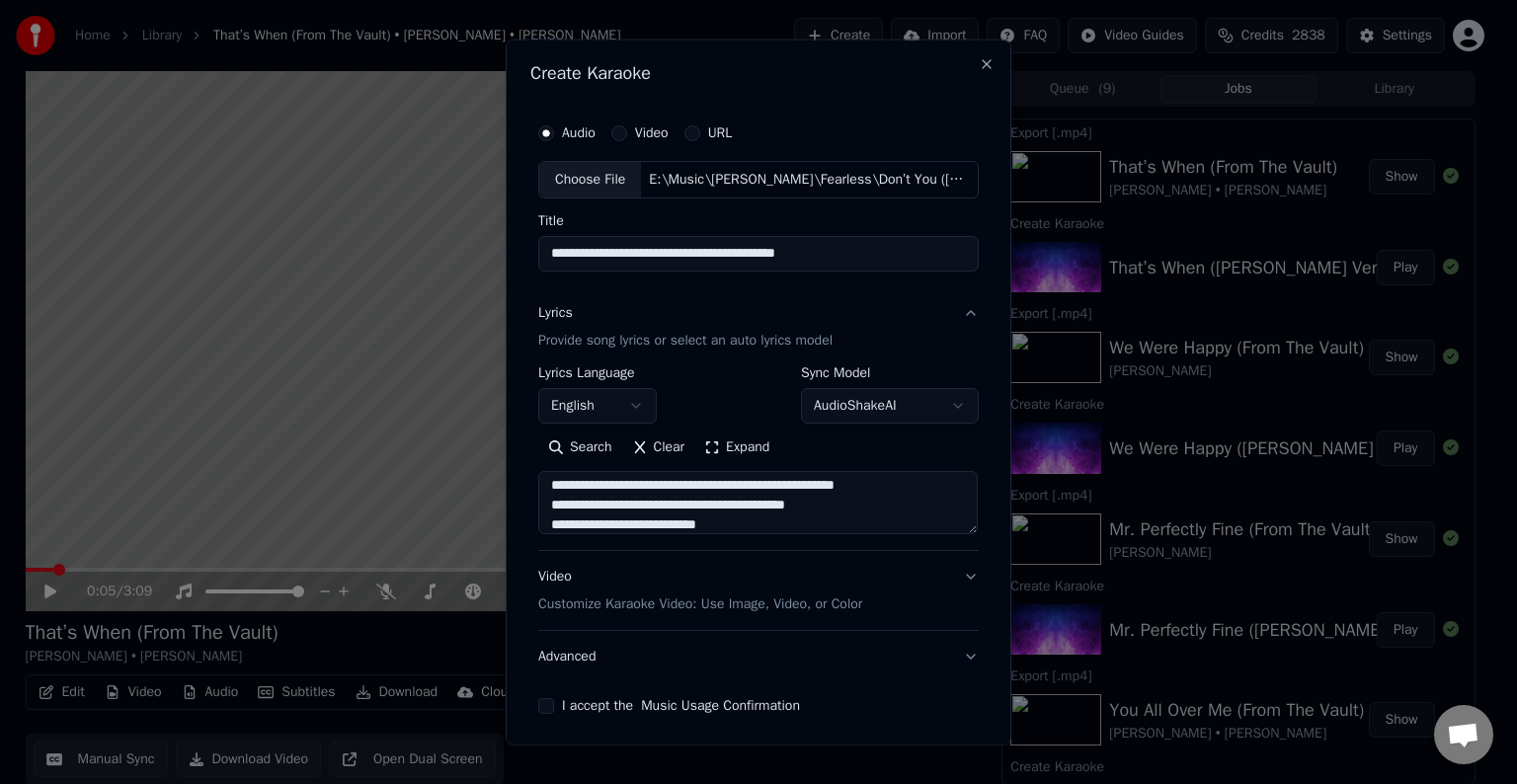 scroll, scrollTop: 320, scrollLeft: 0, axis: vertical 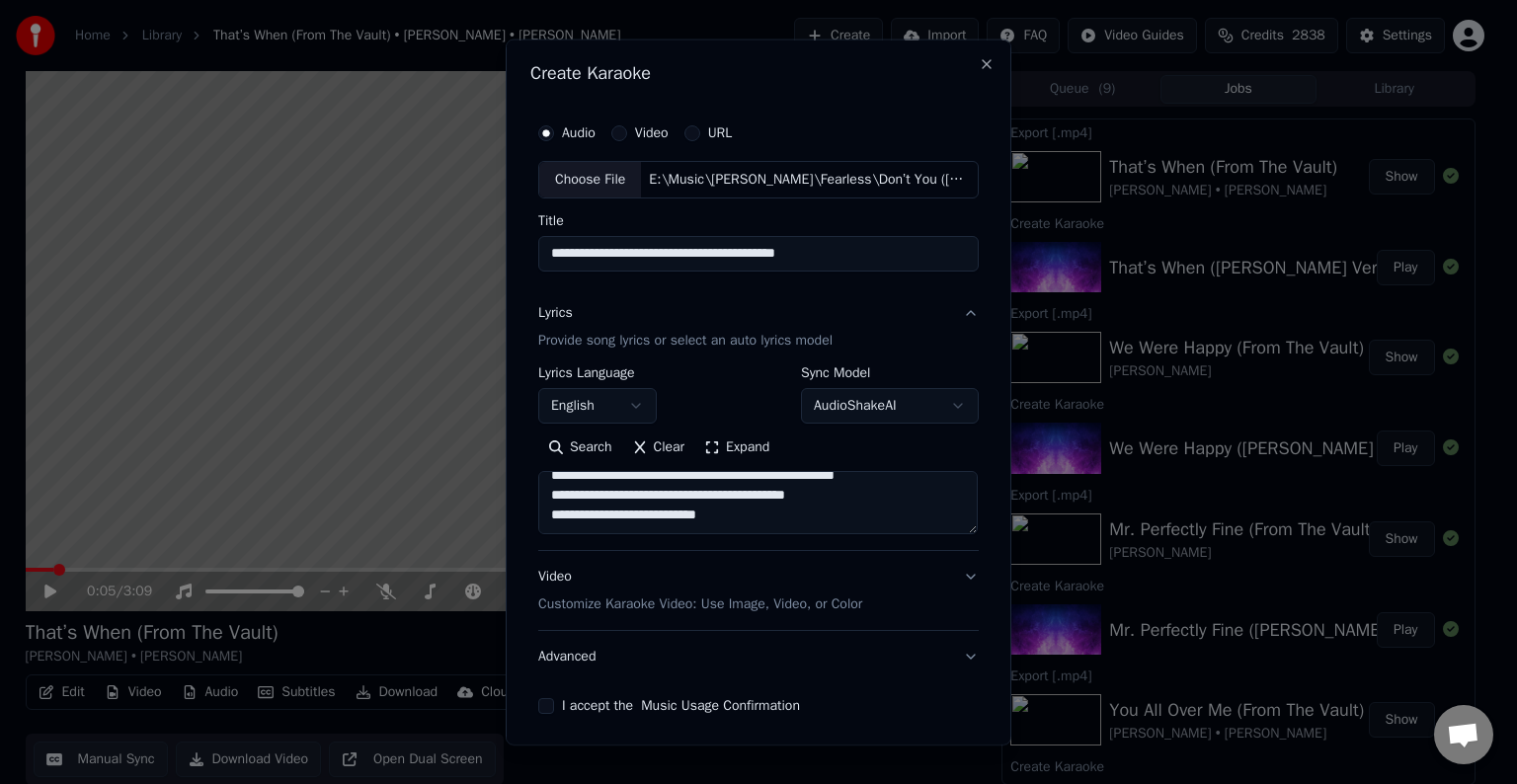 paste on "**********" 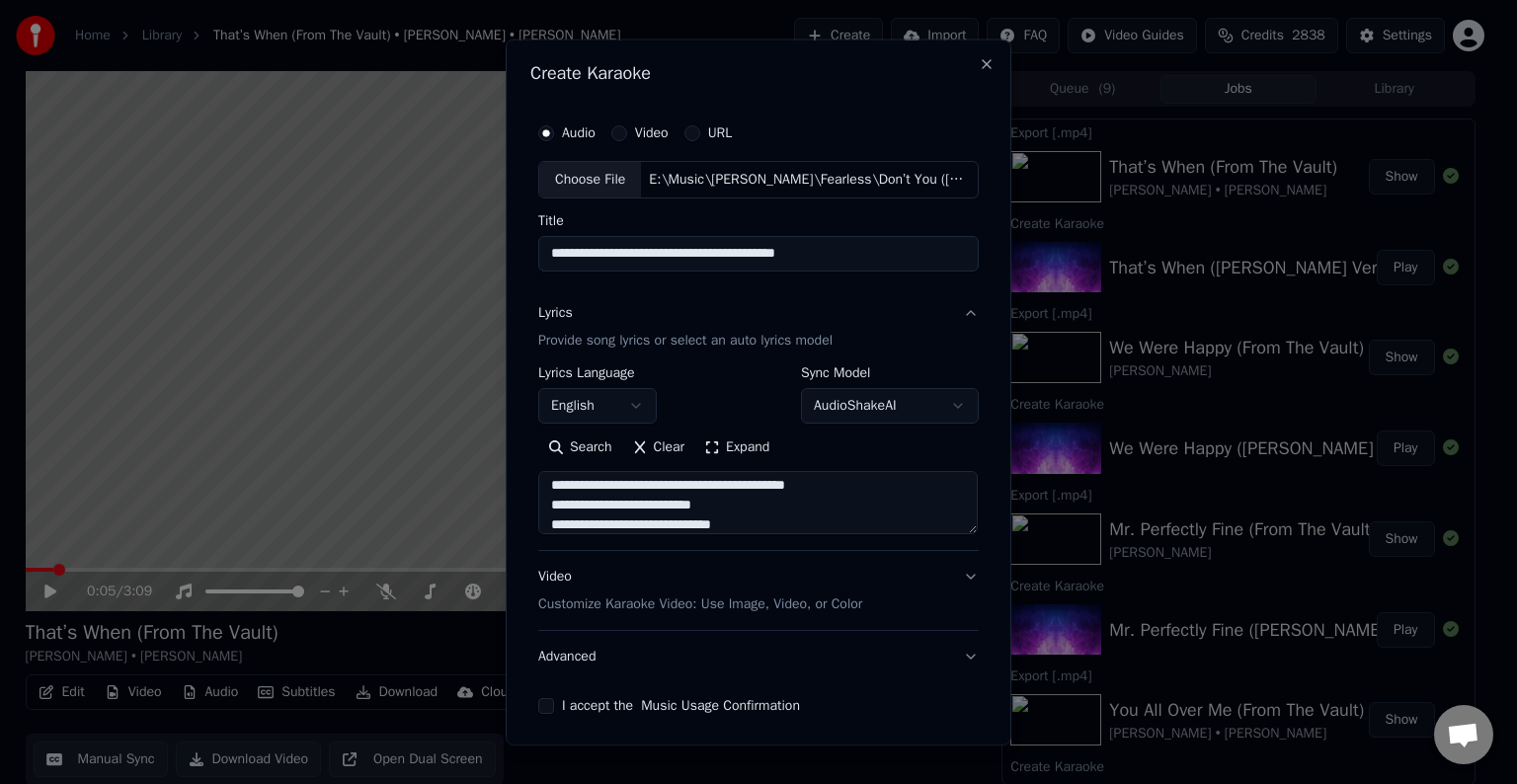 scroll, scrollTop: 399, scrollLeft: 0, axis: vertical 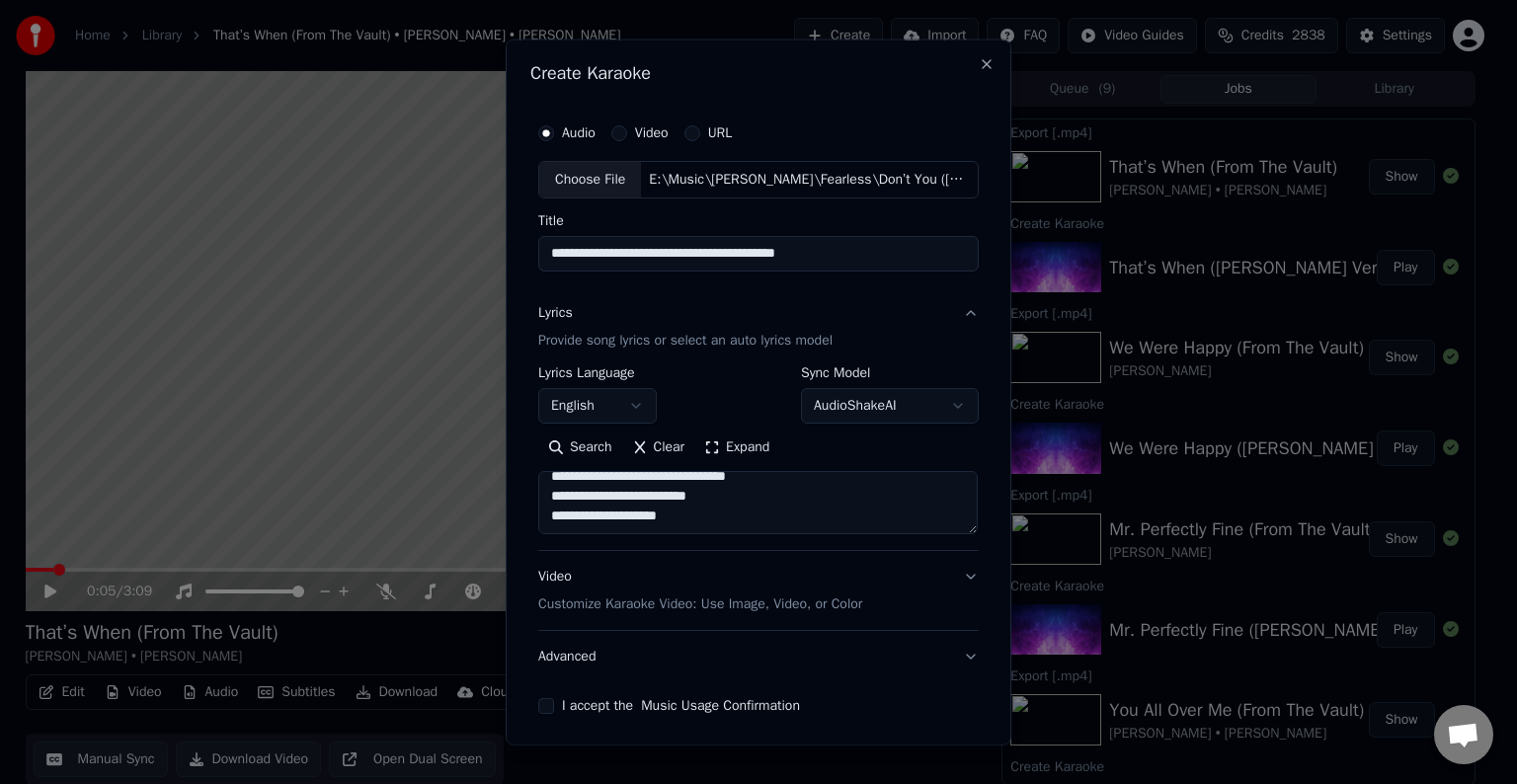drag, startPoint x: 701, startPoint y: 513, endPoint x: 540, endPoint y: 500, distance: 161.52399 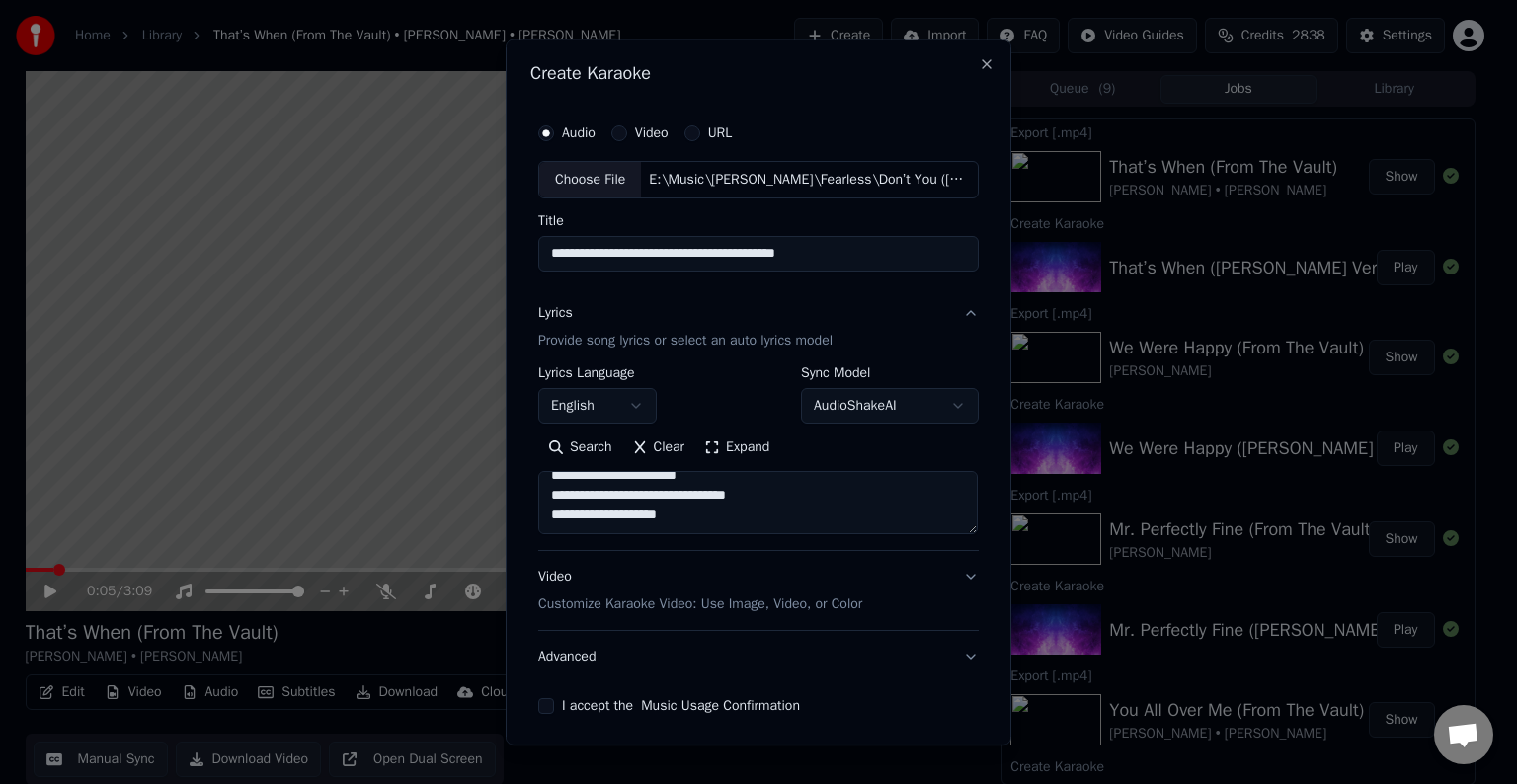scroll, scrollTop: 388, scrollLeft: 0, axis: vertical 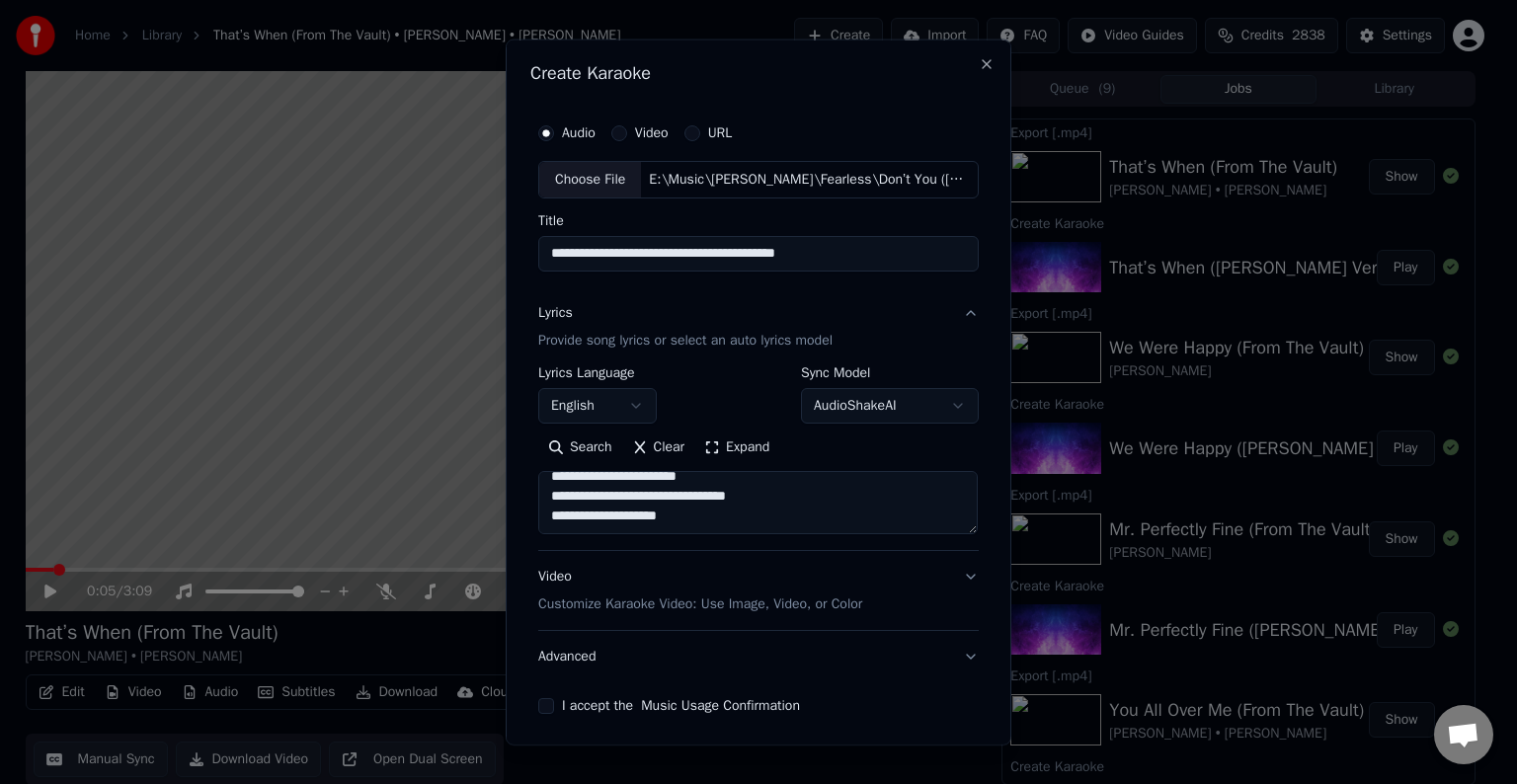 click on "**********" at bounding box center (758, 503) 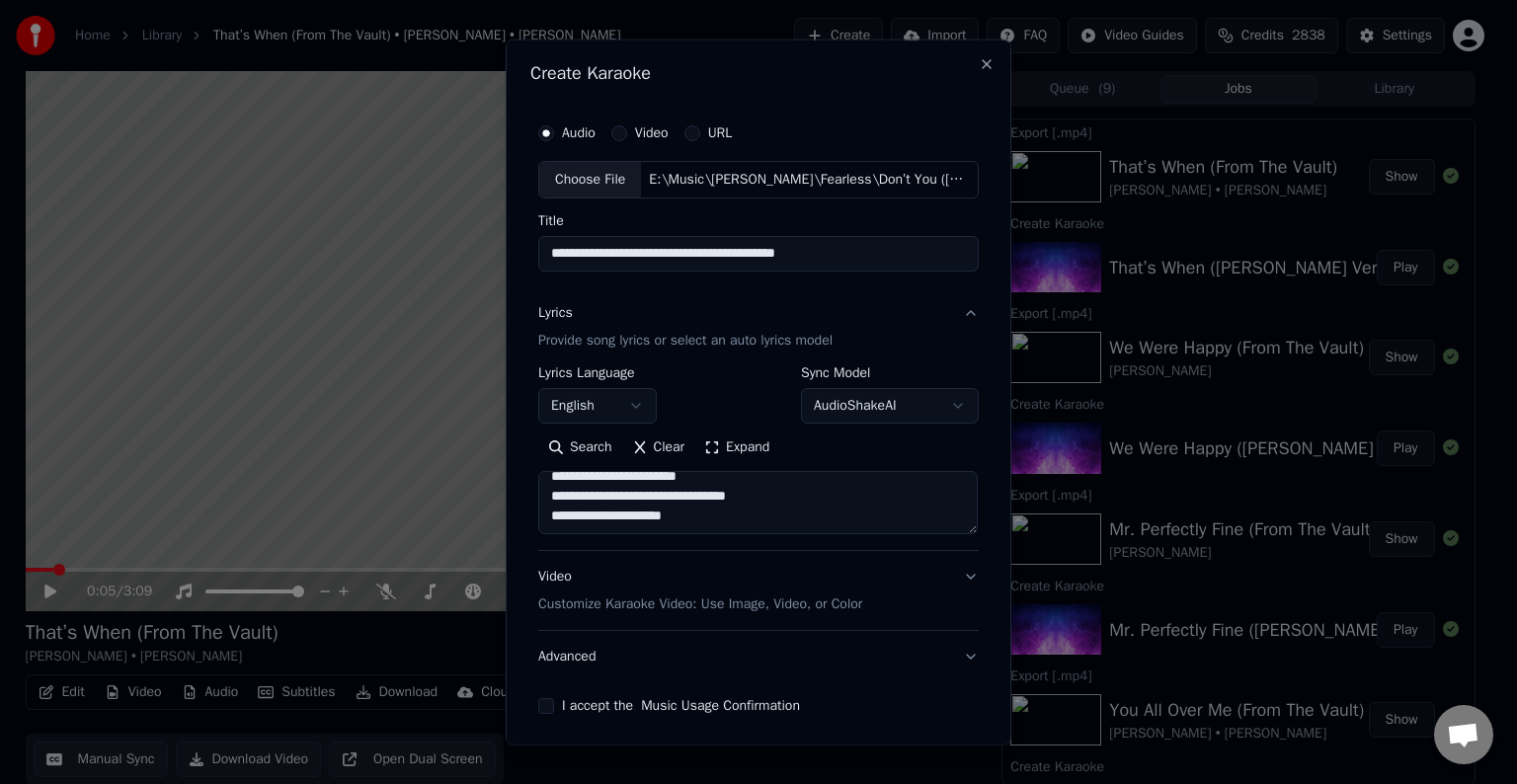 scroll, scrollTop: 408, scrollLeft: 0, axis: vertical 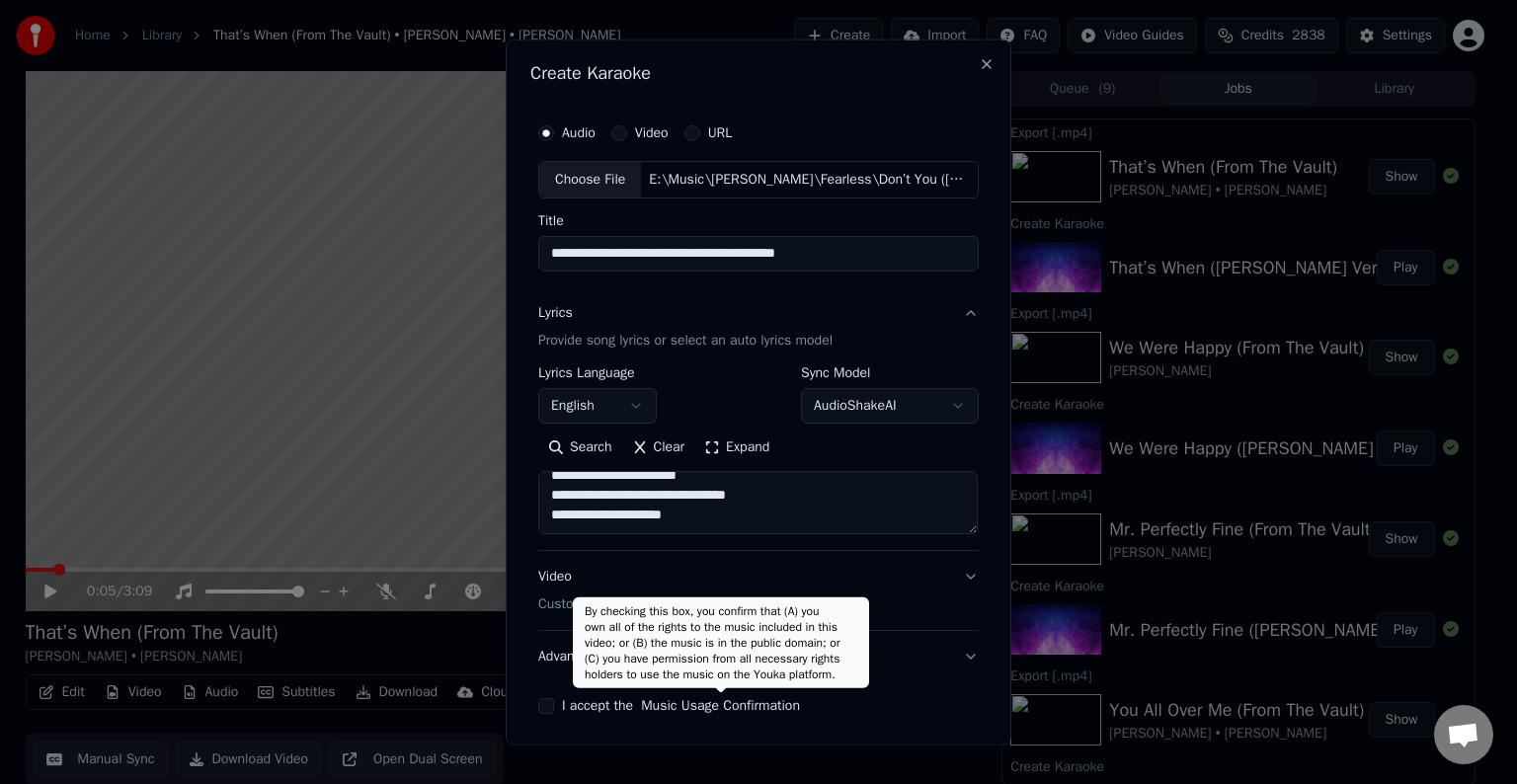 paste on "**********" 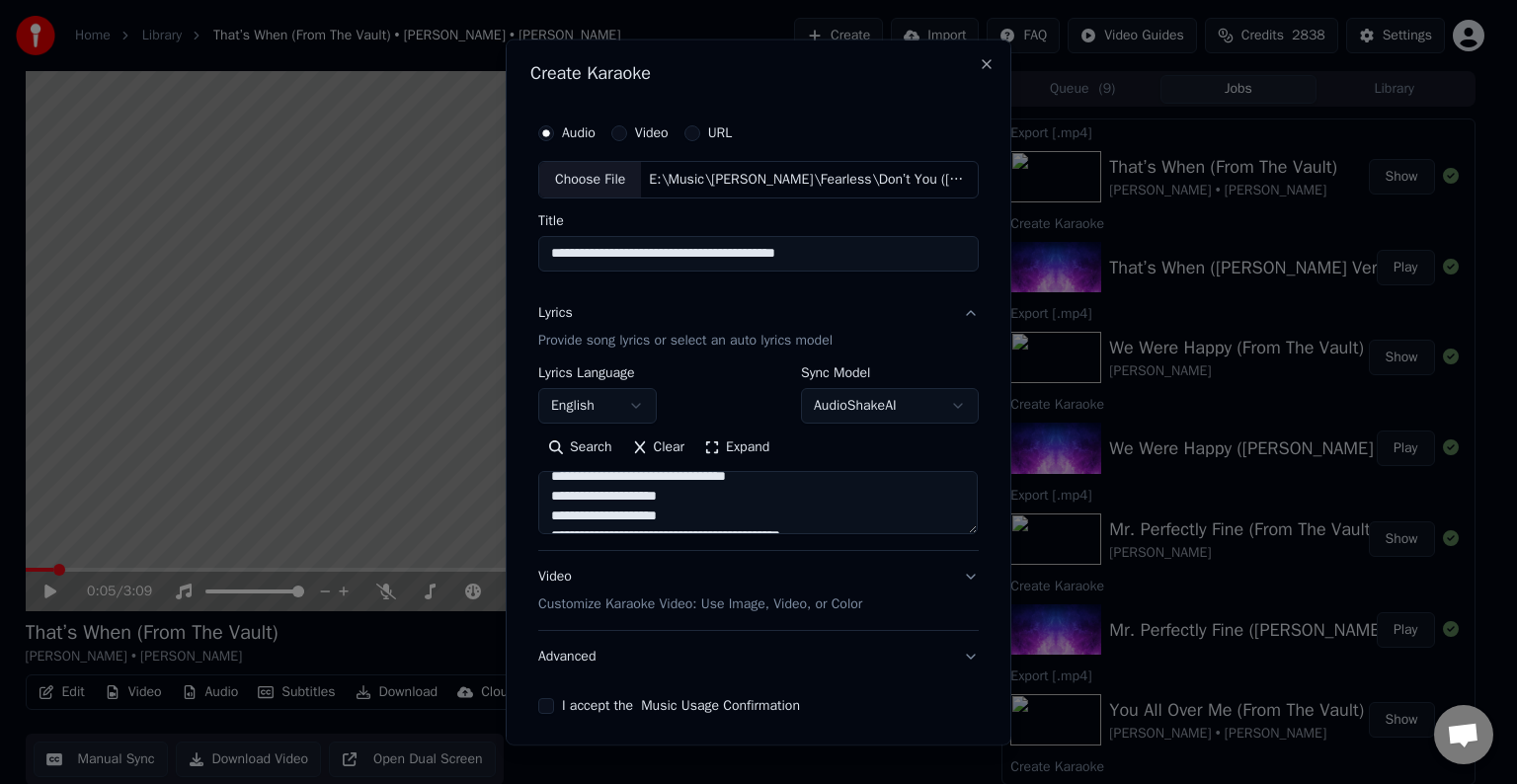 scroll, scrollTop: 498, scrollLeft: 0, axis: vertical 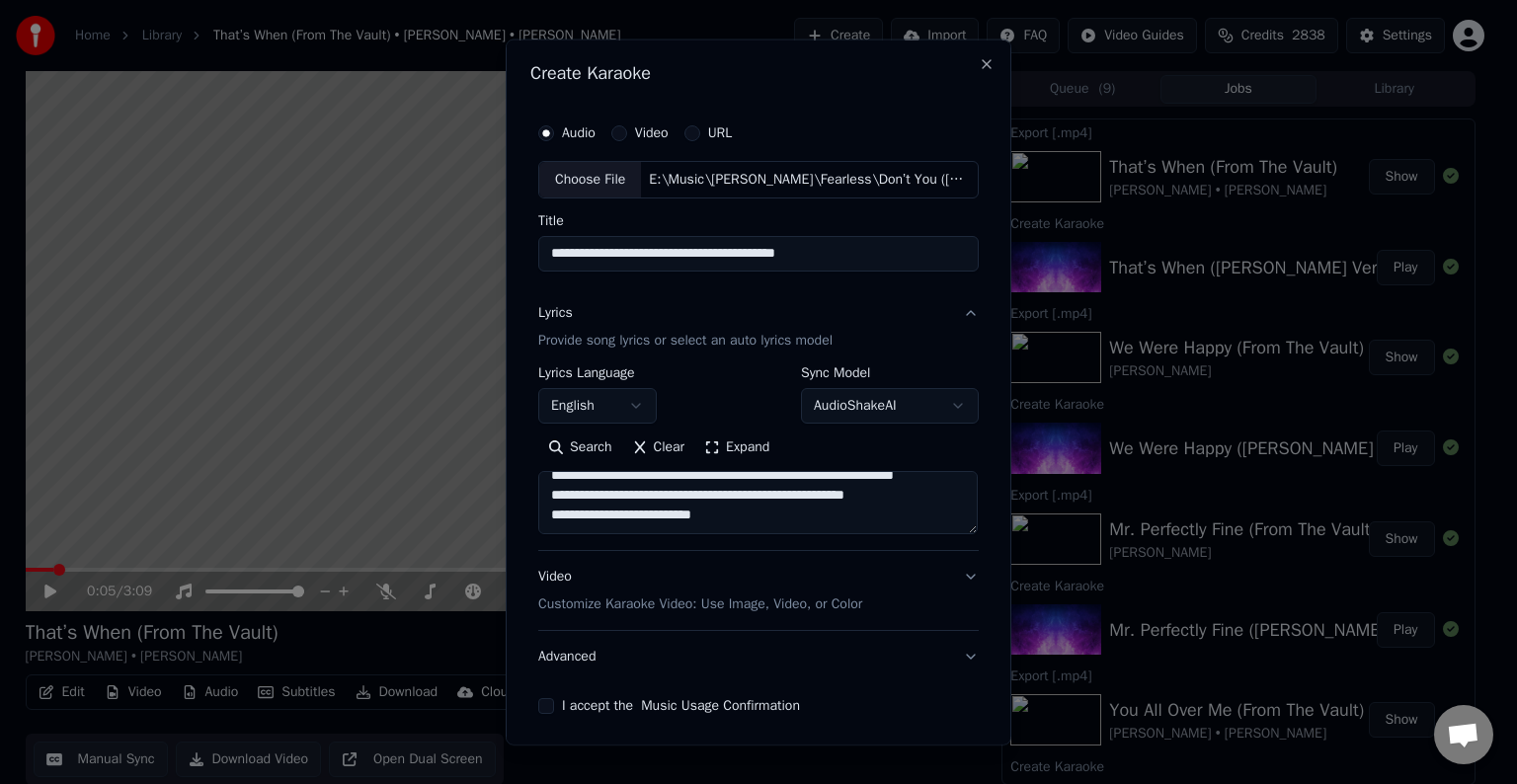 click at bounding box center (758, 503) 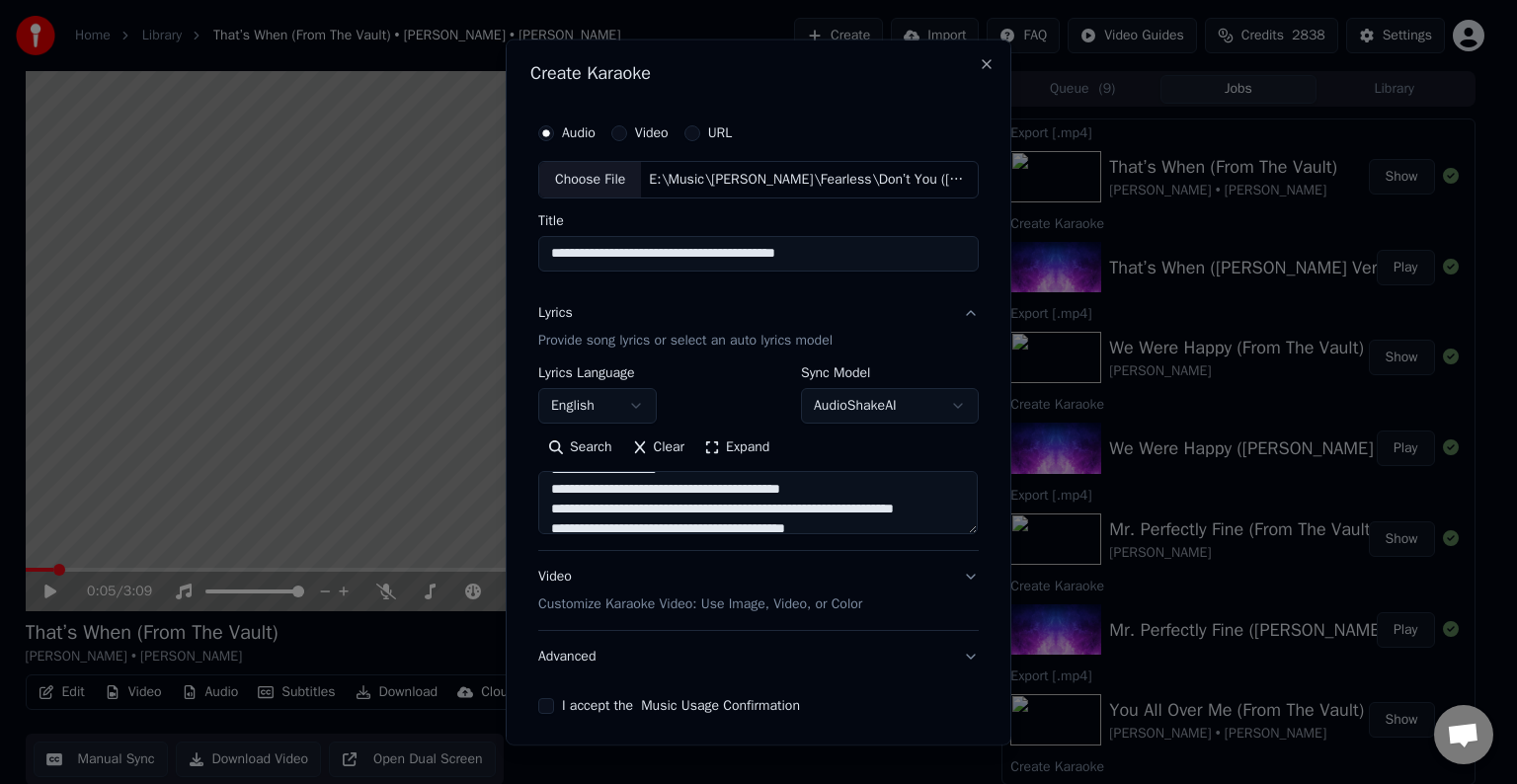 scroll, scrollTop: 453, scrollLeft: 0, axis: vertical 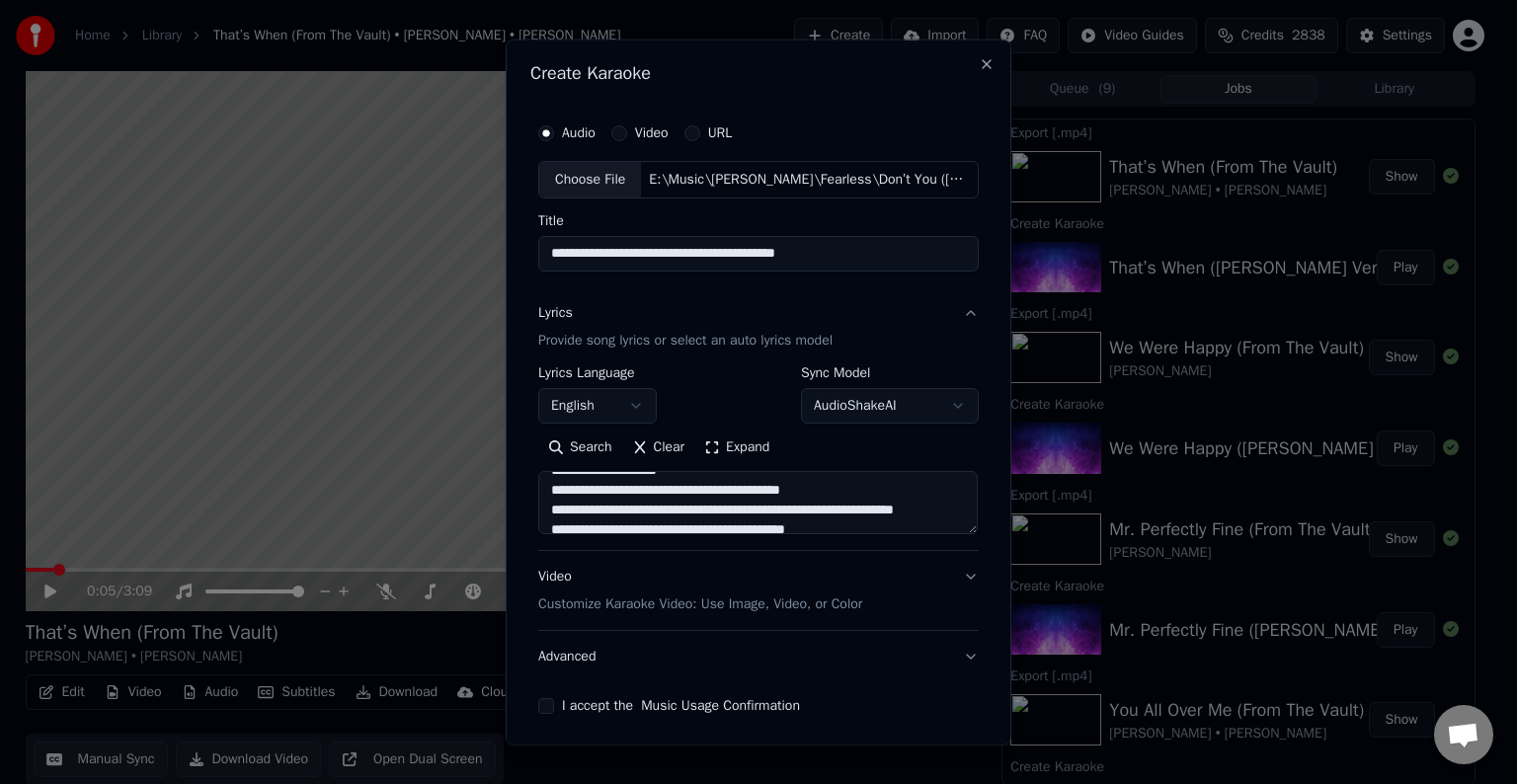 click on "**********" at bounding box center (758, 503) 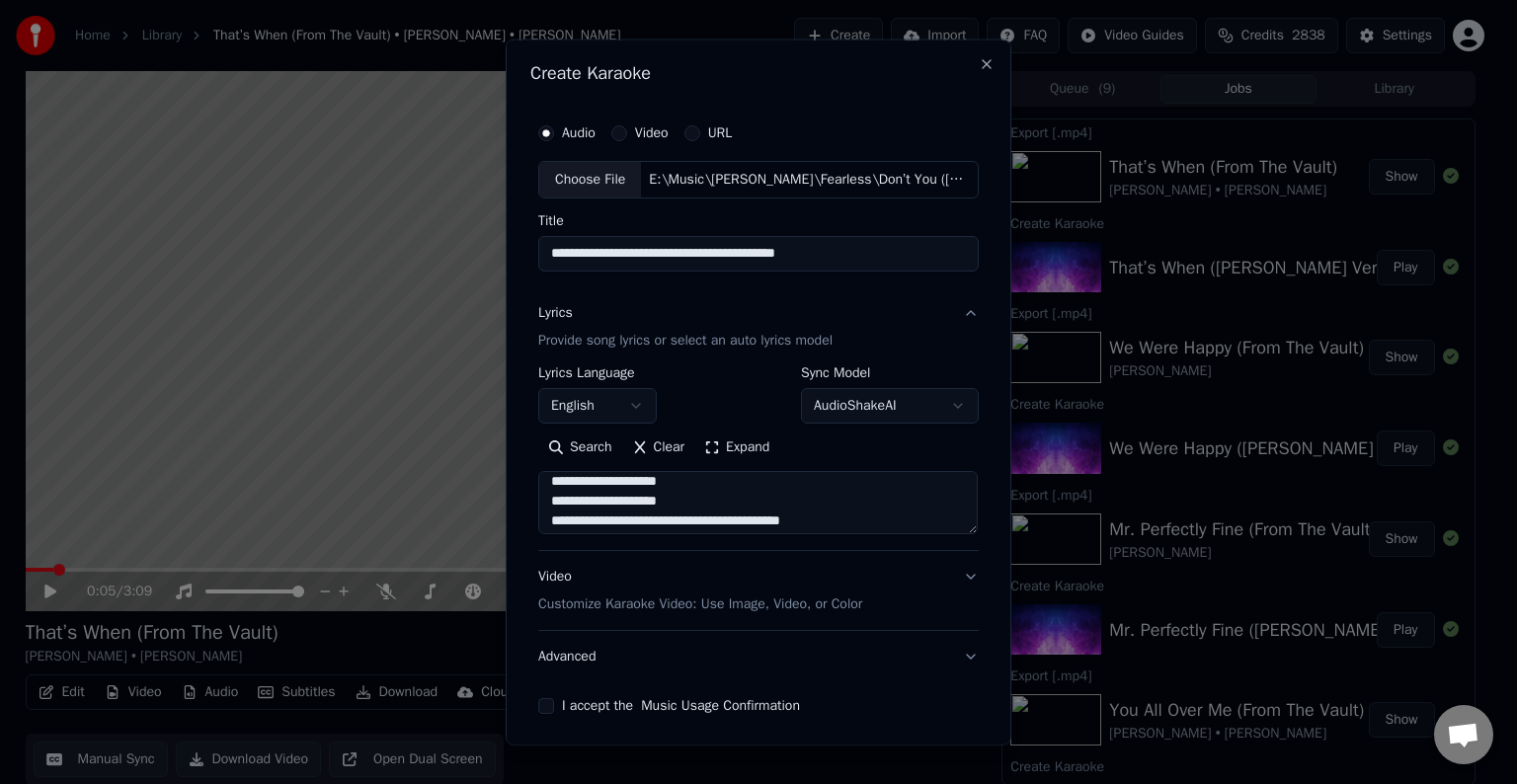 scroll, scrollTop: 422, scrollLeft: 0, axis: vertical 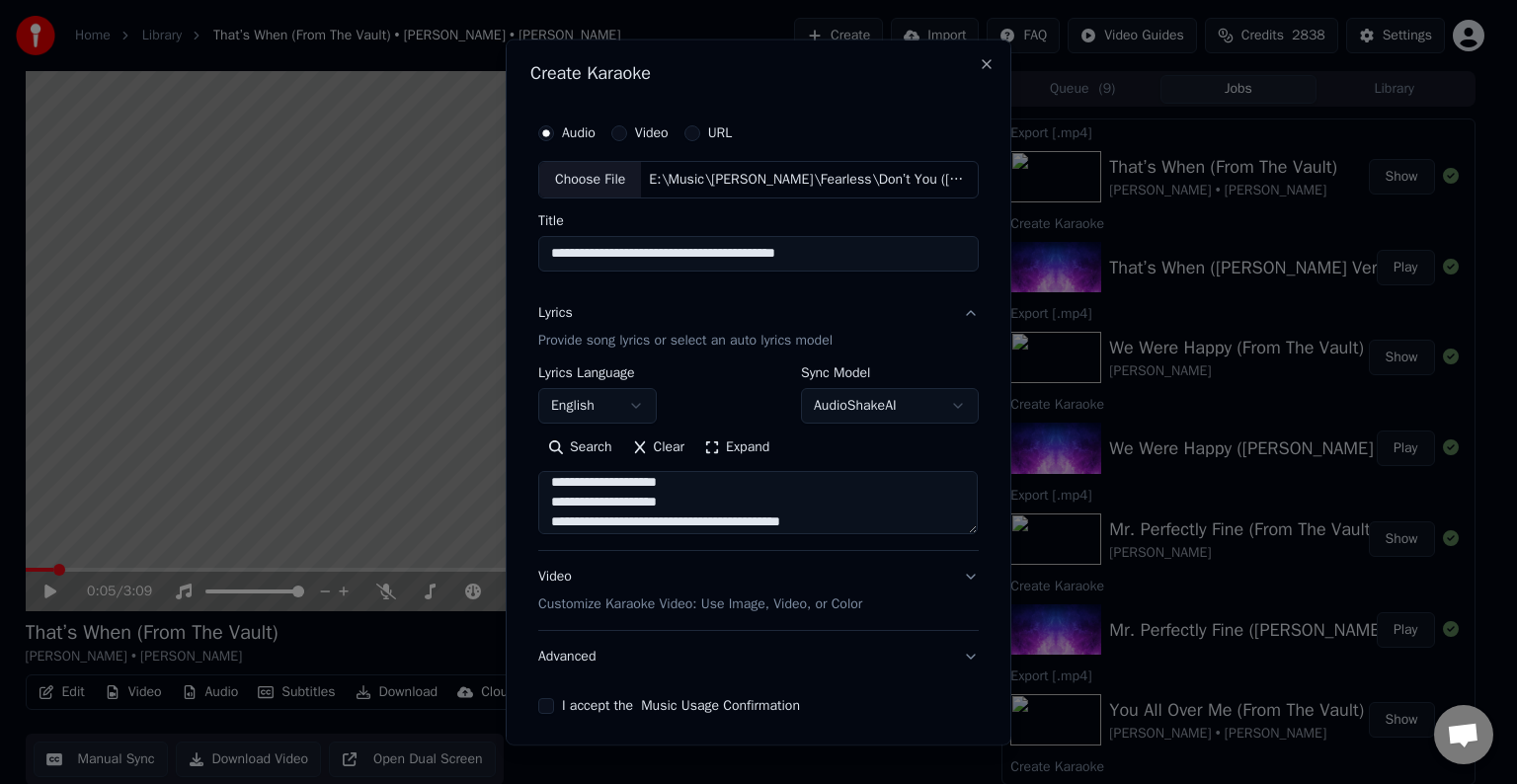 click on "**********" at bounding box center (758, 503) 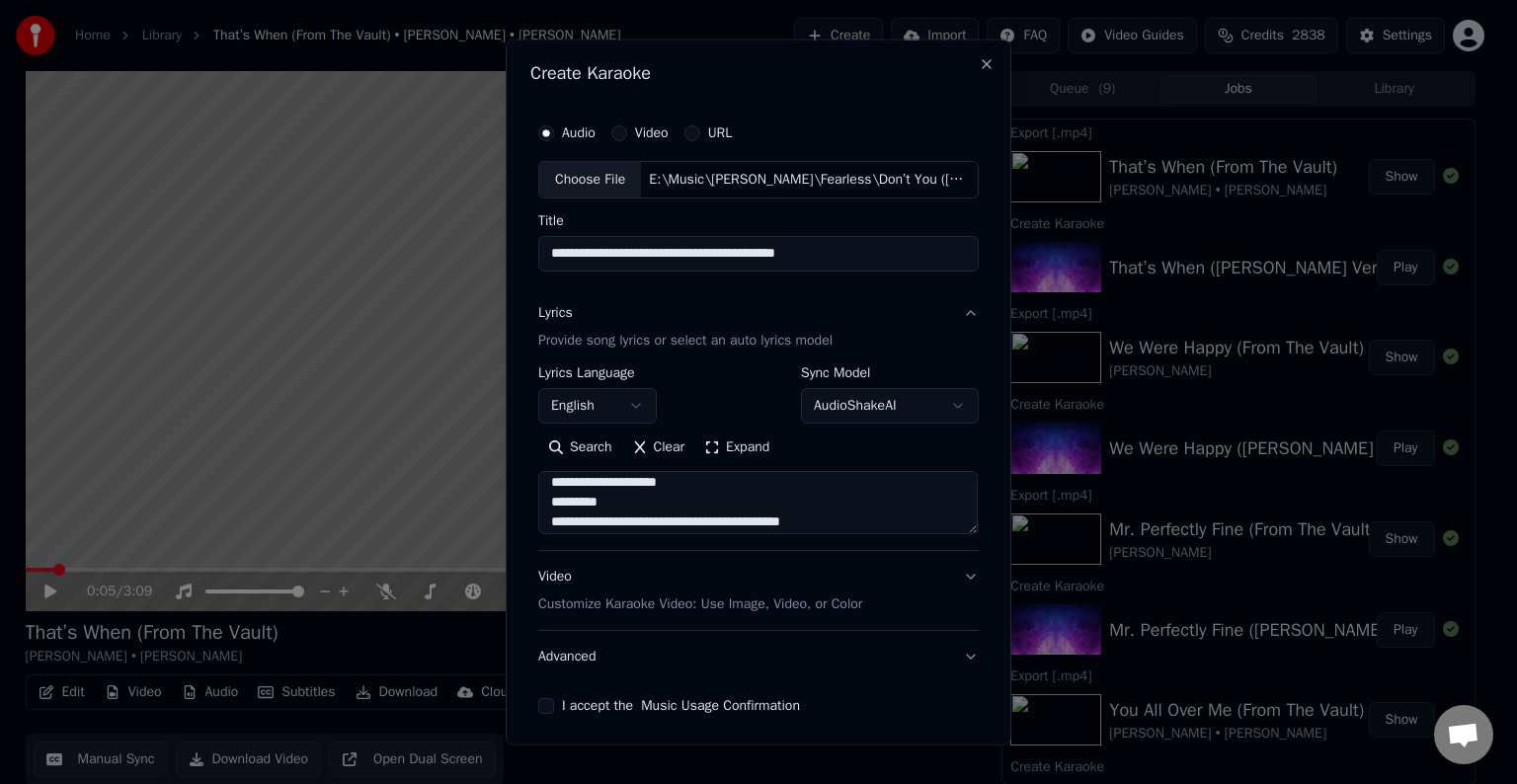 scroll, scrollTop: 487, scrollLeft: 0, axis: vertical 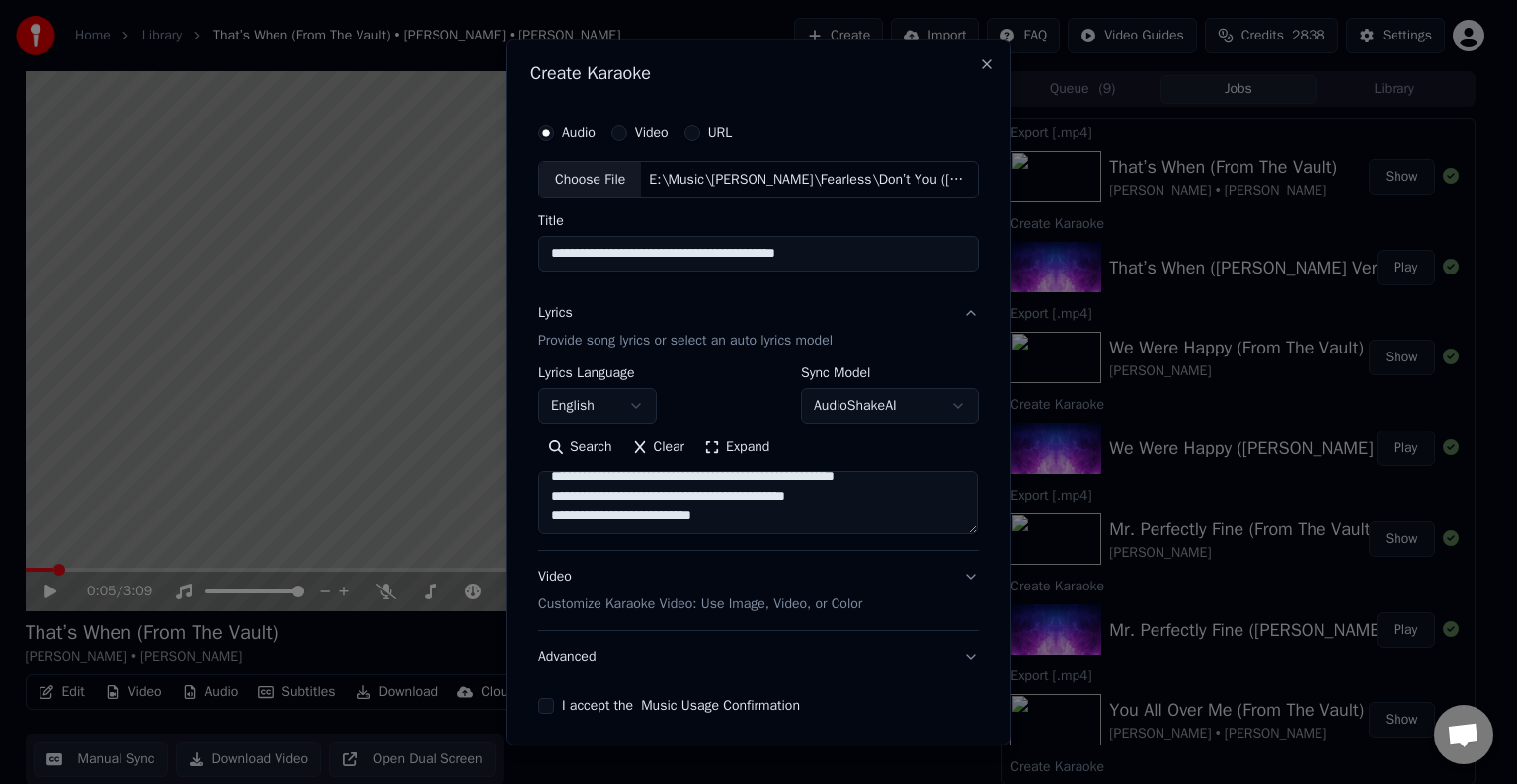type on "**********" 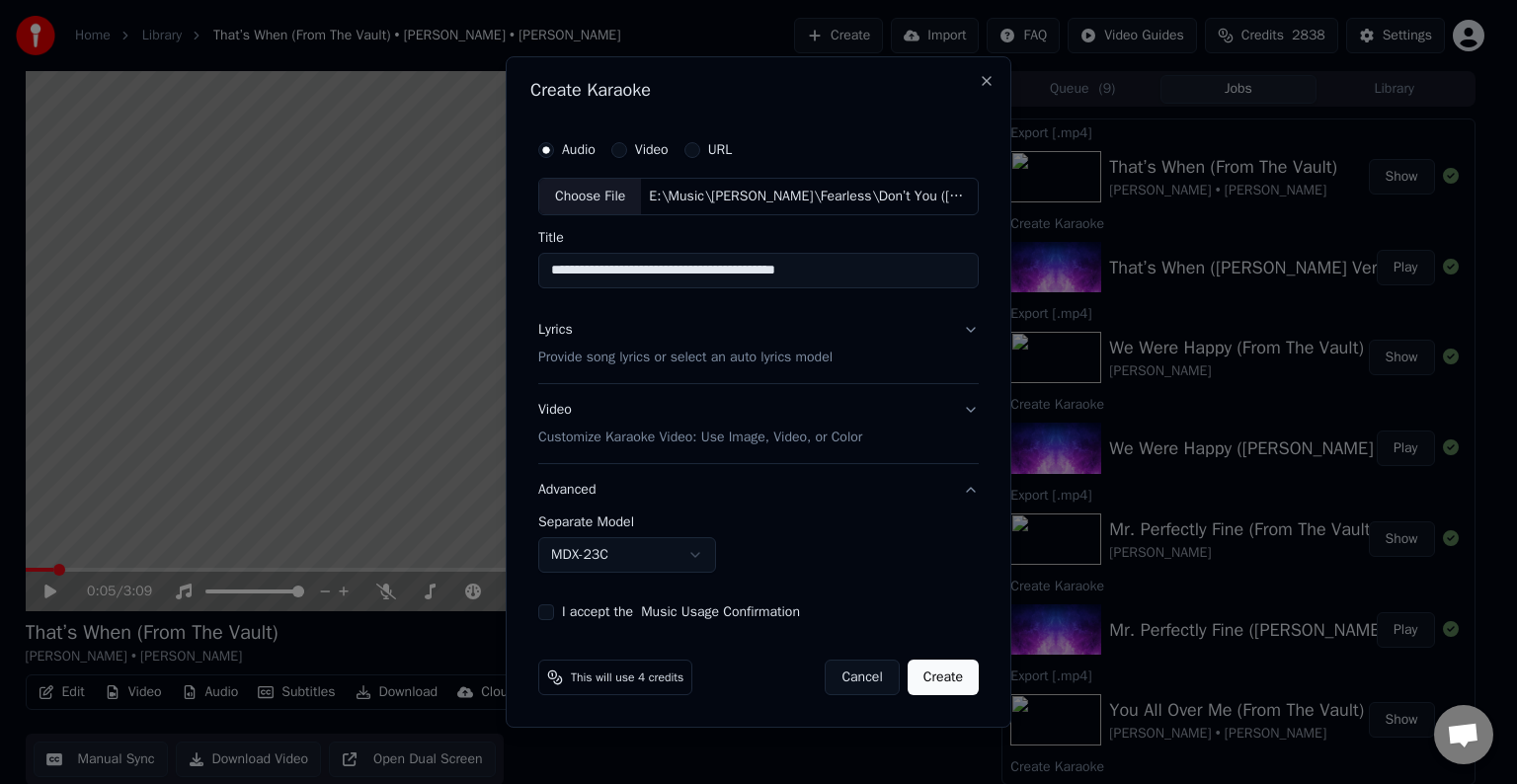click on "Home Library That’s When (From The Vault) • [PERSON_NAME] • [PERSON_NAME] Create Import FAQ Video Guides Credits 2838 Settings 0:05  /  3:09 That’s When (From The Vault) [PERSON_NAME] • [PERSON_NAME] BPM 180 Key F Edit Video Audio Subtitles Download Cloud Library Manual Sync Download Video Open Dual Screen Queue ( 9 ) Jobs Library Export [.mp4] That’s When (From The Vault) [PERSON_NAME] • [PERSON_NAME] Show Create Karaoke That’s When ([PERSON_NAME] Version) [From The Vault] [feat. [PERSON_NAME]] Play Export [.mp4] We Were Happy (From The Vault) [PERSON_NAME] Show Create Karaoke We Were Happy ([PERSON_NAME] Version) [From The Vault] Play Export [.mp4] Mr. Perfectly Fine (From The Vault) [PERSON_NAME] Show Create Karaoke Mr. Perfectly Fine ([PERSON_NAME] Version) [From The Vault] Play Export [.mp4] You All Over Me (From The Vault) [PERSON_NAME] • [PERSON_NAME] Show Create Karaoke You All Over Me ([PERSON_NAME] Version) [From The Vault] [feat. [PERSON_NAME]] Play Export [.mp4] [DATE] Was A Fairytale ([PERSON_NAME] Version) Show" at bounding box center (750, 392) 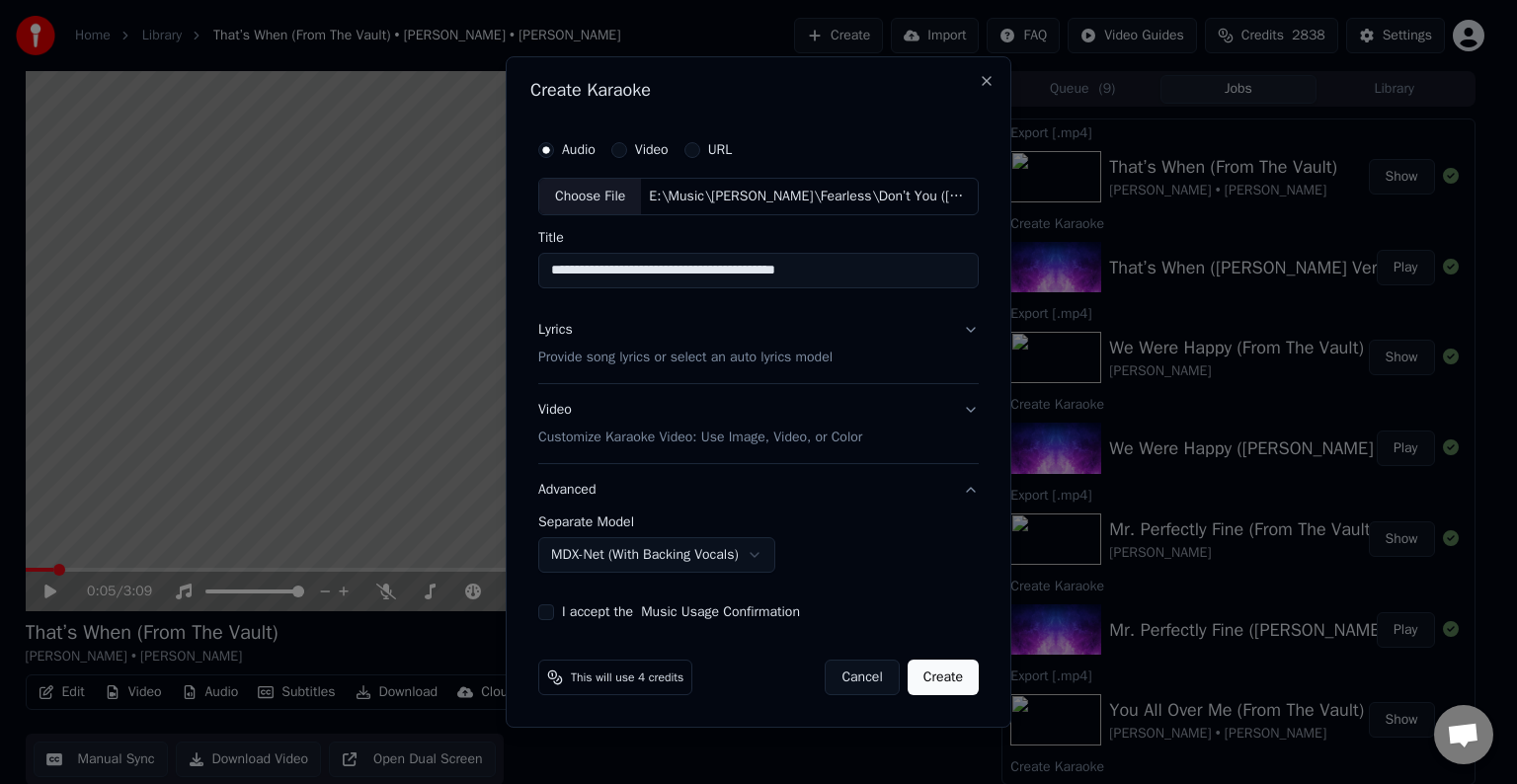 click on "I accept the   Music Usage Confirmation" at bounding box center (546, 612) 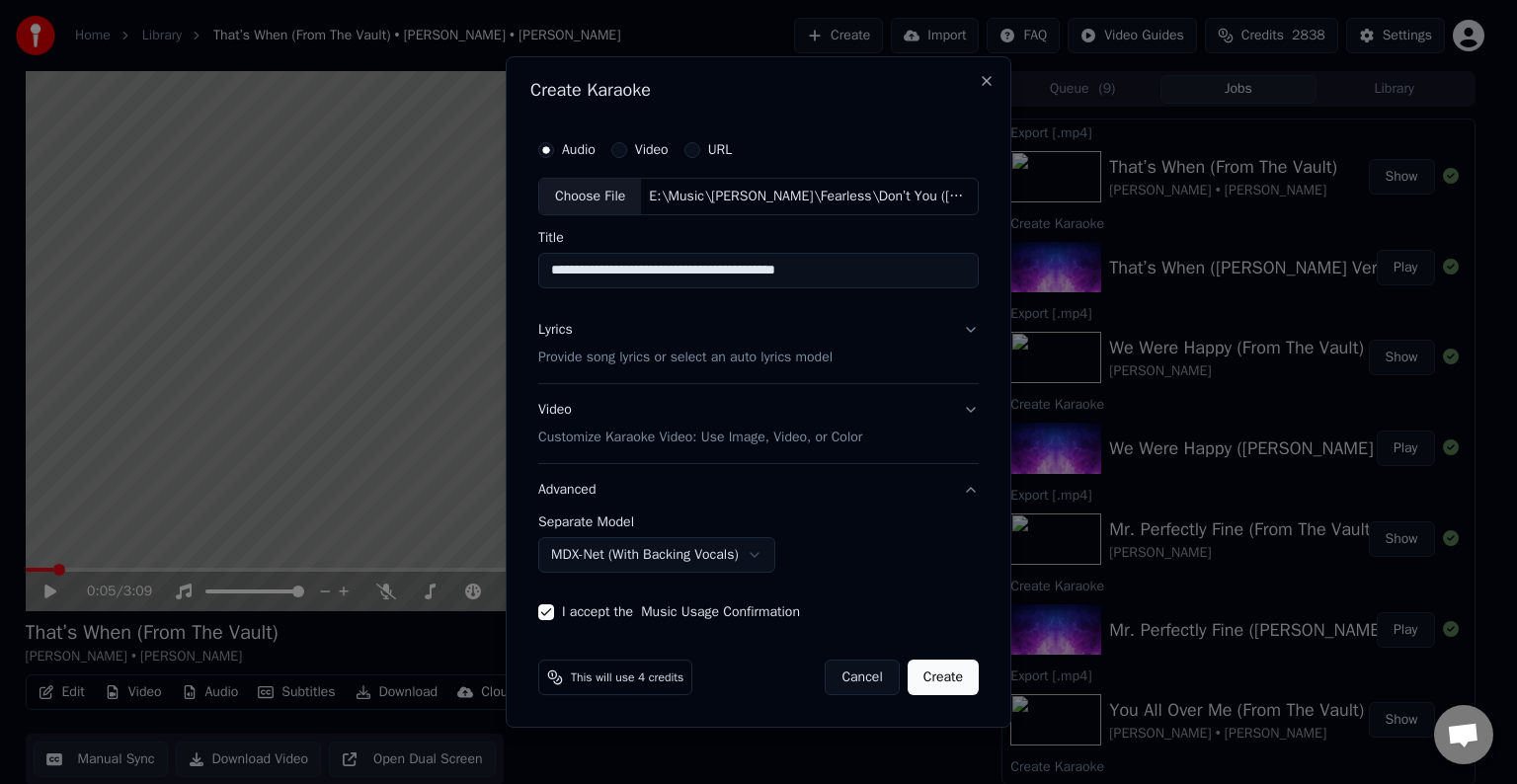 click on "Create" at bounding box center (943, 677) 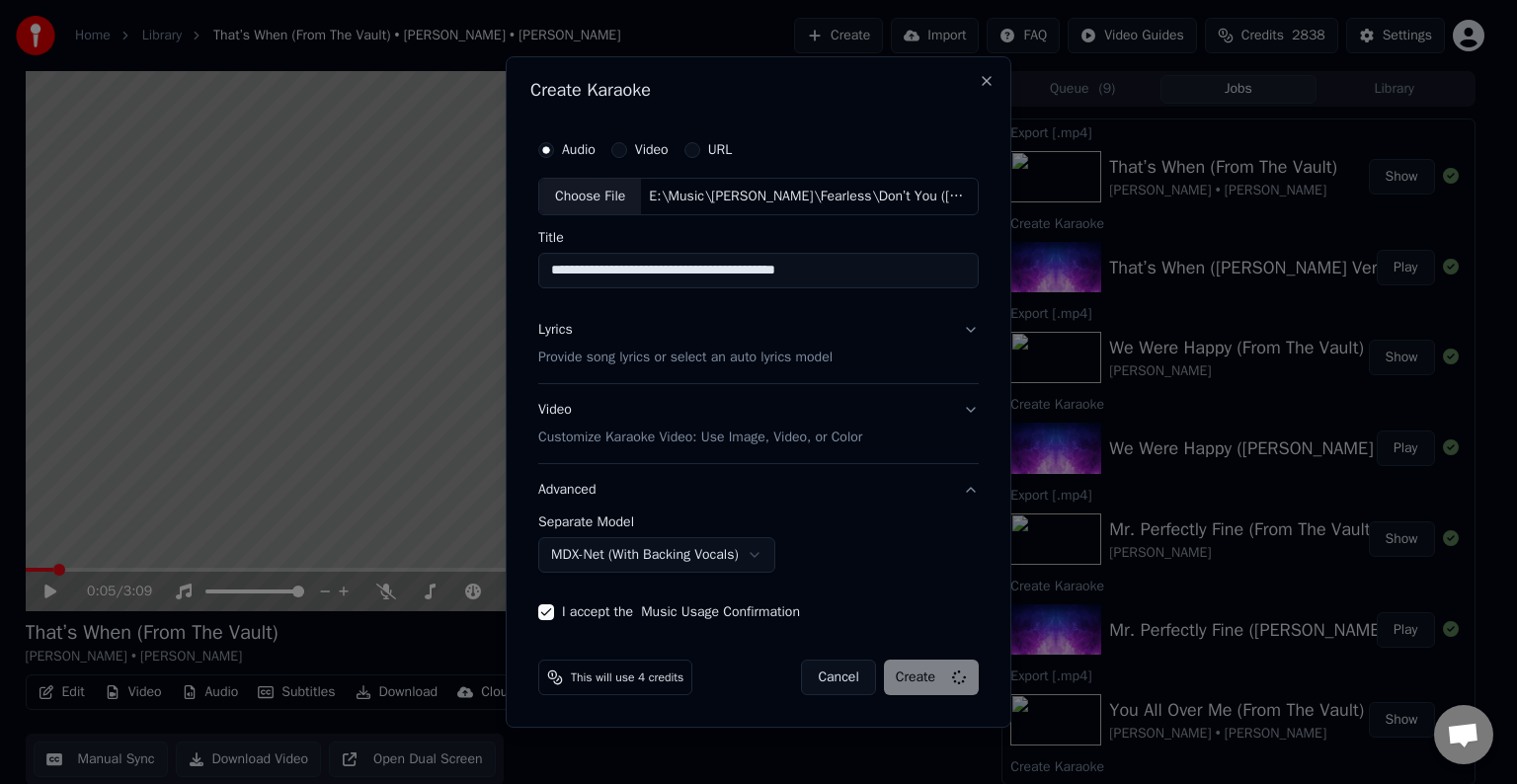 select on "******" 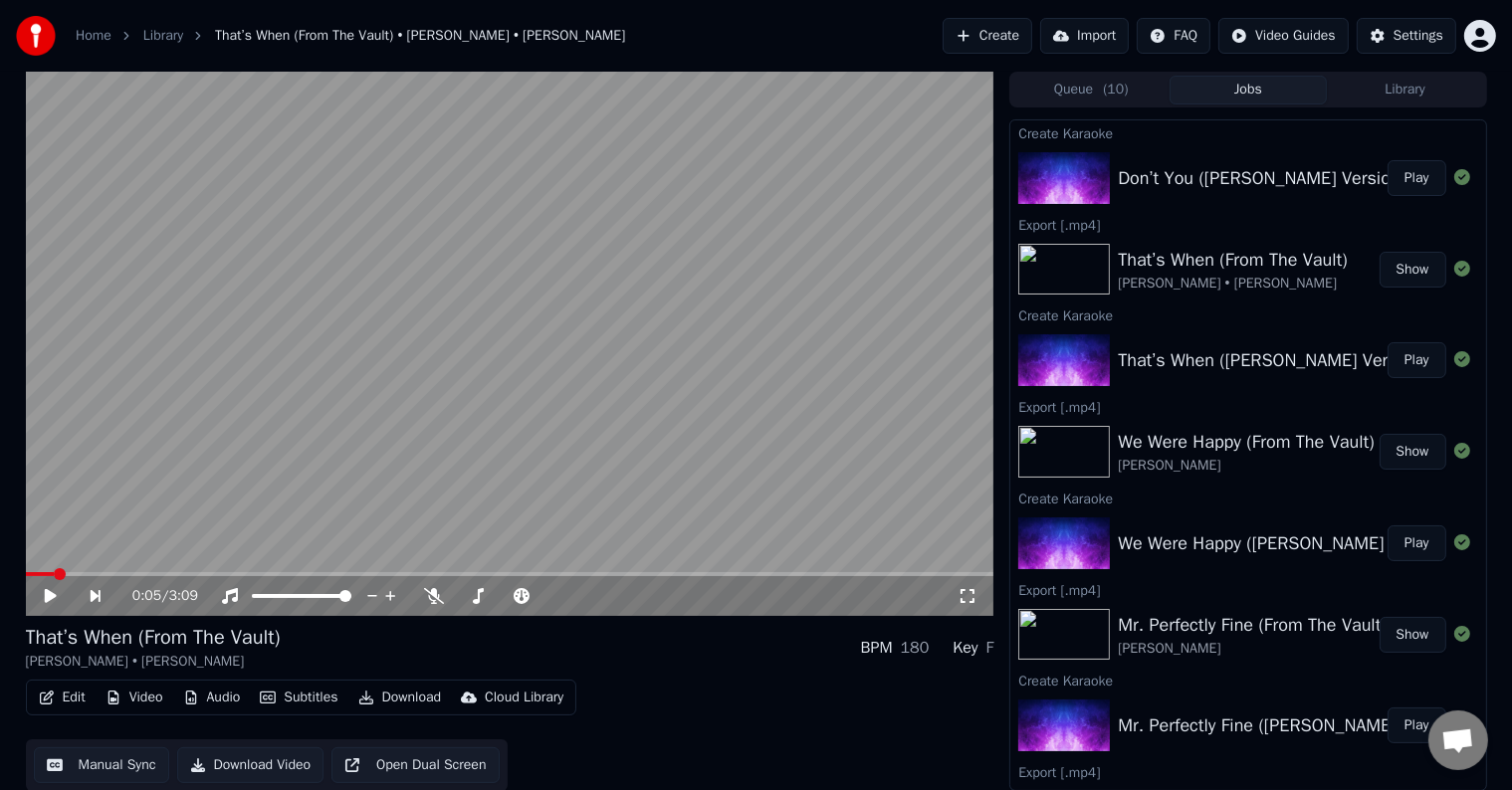 click on "Play" at bounding box center [1416, 178] 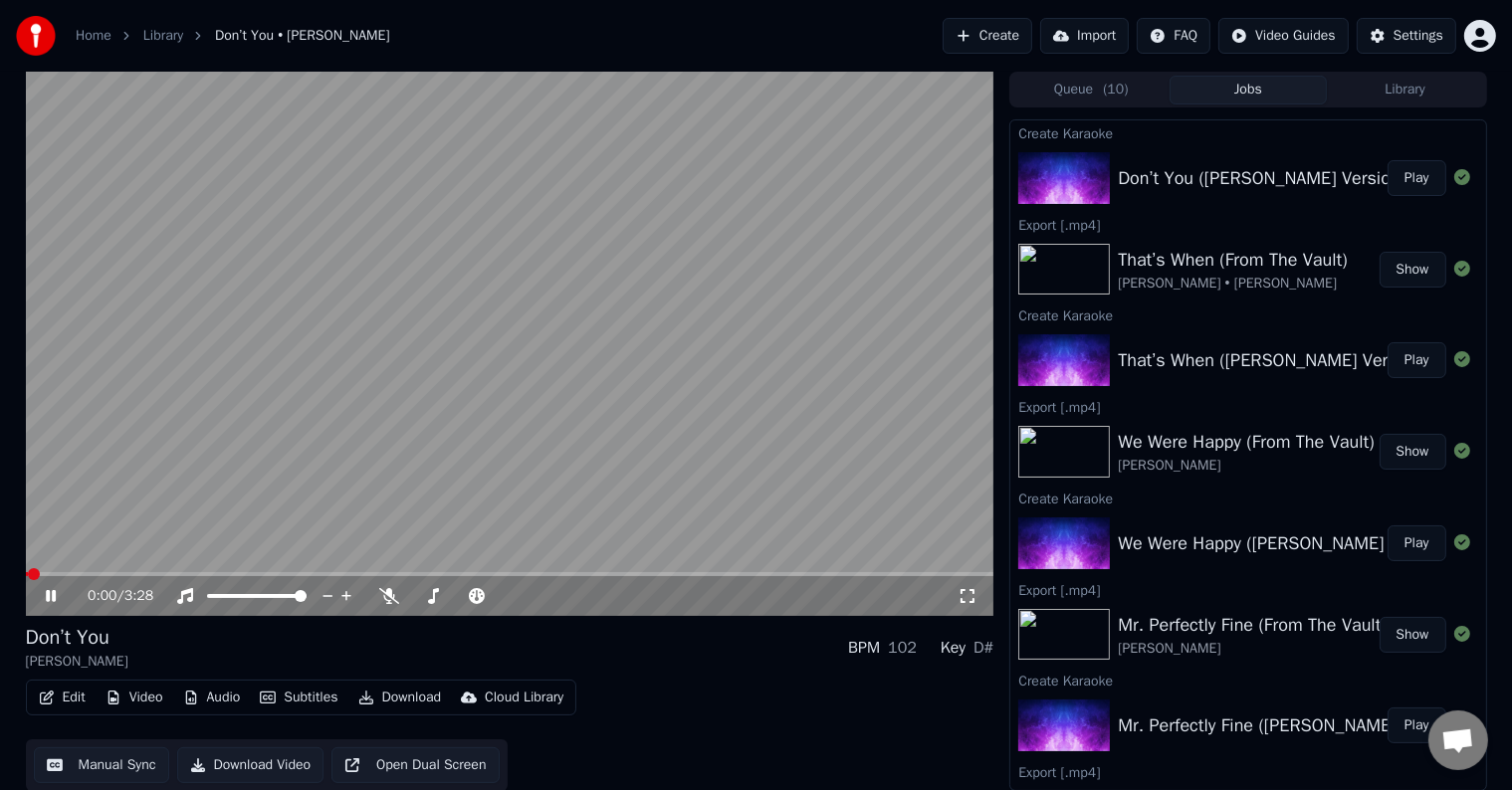 click on "Edit" at bounding box center (62, 697) 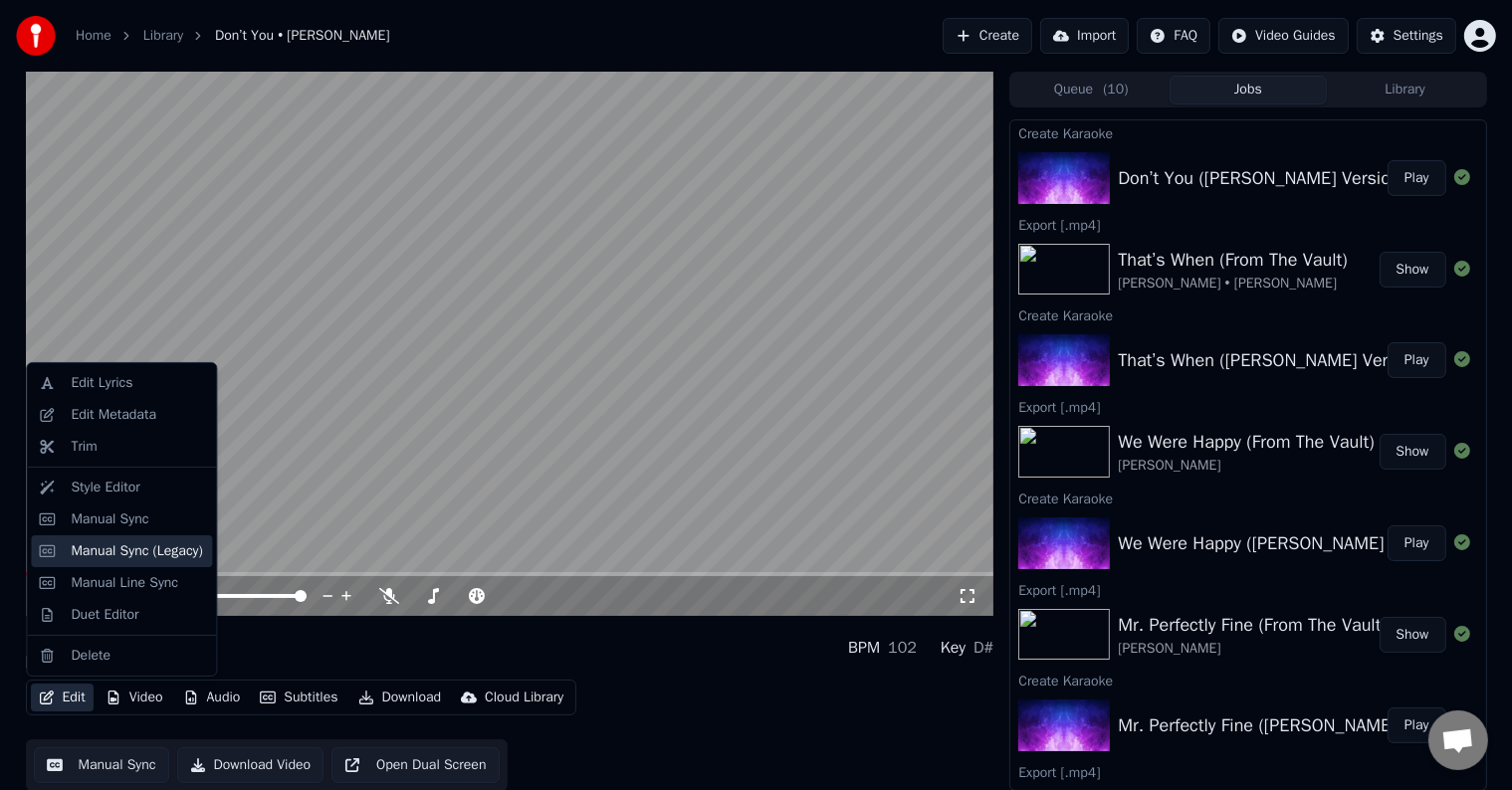 click on "Manual Sync (Legacy)" at bounding box center (136, 551) 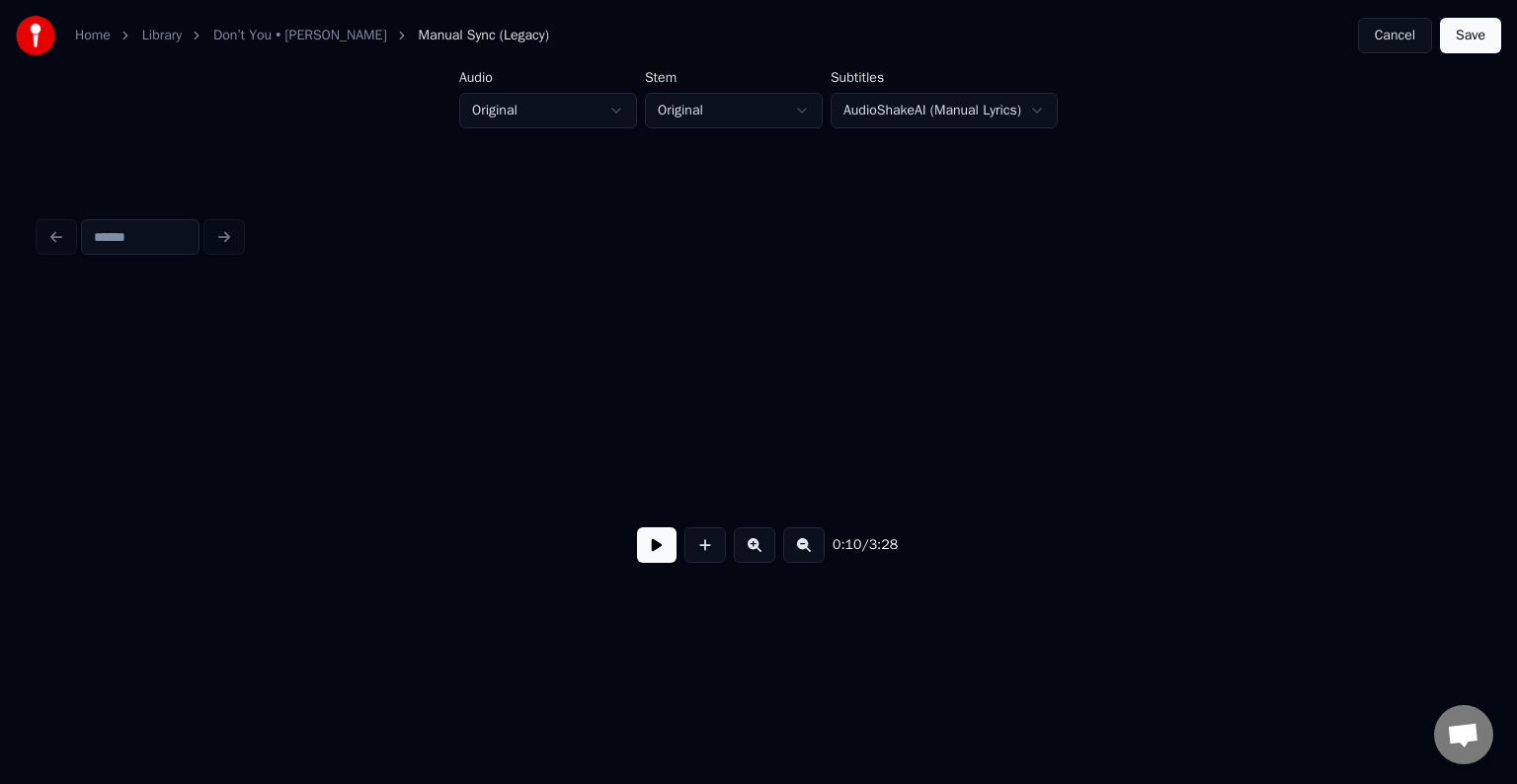 scroll, scrollTop: 0, scrollLeft: 1560, axis: horizontal 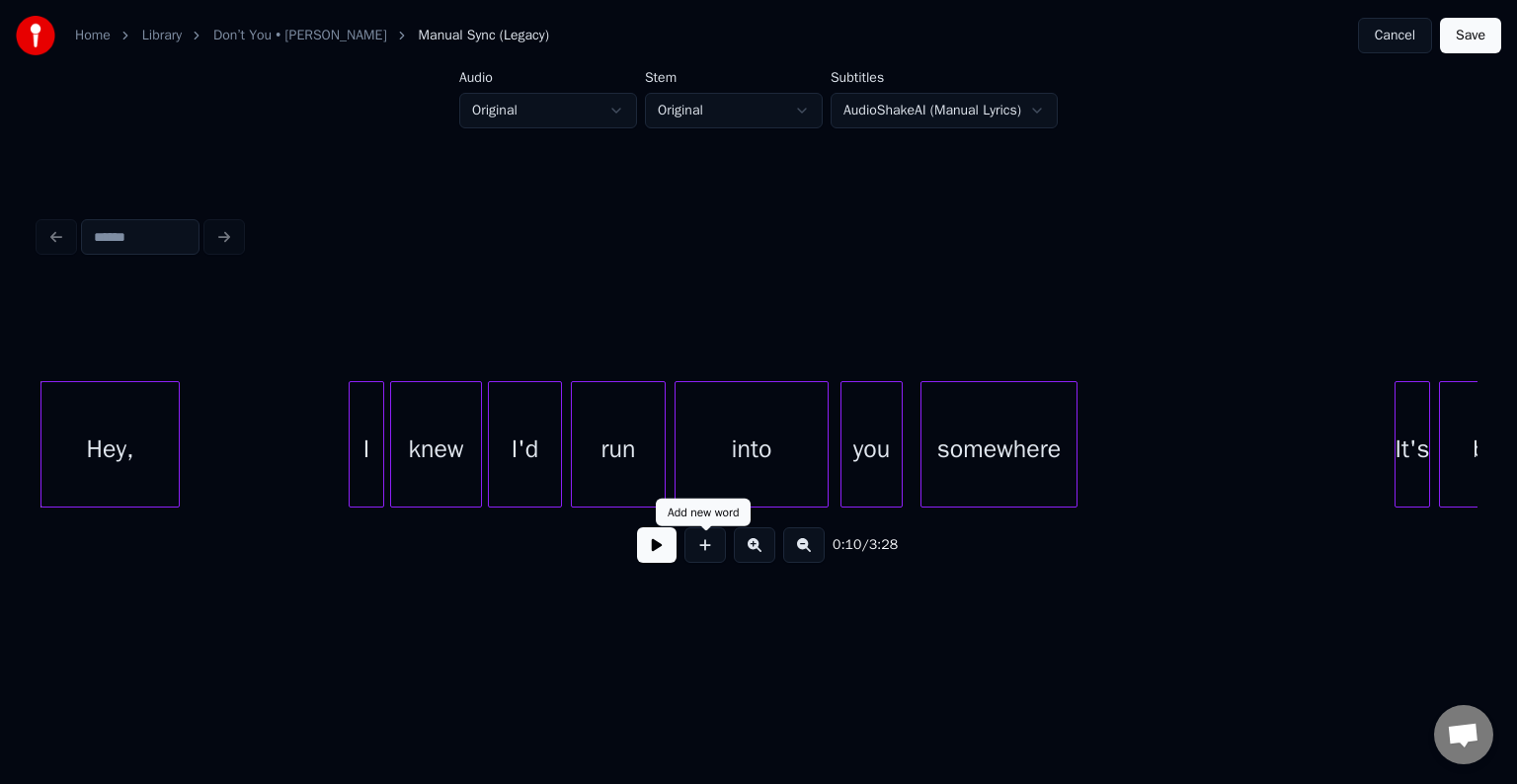 click at bounding box center (657, 545) 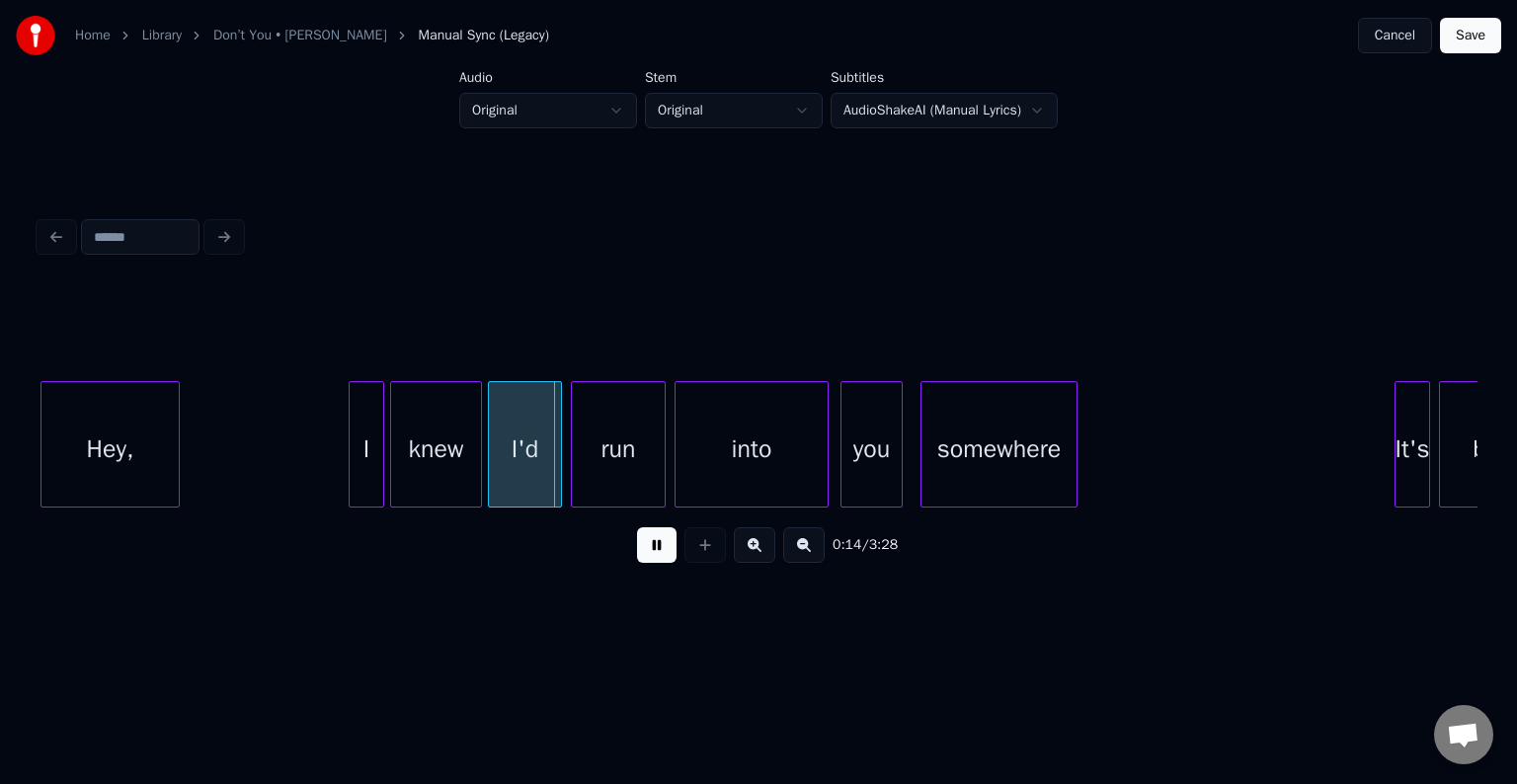 click at bounding box center [657, 545] 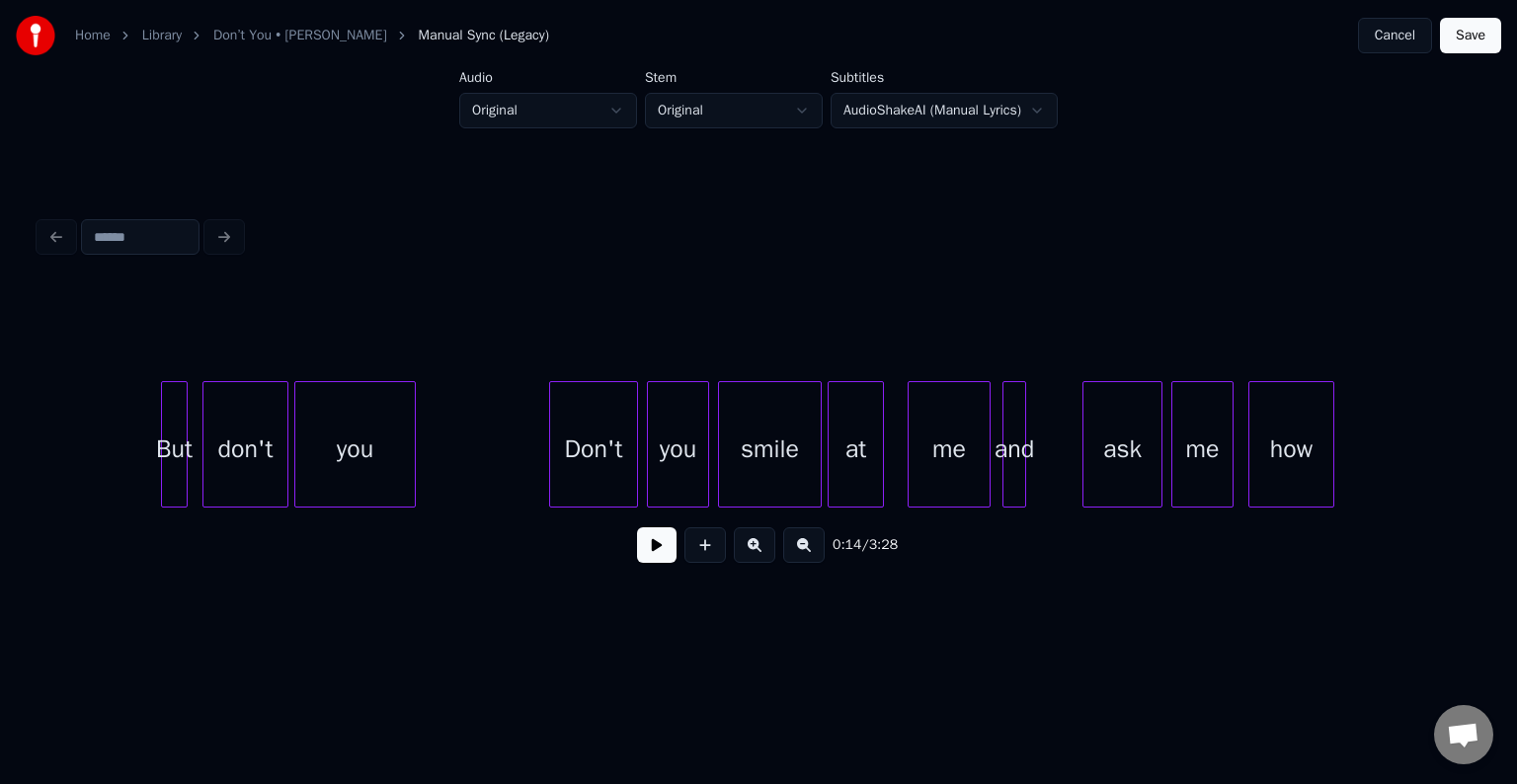 scroll, scrollTop: 0, scrollLeft: 5634, axis: horizontal 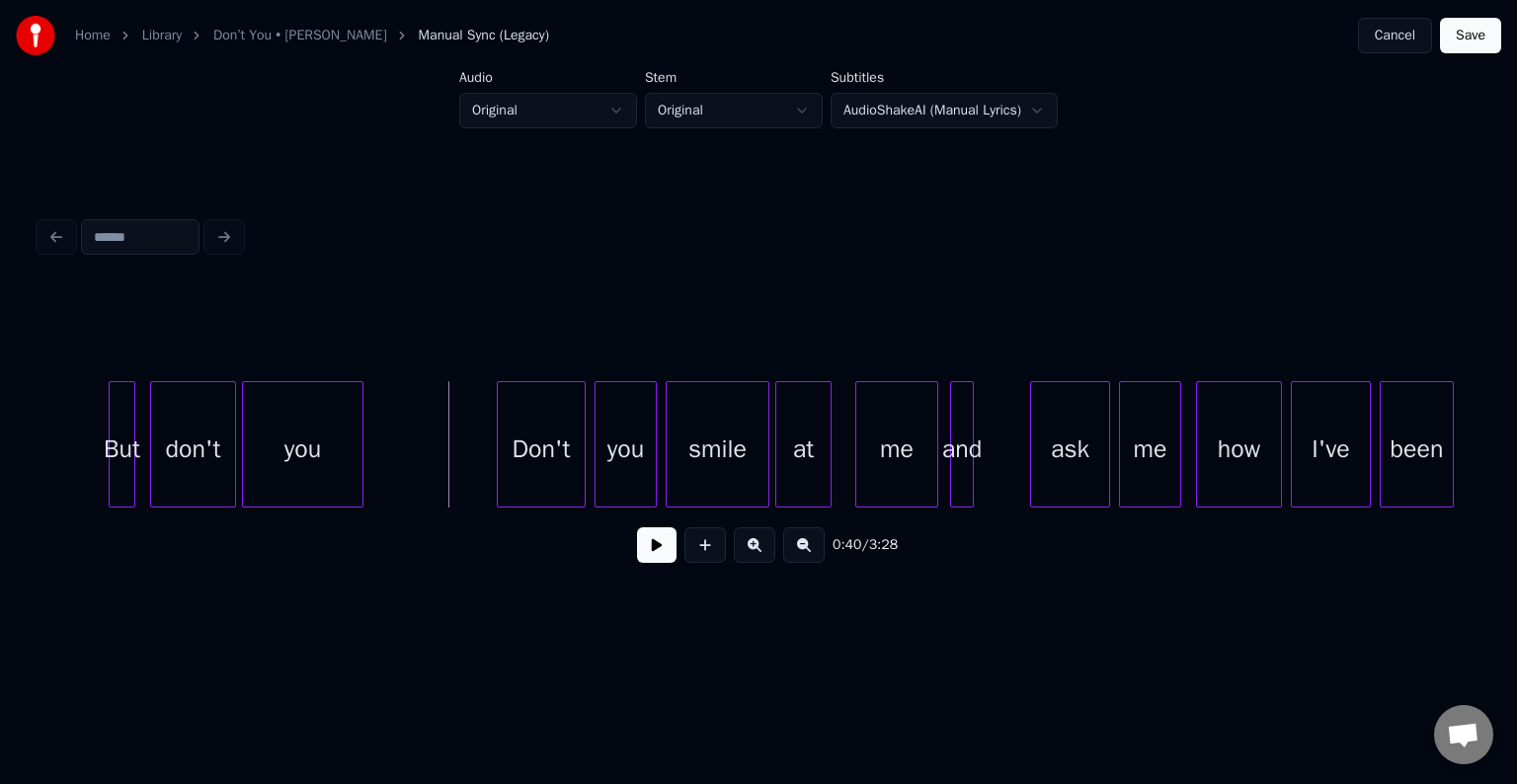 click at bounding box center (657, 545) 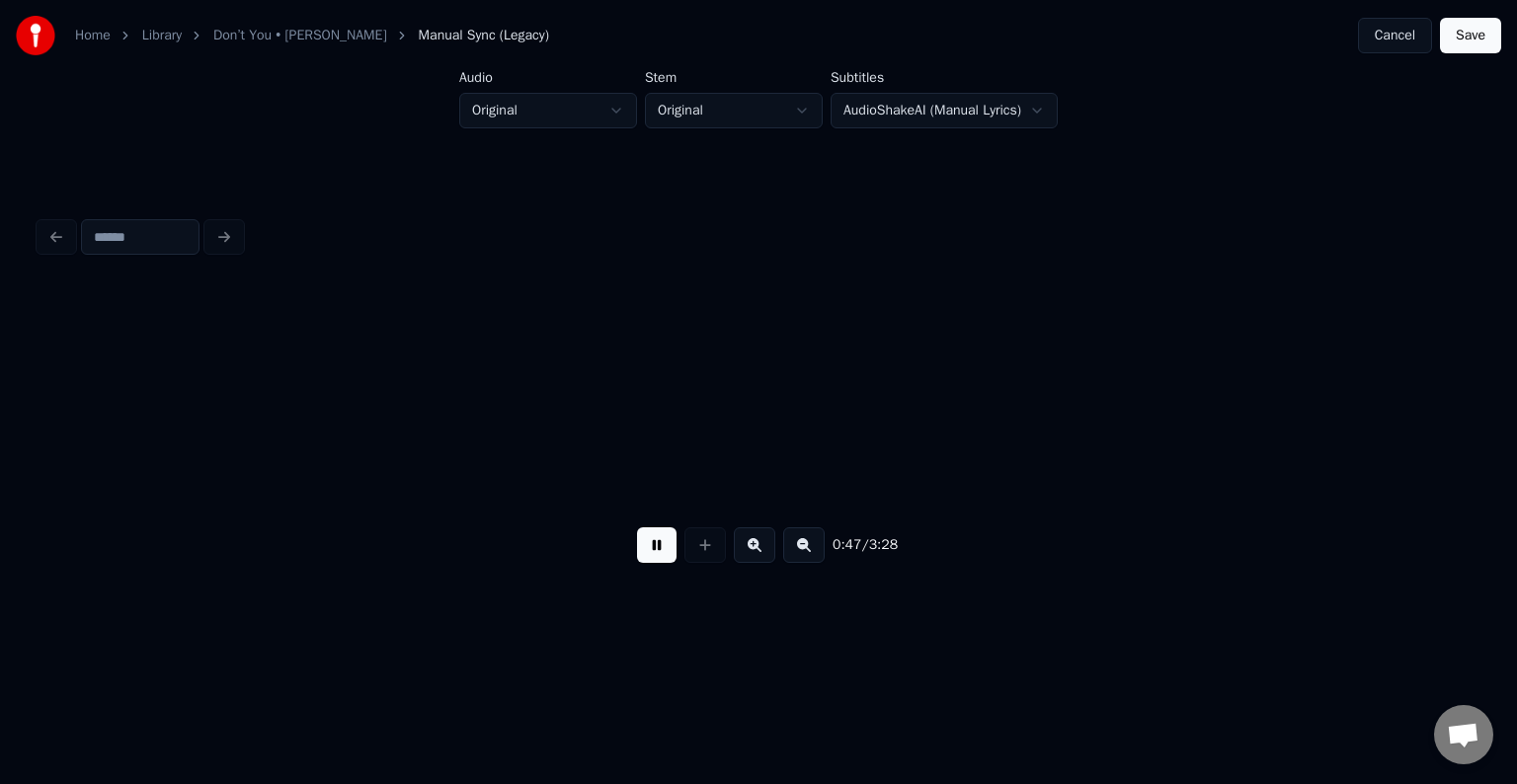 scroll, scrollTop: 0, scrollLeft: 7074, axis: horizontal 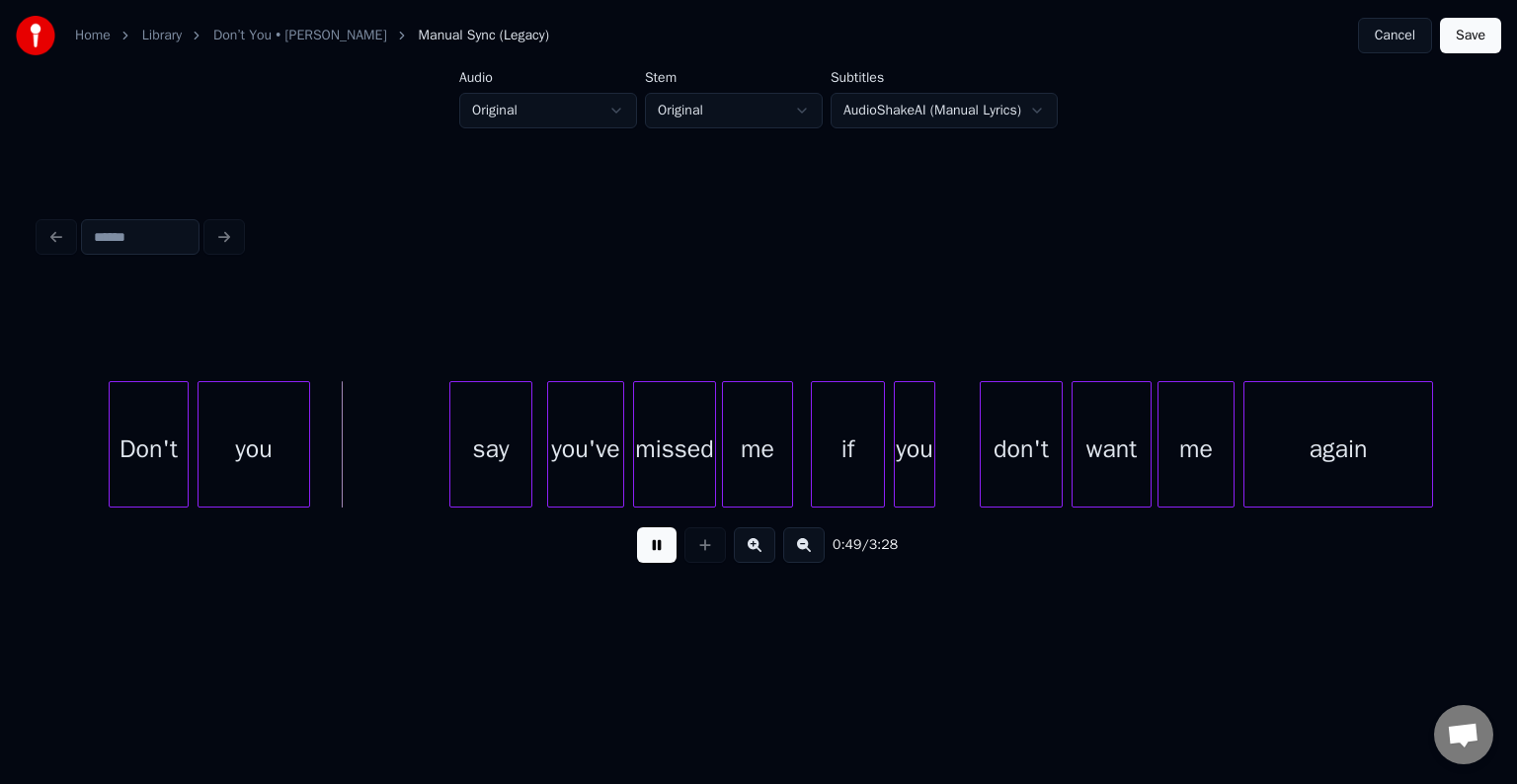 click at bounding box center (657, 545) 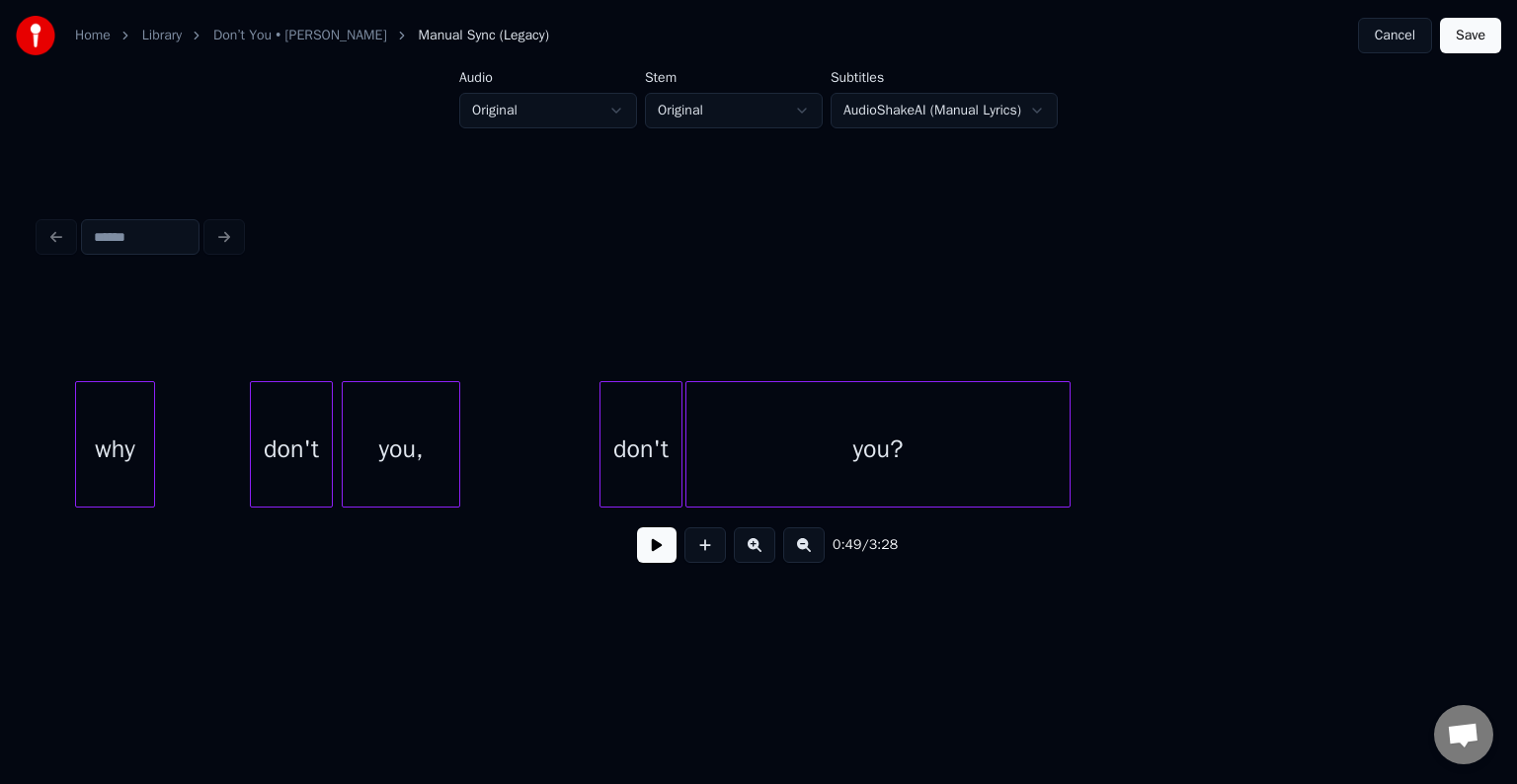 scroll, scrollTop: 0, scrollLeft: 9774, axis: horizontal 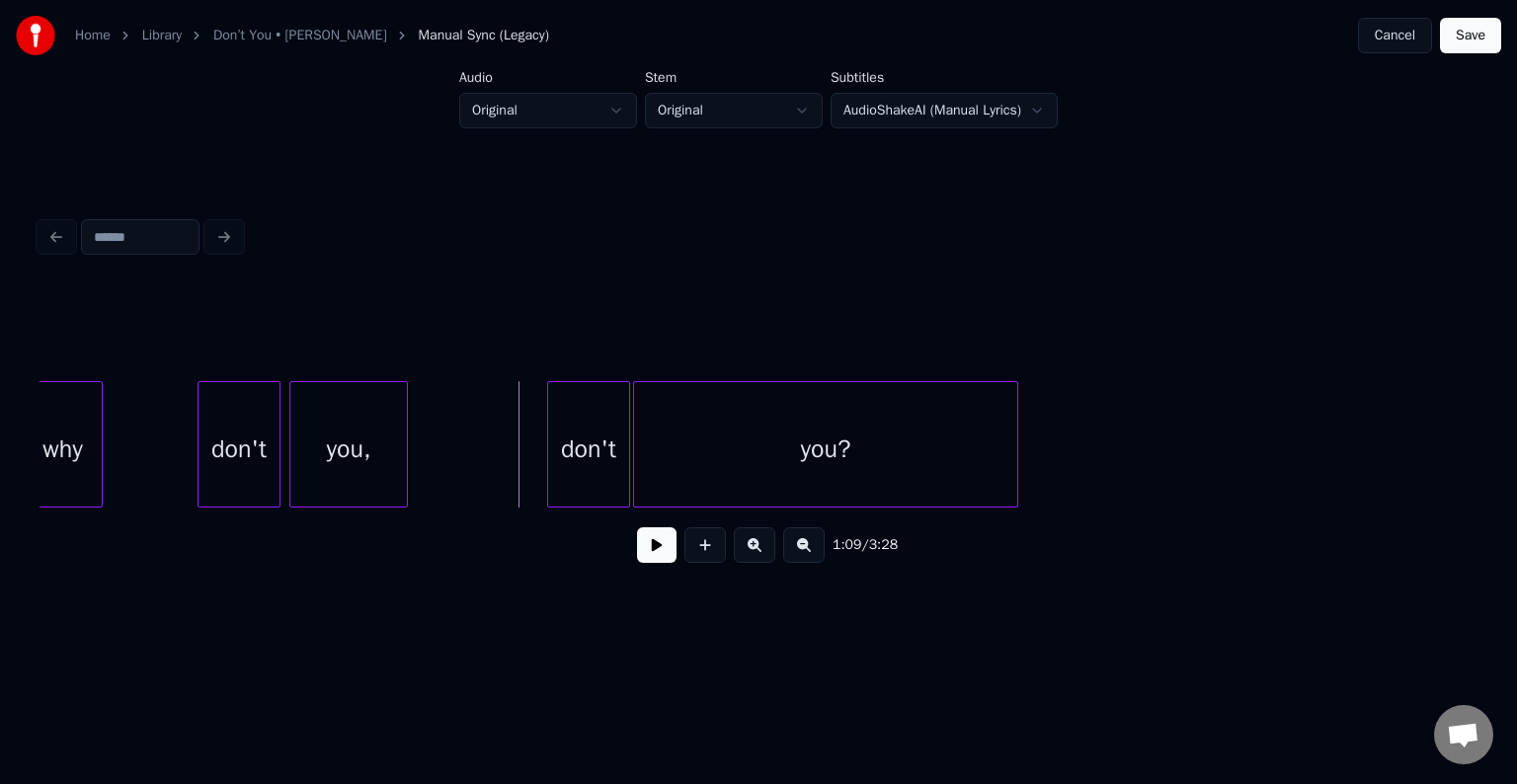 click on "1:09  /  3:28" at bounding box center (758, 545) 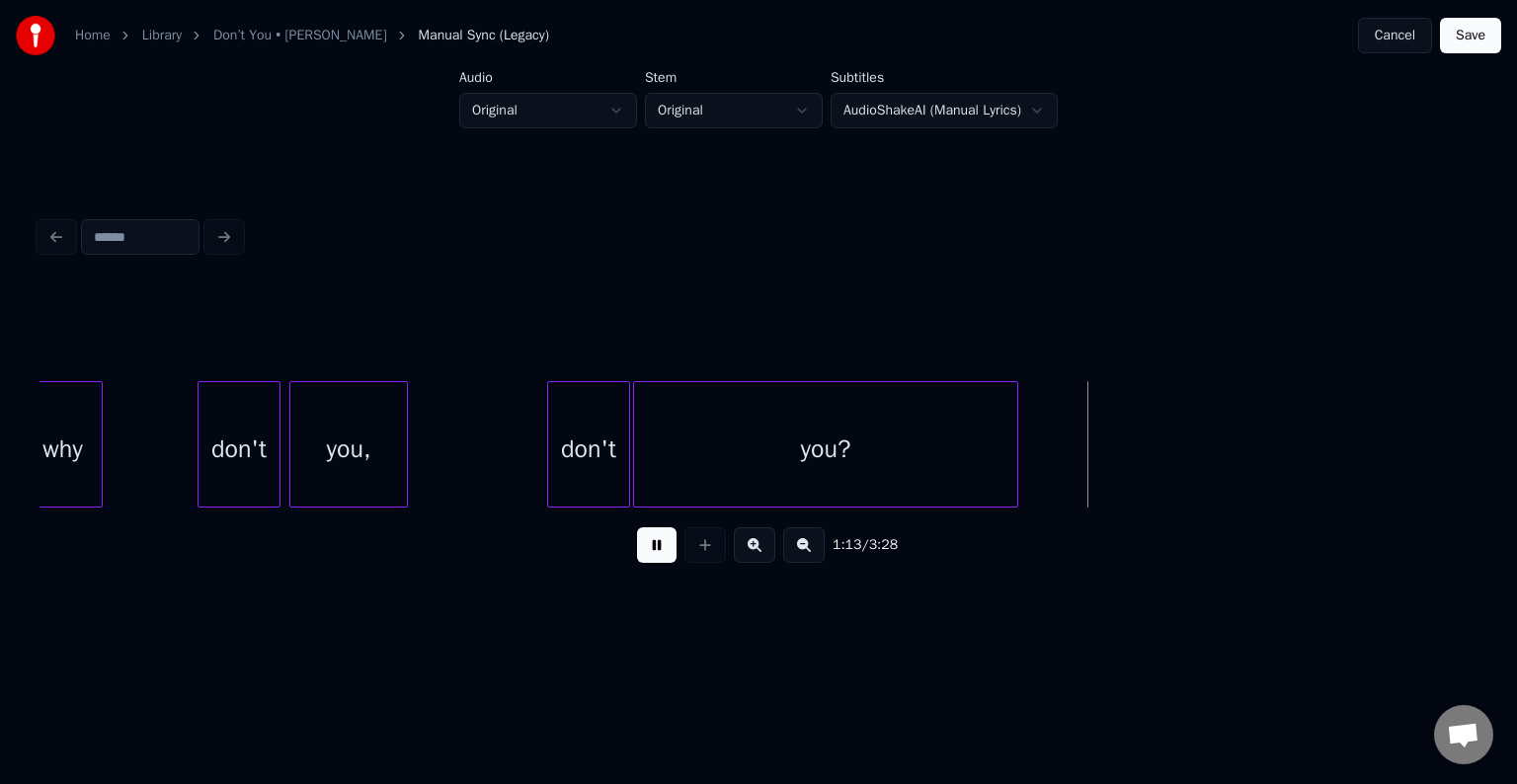 click at bounding box center [657, 545] 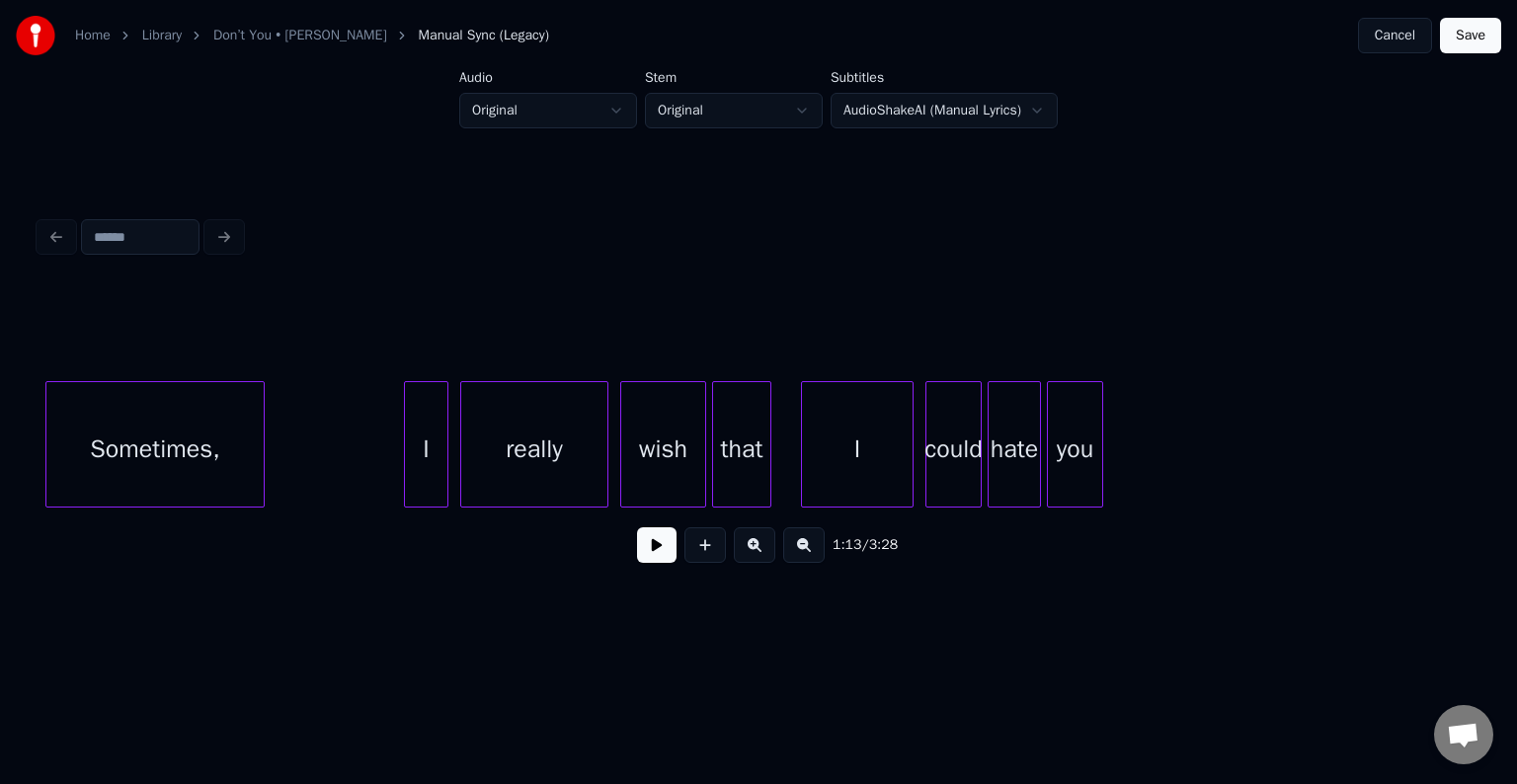 scroll, scrollTop: 0, scrollLeft: 12069, axis: horizontal 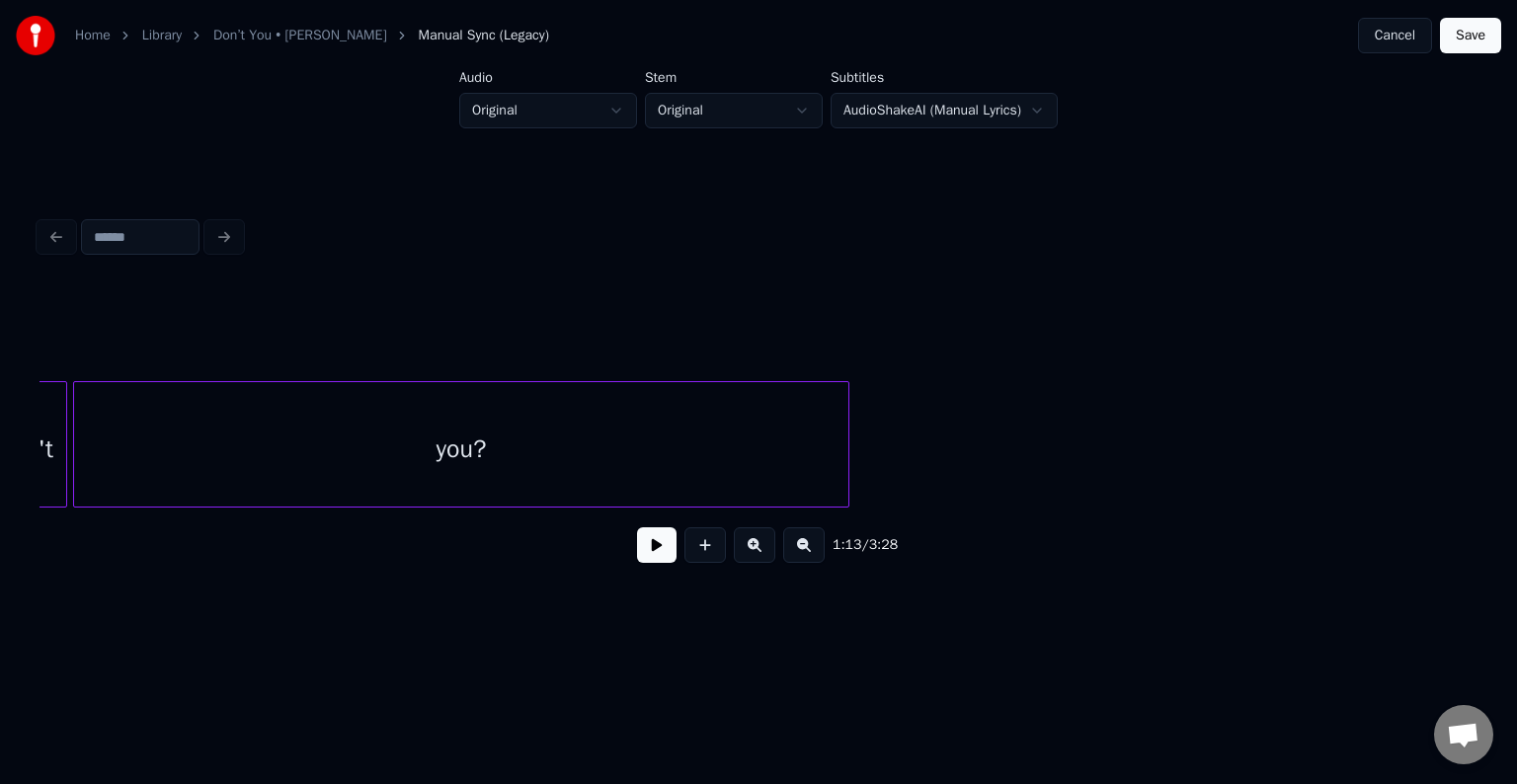 click on "you?" at bounding box center [461, 449] 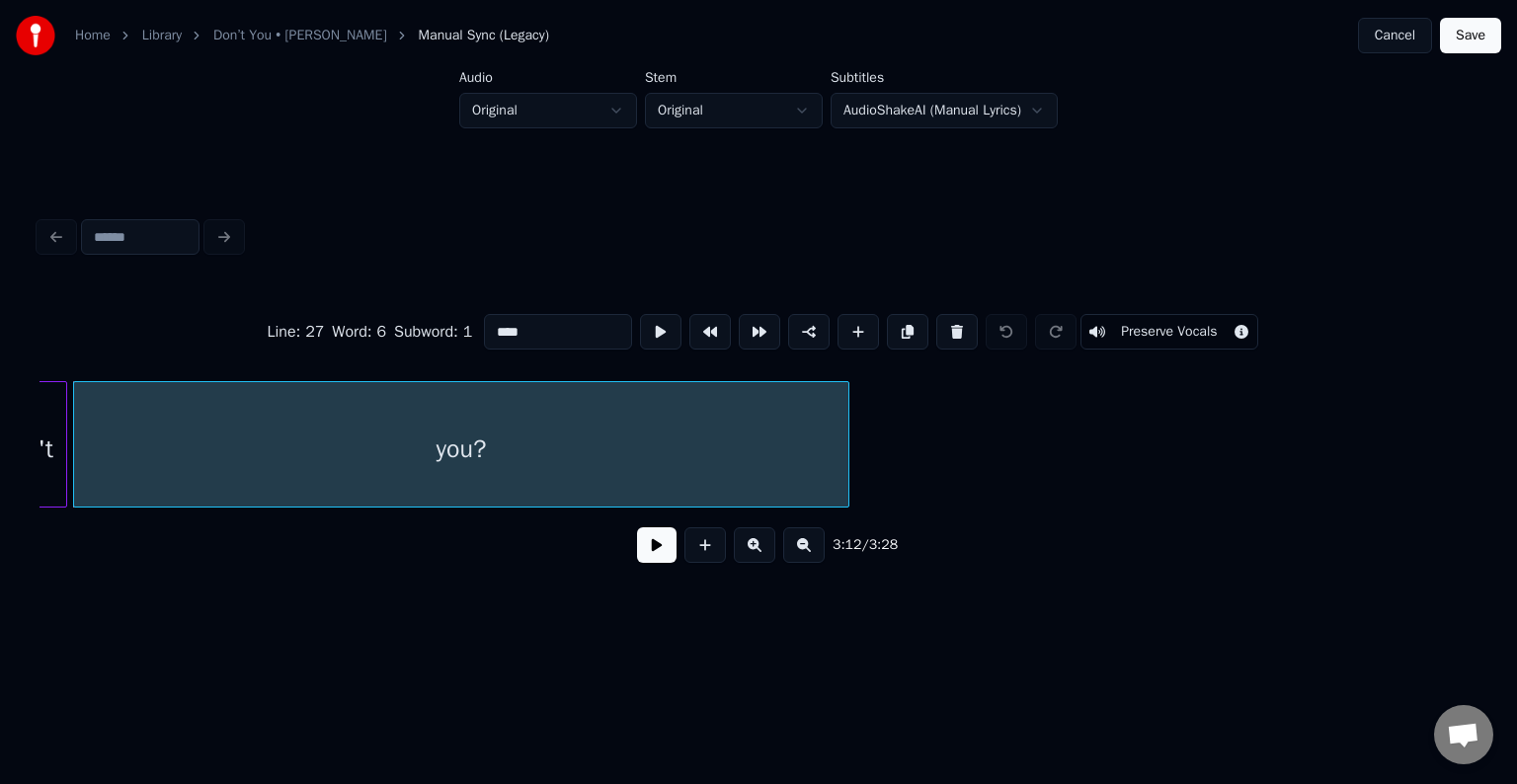 click at bounding box center (657, 545) 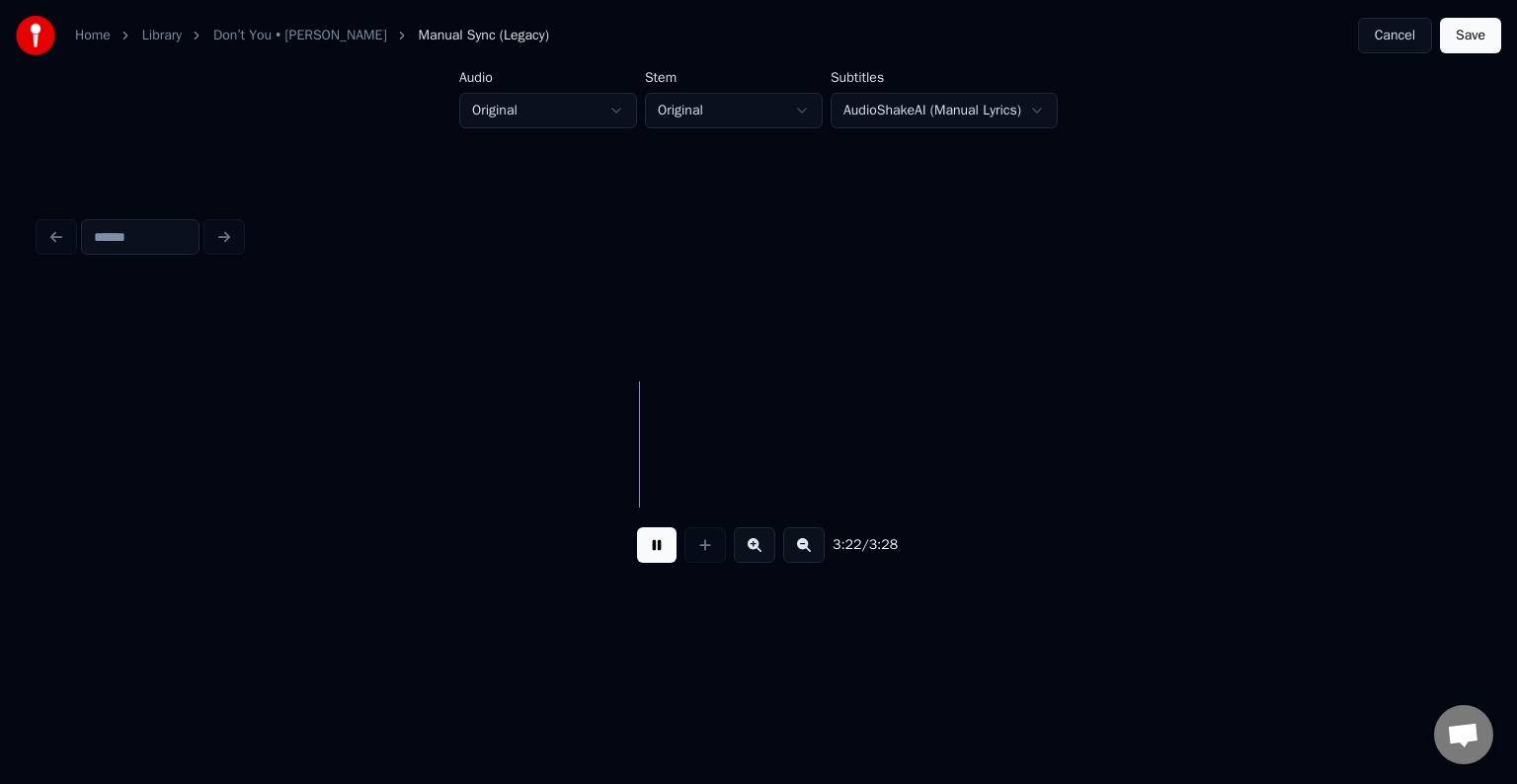 scroll, scrollTop: 0, scrollLeft: 29451, axis: horizontal 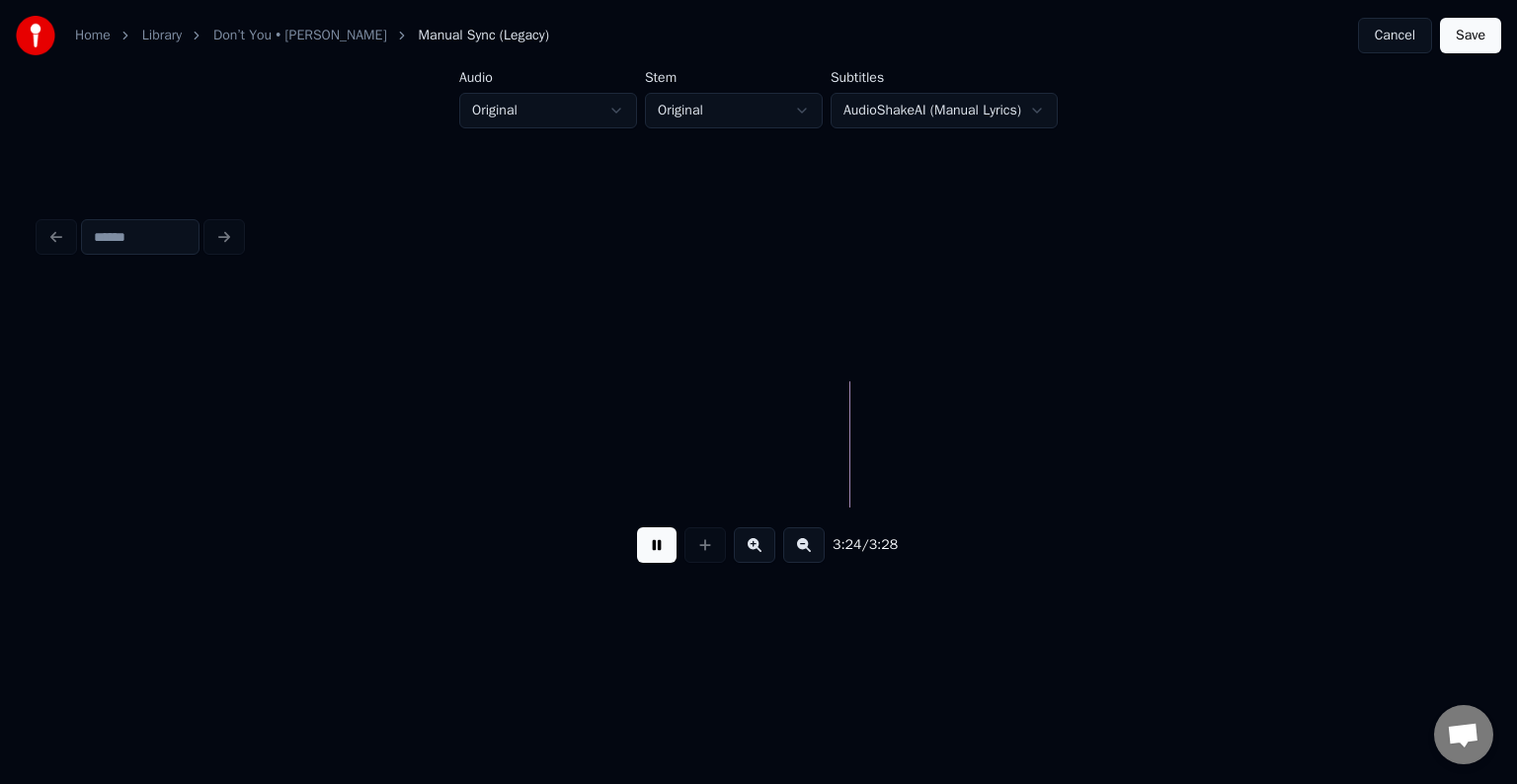 click on "Save" at bounding box center (1471, 36) 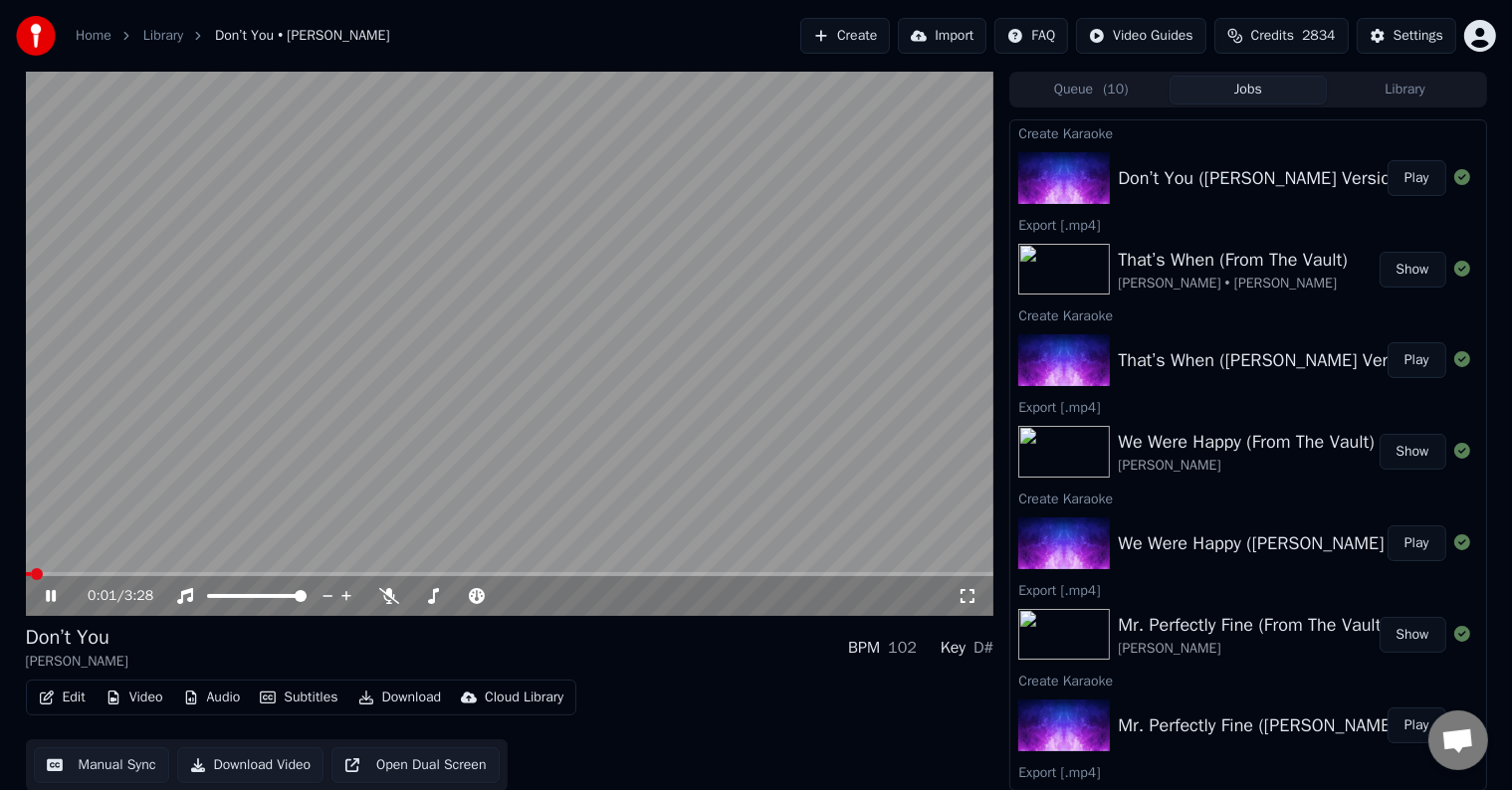 click on "Edit" at bounding box center [62, 697] 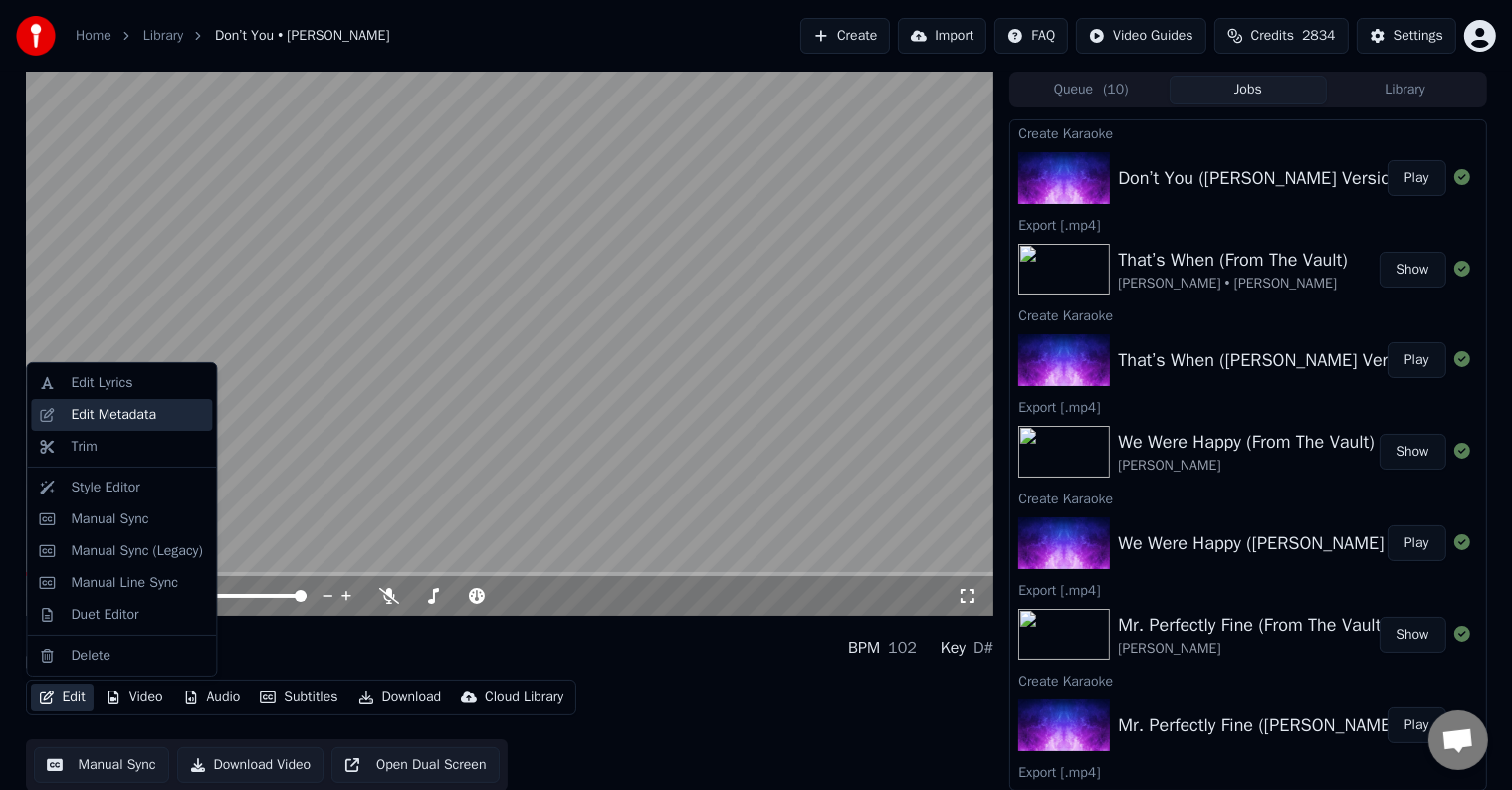 click on "Edit Metadata" at bounding box center [113, 415] 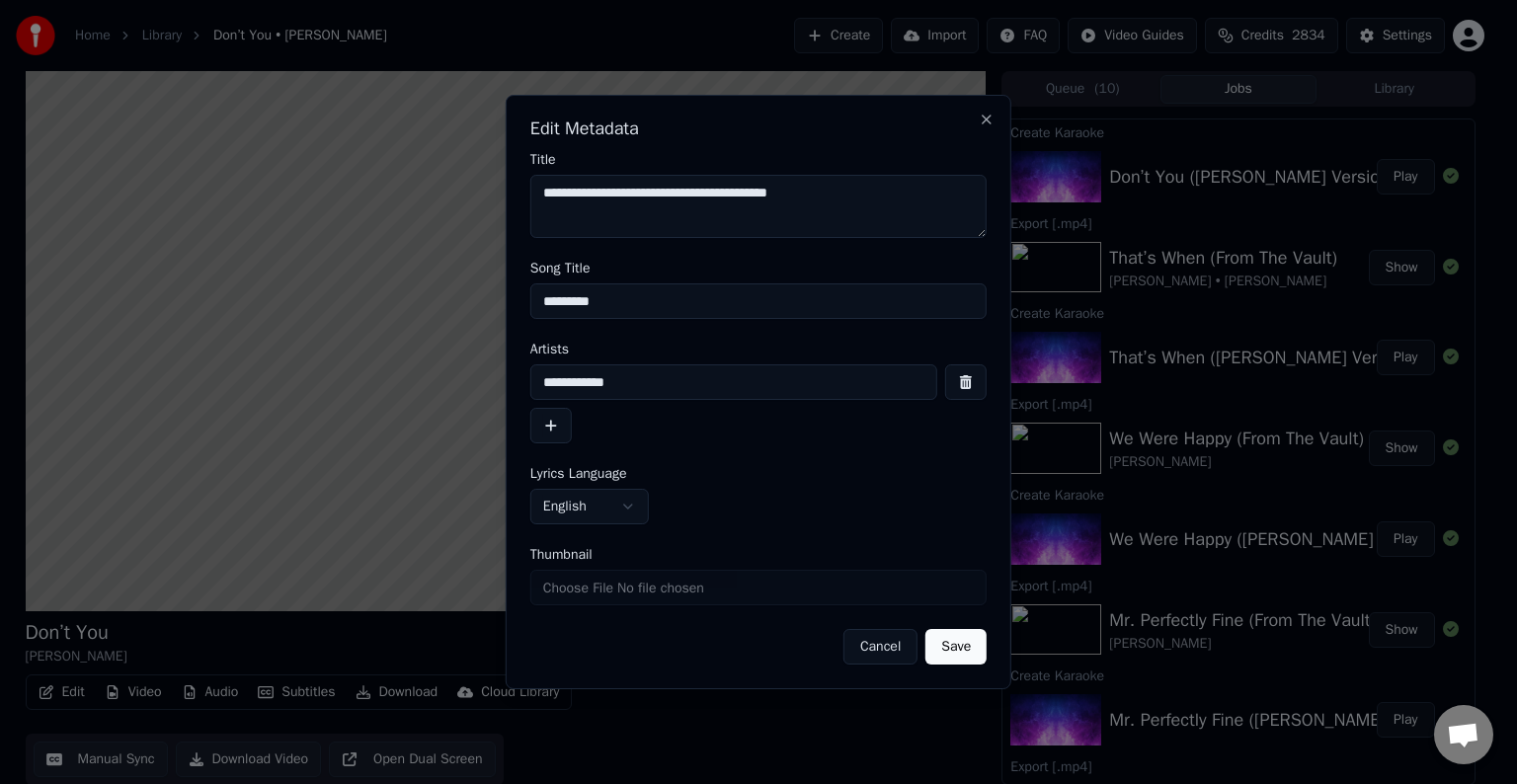 click on "*********" at bounding box center [758, 301] 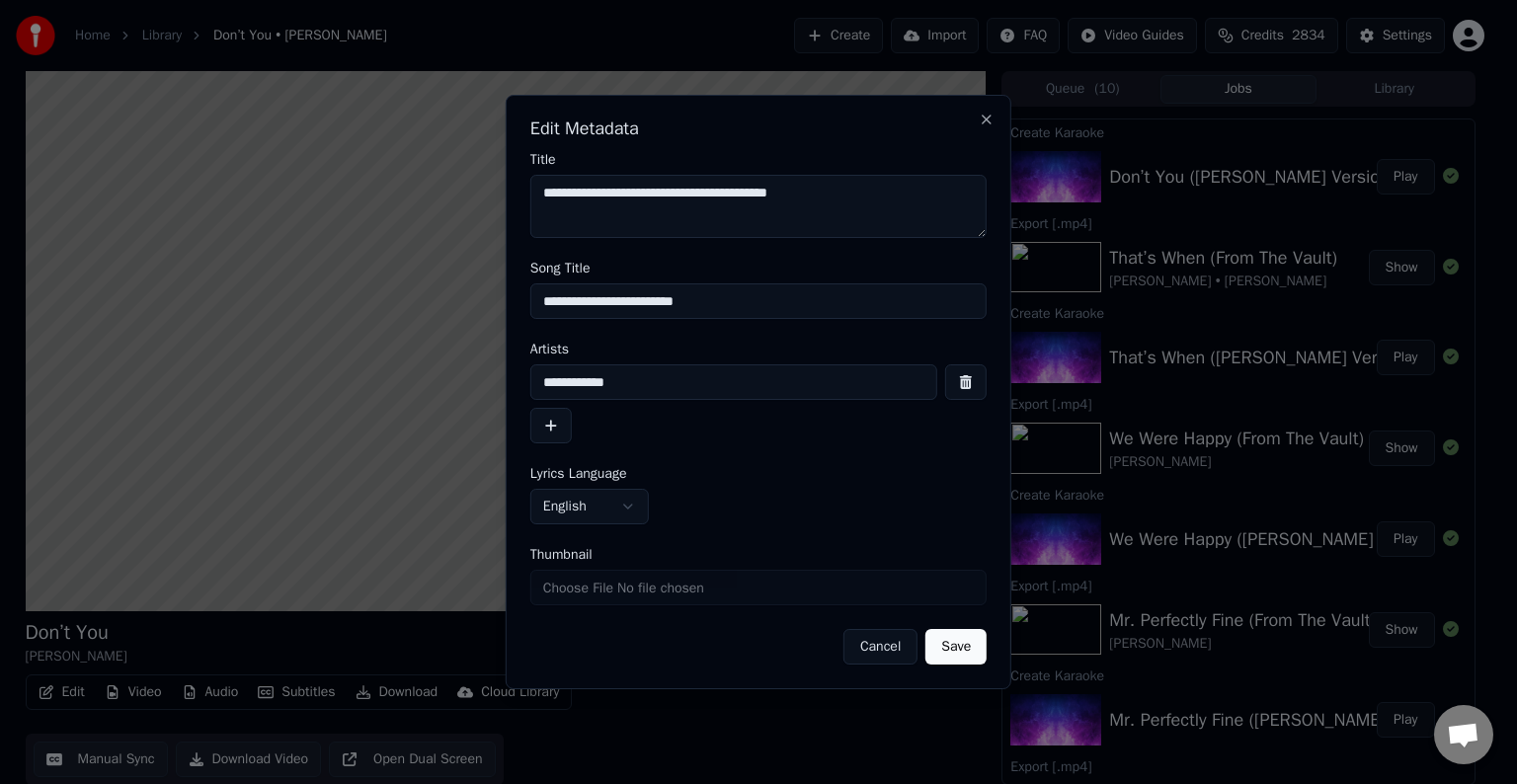 type on "**********" 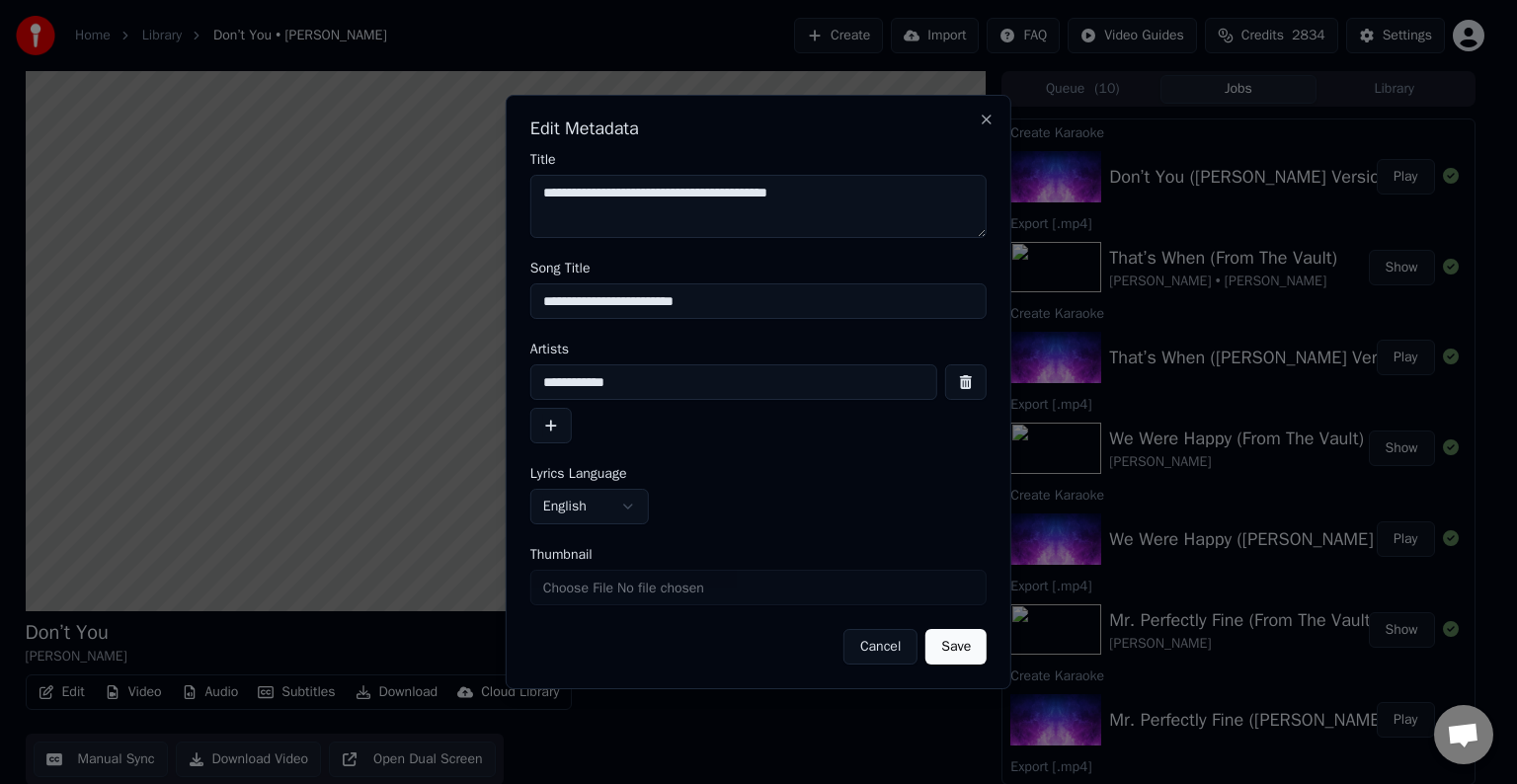 click on "Save" at bounding box center [956, 647] 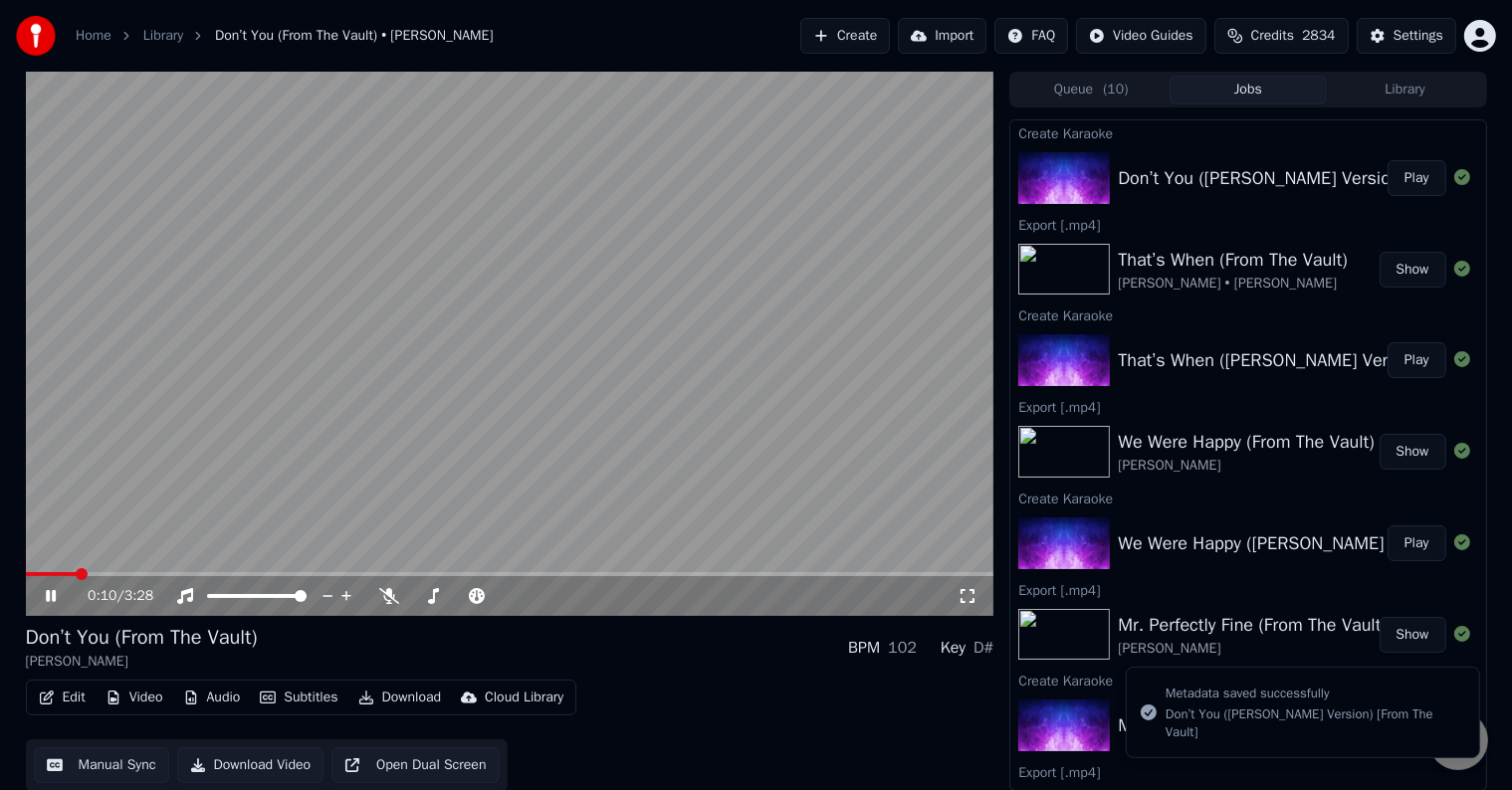 click 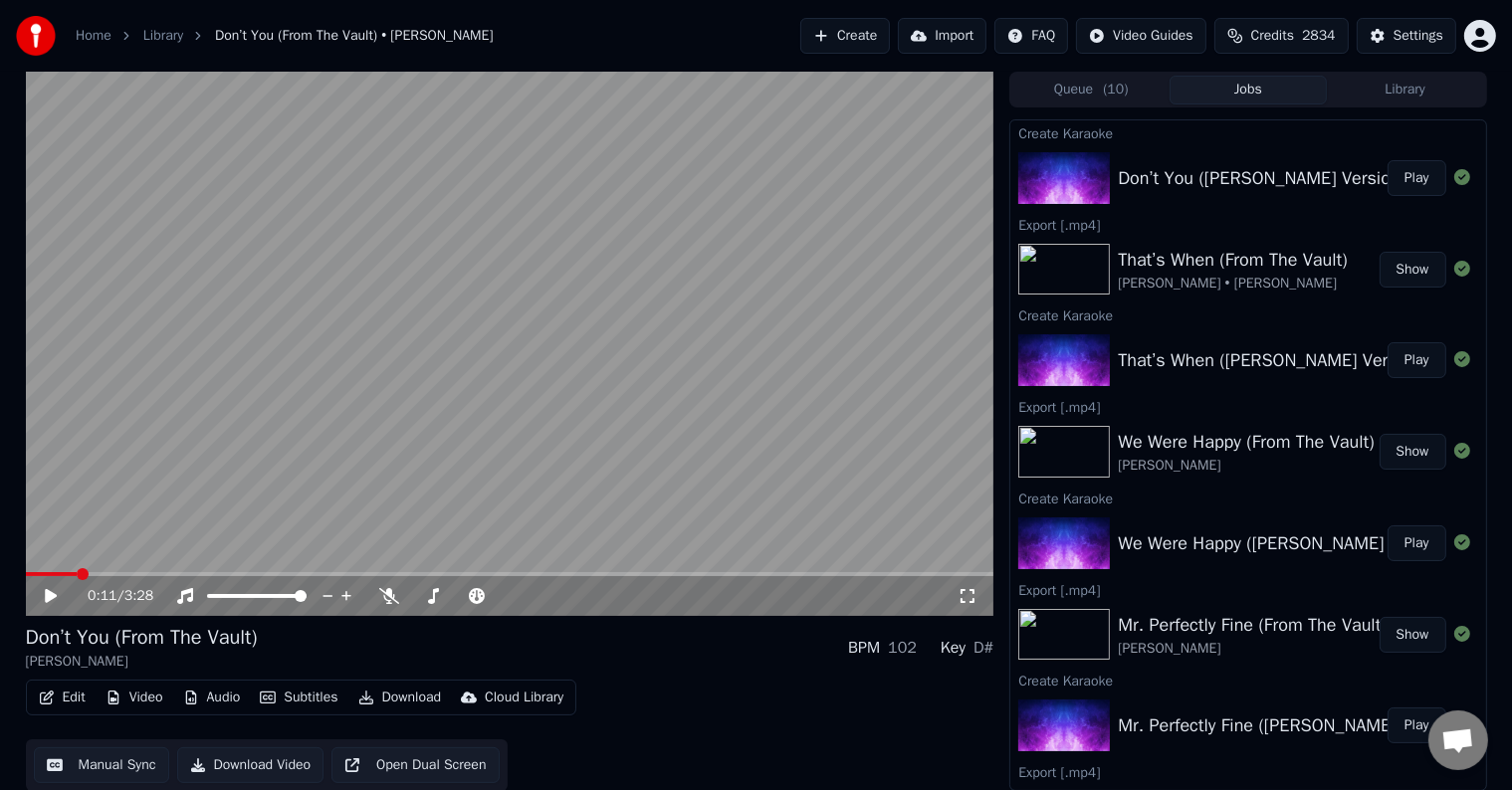 click on "Download" at bounding box center (400, 697) 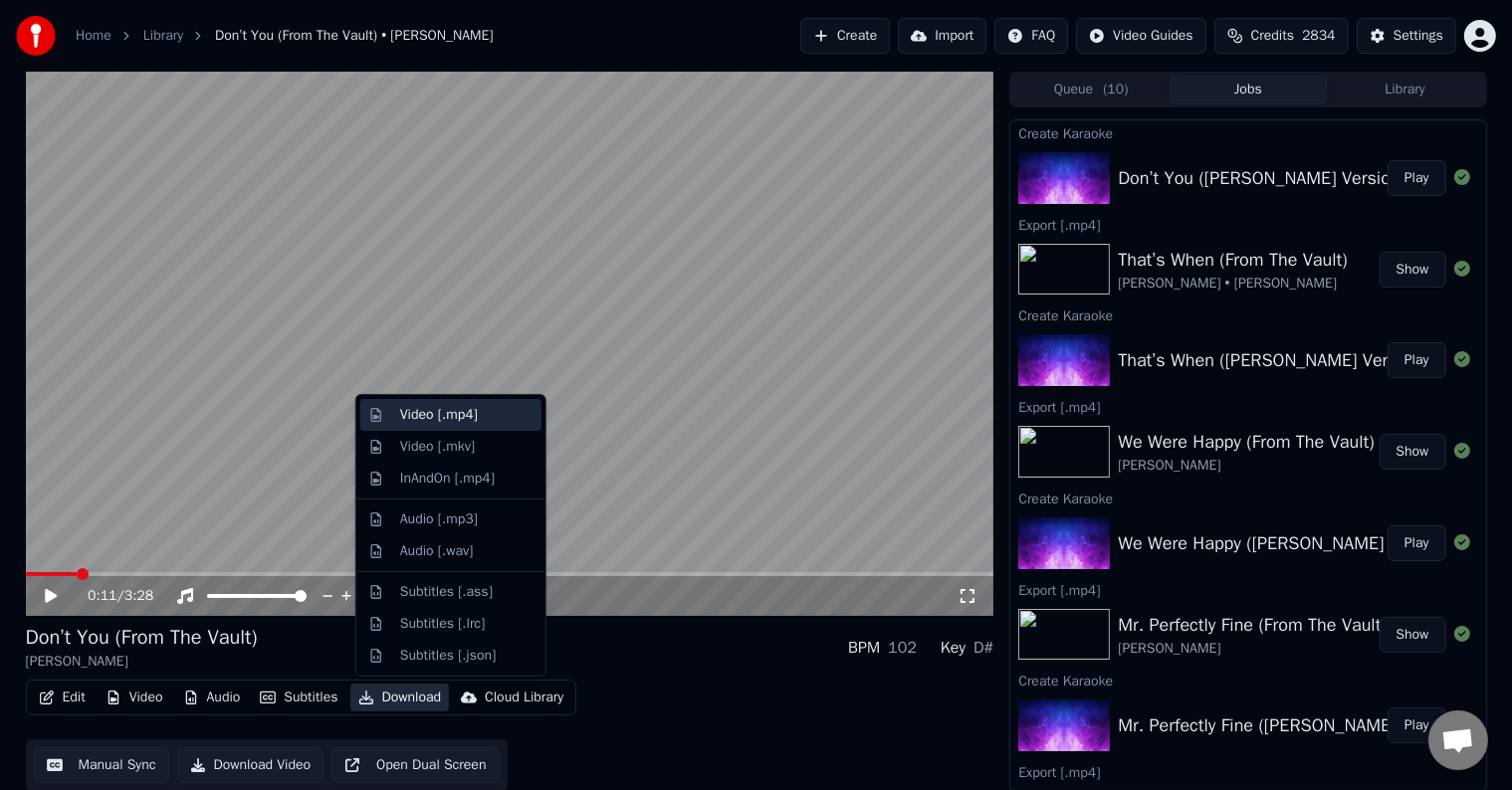 click on "Video [.mp4]" at bounding box center (439, 415) 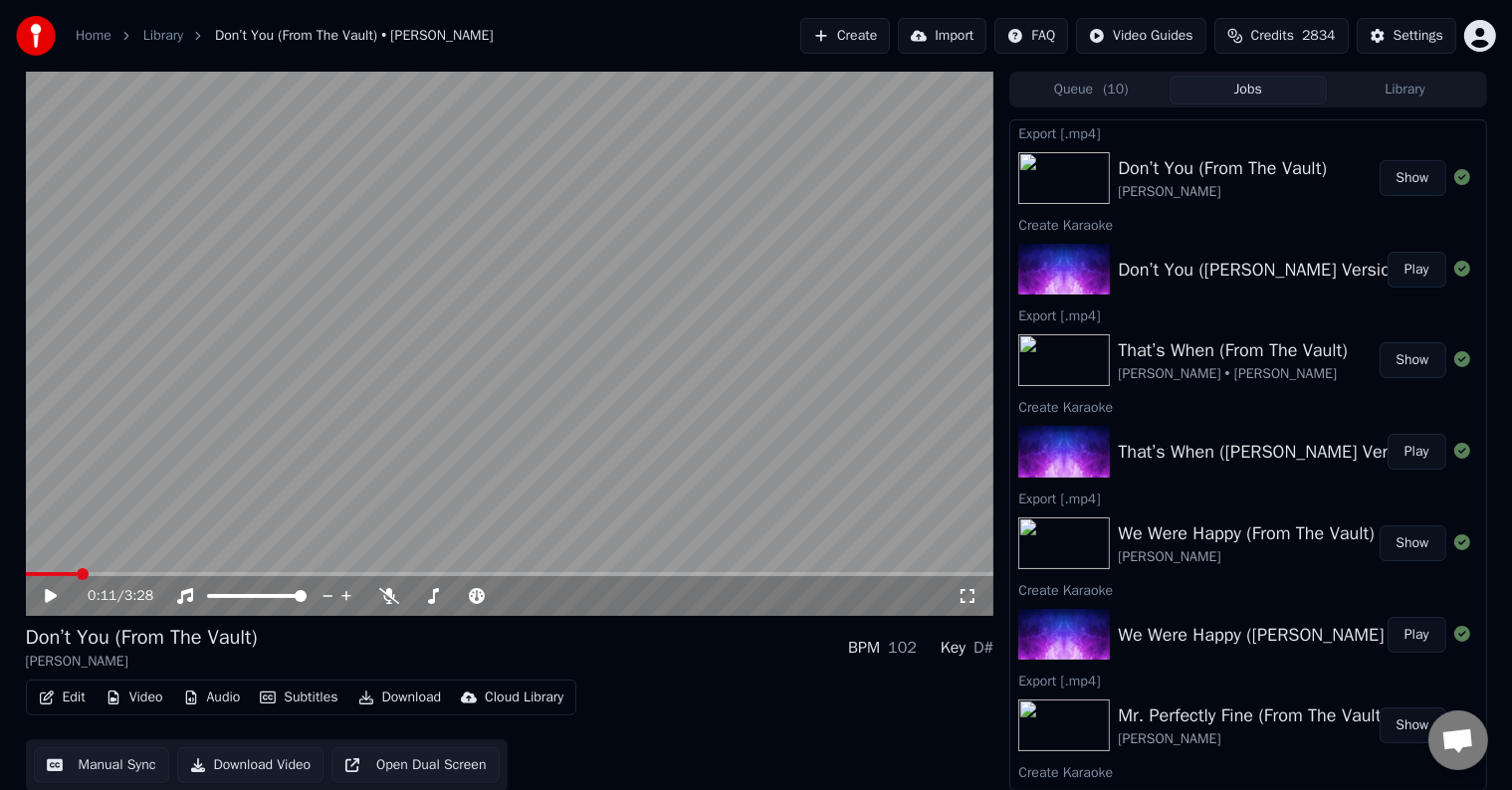 click on "Create" at bounding box center (845, 36) 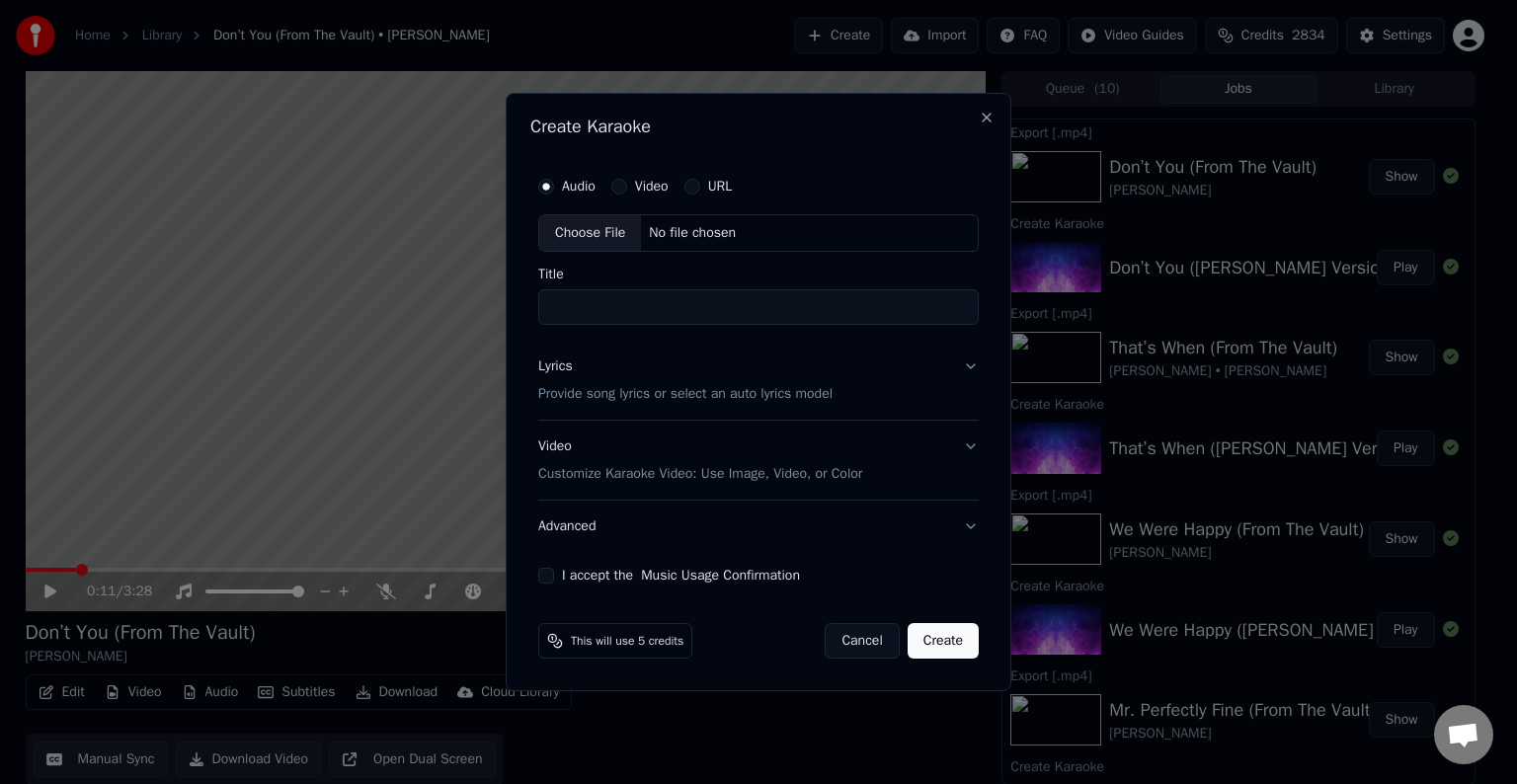click on "Choose File" at bounding box center [590, 233] 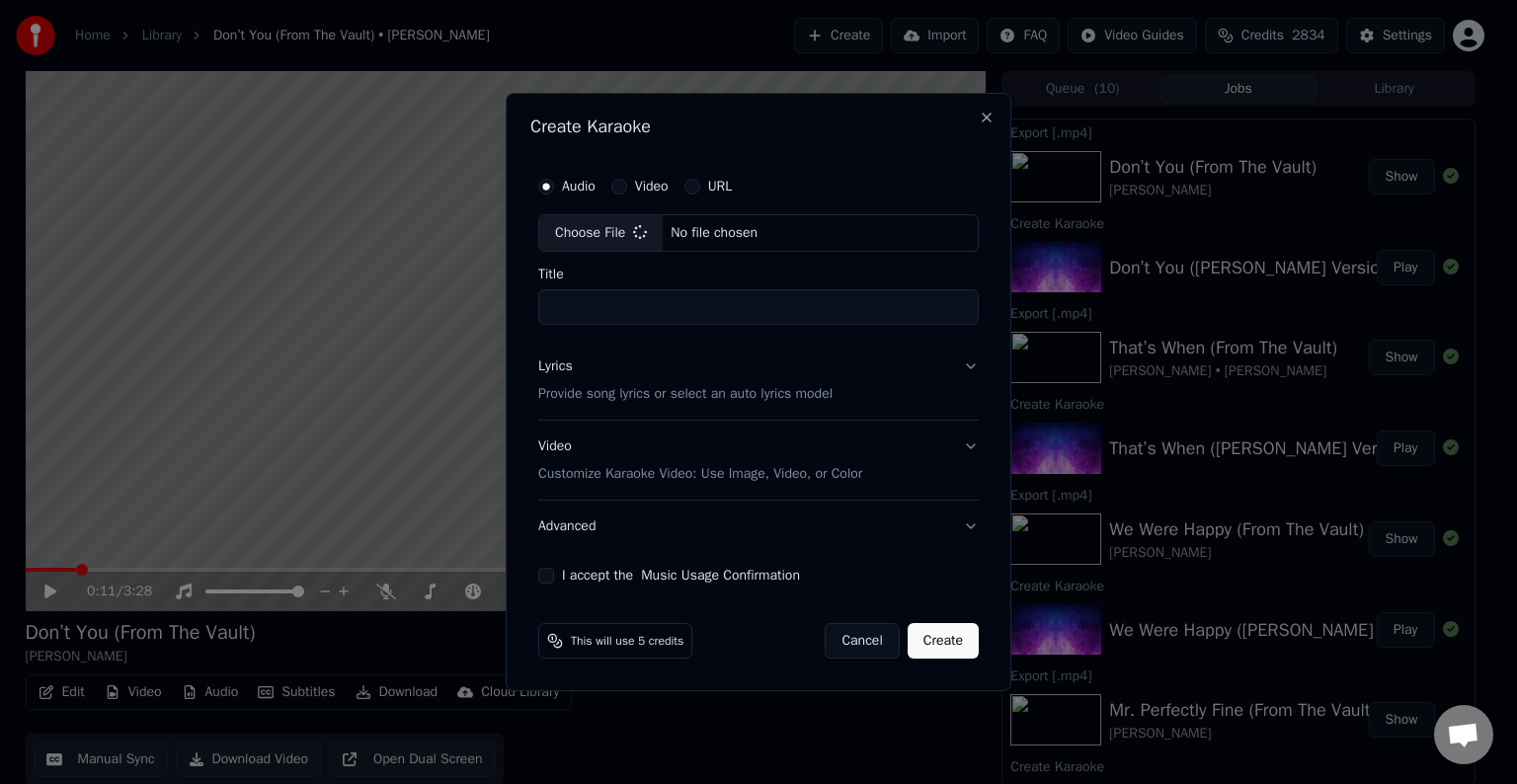 type on "**********" 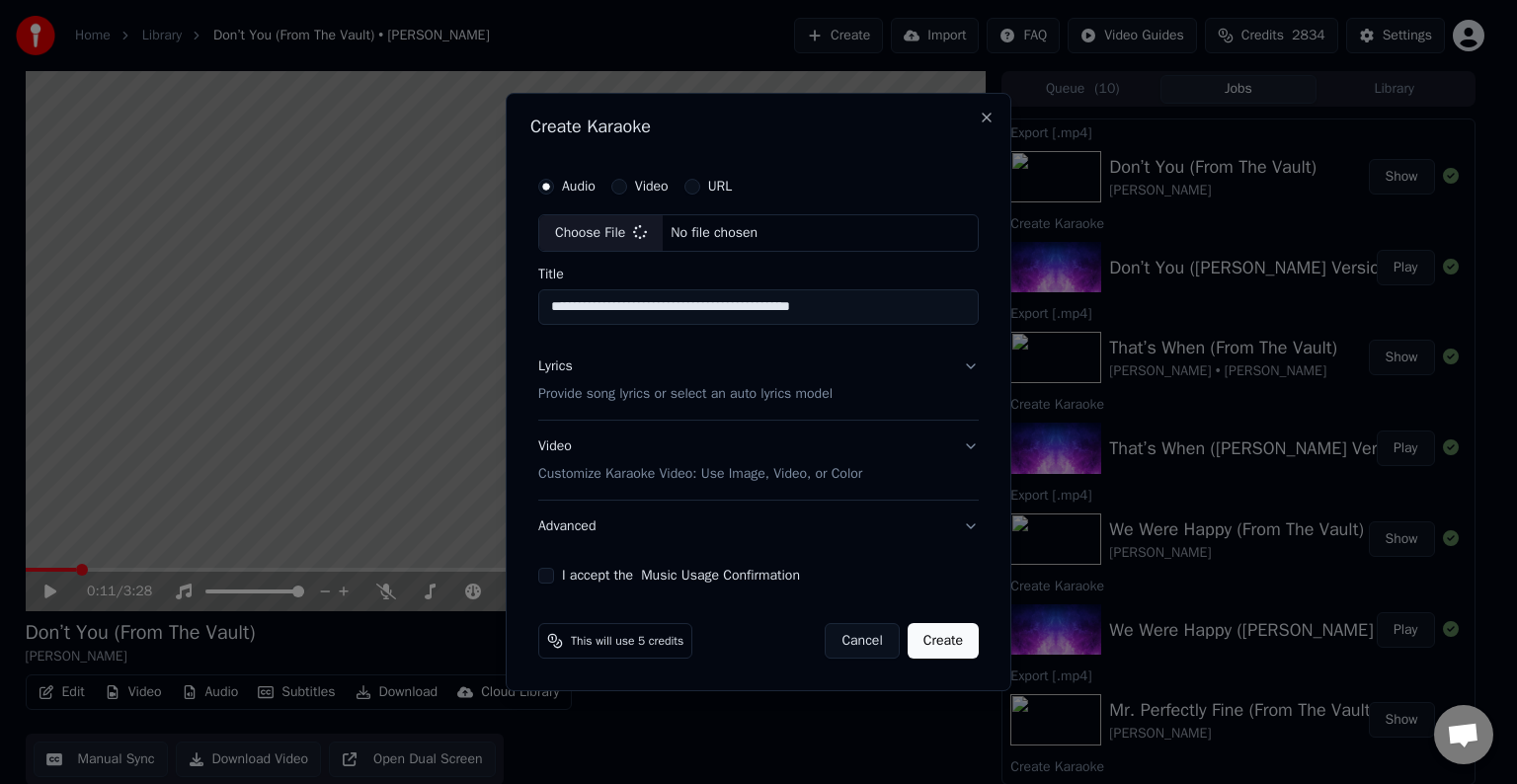 click on "Lyrics Provide song lyrics or select an auto lyrics model" at bounding box center [758, 380] 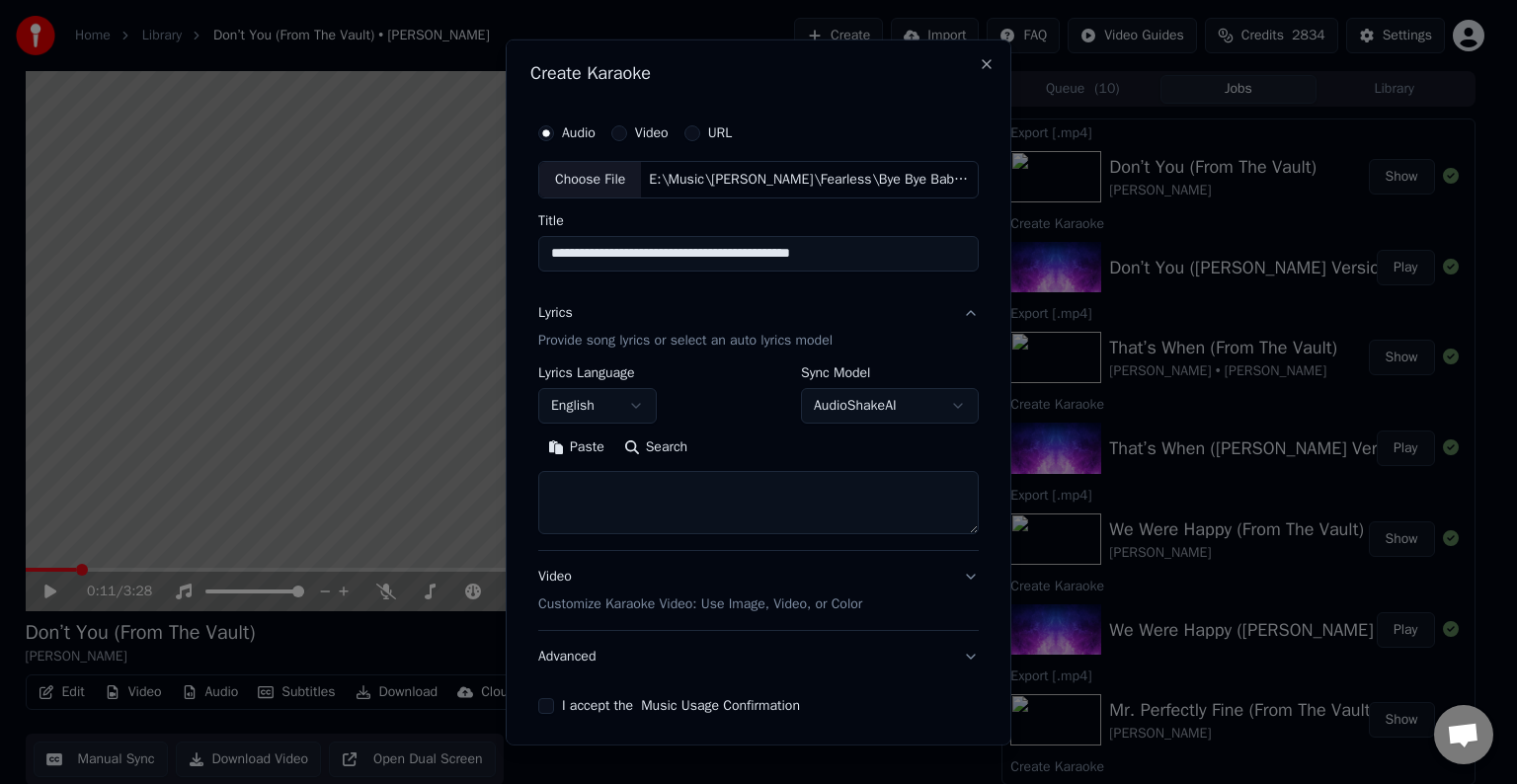 click at bounding box center [758, 503] 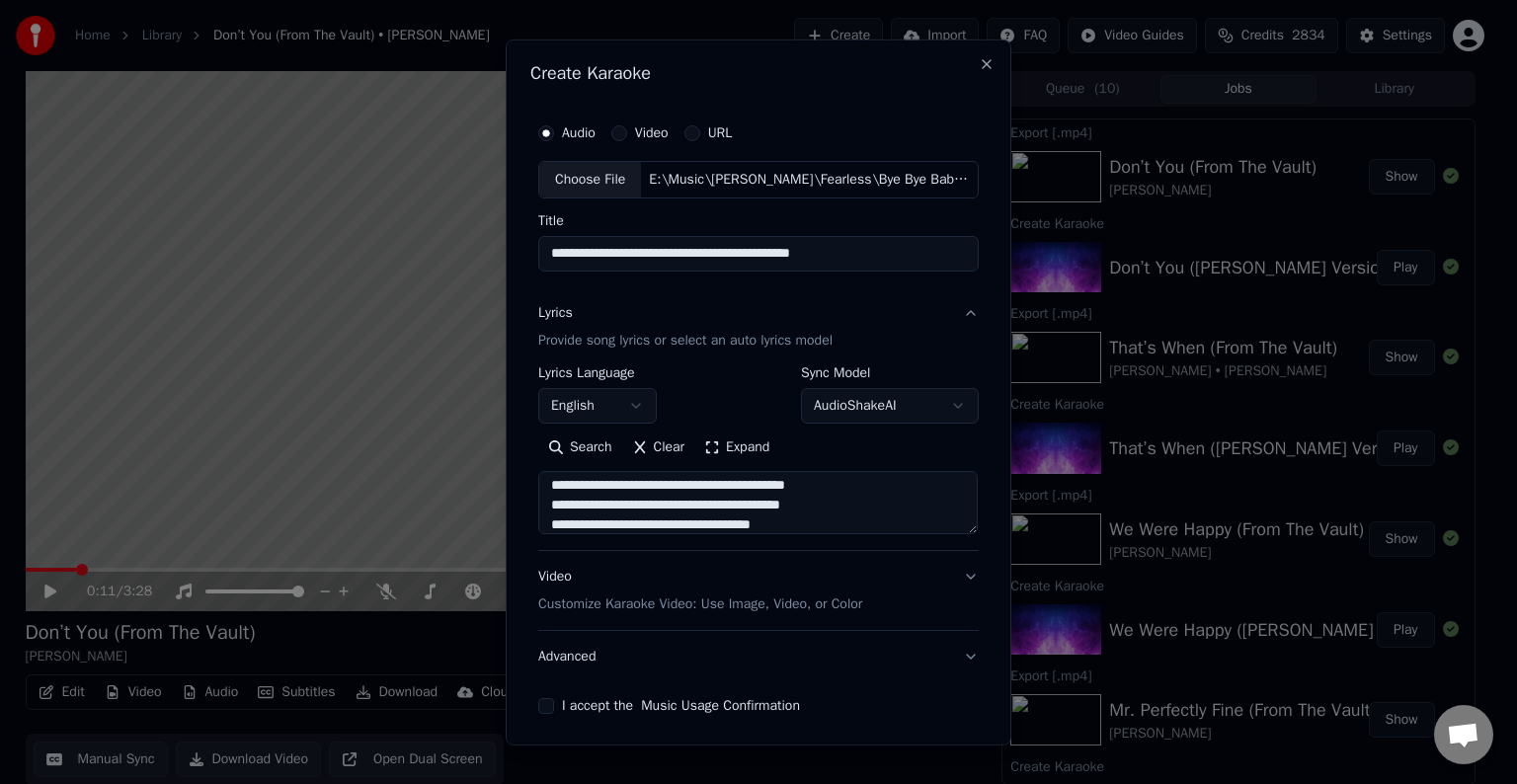 scroll, scrollTop: 83, scrollLeft: 0, axis: vertical 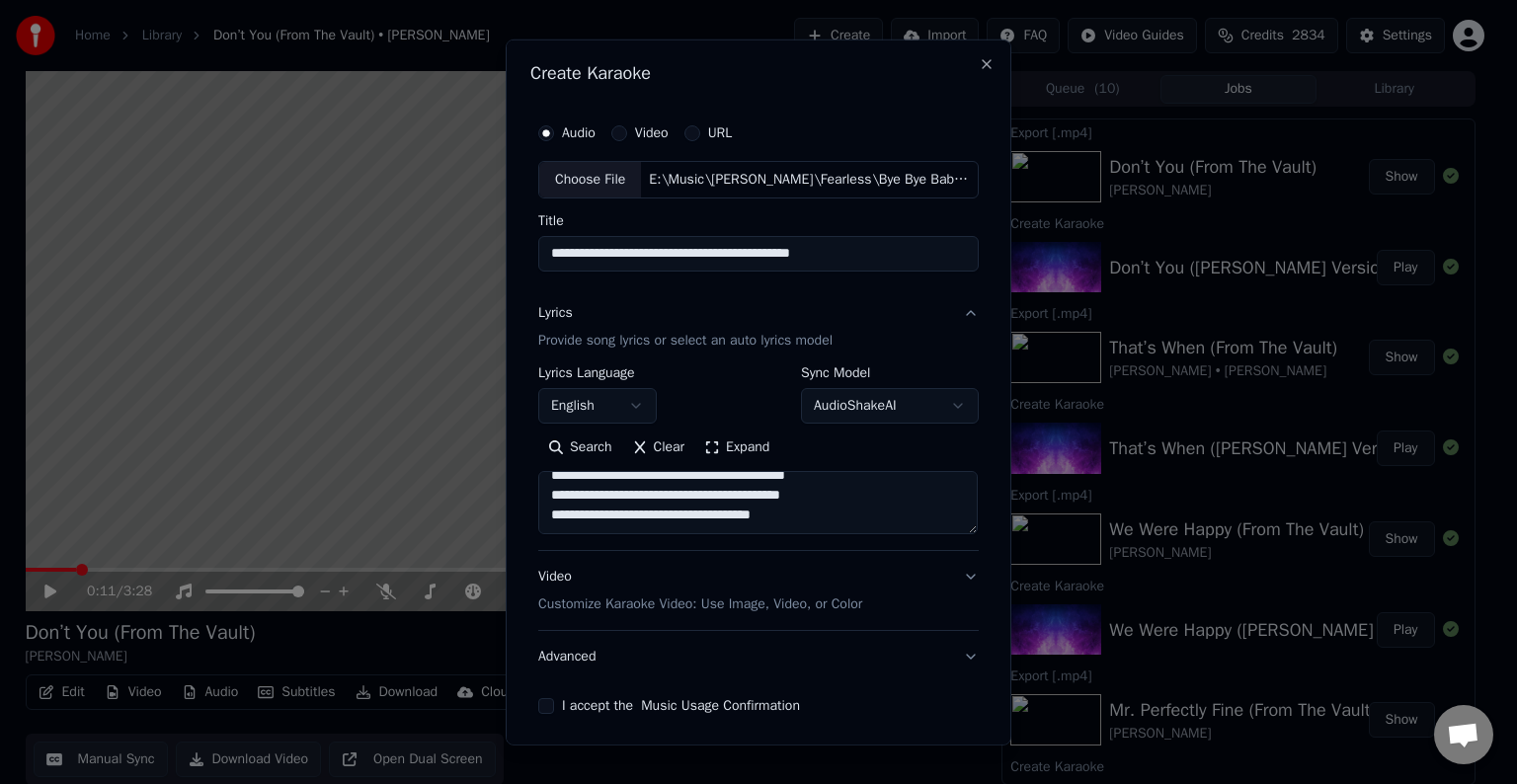 paste on "**********" 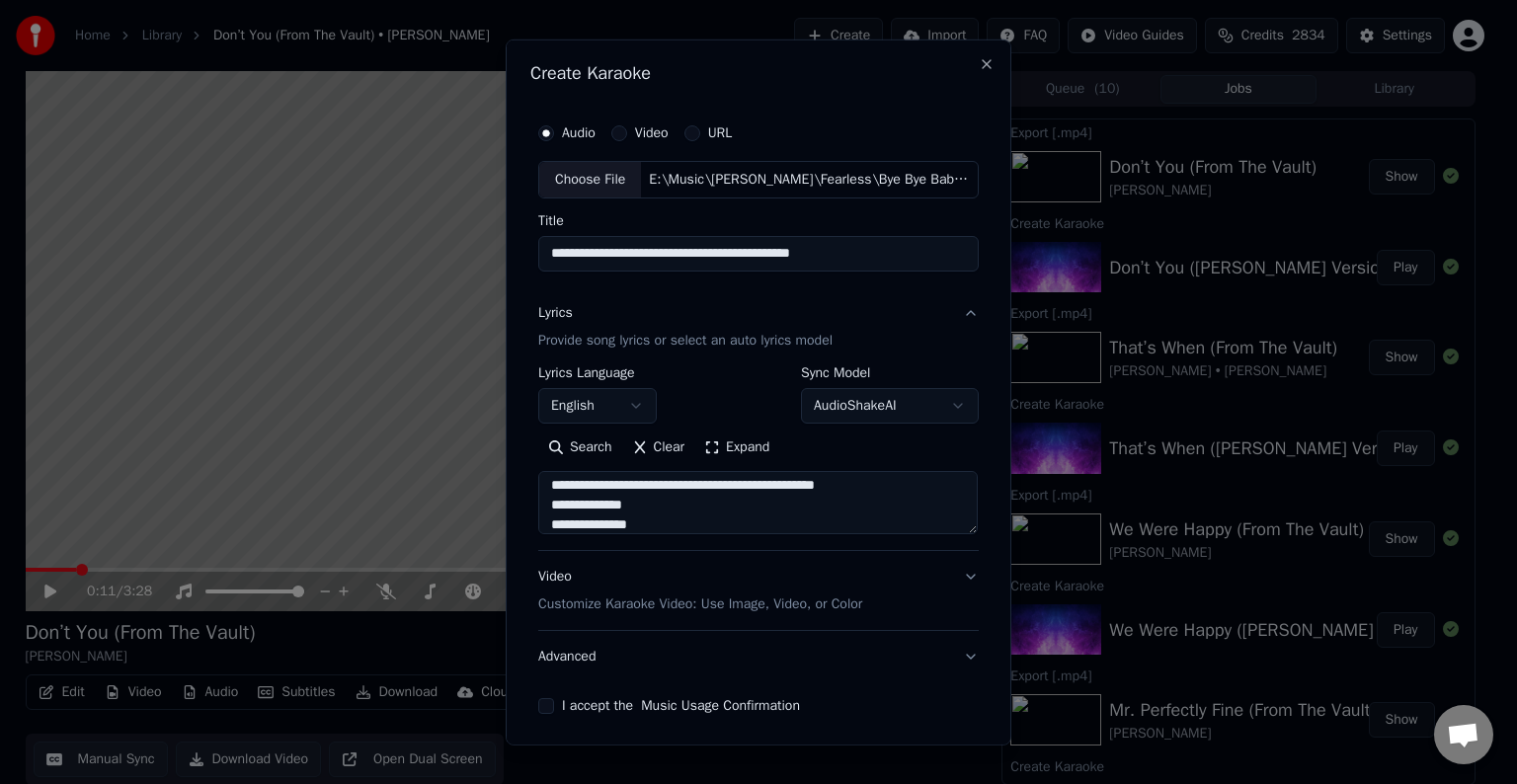 scroll, scrollTop: 221, scrollLeft: 0, axis: vertical 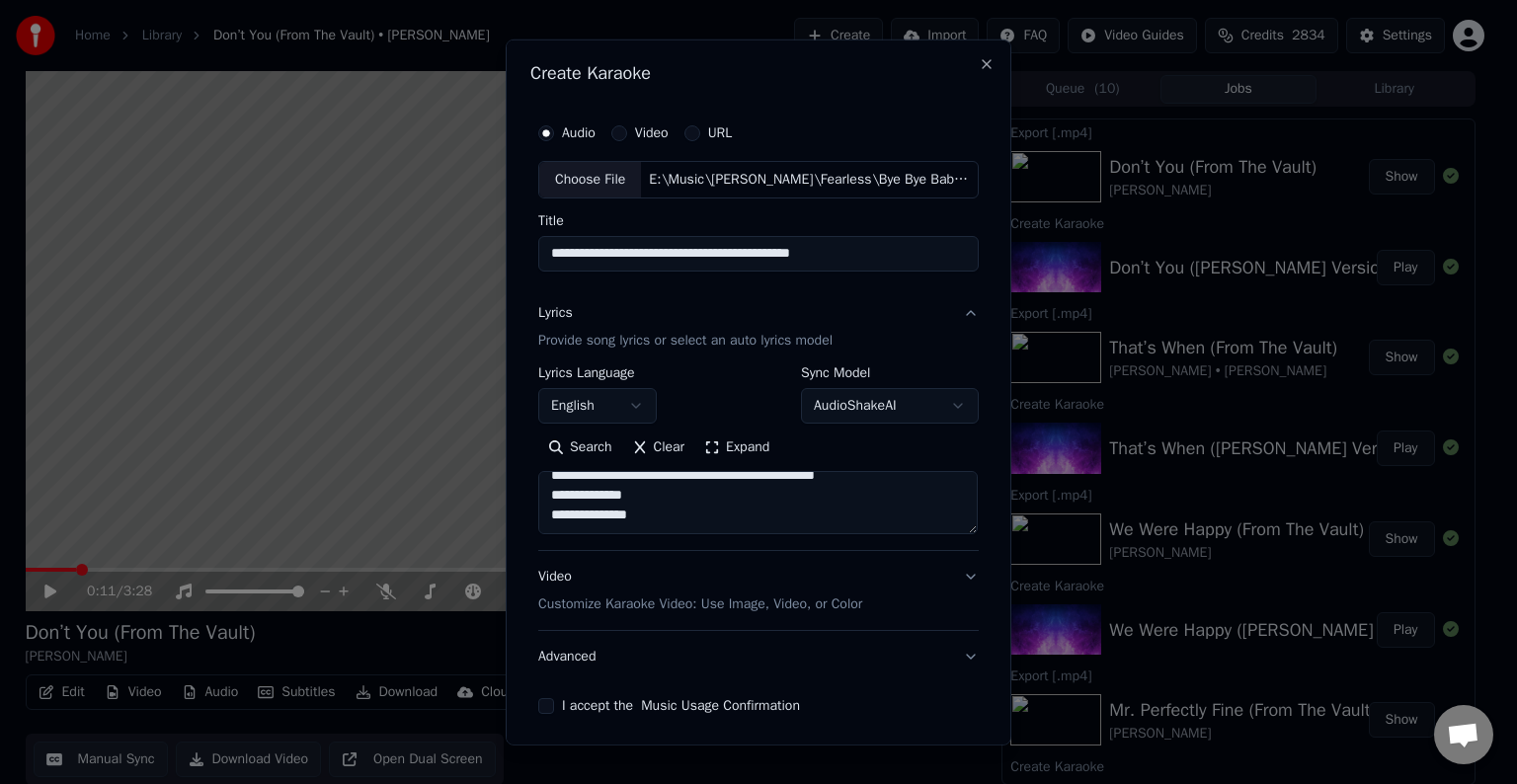paste on "**********" 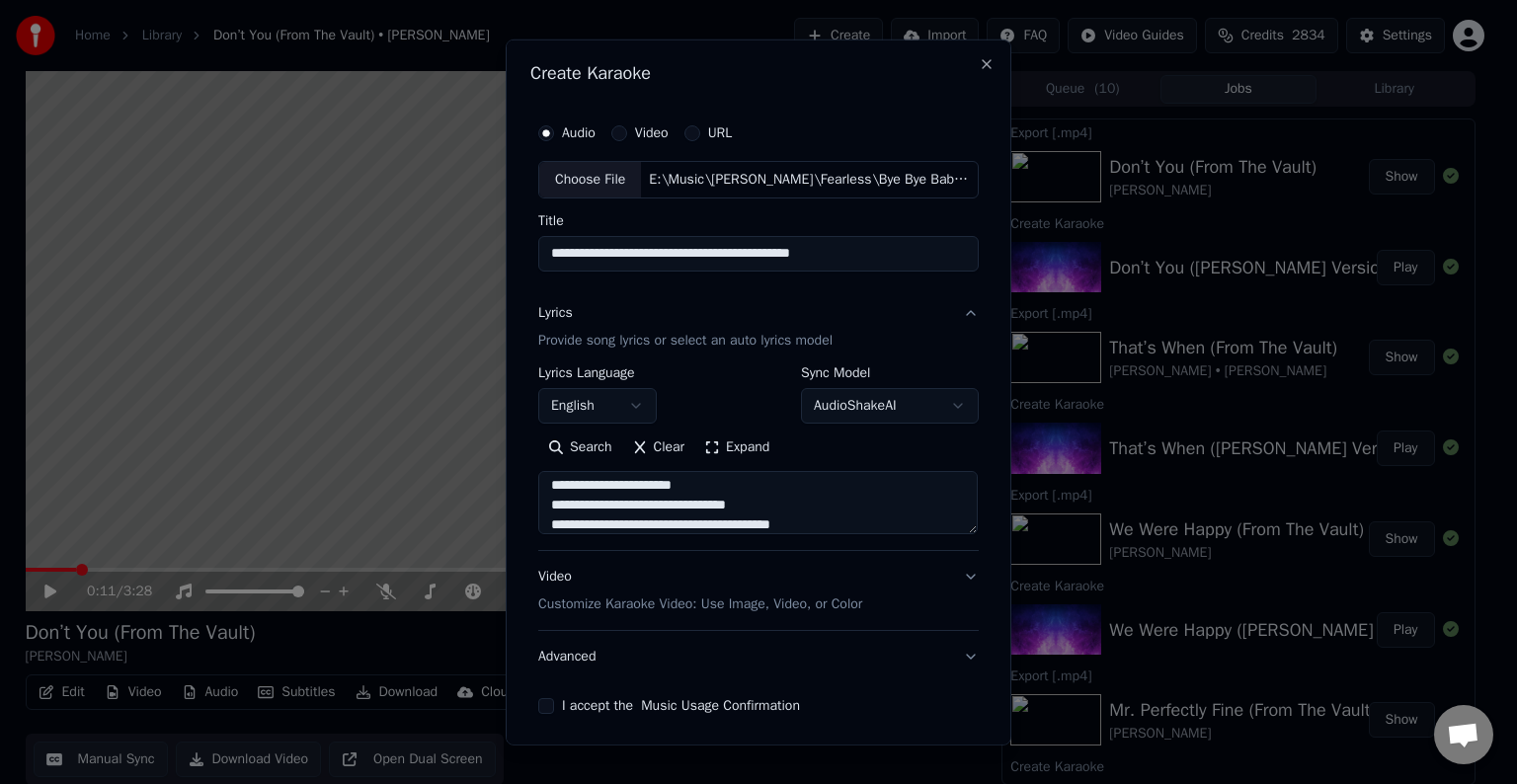 scroll, scrollTop: 399, scrollLeft: 0, axis: vertical 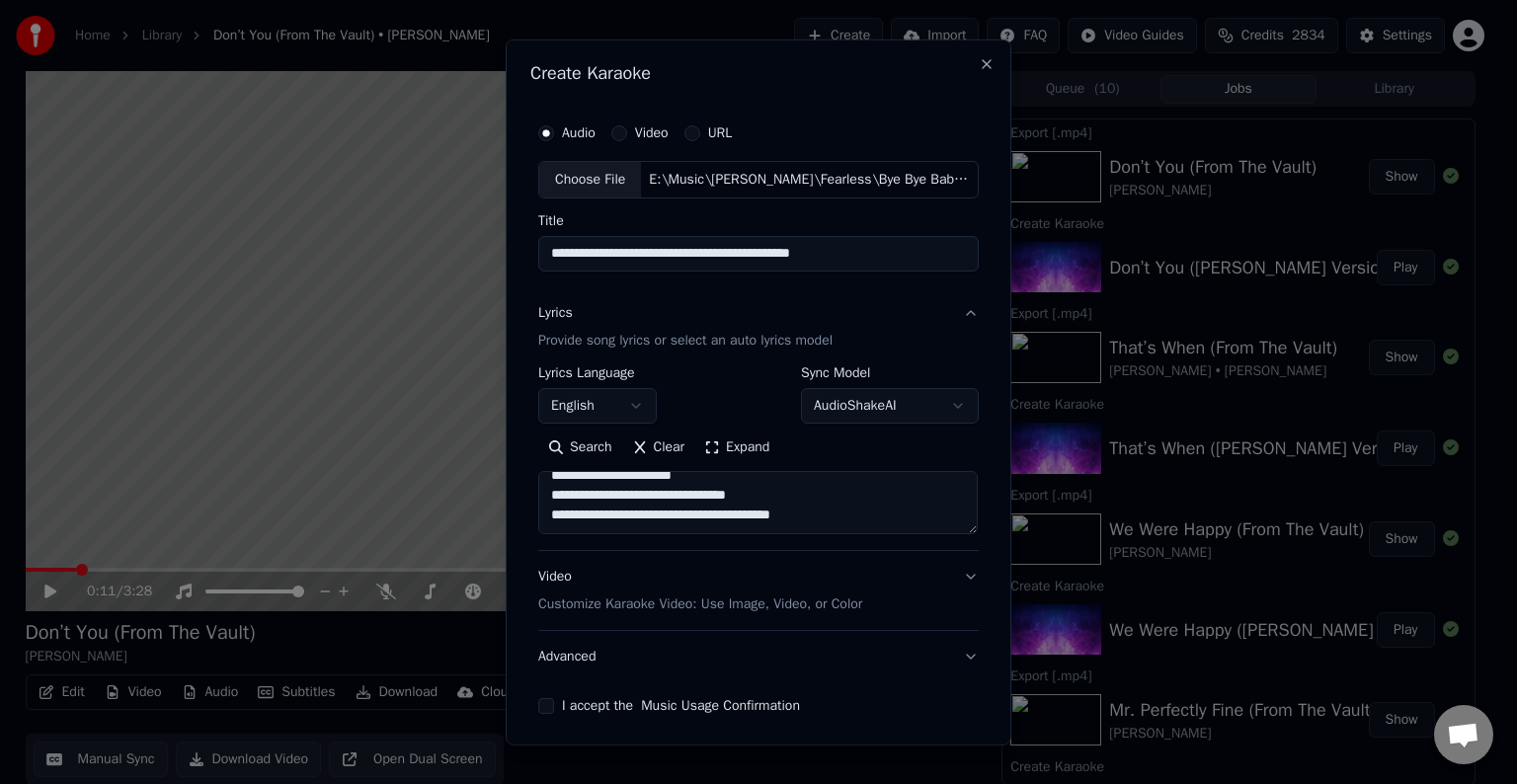paste on "**********" 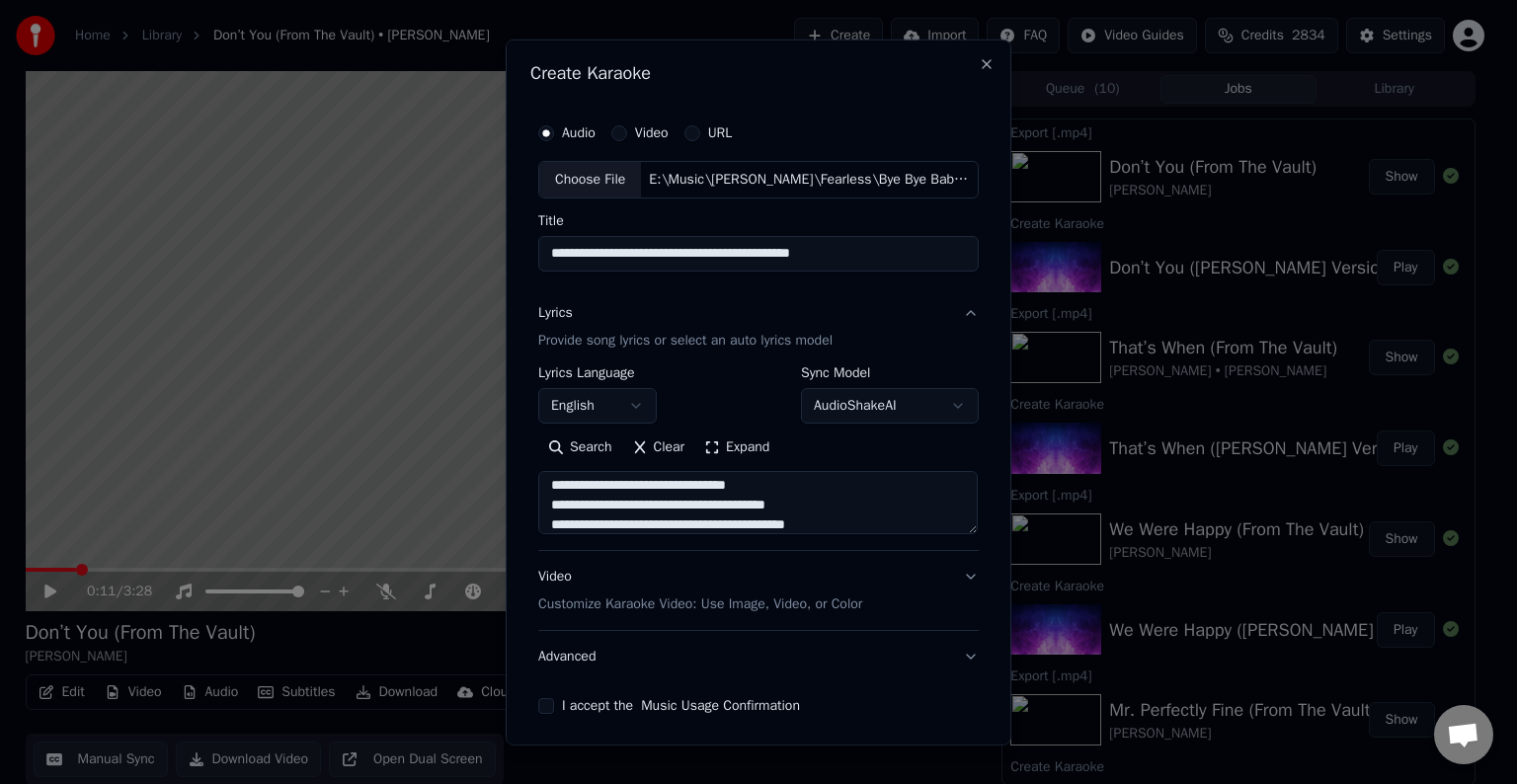 scroll, scrollTop: 517, scrollLeft: 0, axis: vertical 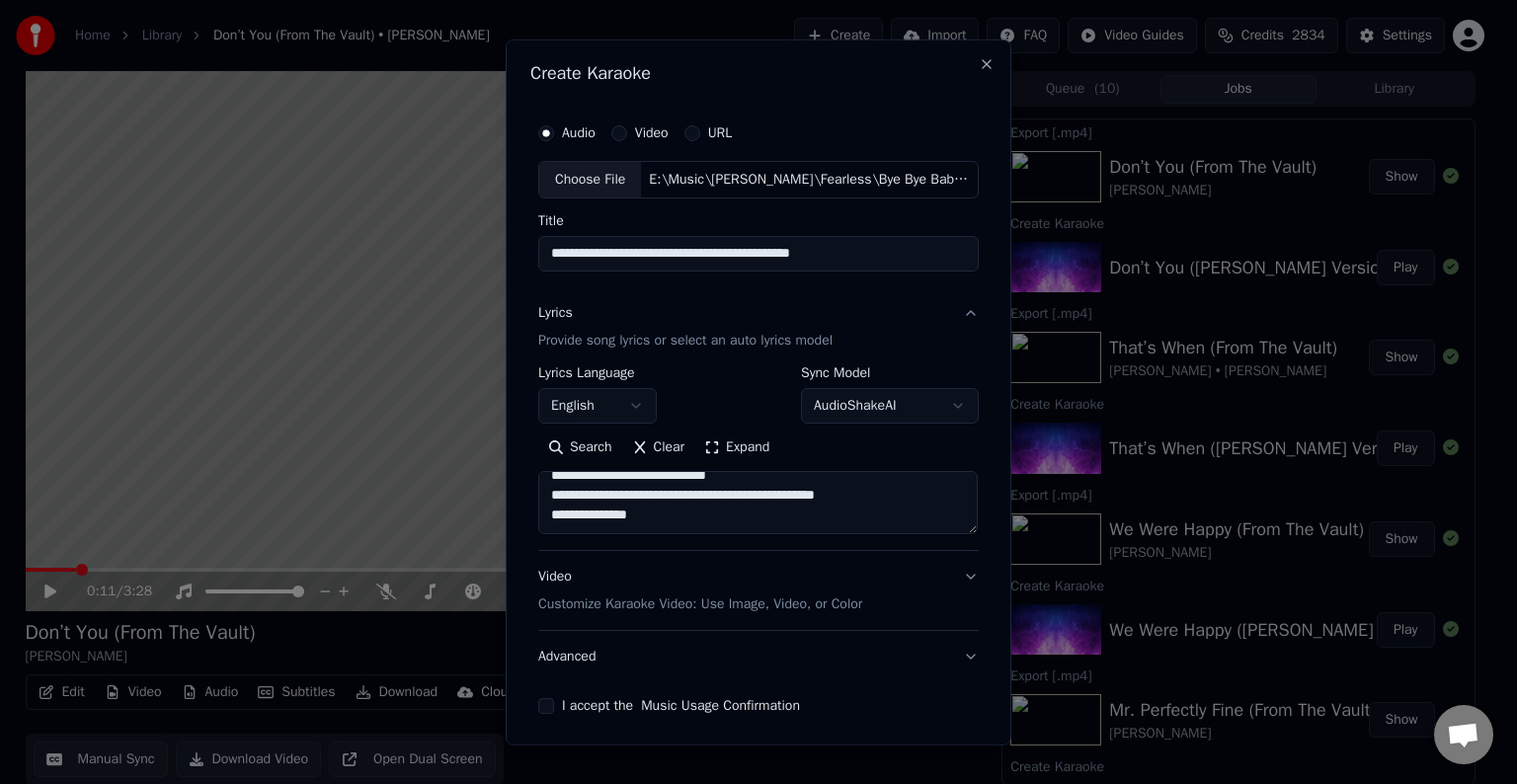 paste on "**********" 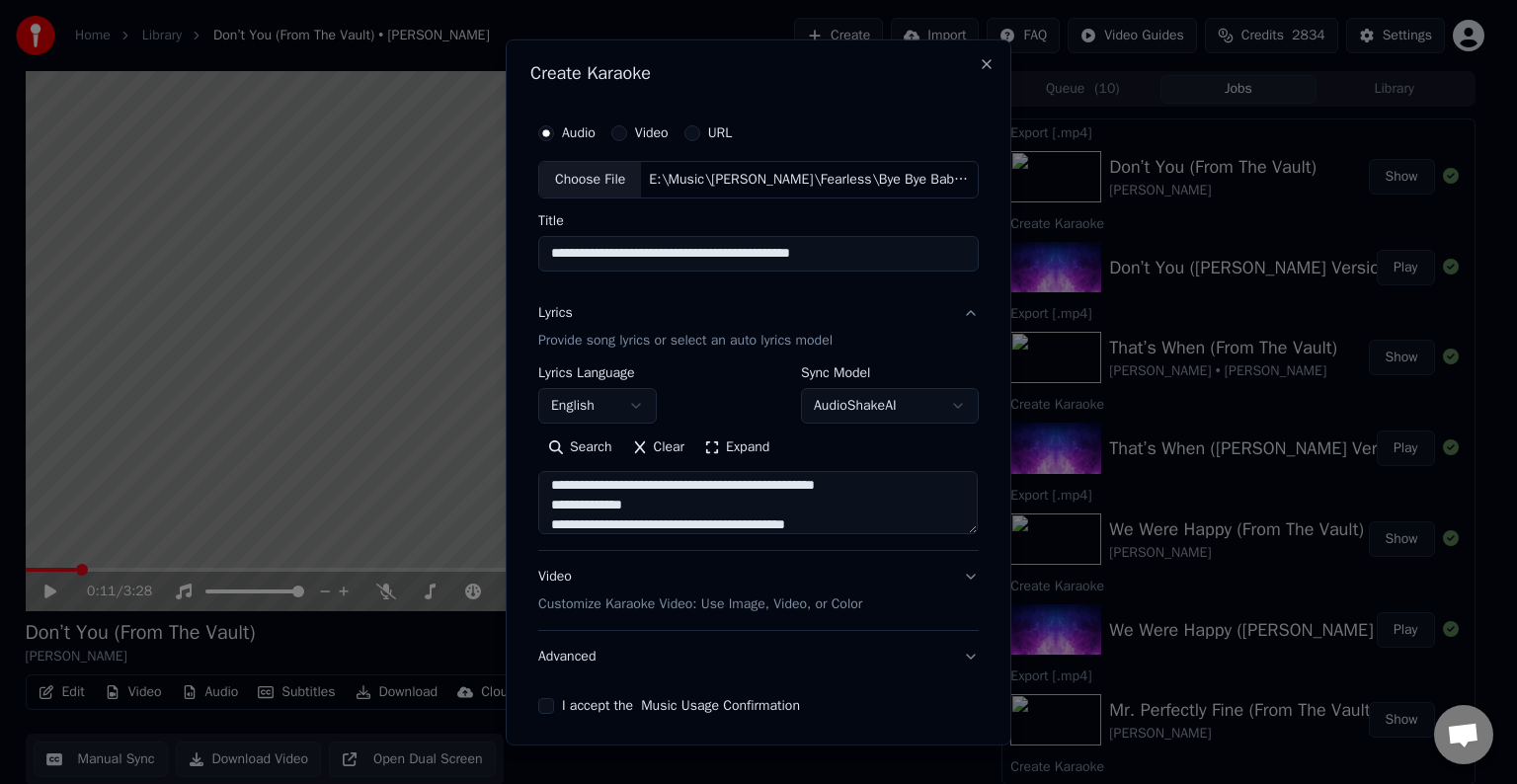 scroll, scrollTop: 616, scrollLeft: 0, axis: vertical 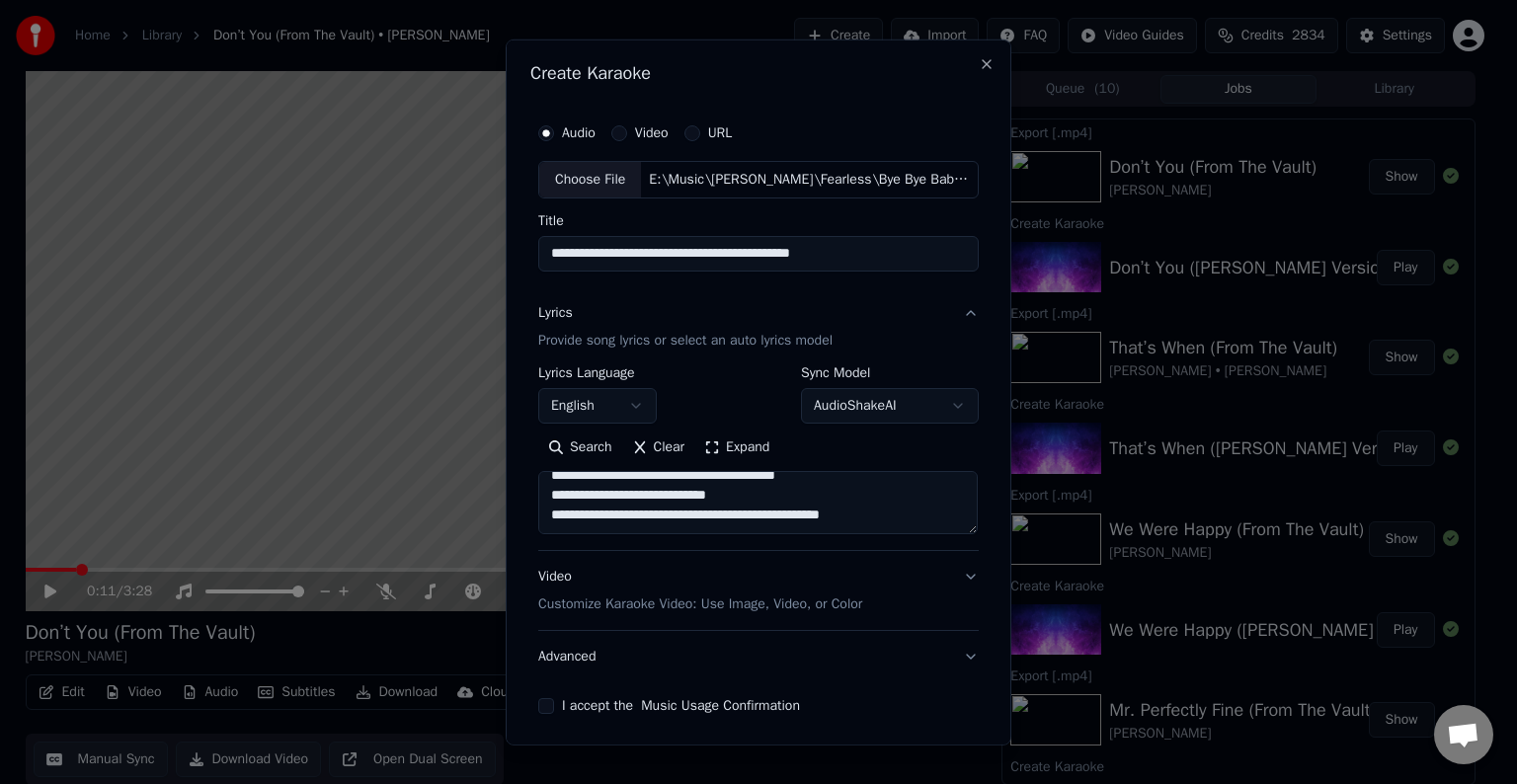 paste on "**********" 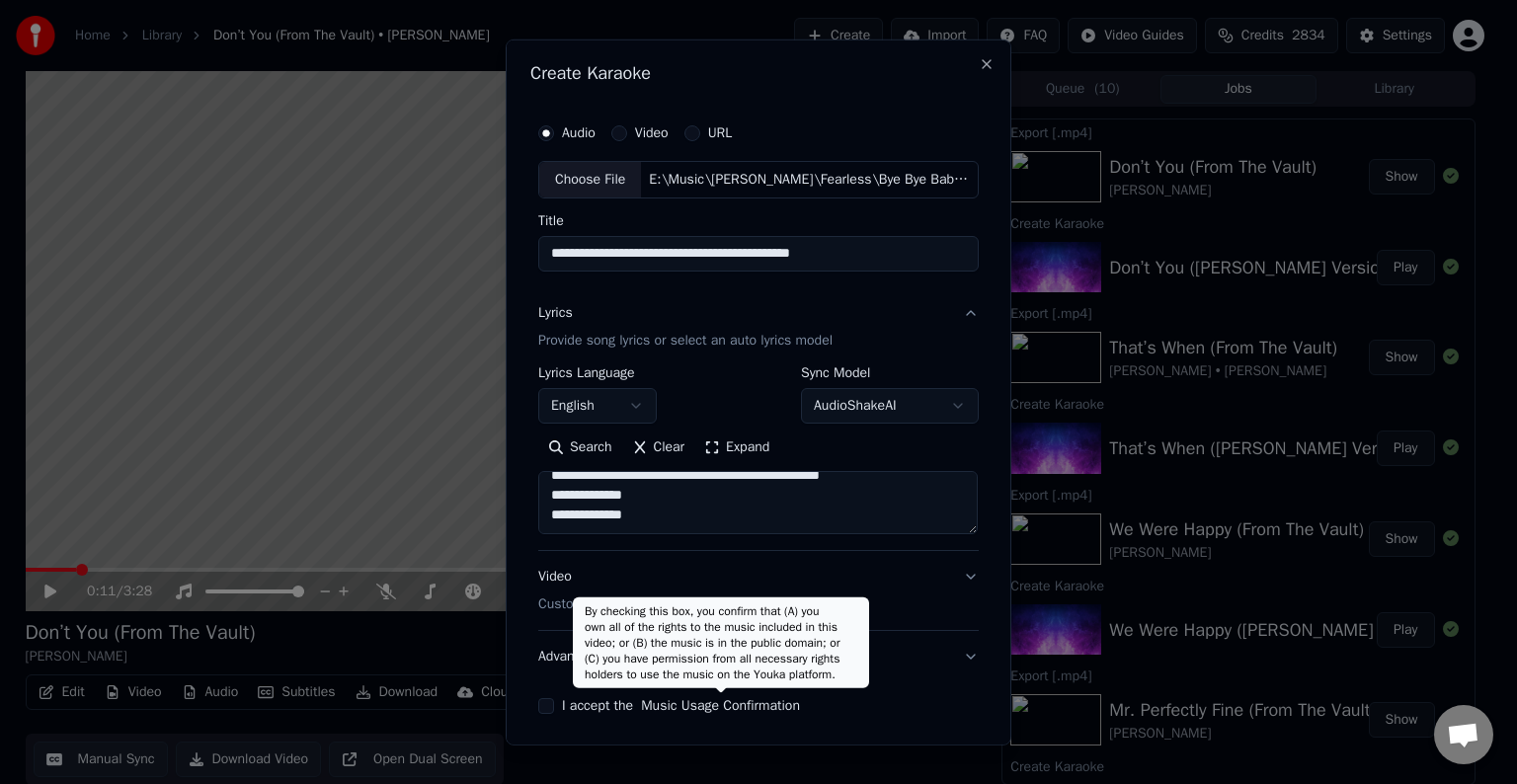 scroll, scrollTop: 762, scrollLeft: 0, axis: vertical 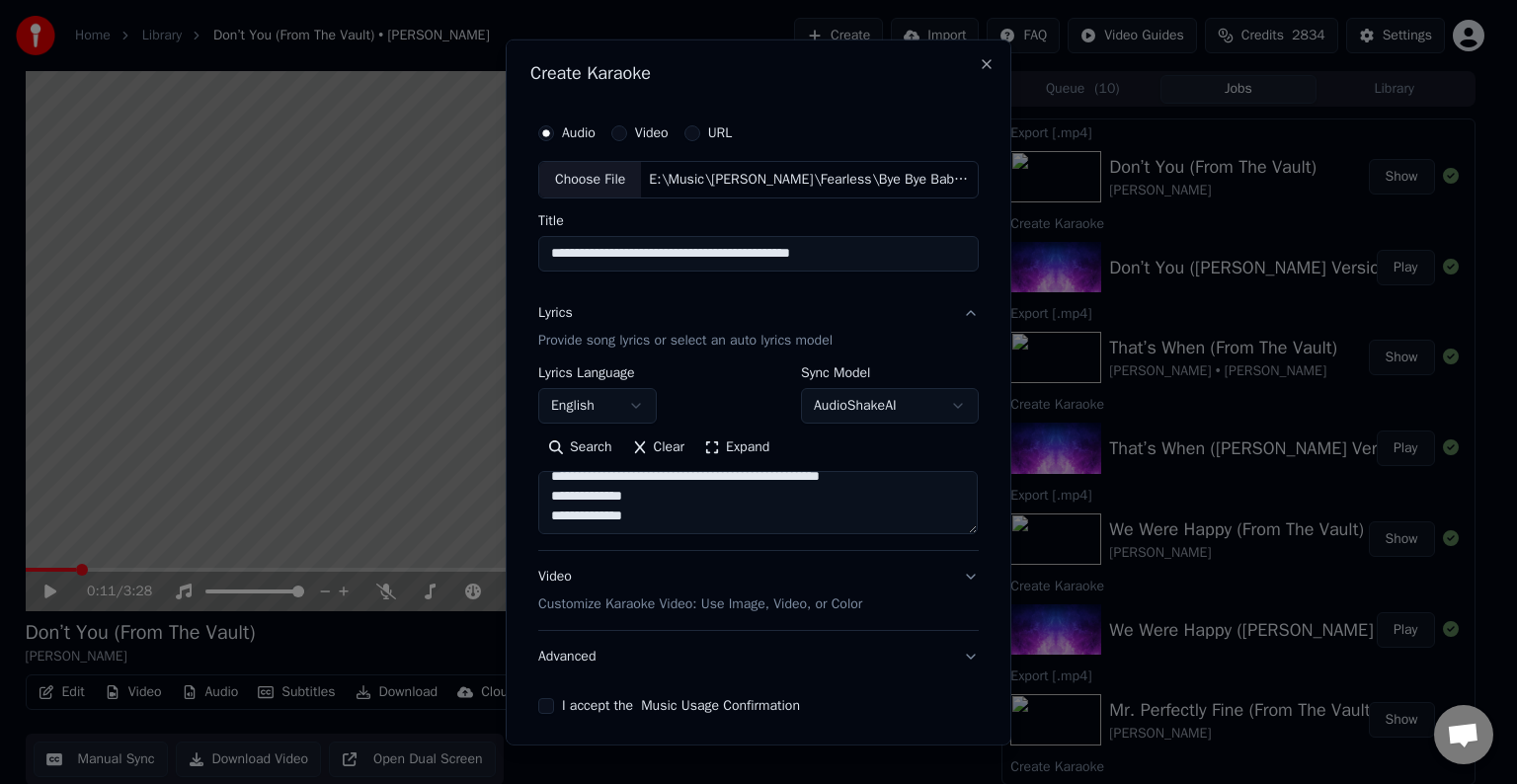 type on "**********" 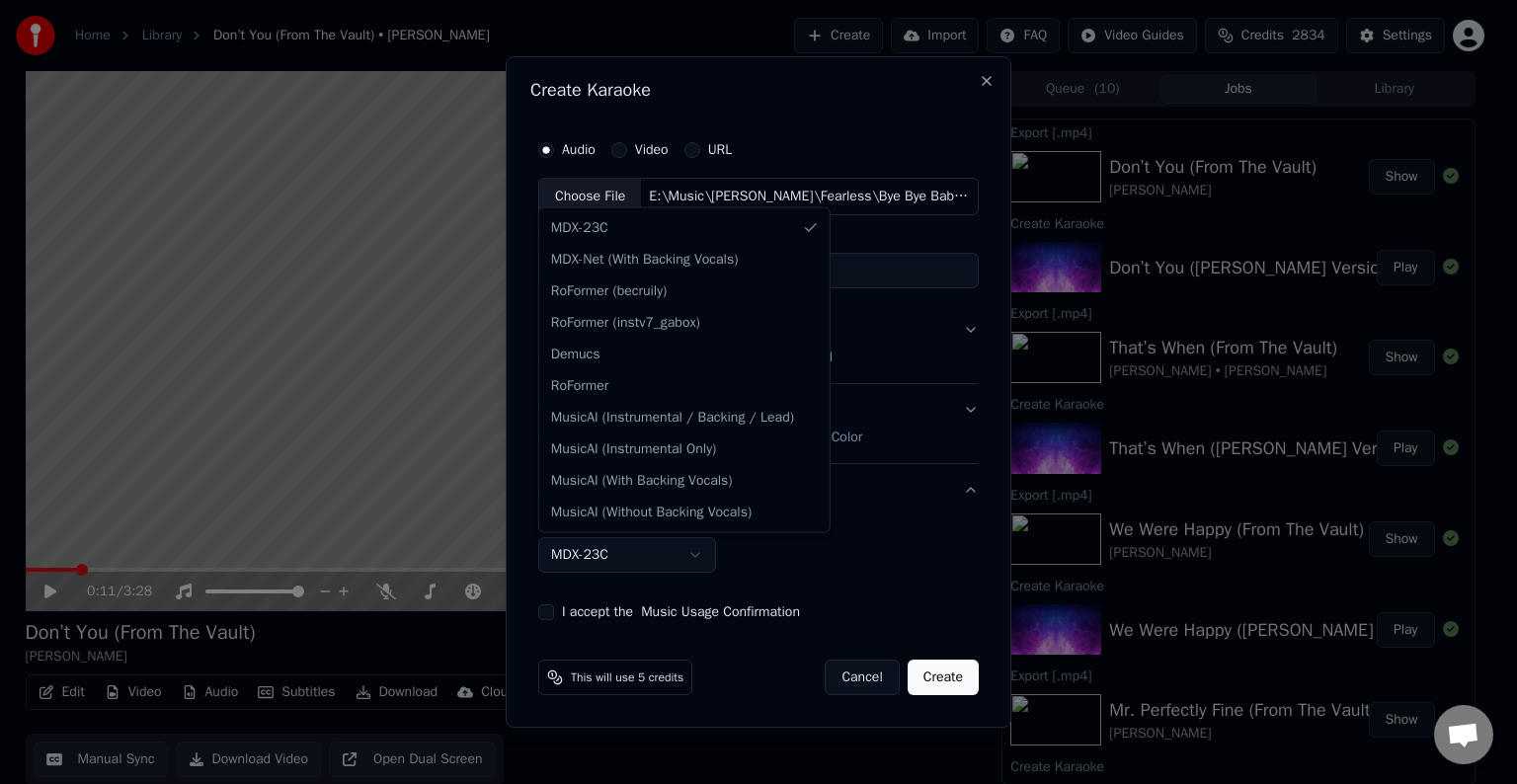 click on "Home Library Don’t You (From The Vault) • [PERSON_NAME] Create Import FAQ Video Guides Credits 2834 Settings 0:11  /  3:28 Don’t You (From The Vault) [PERSON_NAME] BPM 102 Key D# Edit Video Audio Subtitles Download Cloud Library Manual Sync Download Video Open Dual Screen Queue ( 10 ) Jobs Library Export [.mp4] Don’t You (From The Vault) [PERSON_NAME] Show Create Karaoke Don’t You ([PERSON_NAME] Version) [From The Vault] Play Export [.mp4] That’s When (From The Vault) [PERSON_NAME] • [PERSON_NAME] Show Create Karaoke That’s When ([PERSON_NAME] Version) [From The Vault] [feat. [PERSON_NAME]] Play Export [.mp4] We Were Happy (From The Vault) [PERSON_NAME] Show Create Karaoke We Were Happy ([PERSON_NAME] Version) [From The Vault] Play Export [.mp4] Mr. Perfectly Fine (From The Vault) [PERSON_NAME] Show Create Karaoke Mr. Perfectly Fine ([PERSON_NAME] Version) [From The Vault] Play Export [.mp4] You All Over Me (From The Vault) [PERSON_NAME] • [PERSON_NAME] Show Create Karaoke Play Export [.mp4] [PERSON_NAME] Show Play" at bounding box center (750, 392) 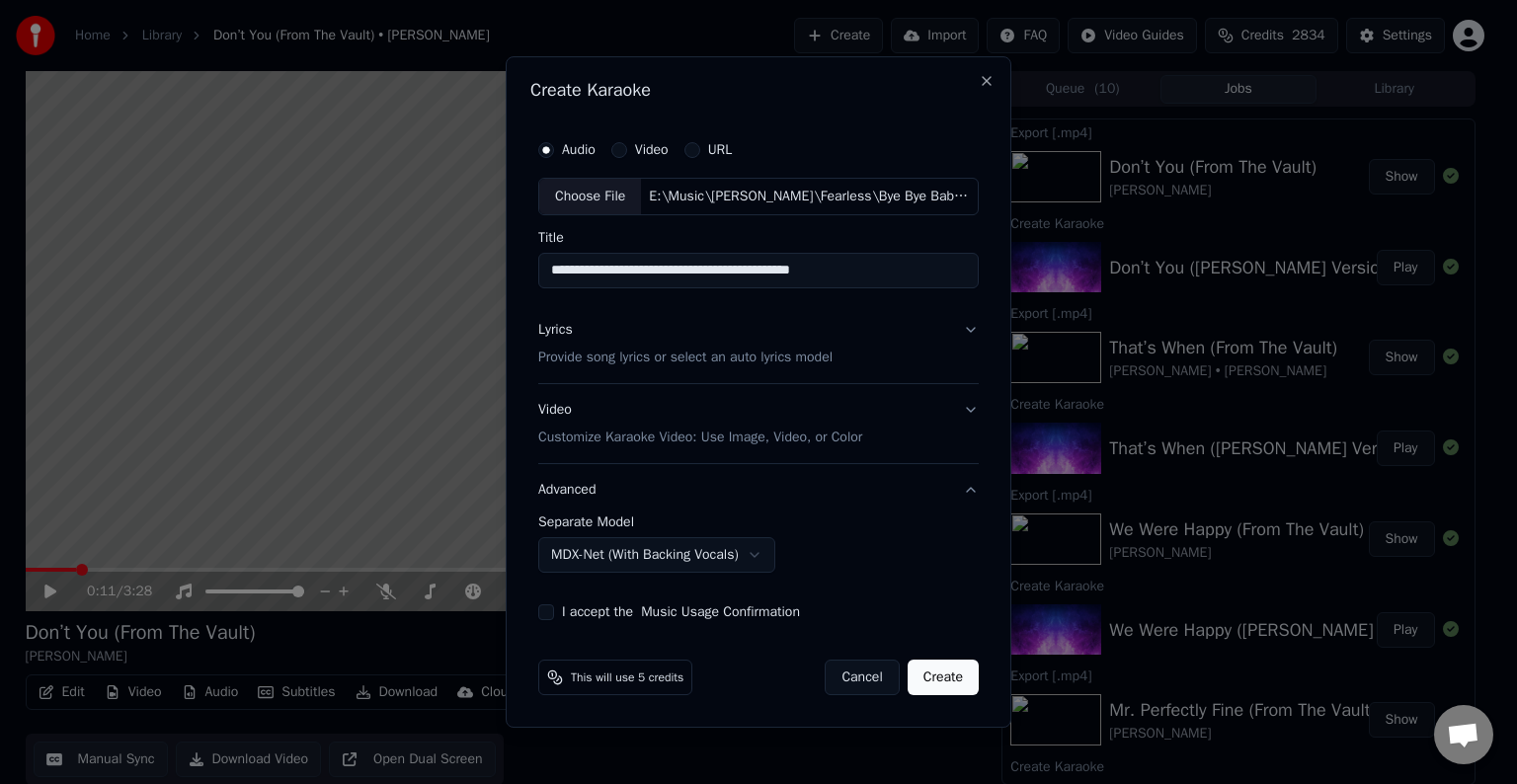 click on "I accept the   Music Usage Confirmation" at bounding box center [546, 612] 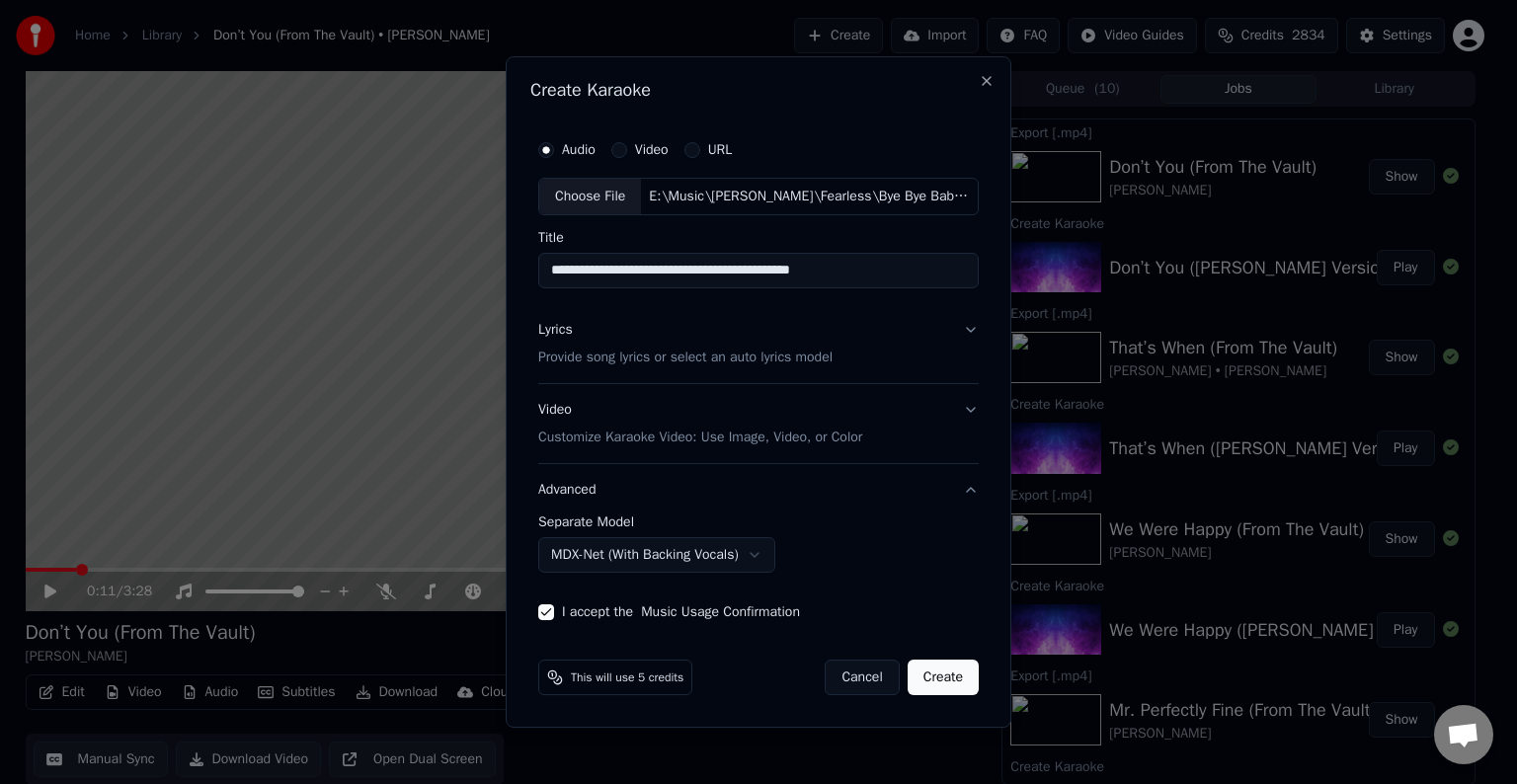 click on "Create" at bounding box center (943, 677) 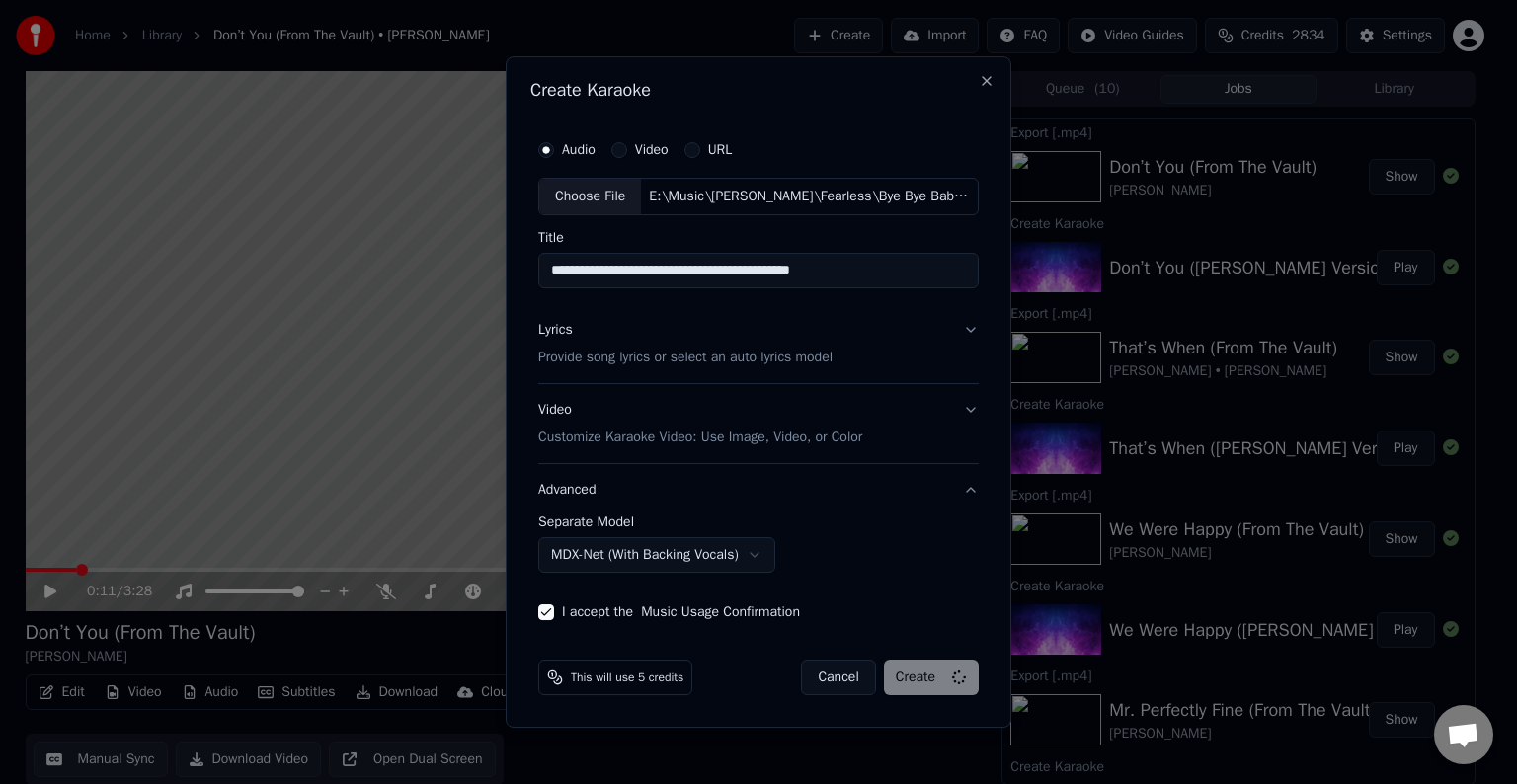 select on "******" 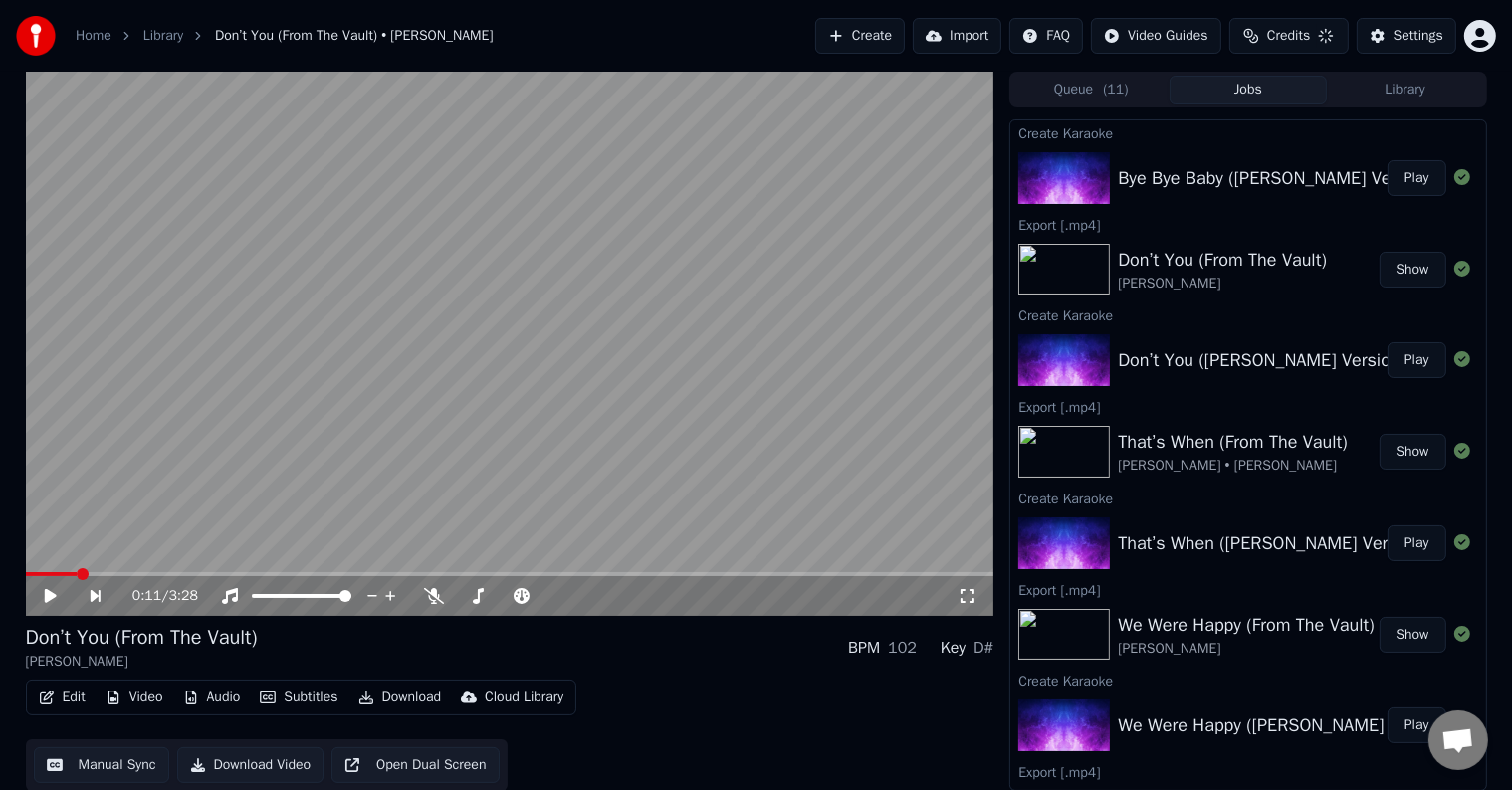 click on "Play" at bounding box center (1416, 178) 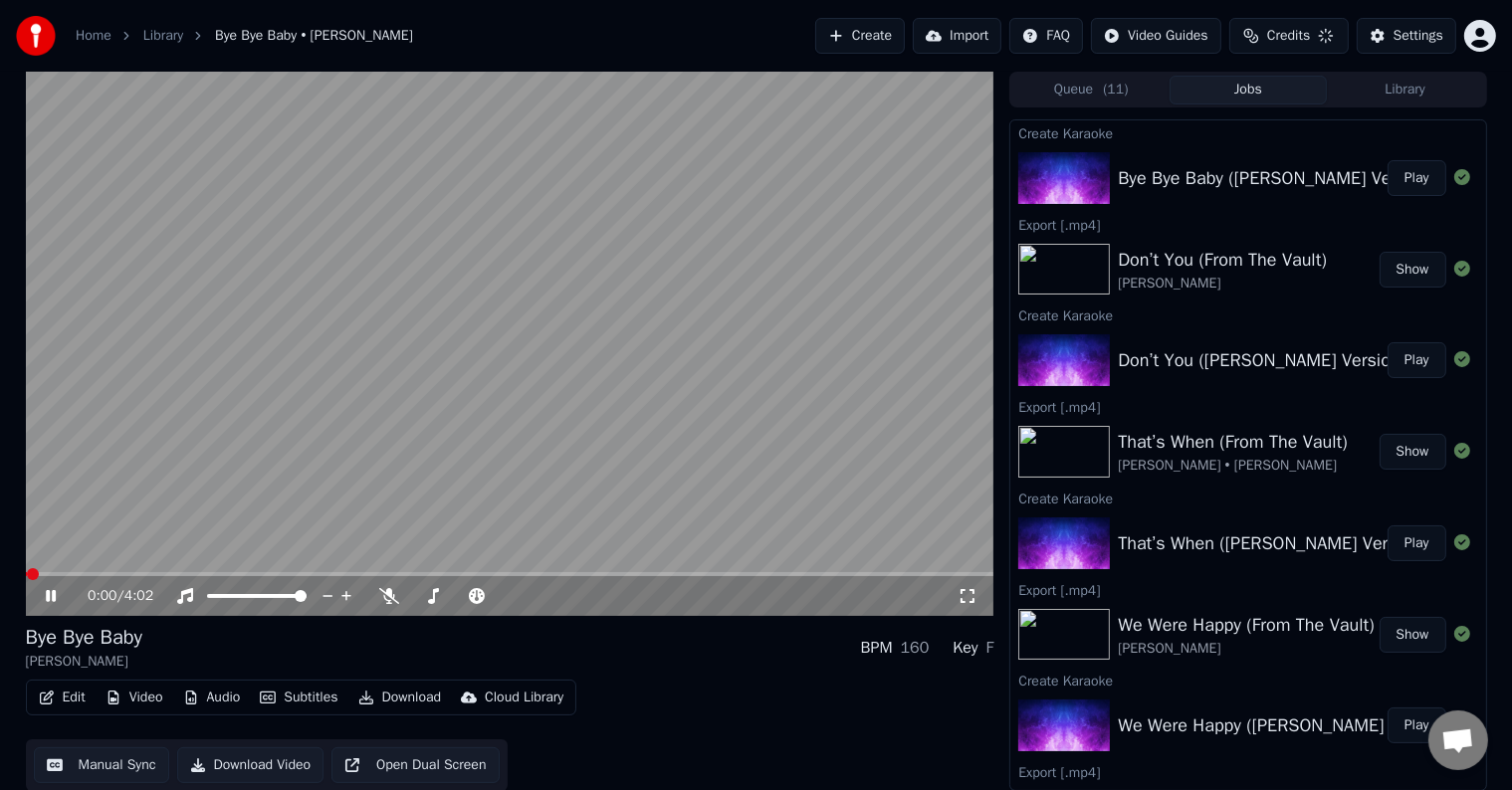 click 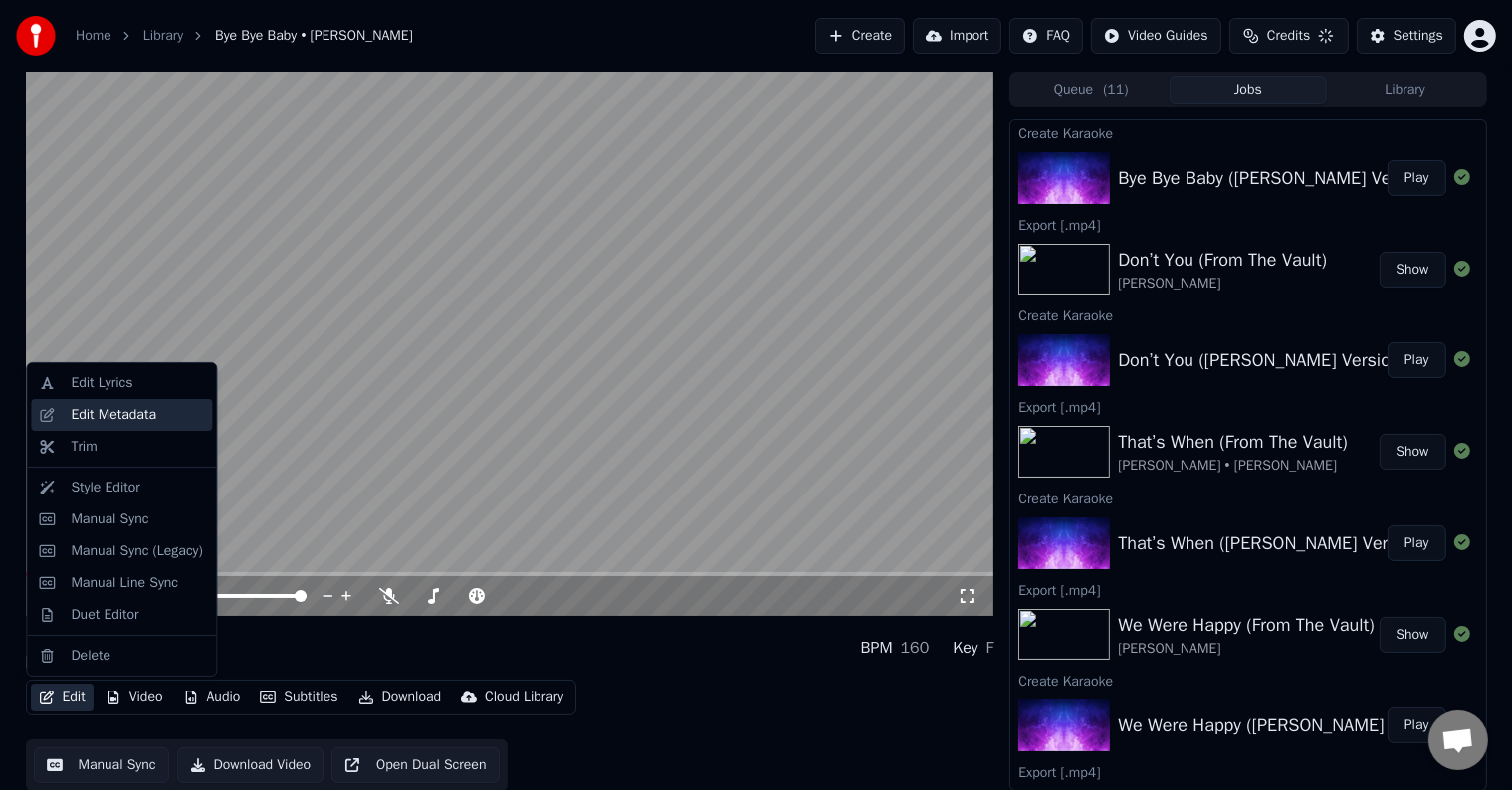 click on "Edit Metadata" at bounding box center [113, 415] 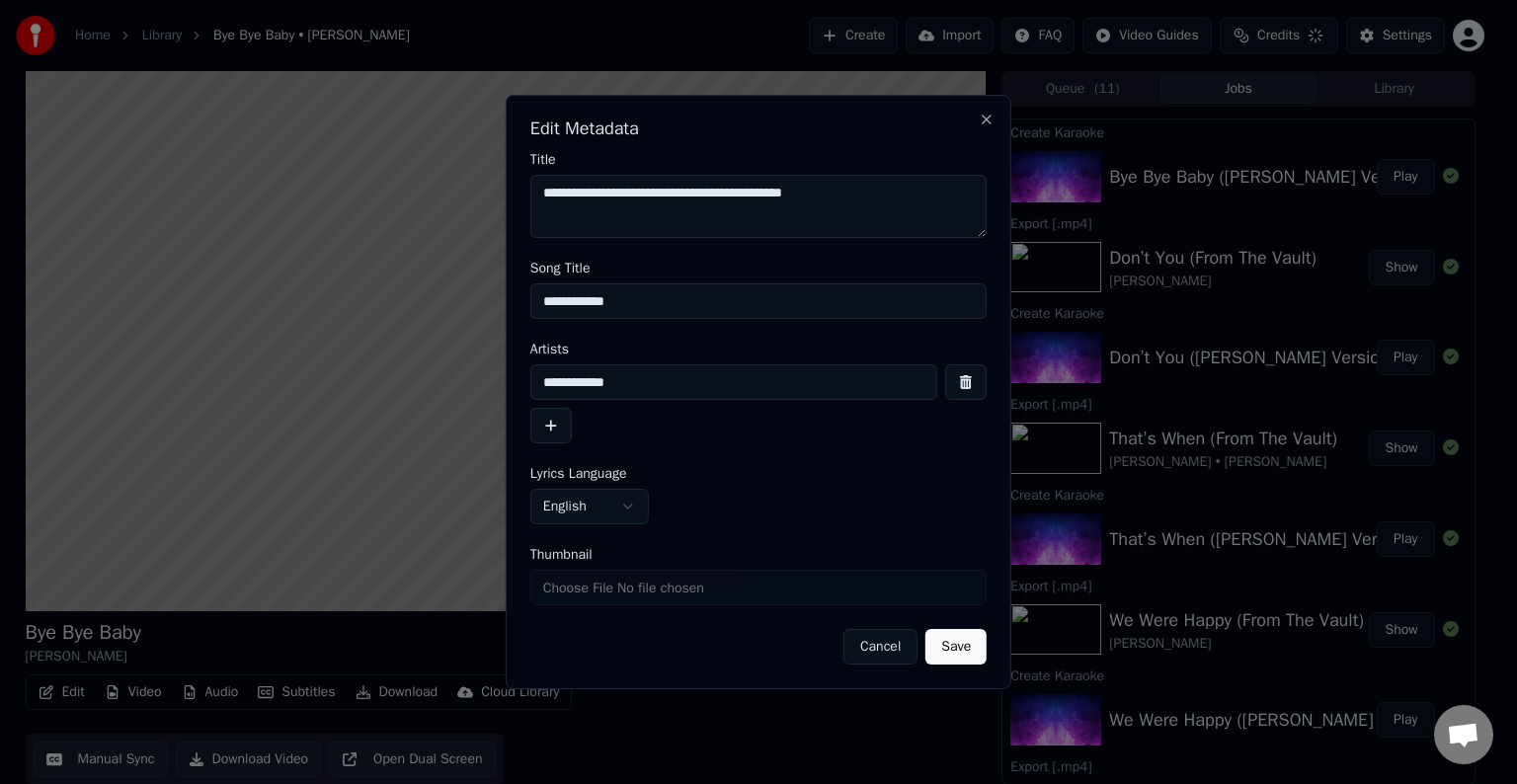 click on "**********" at bounding box center [758, 301] 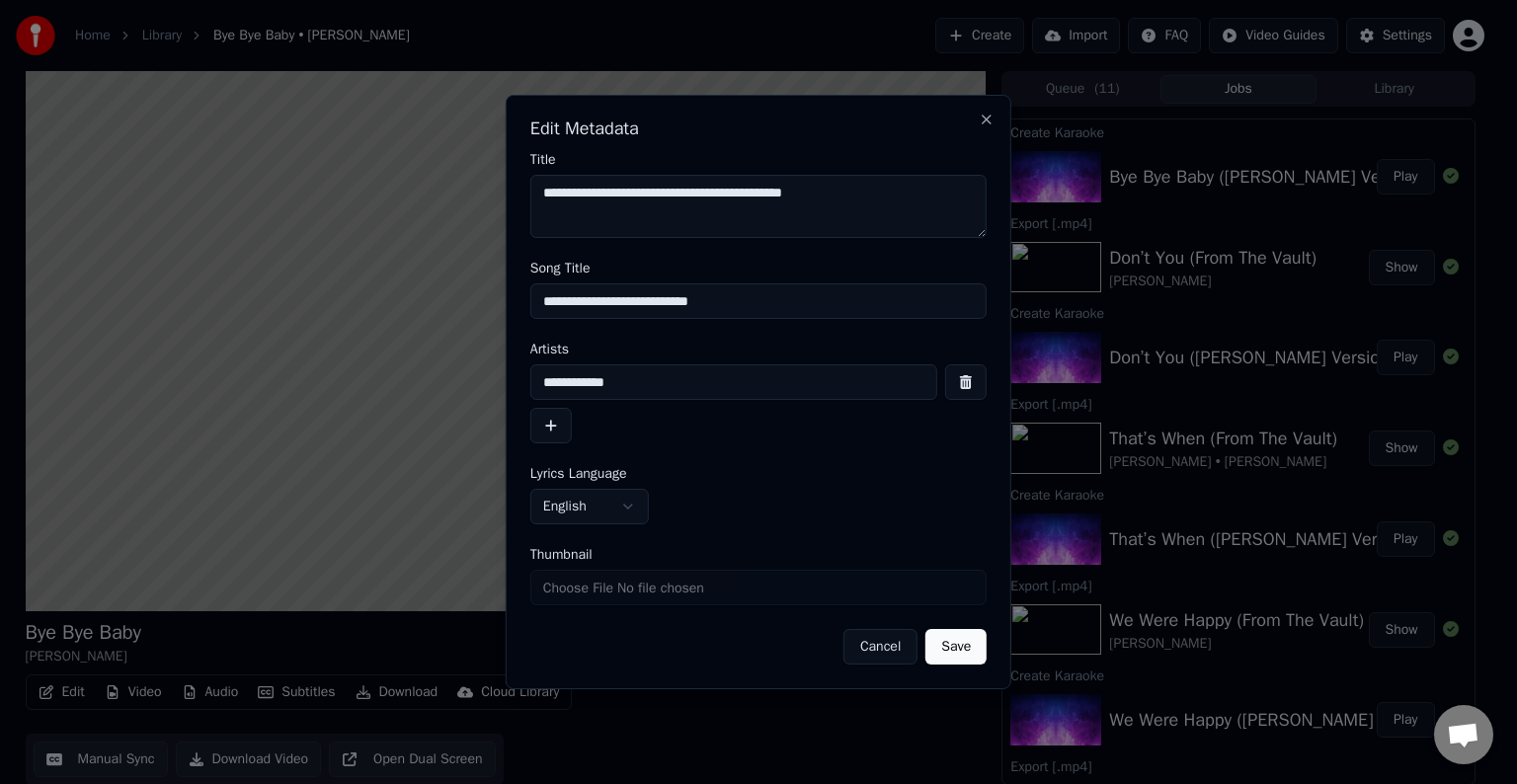 type on "**********" 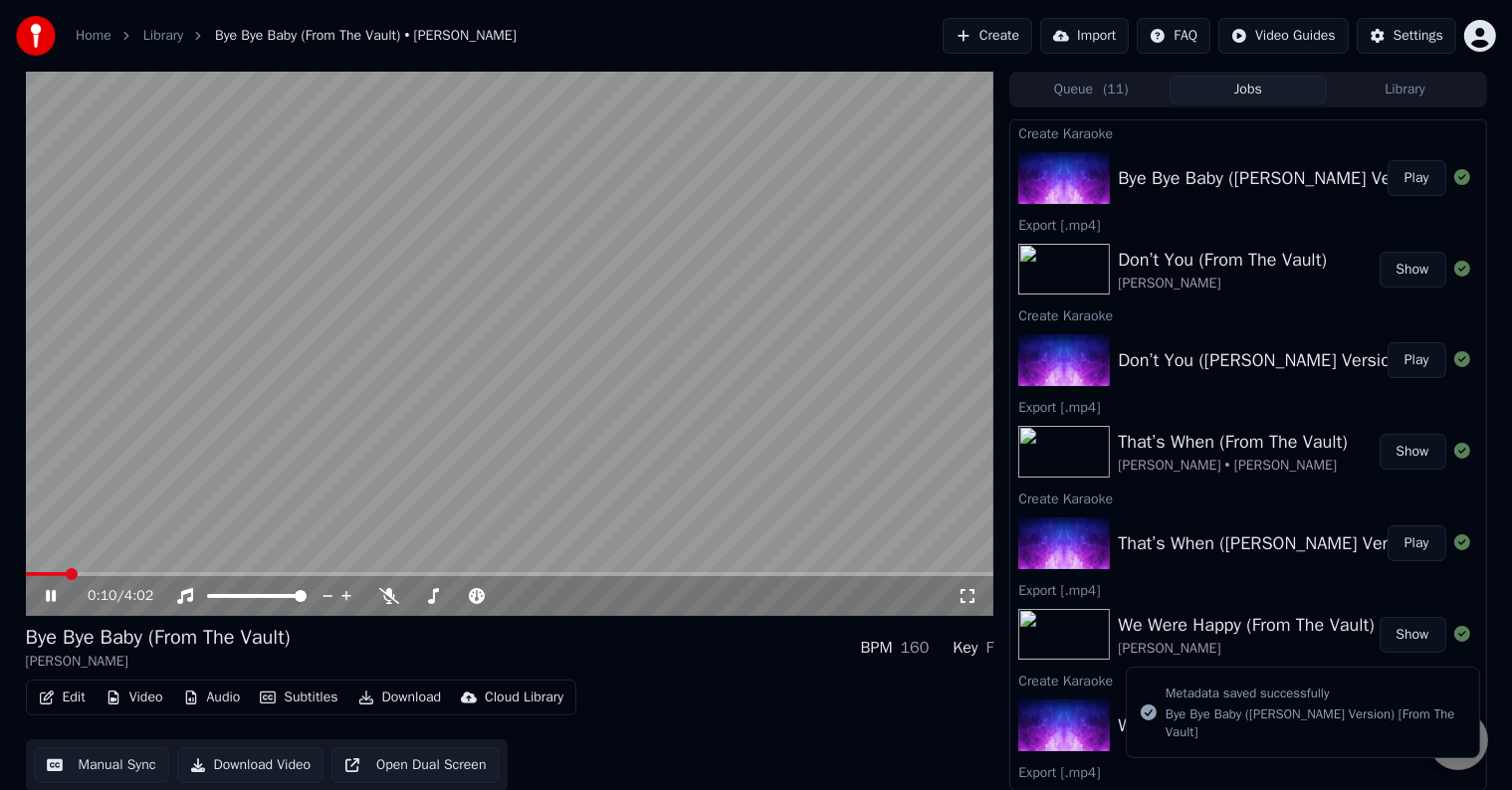click on "0:10  /  4:02" at bounding box center [510, 596] 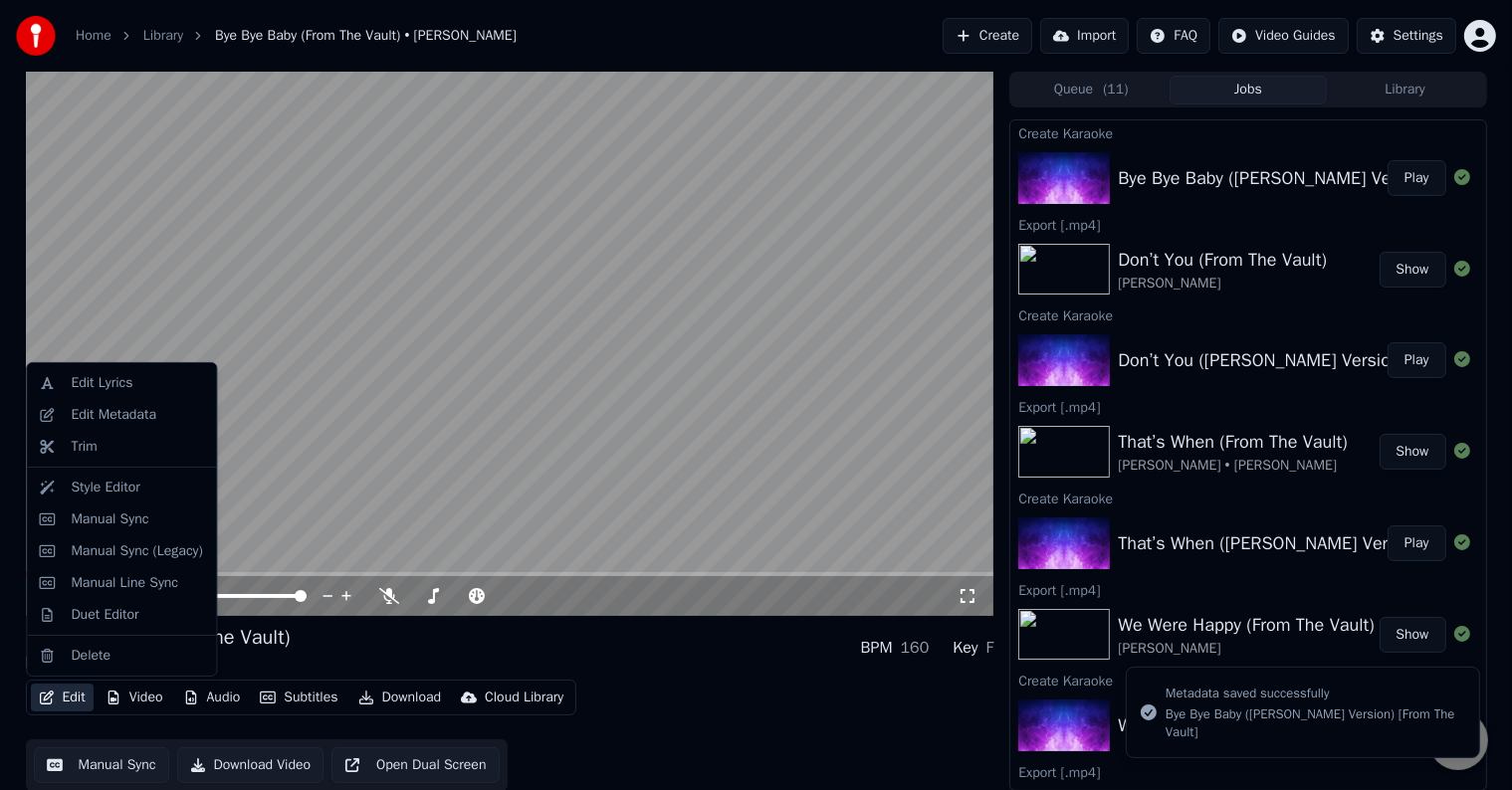 click on "Edit" at bounding box center [62, 697] 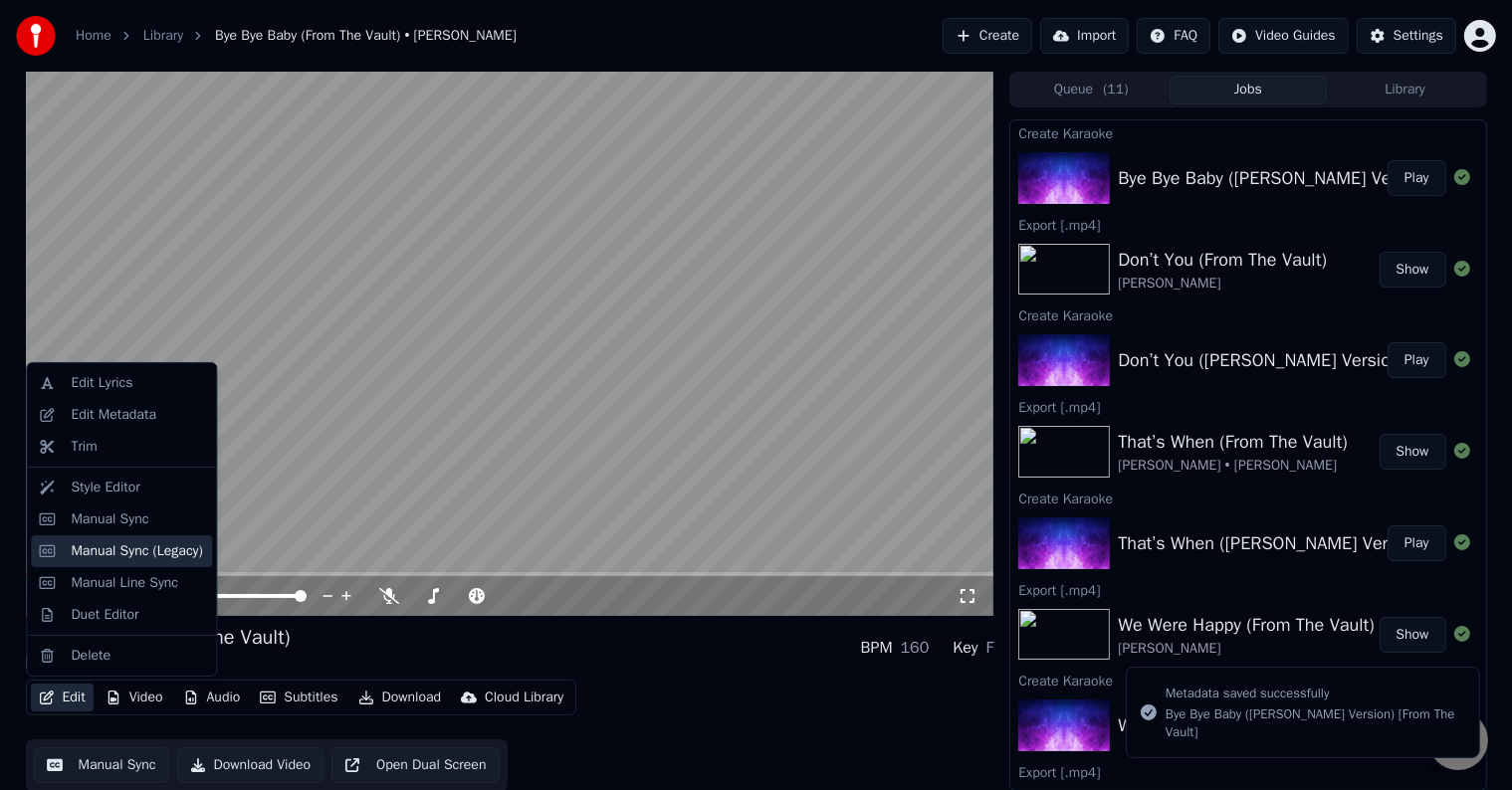 click on "Manual Sync (Legacy)" at bounding box center [136, 551] 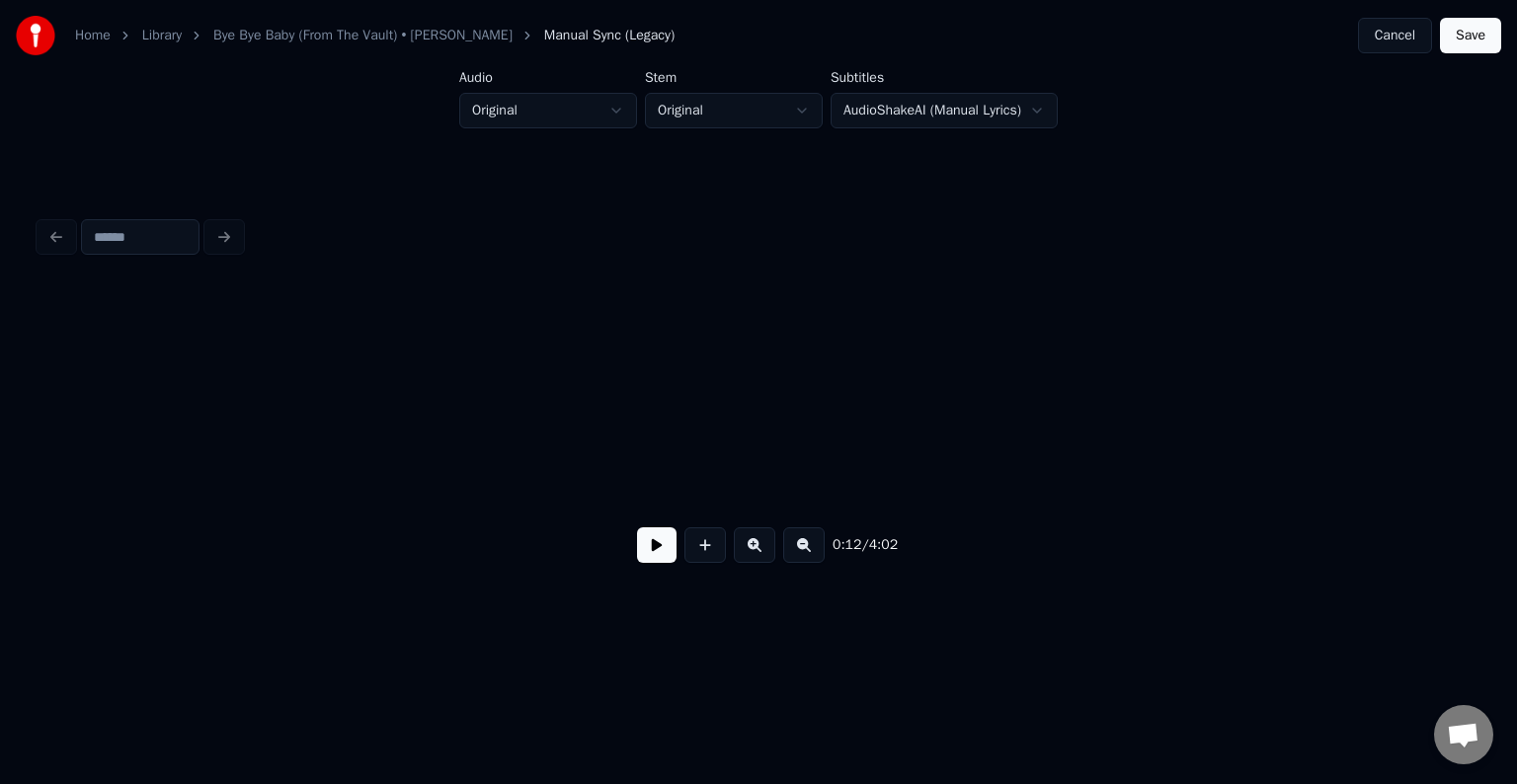 scroll, scrollTop: 0, scrollLeft: 1922, axis: horizontal 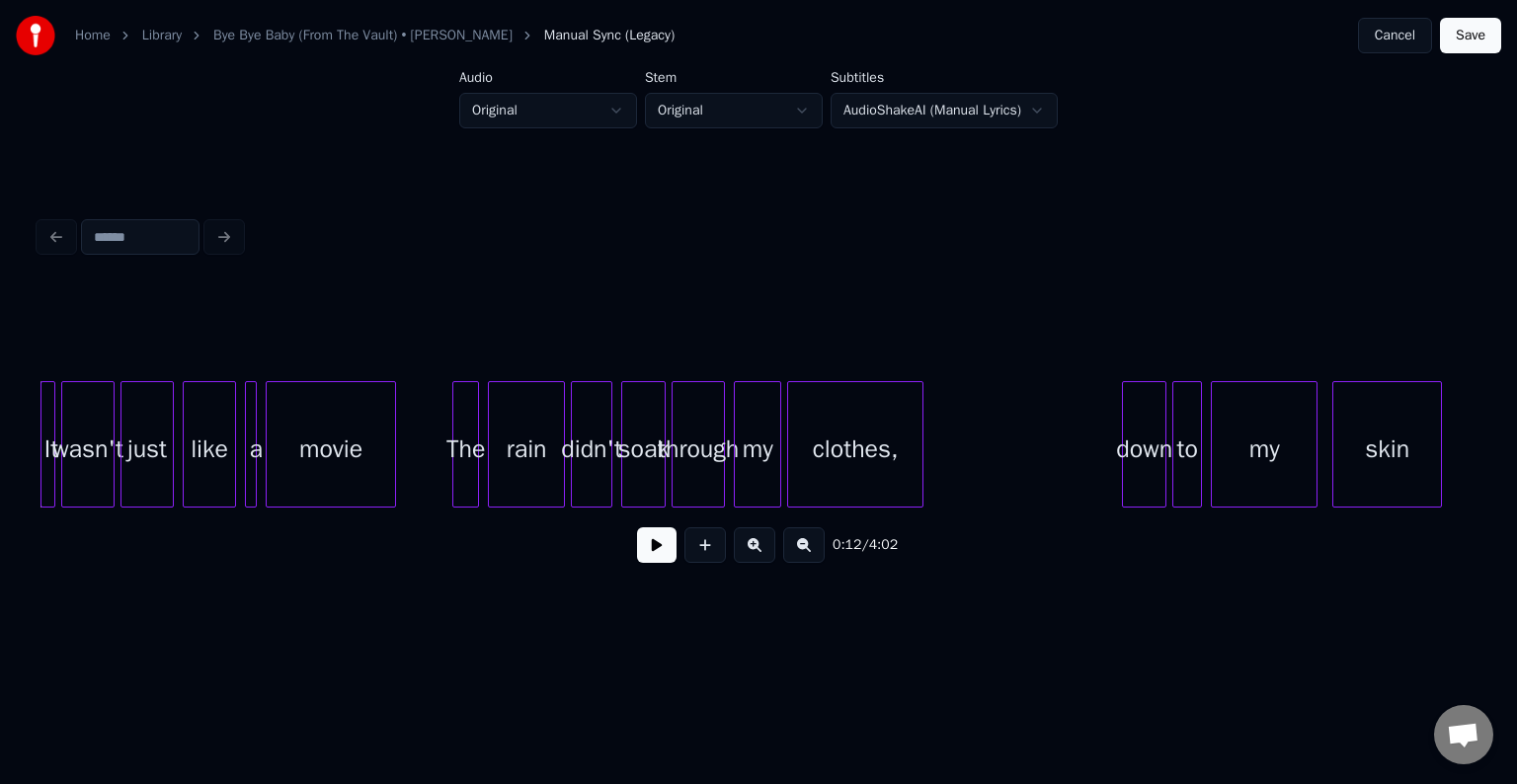 click at bounding box center [657, 545] 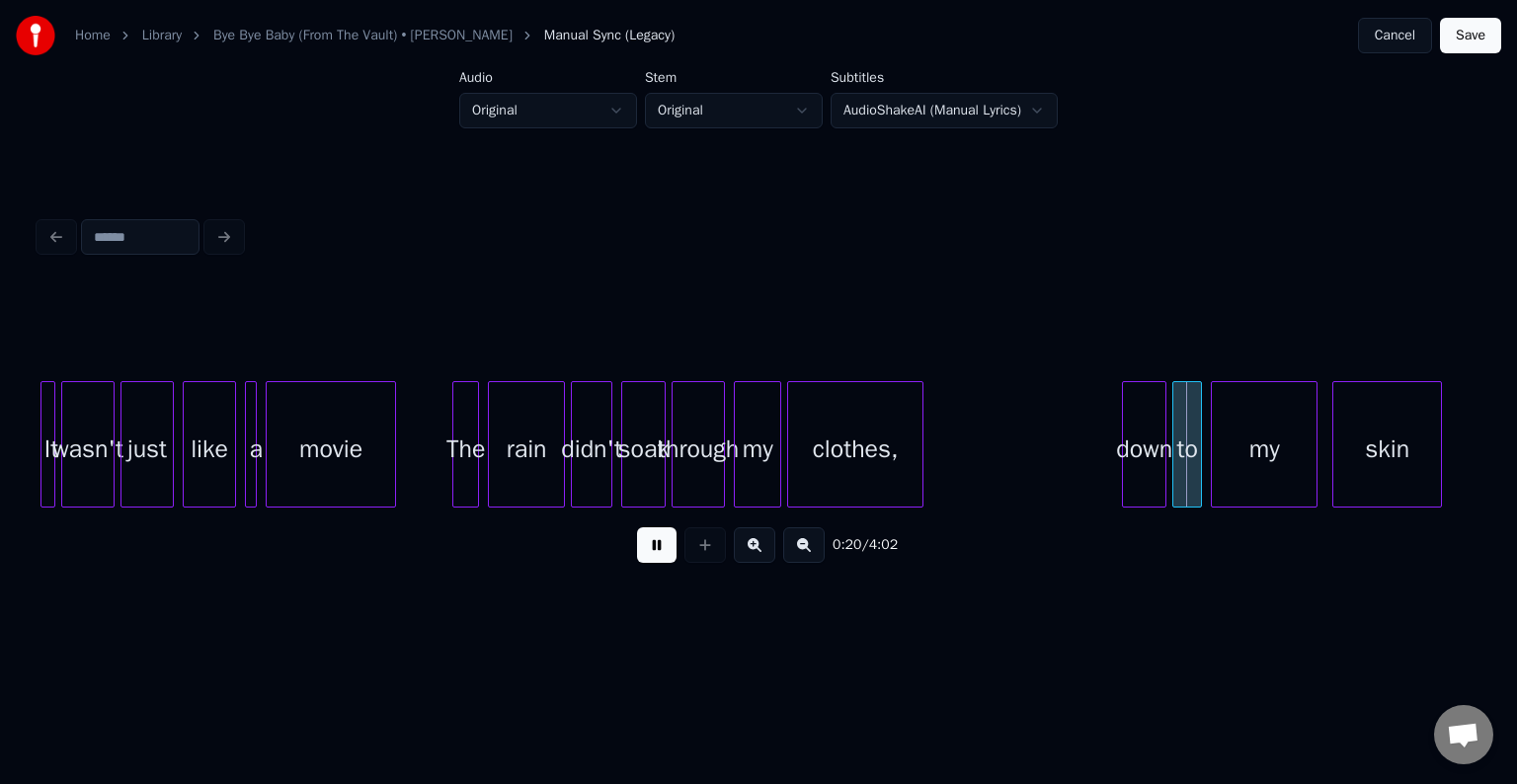 click at bounding box center [657, 545] 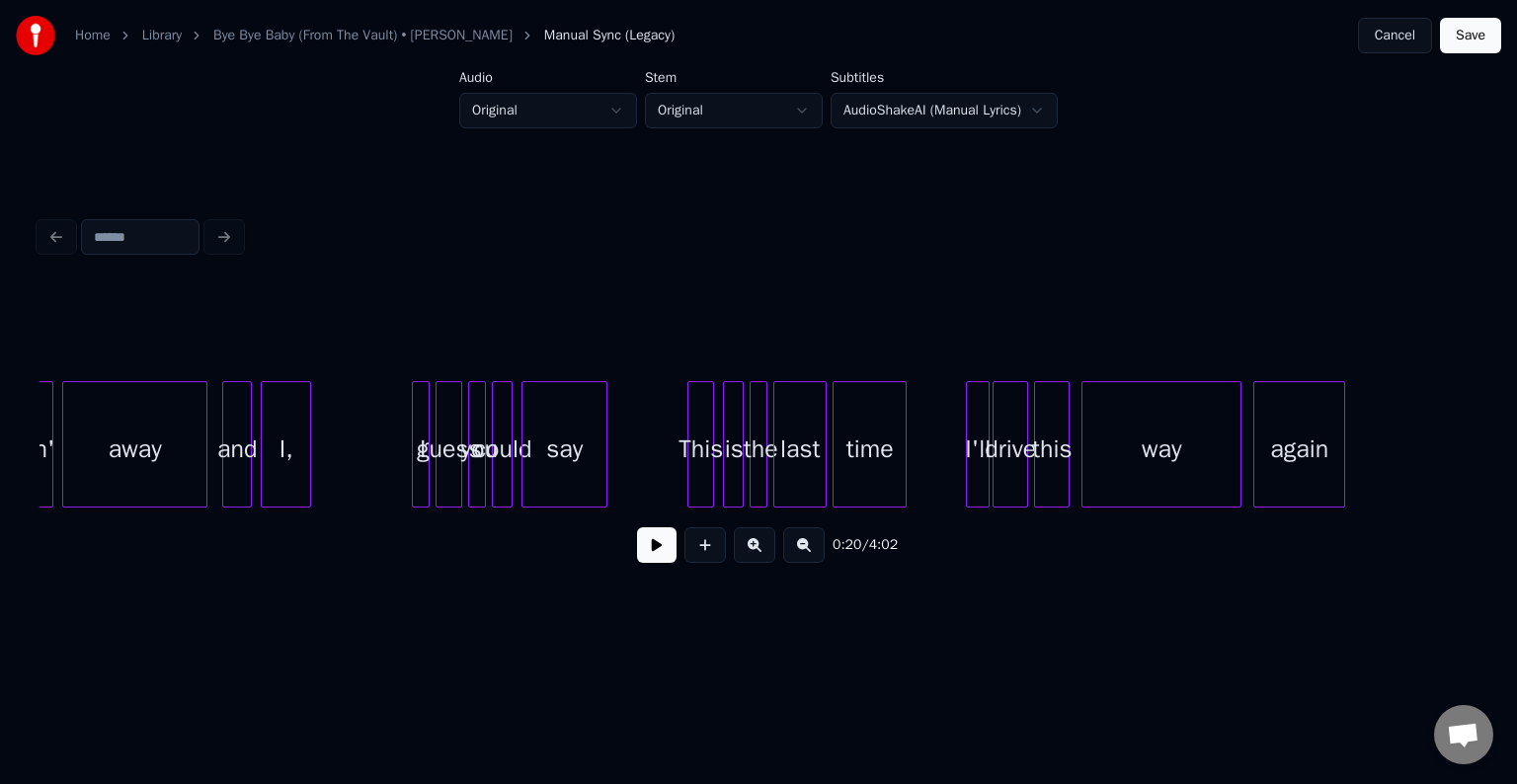 scroll, scrollTop: 0, scrollLeft: 3779, axis: horizontal 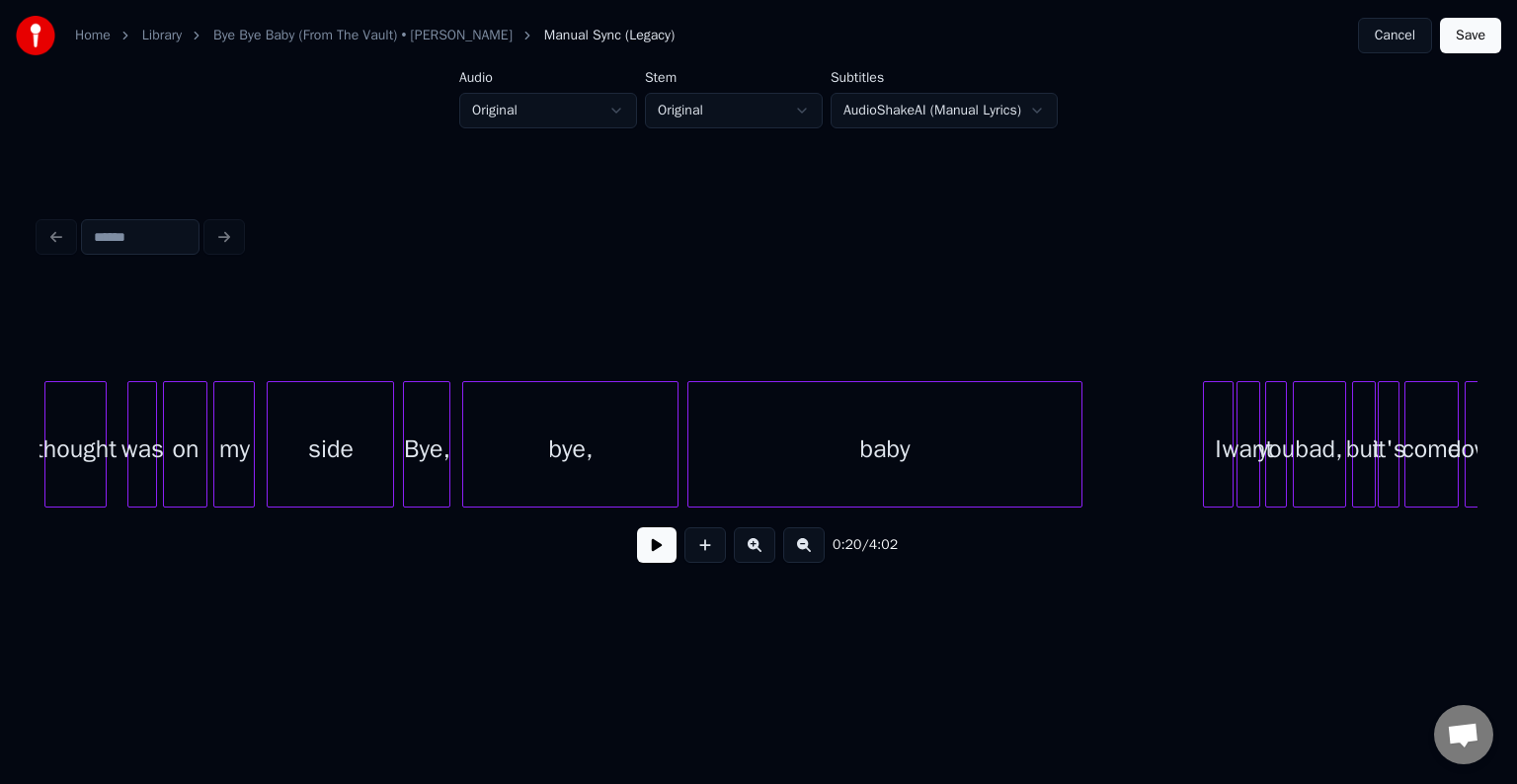 click on "side" at bounding box center [330, 449] 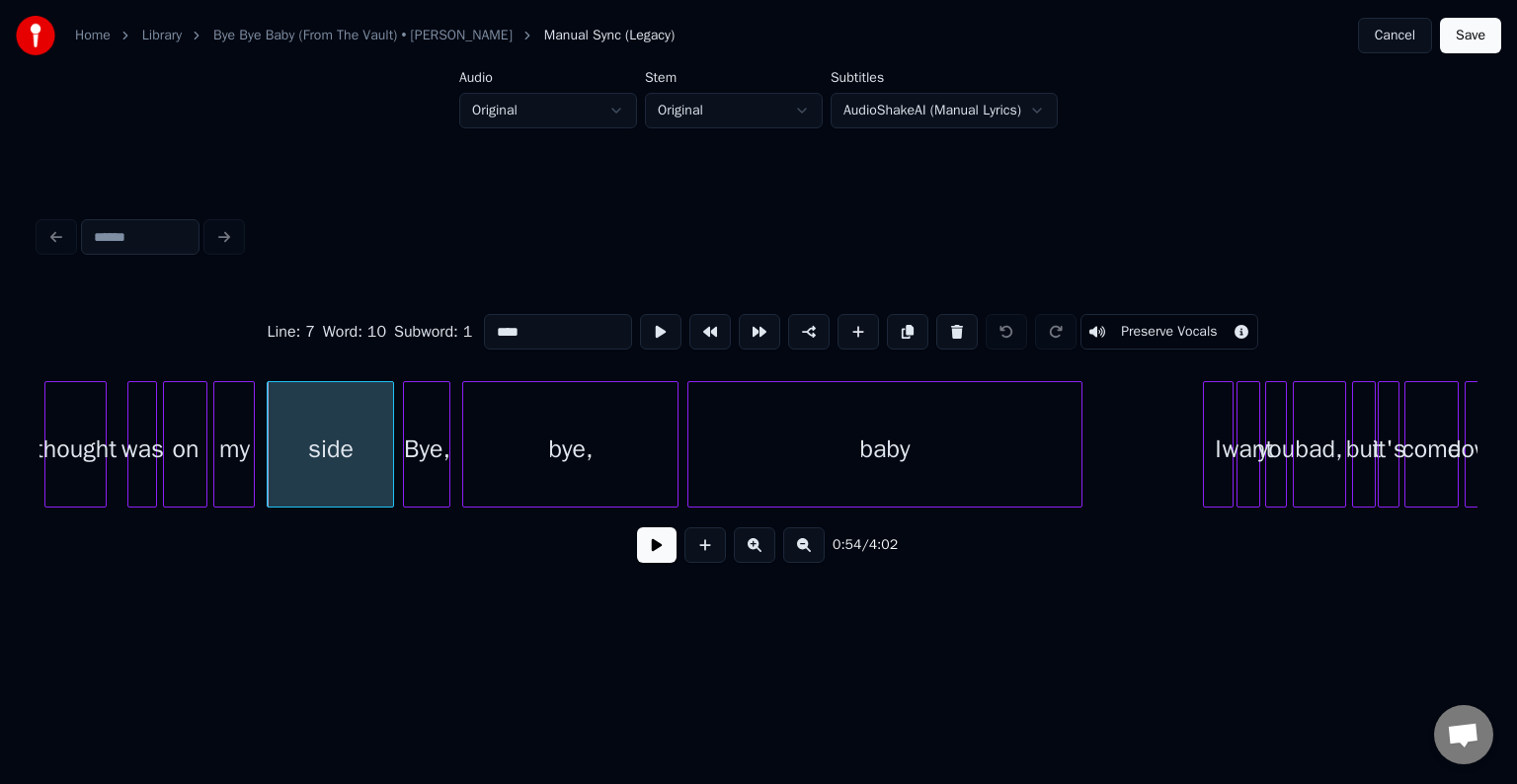 click at bounding box center [657, 545] 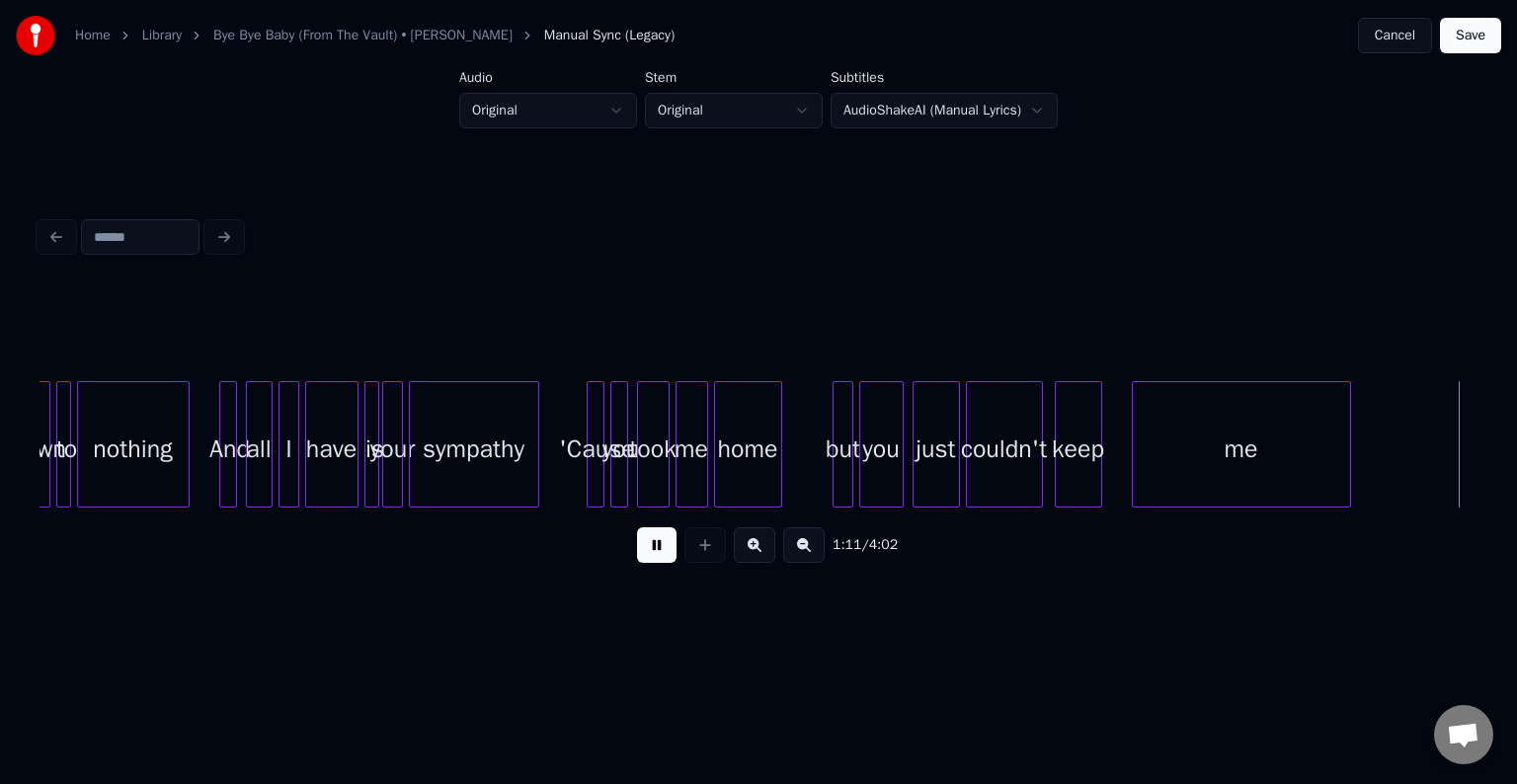 scroll, scrollTop: 0, scrollLeft: 10685, axis: horizontal 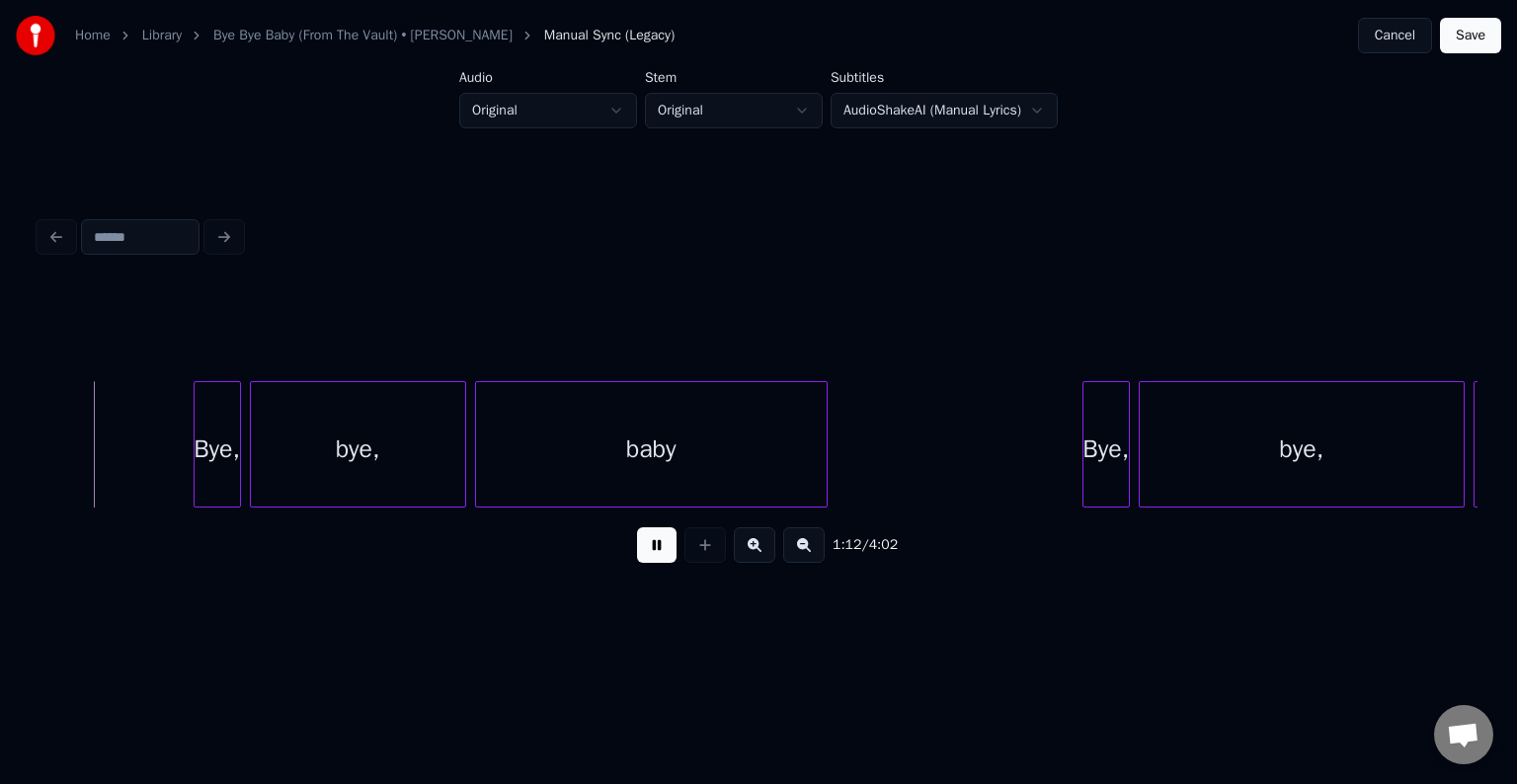 click at bounding box center [657, 545] 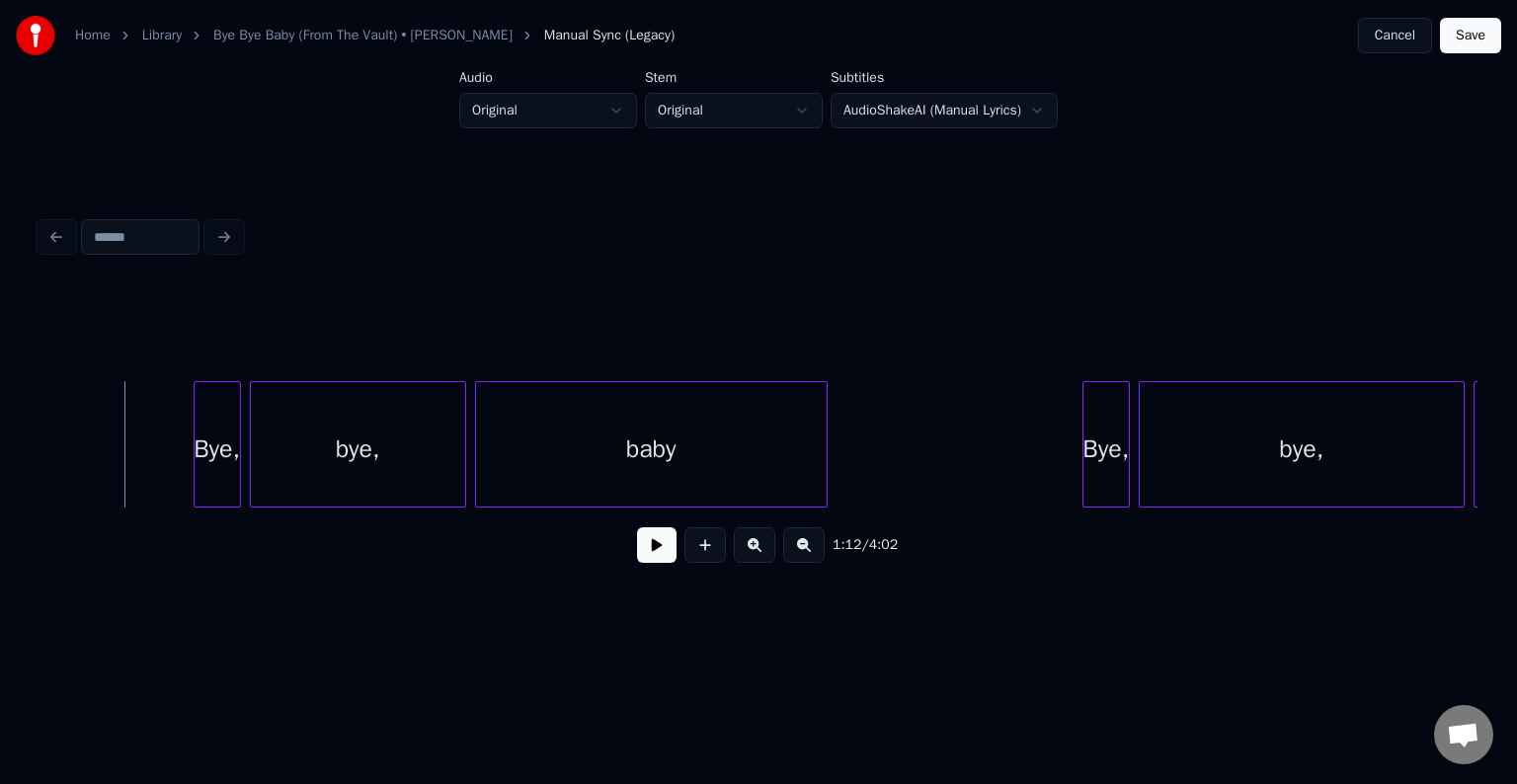 click on "Home Library Bye Bye Baby (From The Vault) • [PERSON_NAME] Manual Sync (Legacy) Cancel Save Audio Original Stem Original Subtitles AudioShakeAI (Manual Lyrics) 1:12  /  4:02" at bounding box center (758, 315) 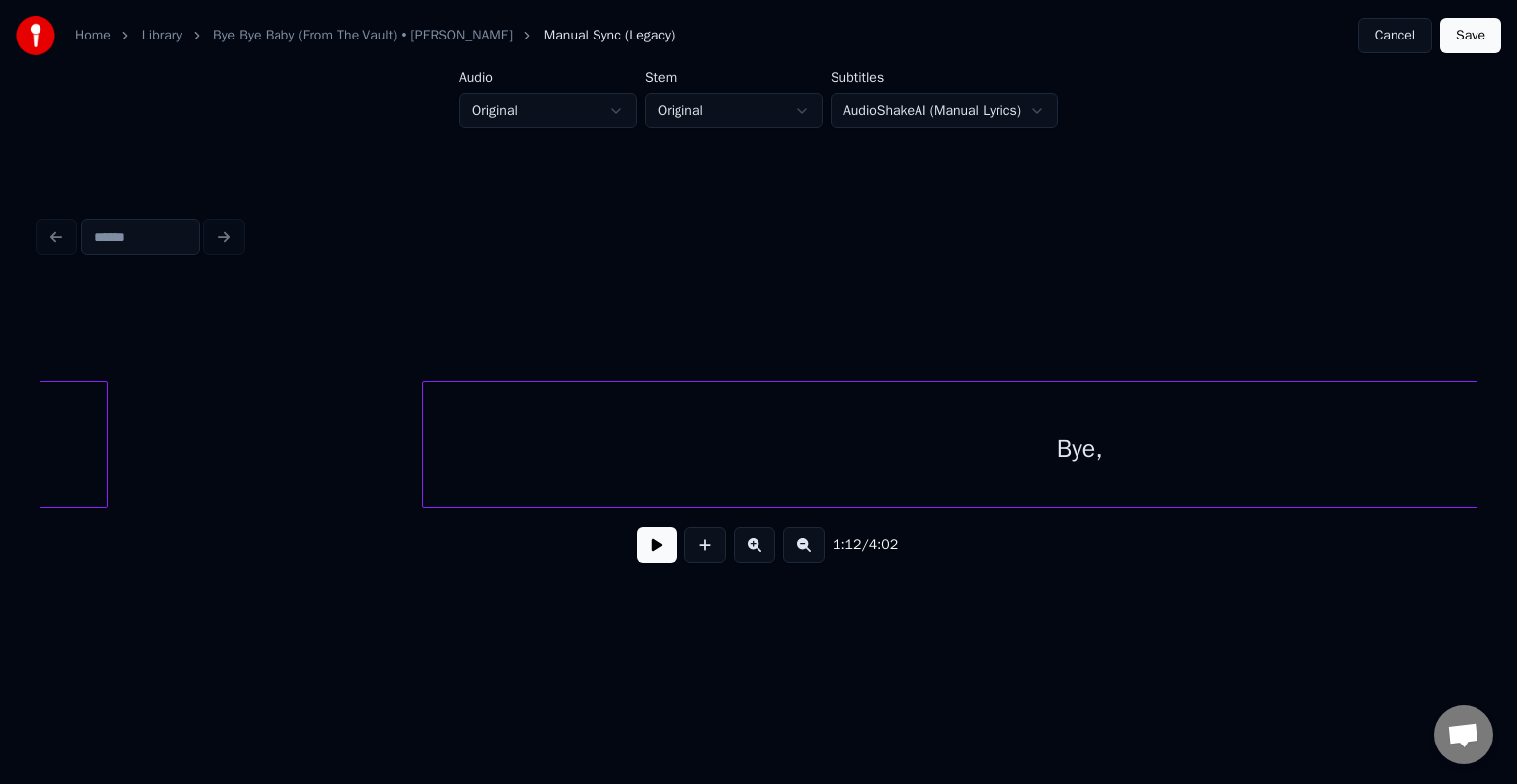 scroll, scrollTop: 0, scrollLeft: 21233, axis: horizontal 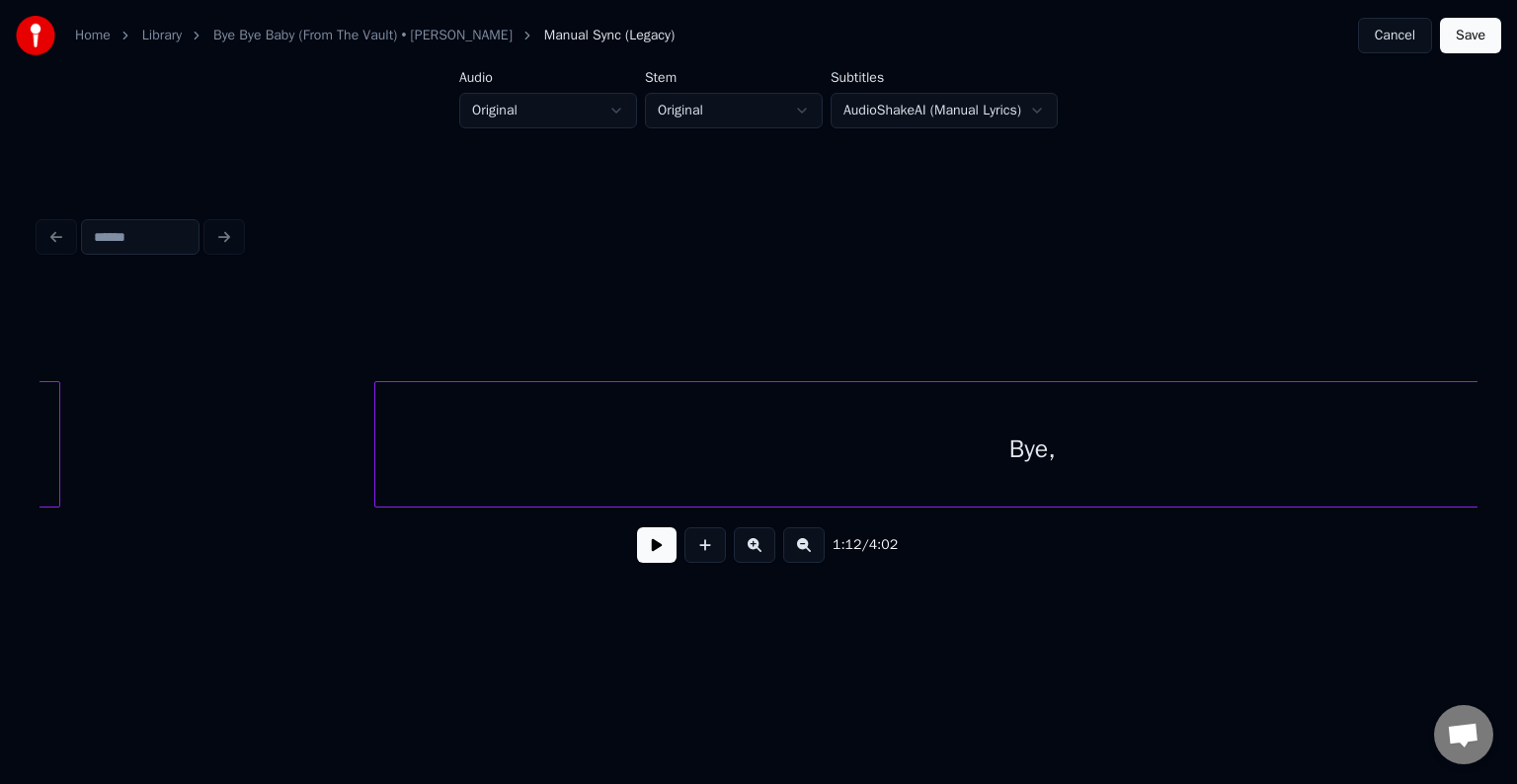 click on "Bye," at bounding box center (1032, 449) 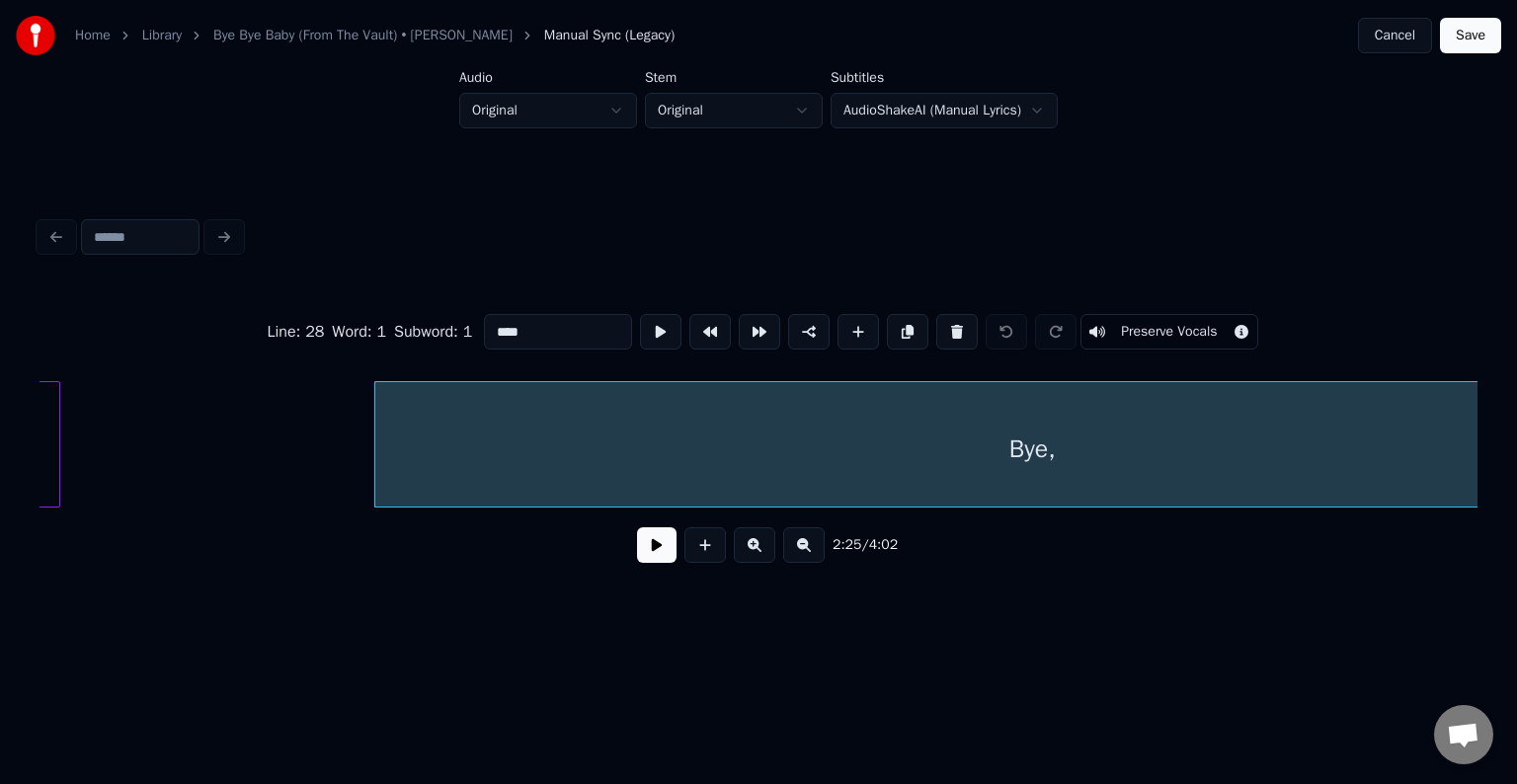 click at bounding box center (657, 545) 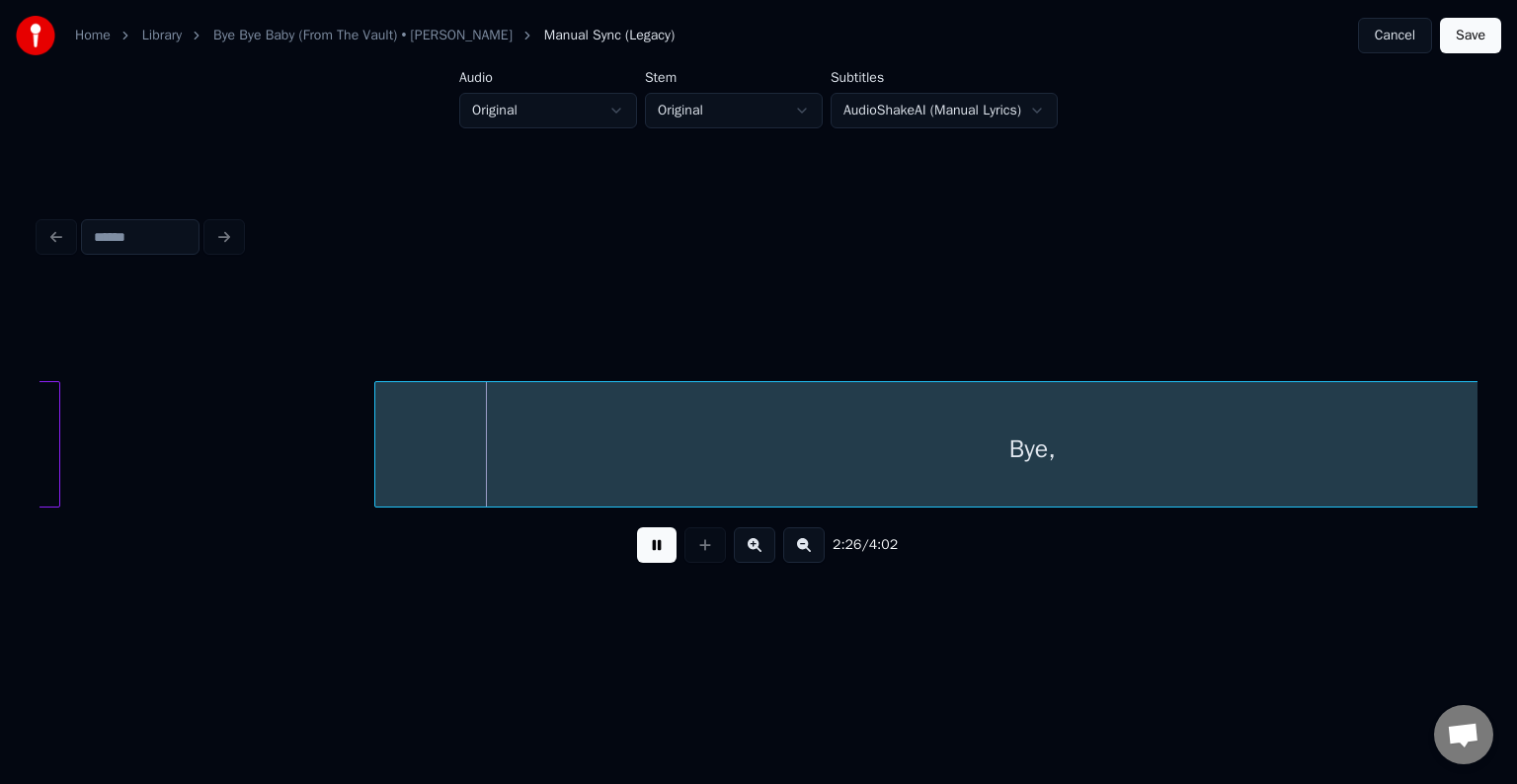 click on "me Bye," at bounding box center [-3252, 444] 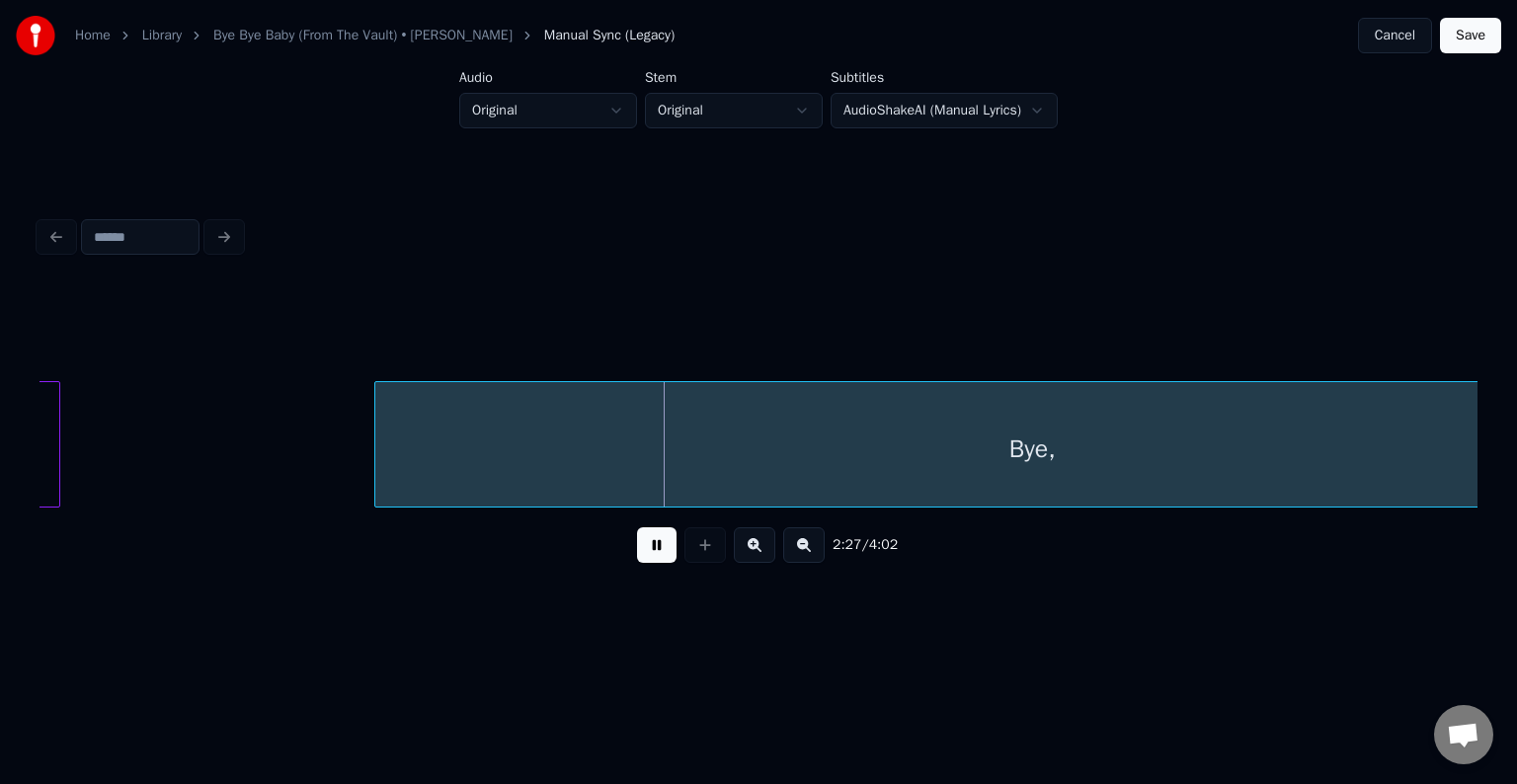 click at bounding box center (657, 545) 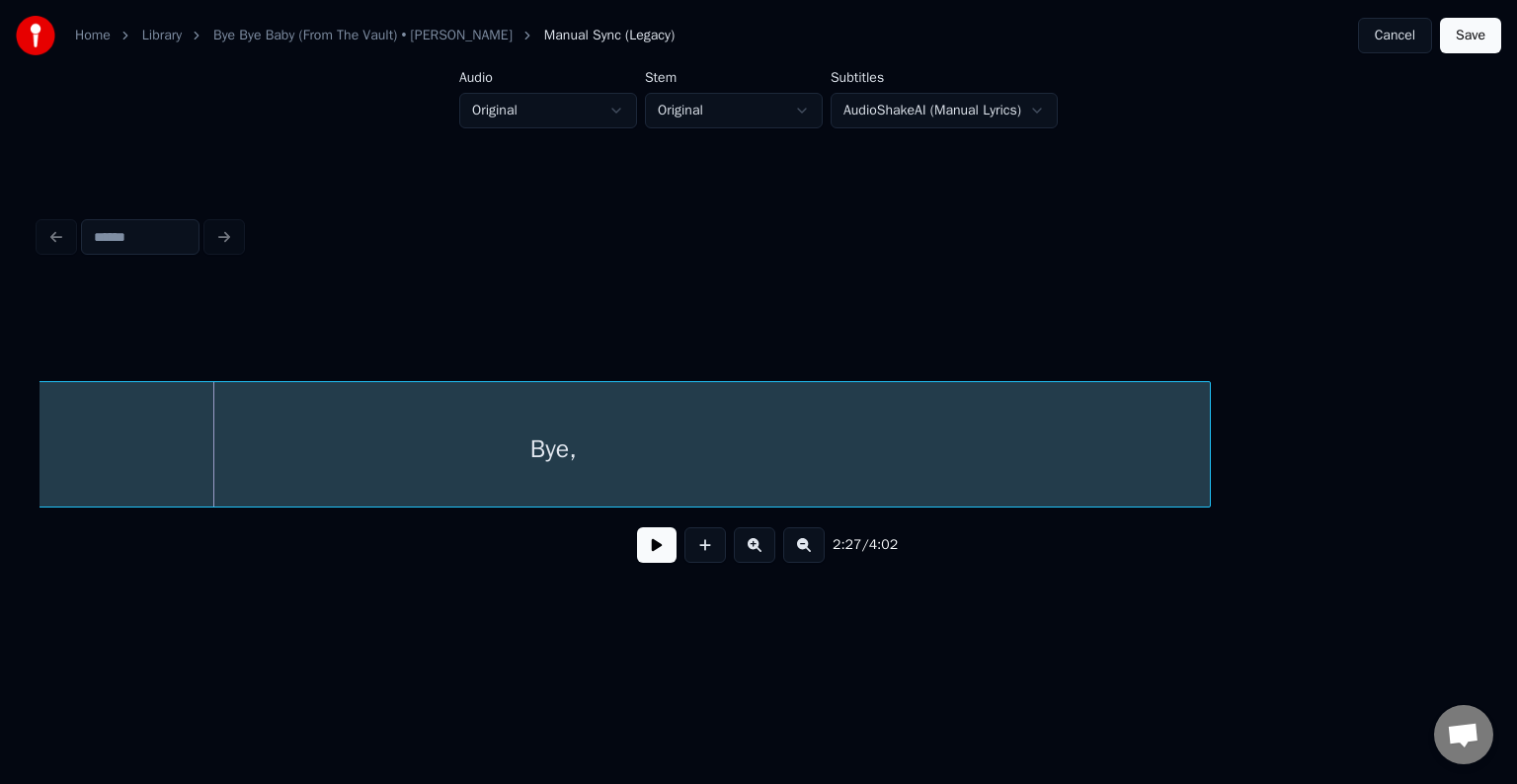 scroll, scrollTop: 0, scrollLeft: 21732, axis: horizontal 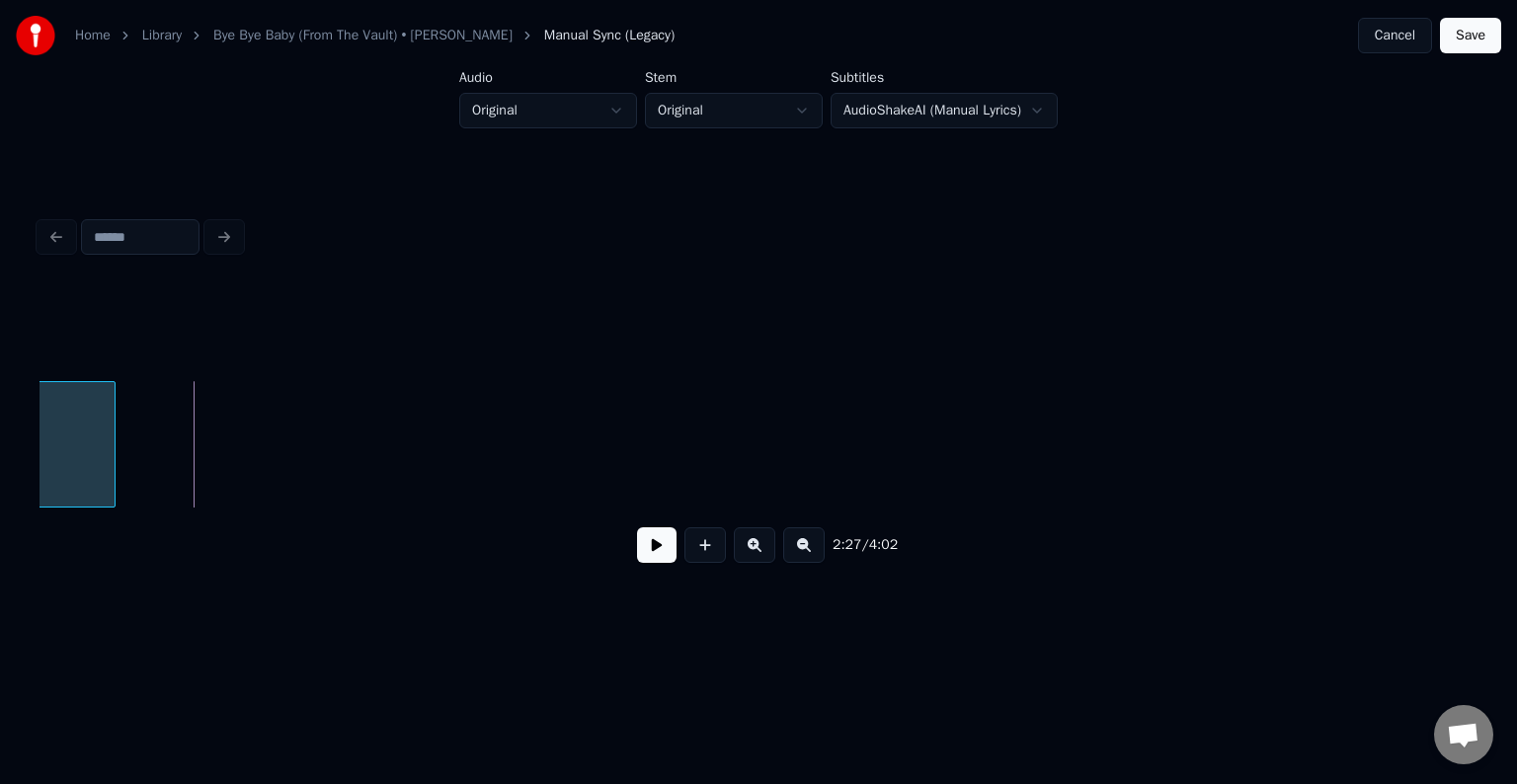 click at bounding box center (112, 444) 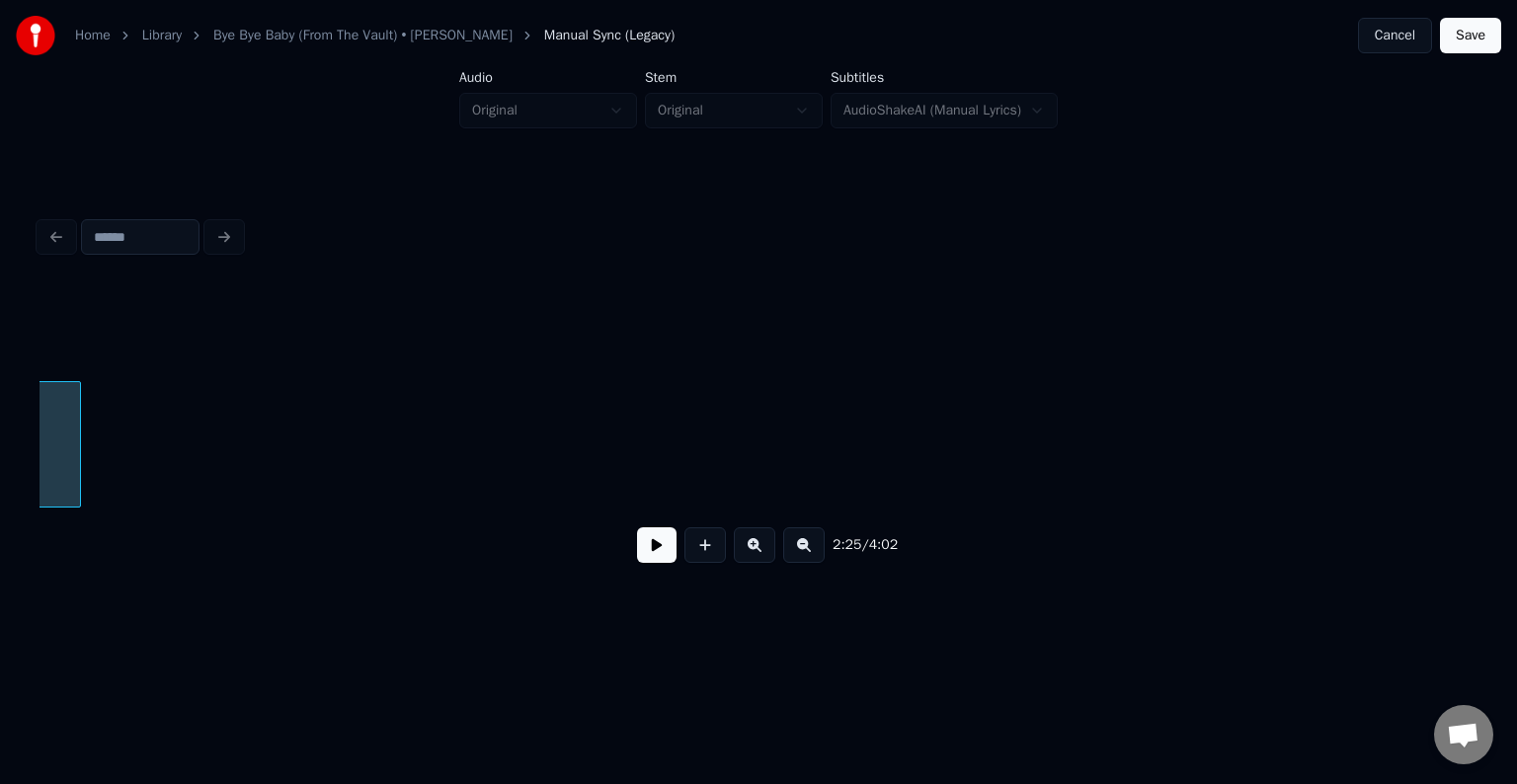 scroll, scrollTop: 0, scrollLeft: 21567, axis: horizontal 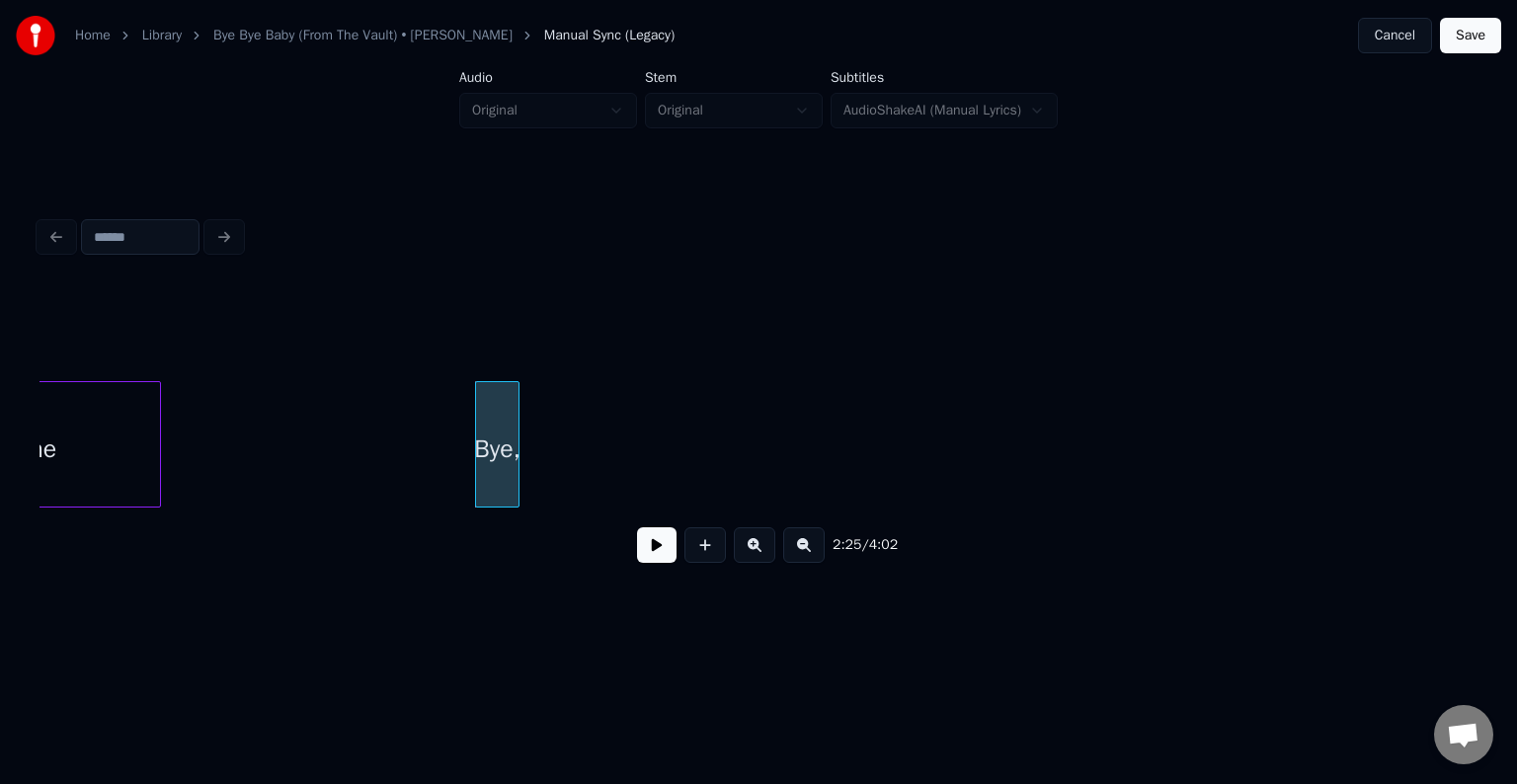 click at bounding box center [516, 444] 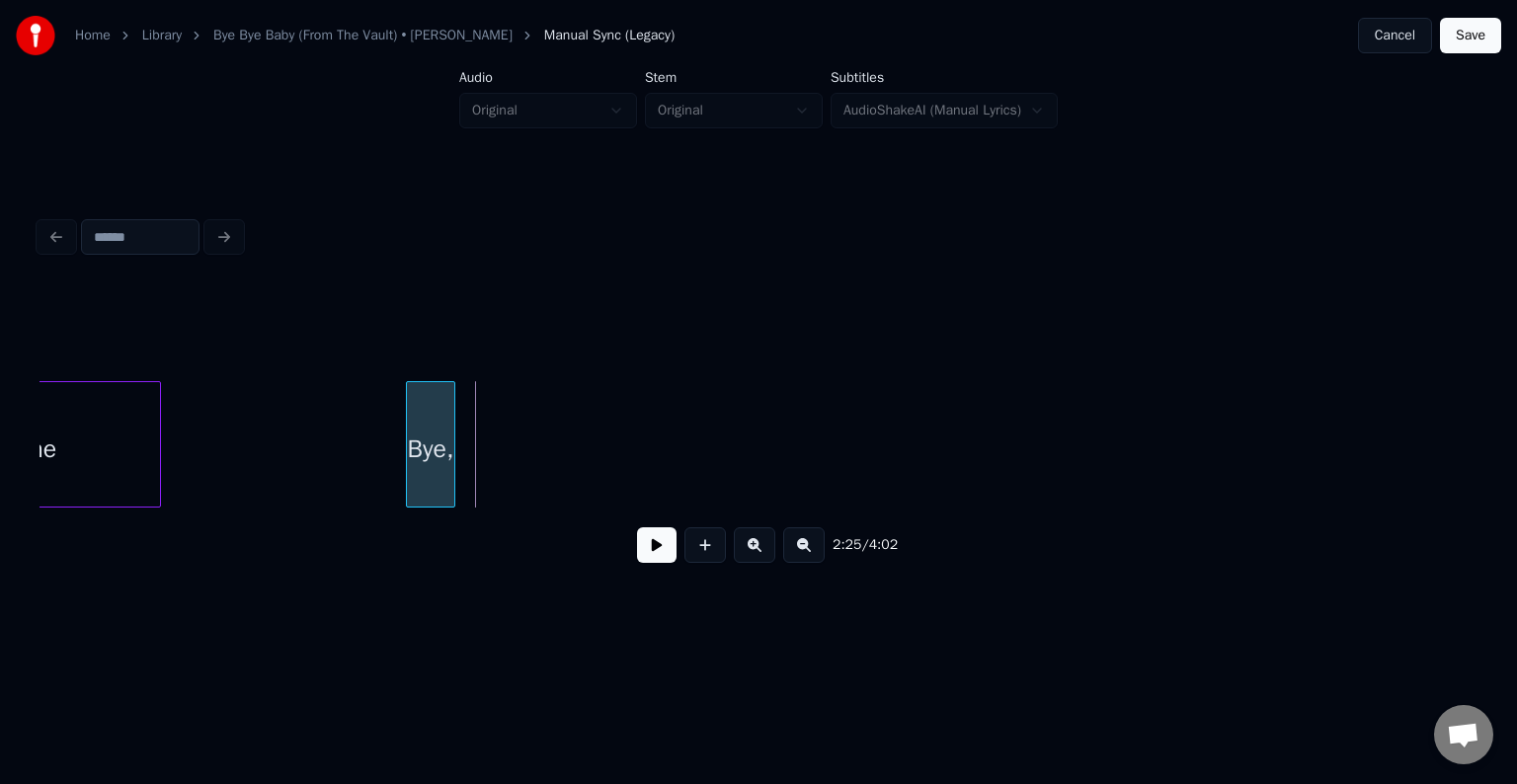 click on "Bye," at bounding box center [431, 449] 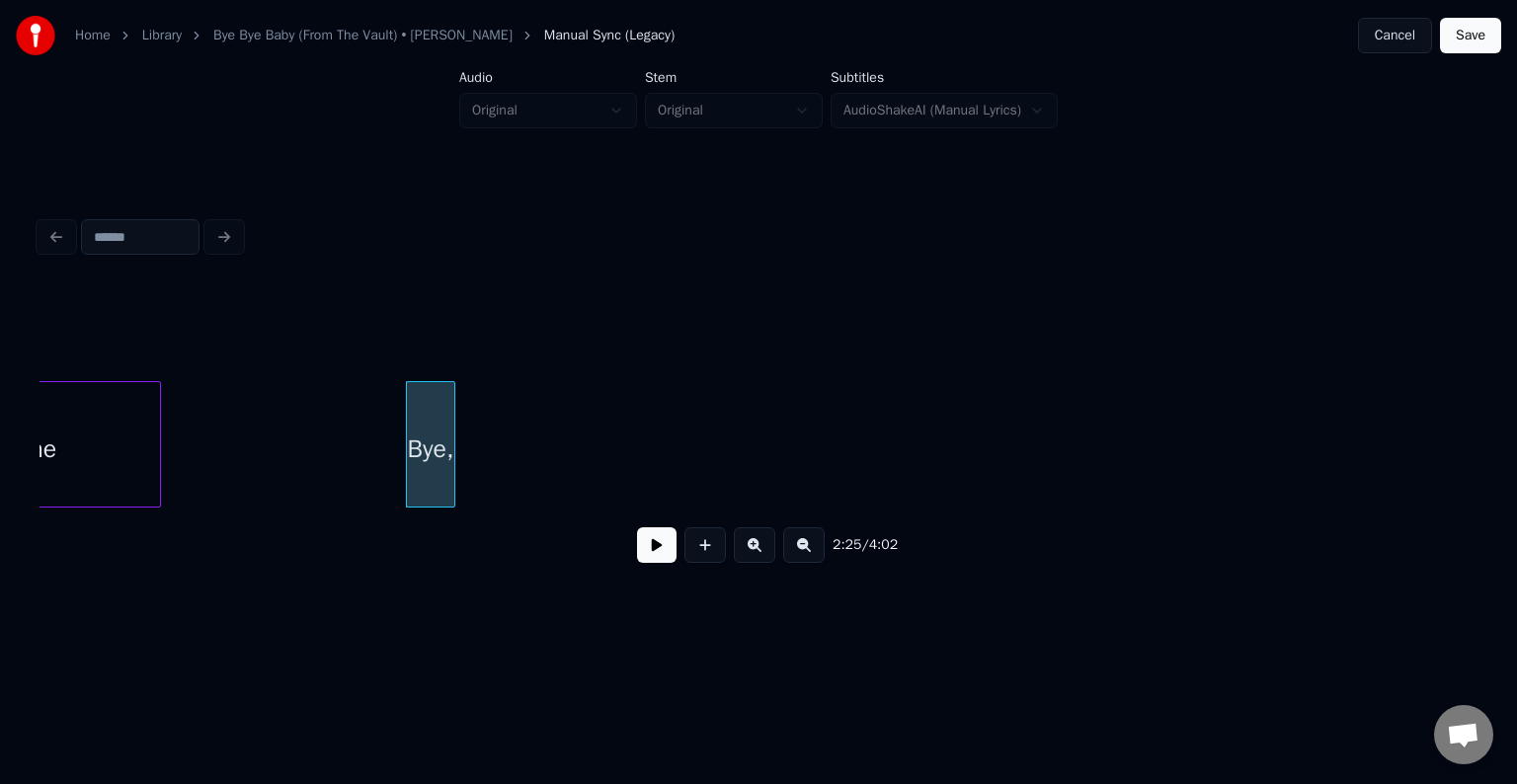click at bounding box center [657, 545] 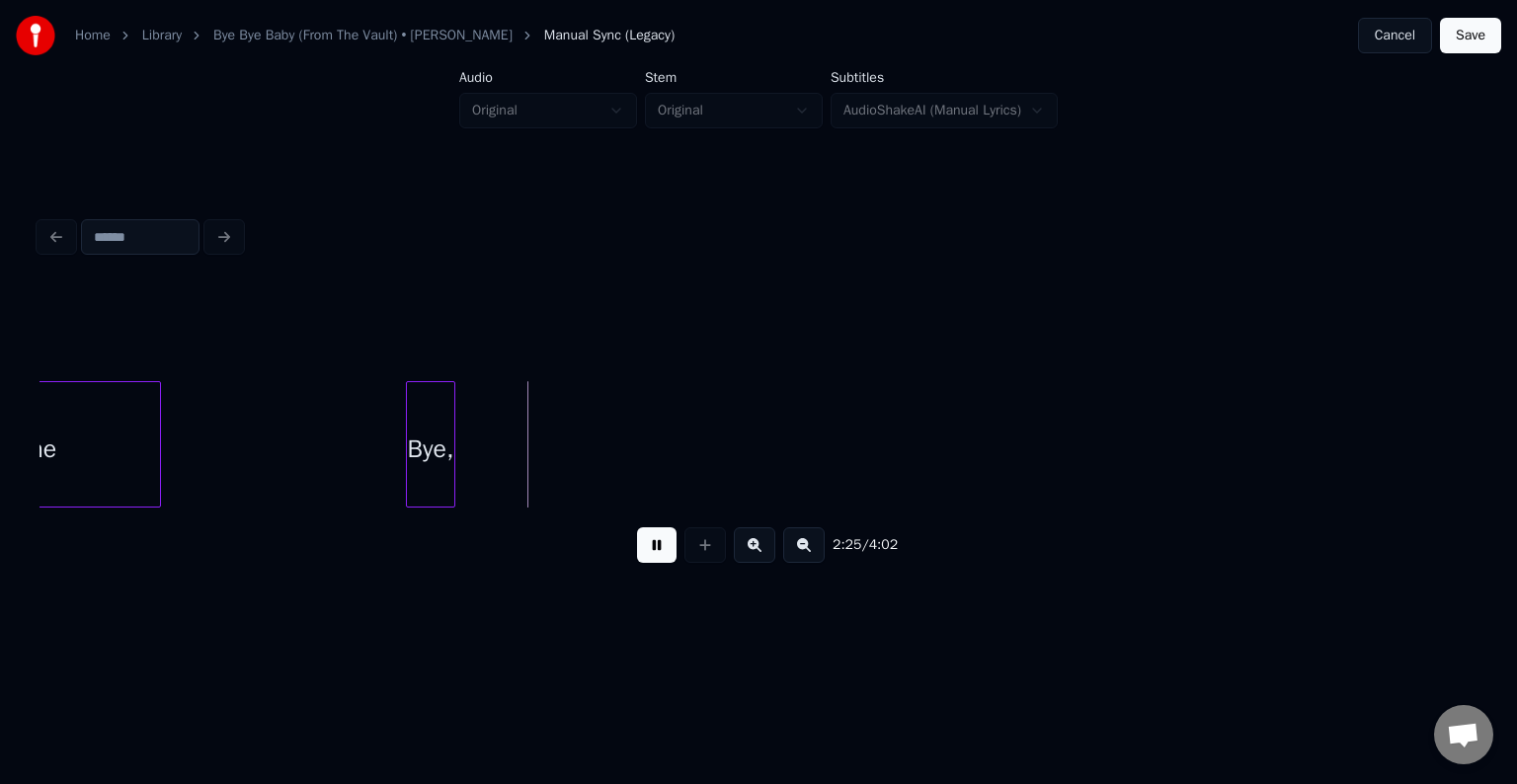 click at bounding box center (657, 545) 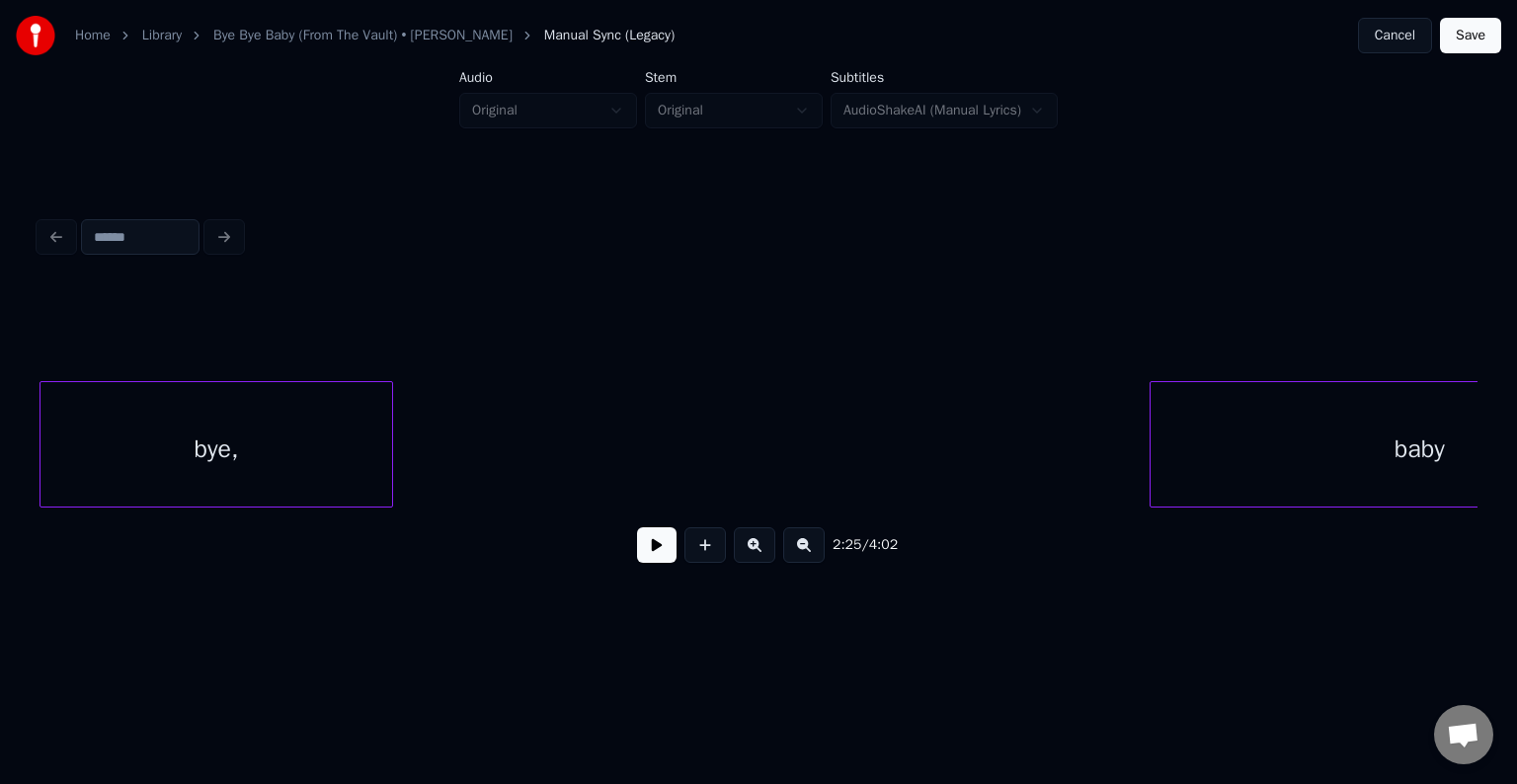 scroll, scrollTop: 0, scrollLeft: 22530, axis: horizontal 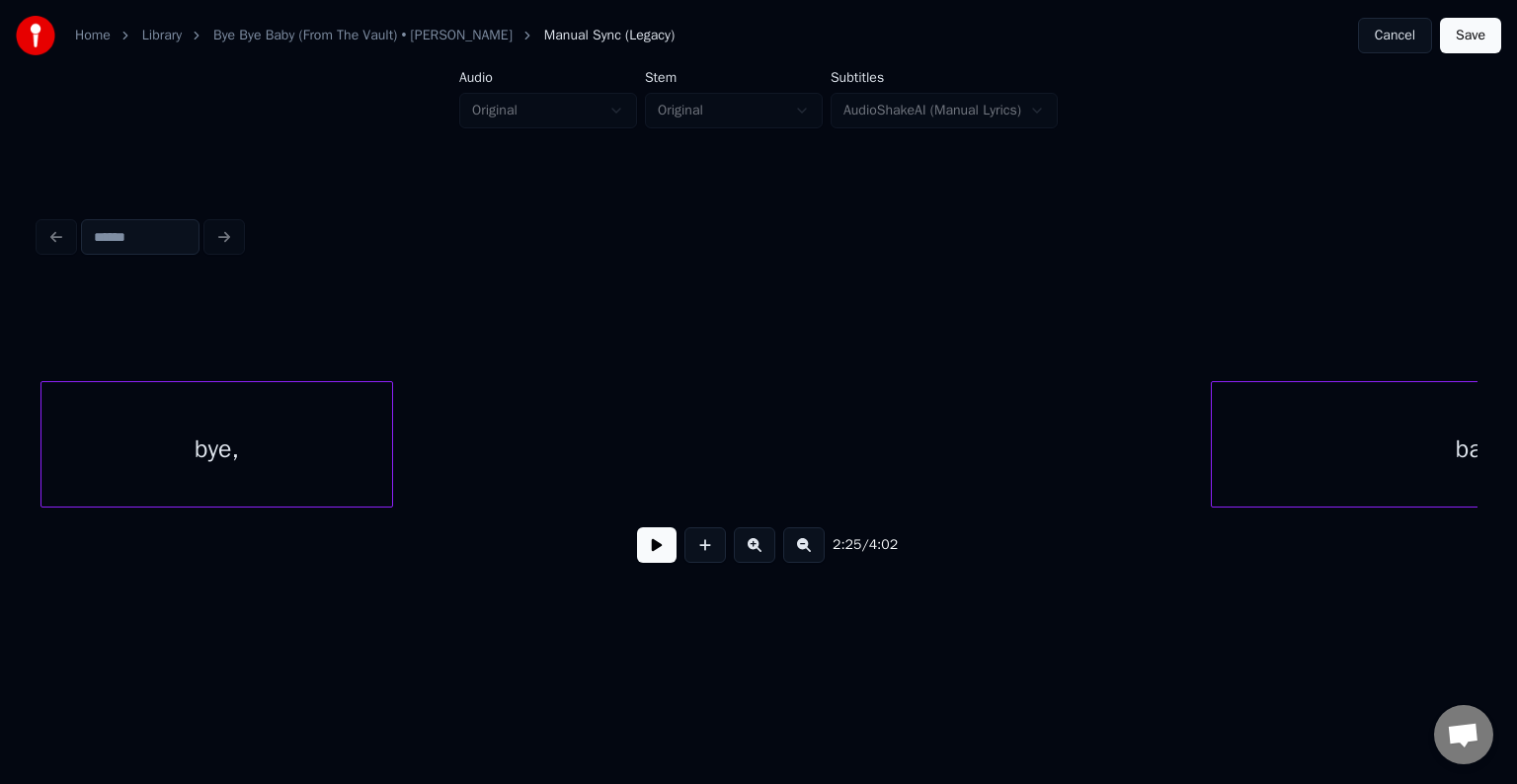 click on "Home Library Bye Bye Baby (From The Vault) • [PERSON_NAME] Manual Sync (Legacy) Cancel Save Audio Original Stem Original Subtitles AudioShakeAI (Manual Lyrics) 2:25  /  4:02" at bounding box center [758, 315] 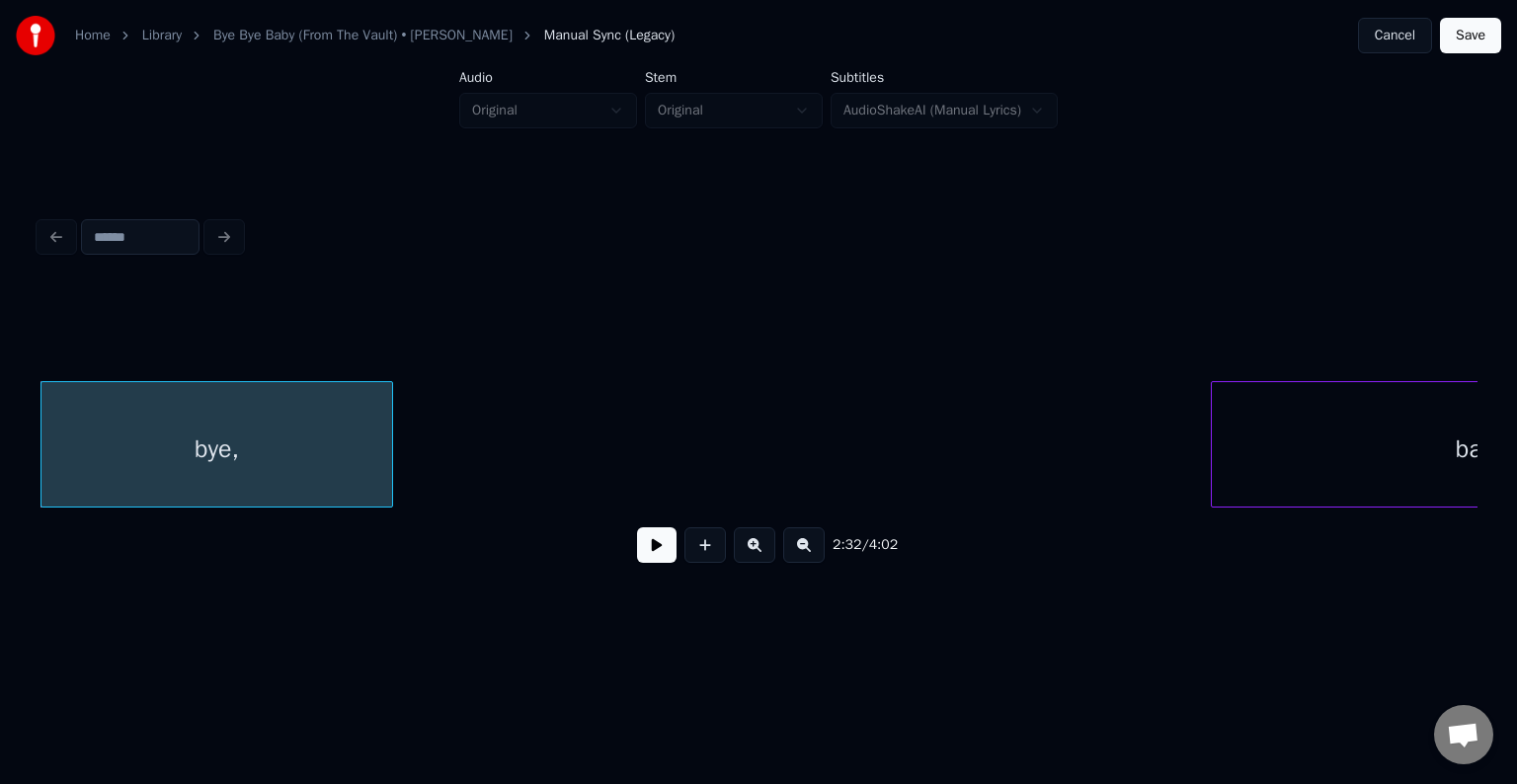 click on "bye," at bounding box center (216, 449) 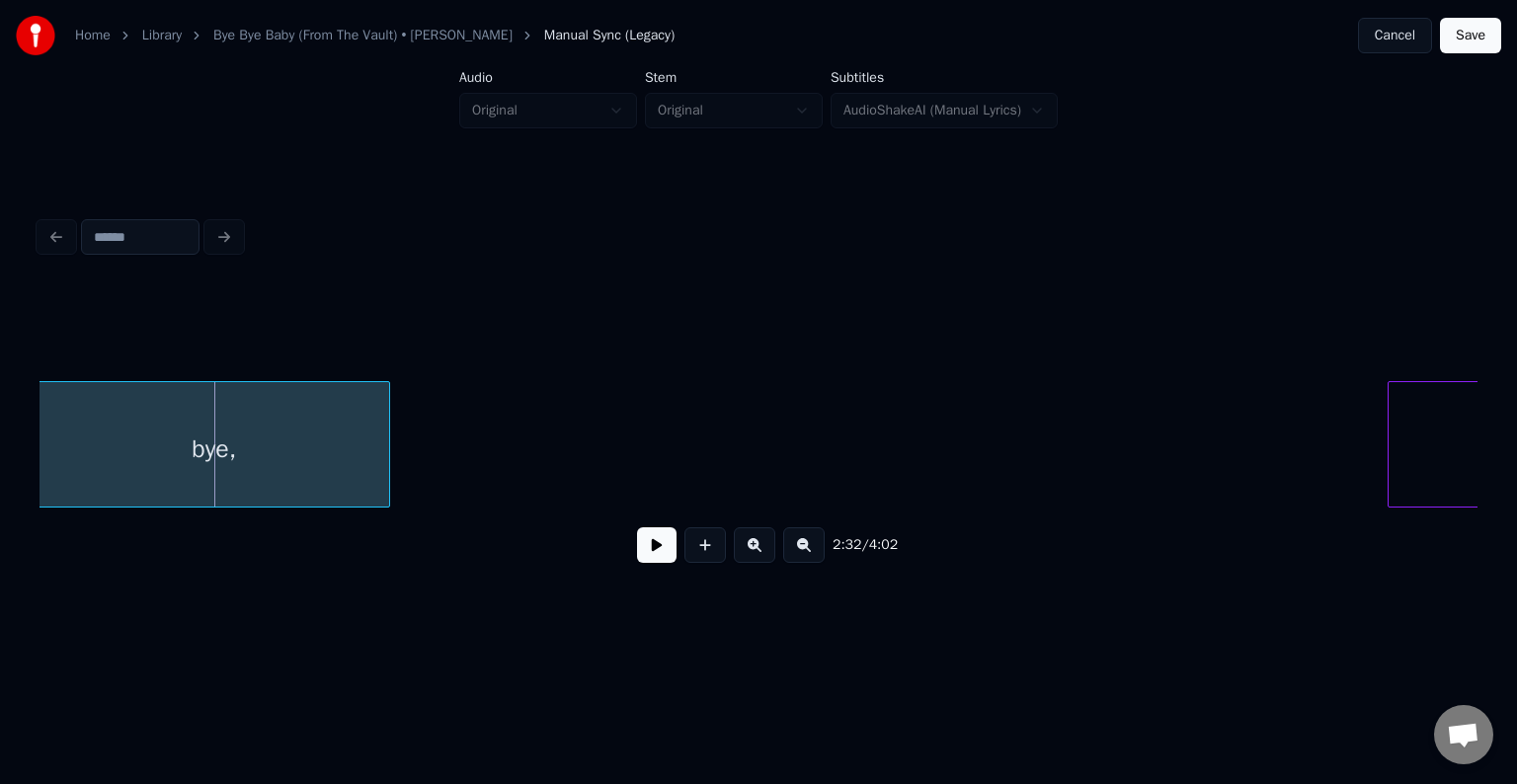 scroll, scrollTop: 0, scrollLeft: 22270, axis: horizontal 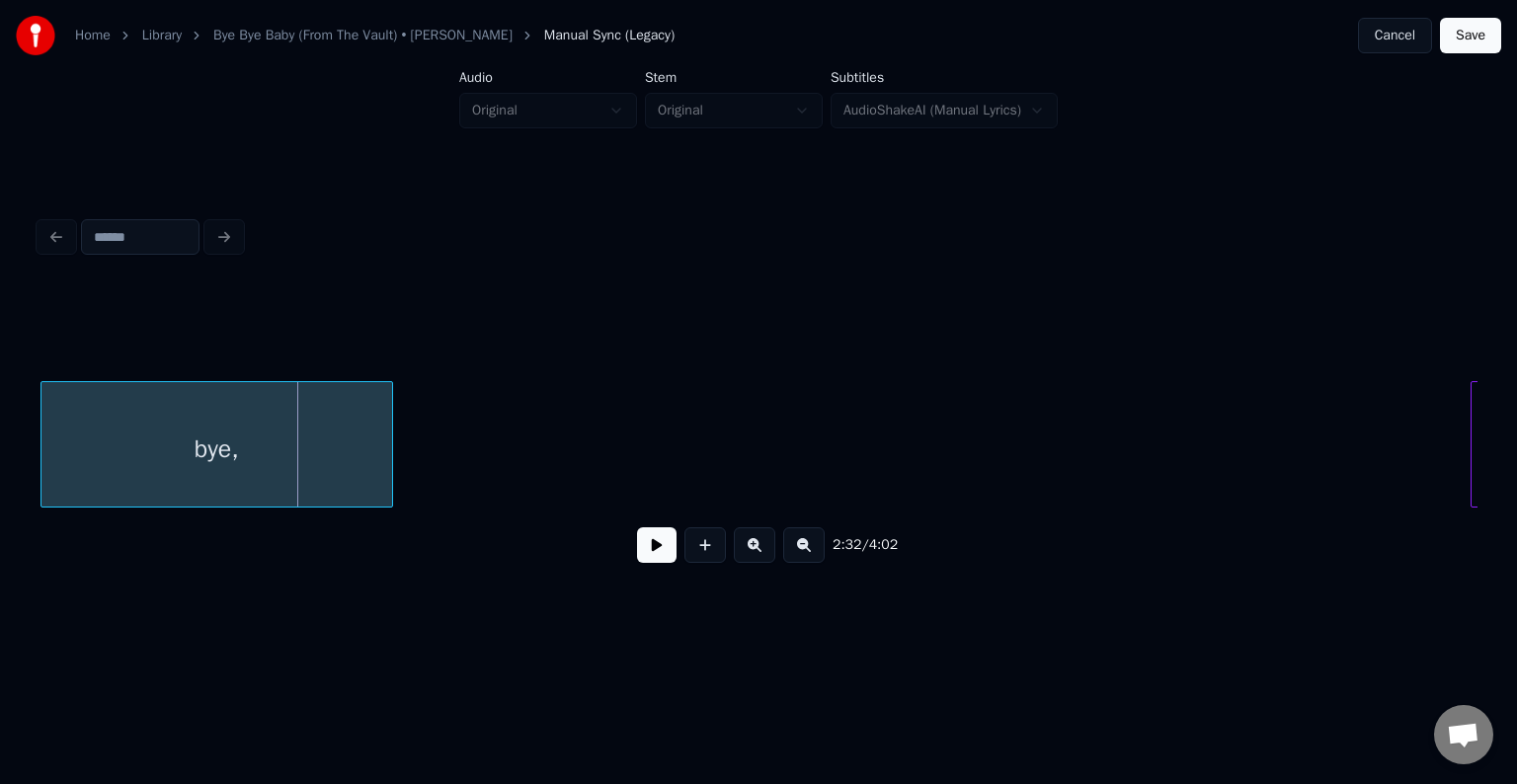 click on "Home Library Bye Bye Baby (From The Vault) • [PERSON_NAME] Manual Sync (Legacy) Cancel Save Audio Original Stem Original Subtitles AudioShakeAI (Manual Lyrics) 2:32  /  4:02" at bounding box center (758, 315) 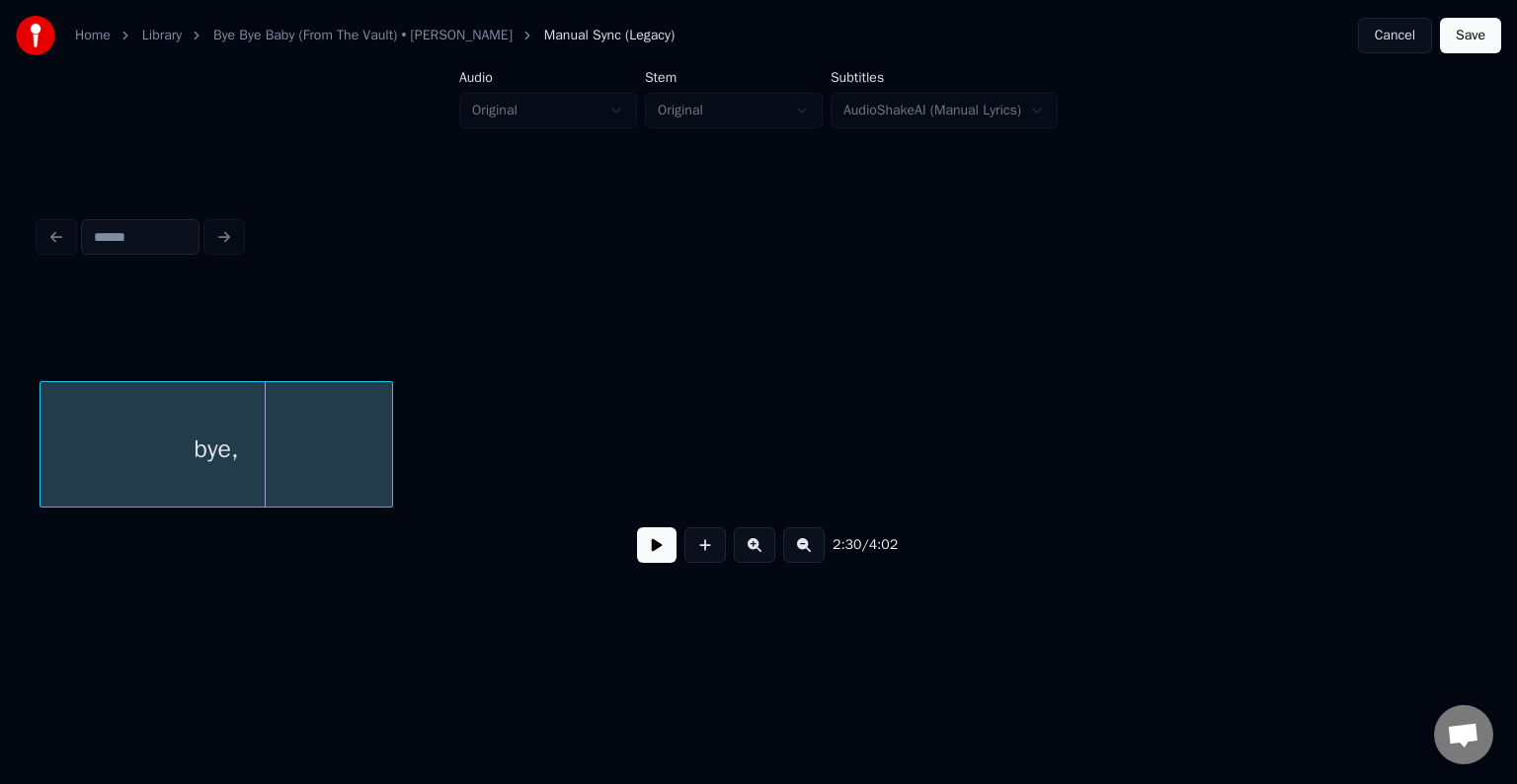 scroll, scrollTop: 0, scrollLeft: 21989, axis: horizontal 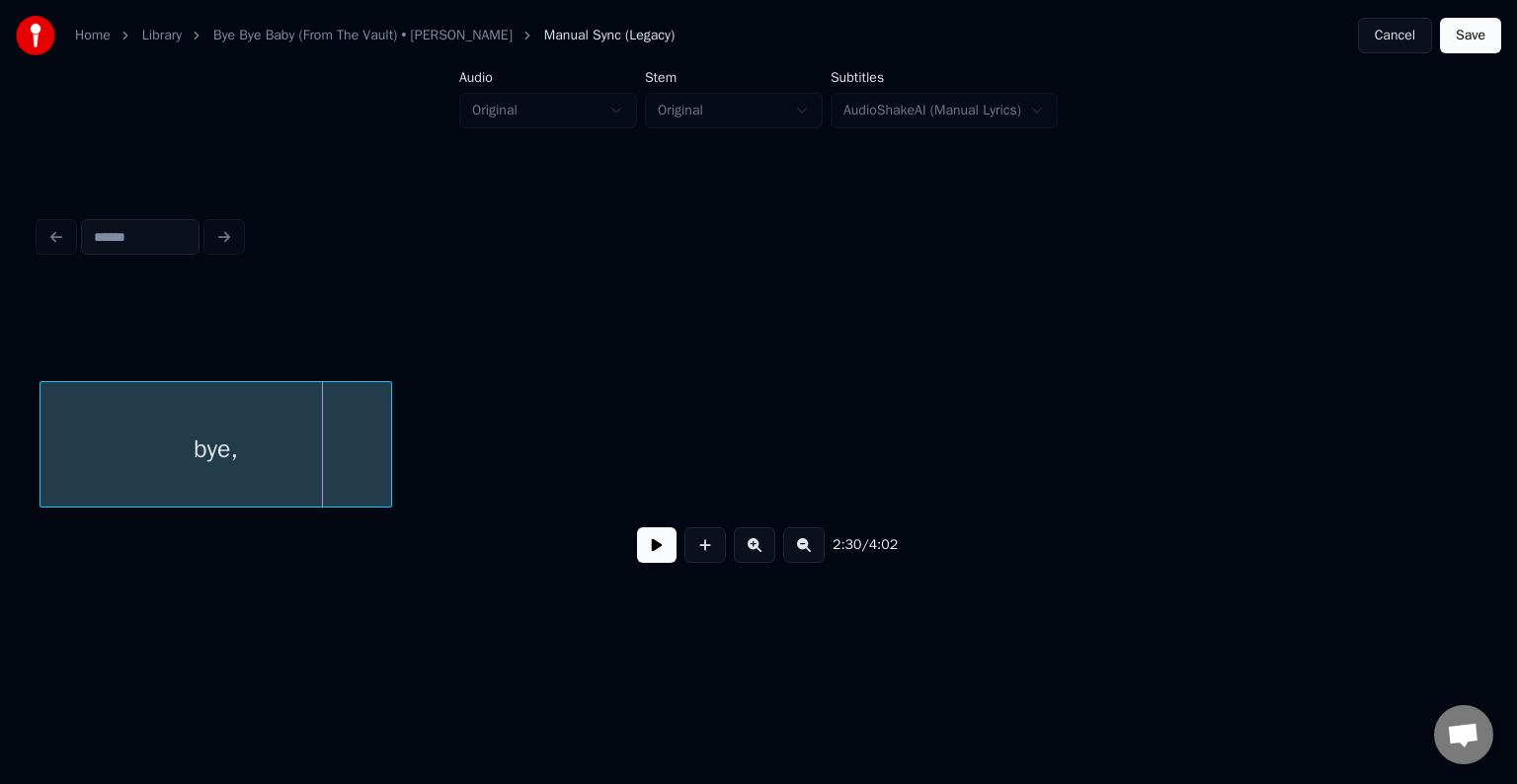 click on "Home Library Bye Bye Baby (From The Vault) • [PERSON_NAME] Manual Sync (Legacy) Cancel Save Audio Original Stem Original Subtitles AudioShakeAI (Manual Lyrics) 2:30  /  4:02" at bounding box center [758, 315] 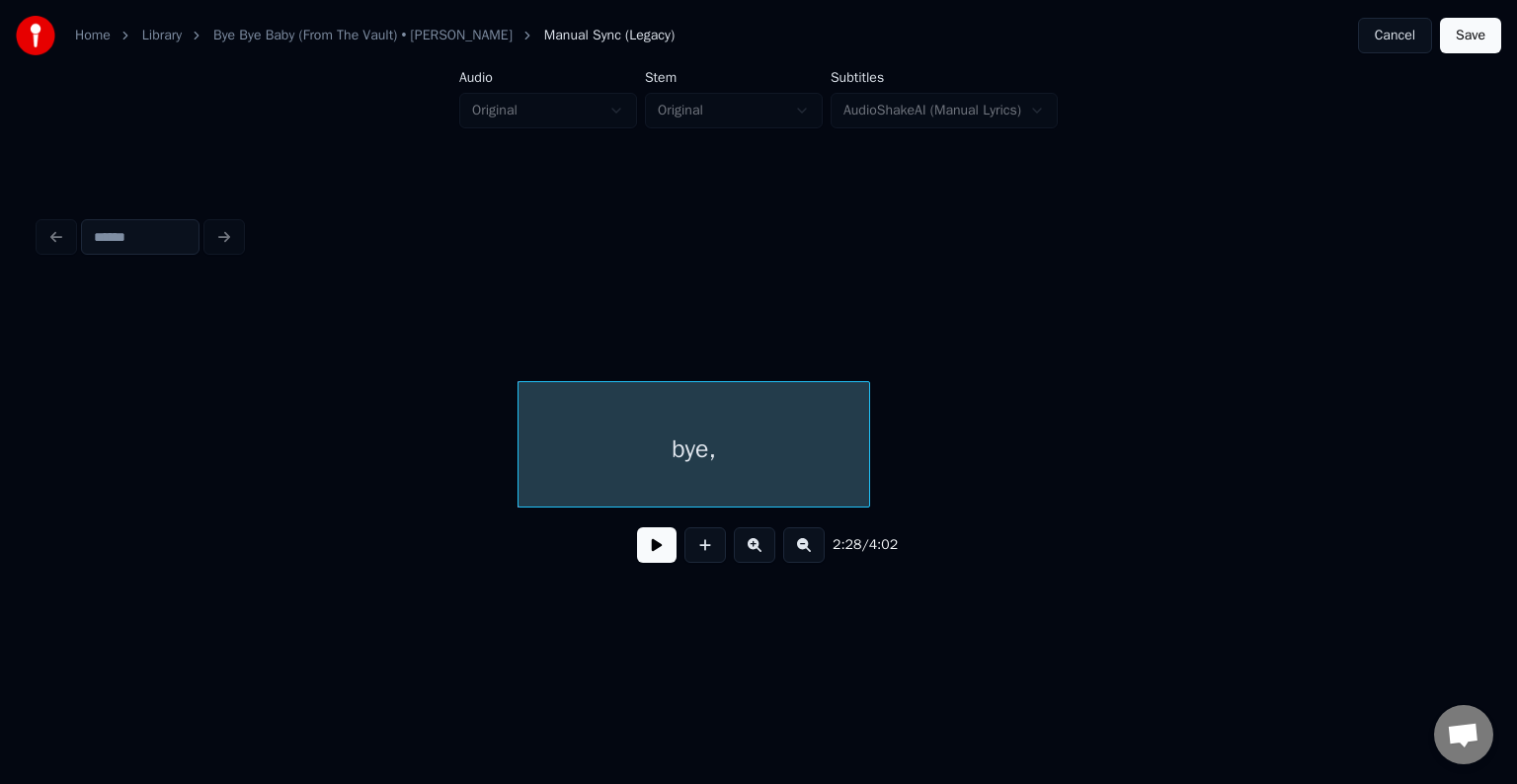 scroll, scrollTop: 0, scrollLeft: 21475, axis: horizontal 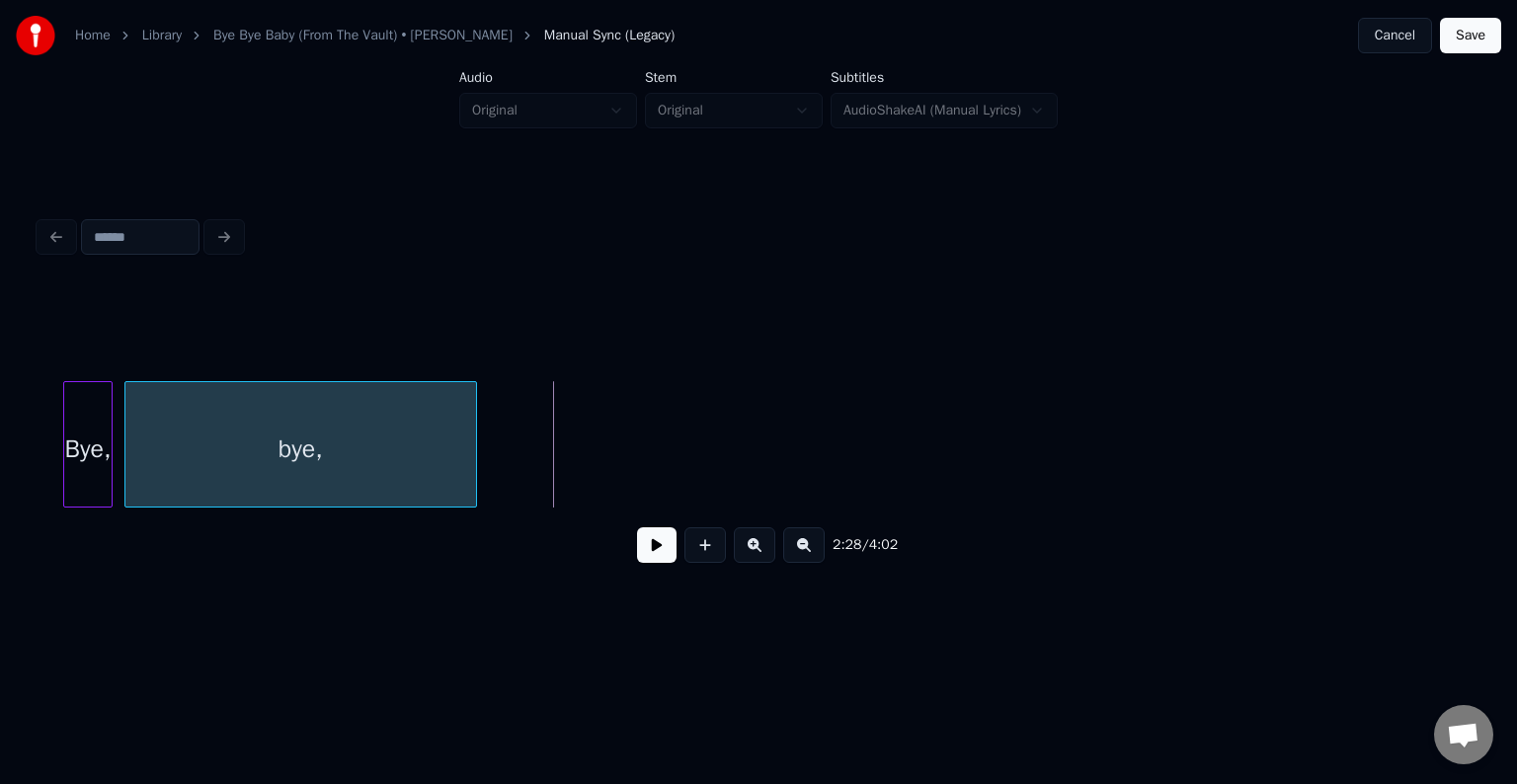 click on "bye," at bounding box center [300, 449] 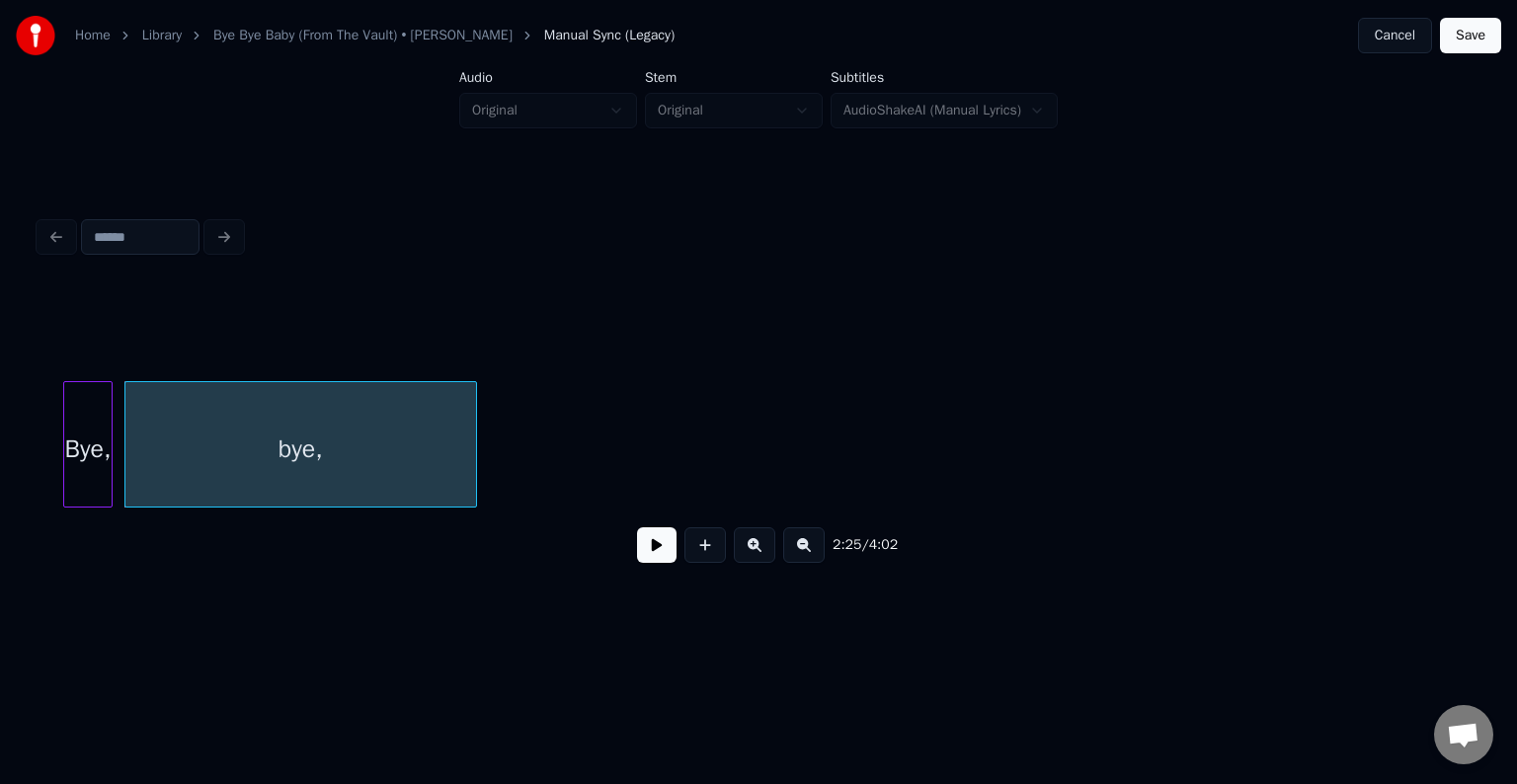 click at bounding box center (657, 545) 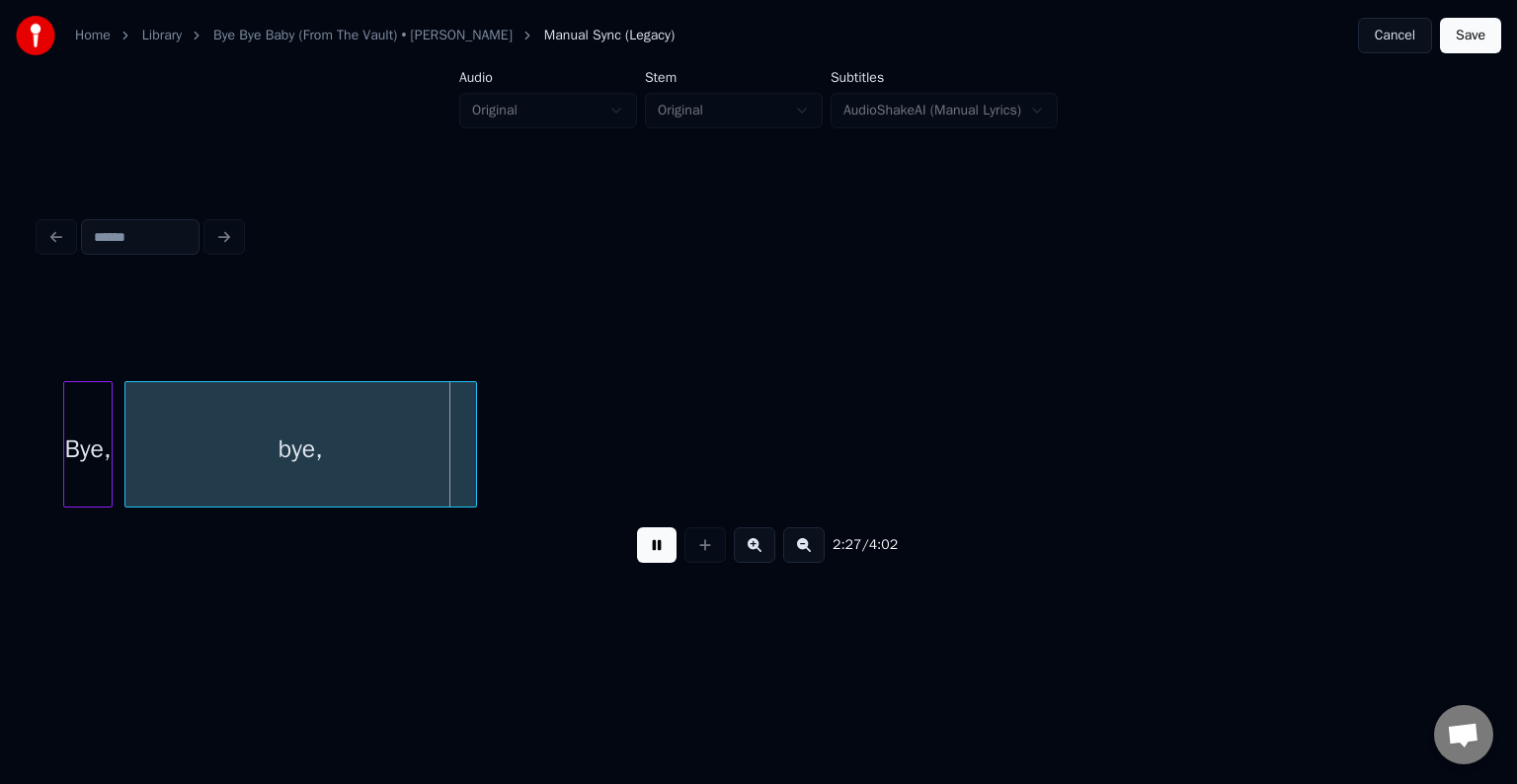 click at bounding box center (657, 545) 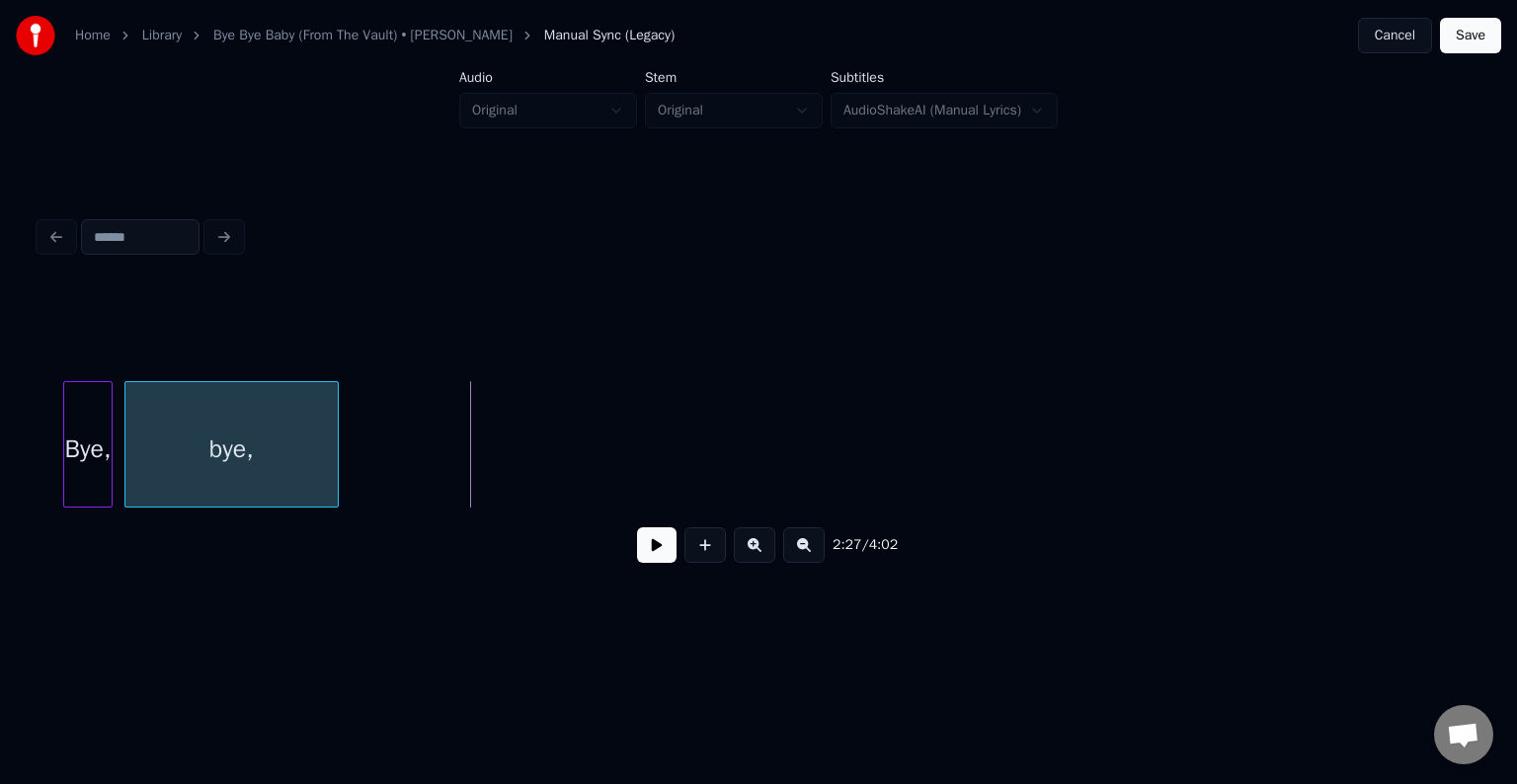 click at bounding box center [335, 444] 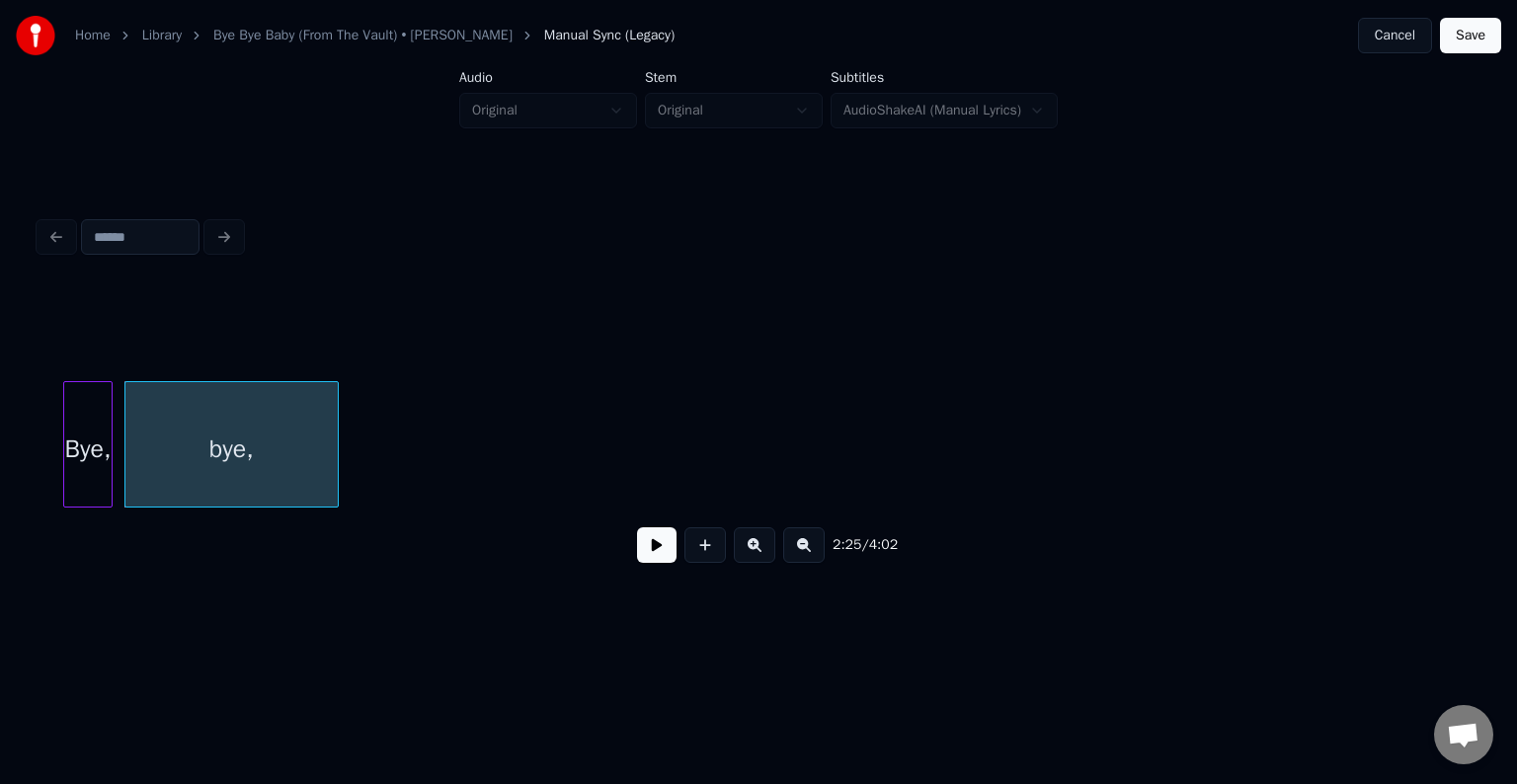 click on "2:25  /  4:02" at bounding box center [758, 545] 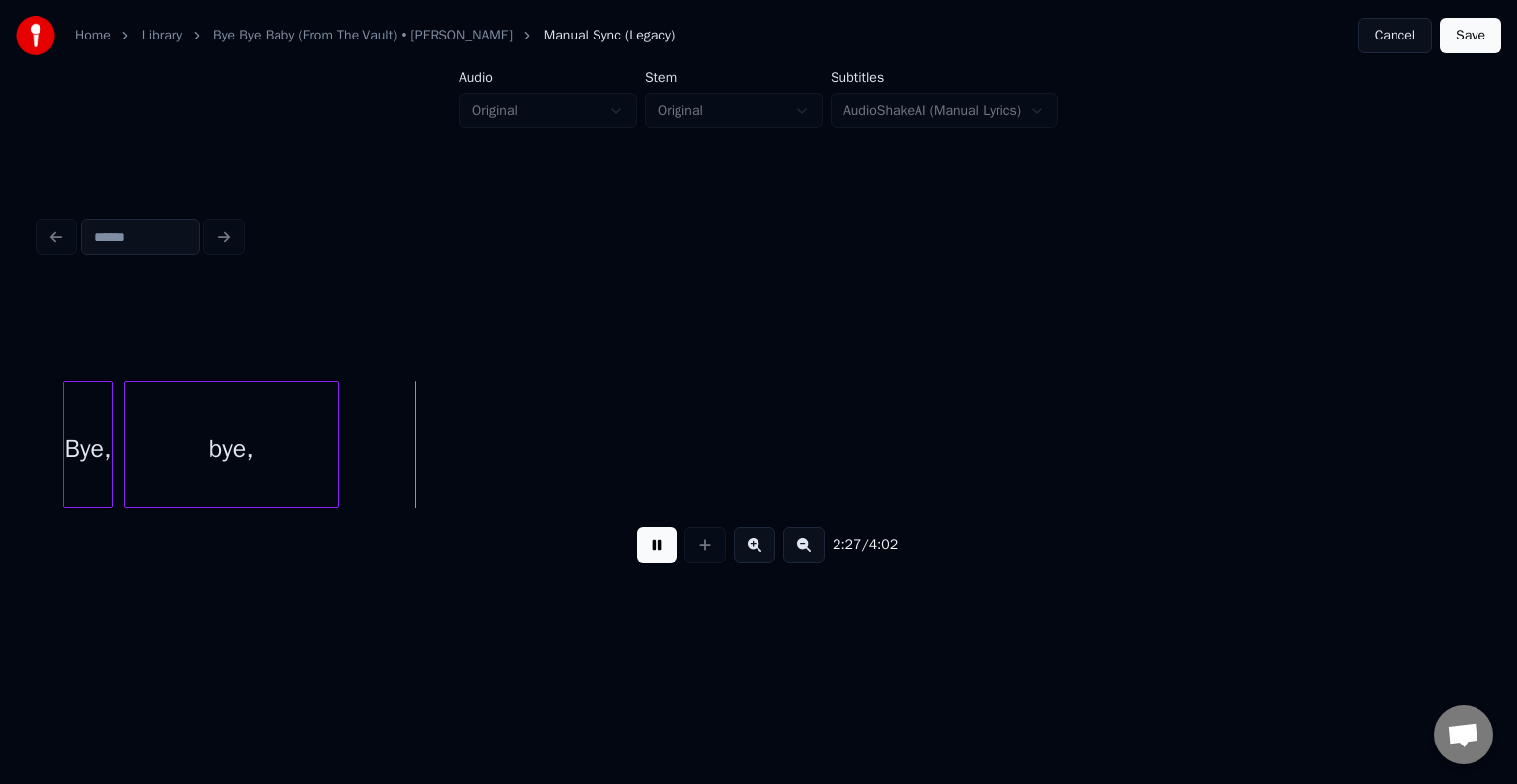 click at bounding box center [657, 545] 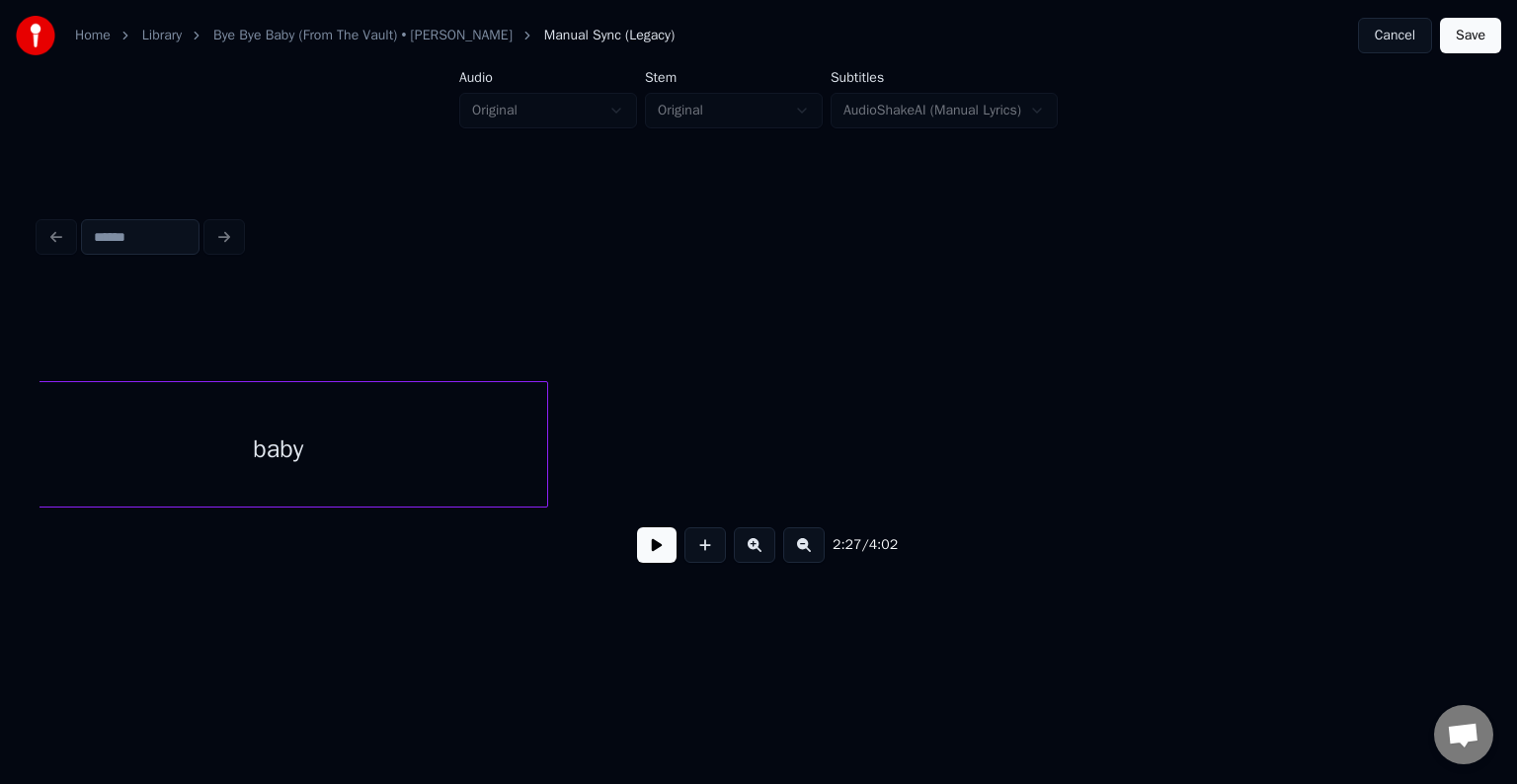 scroll, scrollTop: 0, scrollLeft: 22357, axis: horizontal 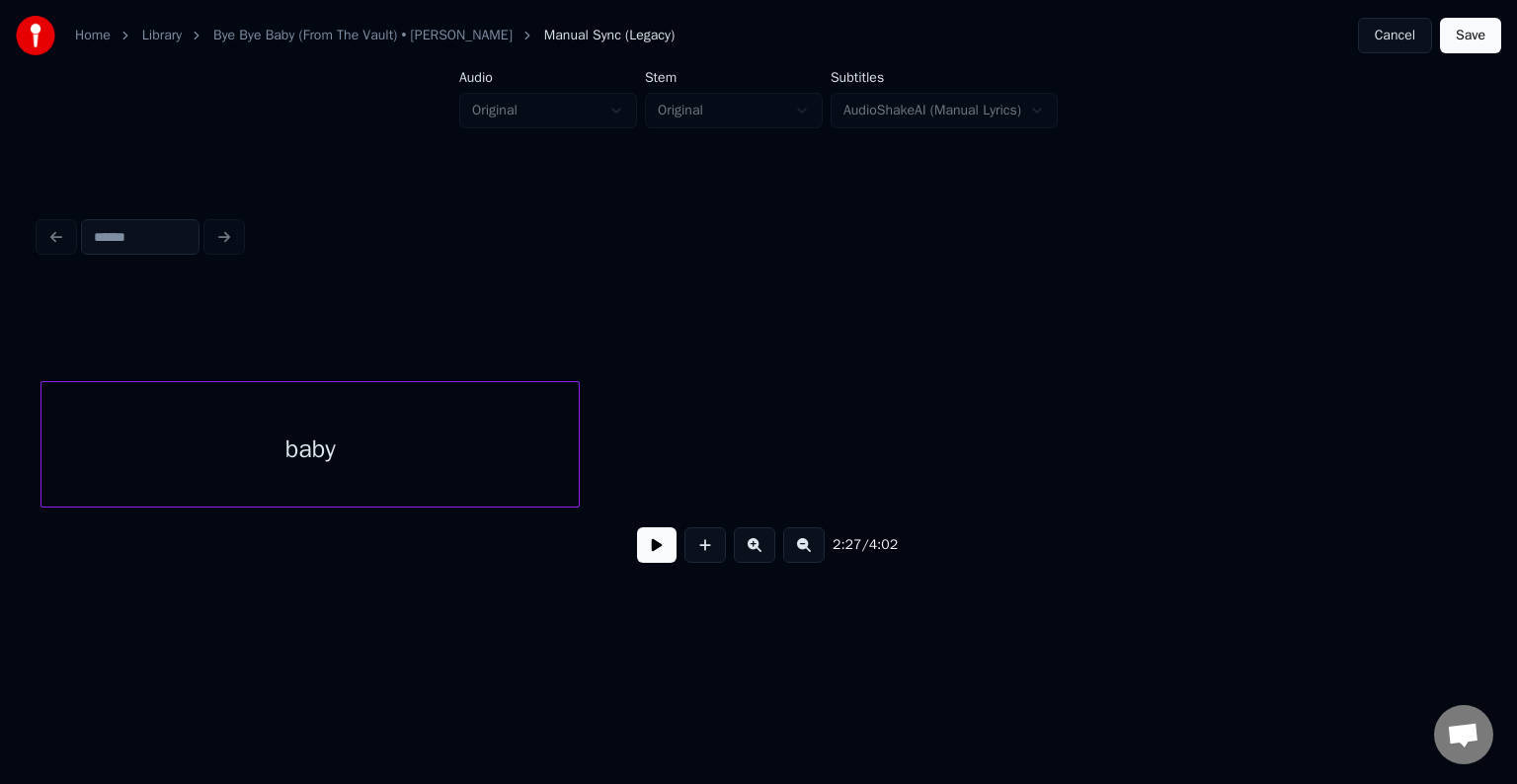 click on "Home Library Bye Bye Baby (From The Vault) • [PERSON_NAME] Manual Sync (Legacy) Cancel Save Audio Original Stem Original Subtitles AudioShakeAI (Manual Lyrics) 2:27  /  4:02" at bounding box center (758, 315) 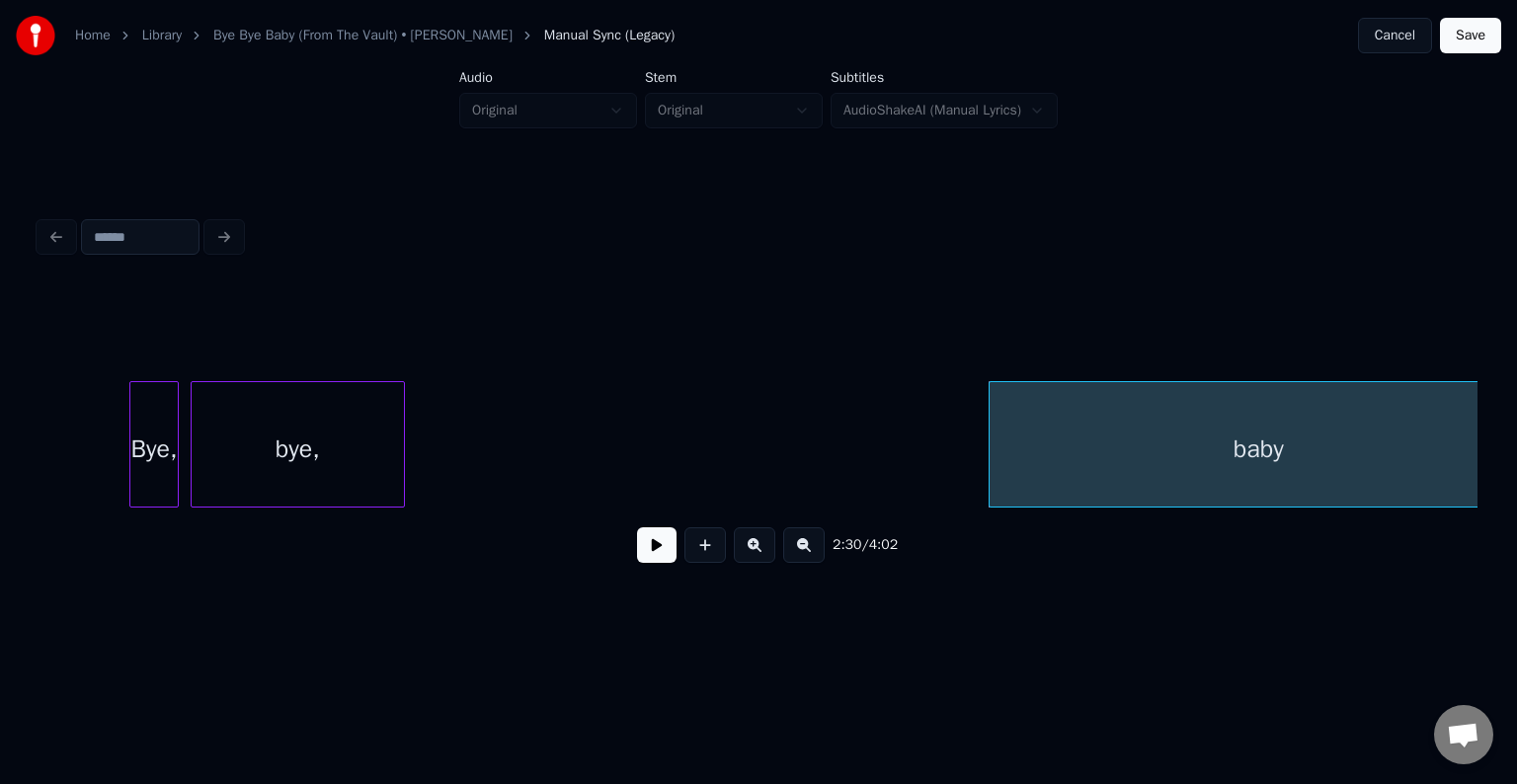 scroll, scrollTop: 0, scrollLeft: 21451, axis: horizontal 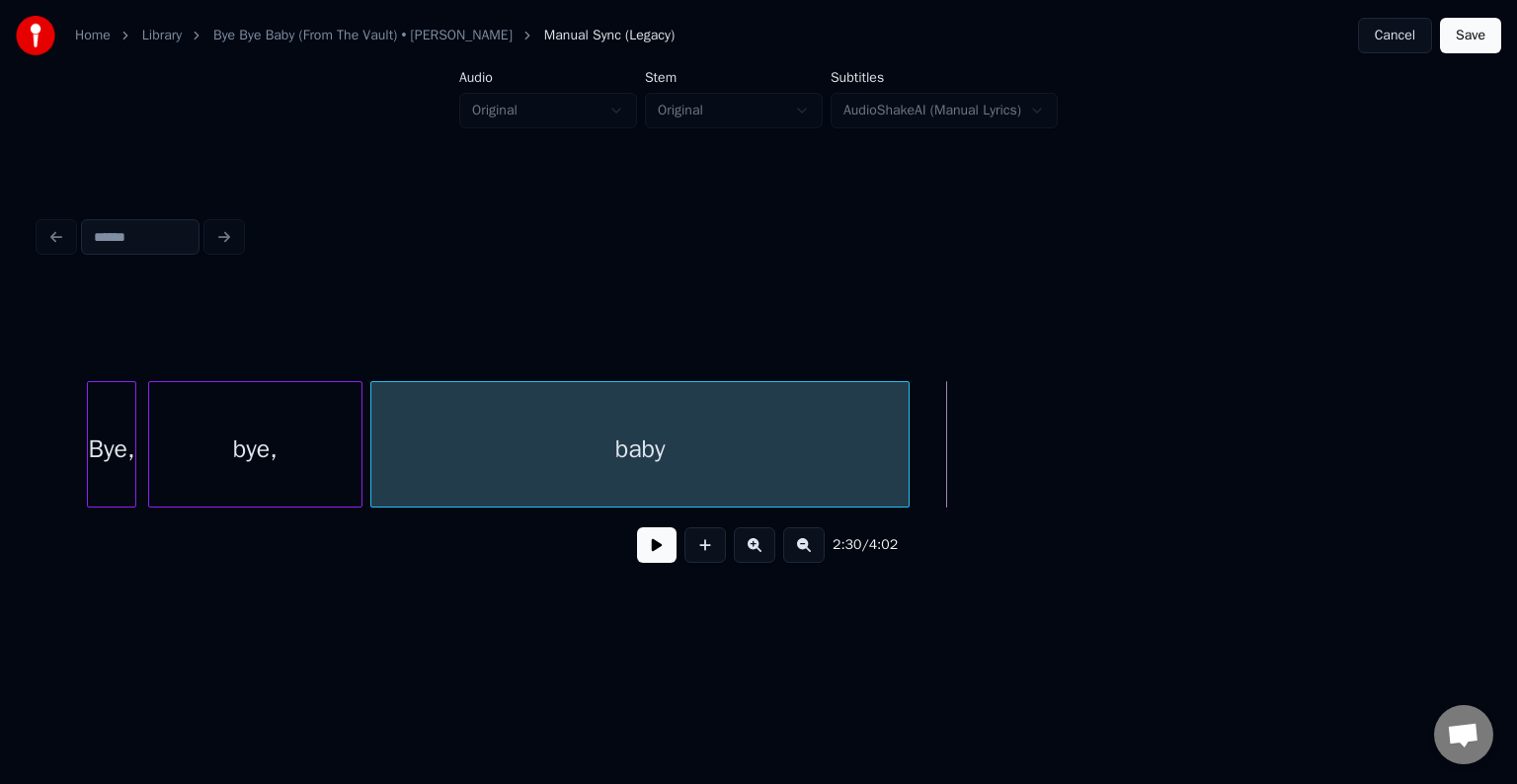 click on "baby" at bounding box center (640, 449) 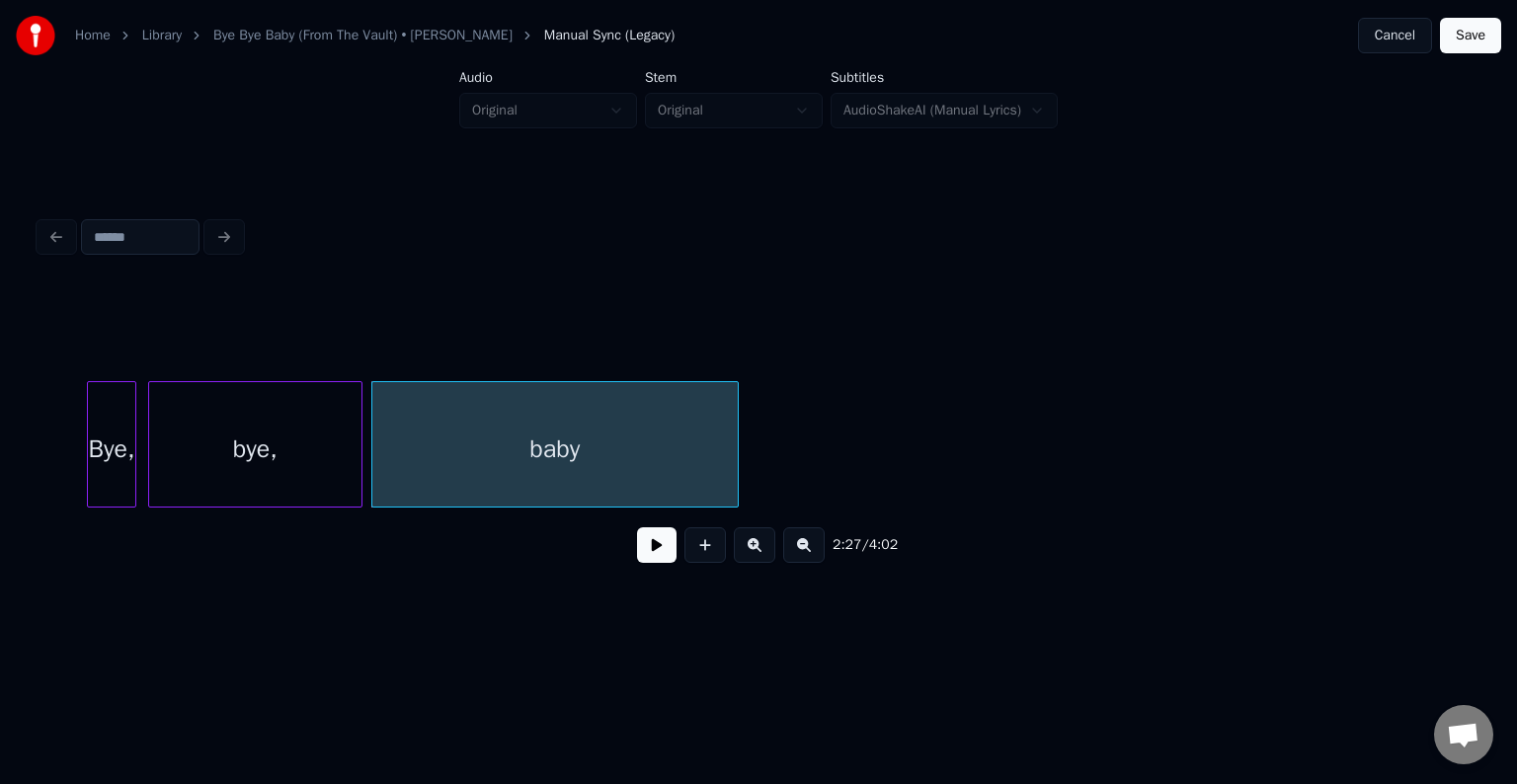 click at bounding box center (735, 444) 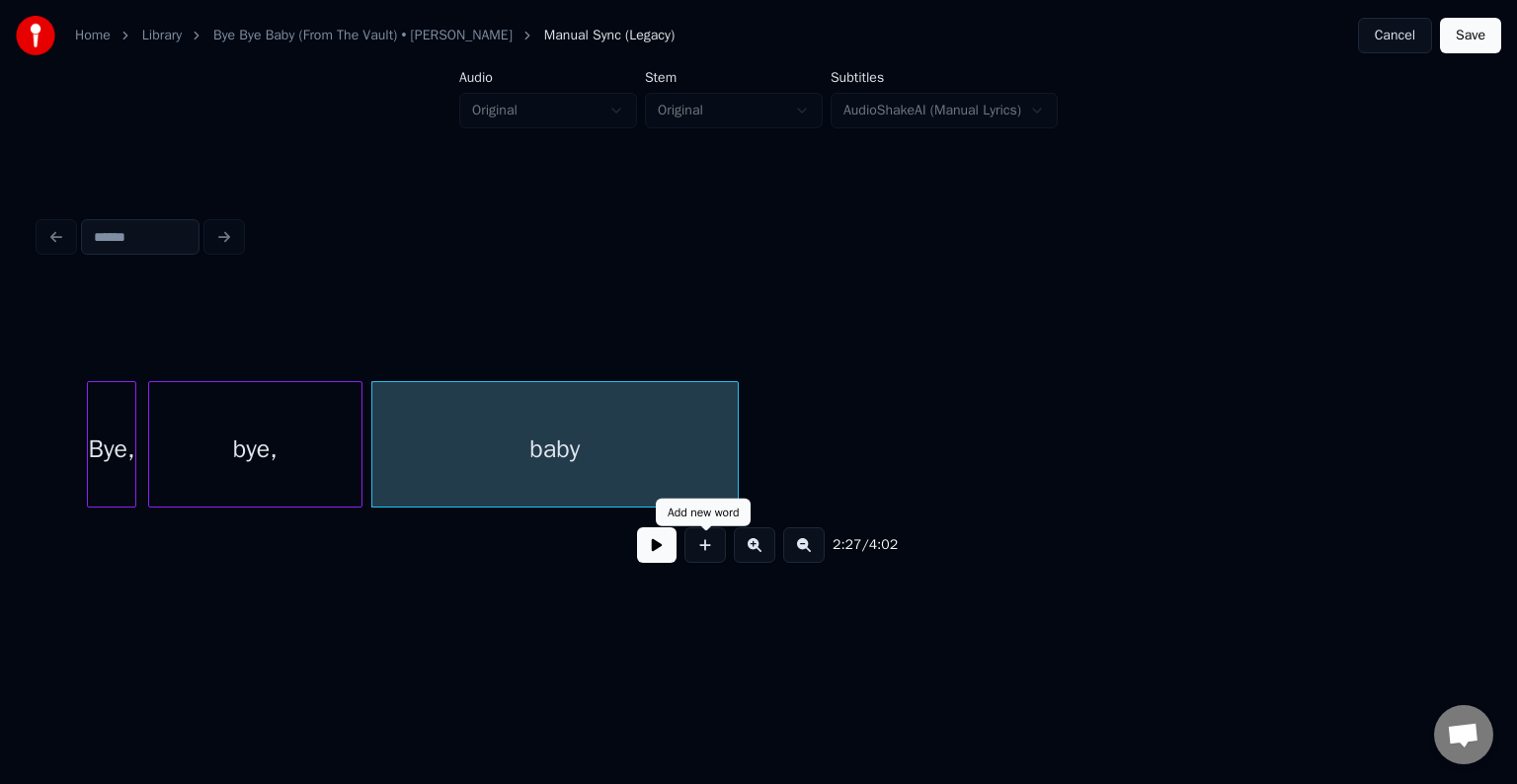 click at bounding box center [657, 545] 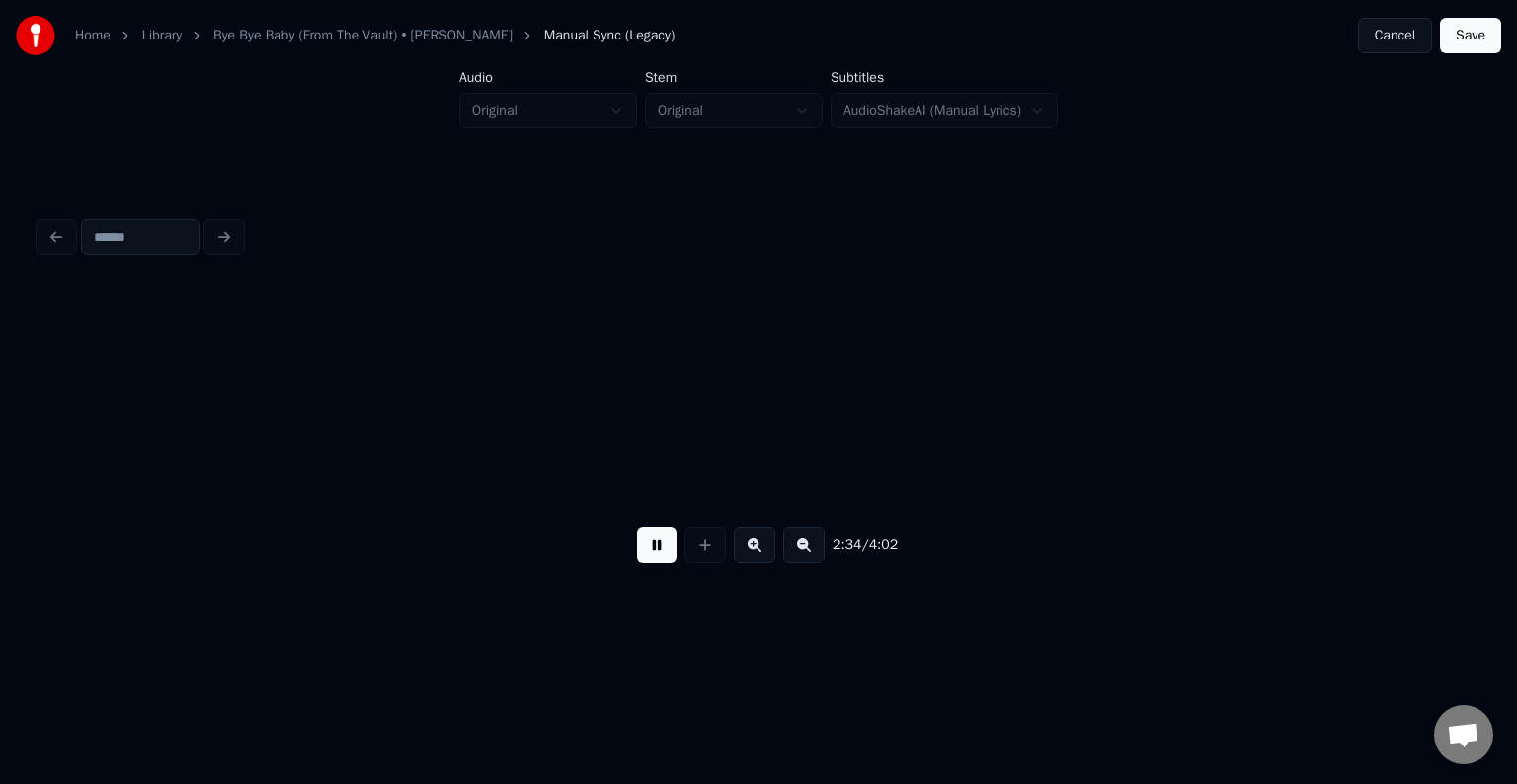 scroll, scrollTop: 0, scrollLeft: 22889, axis: horizontal 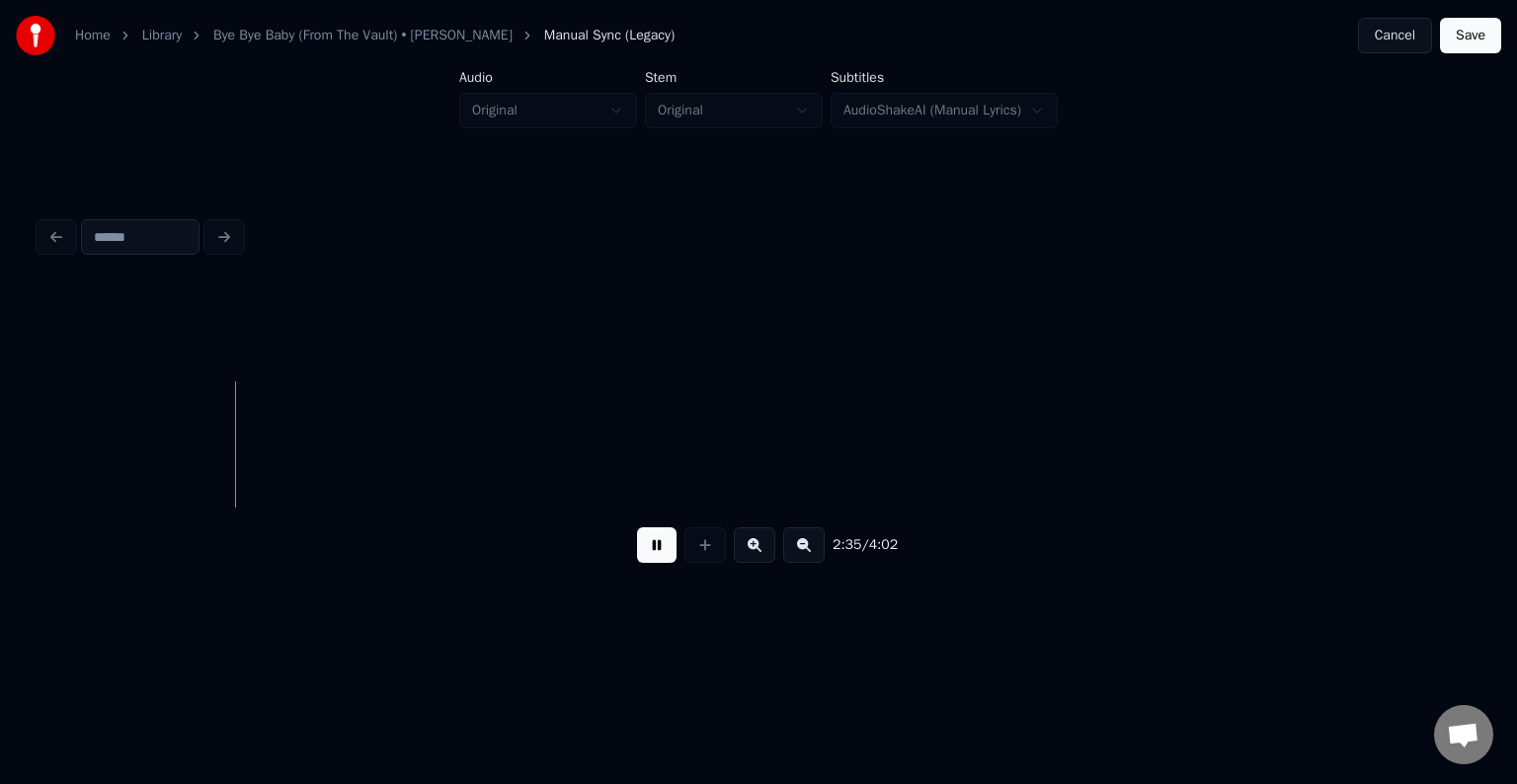 click at bounding box center (657, 545) 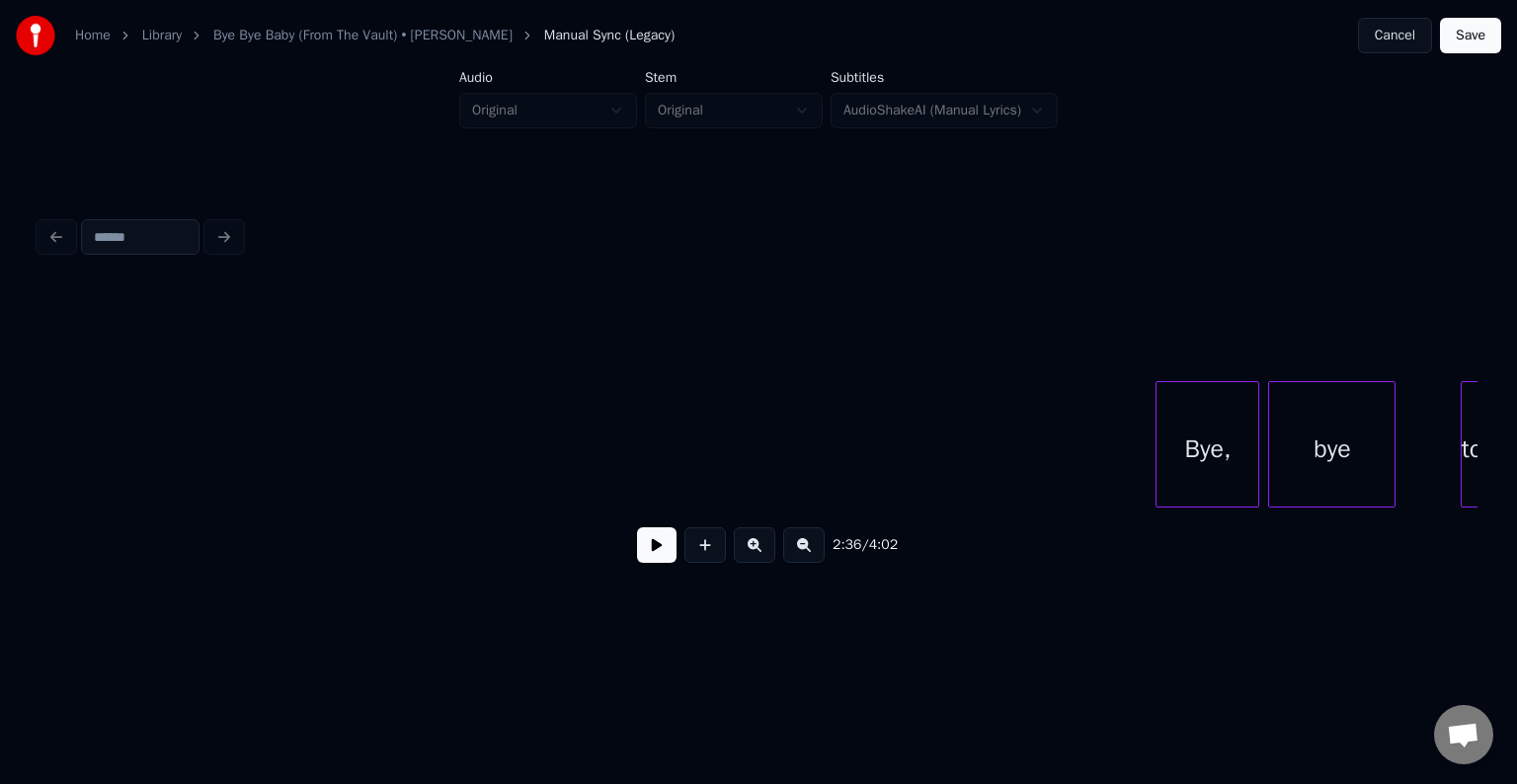 scroll, scrollTop: 0, scrollLeft: 24798, axis: horizontal 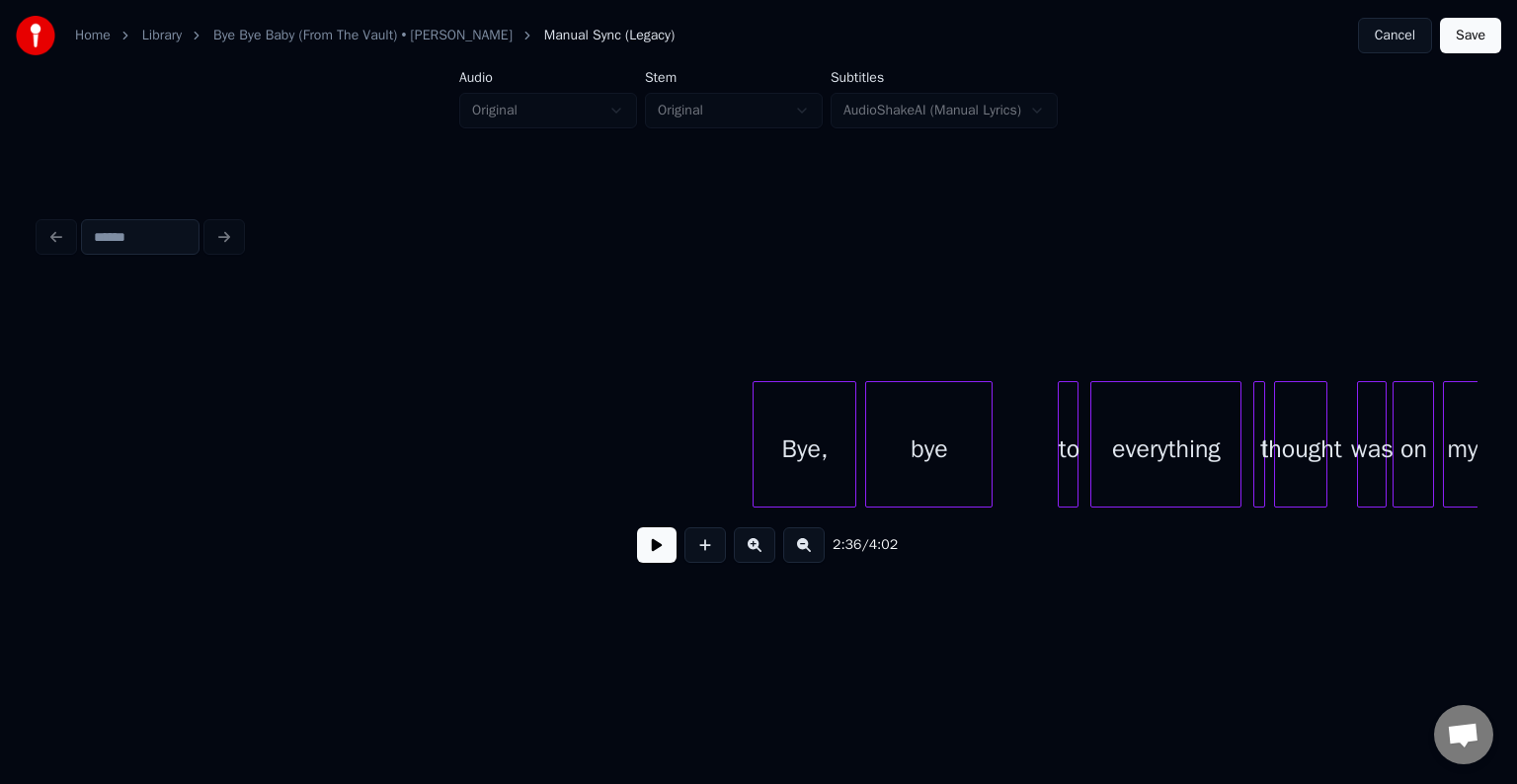 click on "Cancel" at bounding box center [1395, 36] 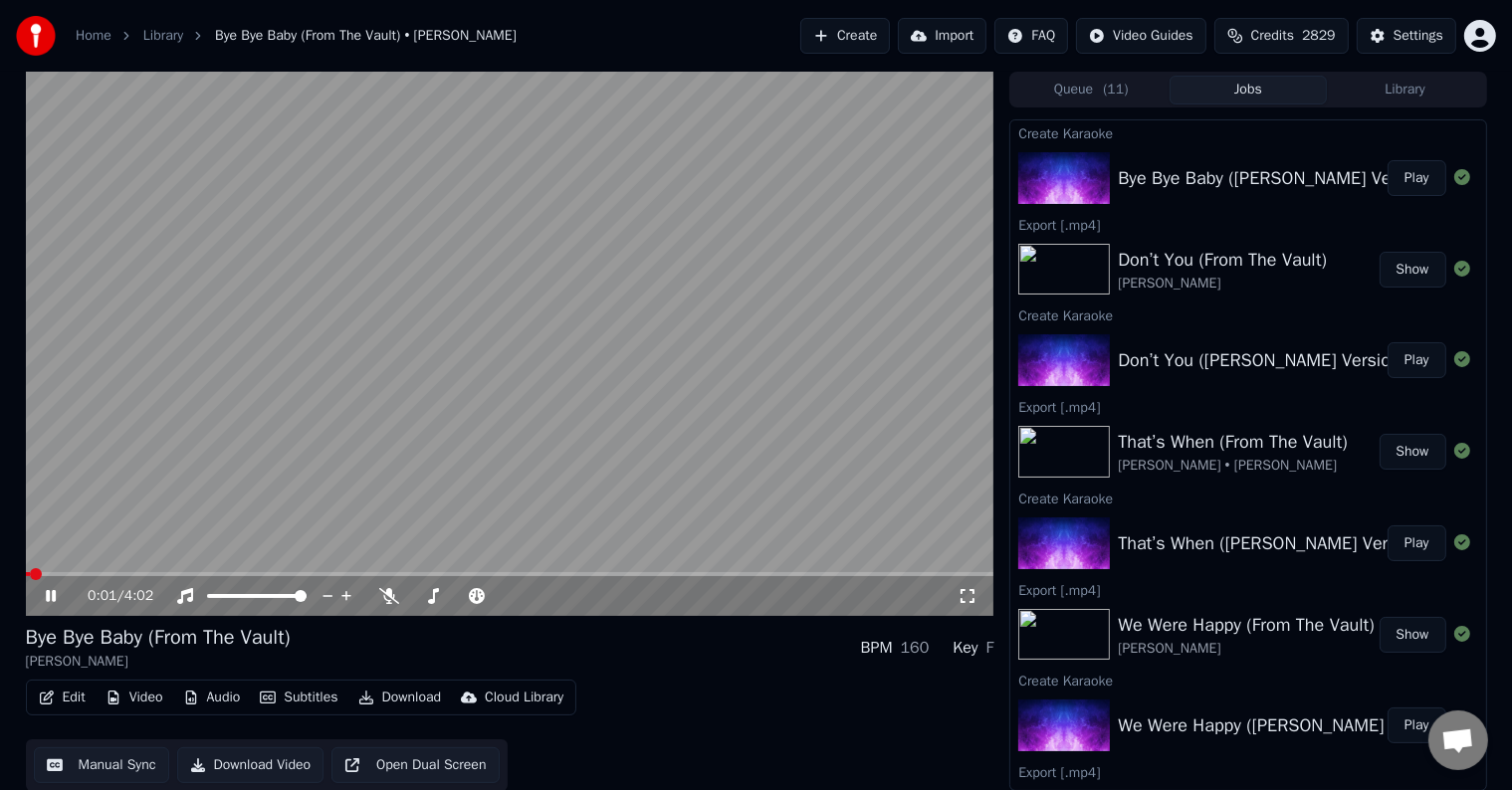click on "0:01  /  4:02" at bounding box center (510, 596) 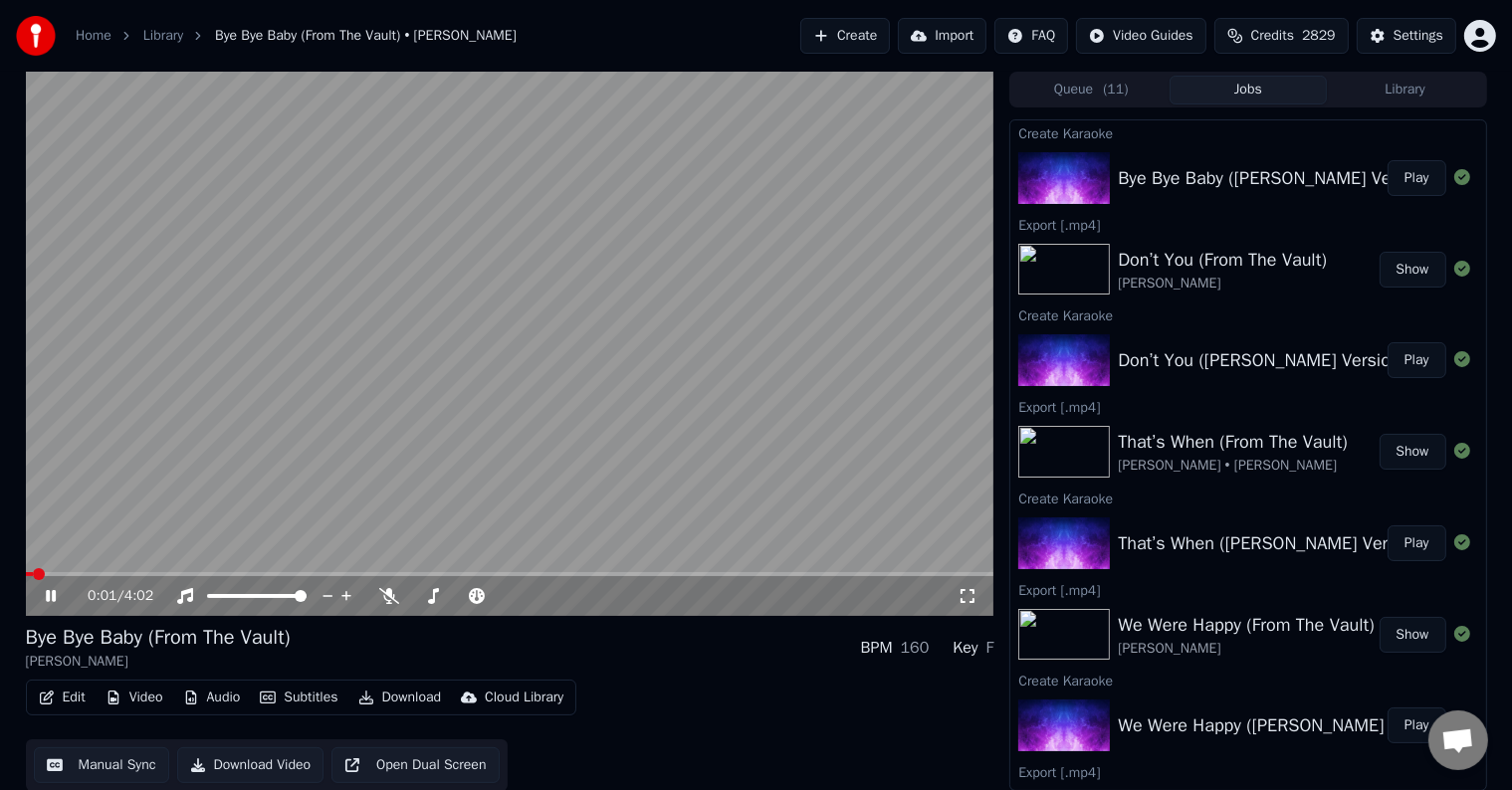 click 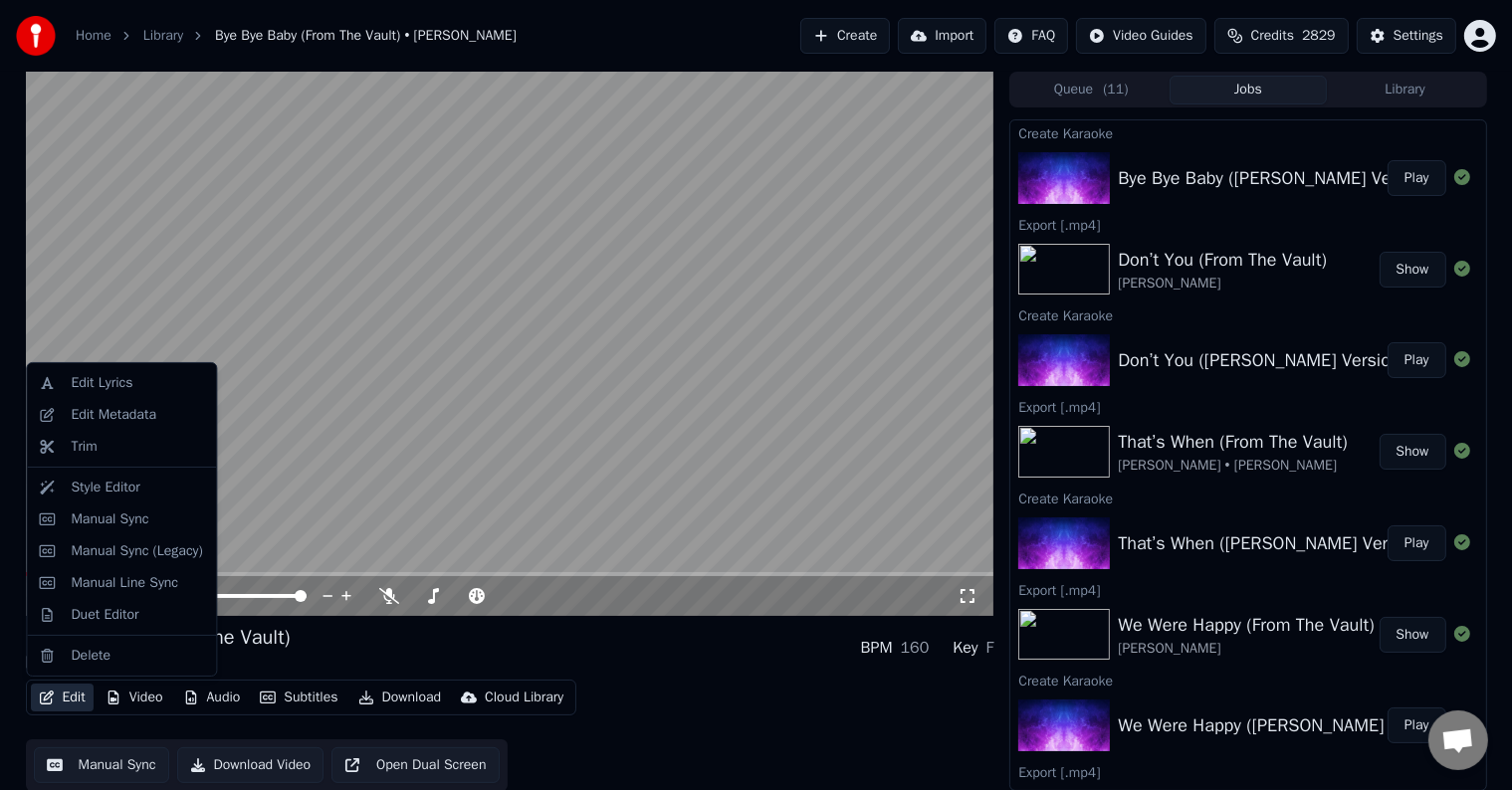 click on "Edit" at bounding box center [62, 697] 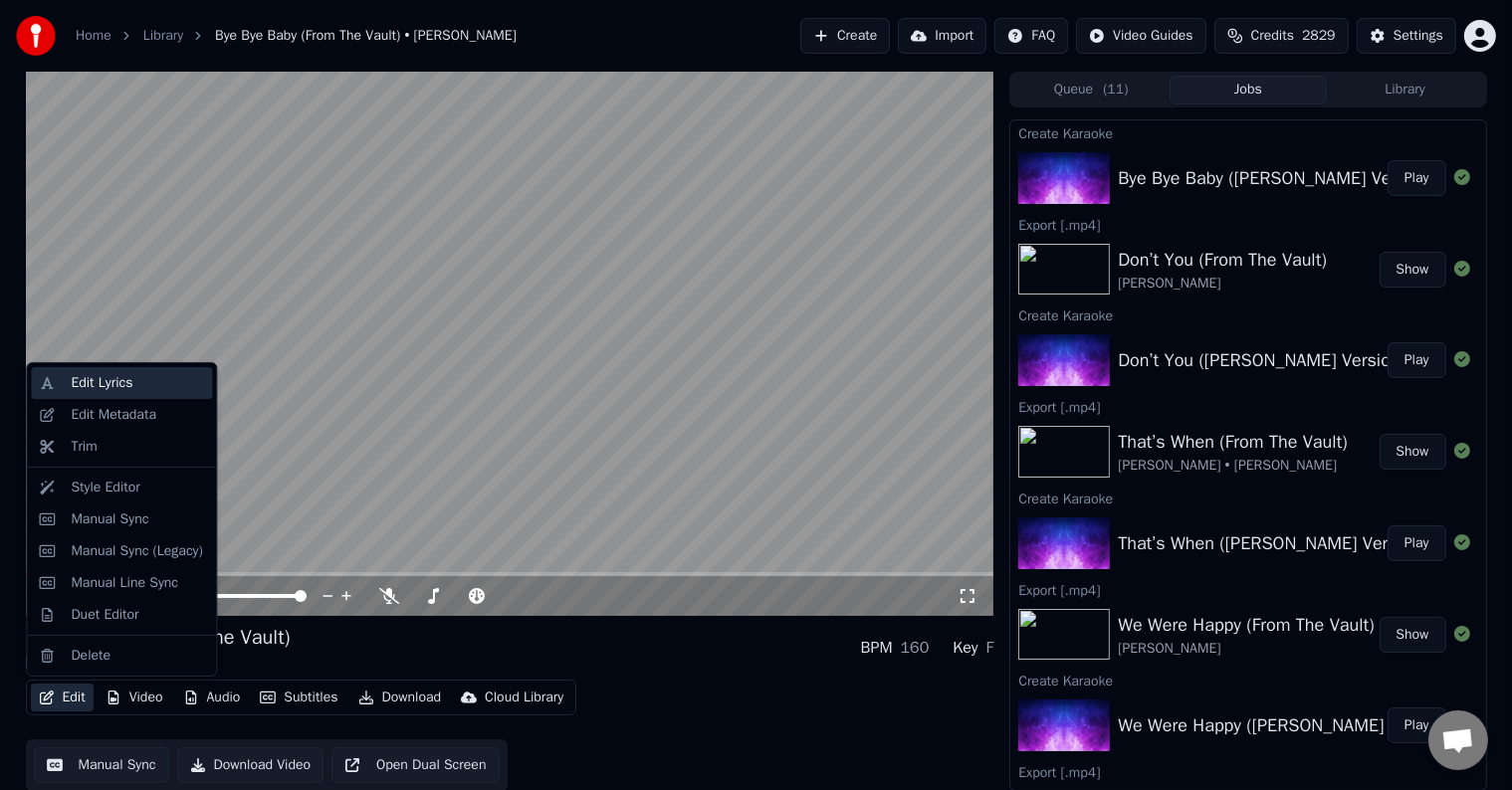 click on "Edit Lyrics" at bounding box center (102, 383) 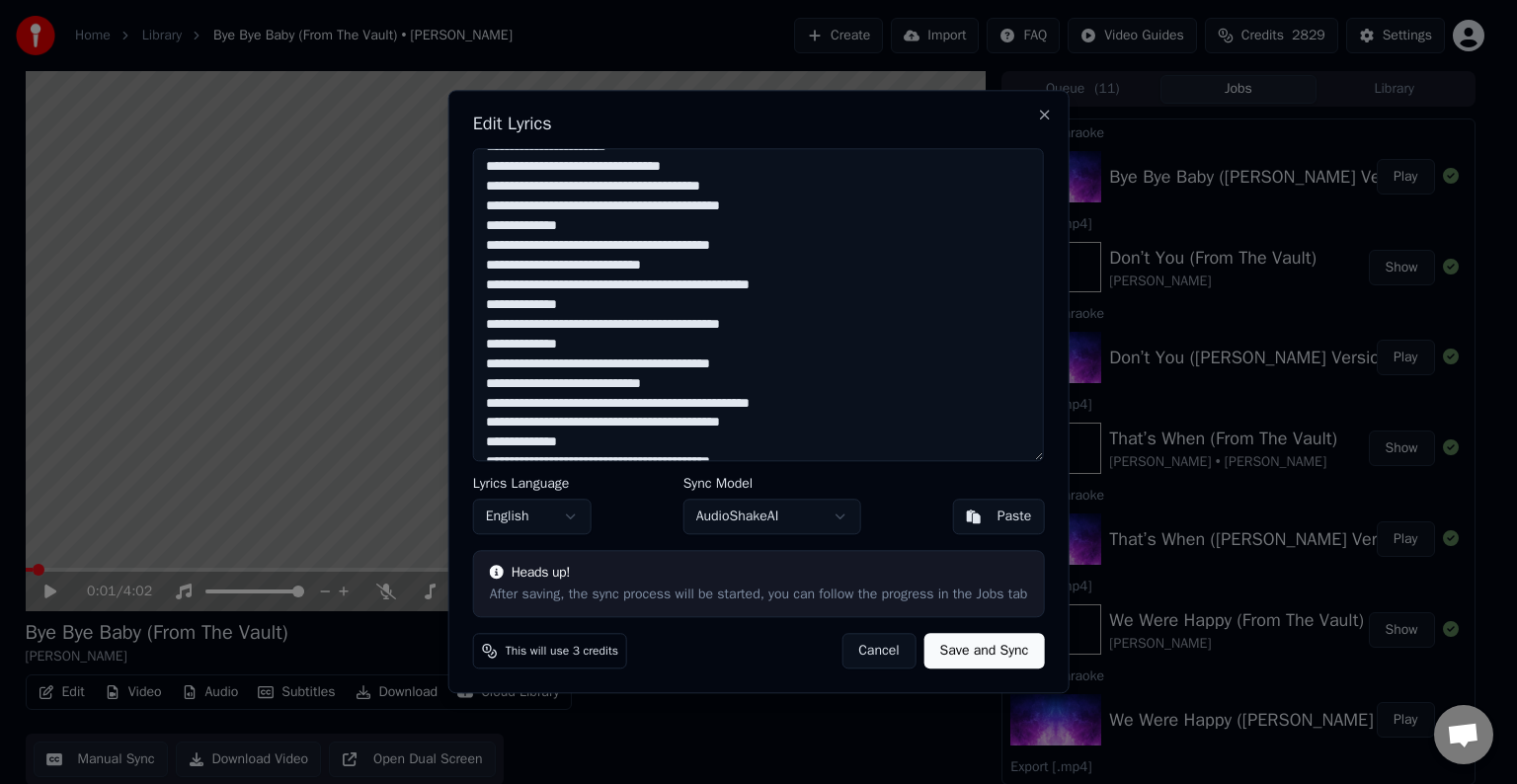 scroll, scrollTop: 494, scrollLeft: 0, axis: vertical 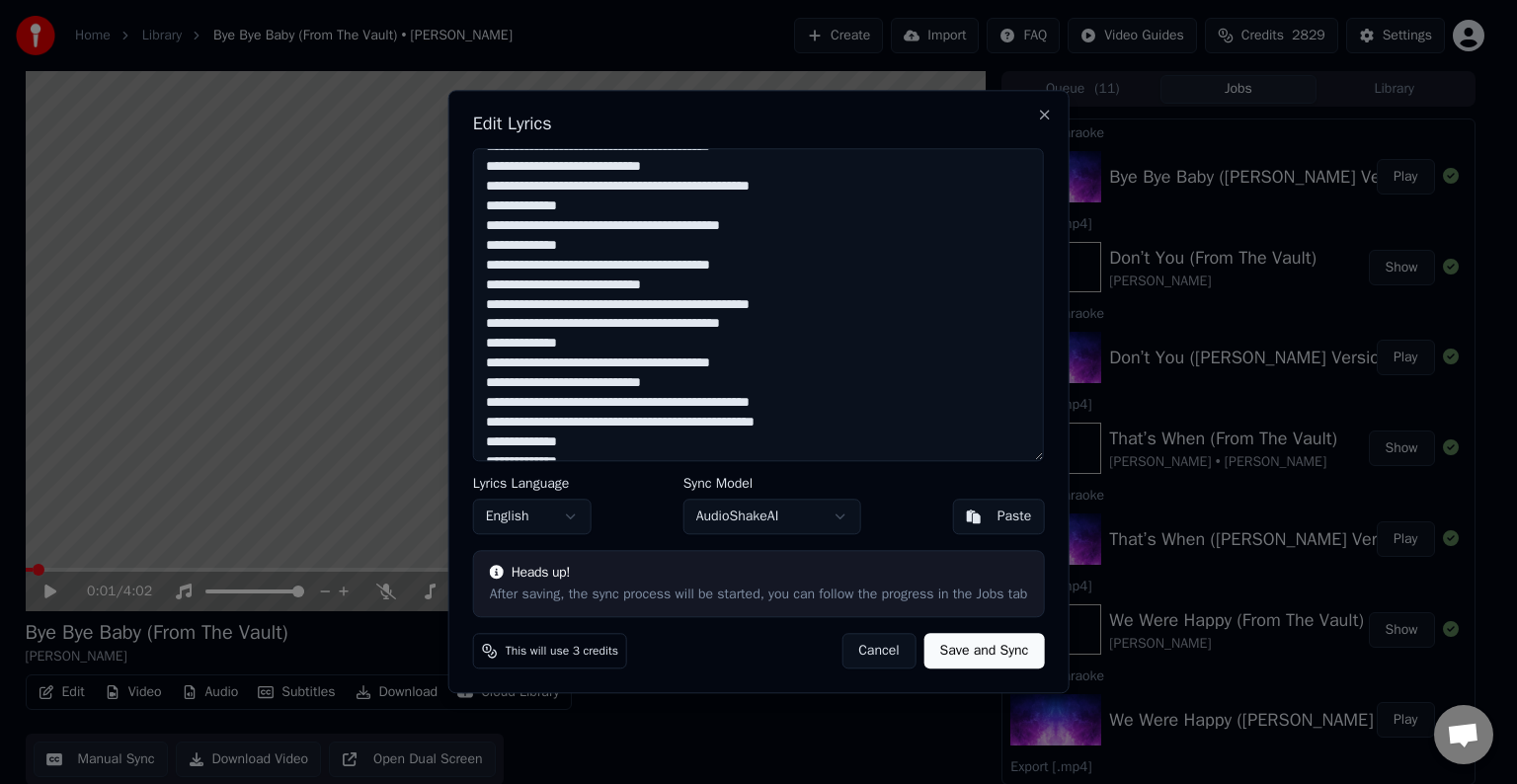 click on "Cancel" at bounding box center [878, 652] 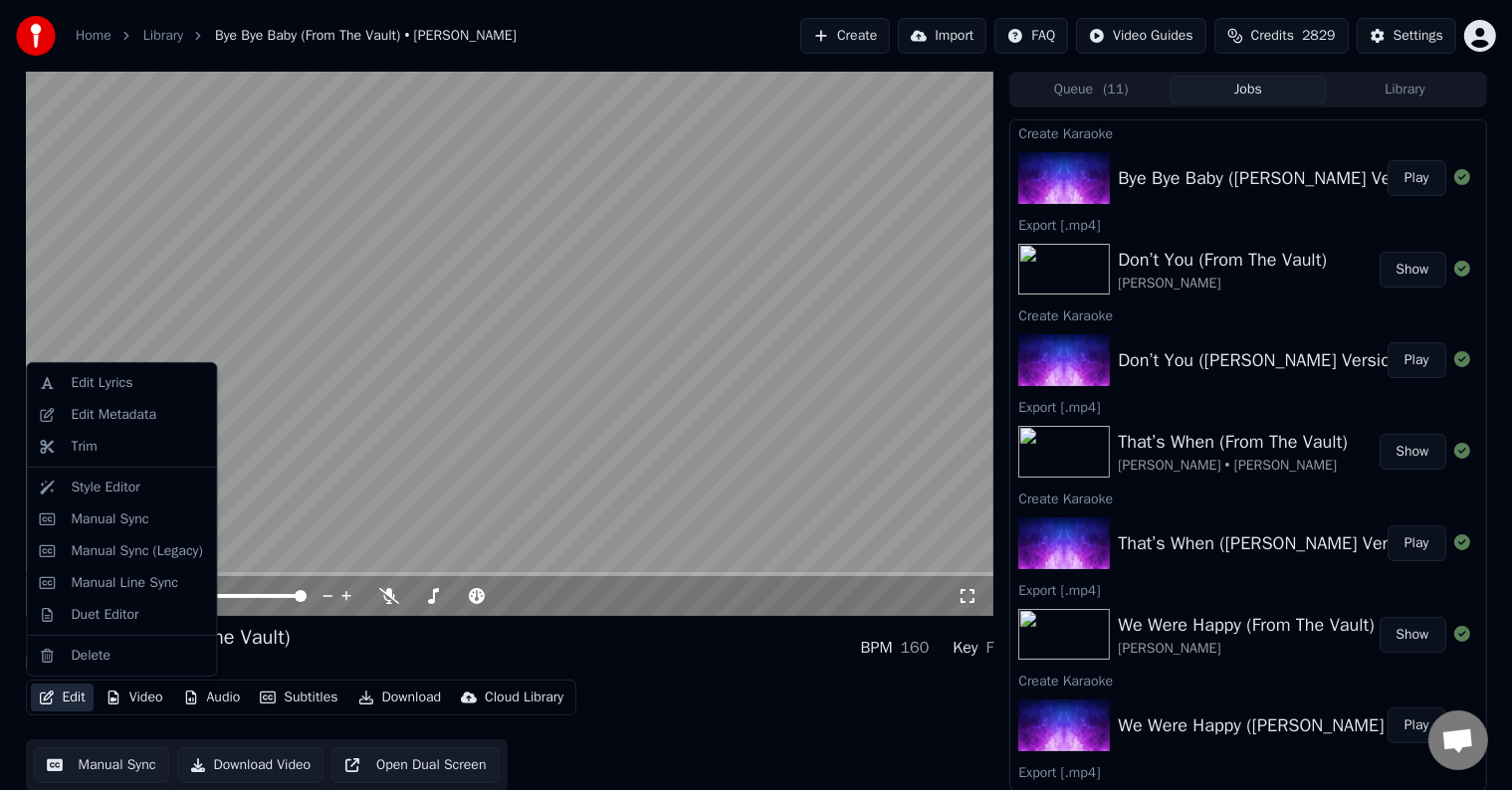 click on "Edit" at bounding box center (62, 697) 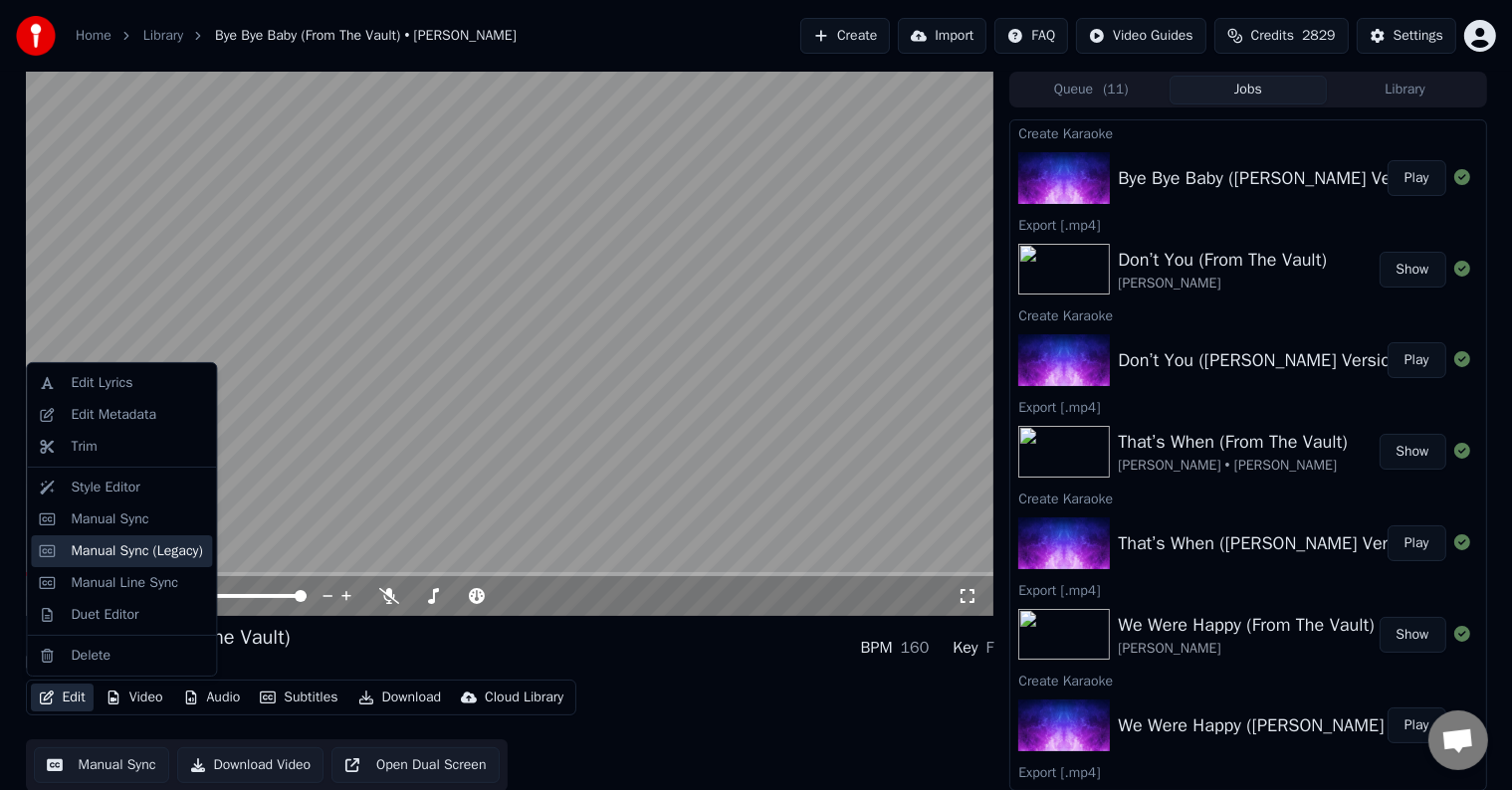 click on "Manual Sync (Legacy)" at bounding box center [136, 551] 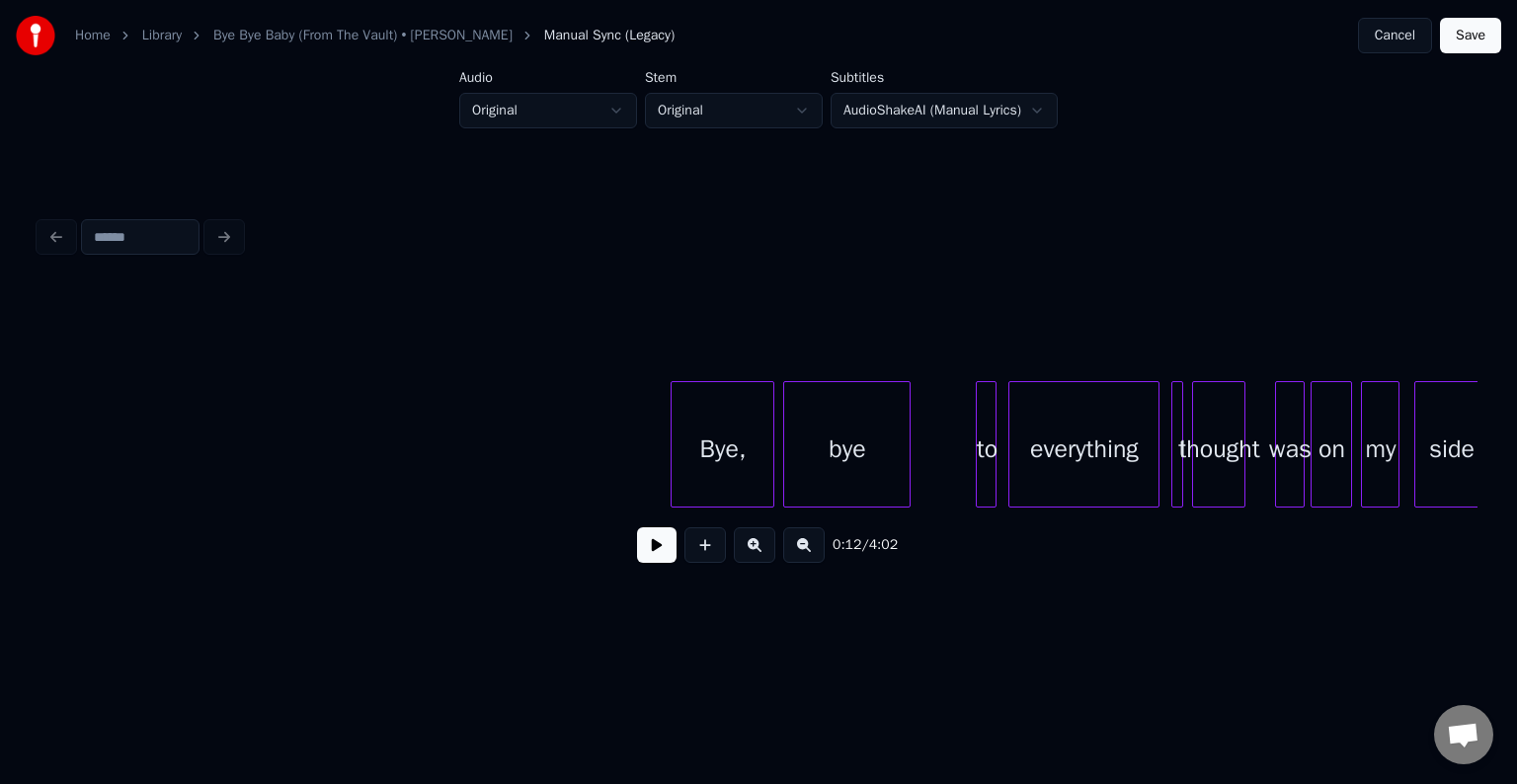scroll, scrollTop: 0, scrollLeft: 25001, axis: horizontal 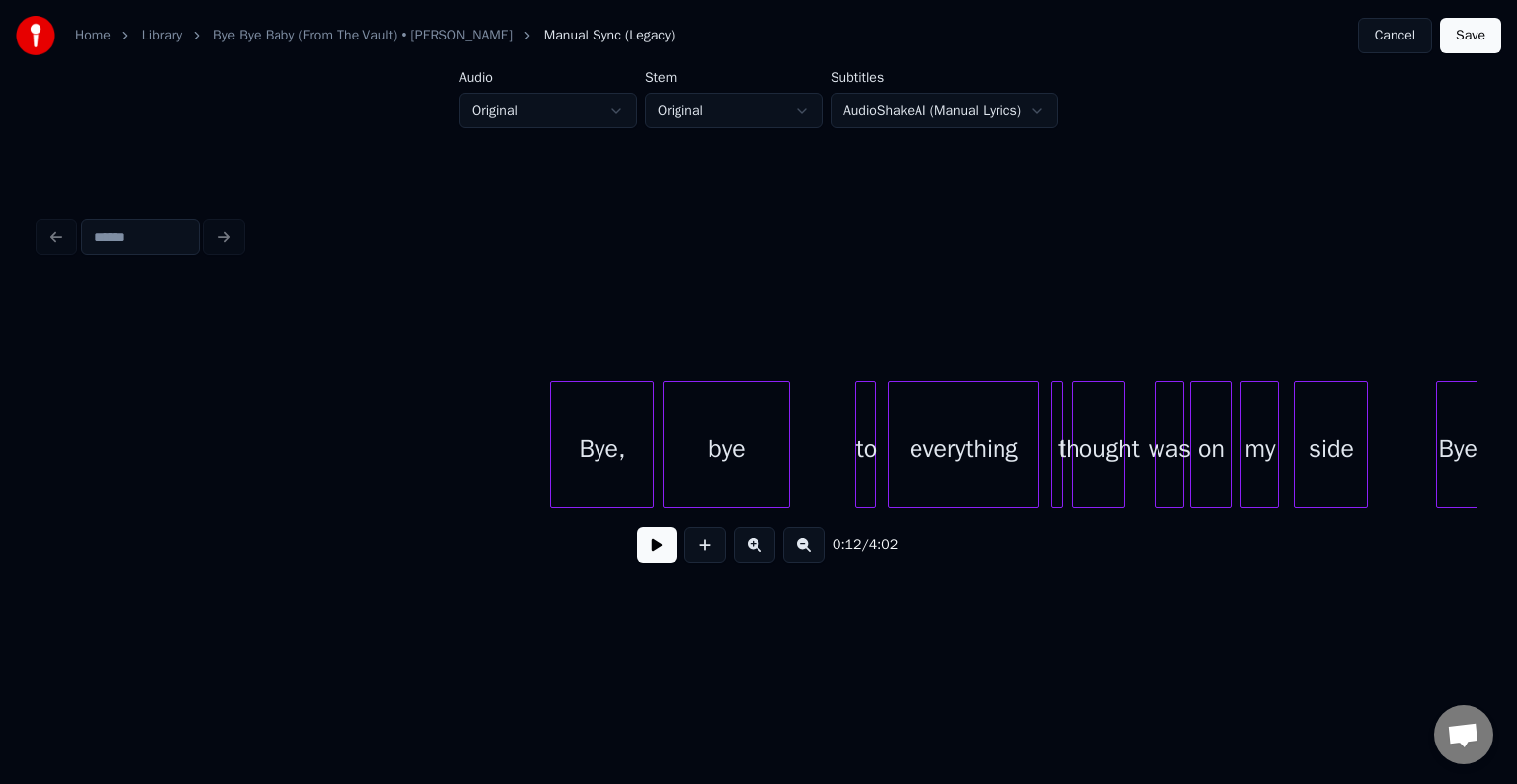 click on "Cancel" at bounding box center [1395, 36] 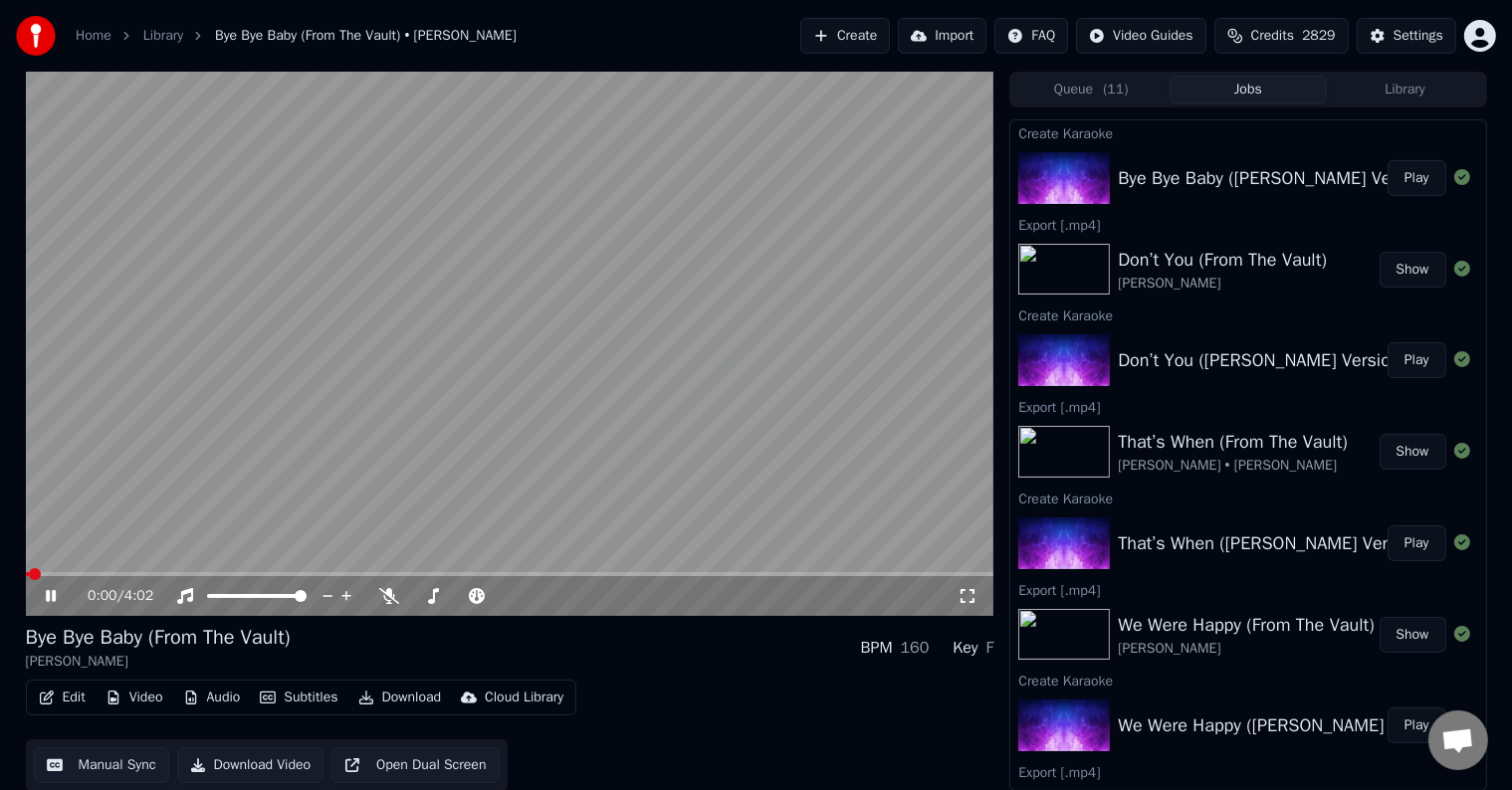 click 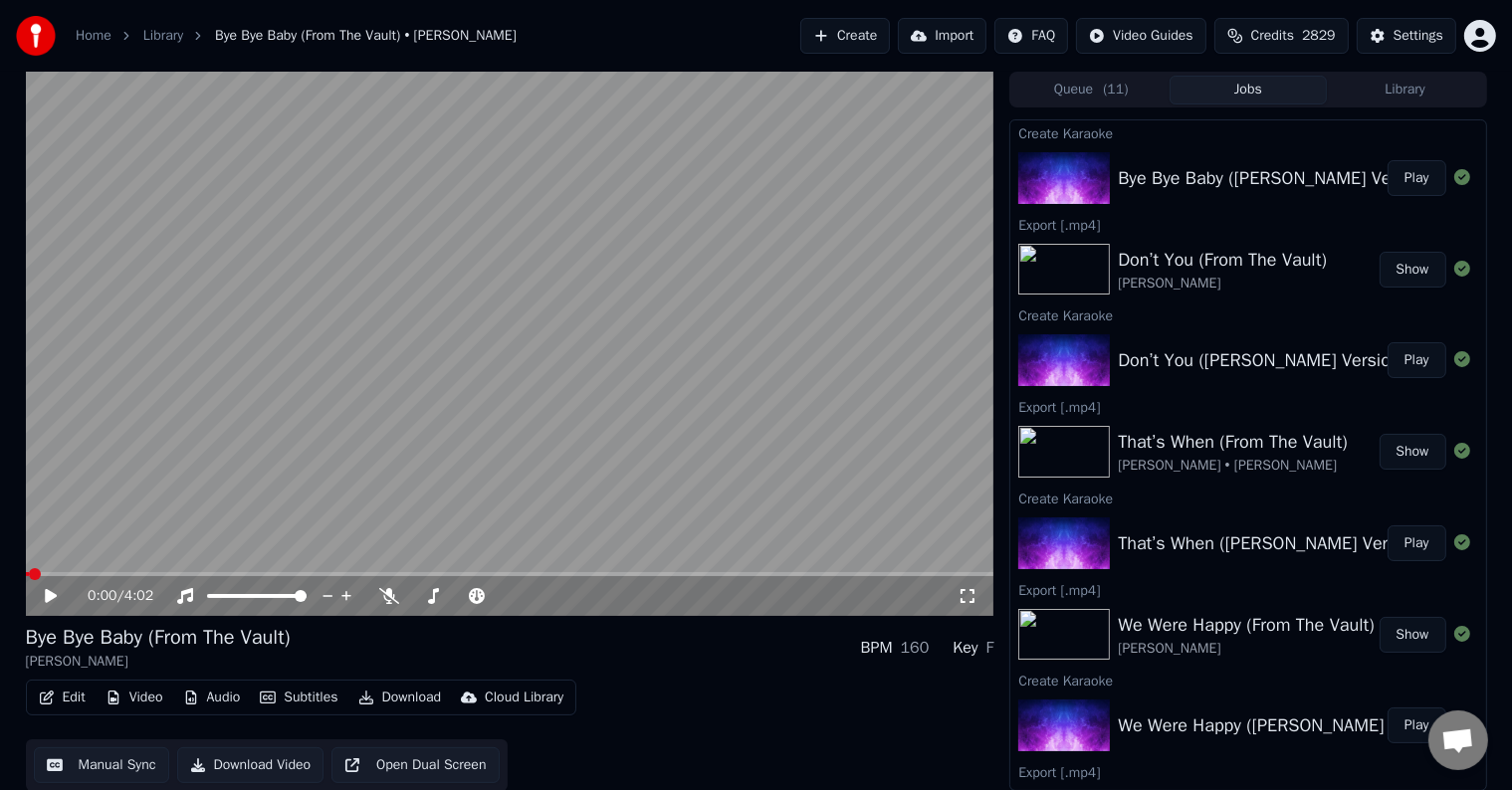 click on "Edit" at bounding box center [62, 697] 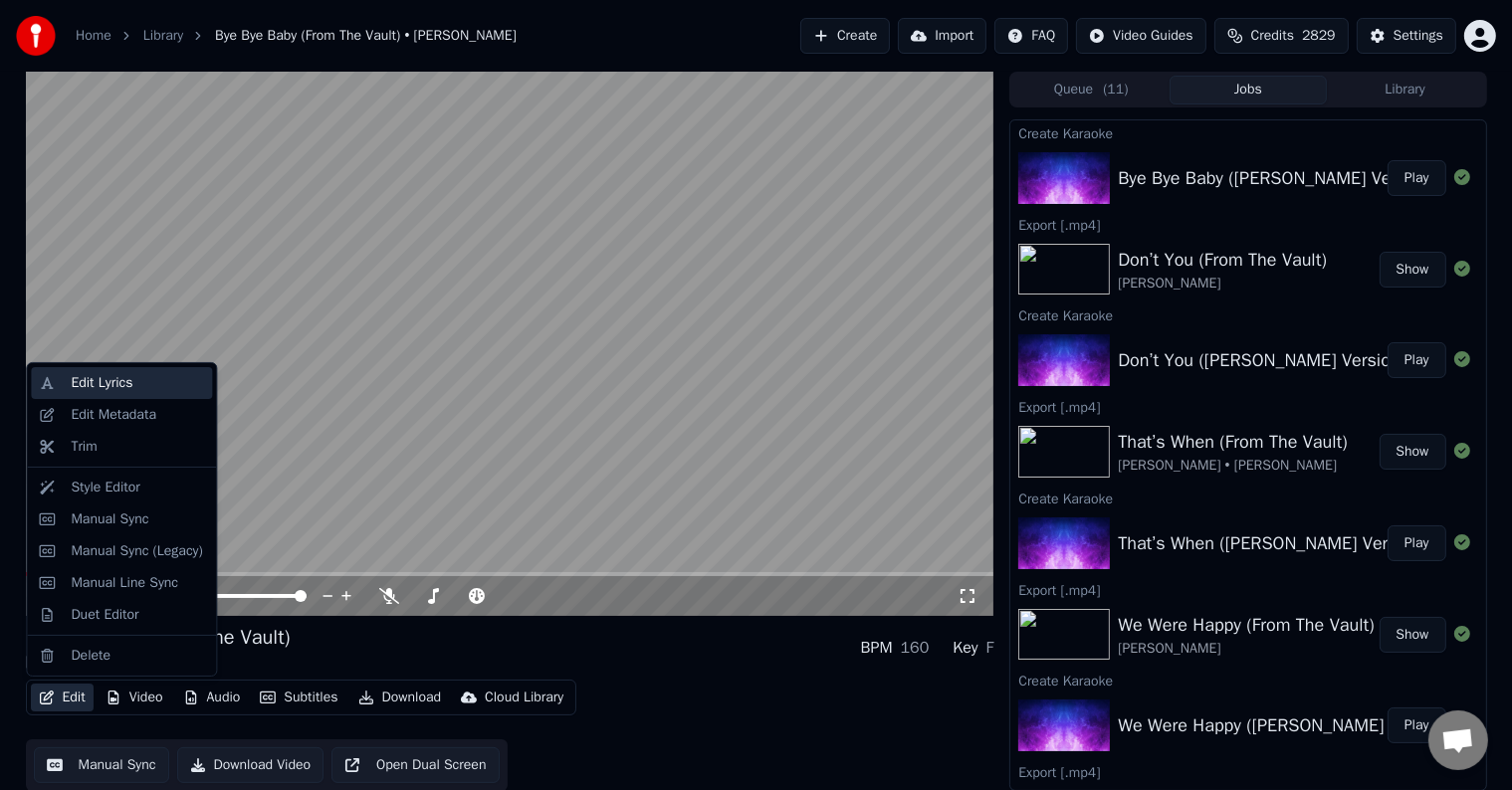 click on "Edit Lyrics" at bounding box center [102, 383] 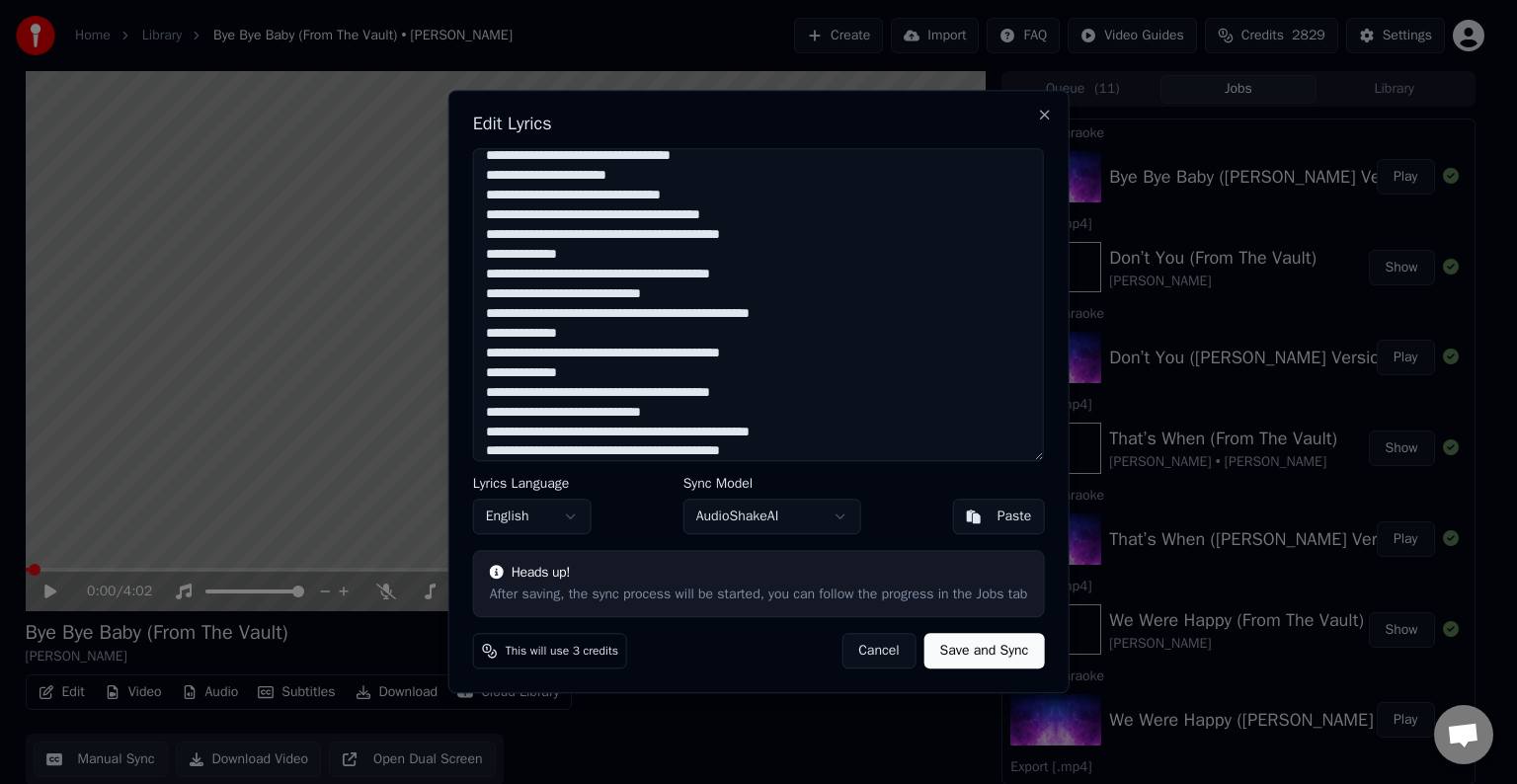scroll, scrollTop: 395, scrollLeft: 0, axis: vertical 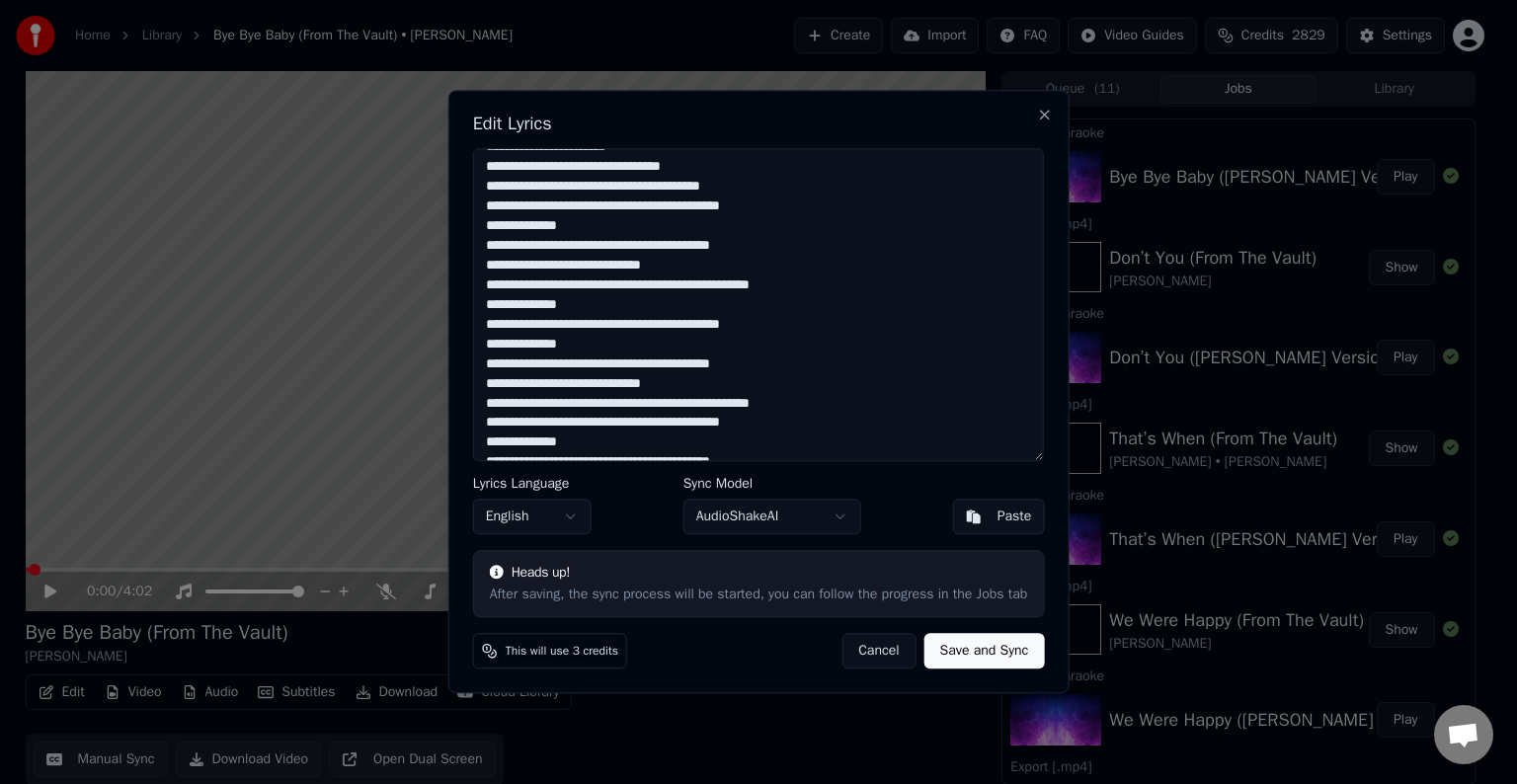 click at bounding box center [758, 304] 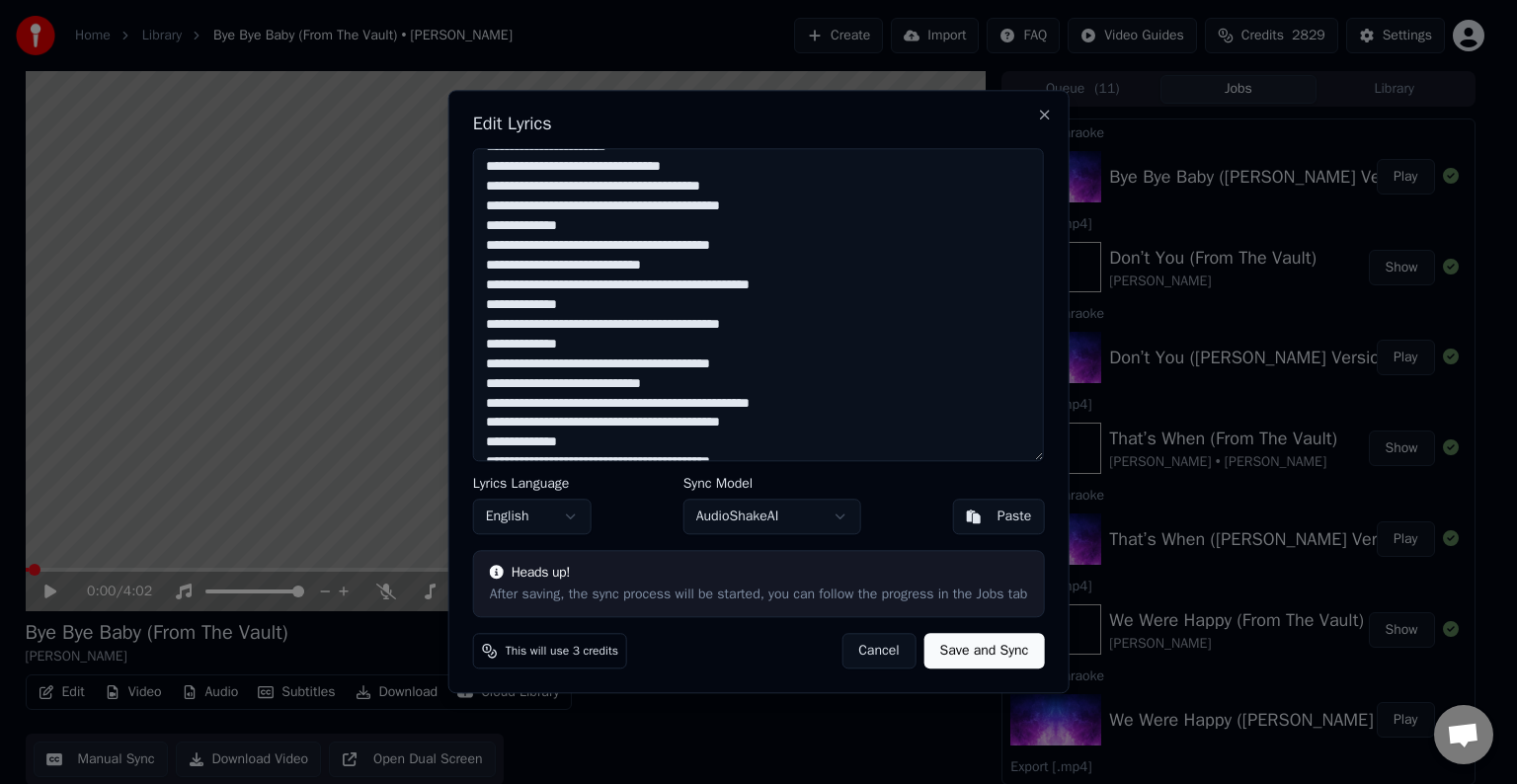 click at bounding box center [758, 304] 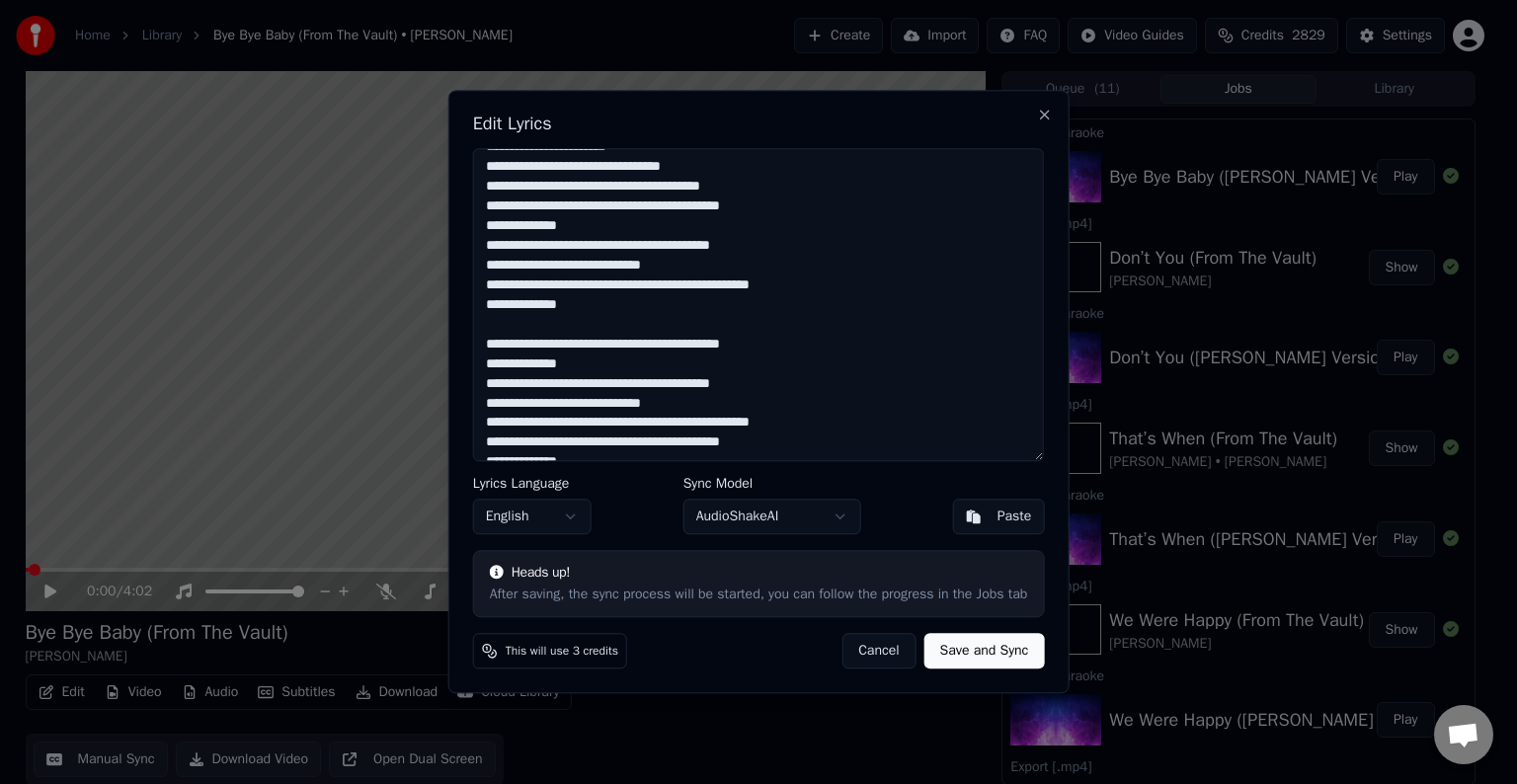 scroll, scrollTop: 532, scrollLeft: 0, axis: vertical 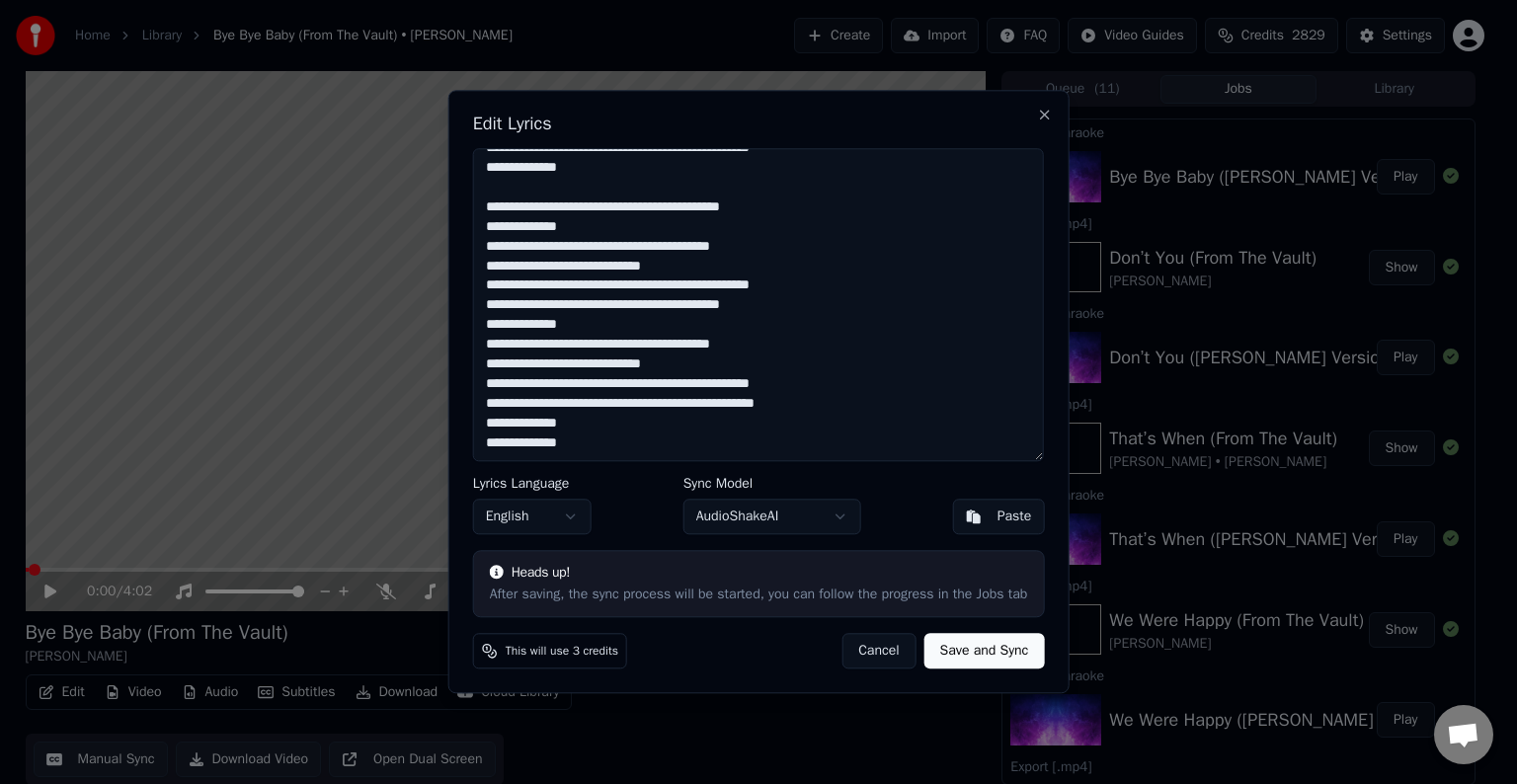 paste on "**********" 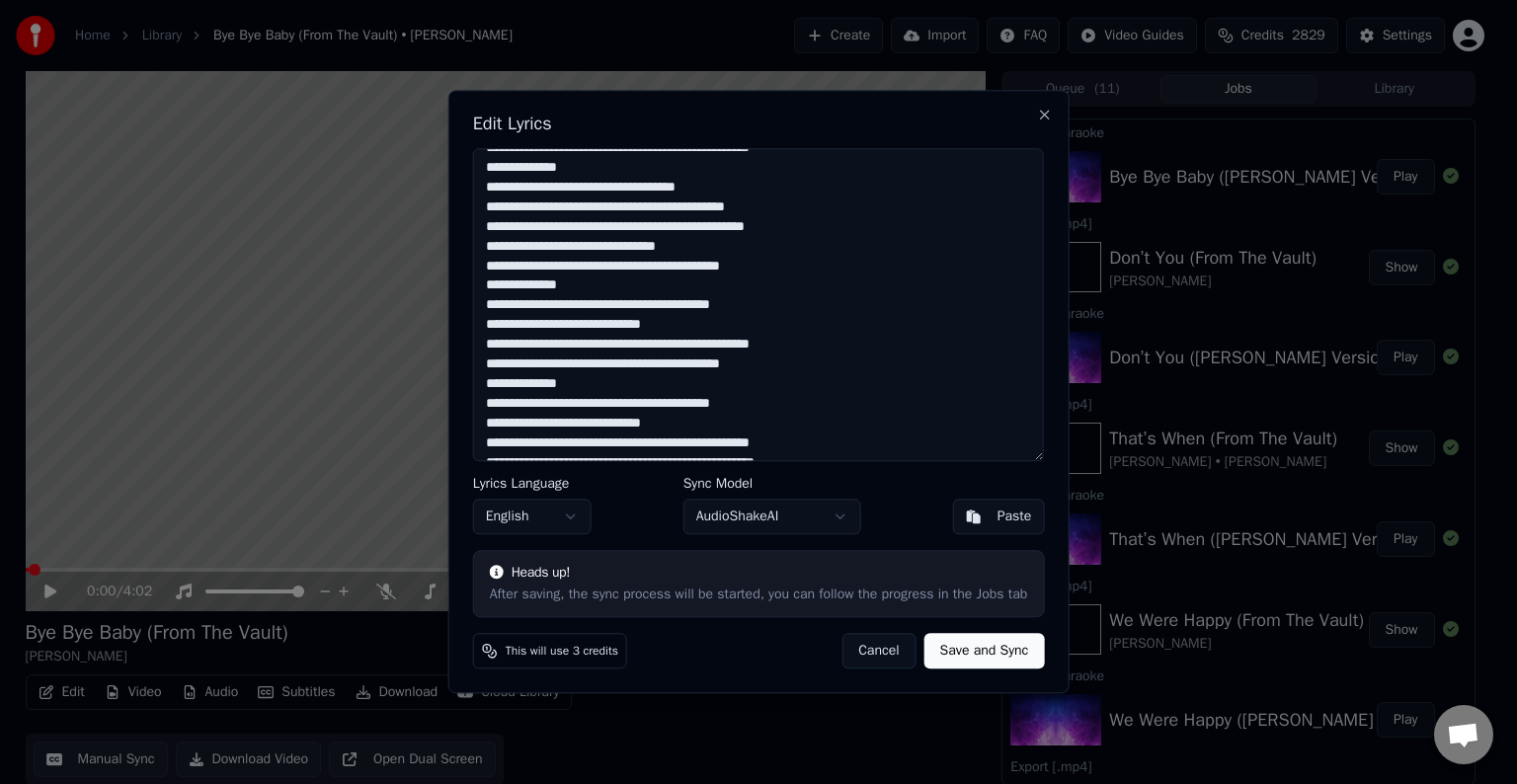 scroll, scrollTop: 591, scrollLeft: 0, axis: vertical 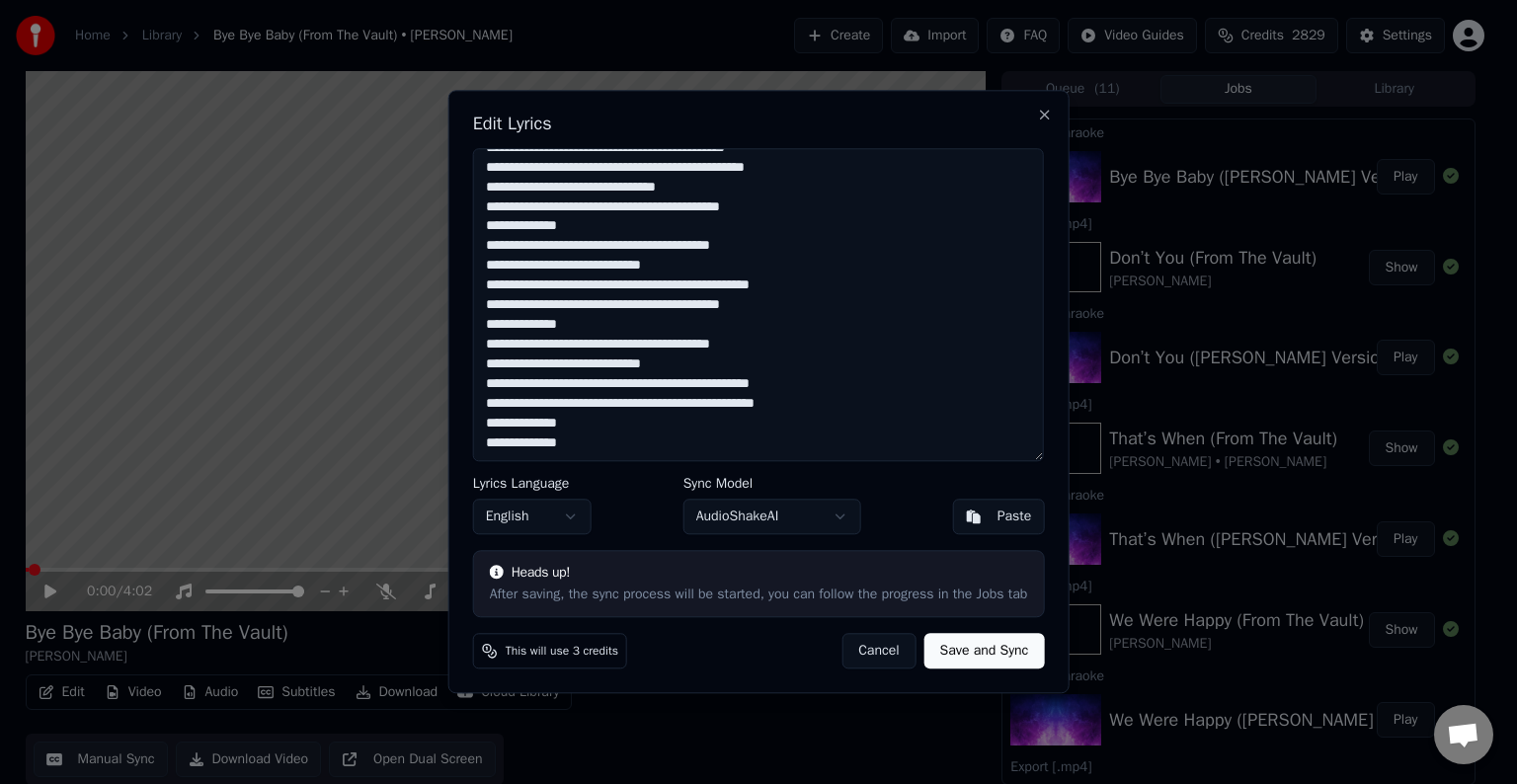 type on "**********" 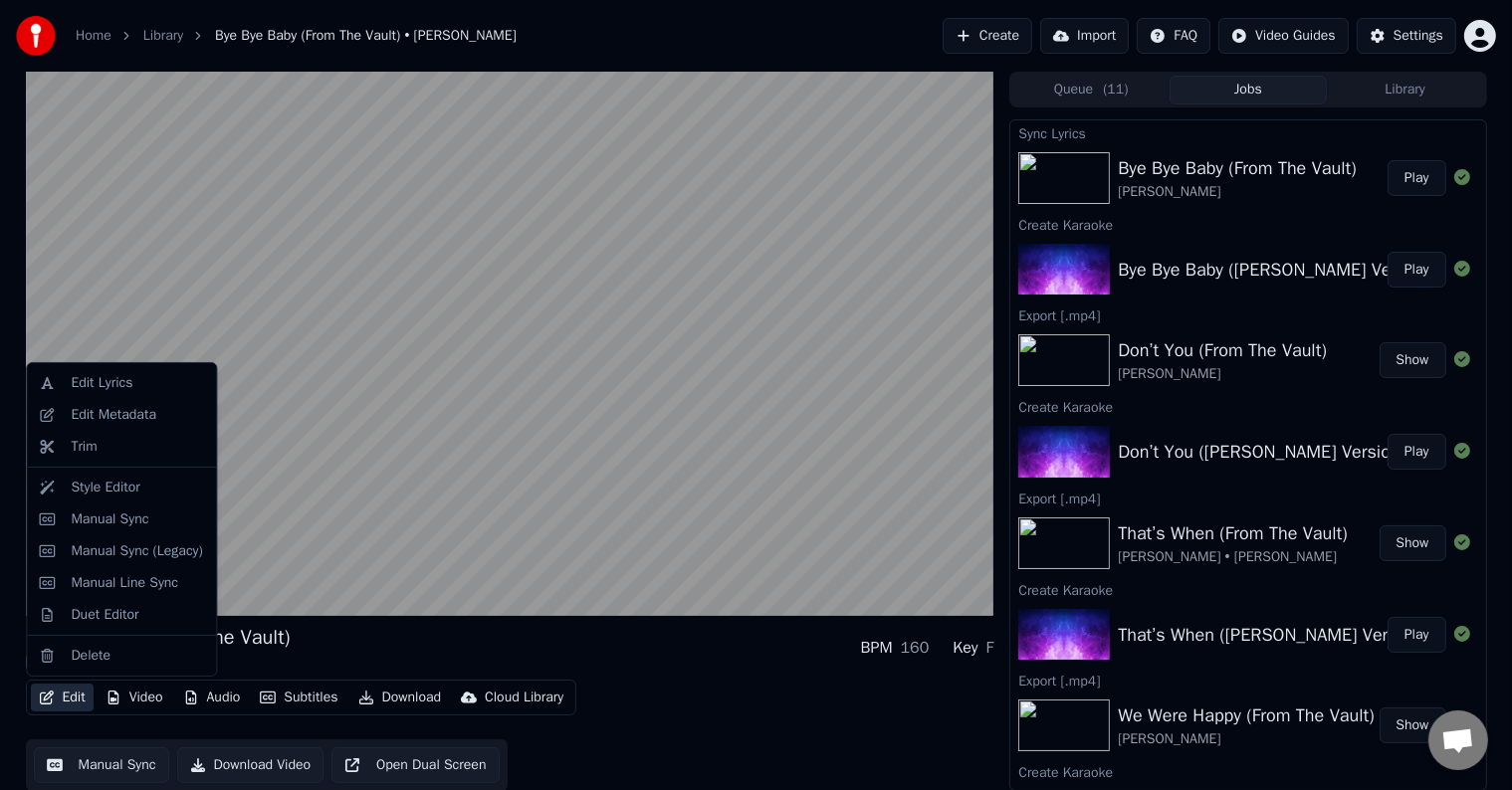 click on "Edit" at bounding box center (62, 697) 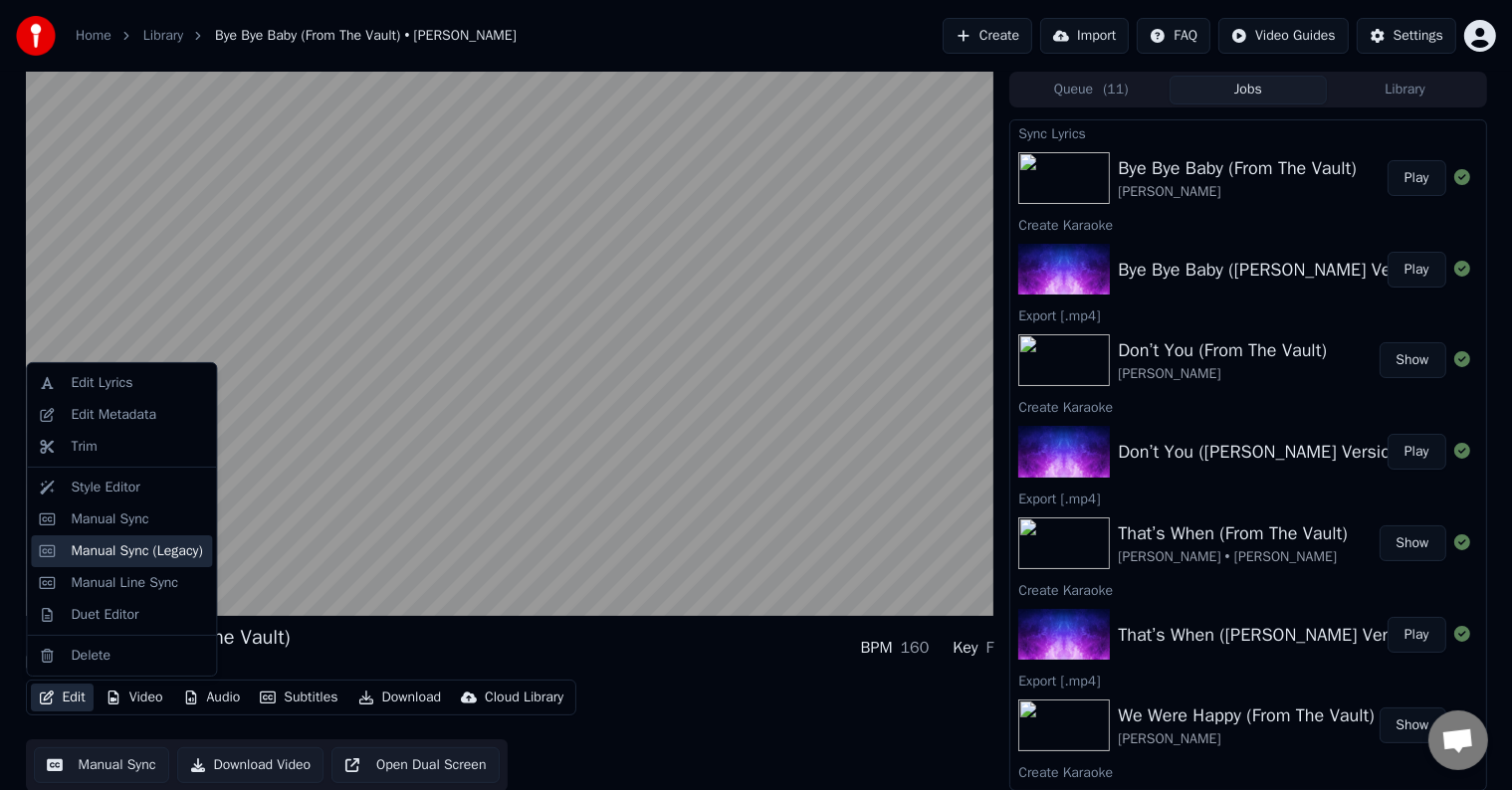 click on "Manual Sync (Legacy)" at bounding box center (136, 551) 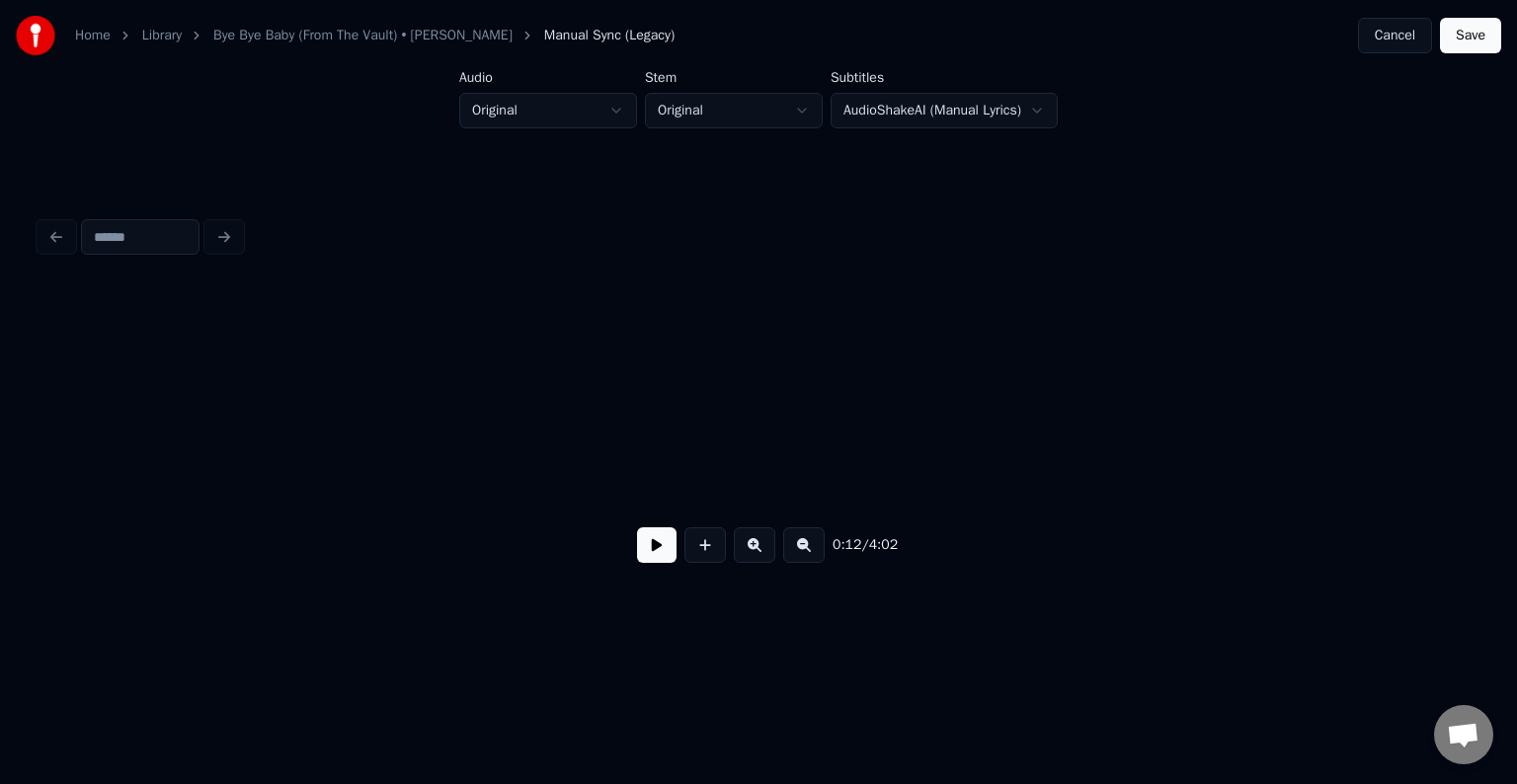scroll, scrollTop: 0, scrollLeft: 1922, axis: horizontal 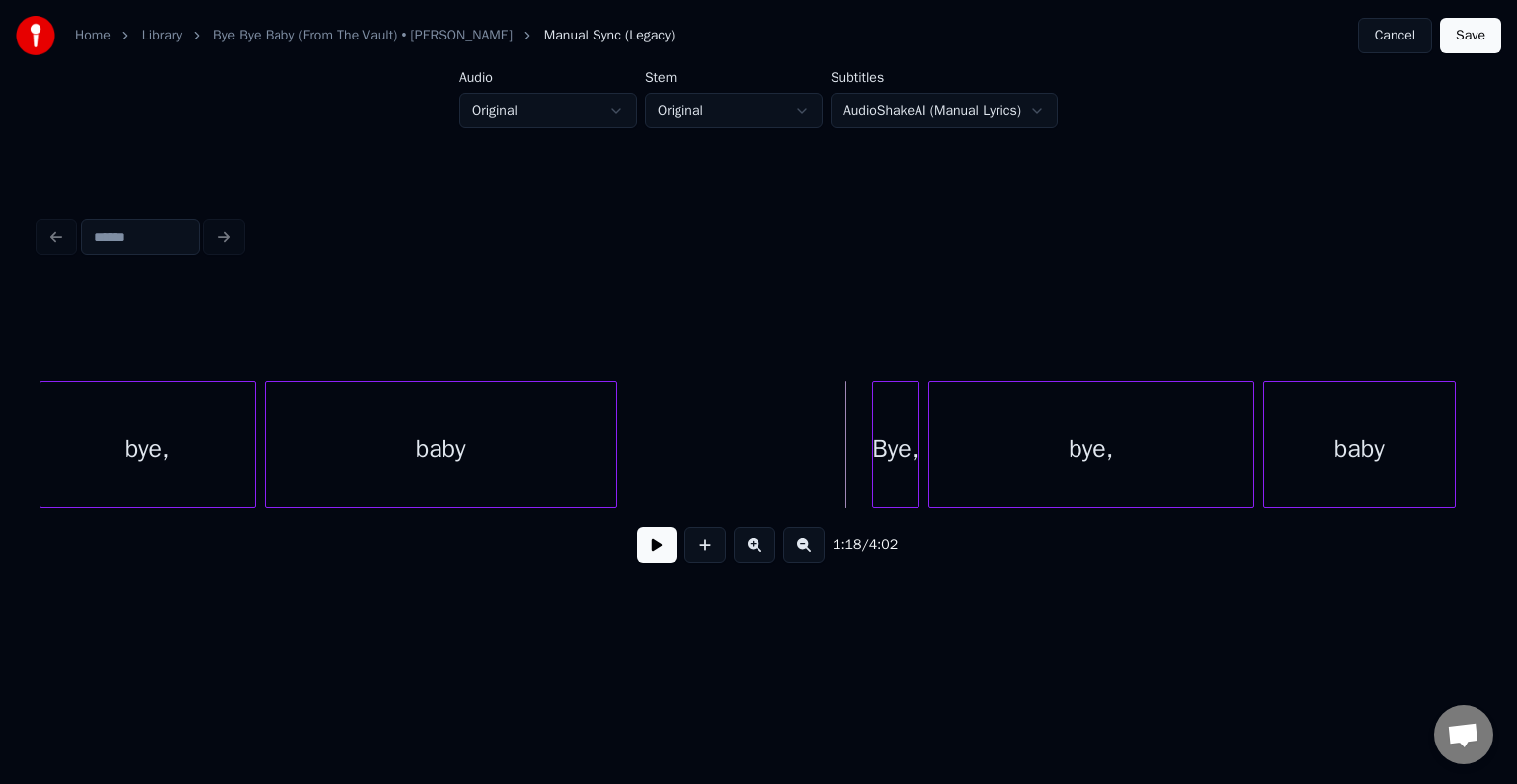 click at bounding box center [657, 545] 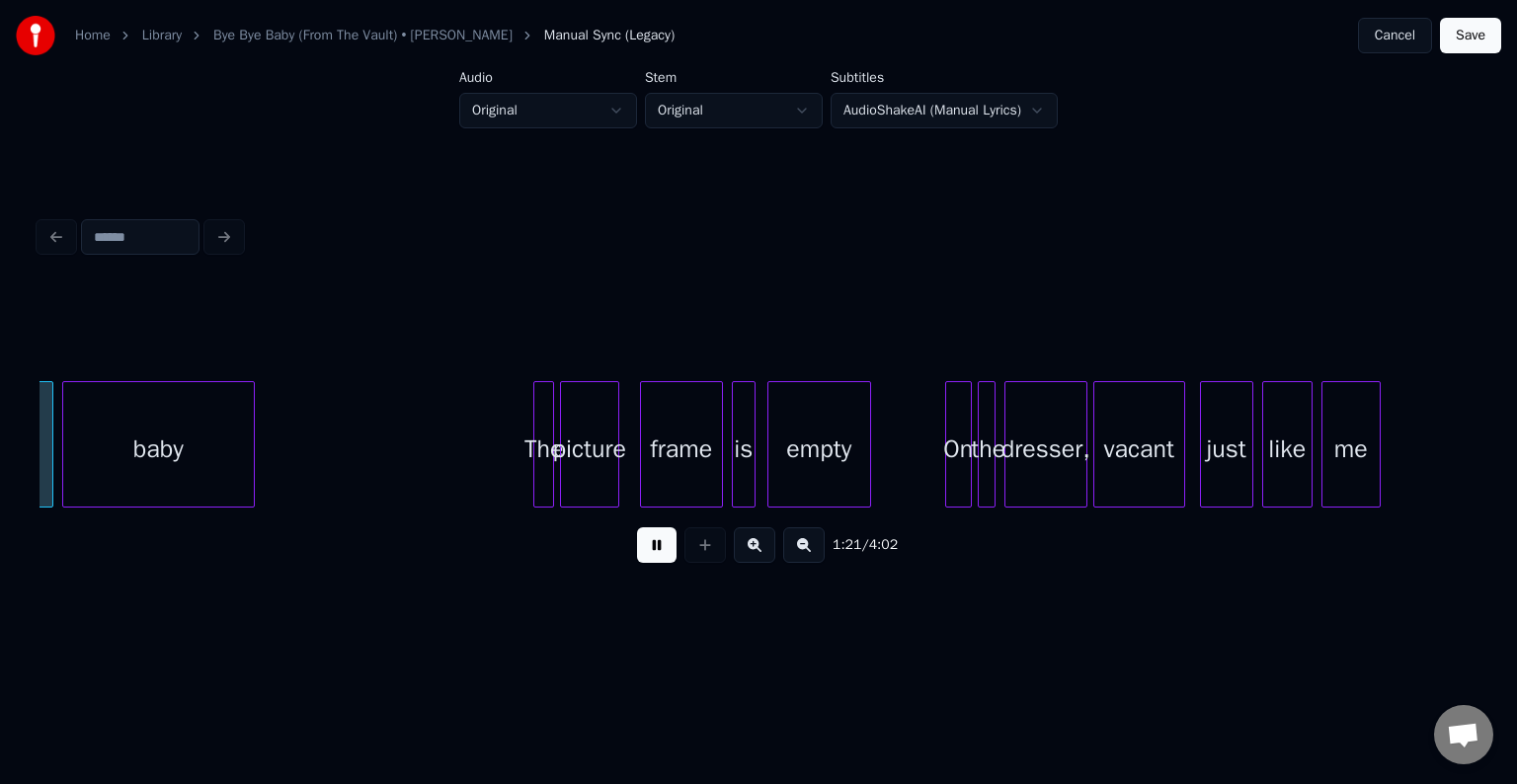 scroll, scrollTop: 0, scrollLeft: 12120, axis: horizontal 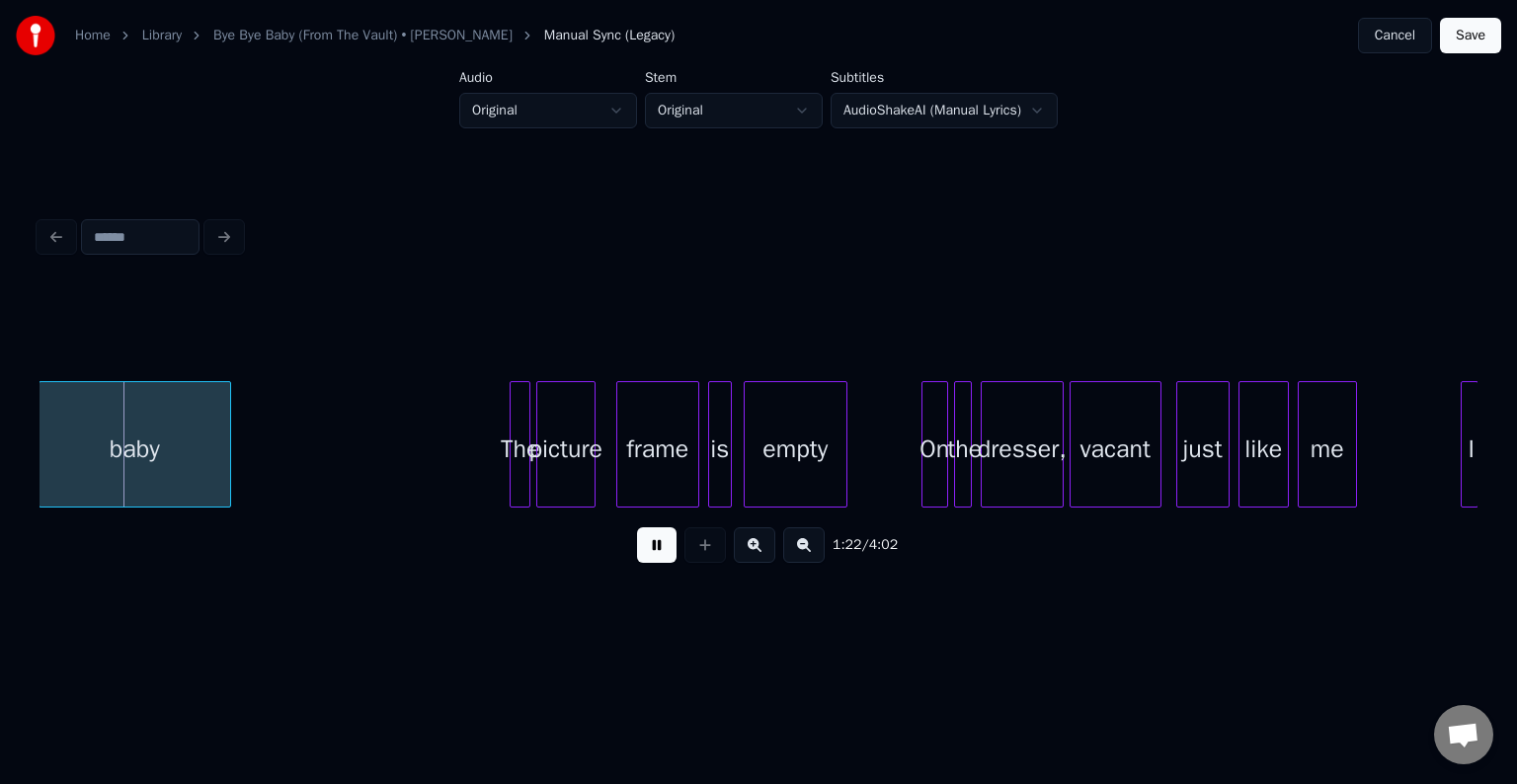 click at bounding box center [657, 545] 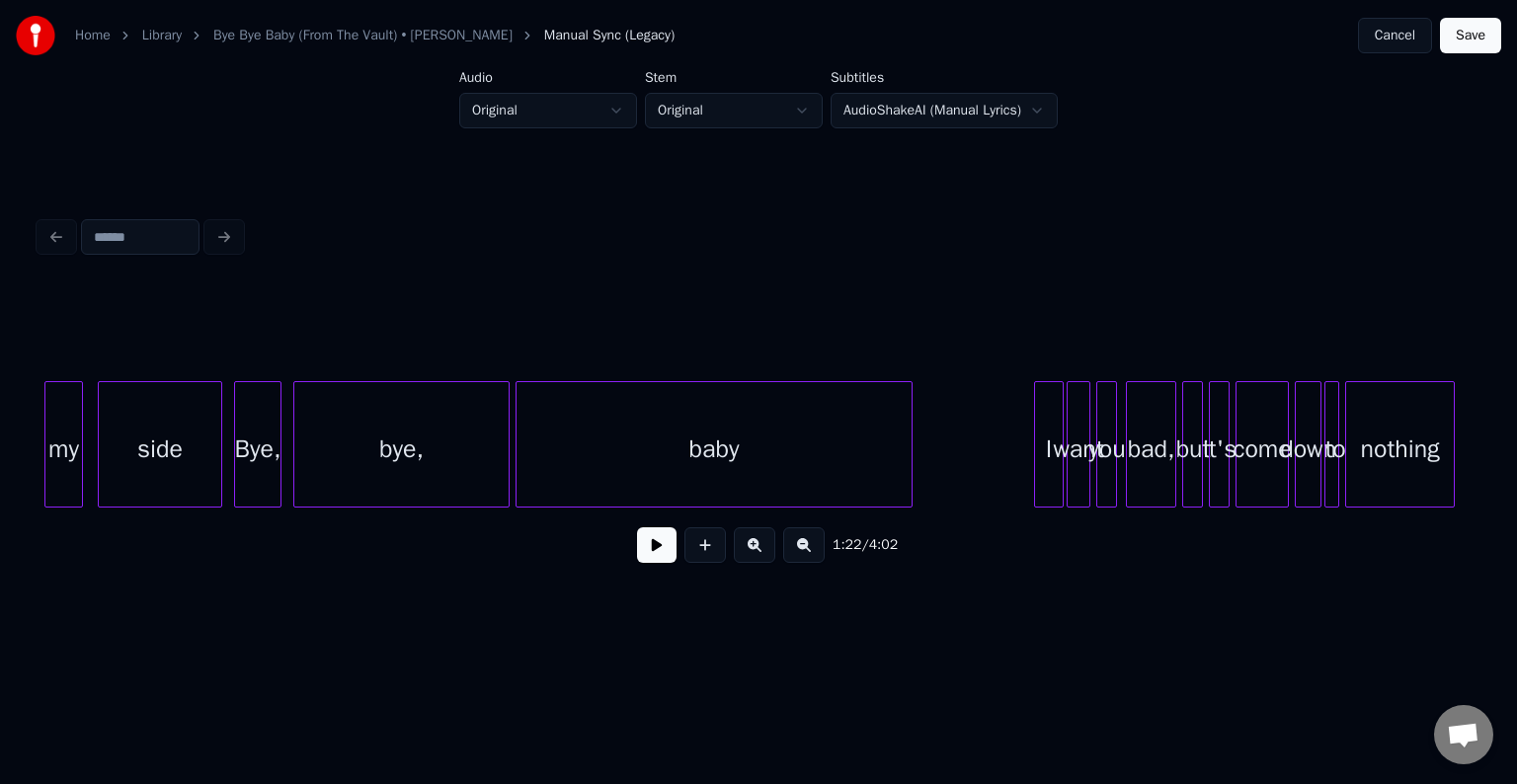 scroll, scrollTop: 0, scrollLeft: 18665, axis: horizontal 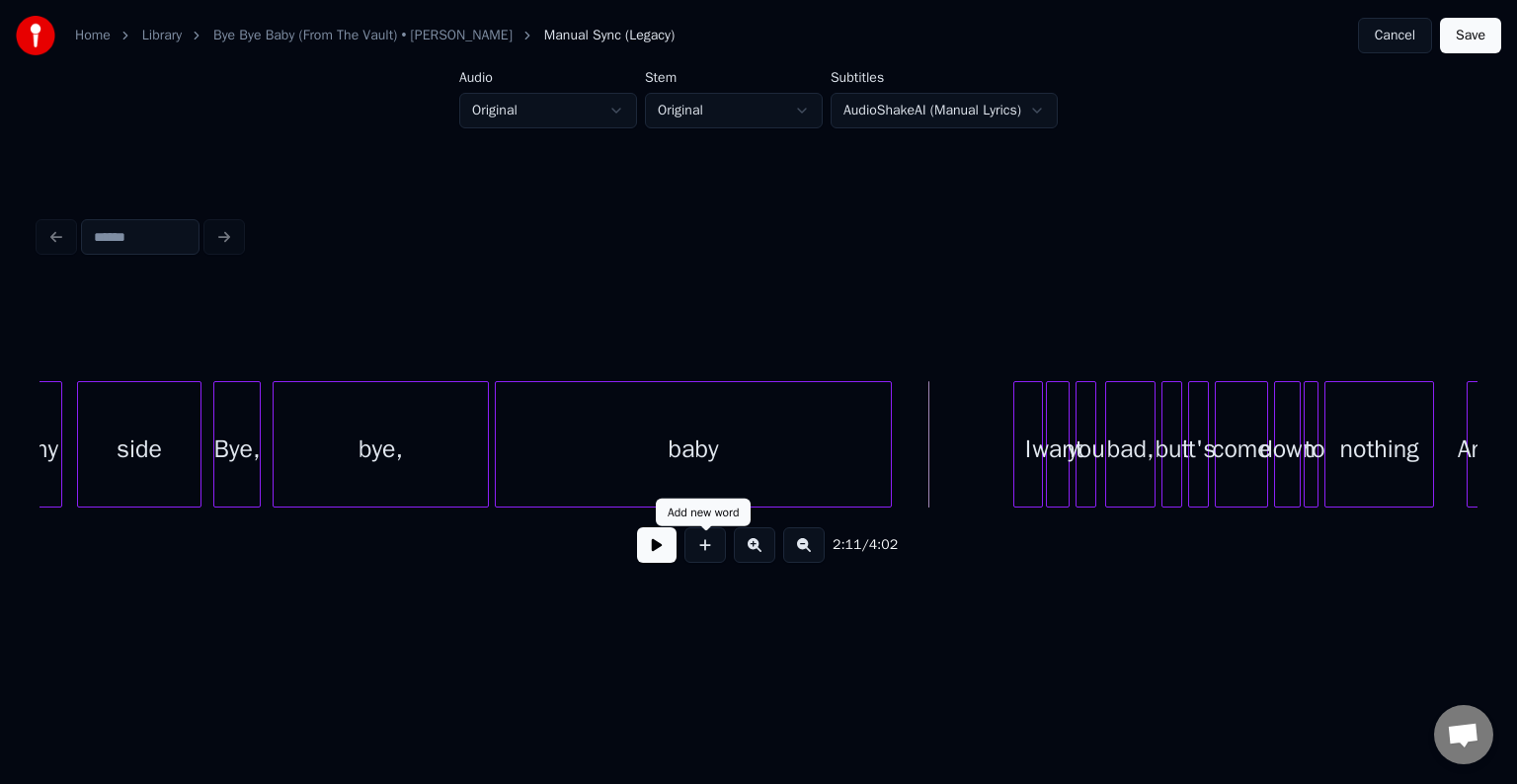drag, startPoint x: 679, startPoint y: 567, endPoint x: 669, endPoint y: 564, distance: 10.440307 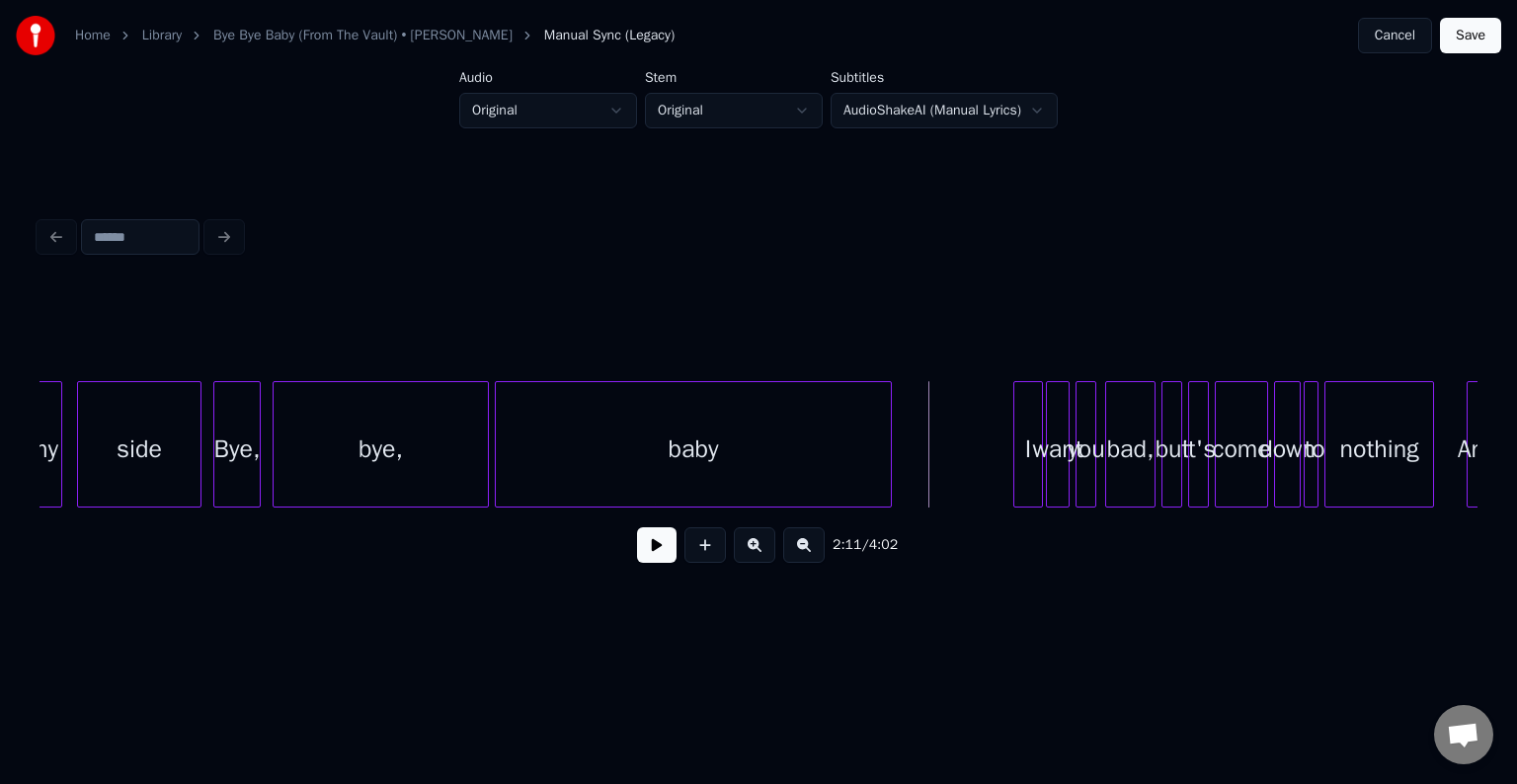 click at bounding box center [657, 545] 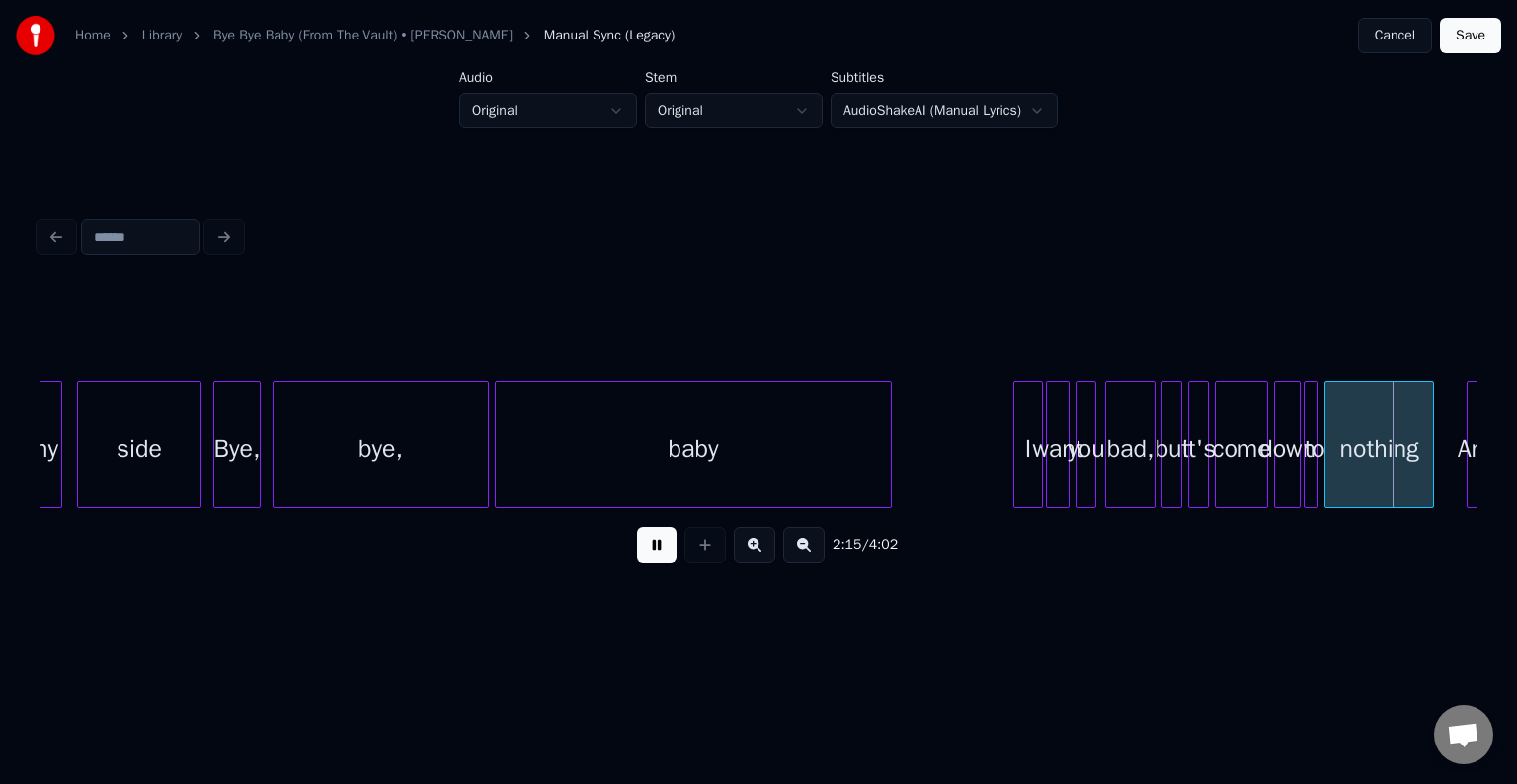 click at bounding box center (657, 545) 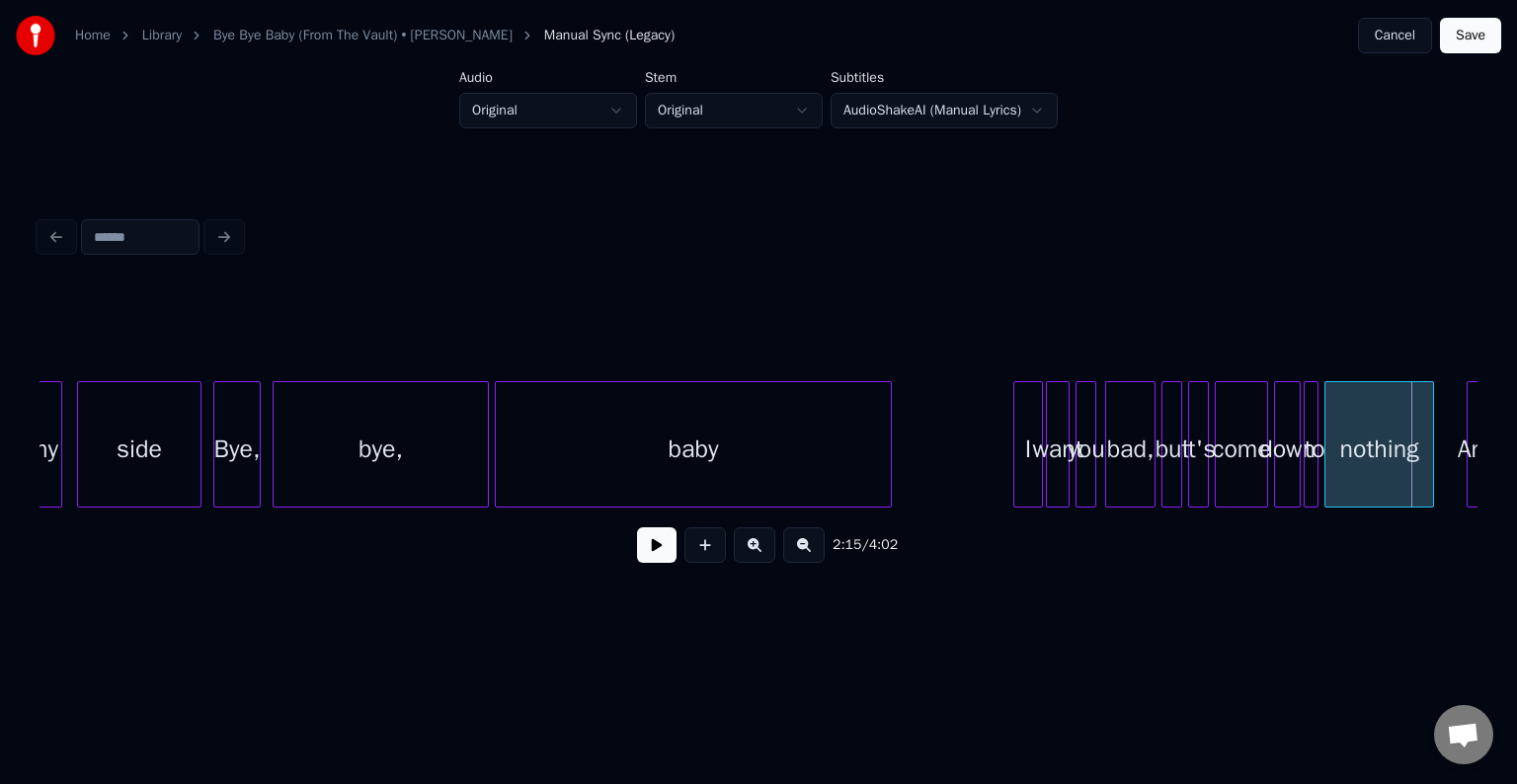 scroll, scrollTop: 0, scrollLeft: 19922, axis: horizontal 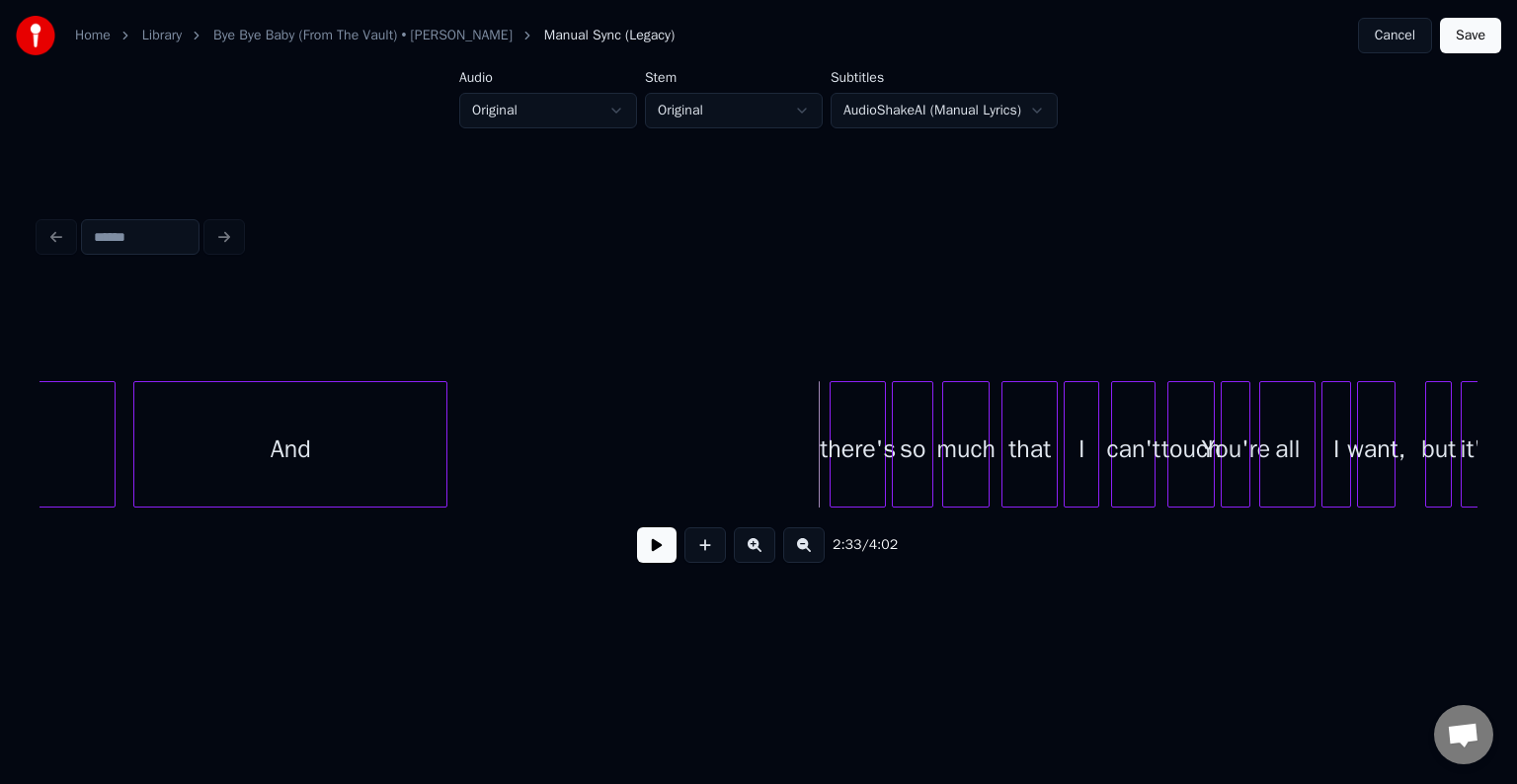 click on "And" at bounding box center [290, 449] 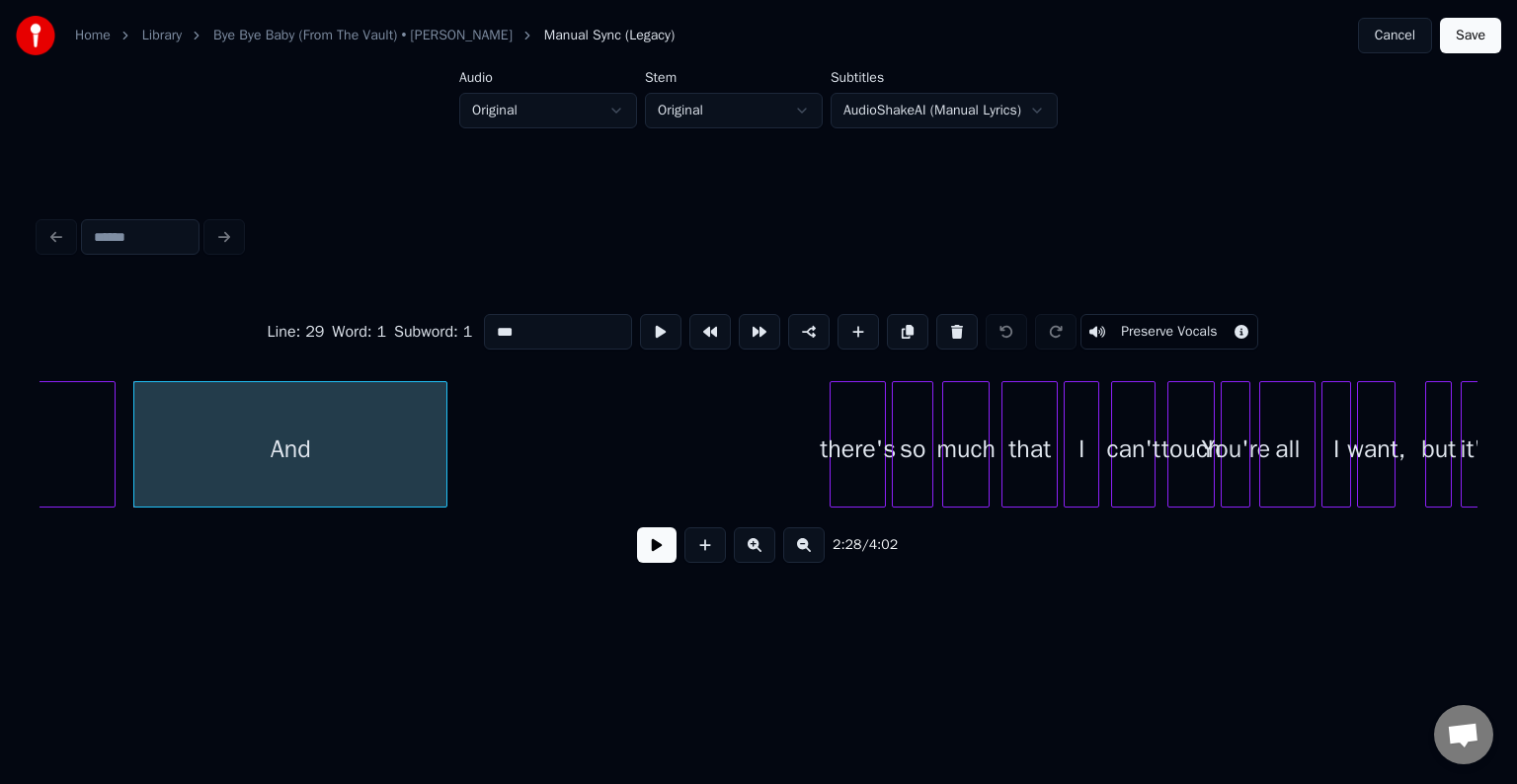 click at bounding box center [657, 545] 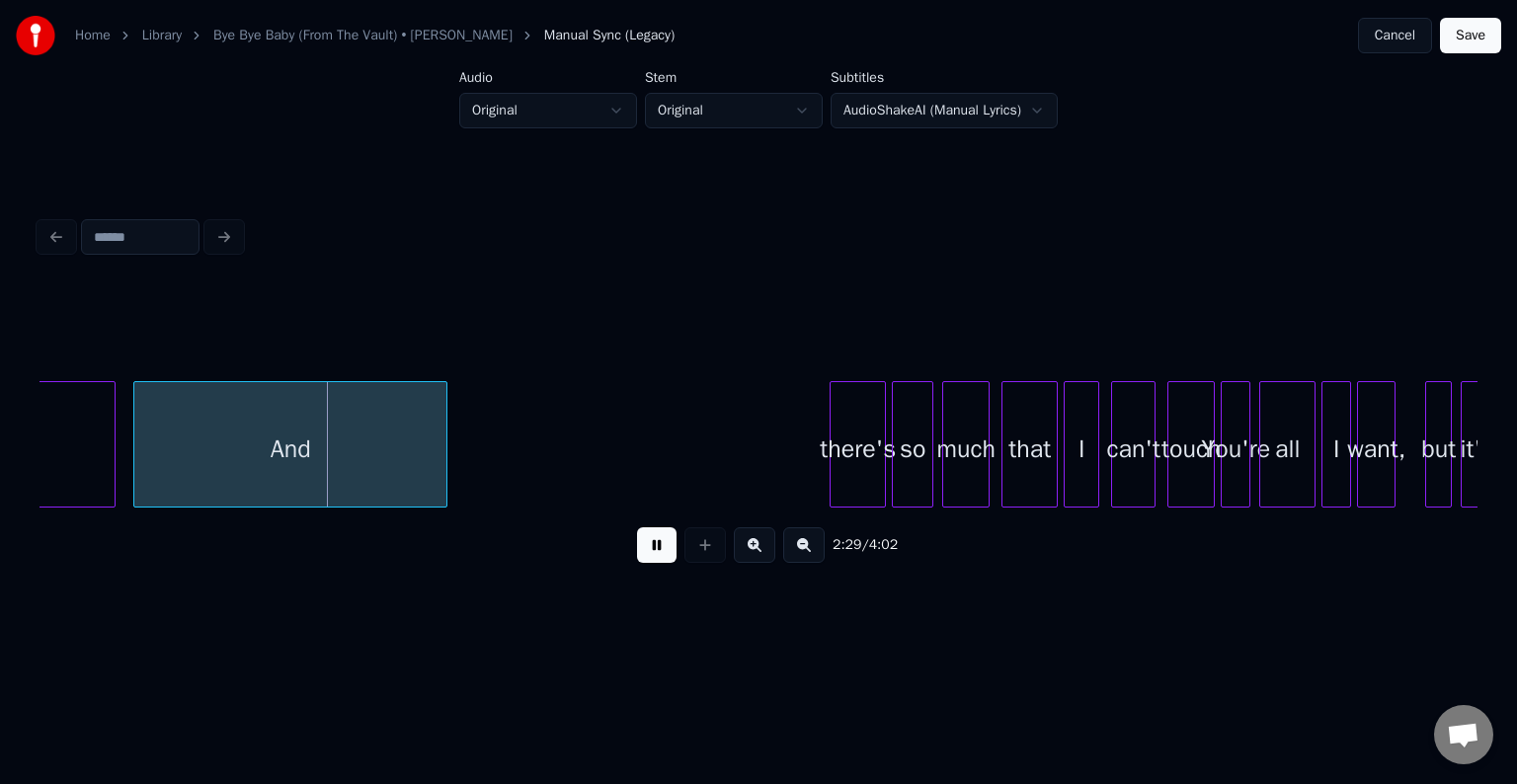 click at bounding box center [657, 545] 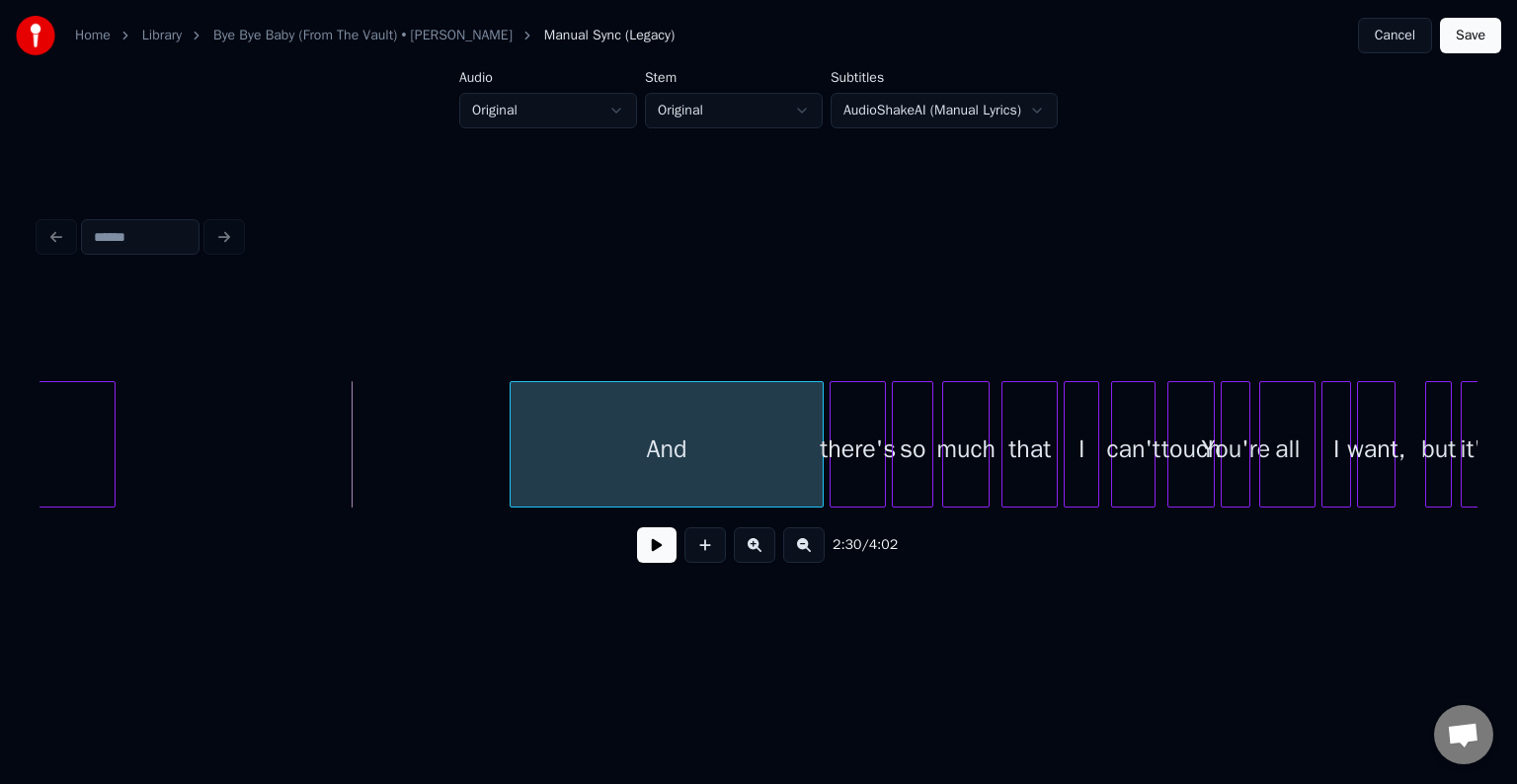 click on "And" at bounding box center (667, 449) 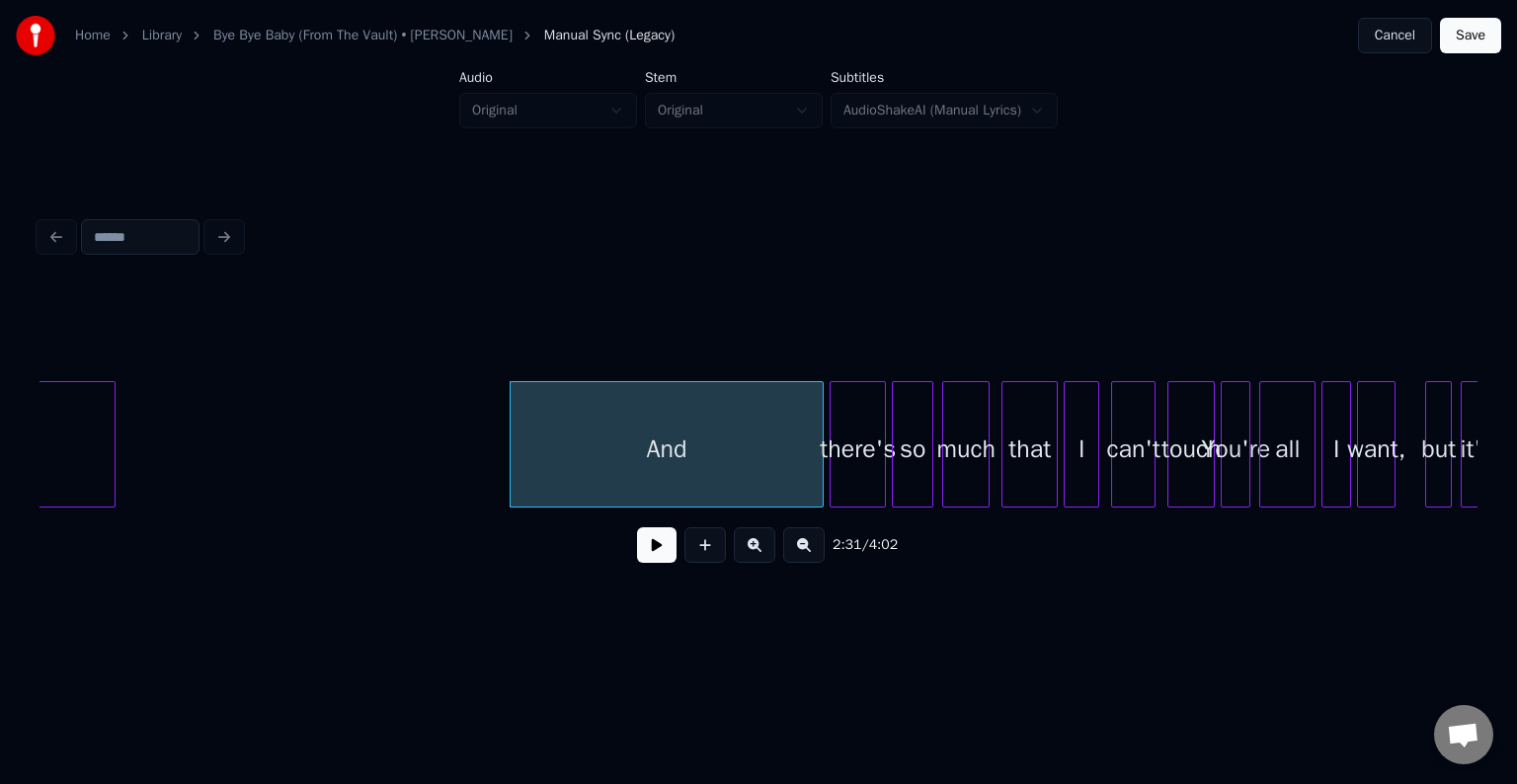 scroll, scrollTop: 0, scrollLeft: 20675, axis: horizontal 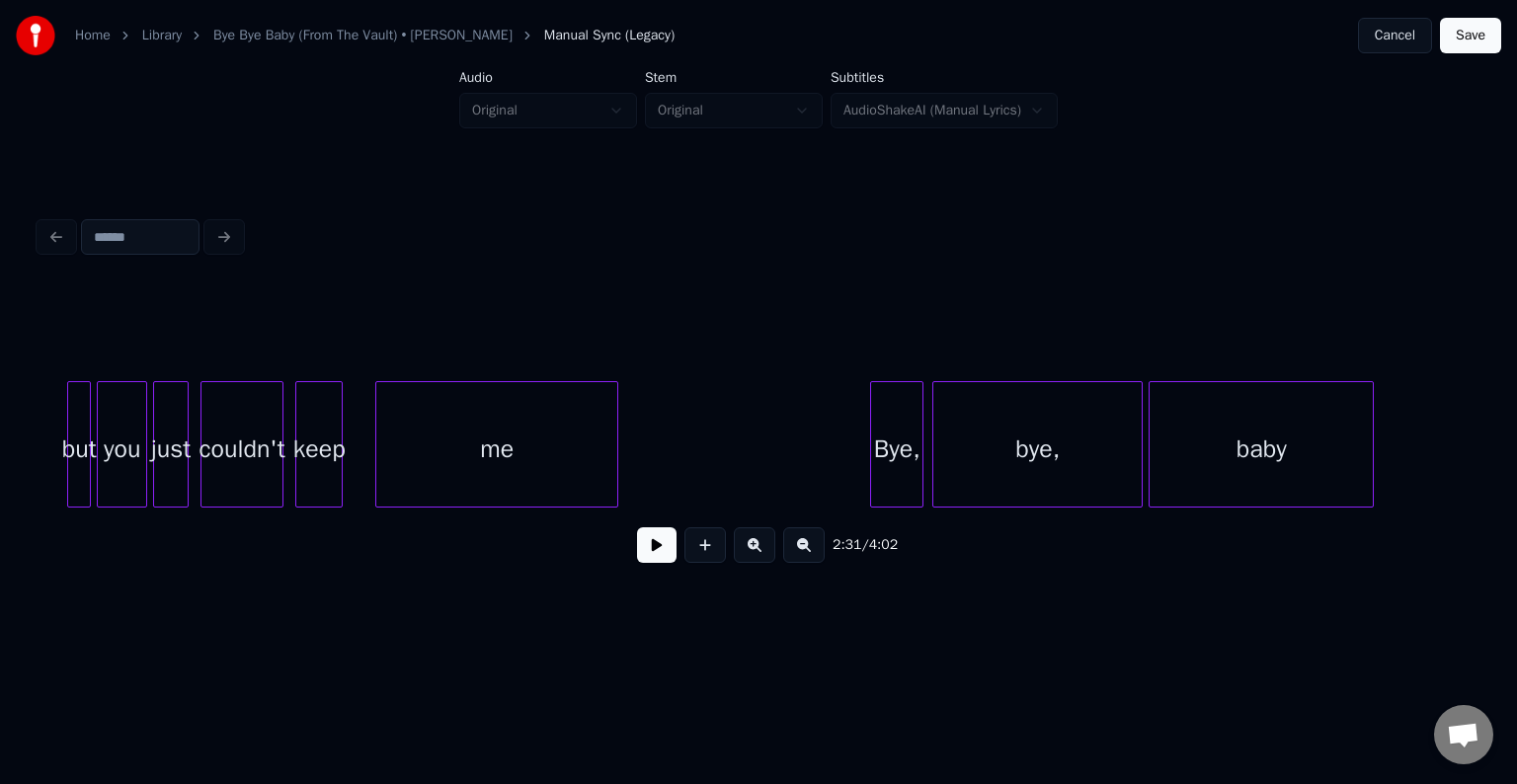 click on "baby Bye, bye, me just couldn't keep but you" at bounding box center [-2694, 444] 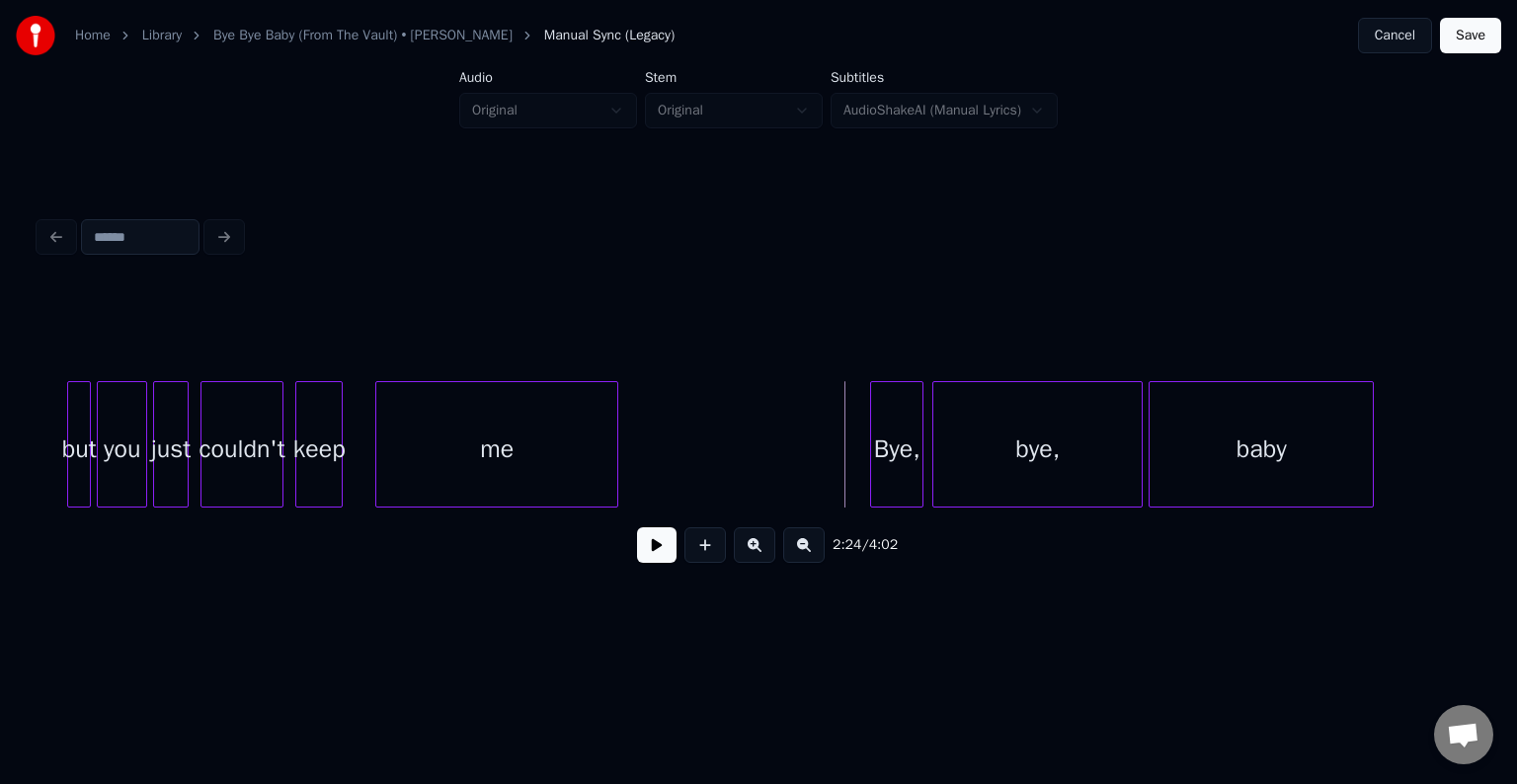 click on "2:24  /  4:02" at bounding box center [758, 545] 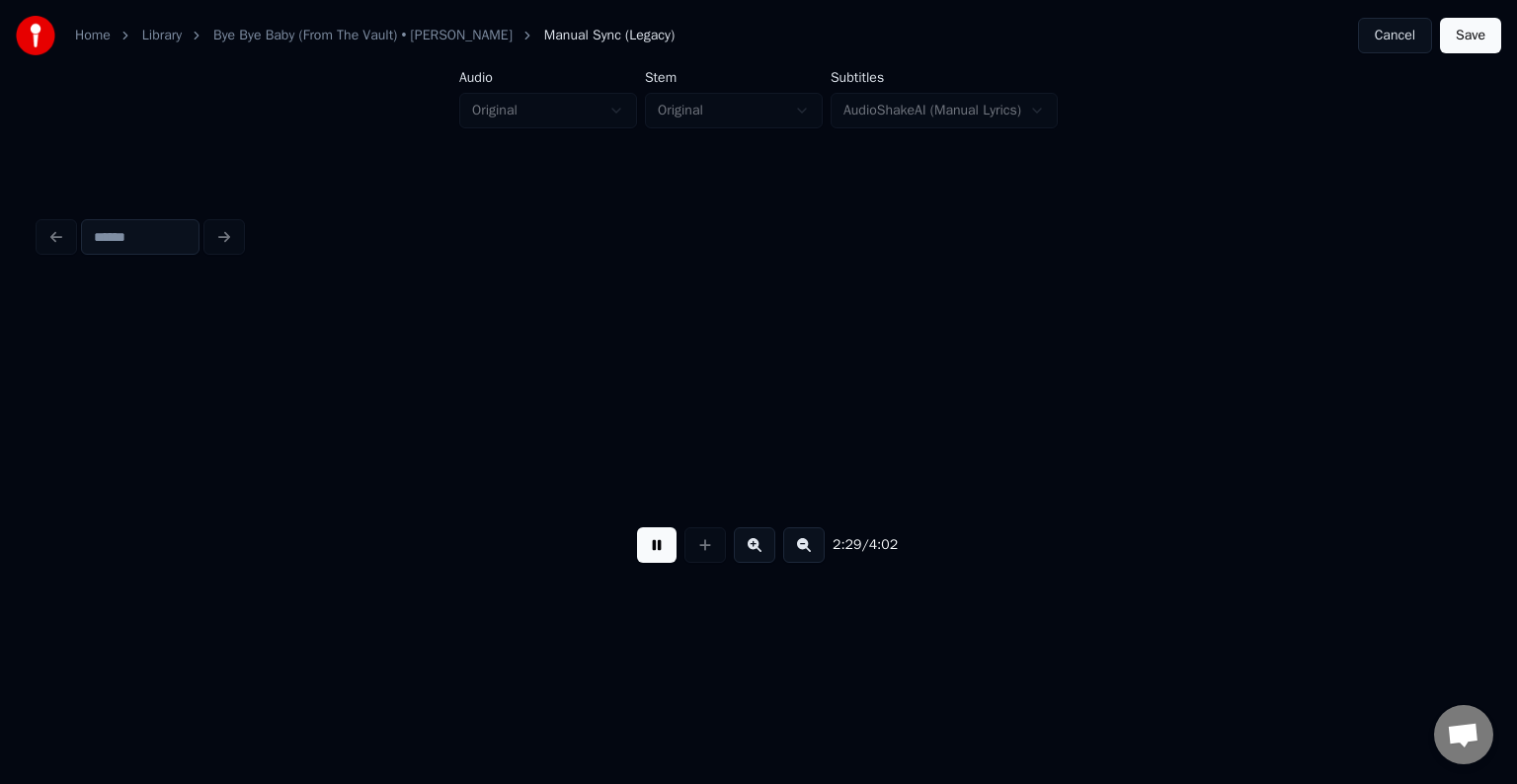 scroll, scrollTop: 0, scrollLeft: 22114, axis: horizontal 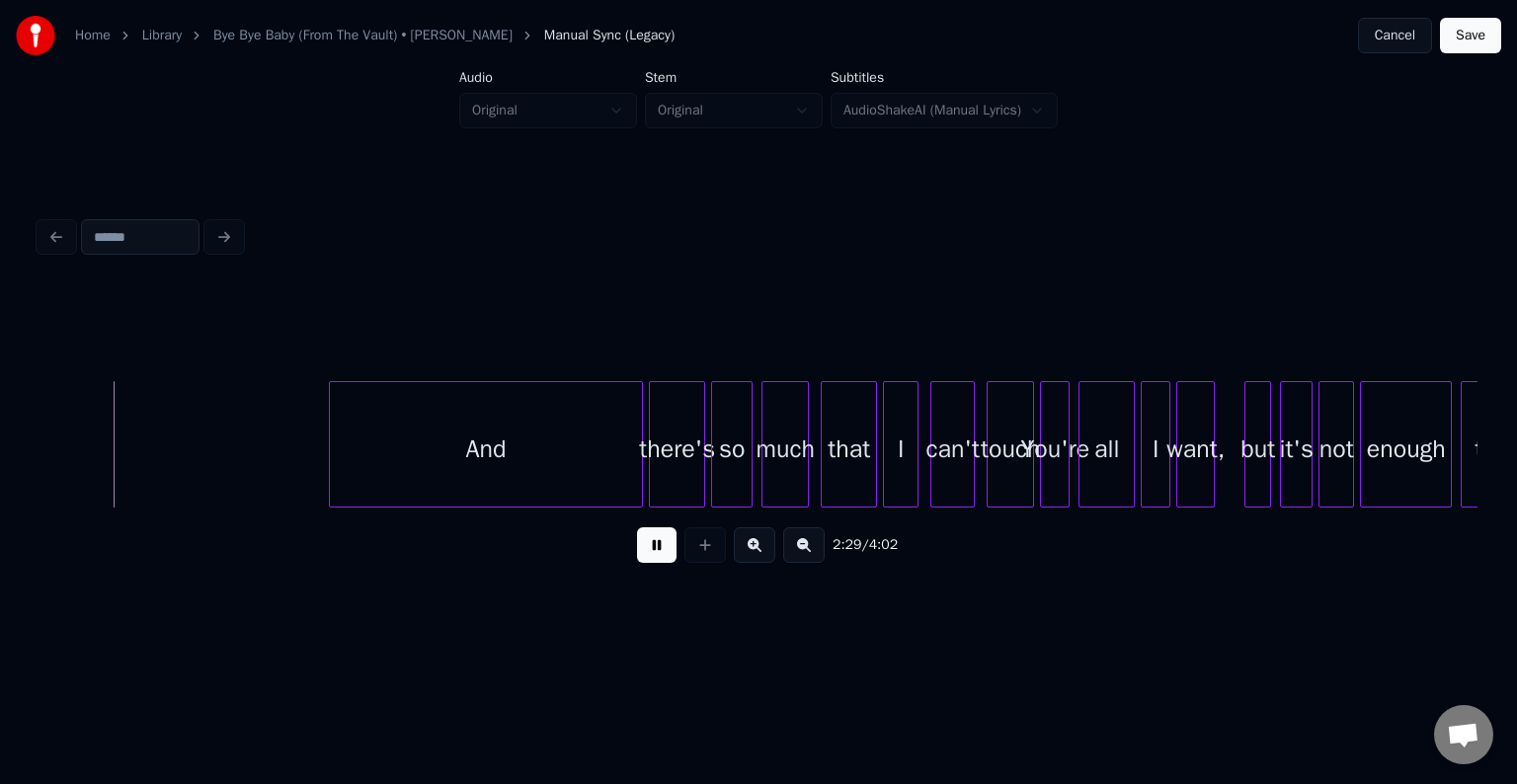 click at bounding box center (657, 545) 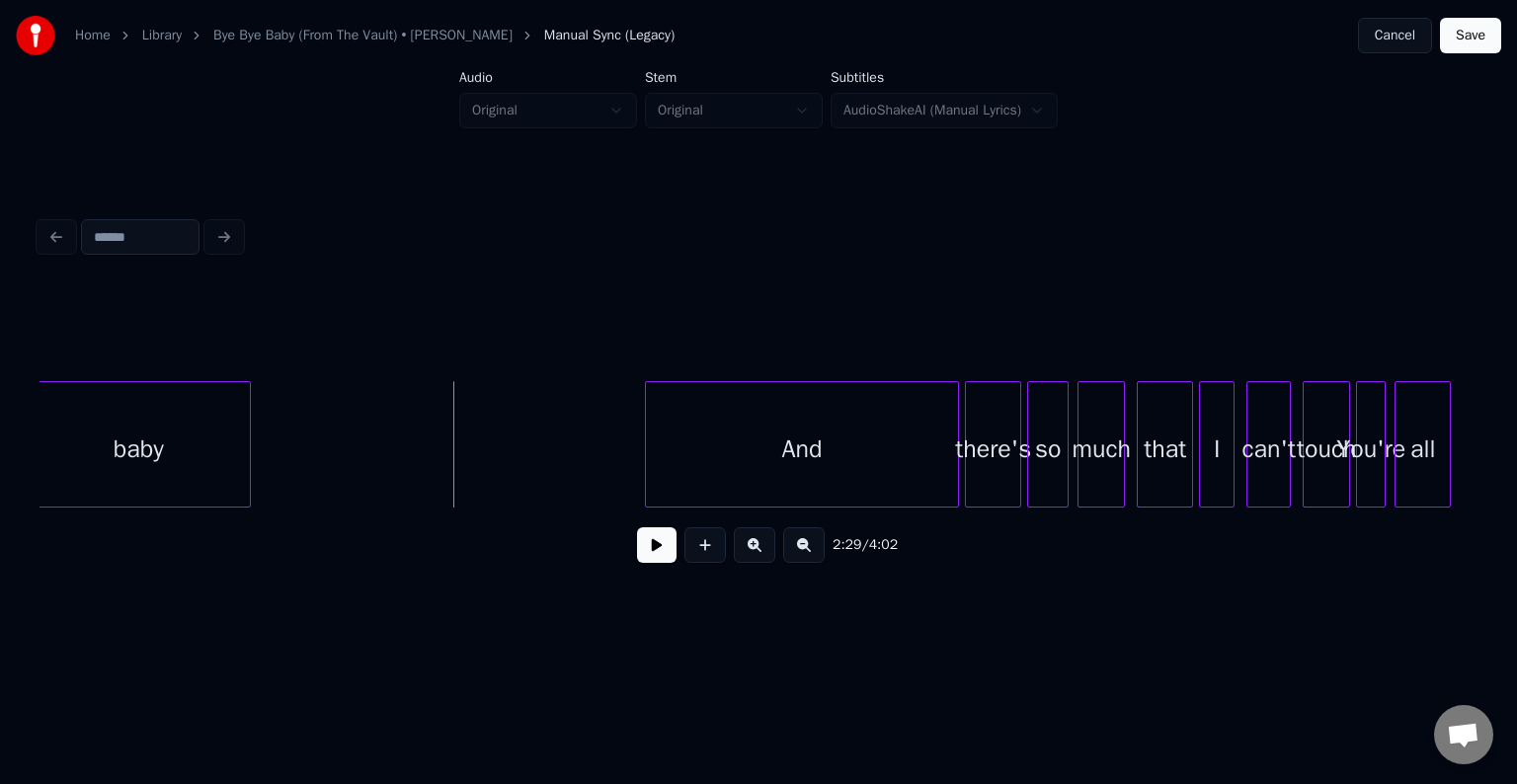 scroll, scrollTop: 0, scrollLeft: 21758, axis: horizontal 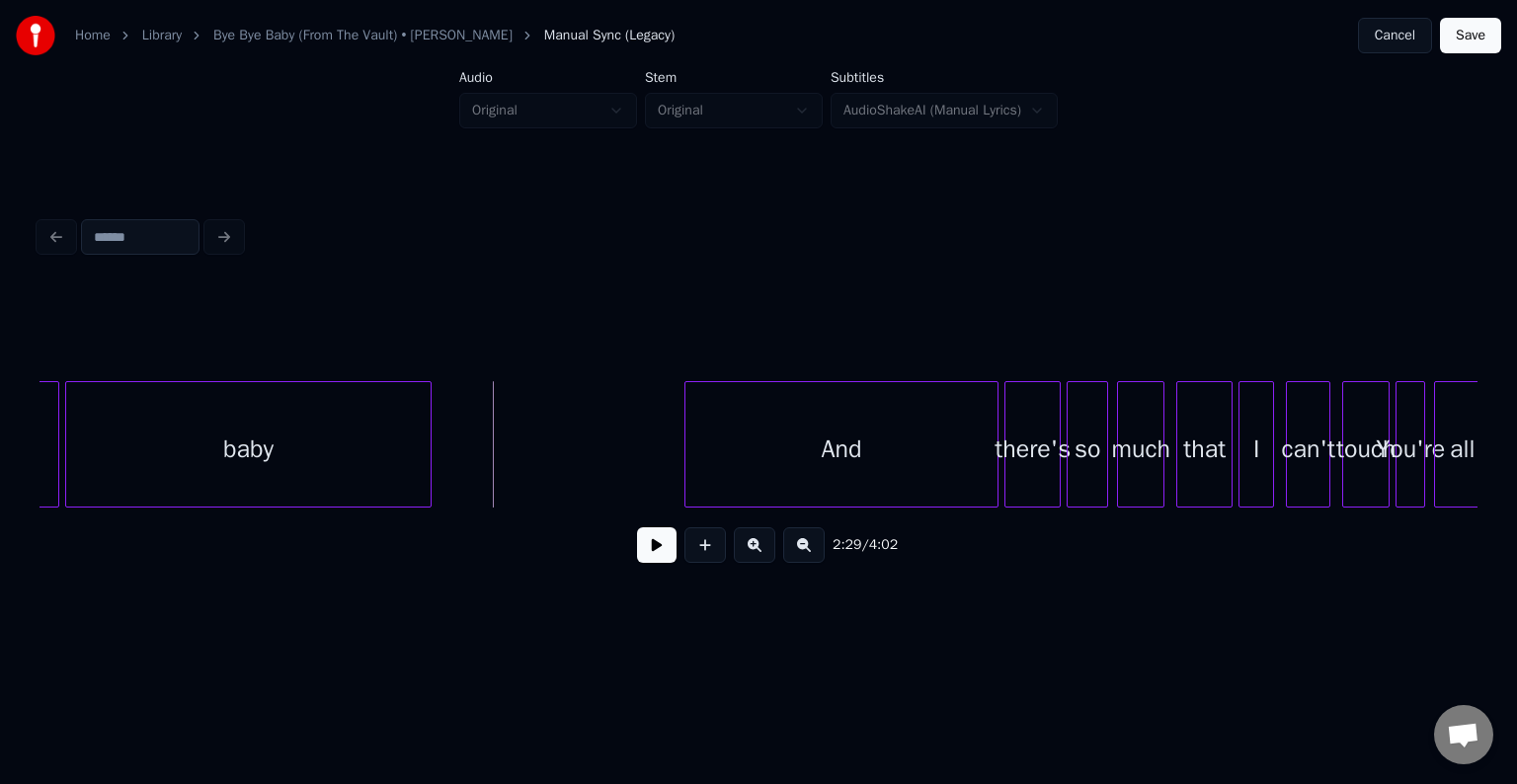 click at bounding box center [428, 444] 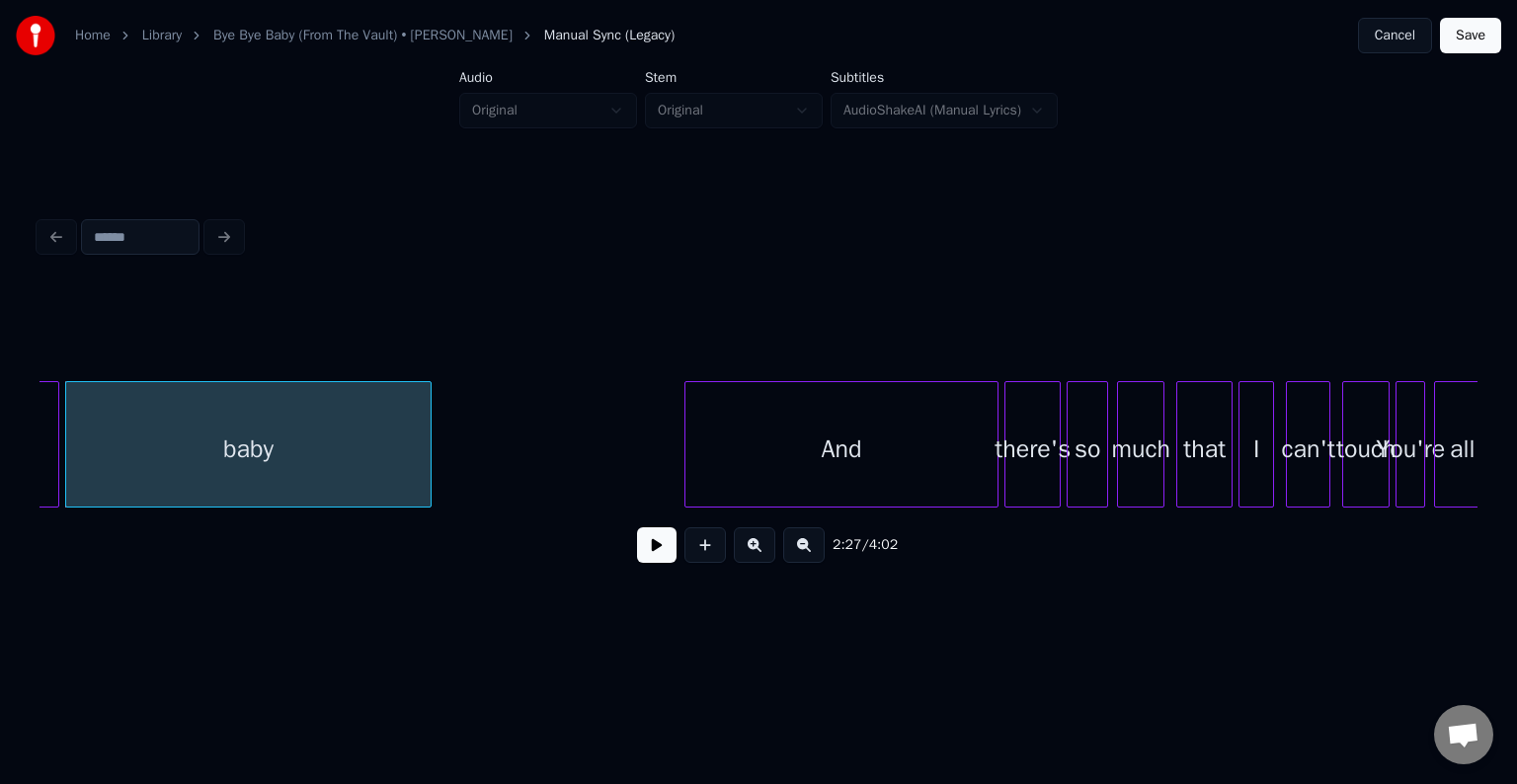 click at bounding box center [657, 545] 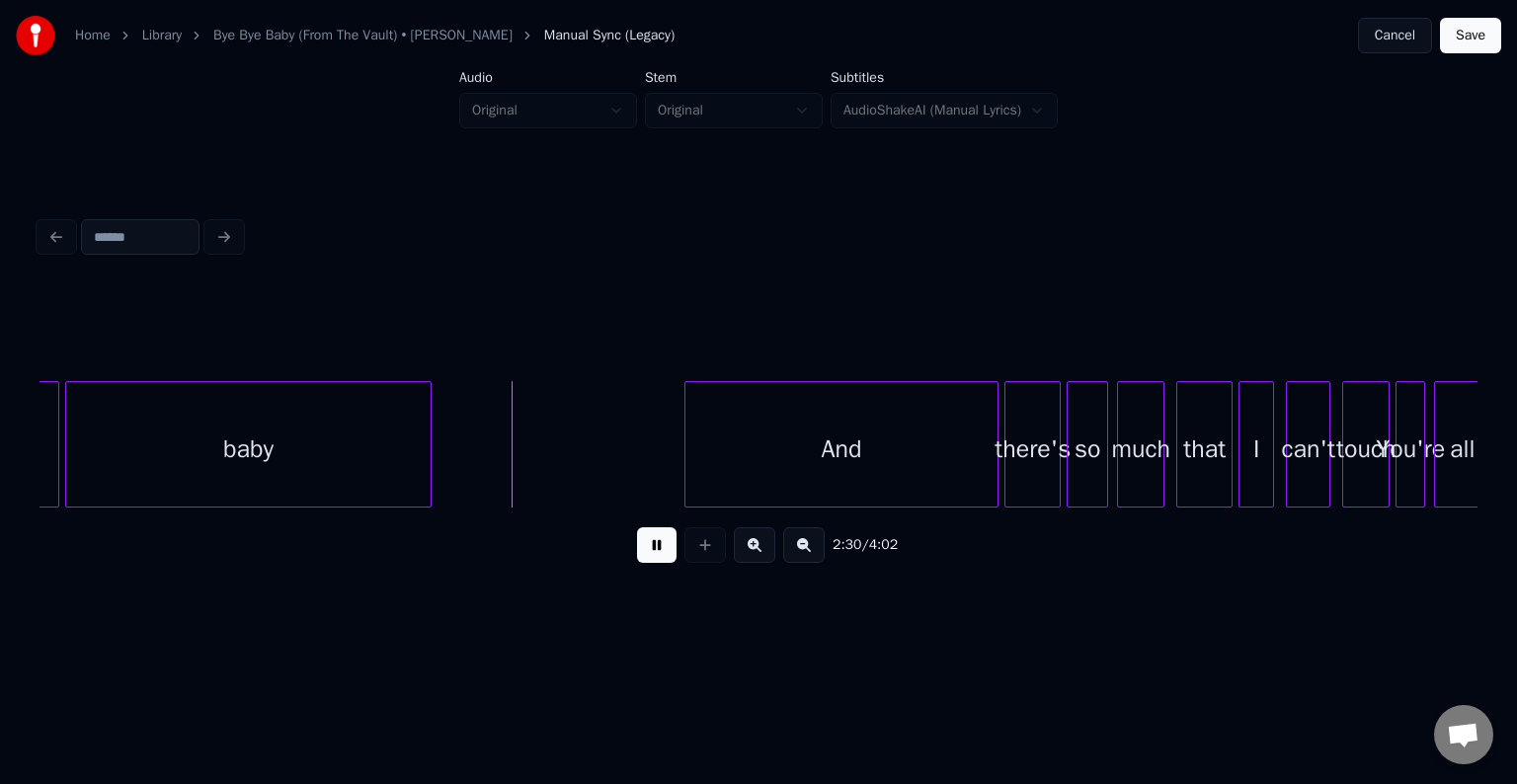 drag, startPoint x: 659, startPoint y: 562, endPoint x: 669, endPoint y: 549, distance: 16.40122 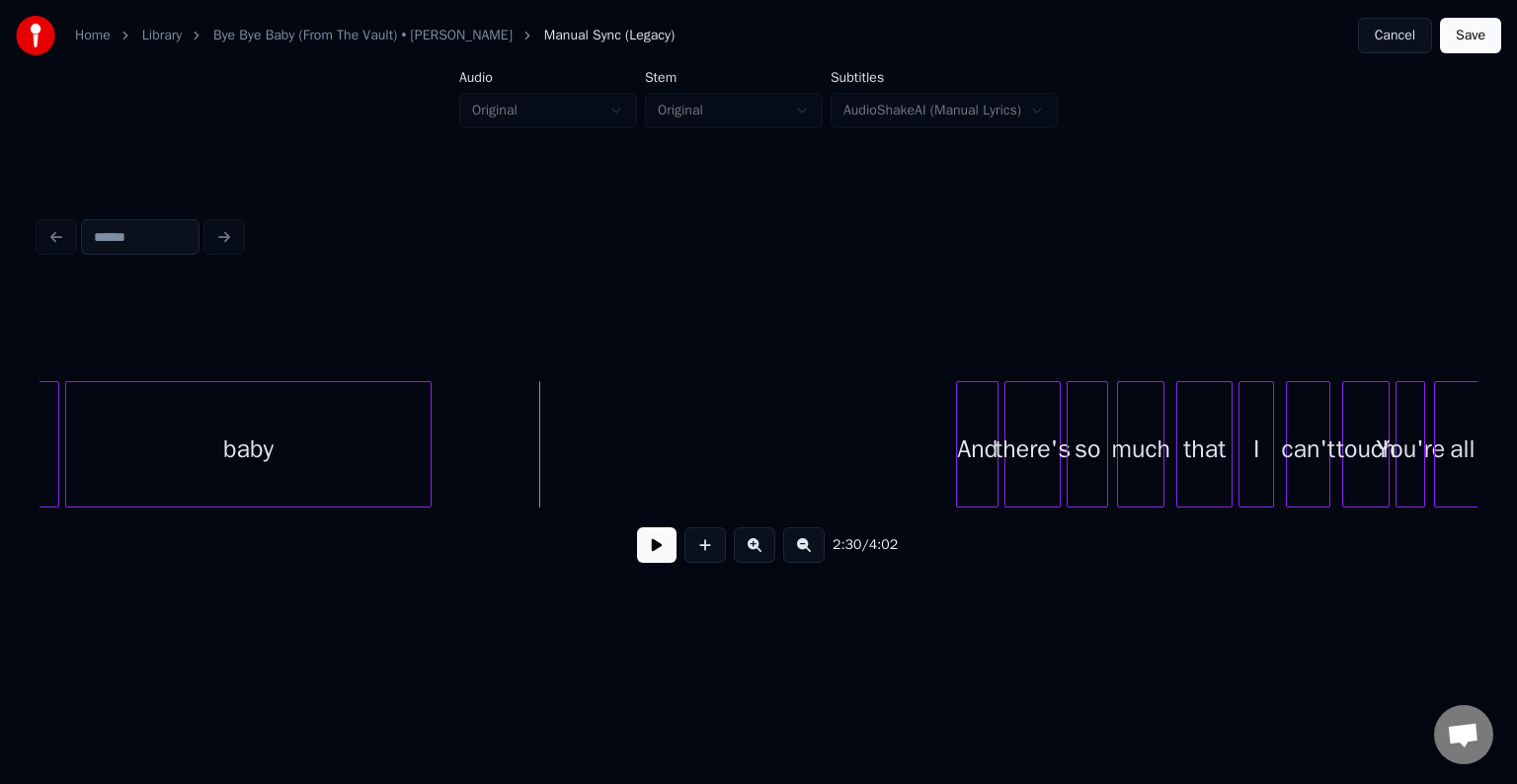 click at bounding box center [960, 444] 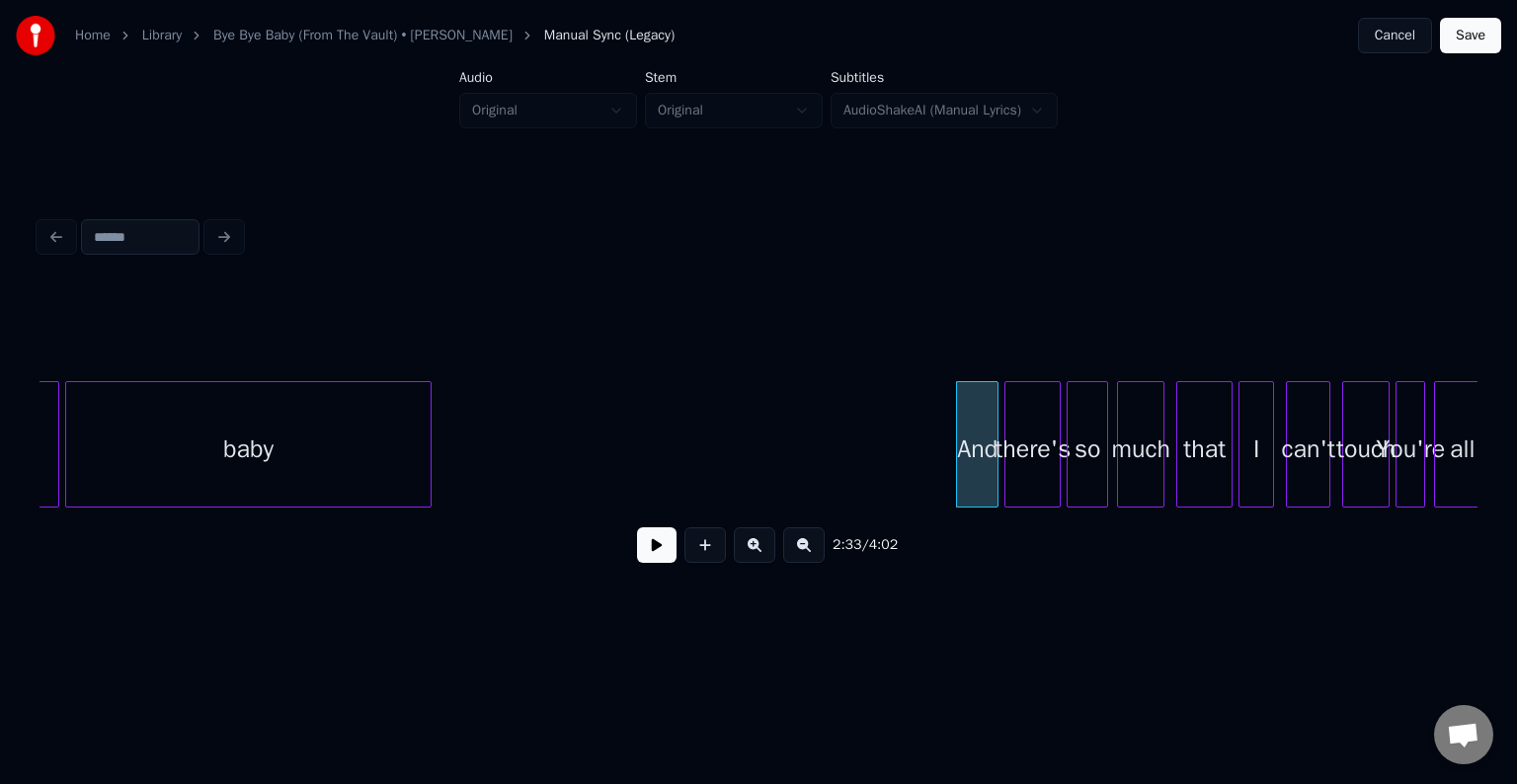 click at bounding box center [657, 545] 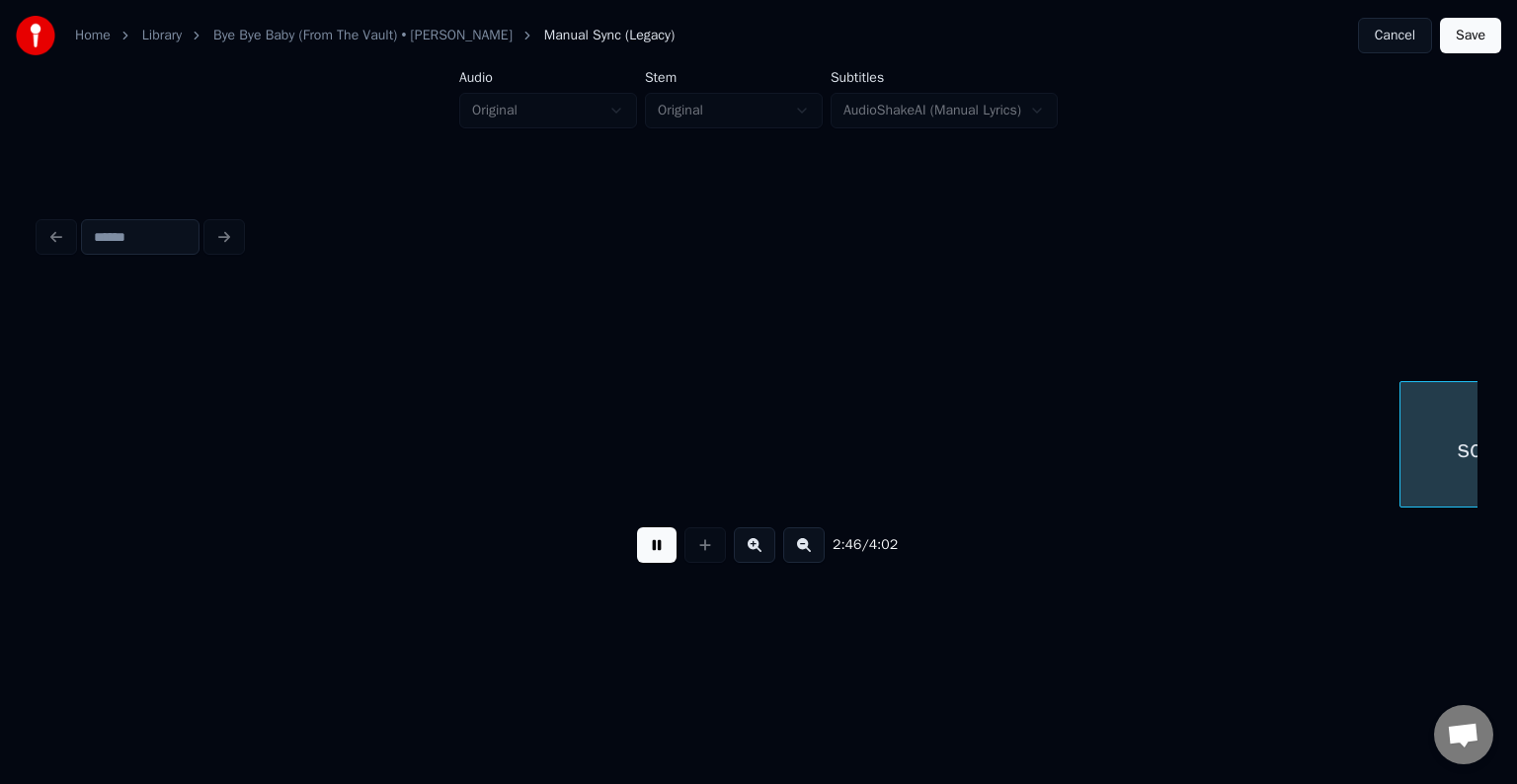 scroll, scrollTop: 0, scrollLeft: 24637, axis: horizontal 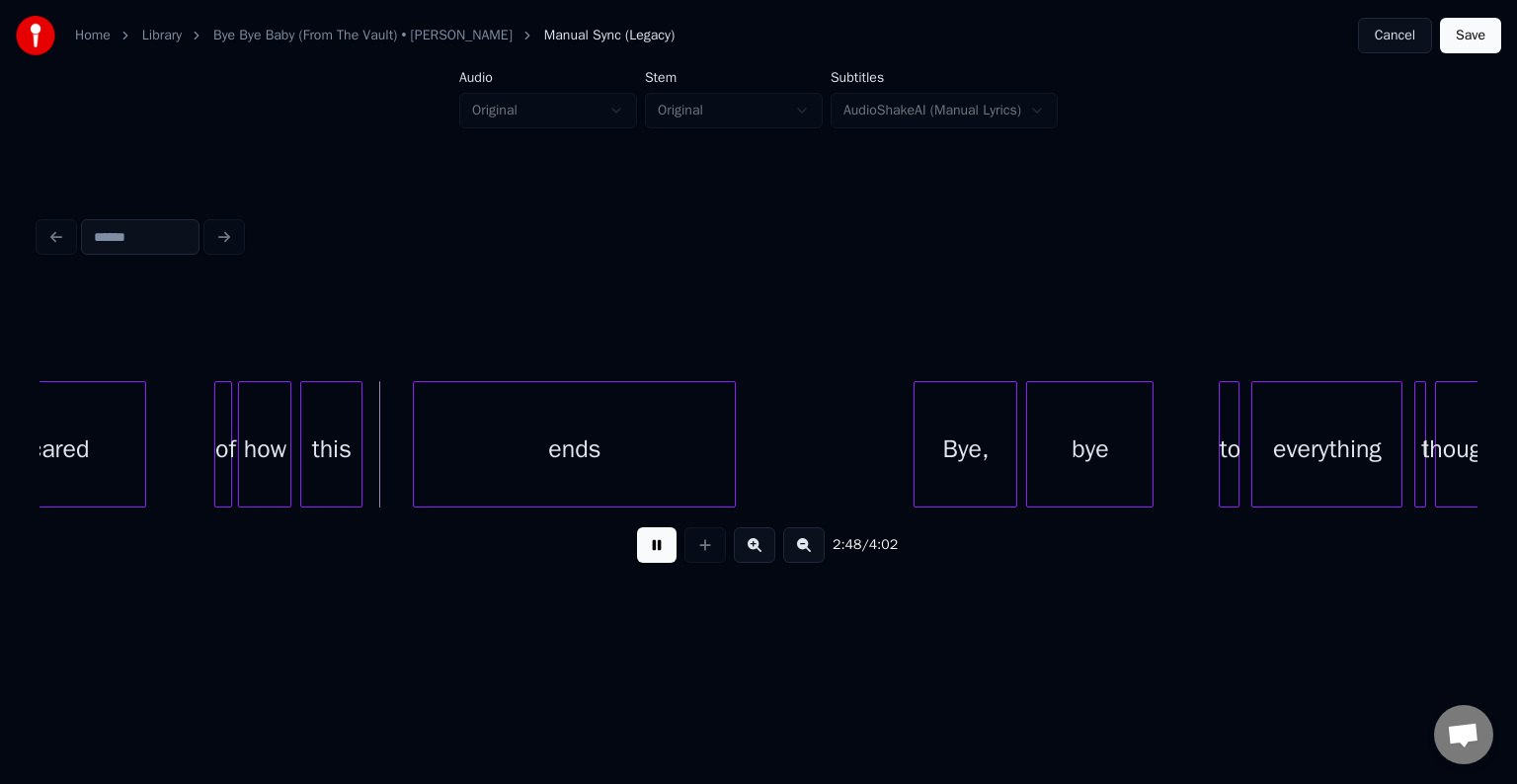 click at bounding box center [657, 545] 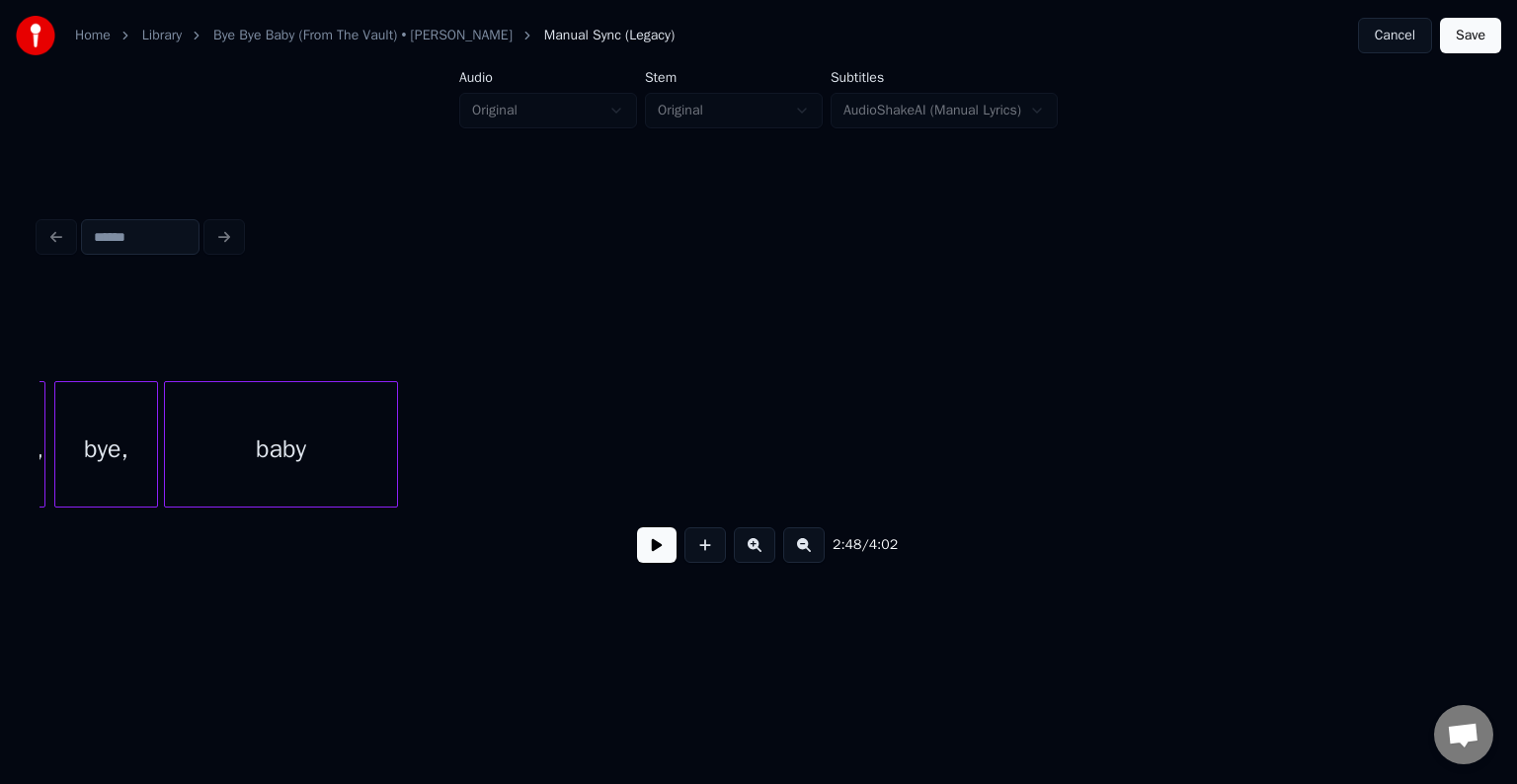 scroll, scrollTop: 0, scrollLeft: 34445, axis: horizontal 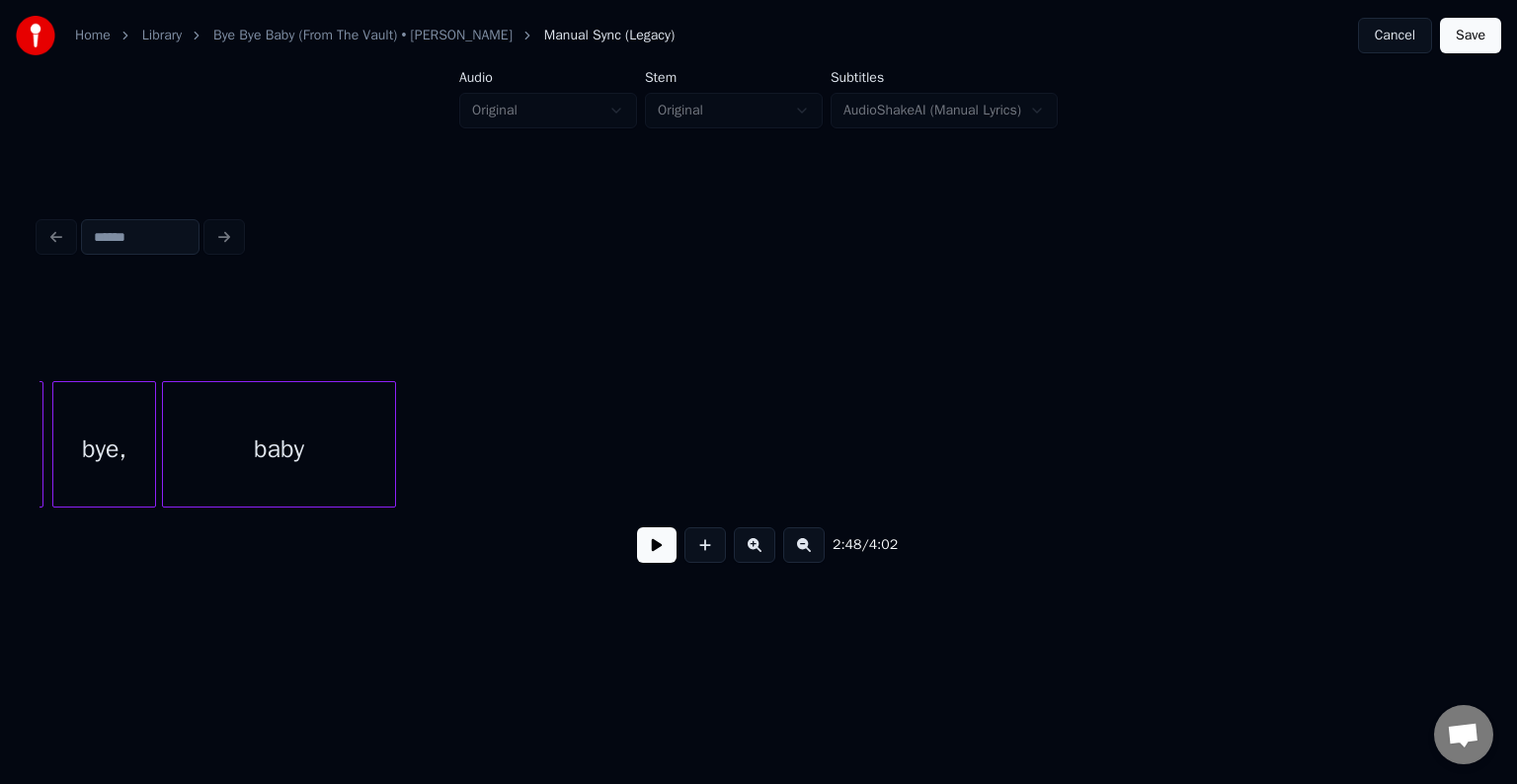 click on "Save" at bounding box center (1471, 36) 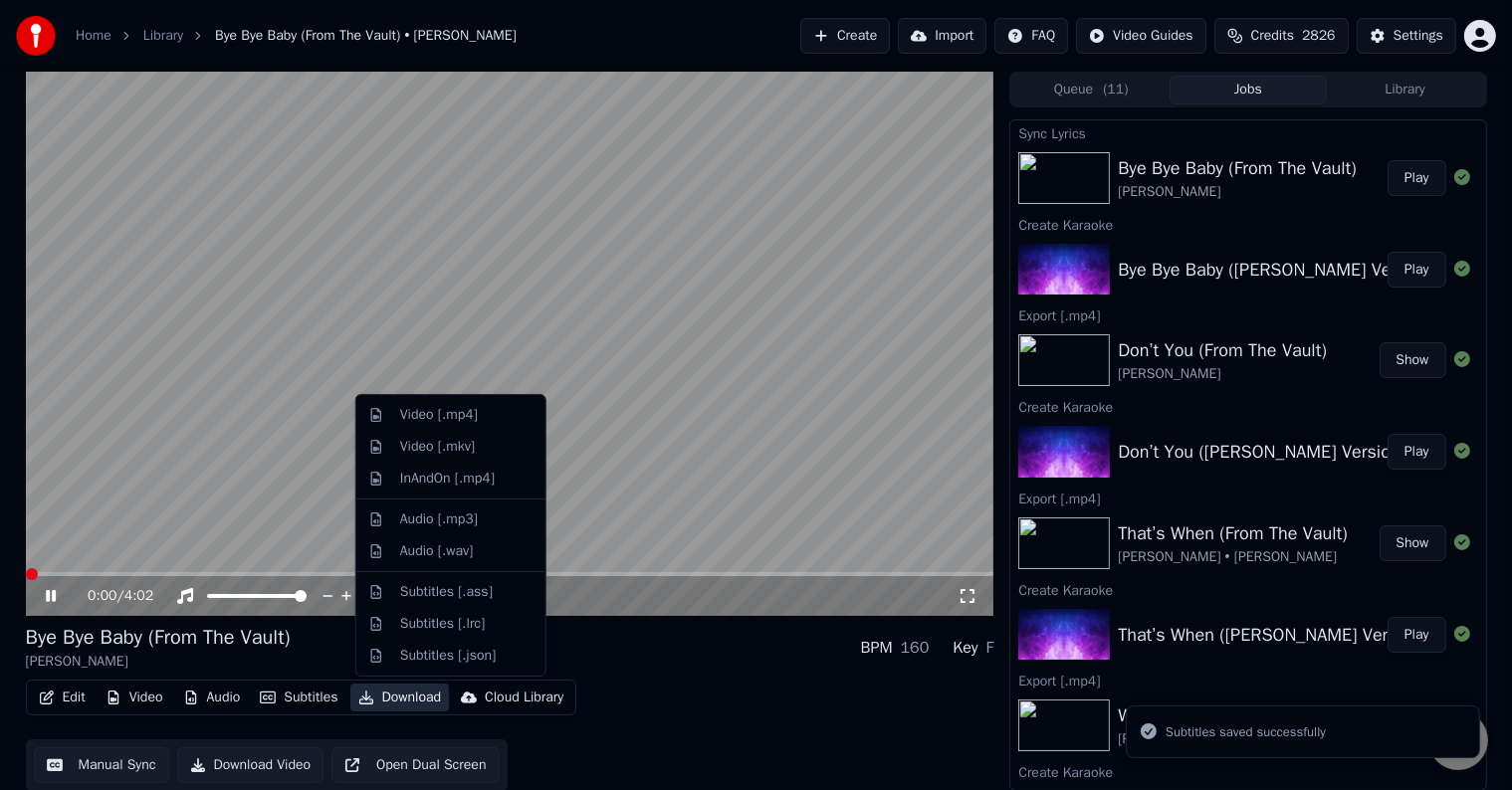 click on "Download" at bounding box center (400, 697) 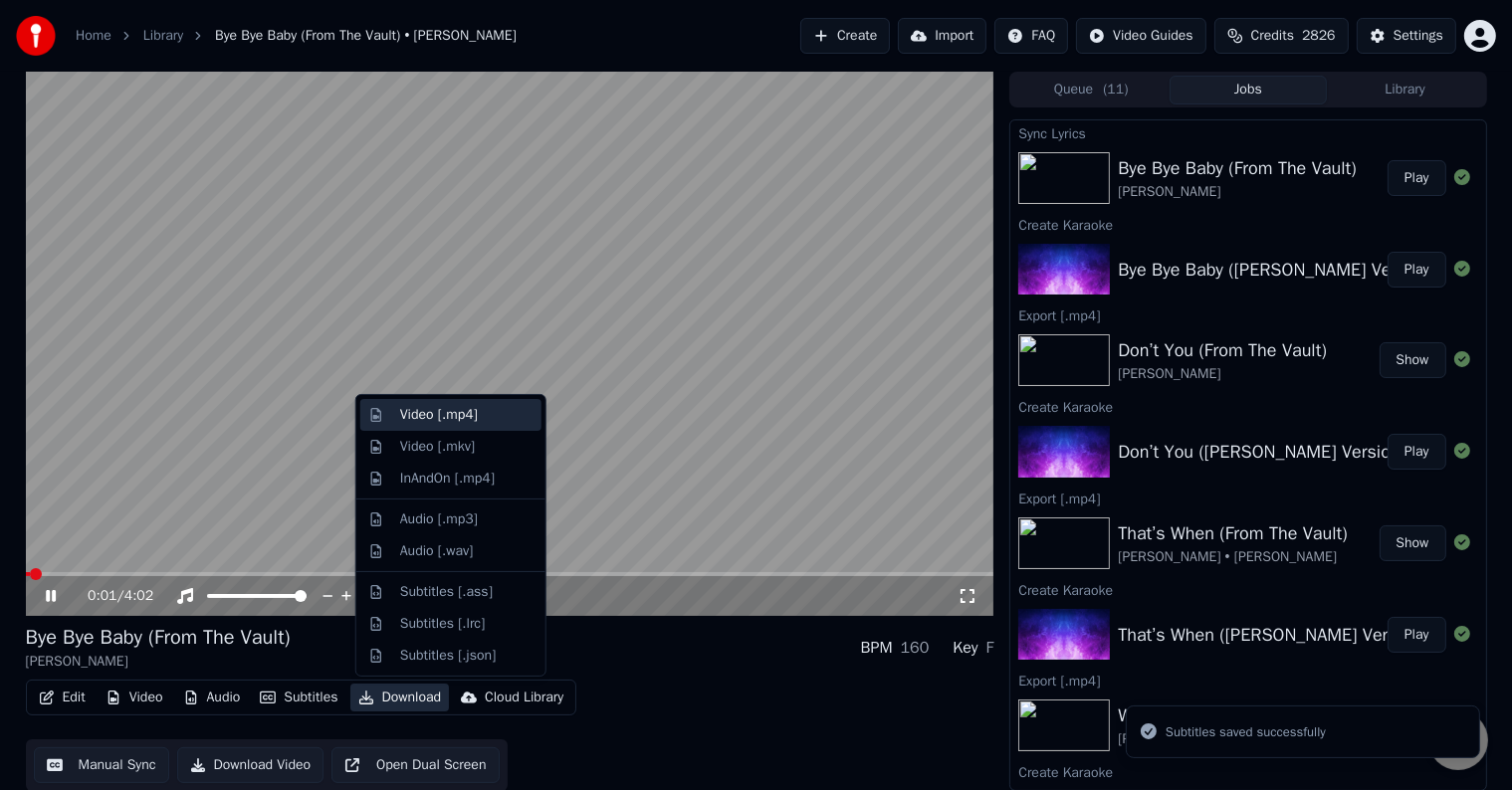click on "Video [.mp4]" at bounding box center (439, 415) 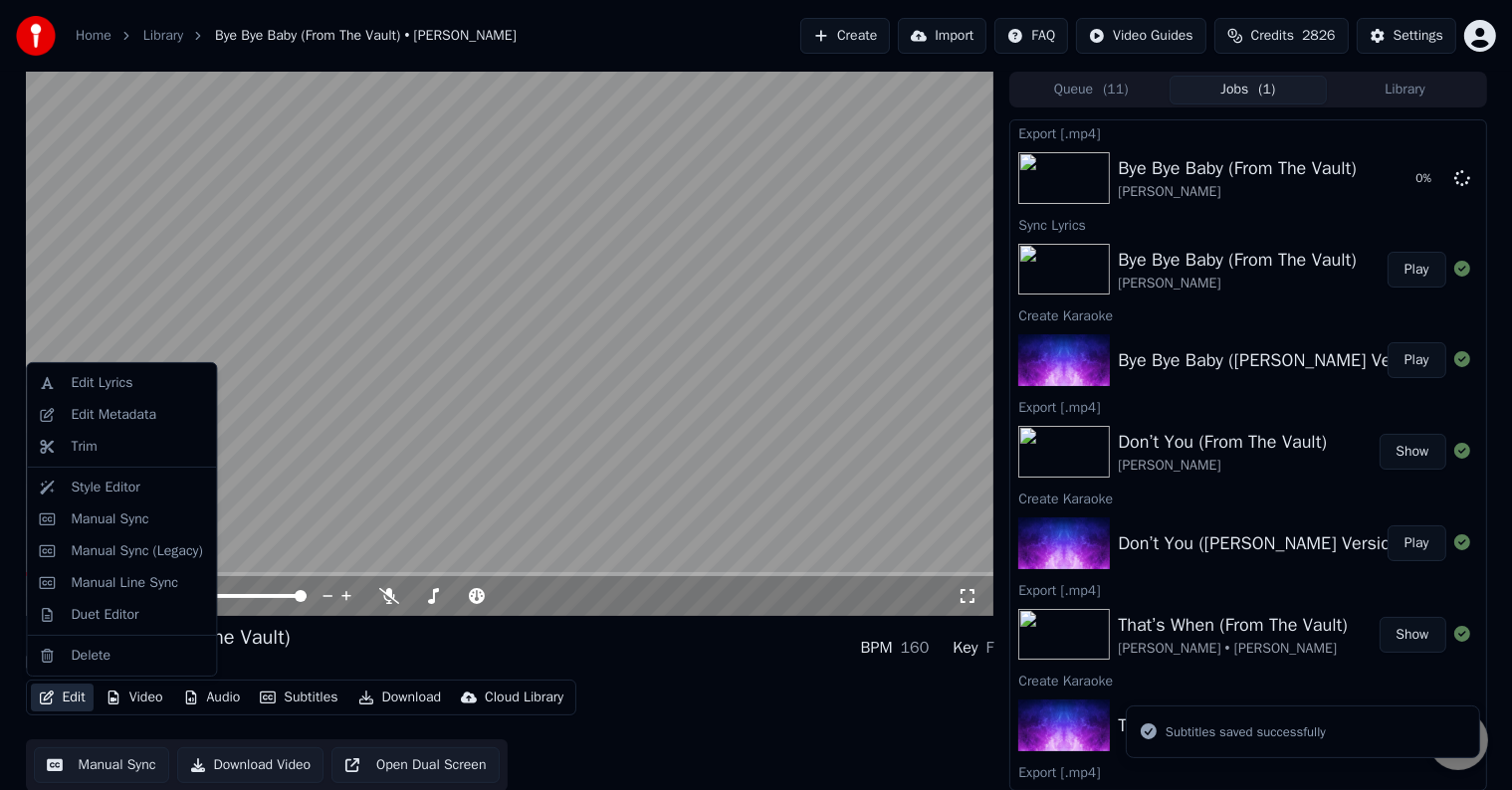 click on "Edit" at bounding box center (62, 697) 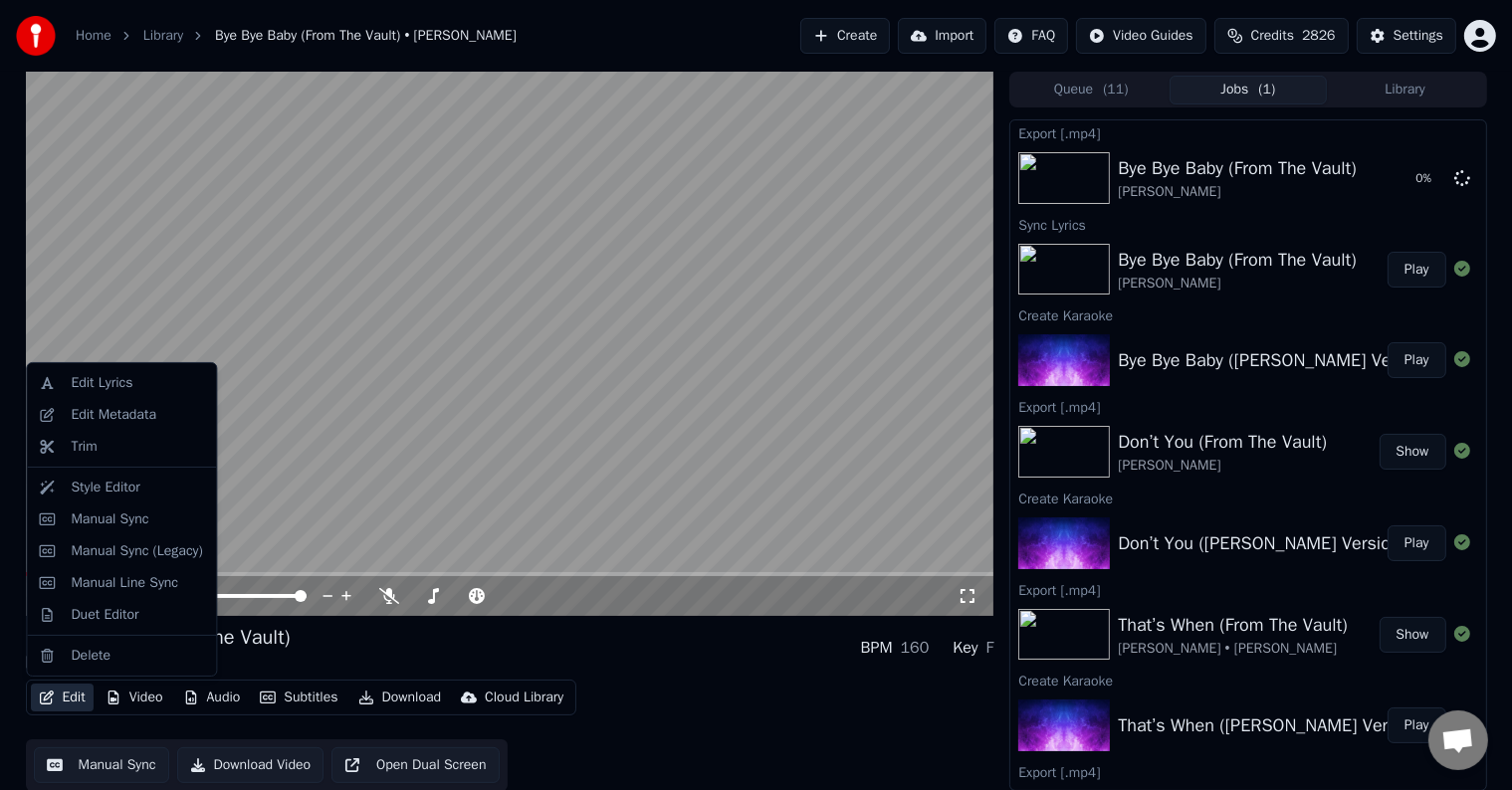 click on "Bye Bye Baby (From The Vault) [PERSON_NAME] BPM 160 Key F" at bounding box center (510, 648) 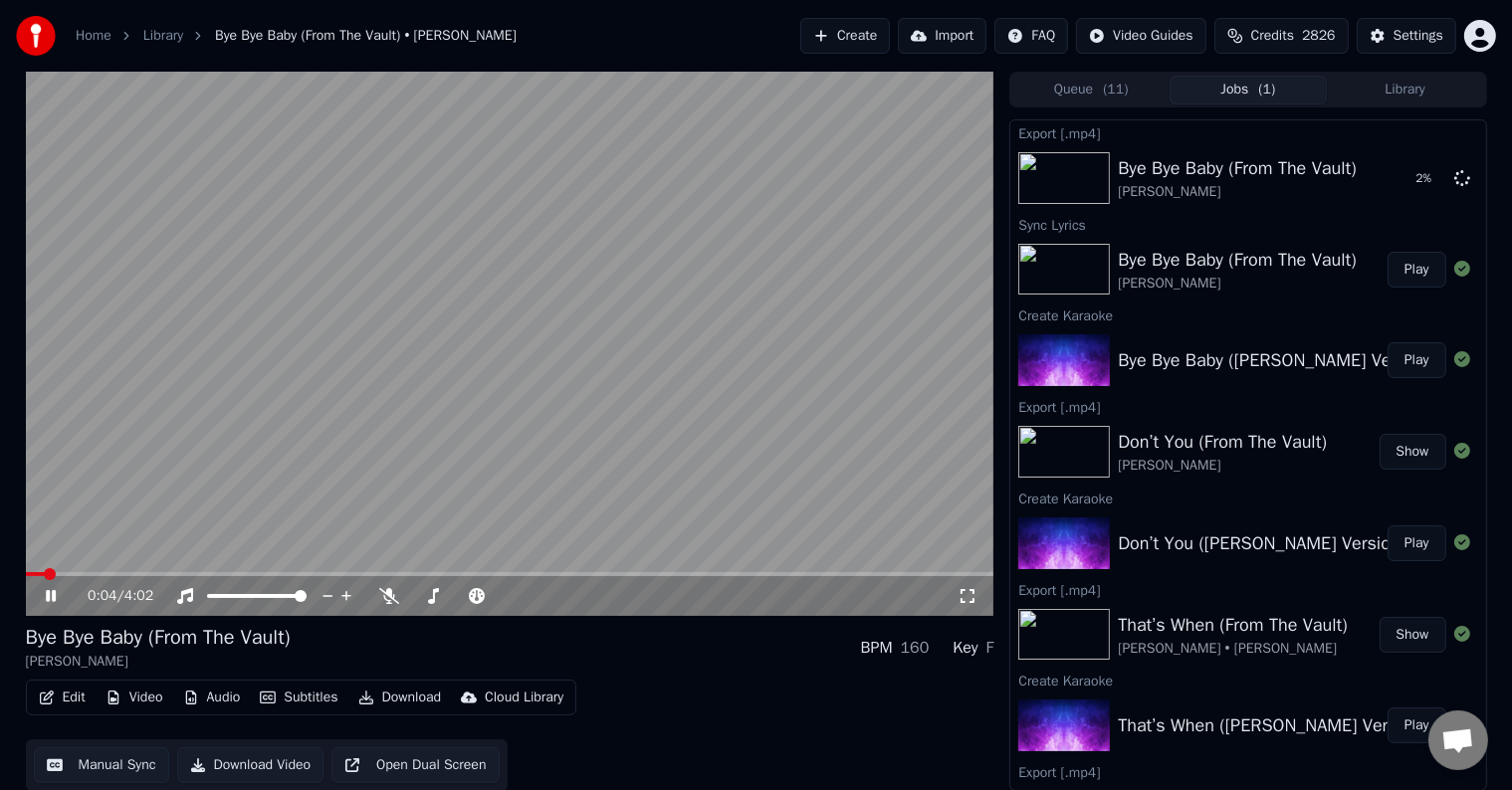 click 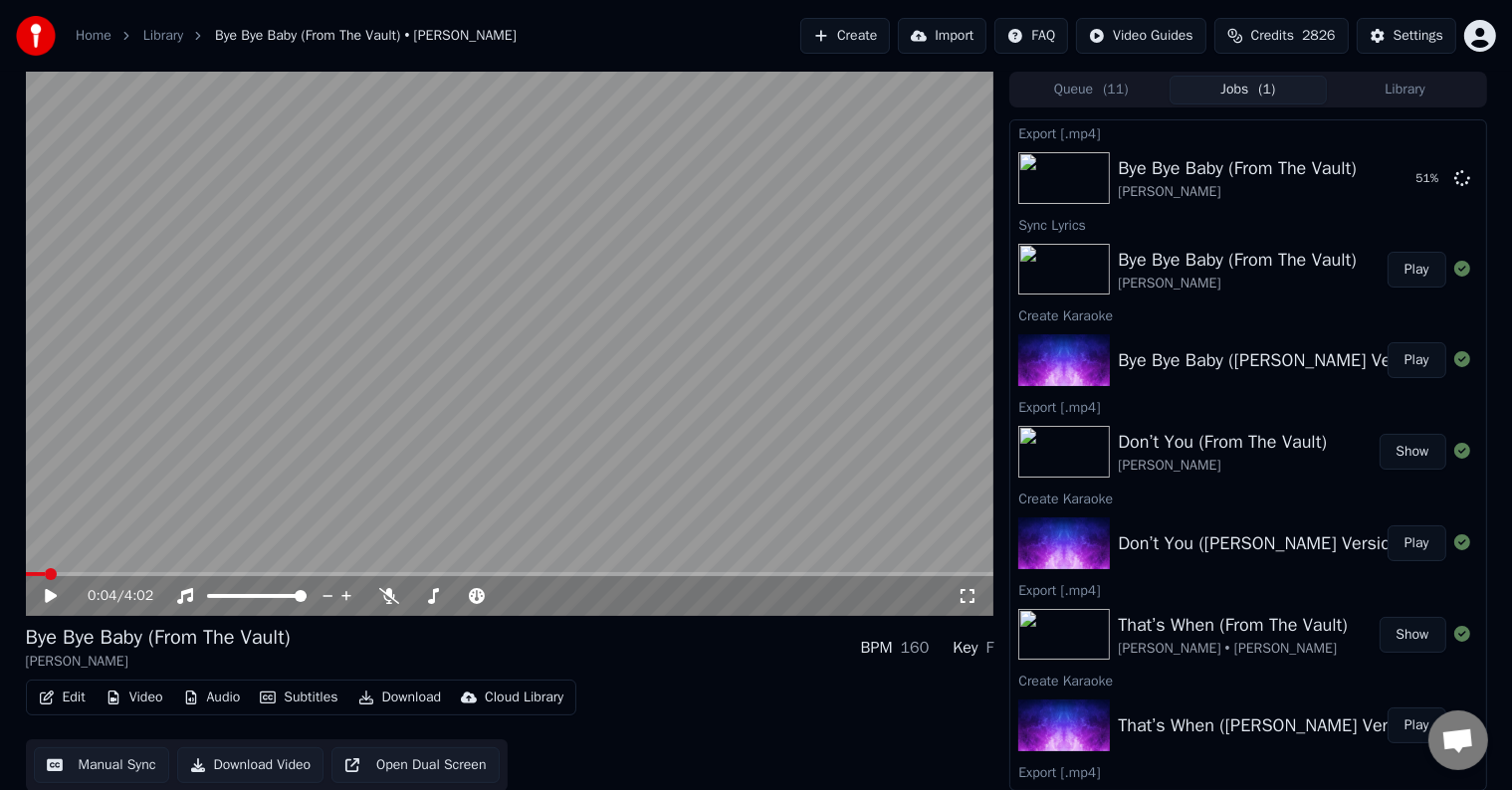 click on "Create" at bounding box center (845, 36) 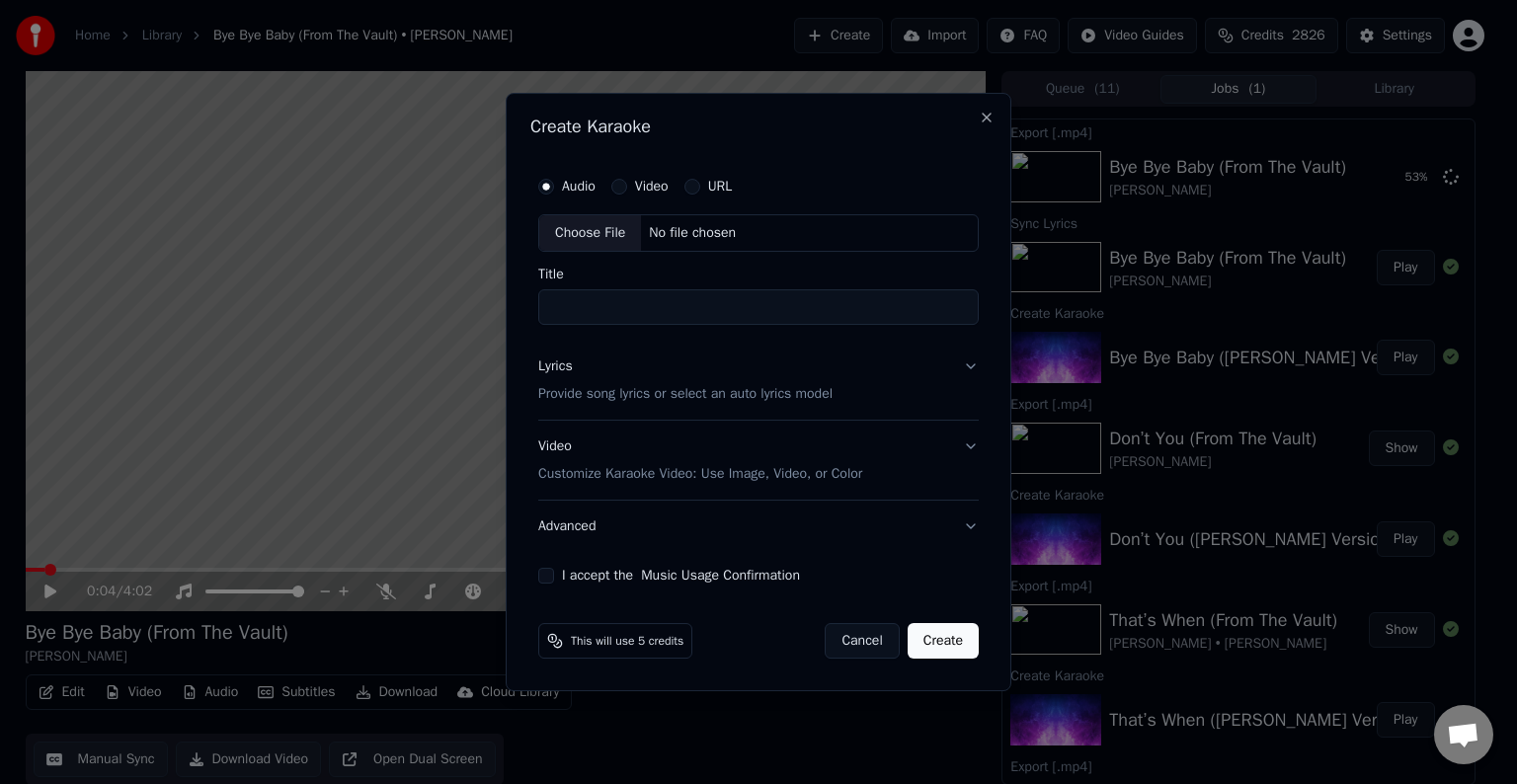 click on "Choose File" at bounding box center [590, 233] 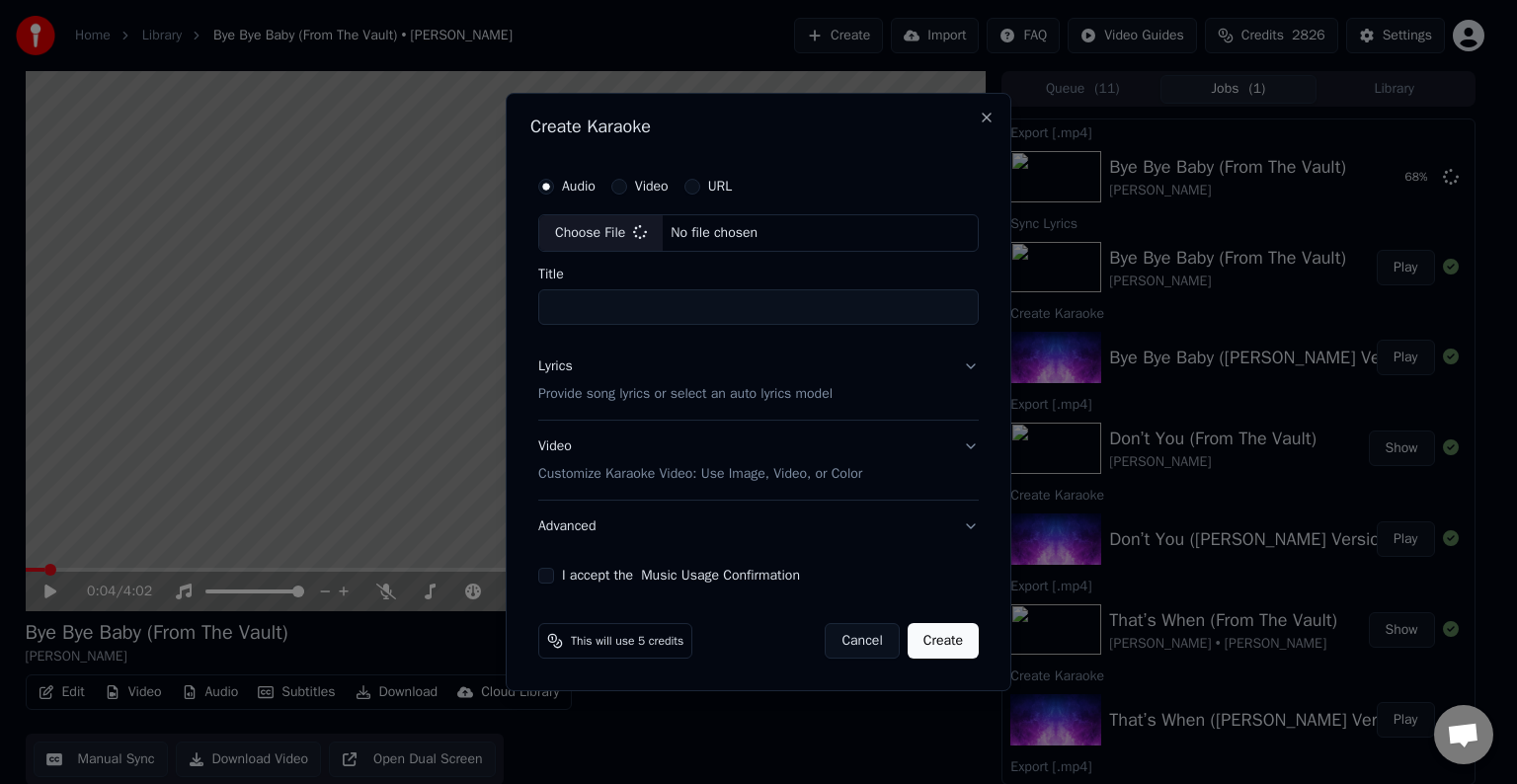 type on "**********" 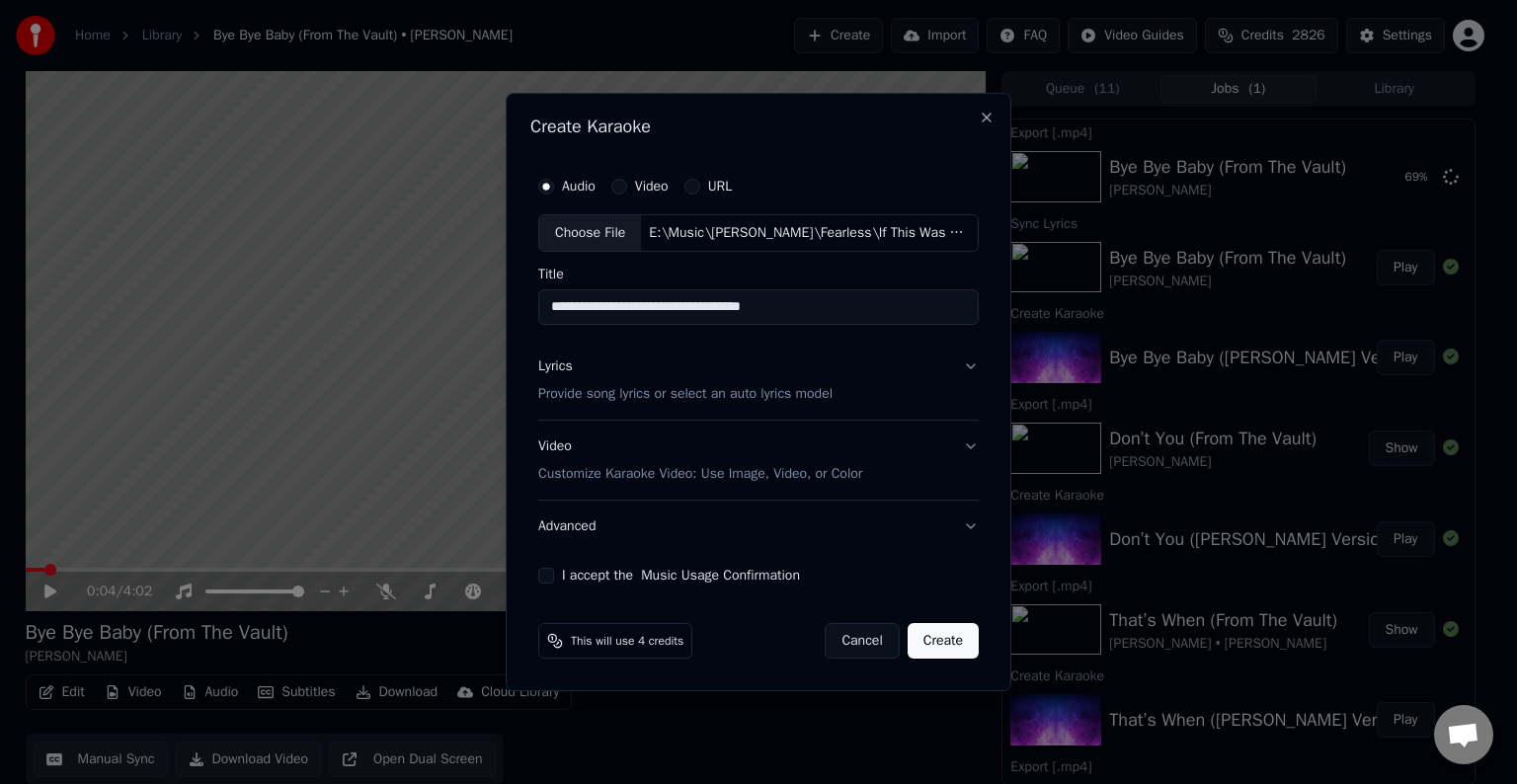click on "Lyrics Provide song lyrics or select an auto lyrics model" at bounding box center [758, 380] 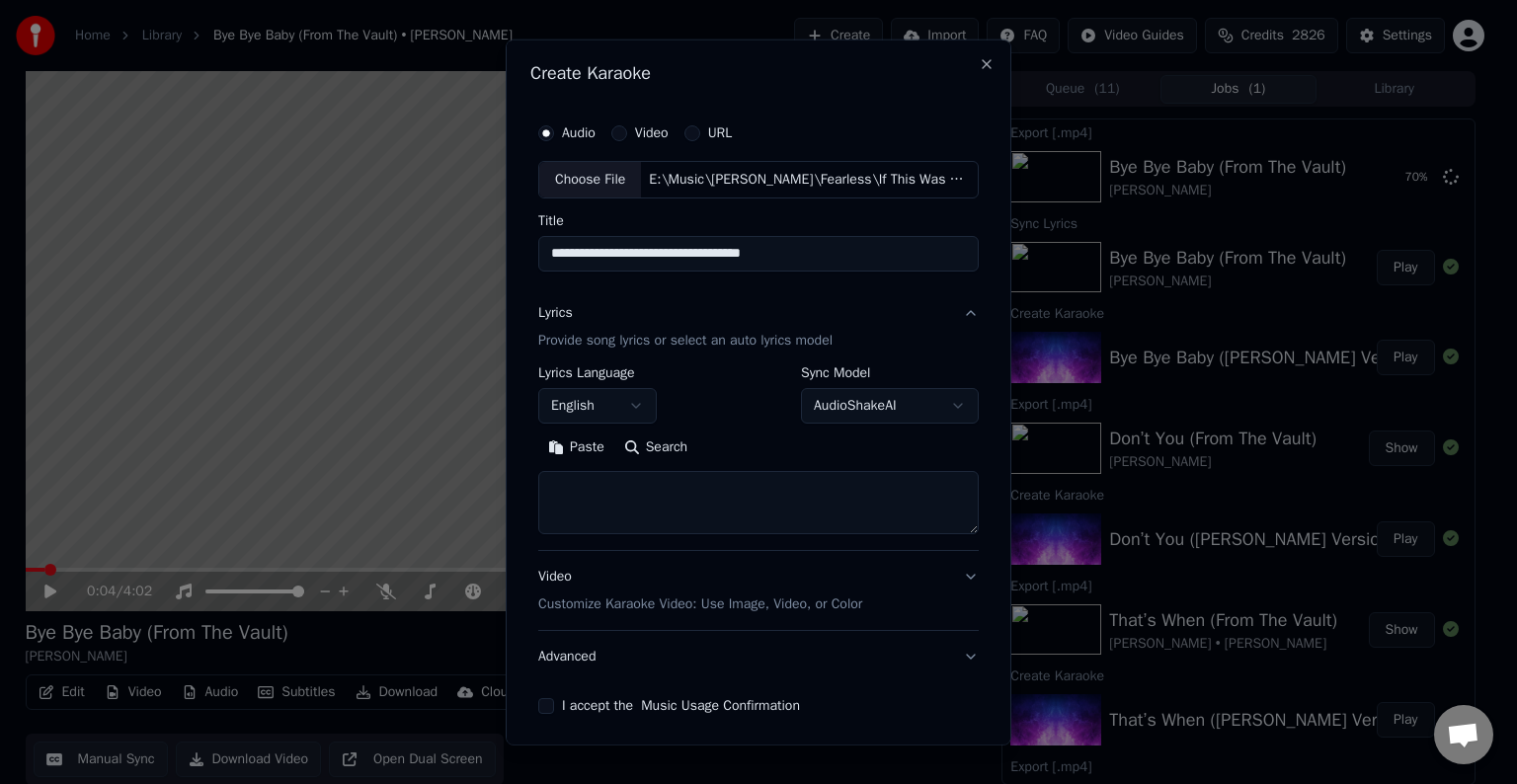 click at bounding box center (758, 503) 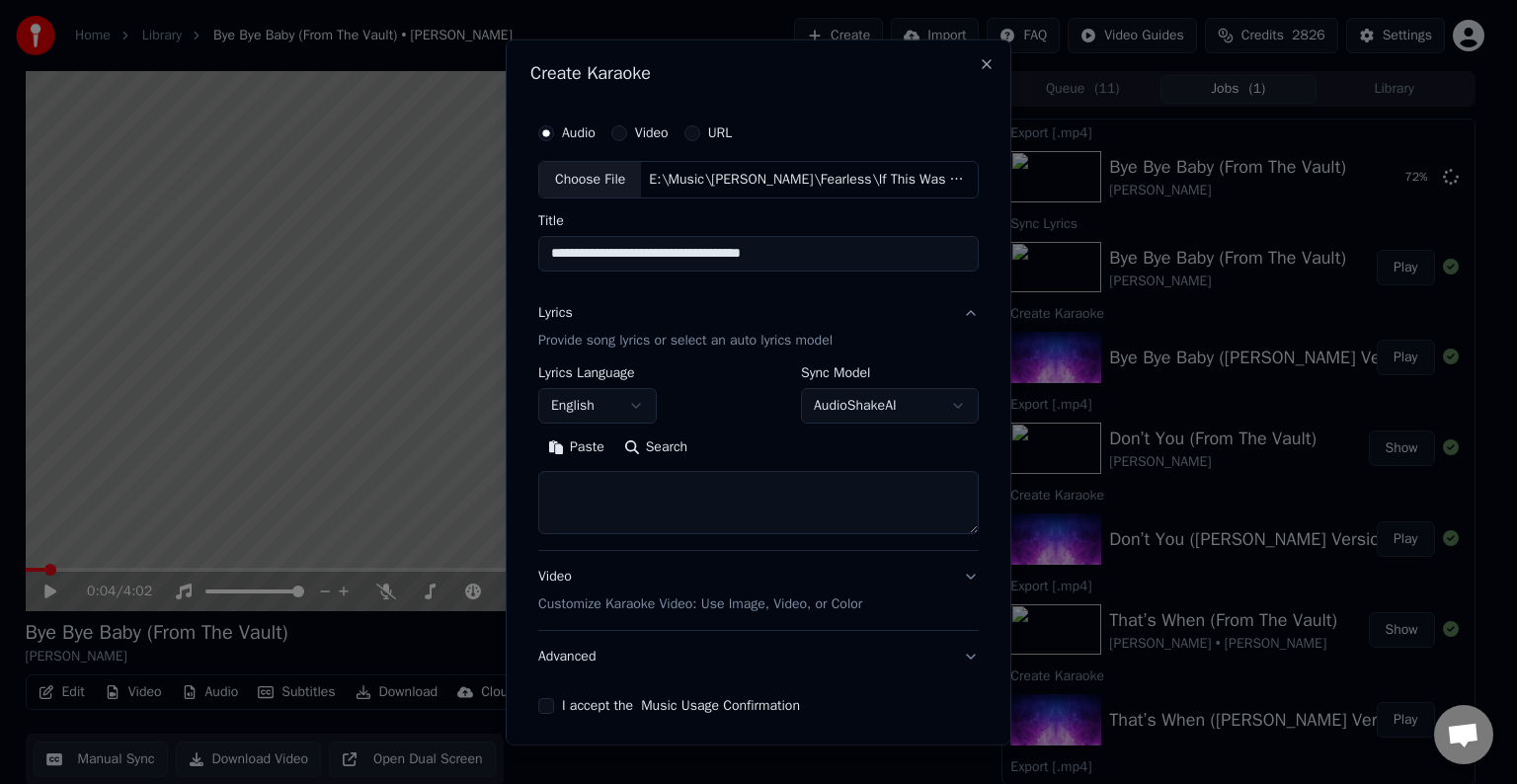 paste on "**********" 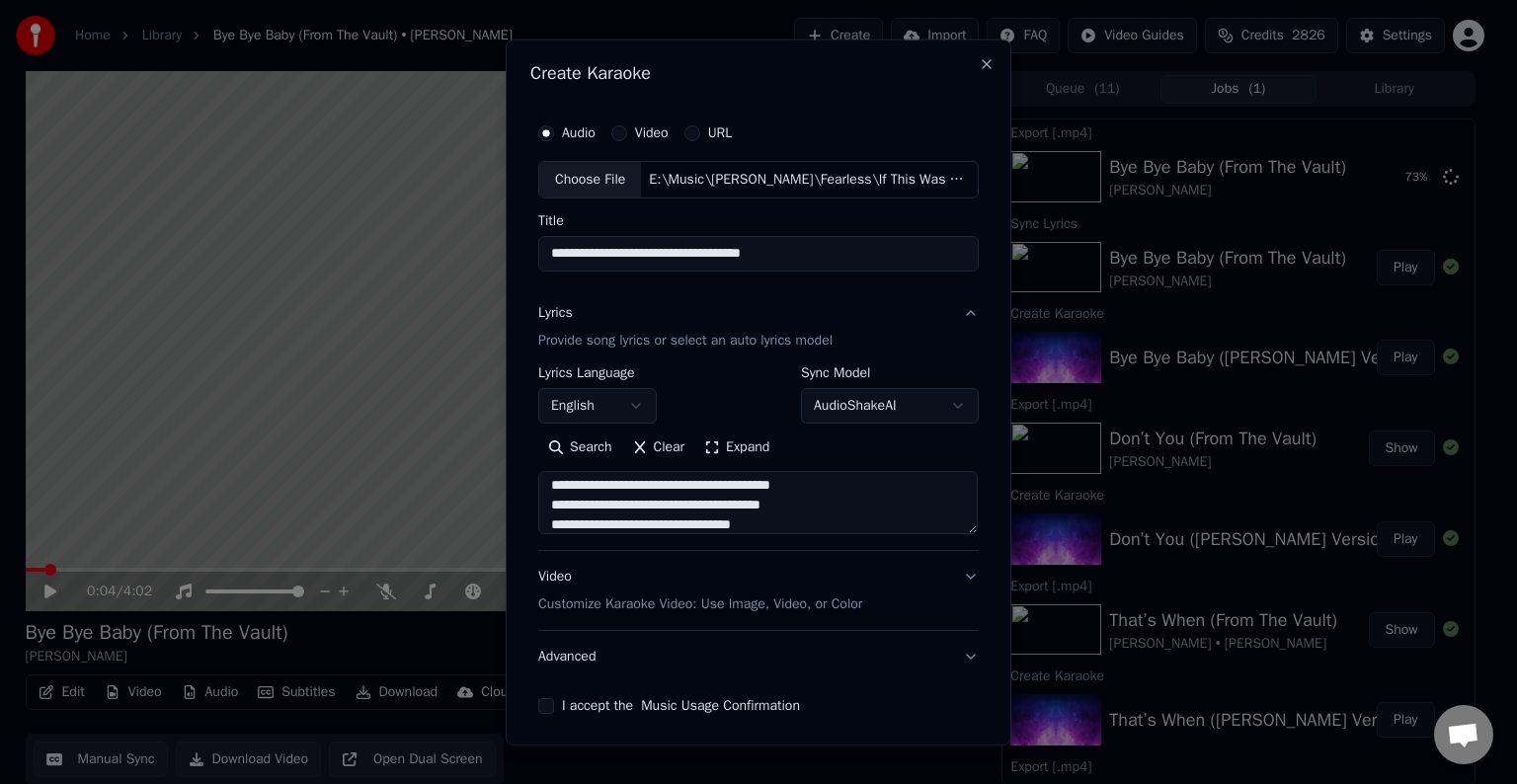 scroll, scrollTop: 122, scrollLeft: 0, axis: vertical 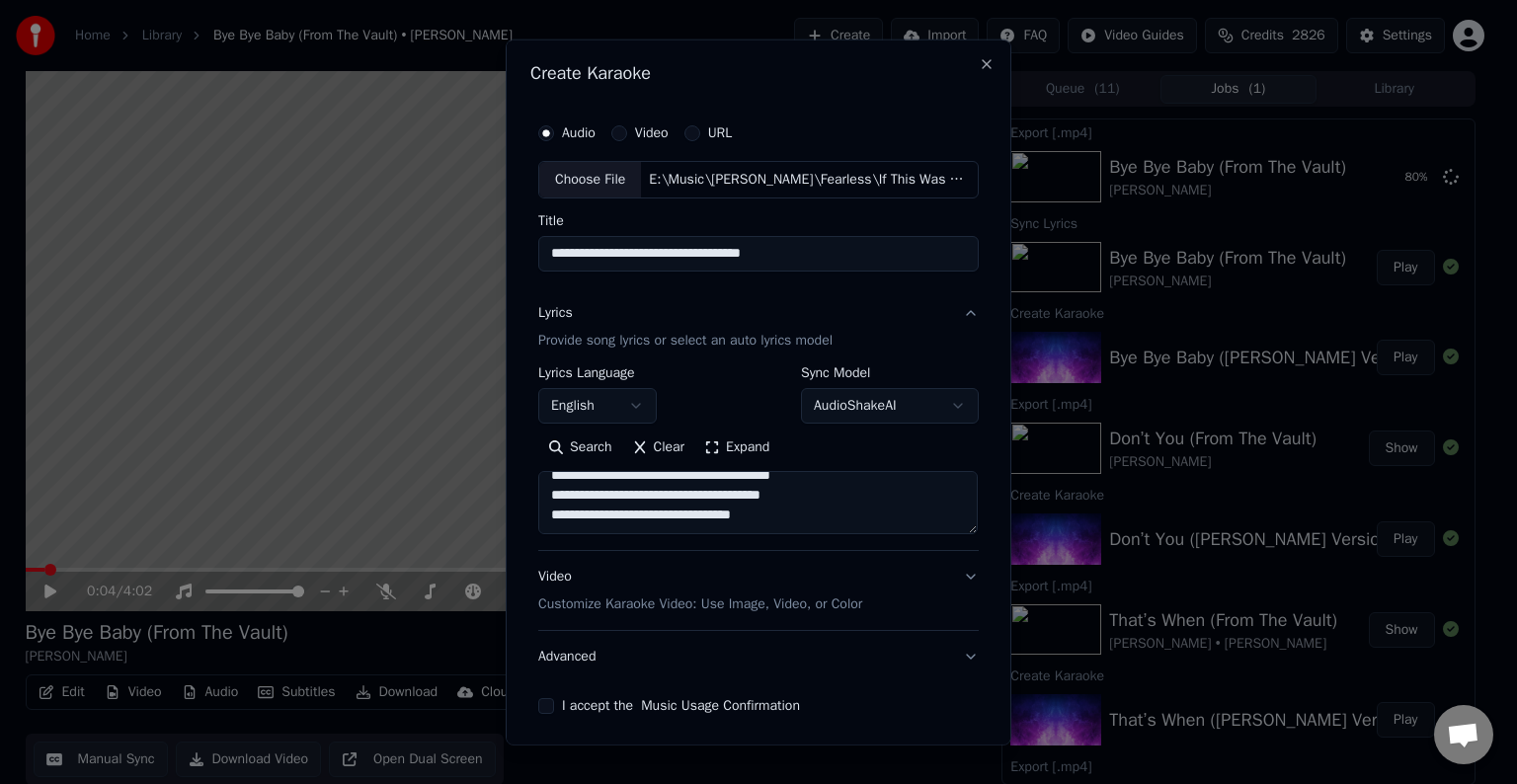 paste on "**********" 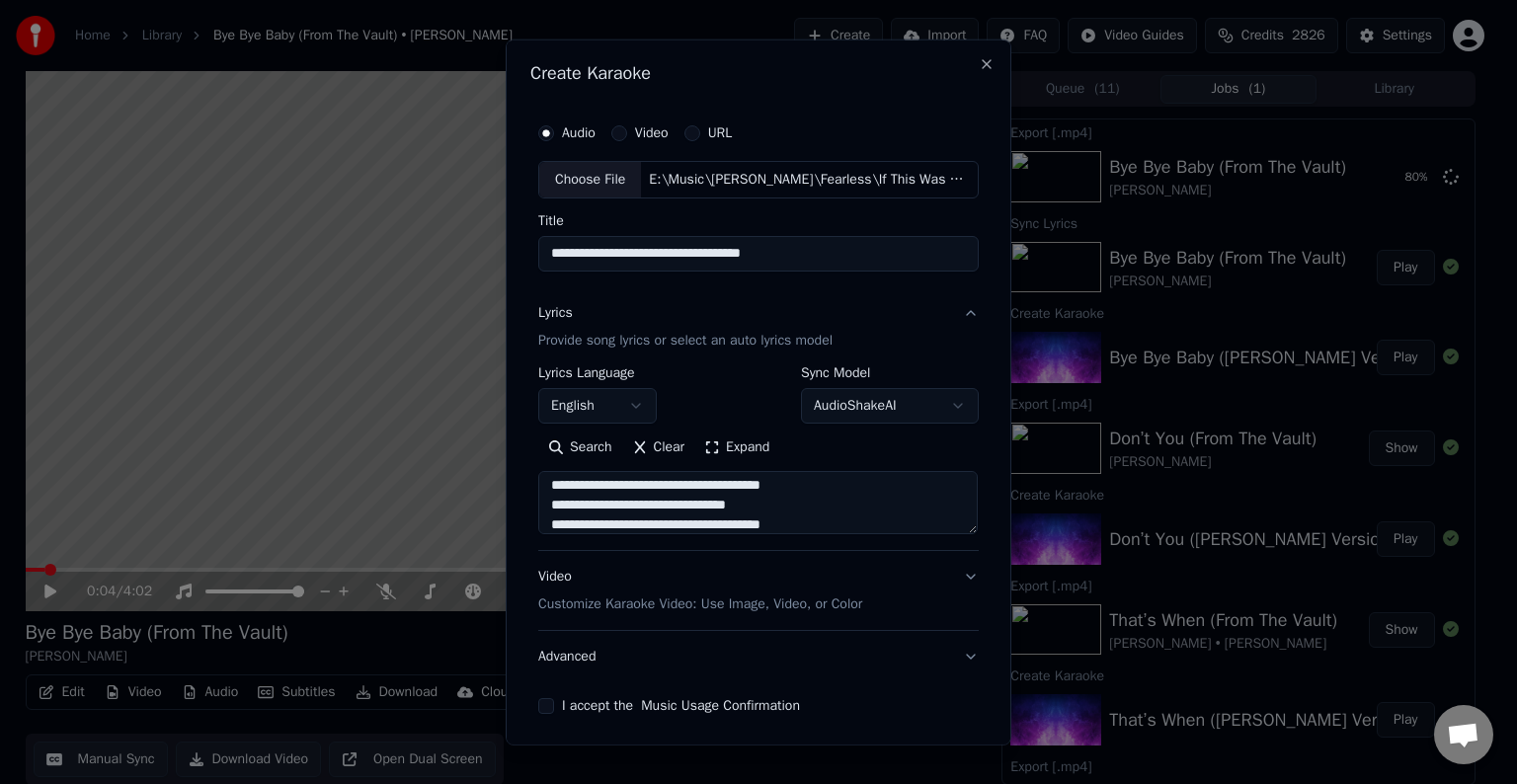 scroll, scrollTop: 261, scrollLeft: 0, axis: vertical 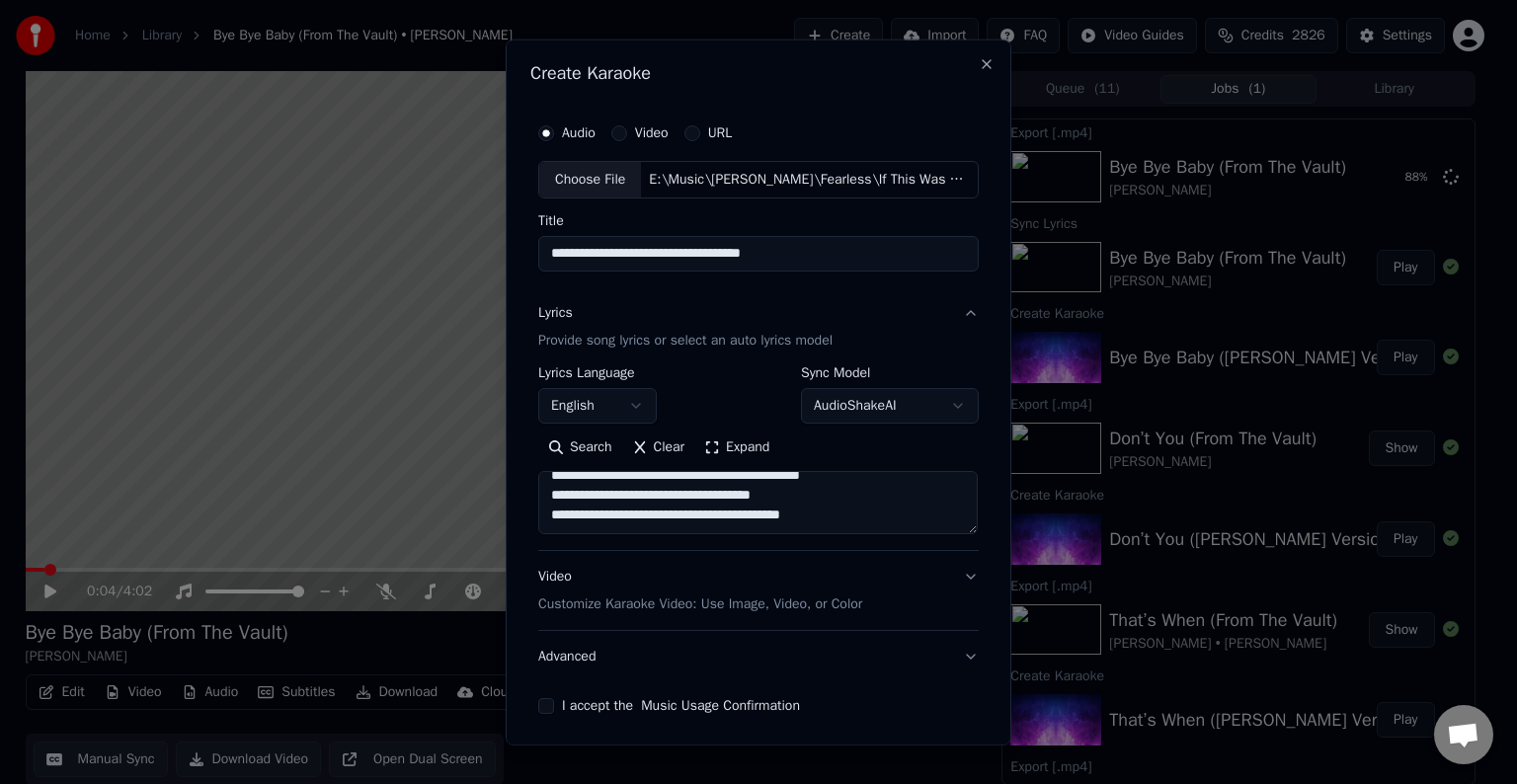 paste on "**********" 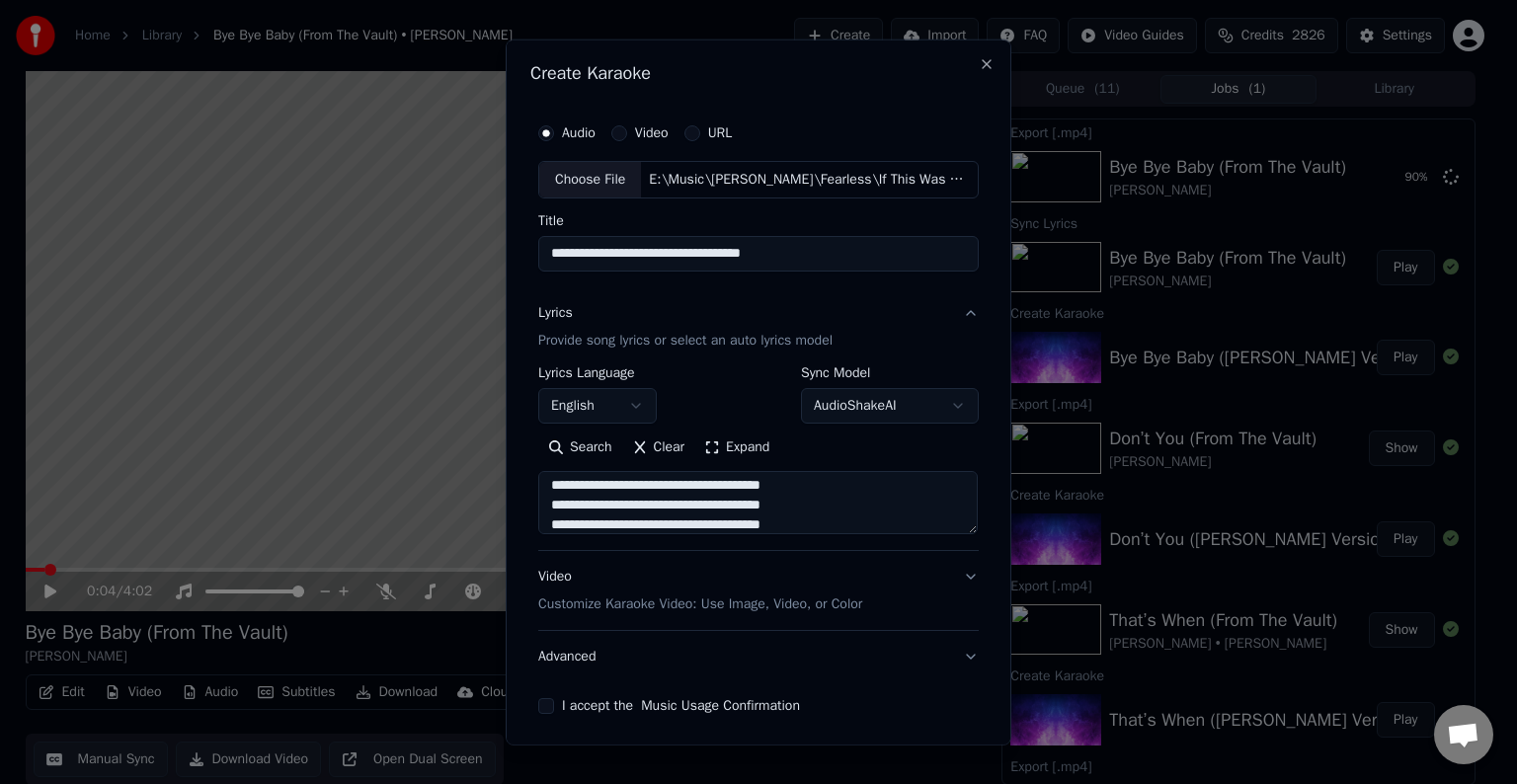 scroll, scrollTop: 419, scrollLeft: 0, axis: vertical 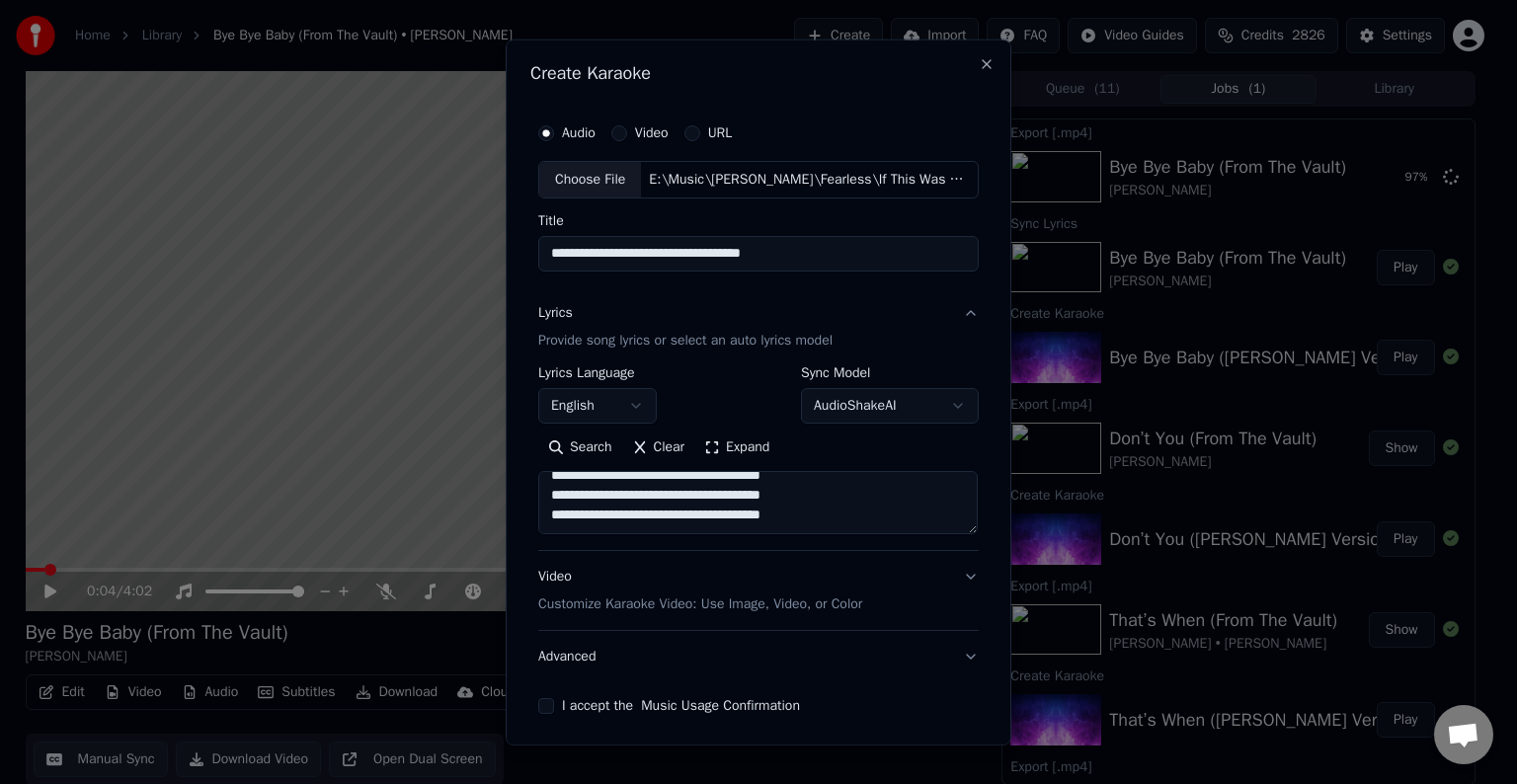 paste on "**********" 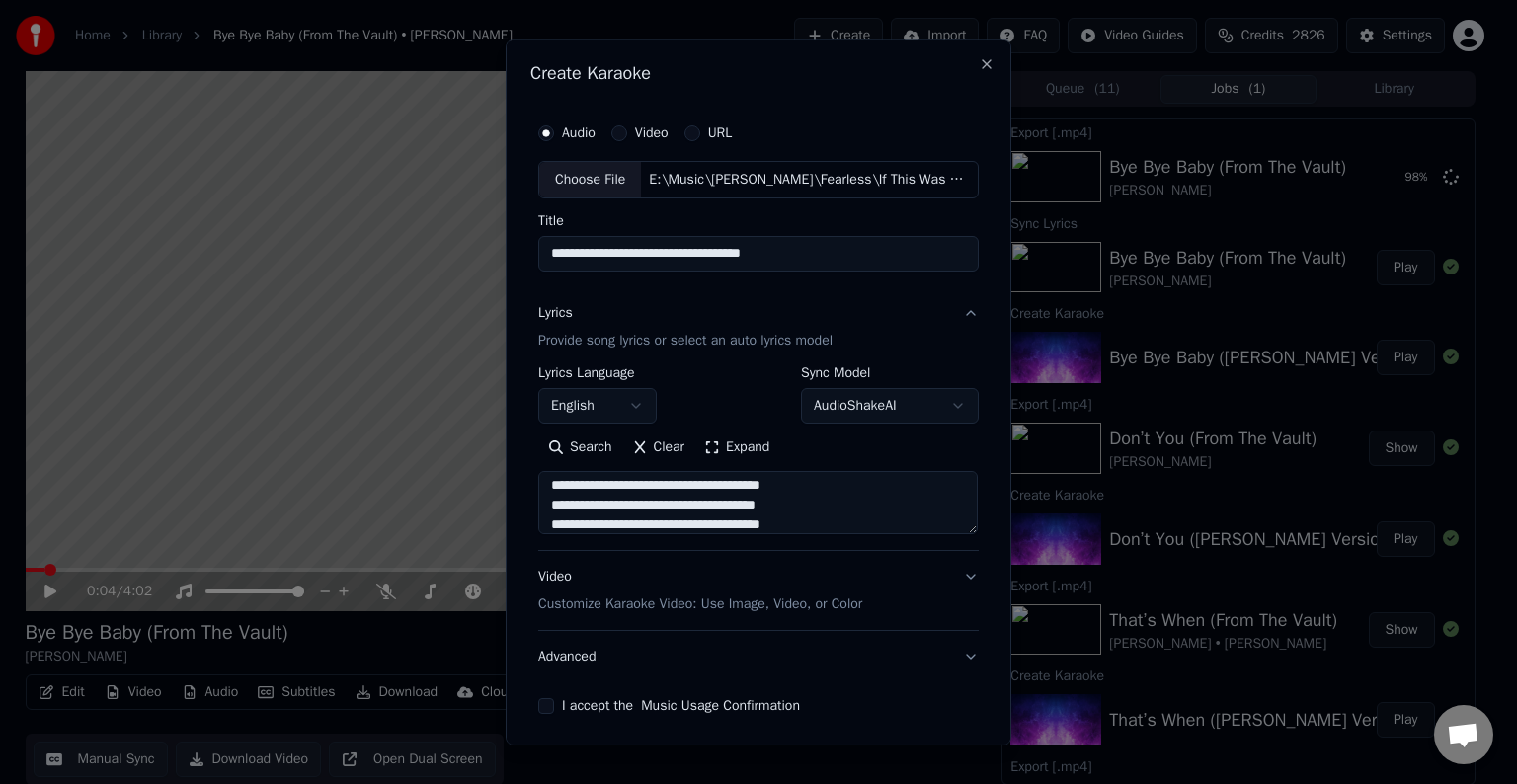 scroll, scrollTop: 557, scrollLeft: 0, axis: vertical 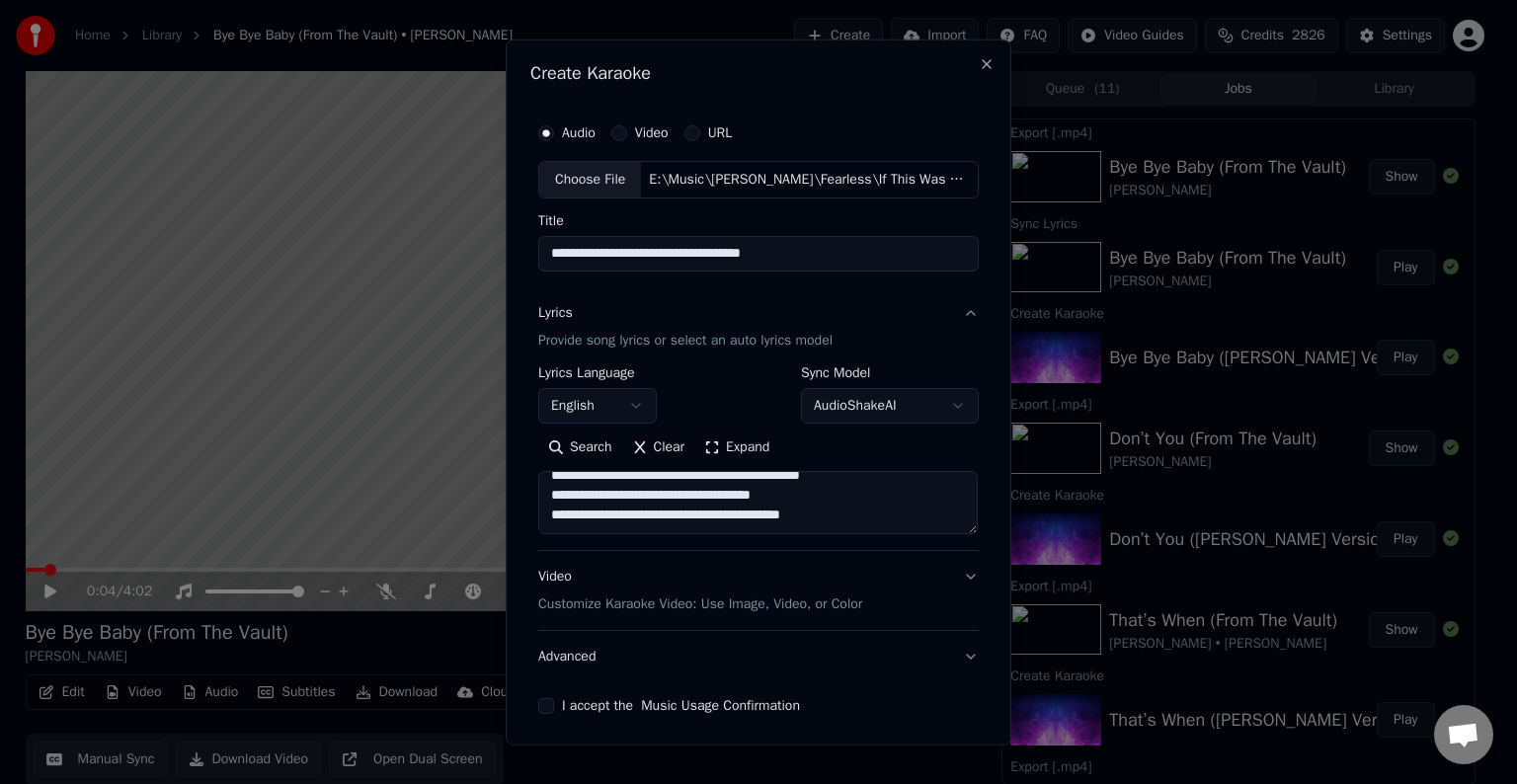 paste on "**********" 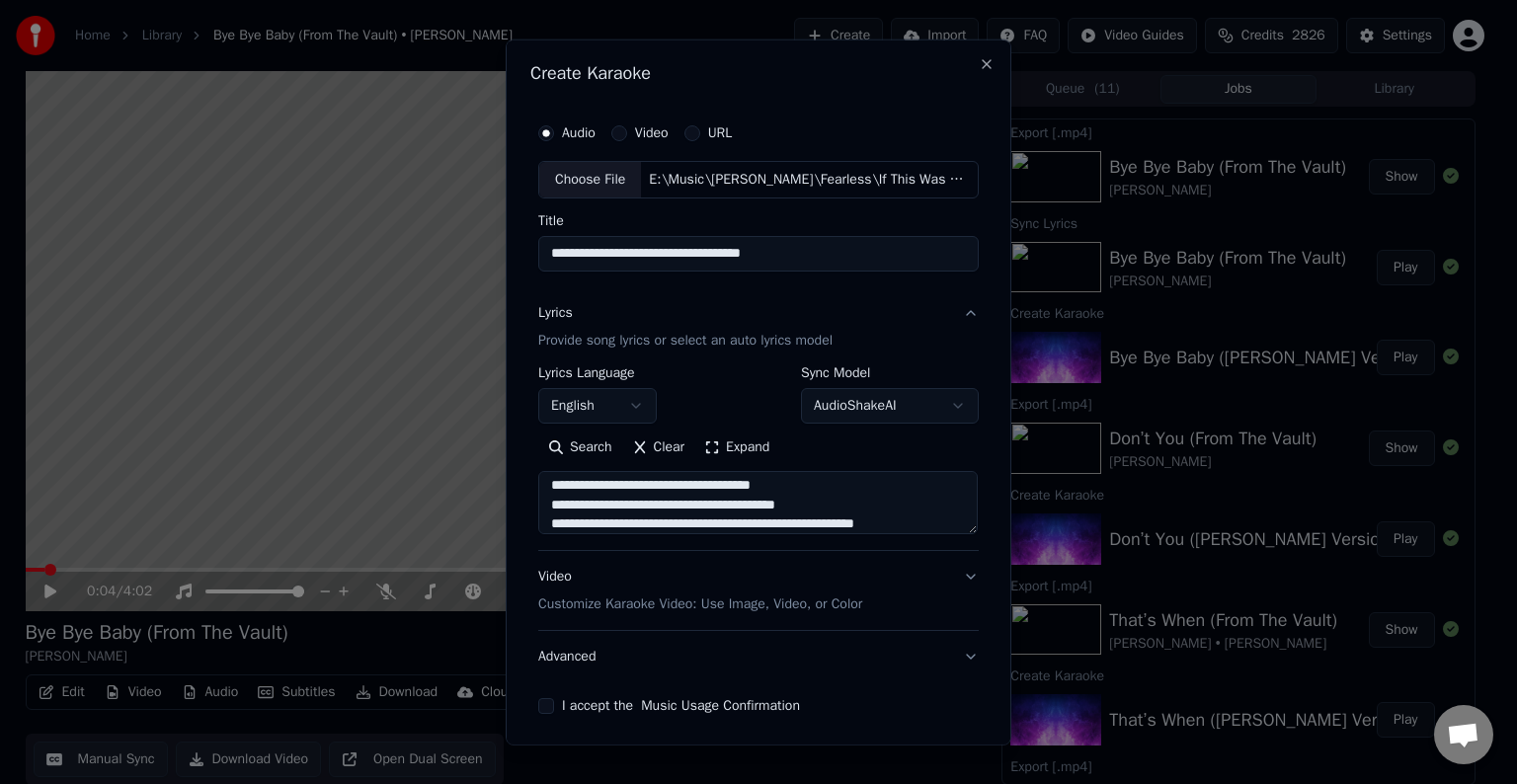 scroll, scrollTop: 636, scrollLeft: 0, axis: vertical 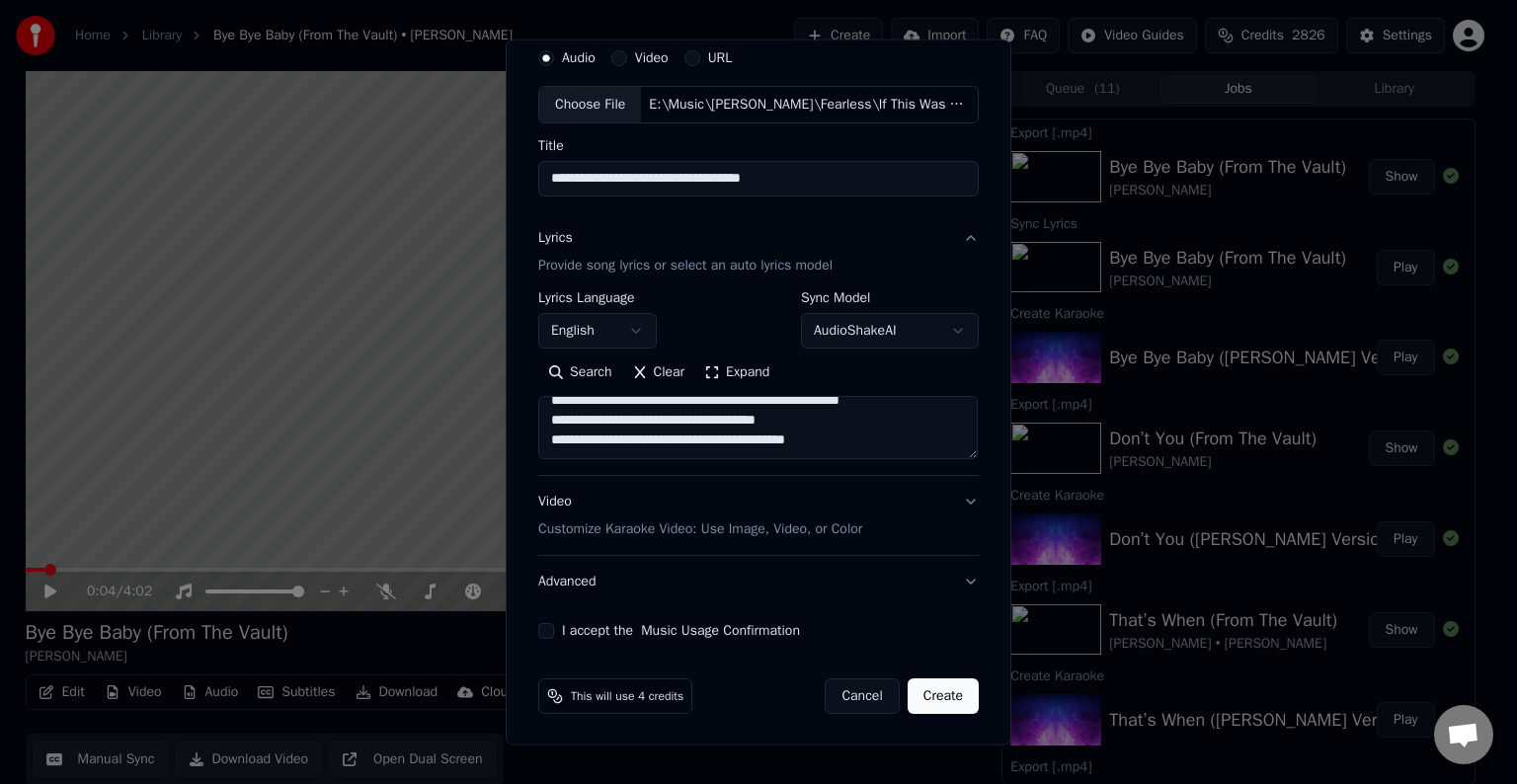 paste on "**********" 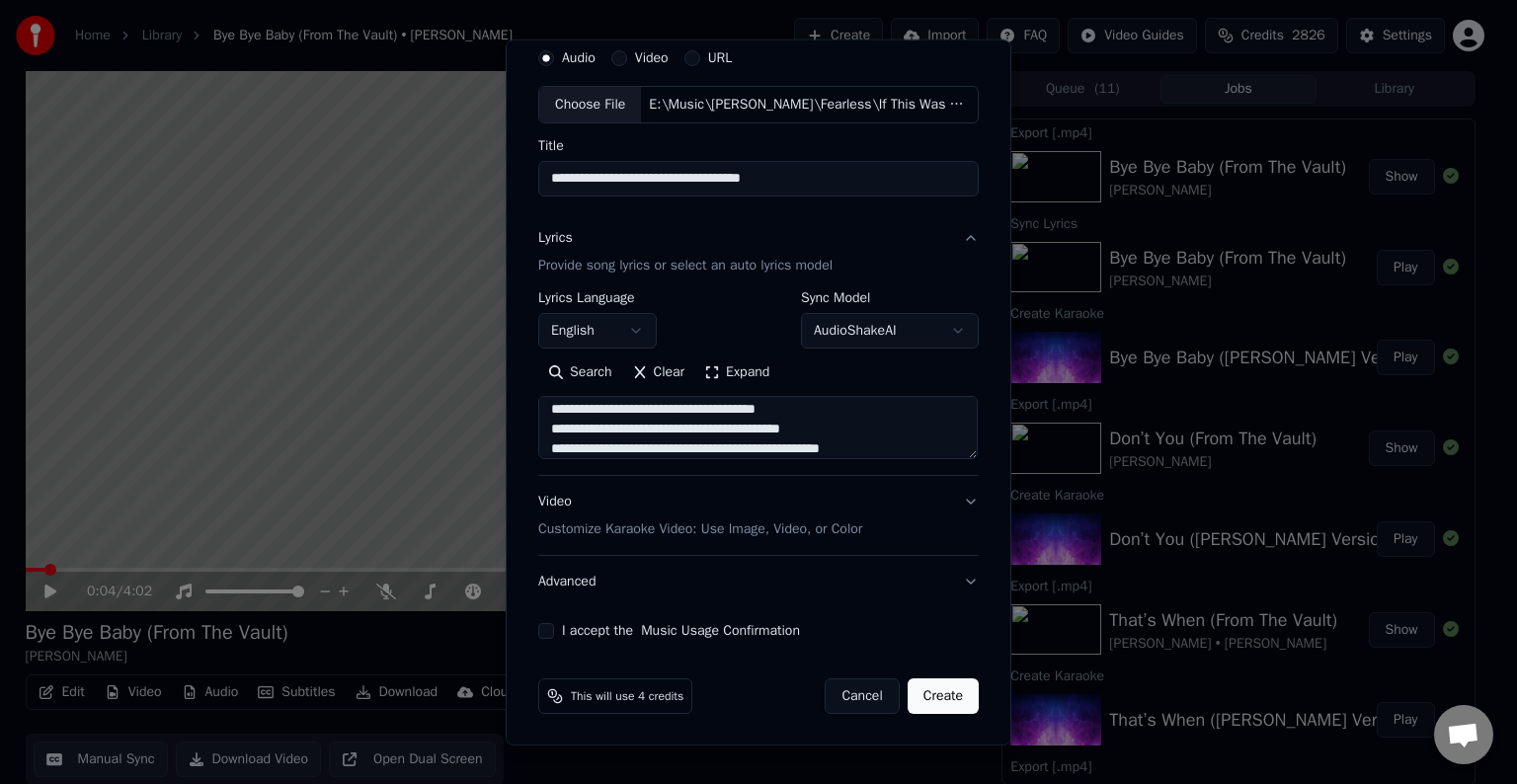 scroll, scrollTop: 715, scrollLeft: 0, axis: vertical 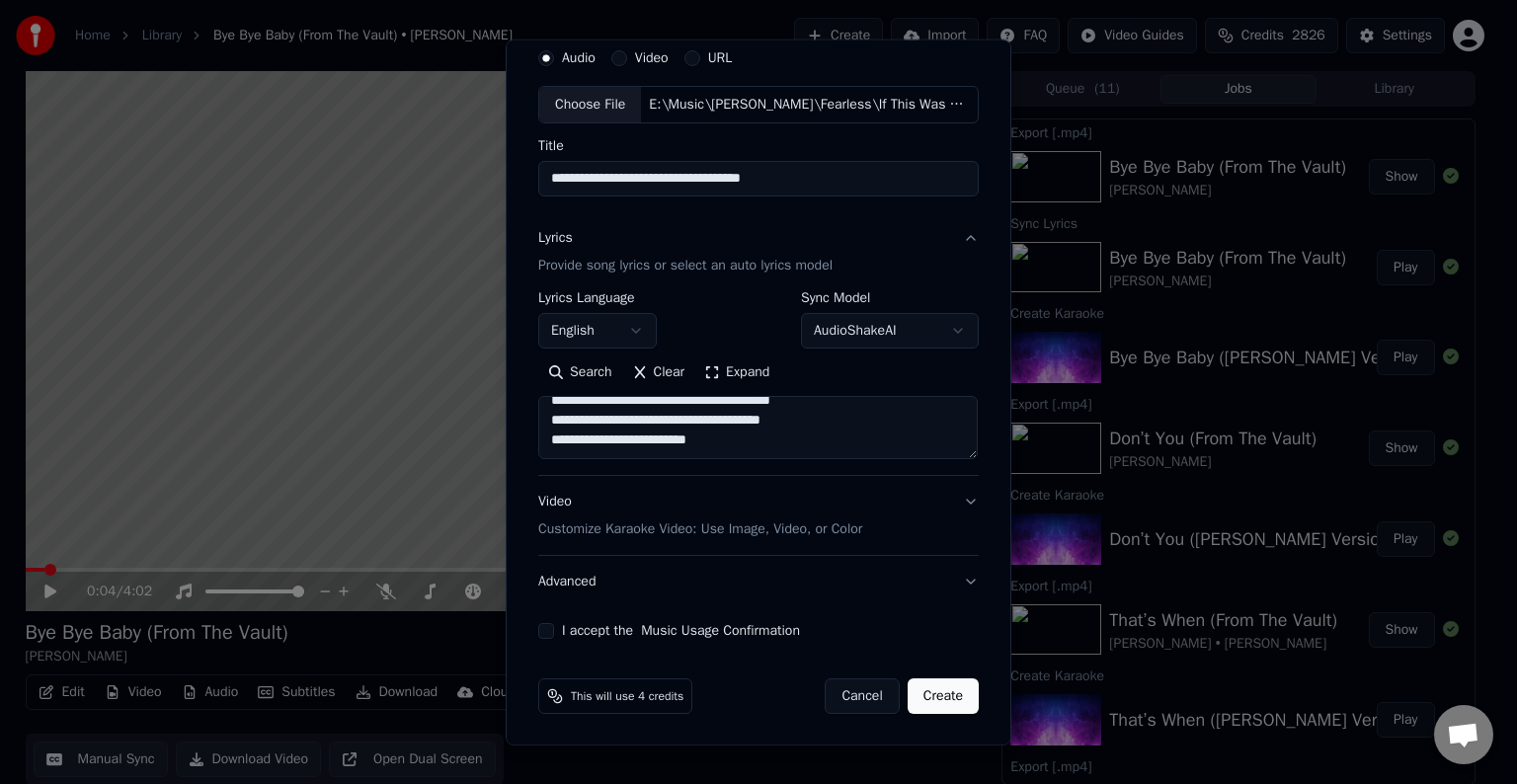 paste on "**********" 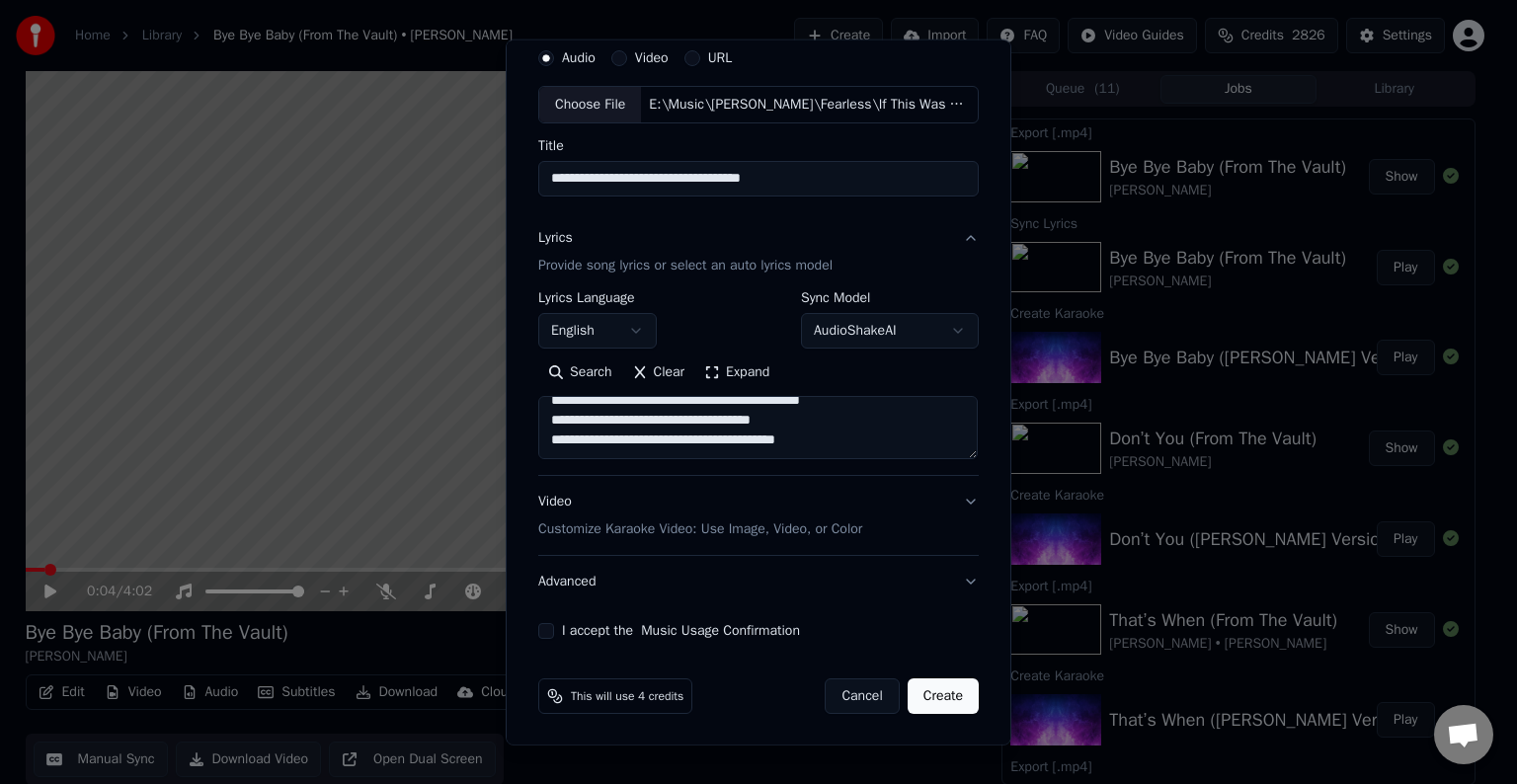 scroll, scrollTop: 841, scrollLeft: 0, axis: vertical 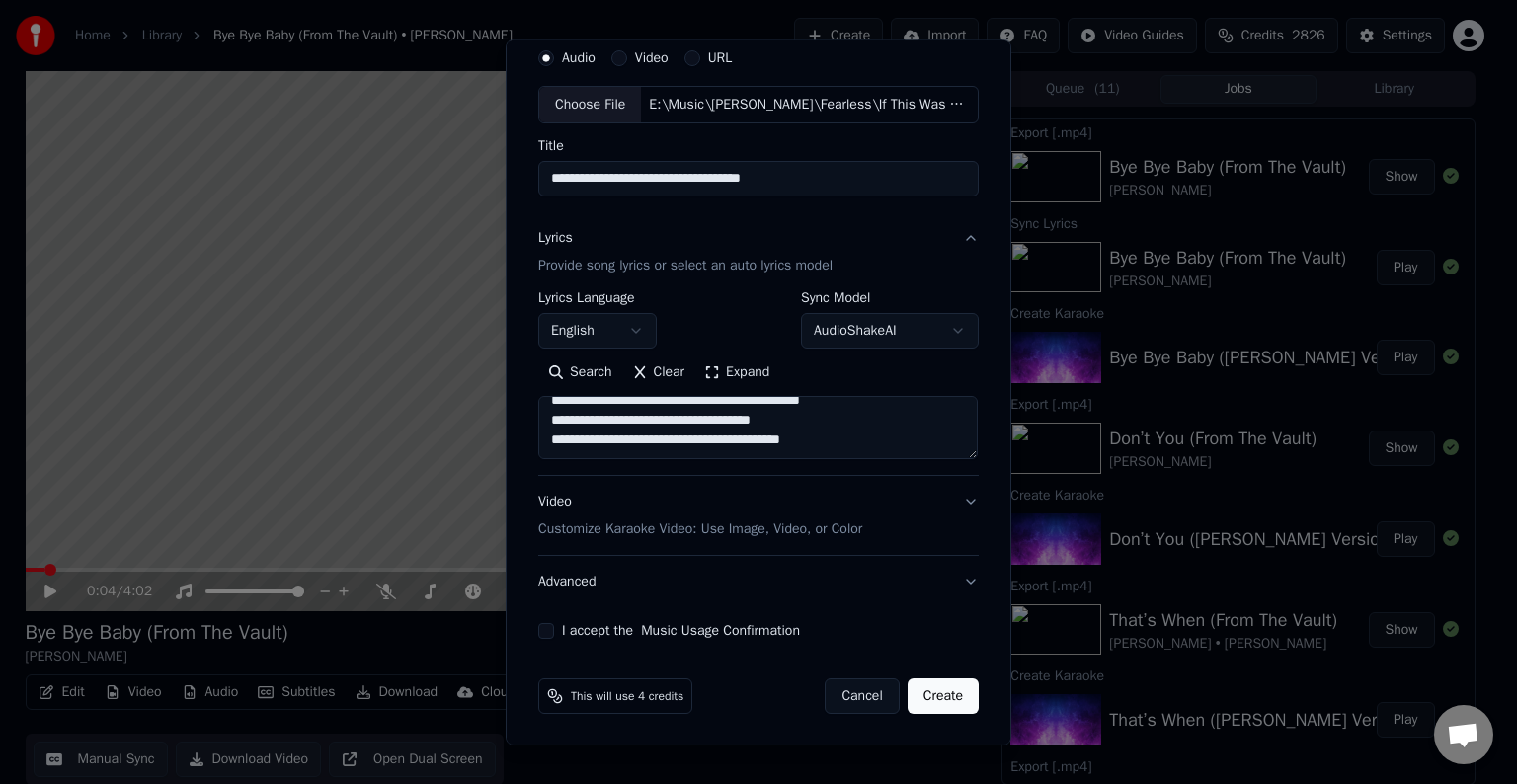 paste on "**********" 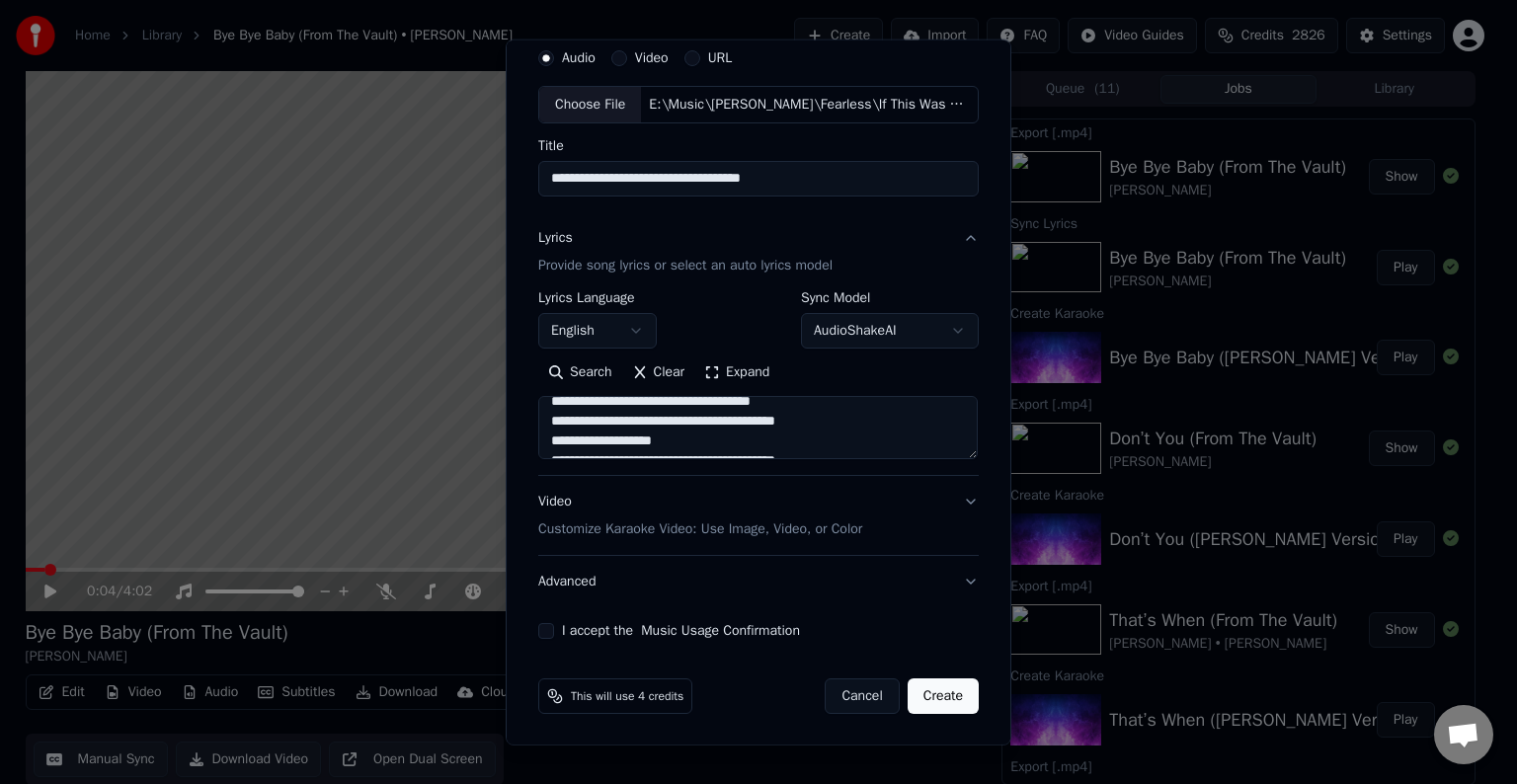 scroll, scrollTop: 952, scrollLeft: 0, axis: vertical 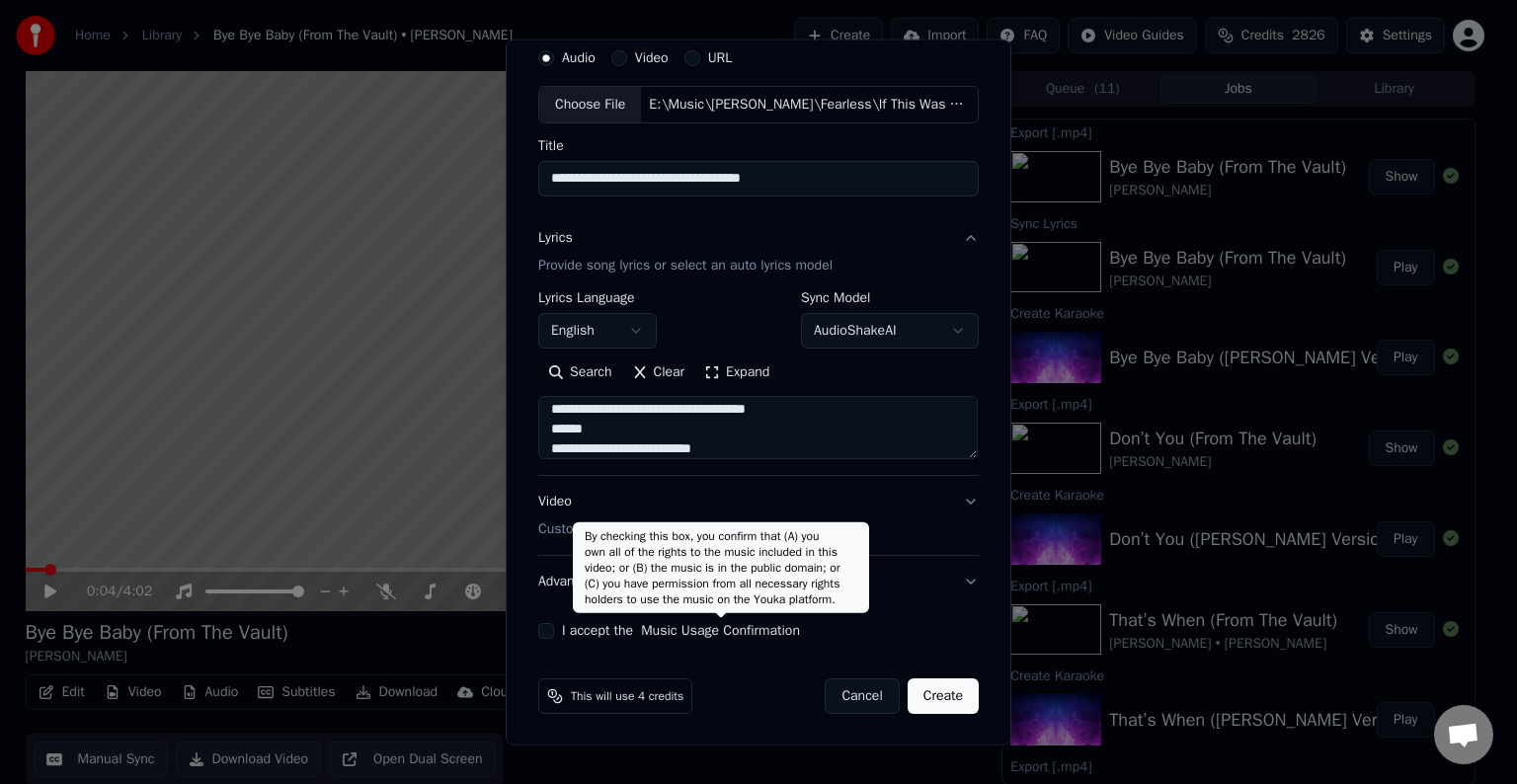 type on "**********" 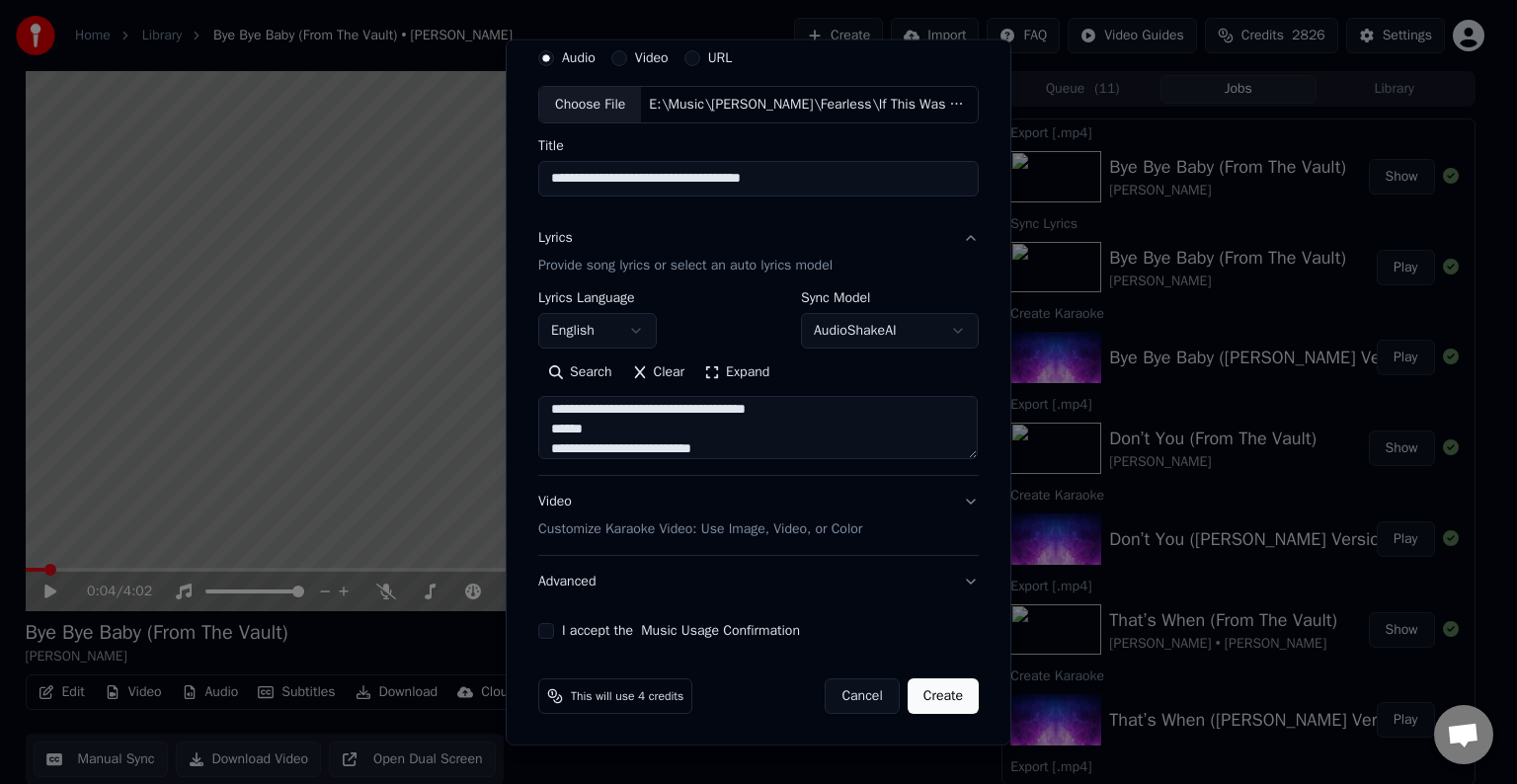 click on "Advanced" at bounding box center (758, 582) 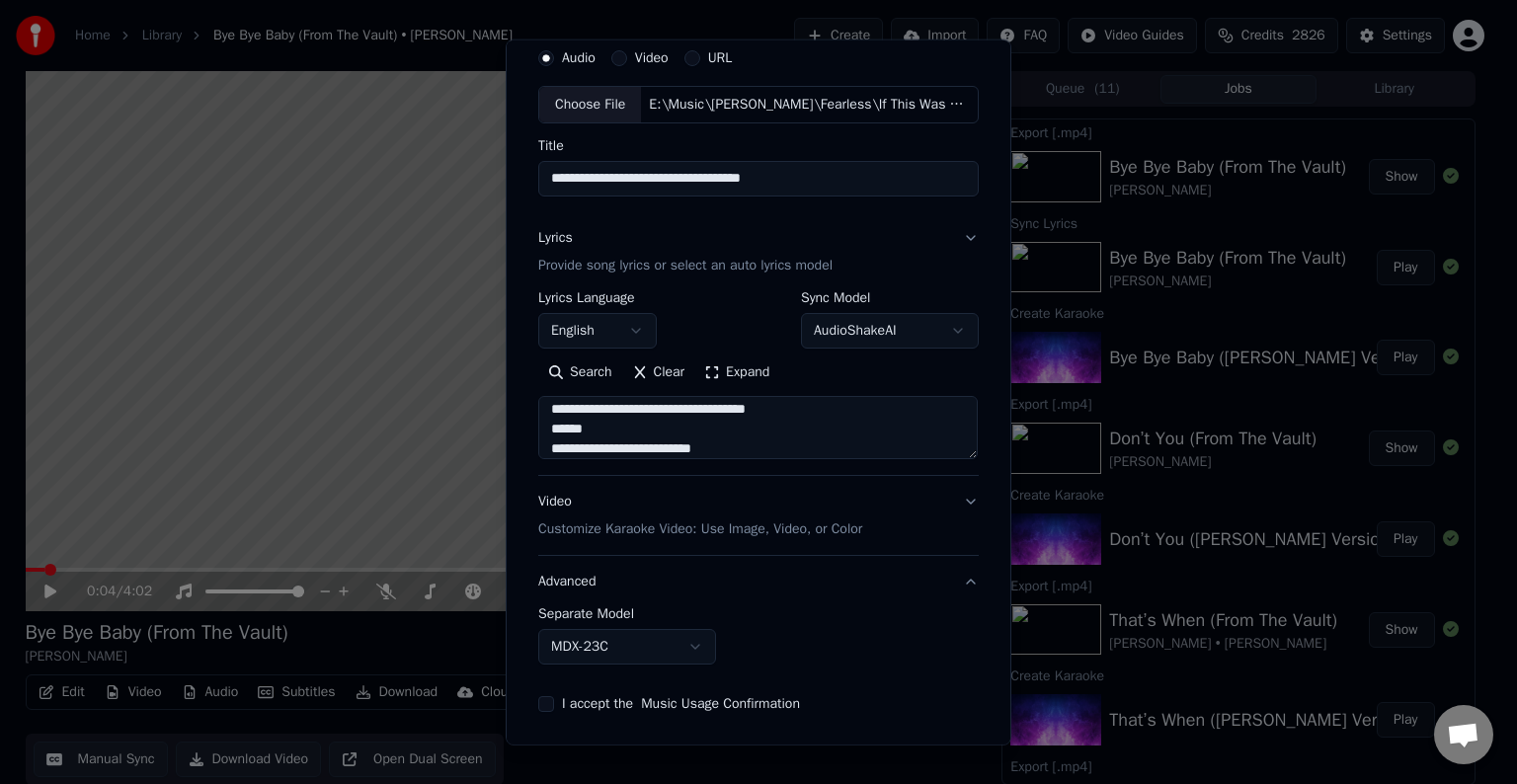 scroll, scrollTop: 0, scrollLeft: 0, axis: both 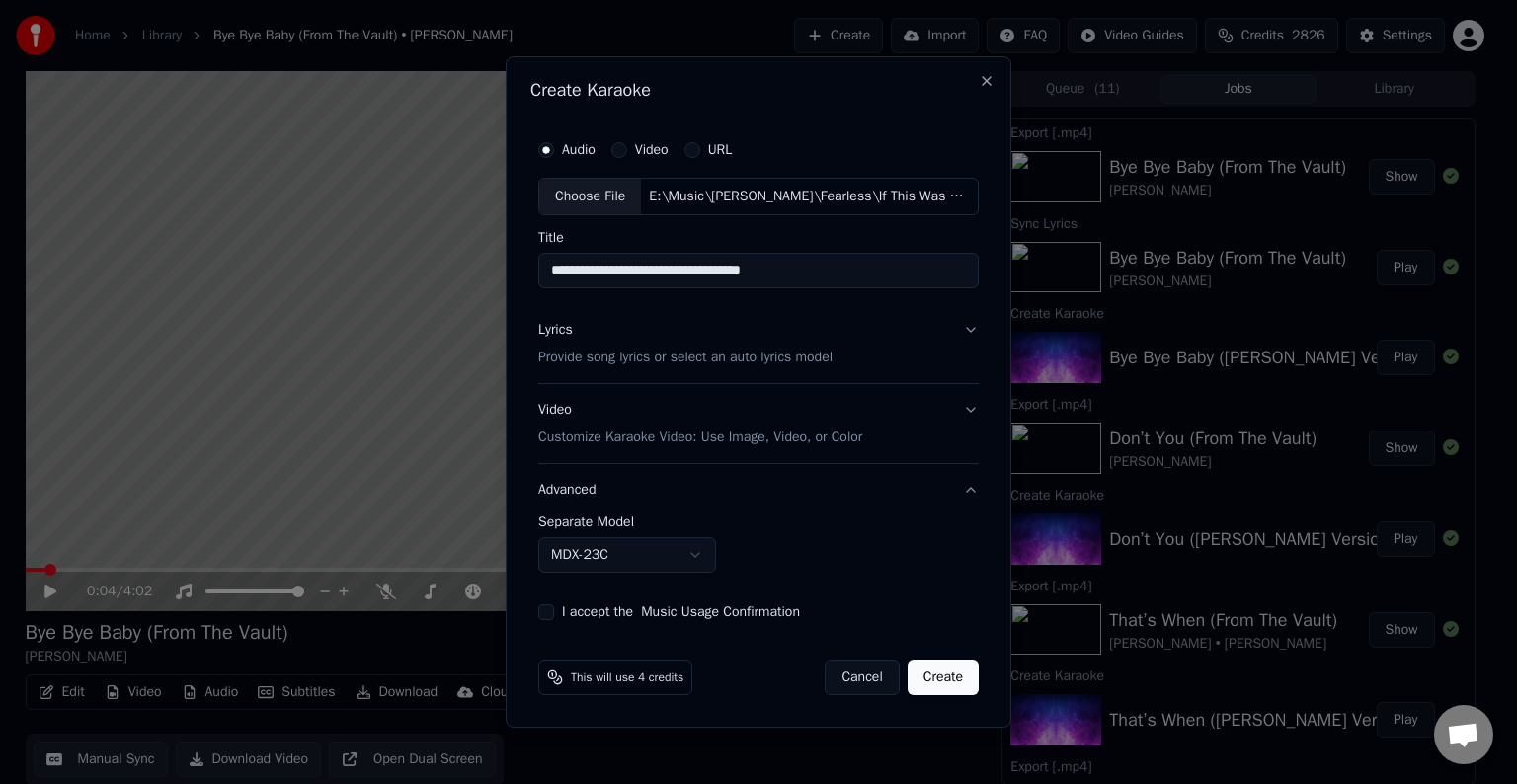click on "Home Library Bye Bye Baby (From The Vault) • [PERSON_NAME] Create Import FAQ Video Guides Credits 2826 Settings 0:04  /  4:02 Bye Bye Baby (From The Vault) [PERSON_NAME] BPM 160 Key F Edit Video Audio Subtitles Download Cloud Library Manual Sync Download Video Open Dual Screen Queue ( 11 ) Jobs Library Export [.mp4] Bye Bye Baby (From The Vault) [PERSON_NAME] Show Sync Lyrics Bye Bye Baby (From The Vault) [PERSON_NAME] Play Create Karaoke Bye Bye Baby ([PERSON_NAME] Version) [From The Vault] Play Export [.mp4] Don’t You (From The Vault) [PERSON_NAME] Show Create Karaoke Don’t You ([PERSON_NAME] Version) [From The Vault] Play Export [.mp4] That’s When (From The Vault) [PERSON_NAME] • [PERSON_NAME] Show Create Karaoke That’s When ([PERSON_NAME] Version) [From The Vault] [feat. [PERSON_NAME]] Play Export [.mp4] We Were Happy (From The Vault) [PERSON_NAME] Show Create Karaoke We Were Happy ([PERSON_NAME] Version) [From The Vault] Play Export [.mp4] Mr. Perfectly Fine (From The Vault) [PERSON_NAME] Show Create Karaoke Play" at bounding box center (750, 392) 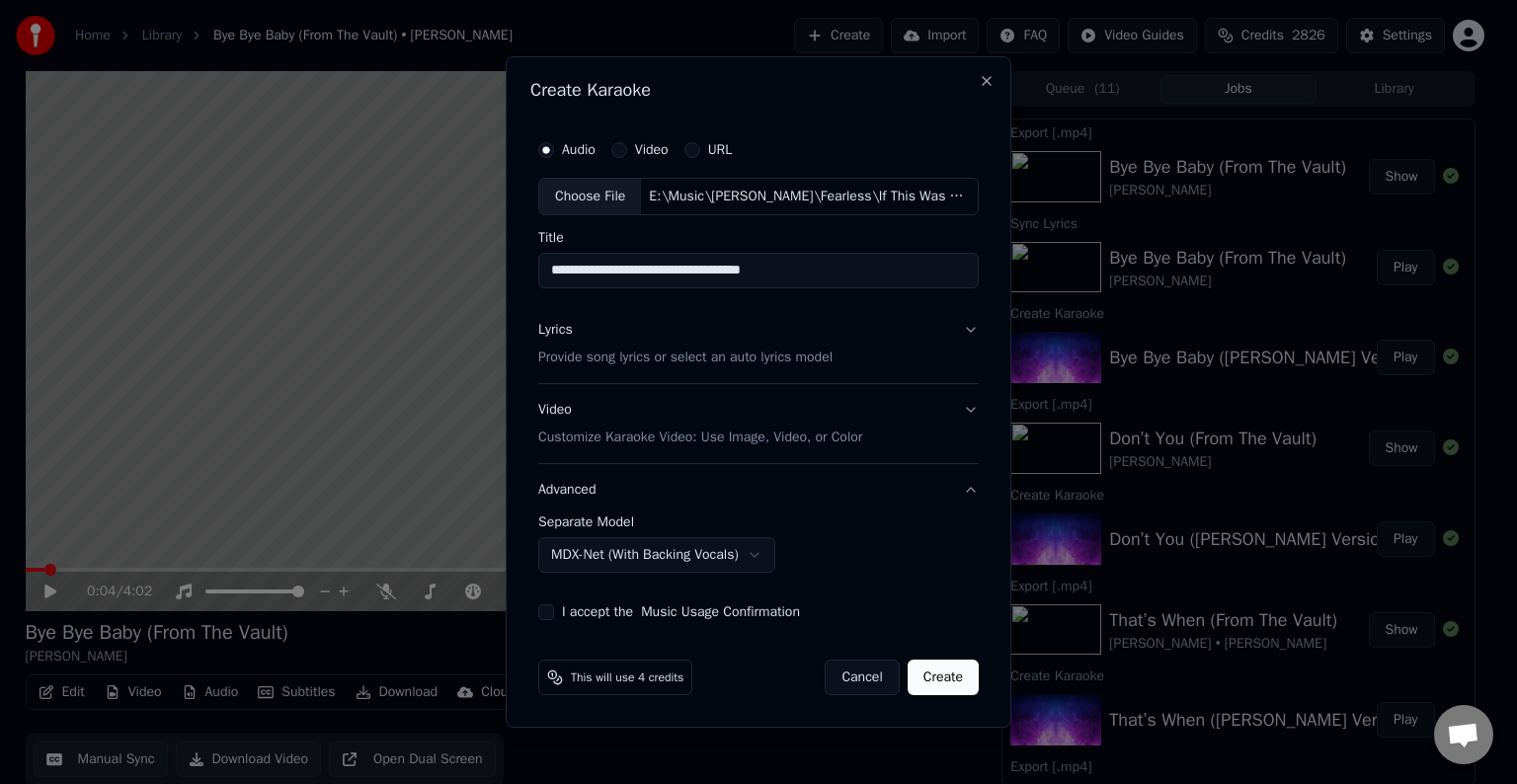 click on "I accept the   Music Usage Confirmation" at bounding box center (758, 612) 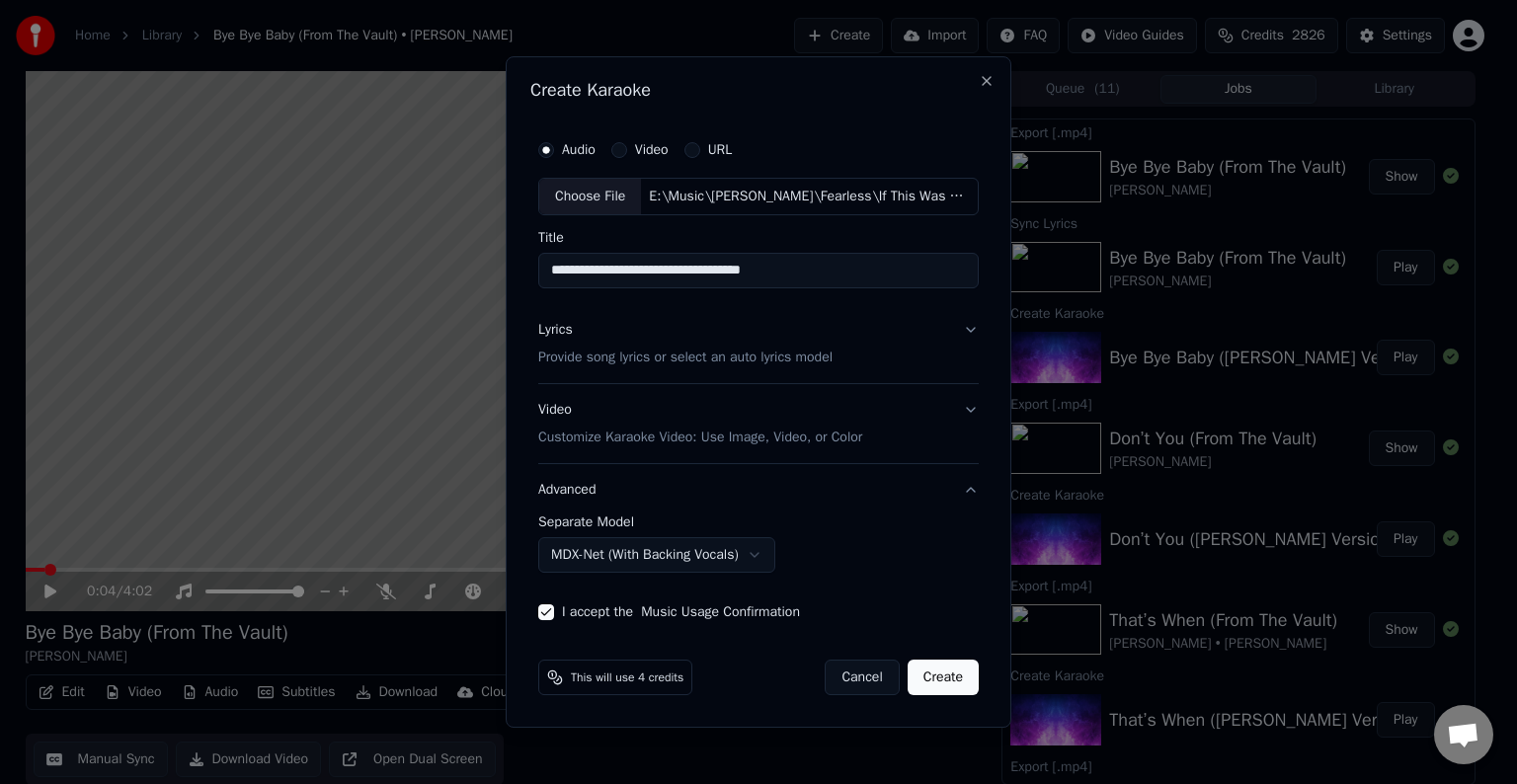 click on "Create" at bounding box center [943, 677] 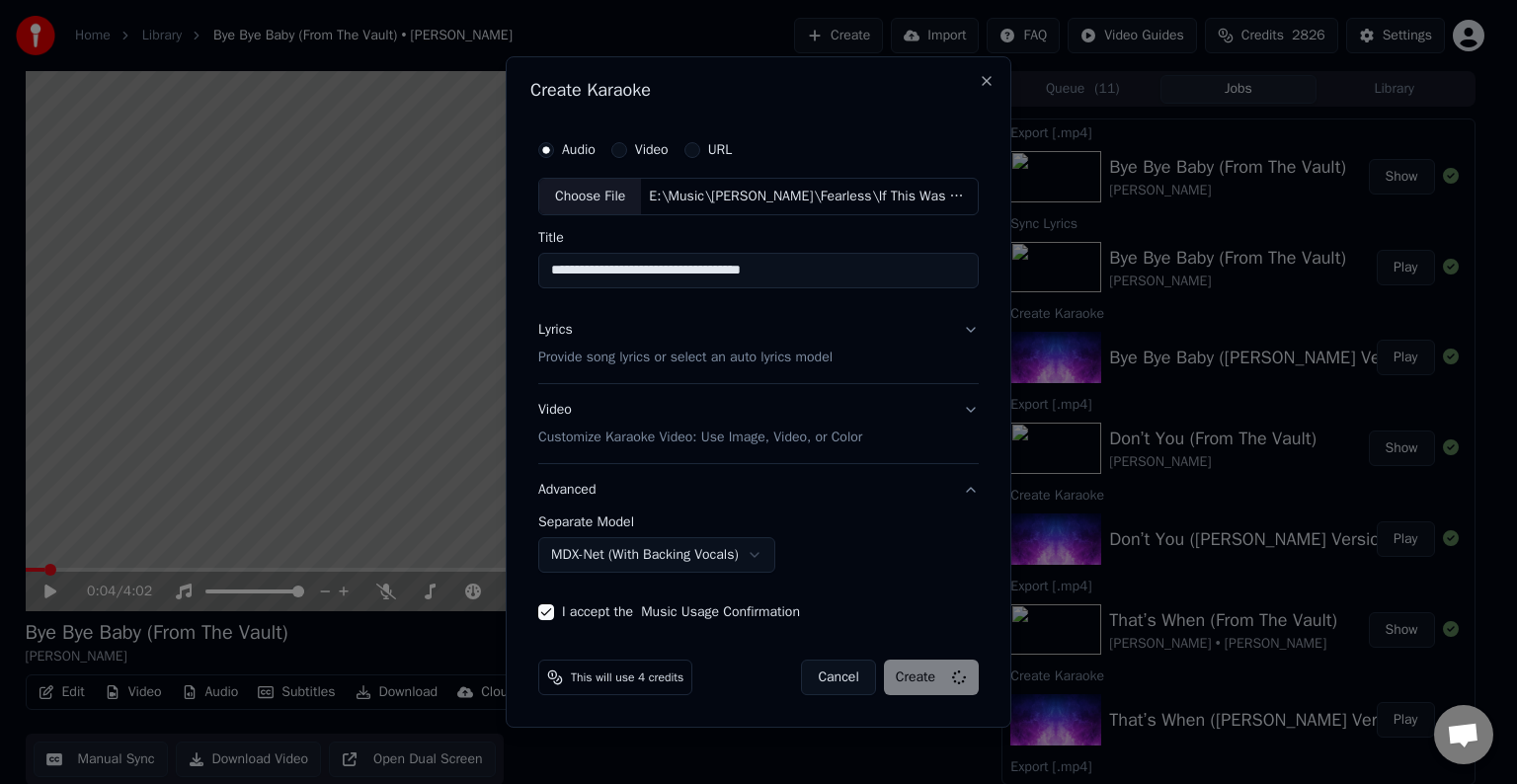 select on "******" 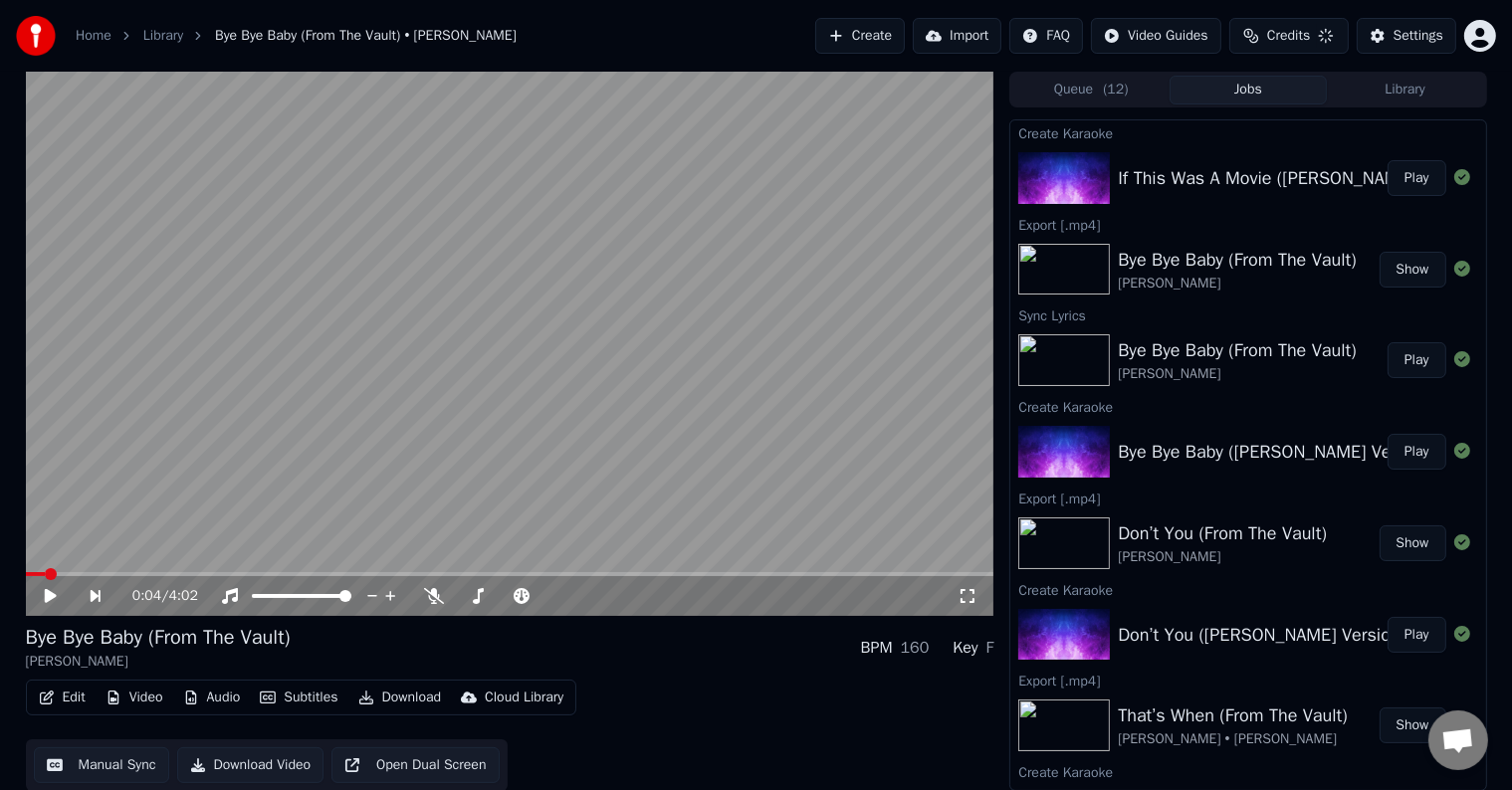 click on "Play" at bounding box center [1416, 178] 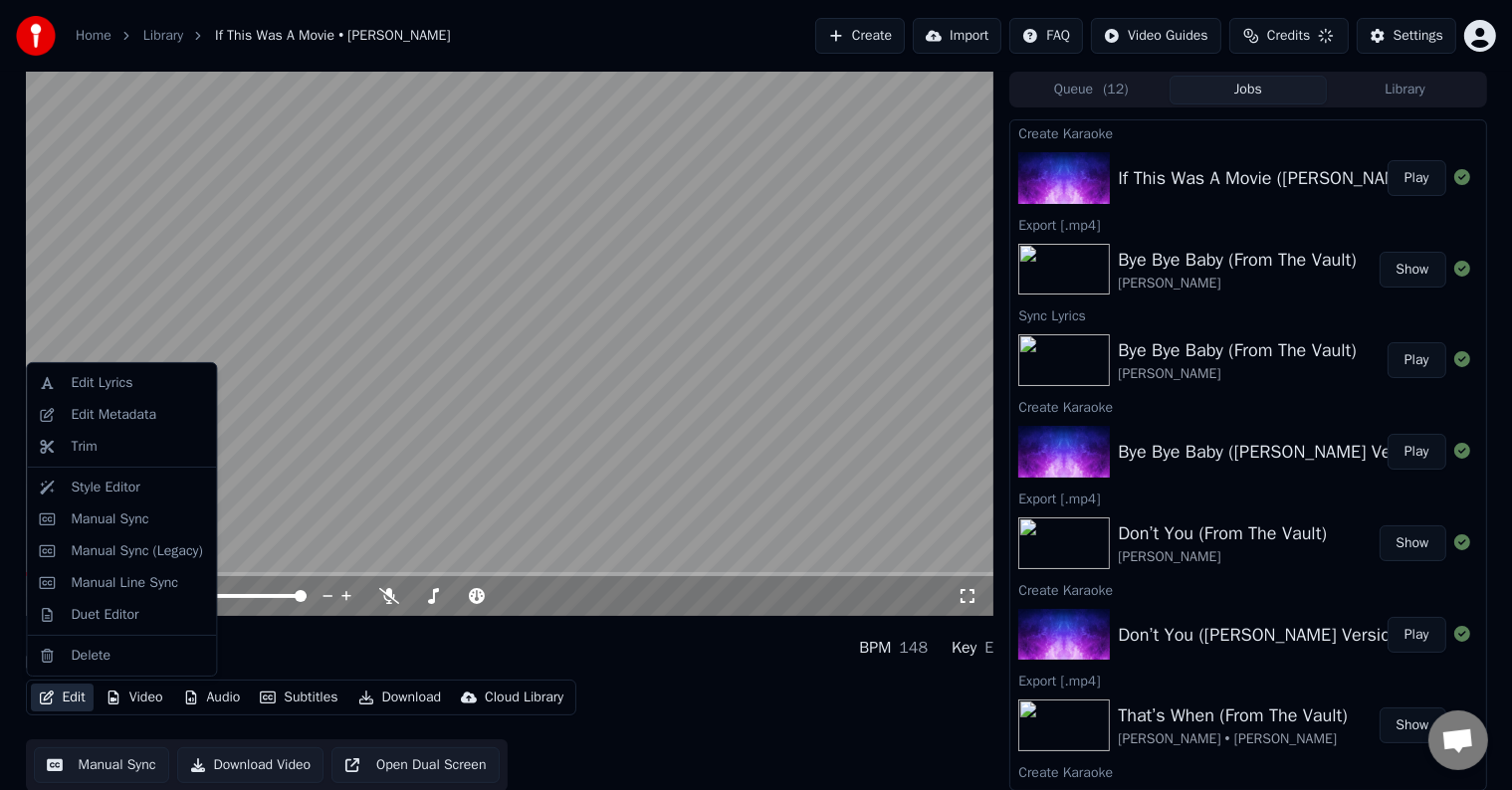 click on "Edit" at bounding box center (62, 697) 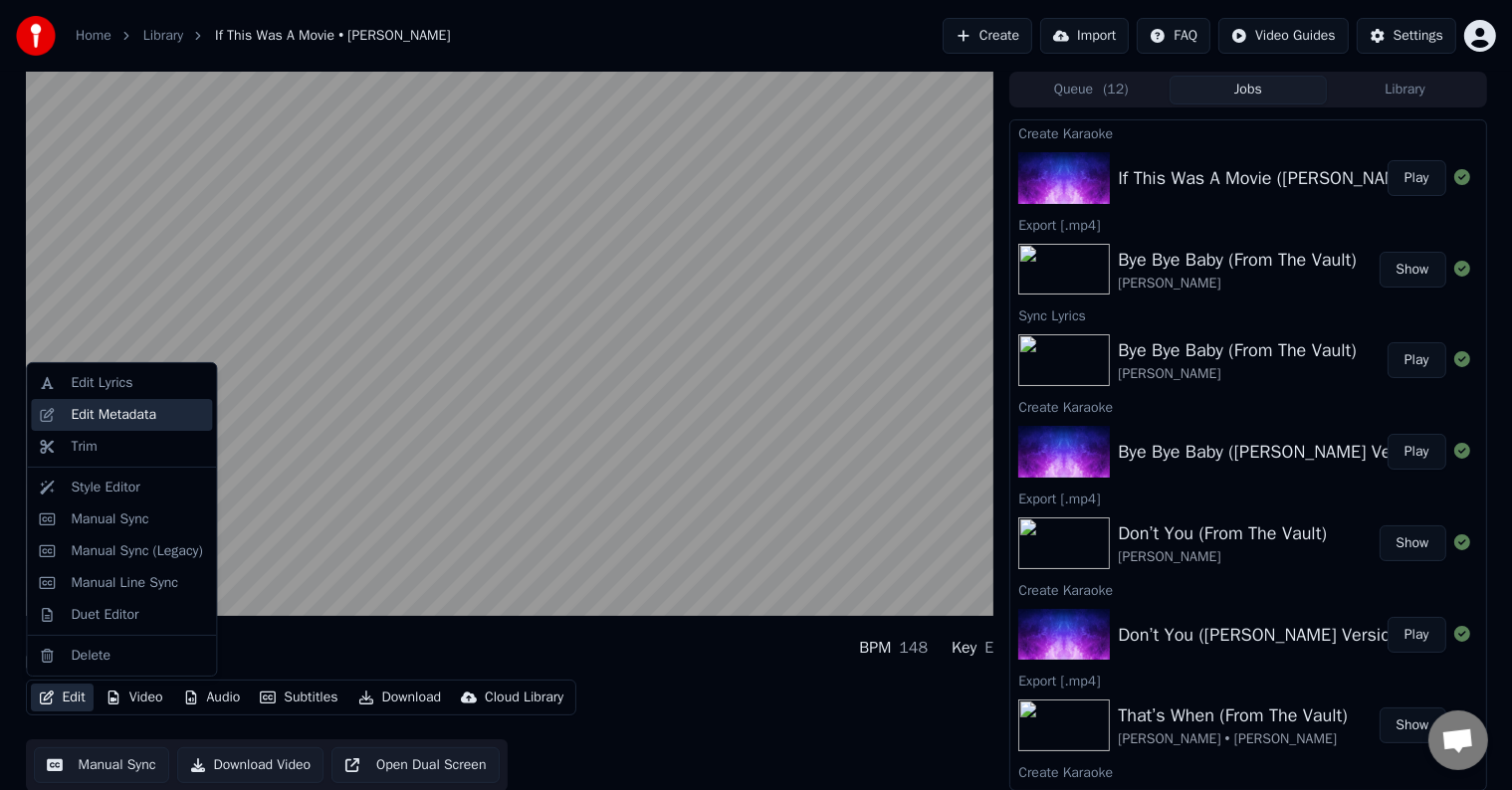 click on "Edit Metadata" at bounding box center [113, 415] 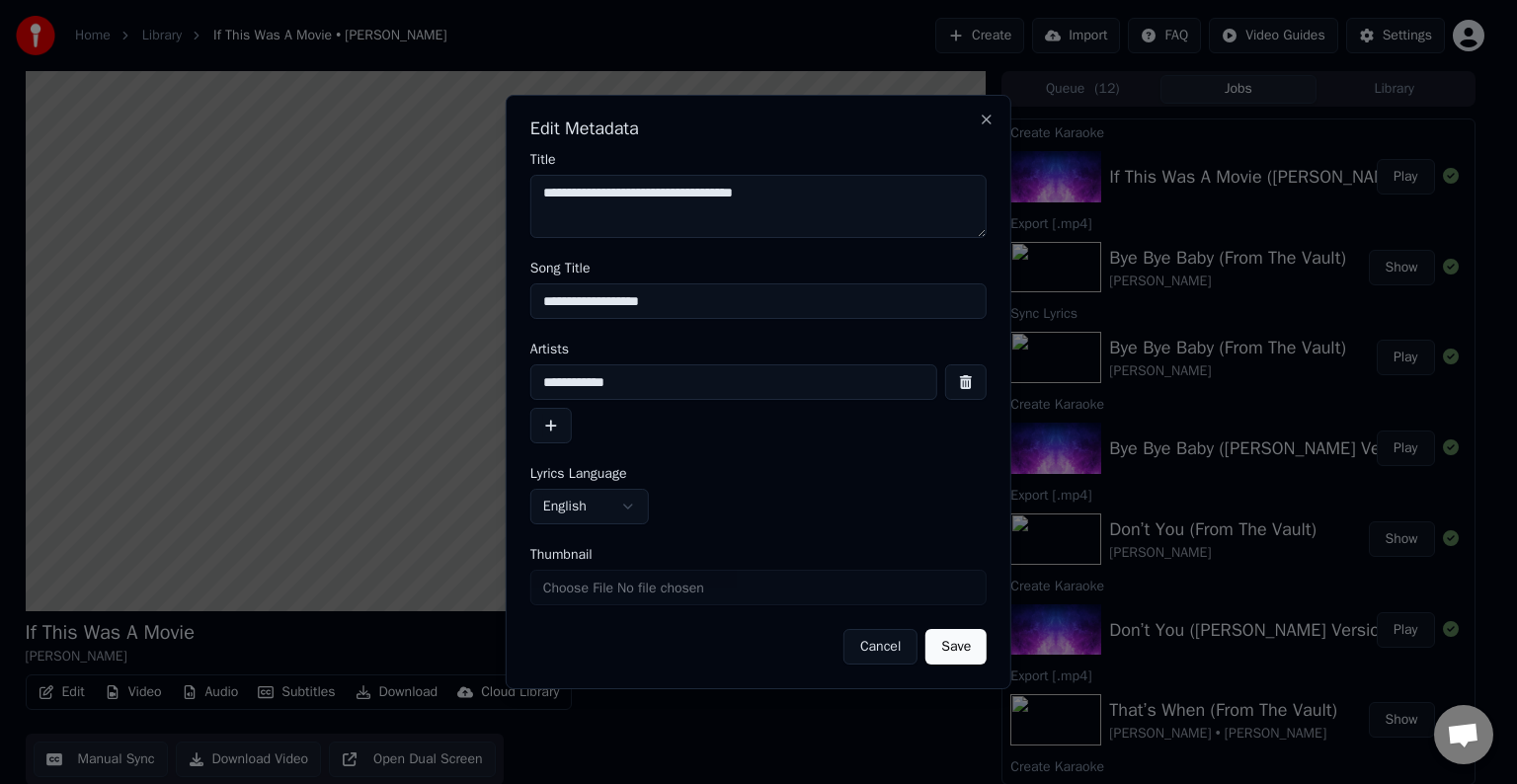 click on "**********" at bounding box center [758, 301] 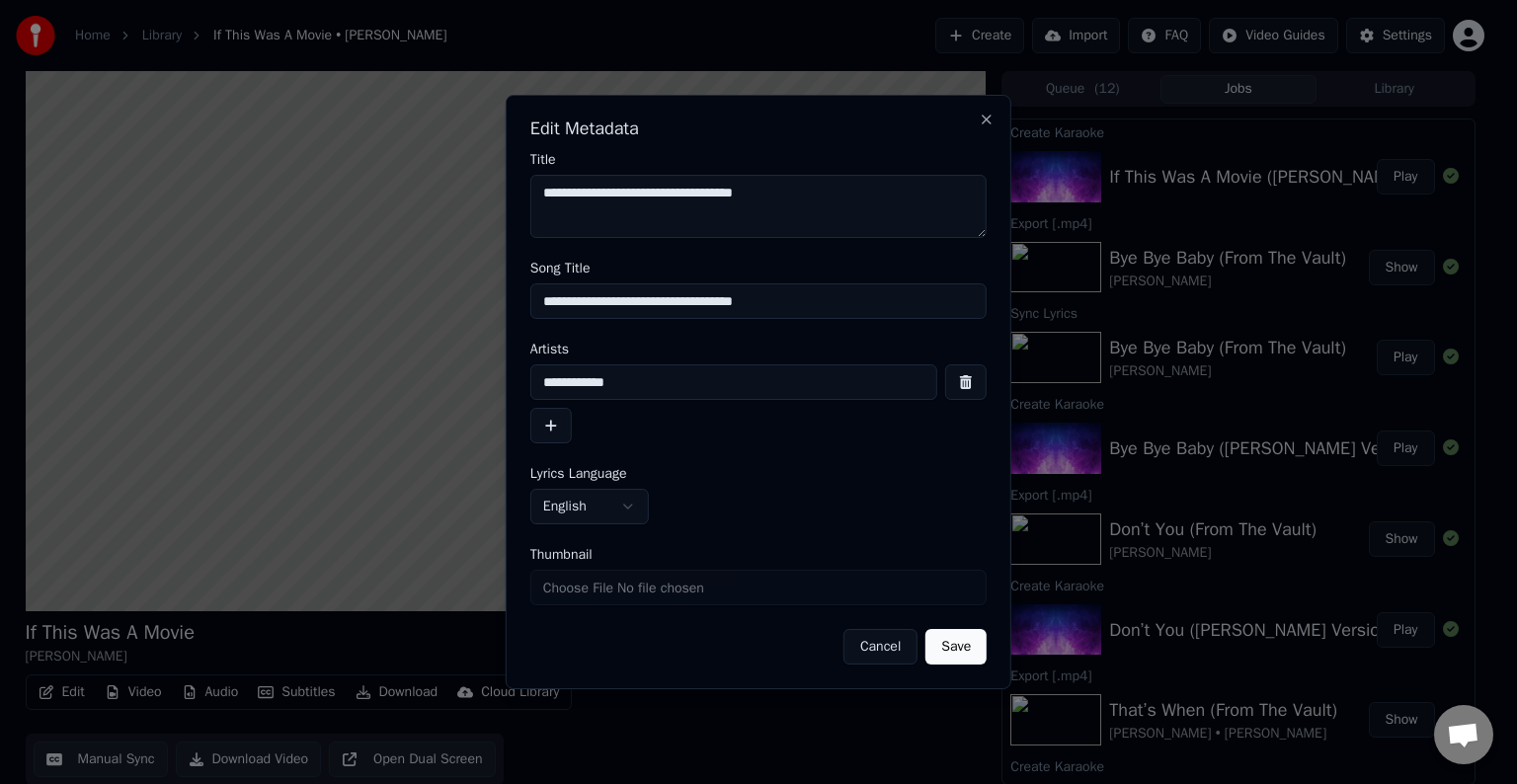 type on "**********" 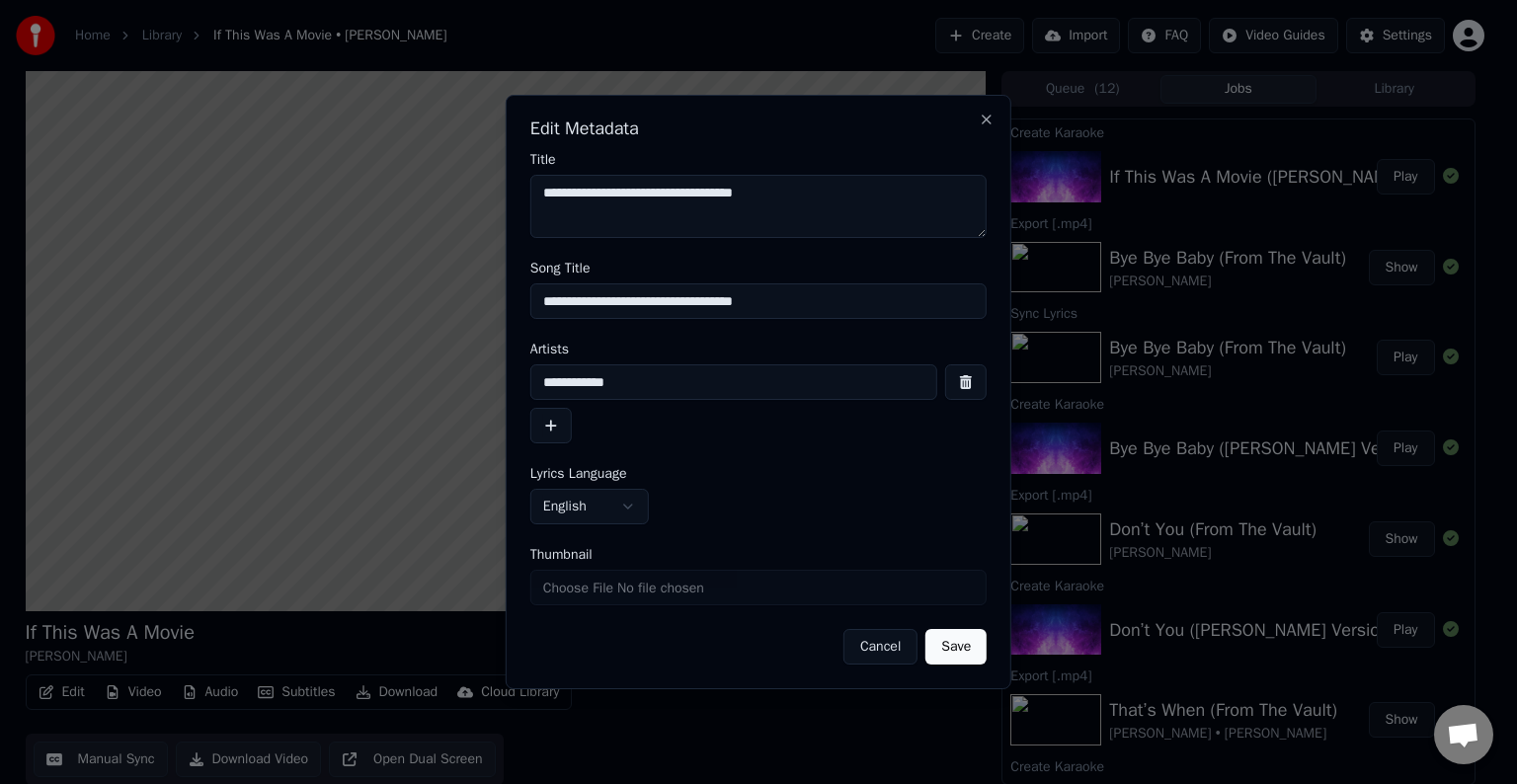 click on "Save" at bounding box center (956, 647) 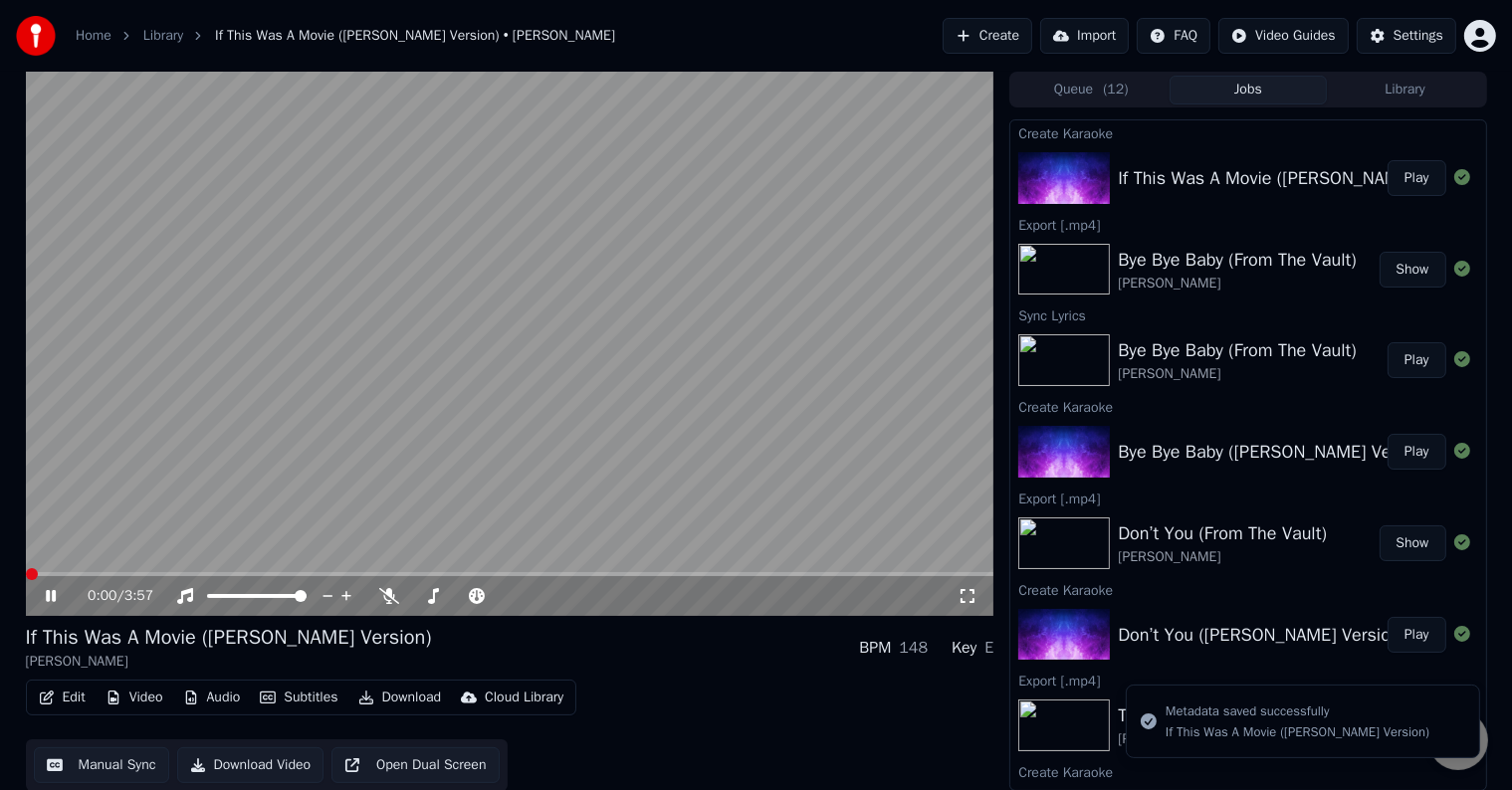 click at bounding box center (32, 574) 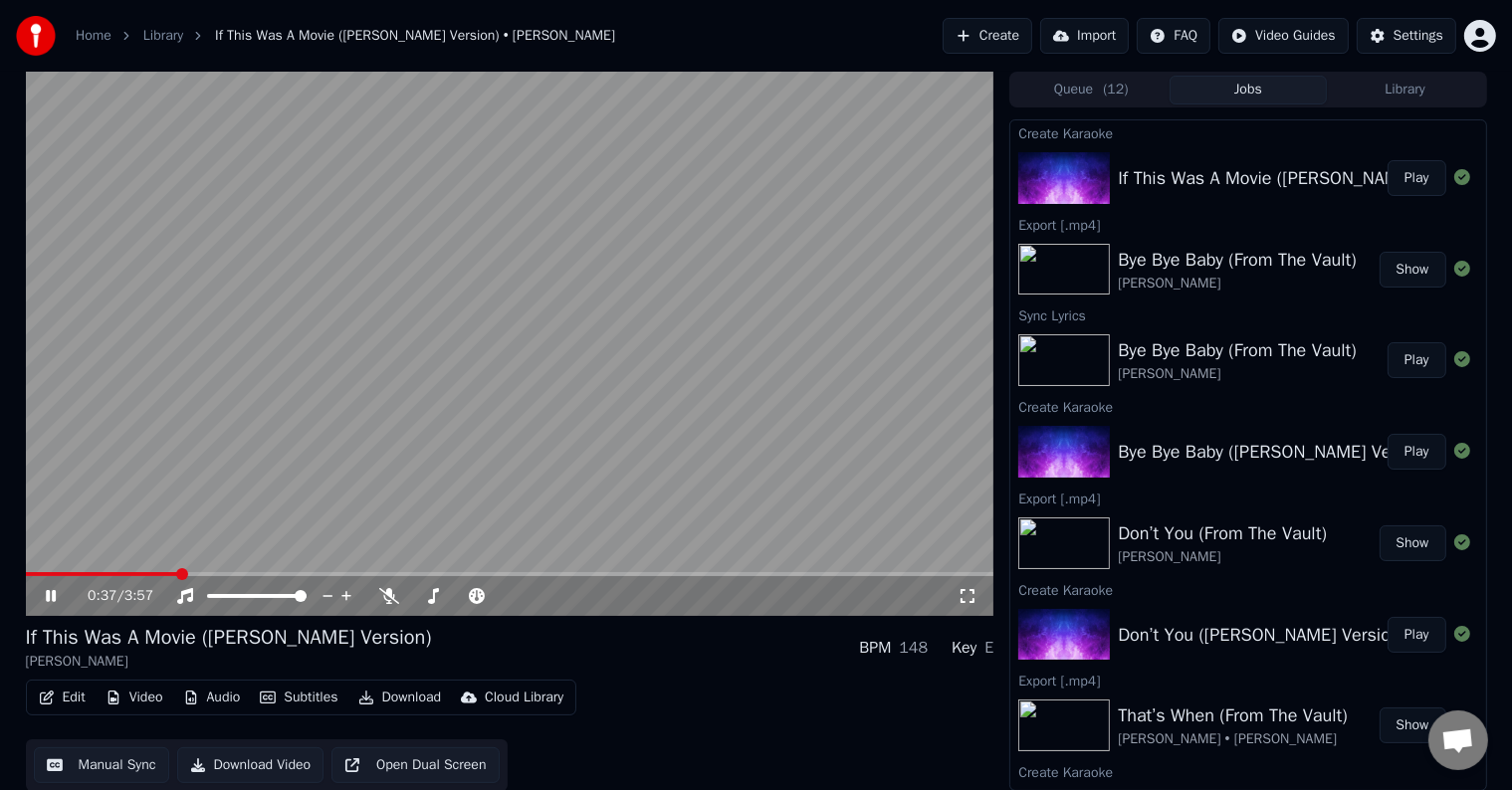 click 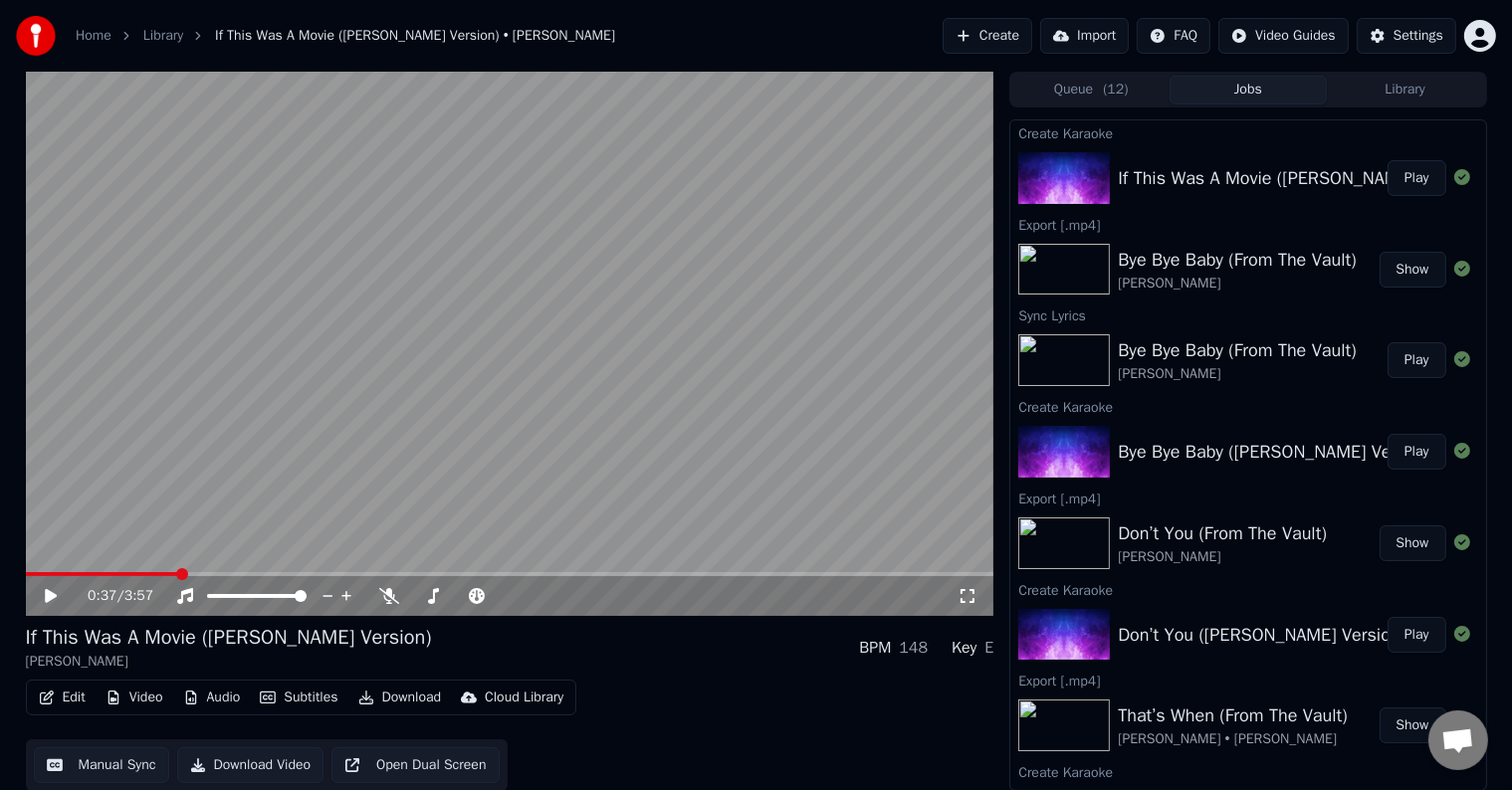 click on "Edit" at bounding box center (62, 697) 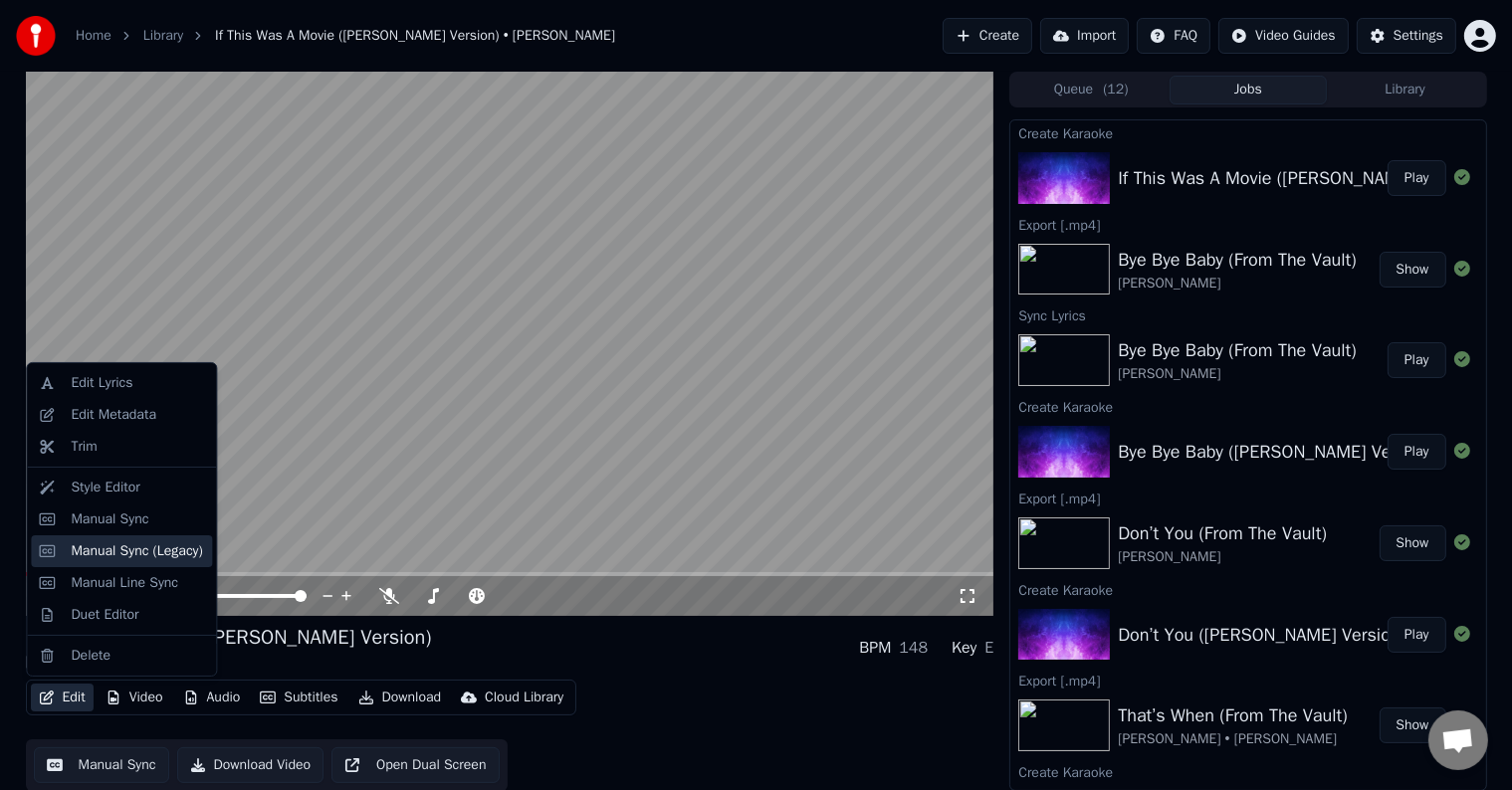 click on "Manual Sync (Legacy)" at bounding box center [136, 551] 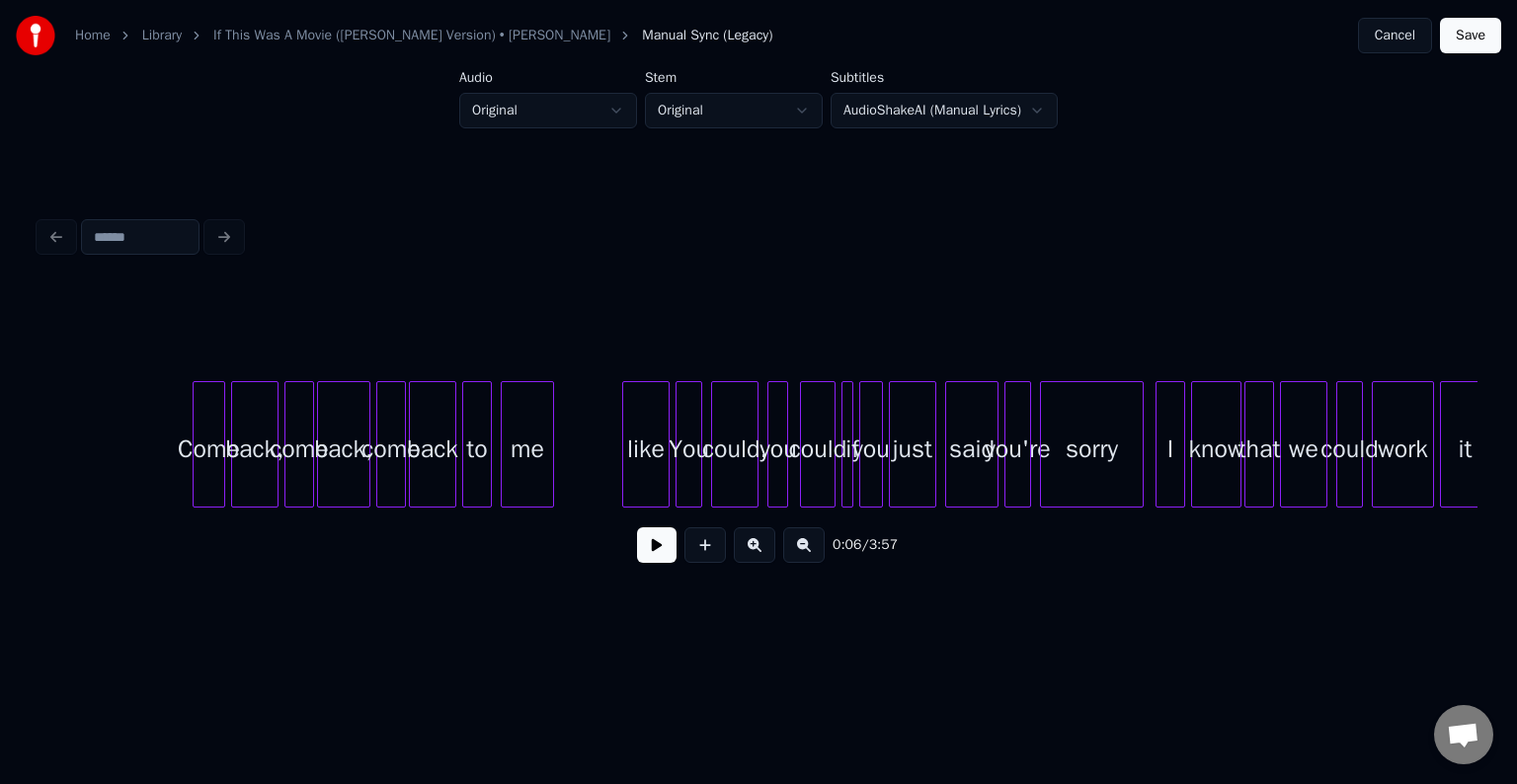 scroll, scrollTop: 0, scrollLeft: 6420, axis: horizontal 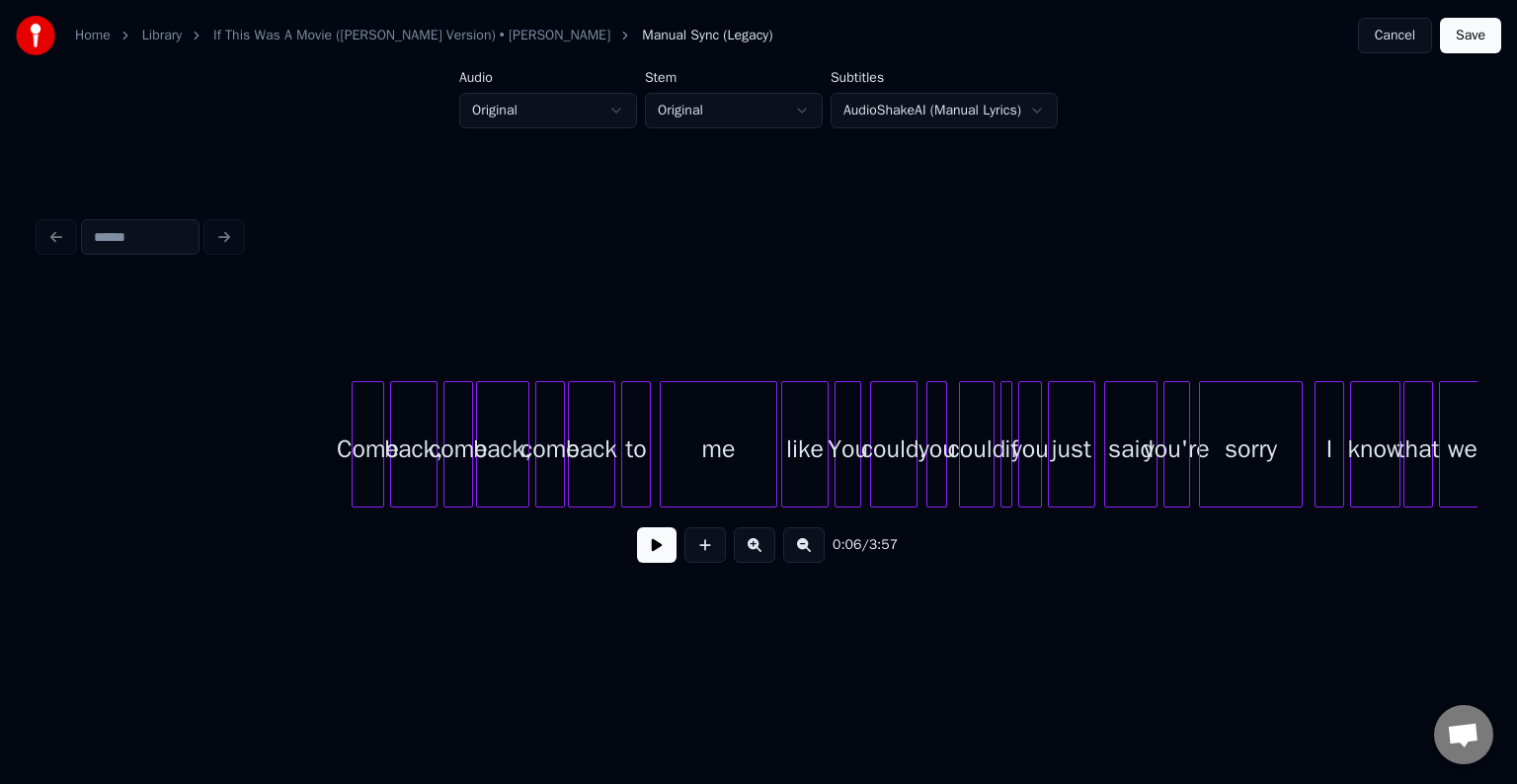 click at bounding box center [773, 444] 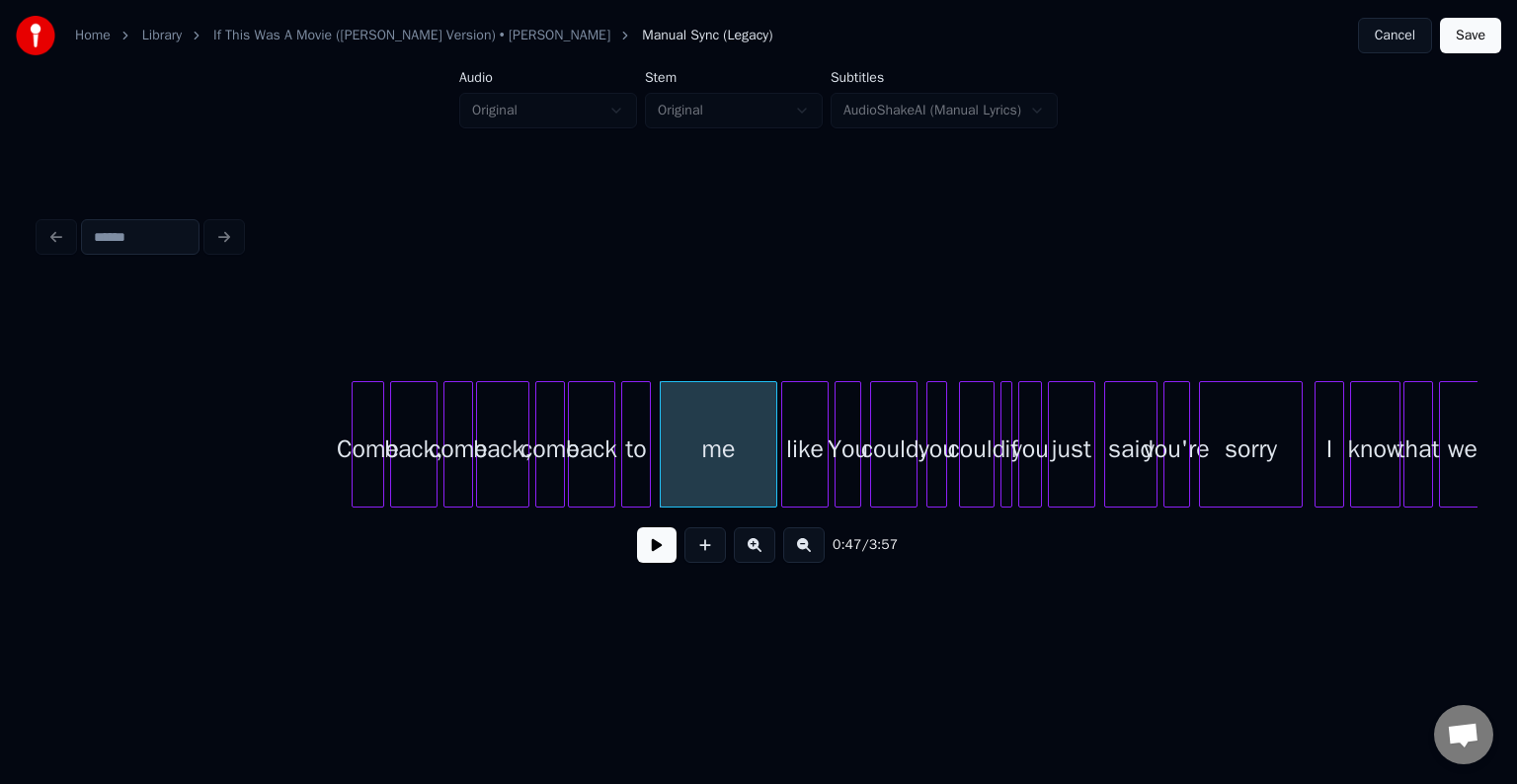 click at bounding box center [657, 545] 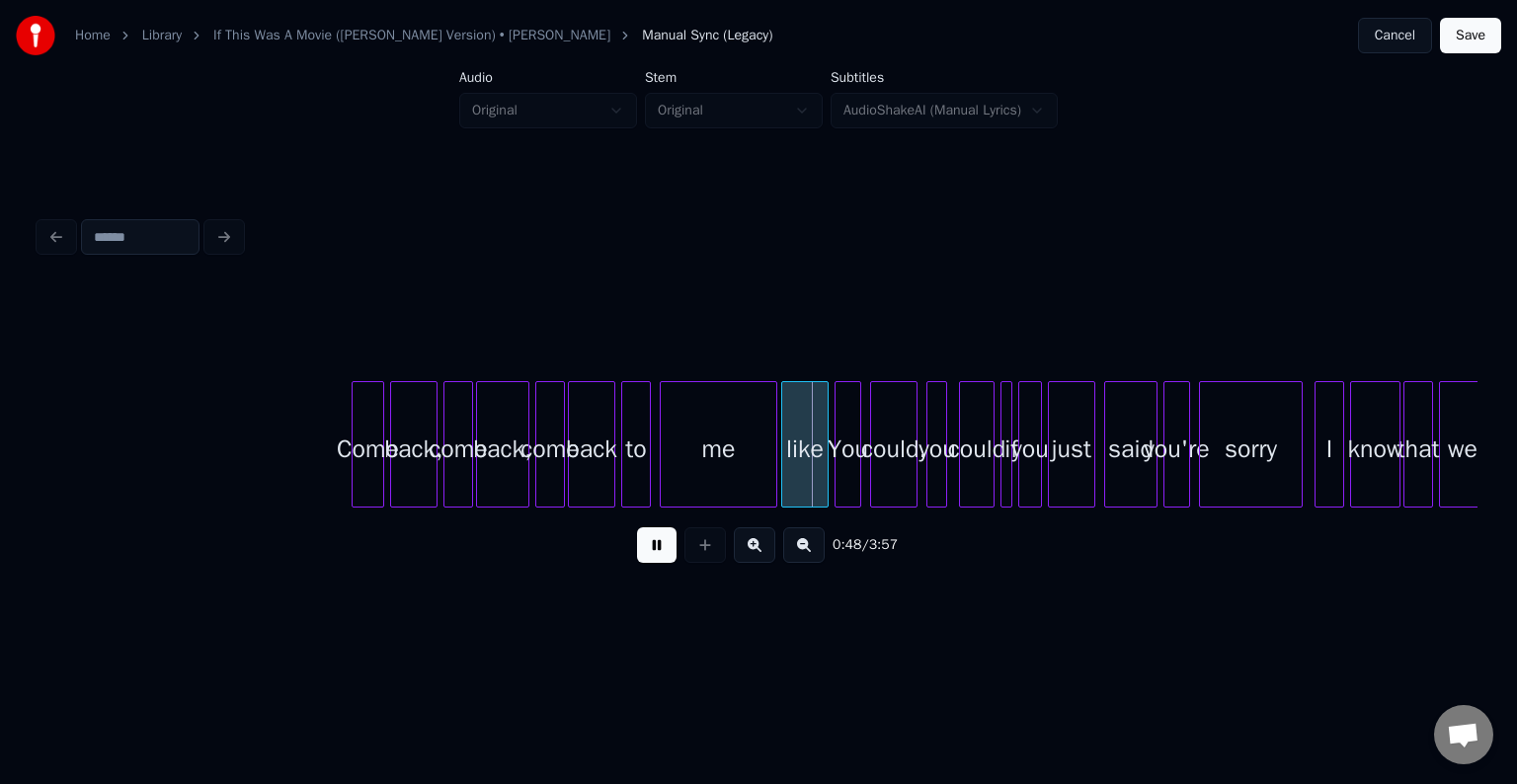 click at bounding box center (657, 545) 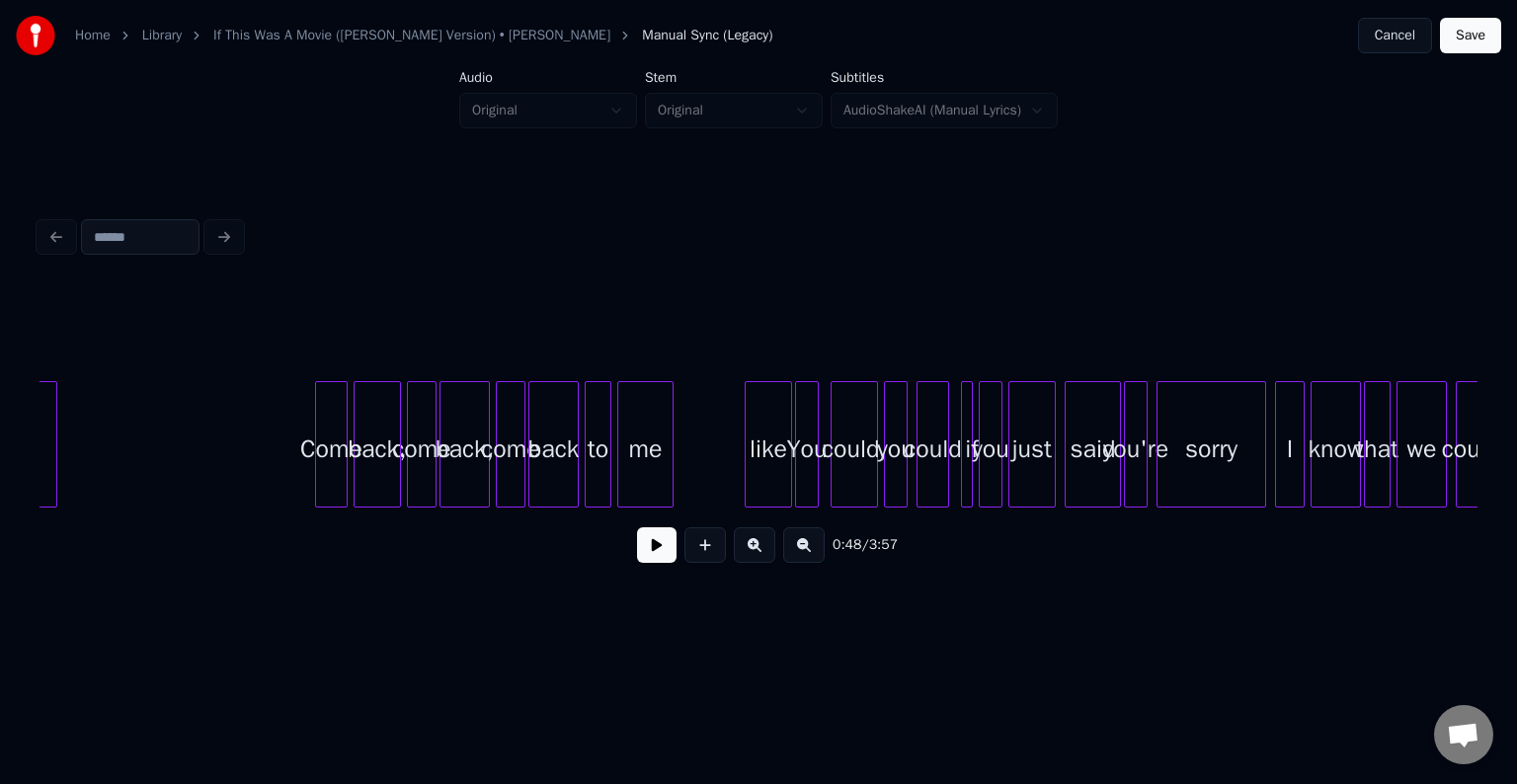 scroll, scrollTop: 0, scrollLeft: 15488, axis: horizontal 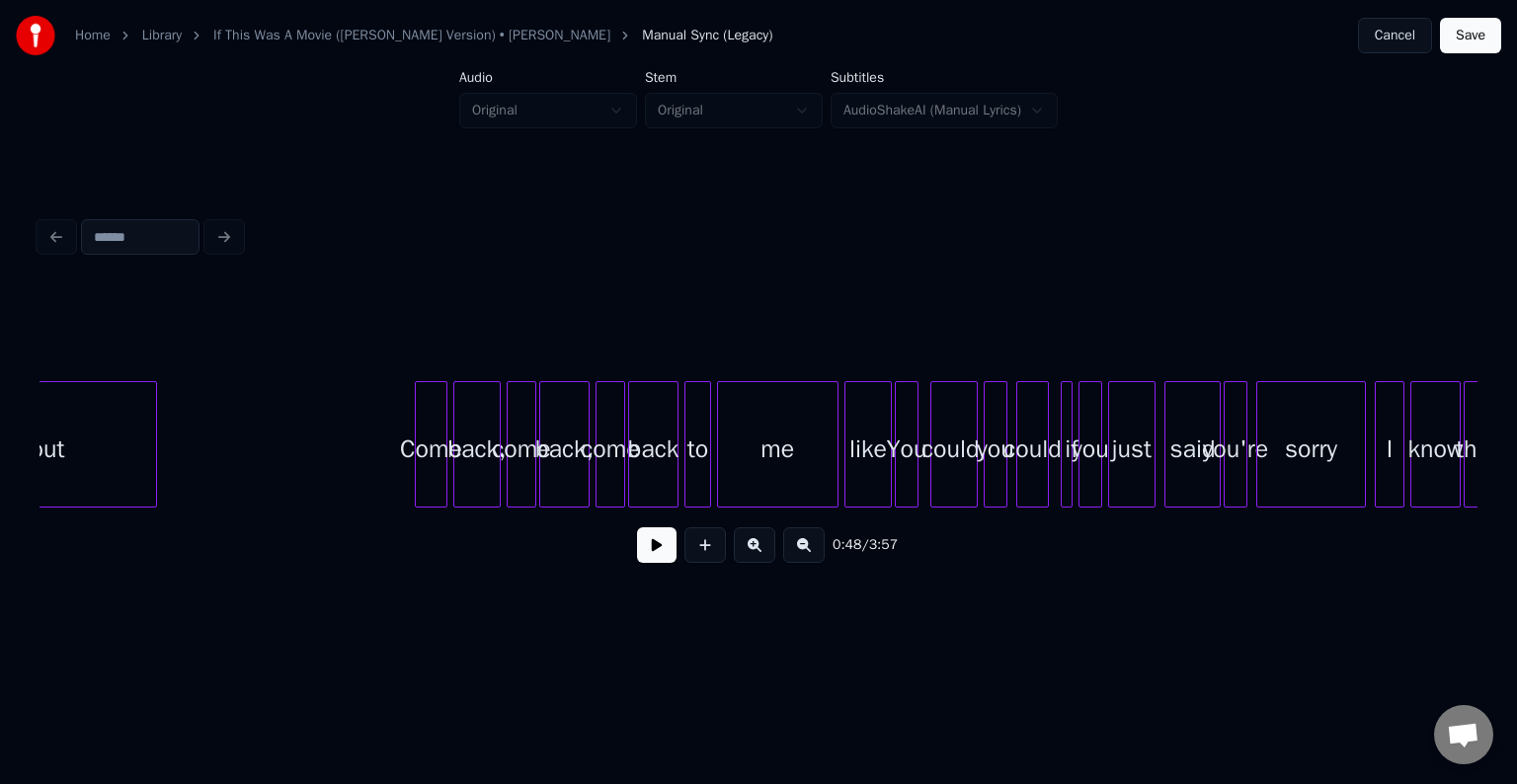 click at bounding box center (835, 444) 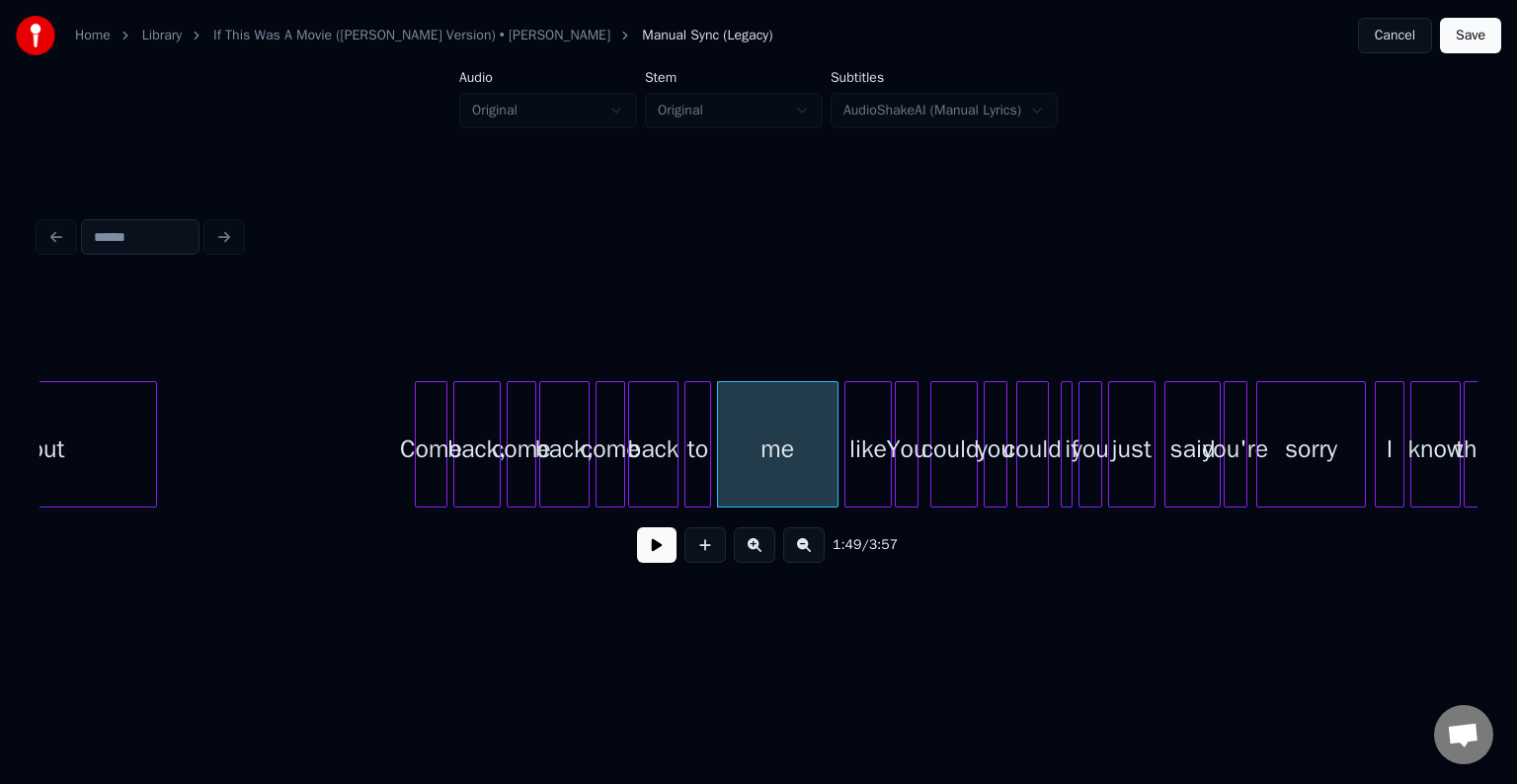 click at bounding box center (657, 545) 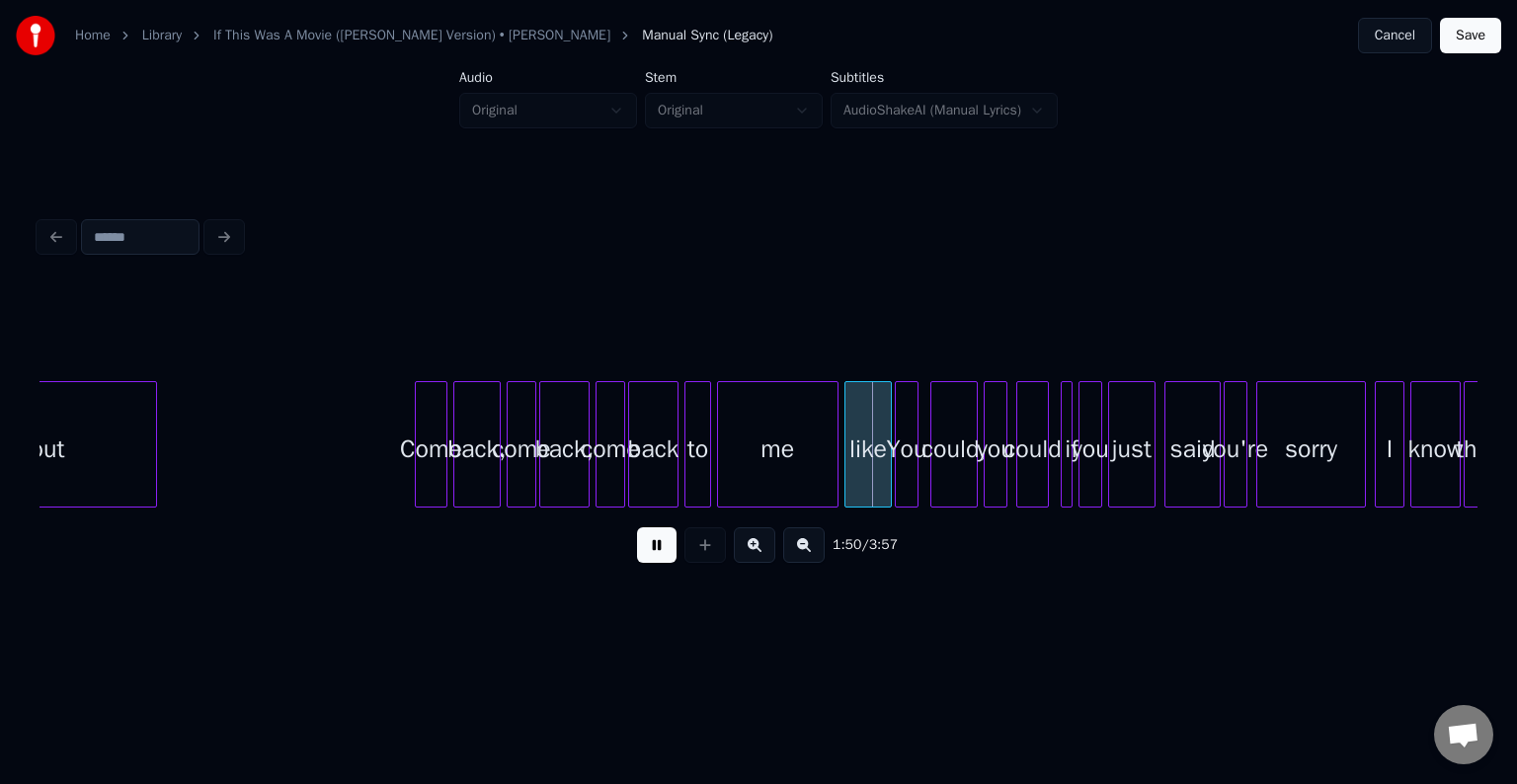 click at bounding box center [657, 545] 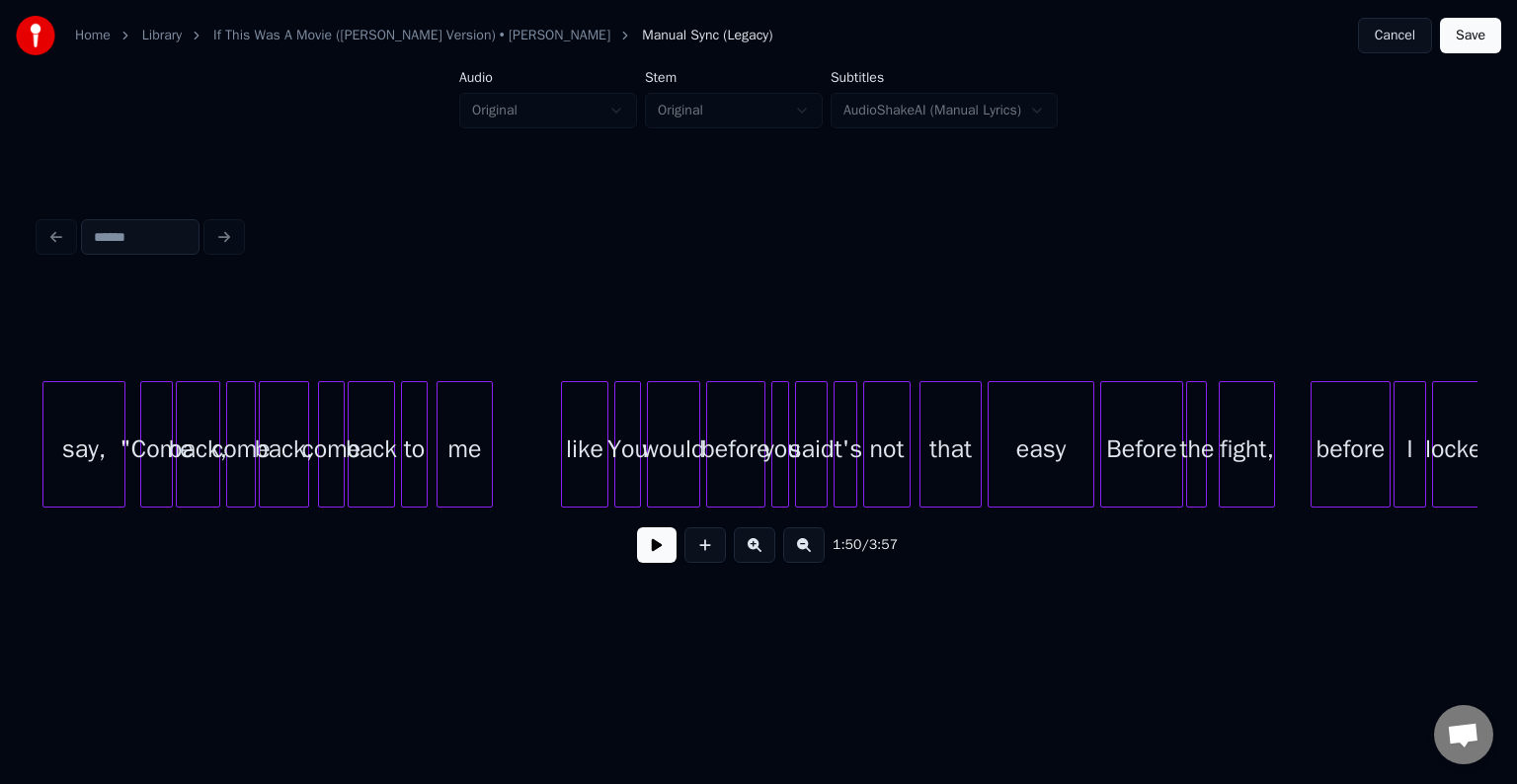 scroll, scrollTop: 0, scrollLeft: 21594, axis: horizontal 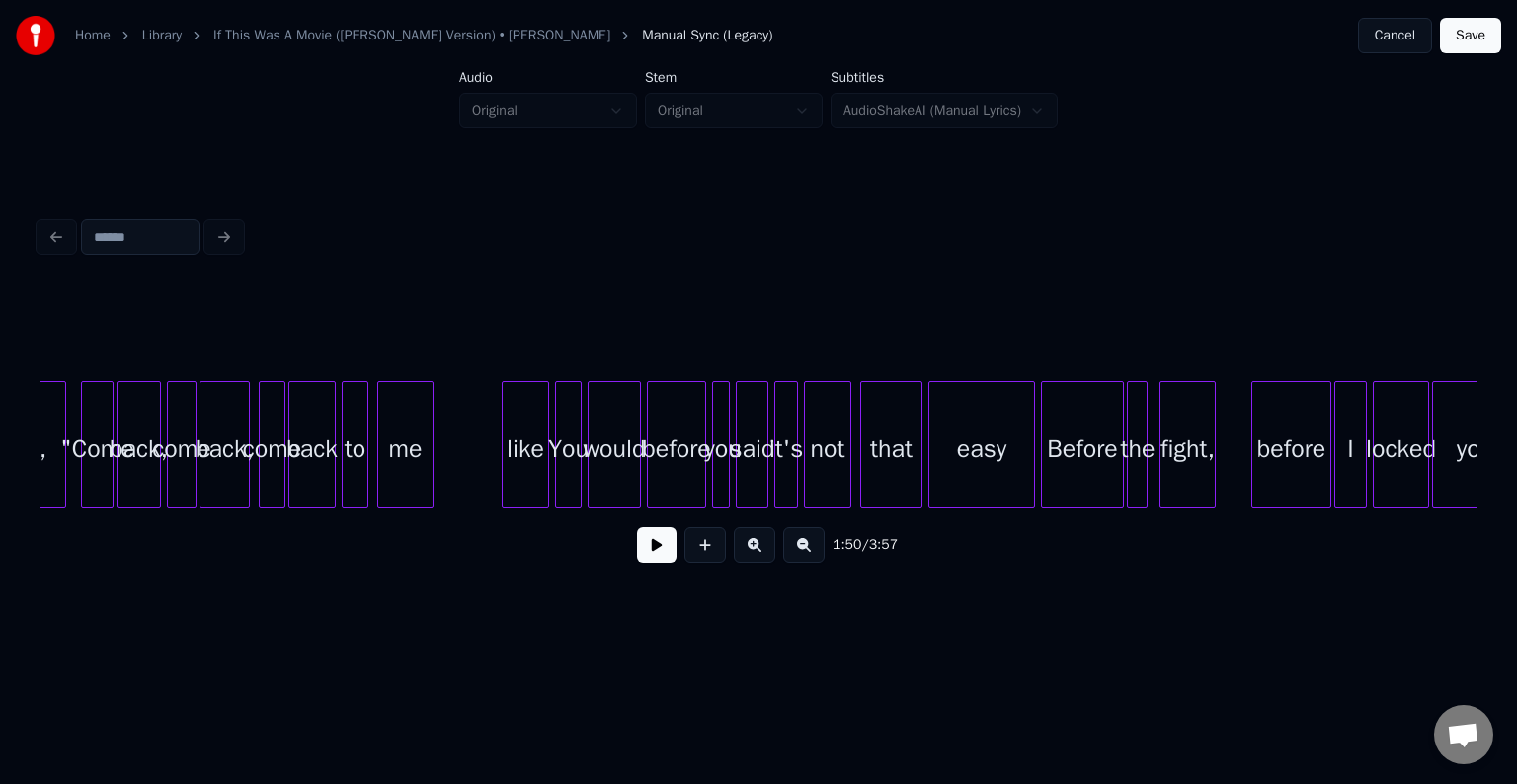 click on "me" at bounding box center (405, 444) 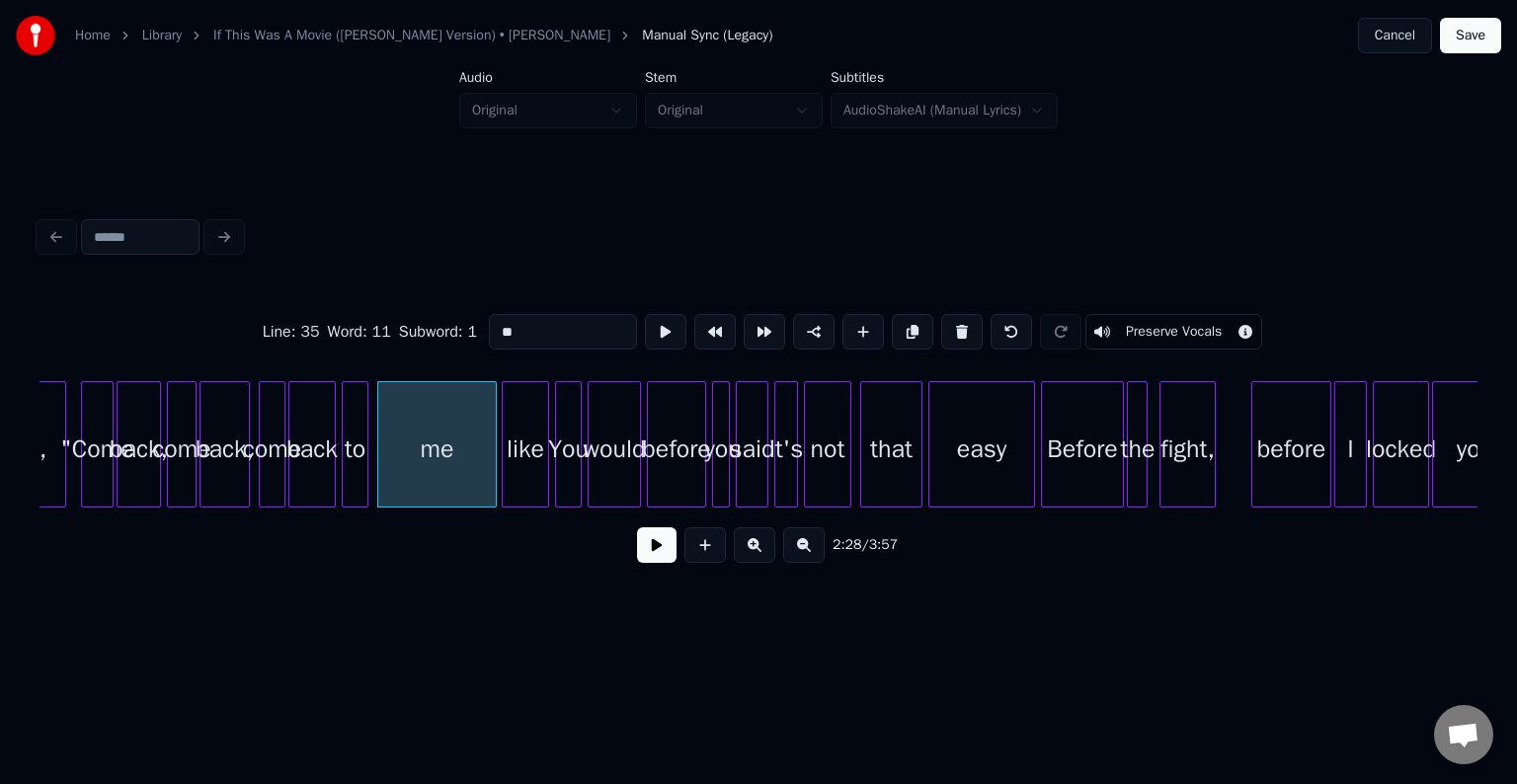 click at bounding box center [493, 444] 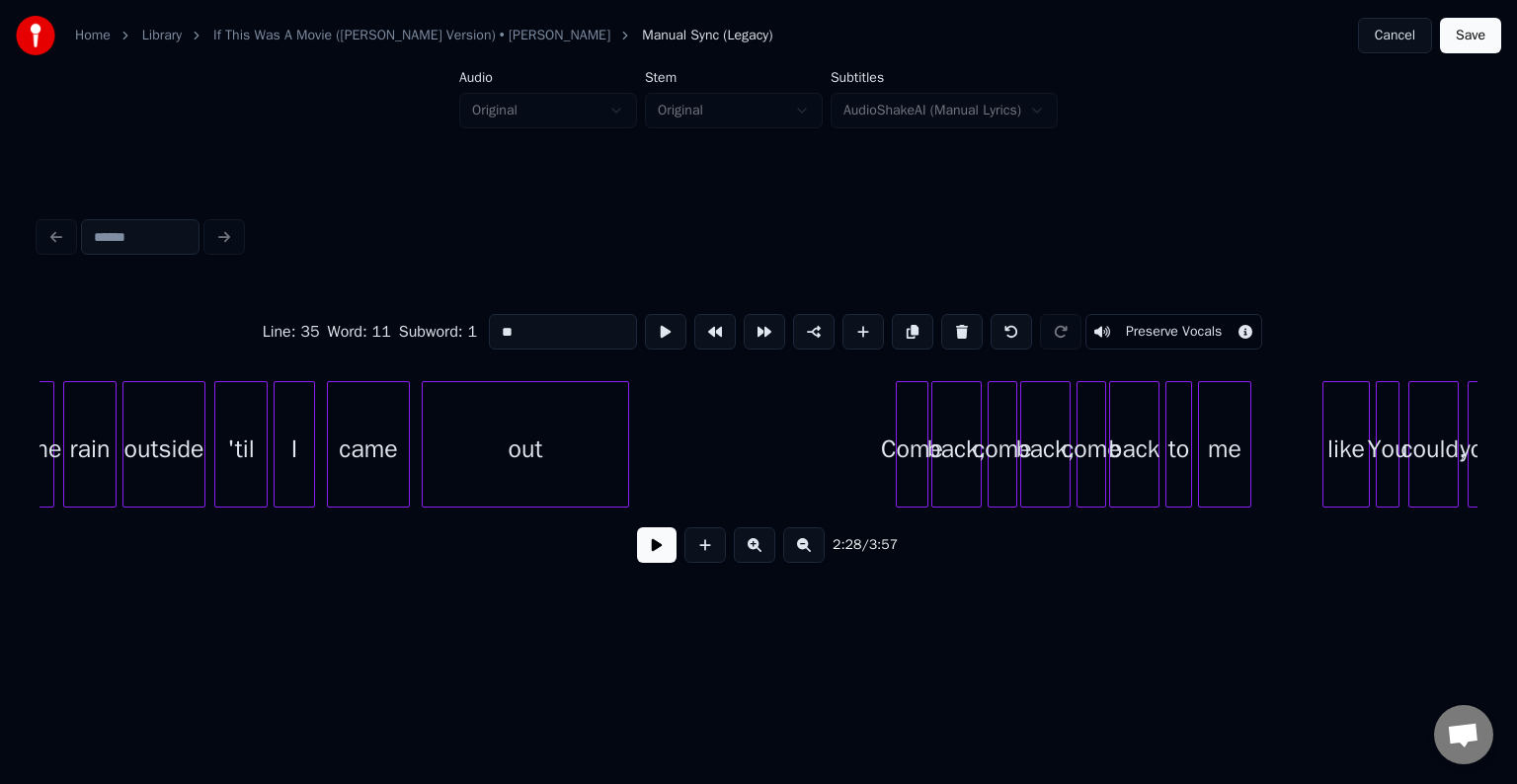 scroll, scrollTop: 0, scrollLeft: 24319, axis: horizontal 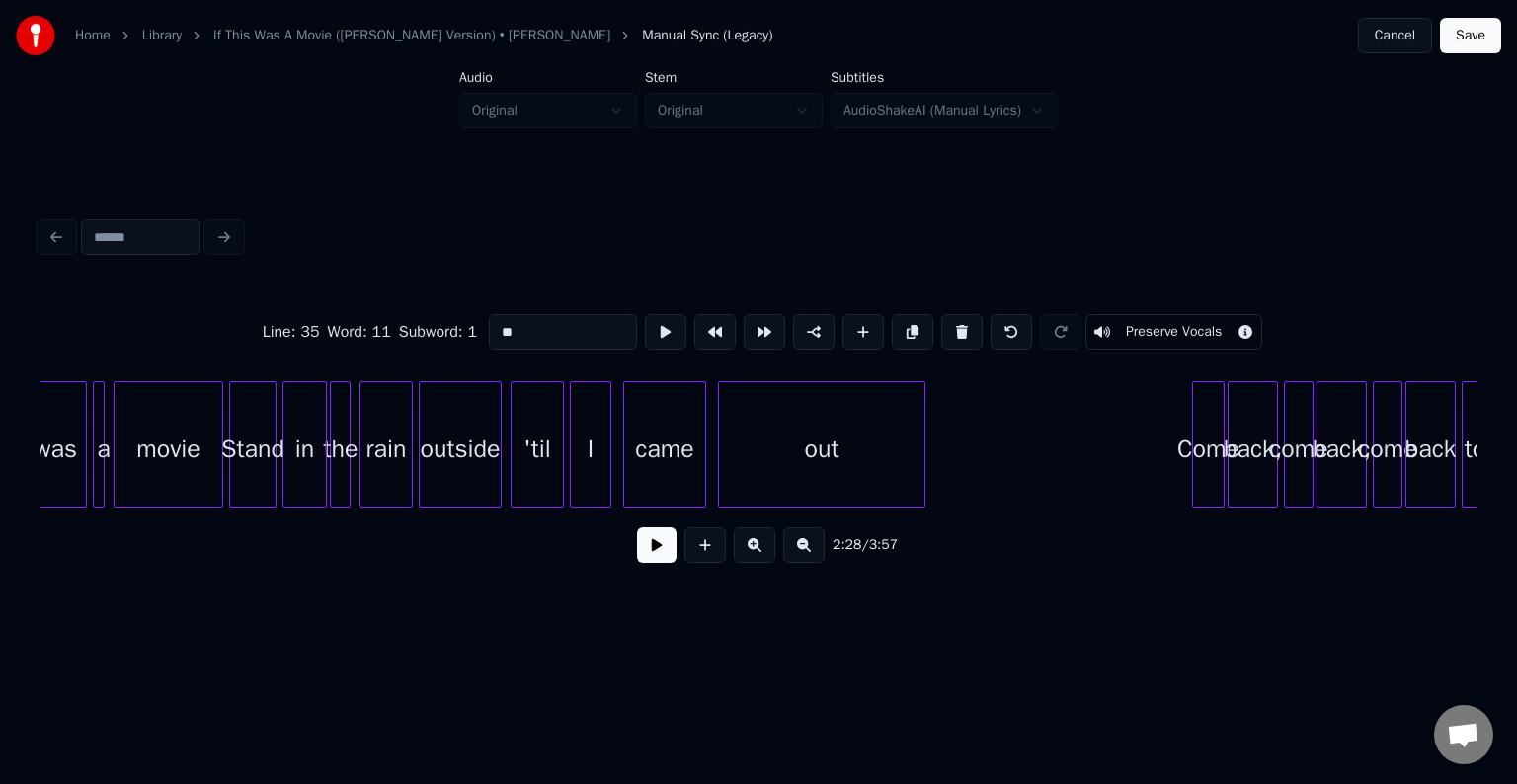 click on "outside" at bounding box center [460, 449] 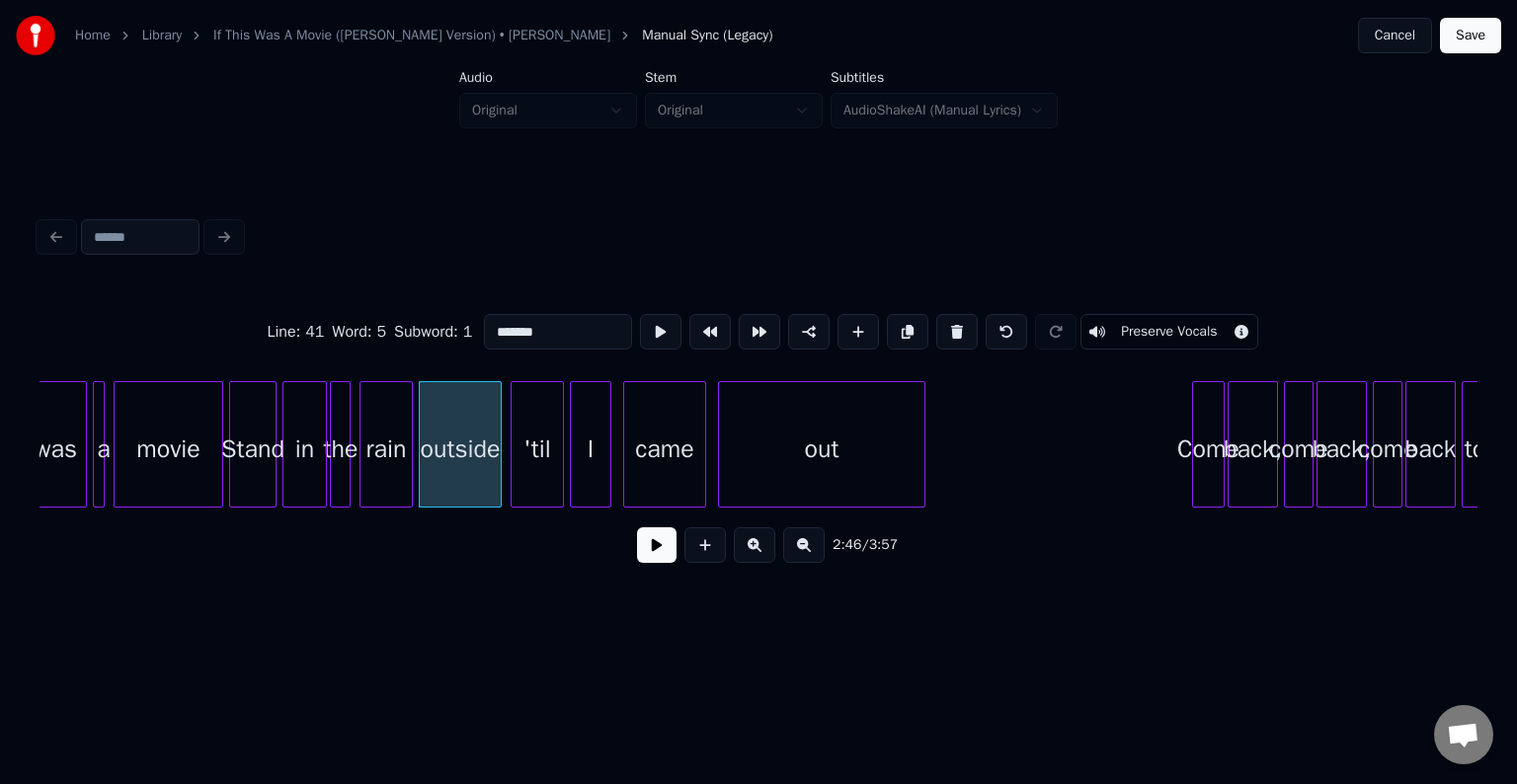 click at bounding box center (657, 545) 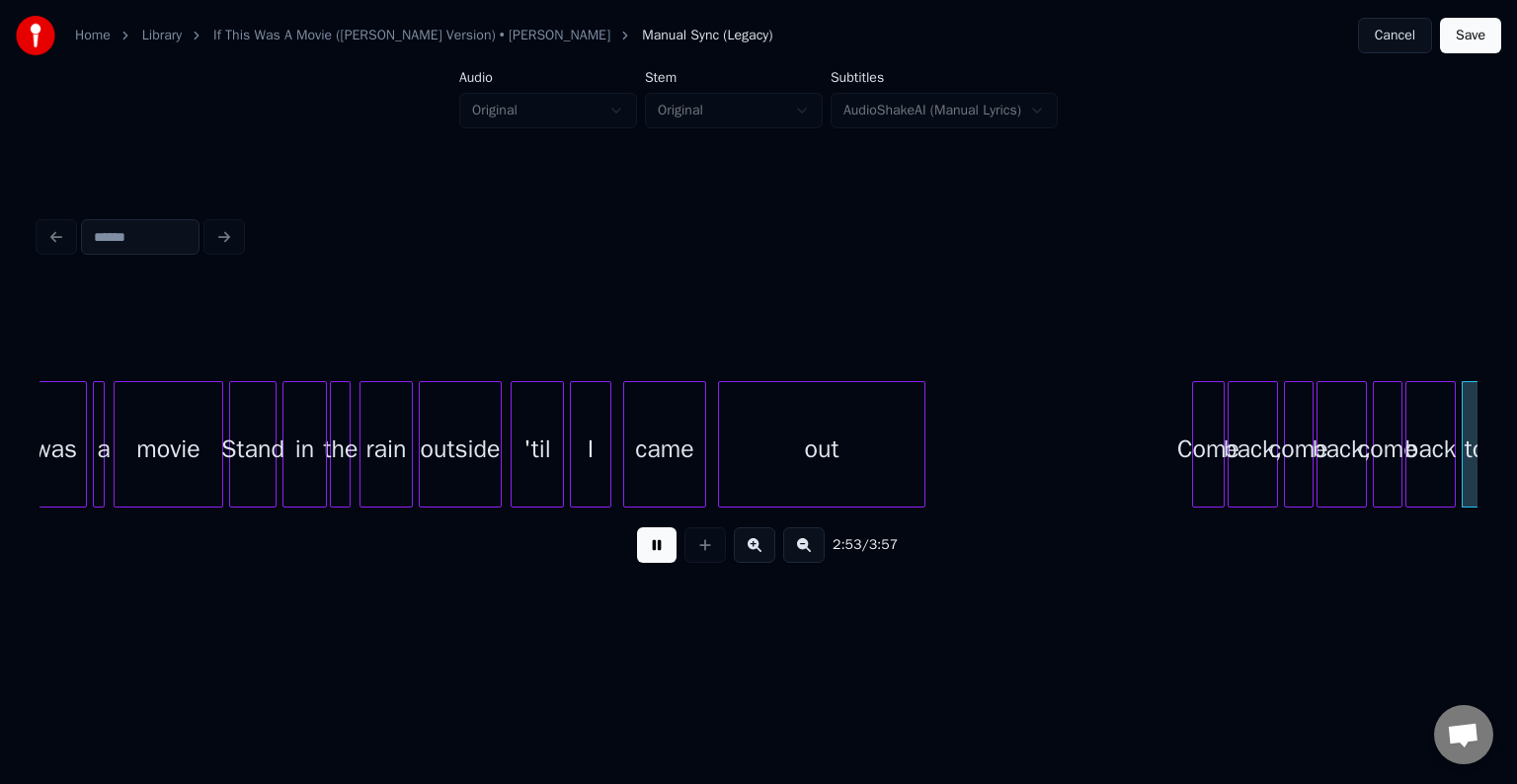 scroll, scrollTop: 0, scrollLeft: 25757, axis: horizontal 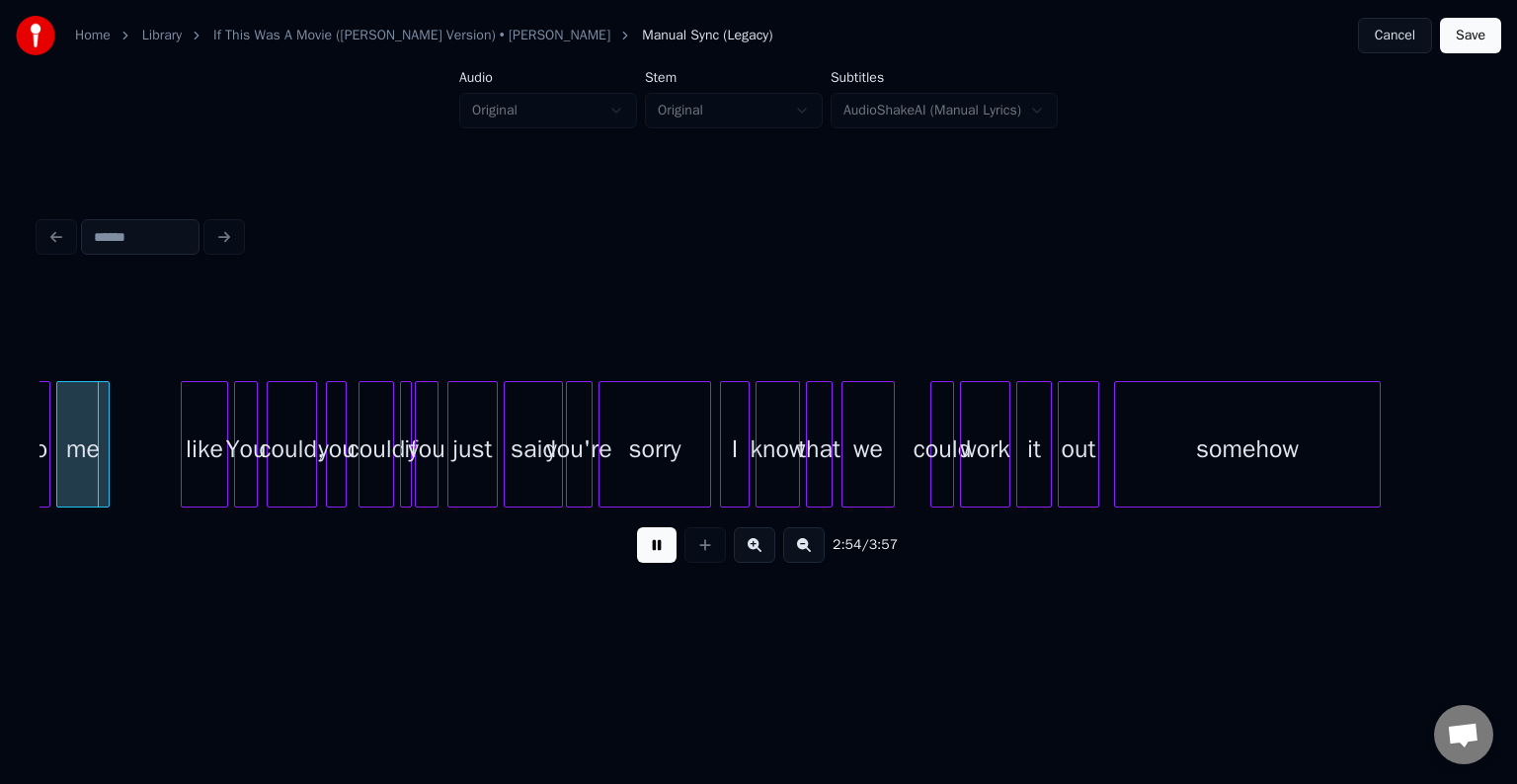 click at bounding box center [657, 545] 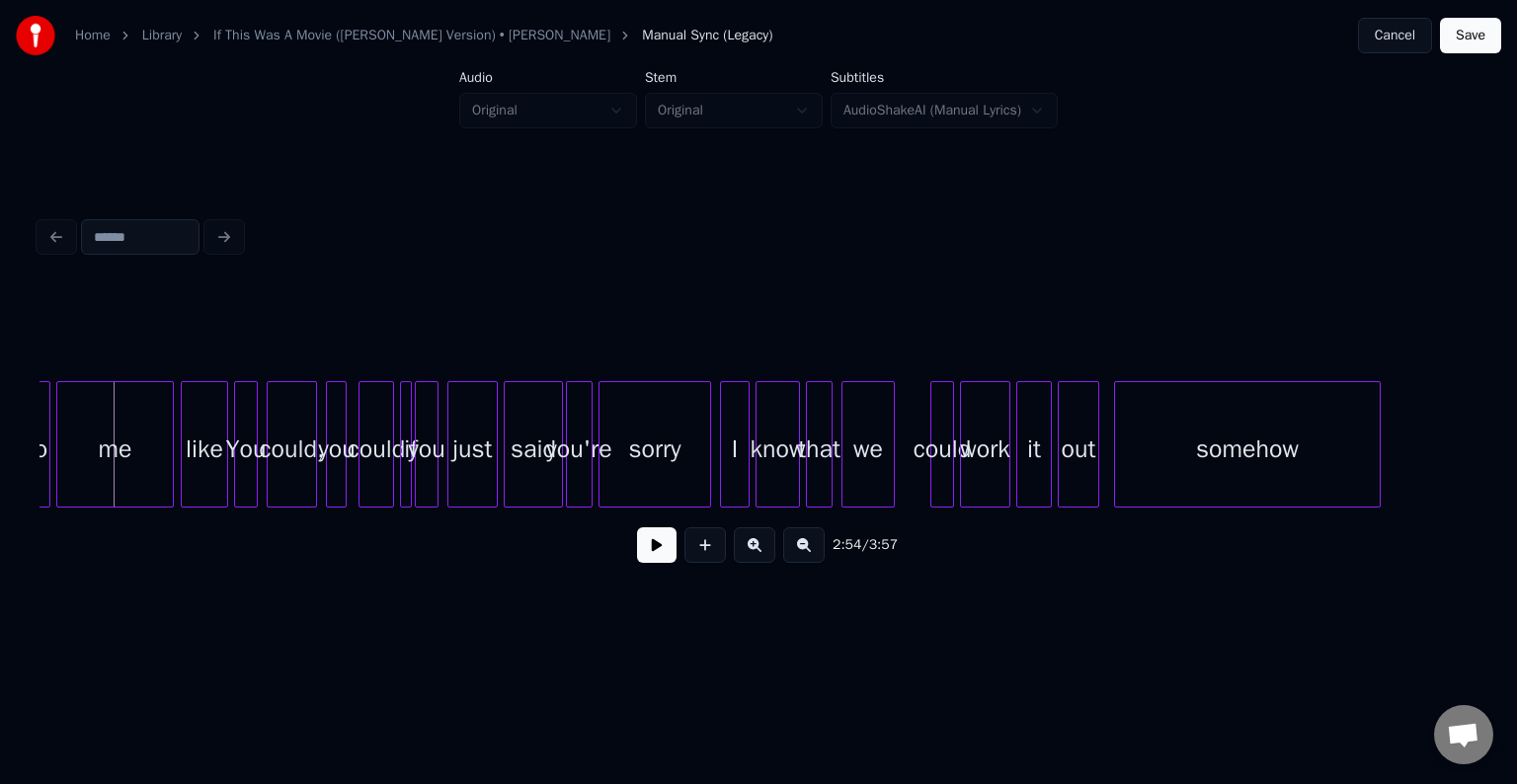 click at bounding box center (170, 444) 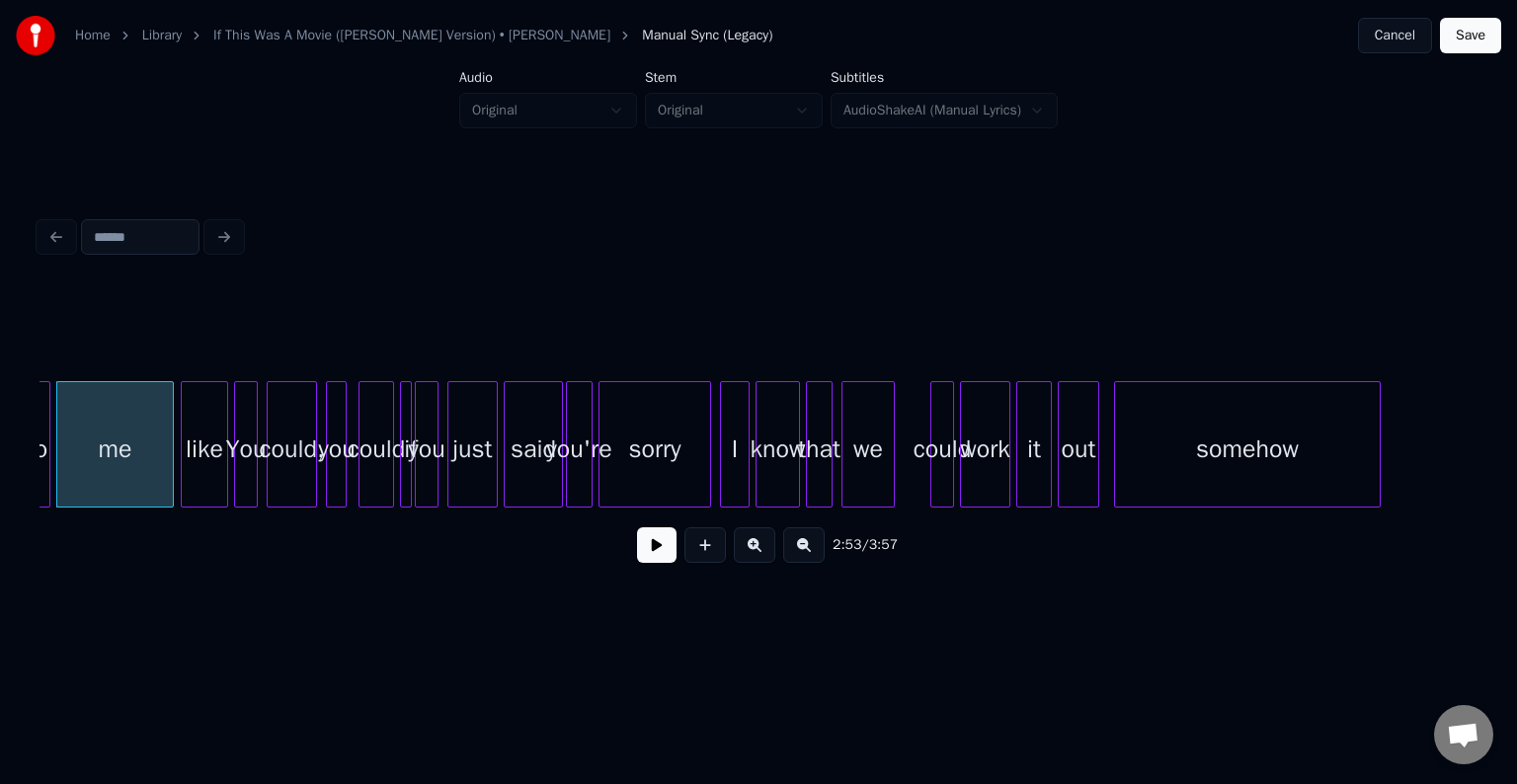 click at bounding box center [657, 545] 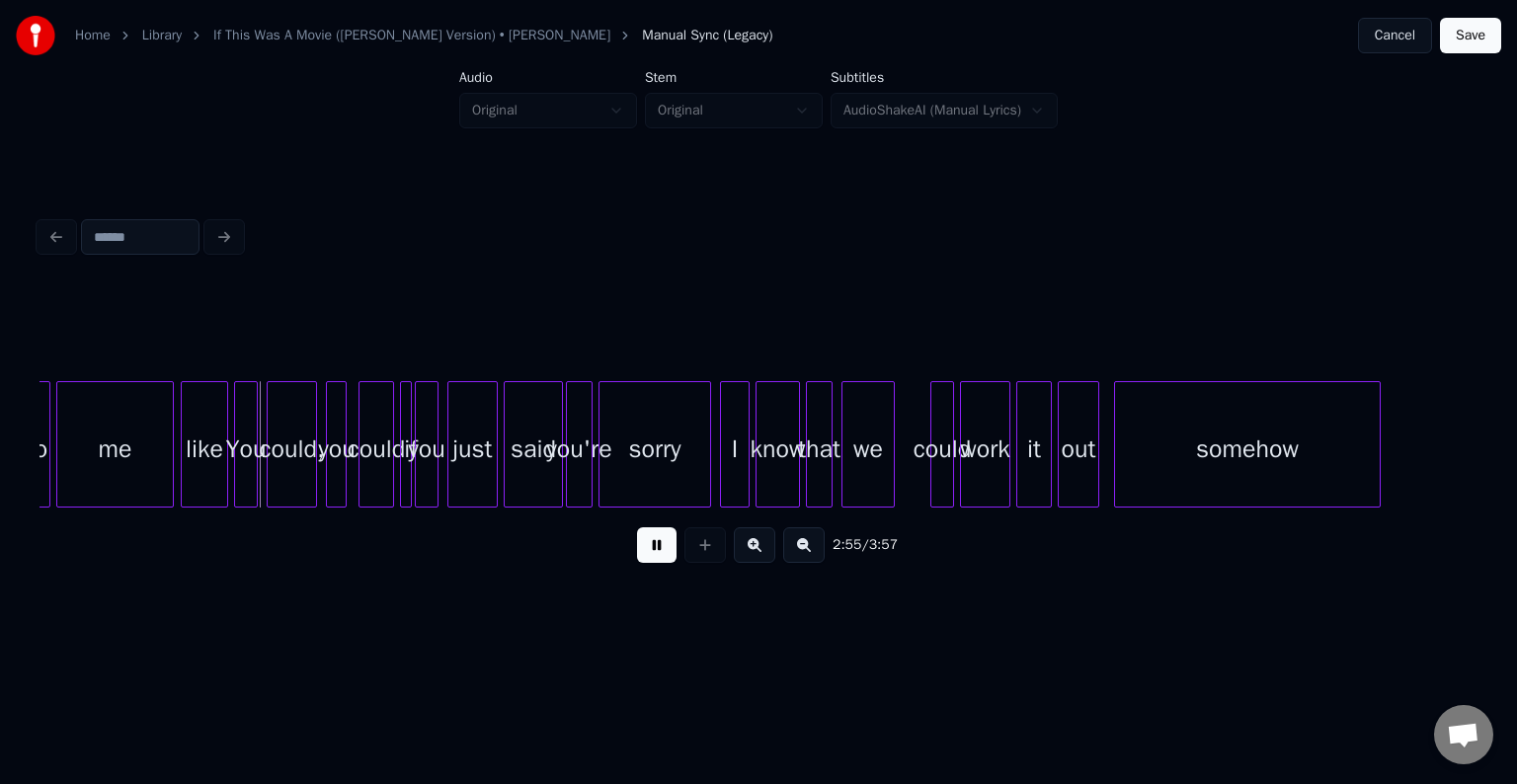 click at bounding box center [657, 545] 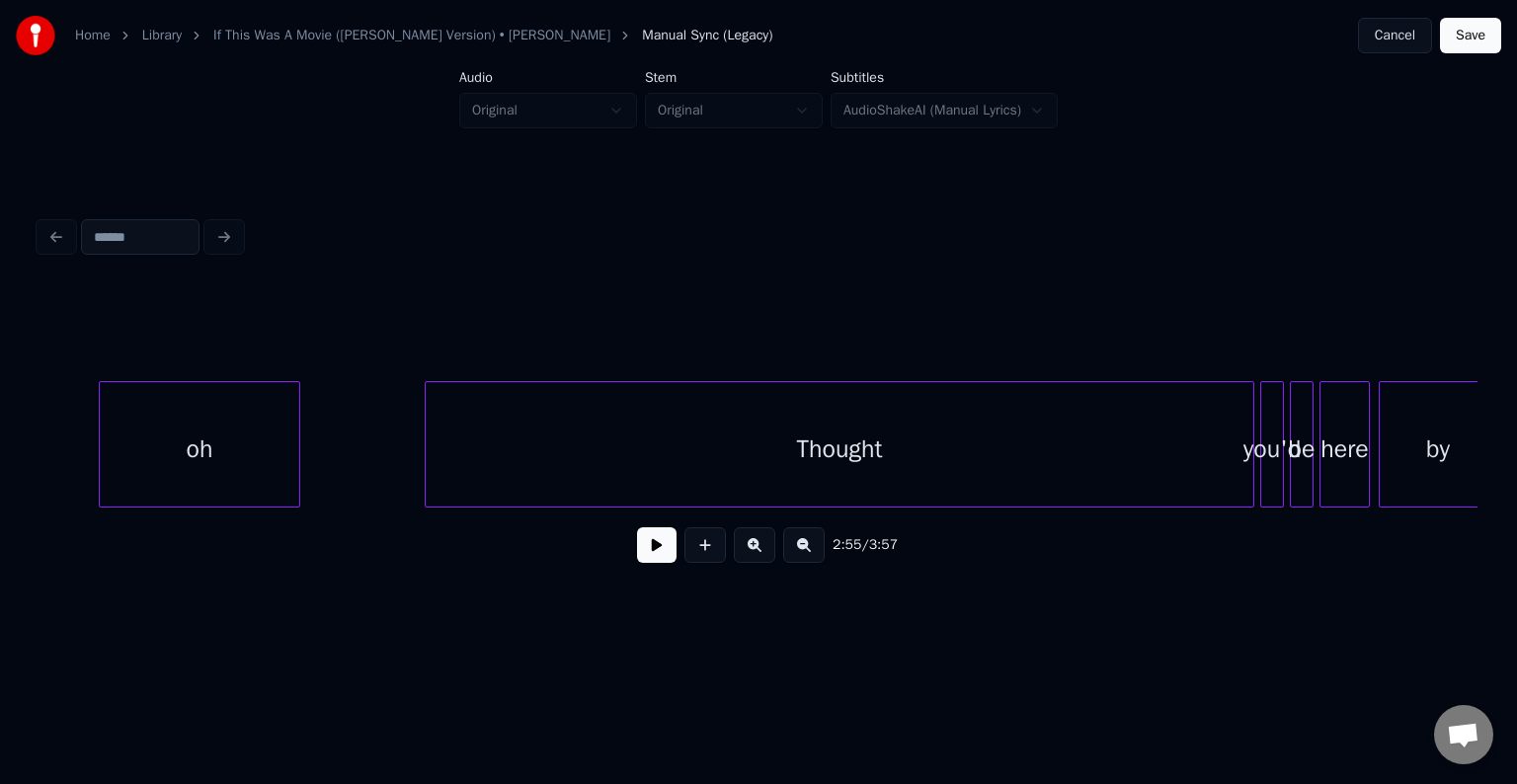 scroll, scrollTop: 0, scrollLeft: 32355, axis: horizontal 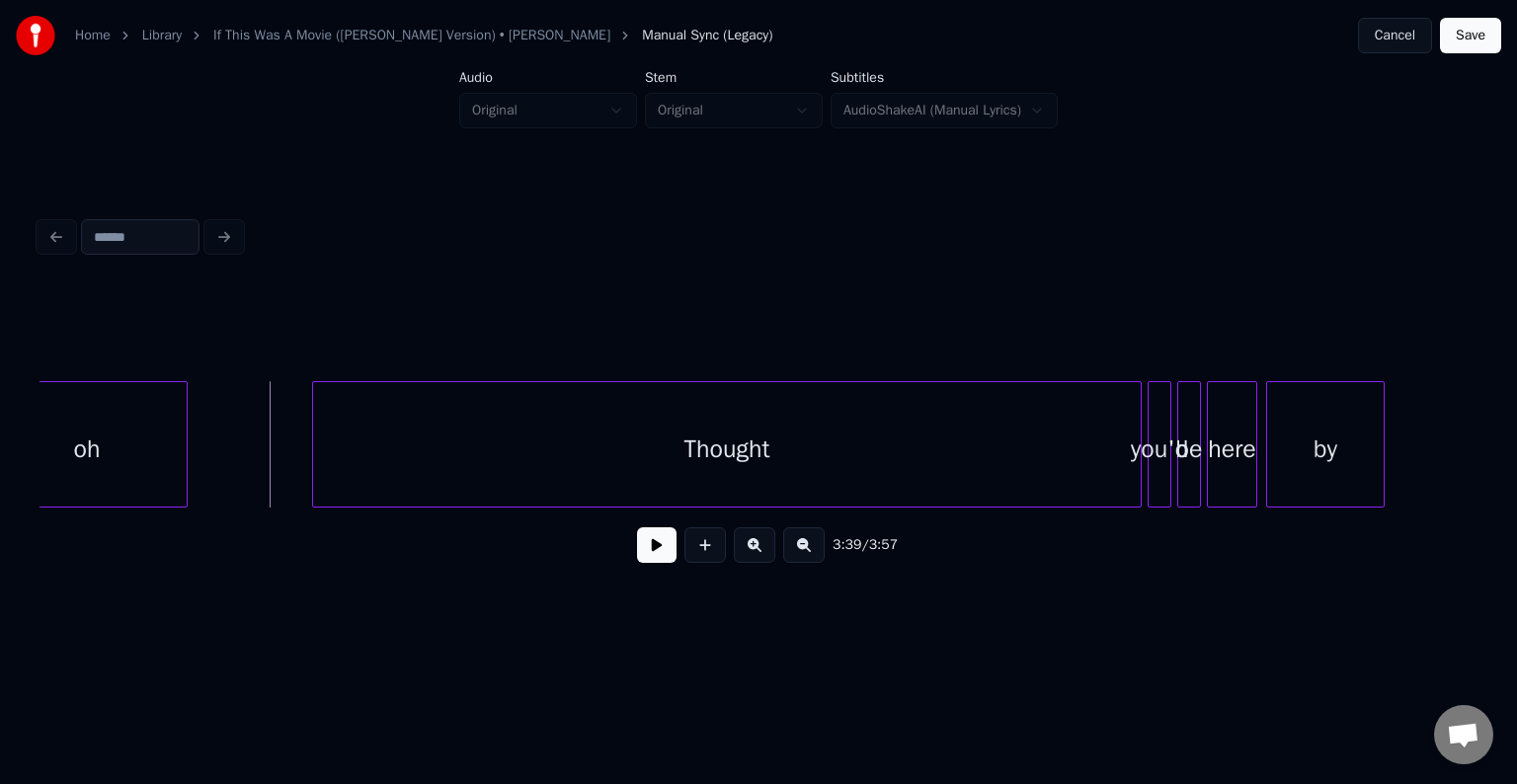 click at bounding box center (657, 545) 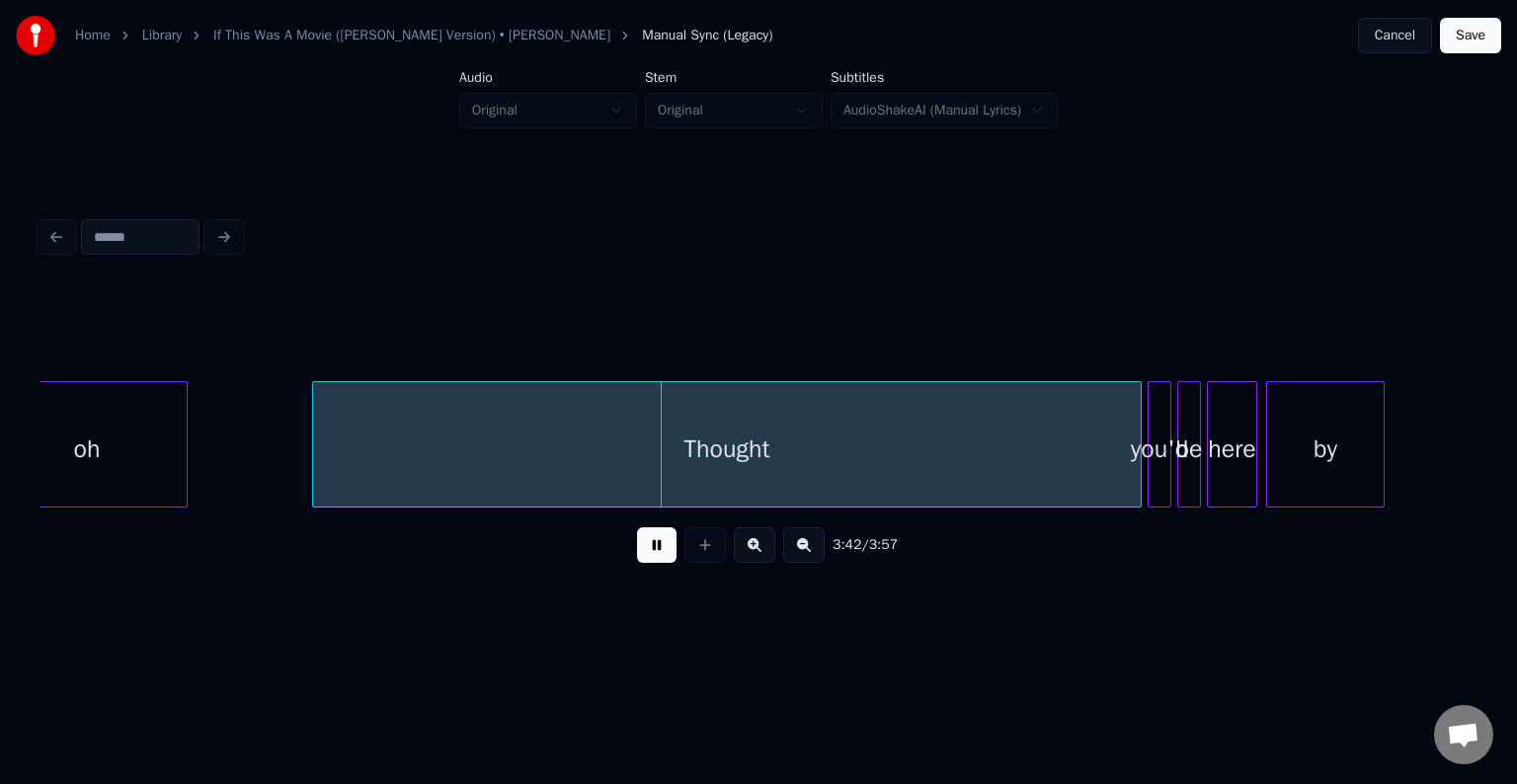 click at bounding box center [657, 545] 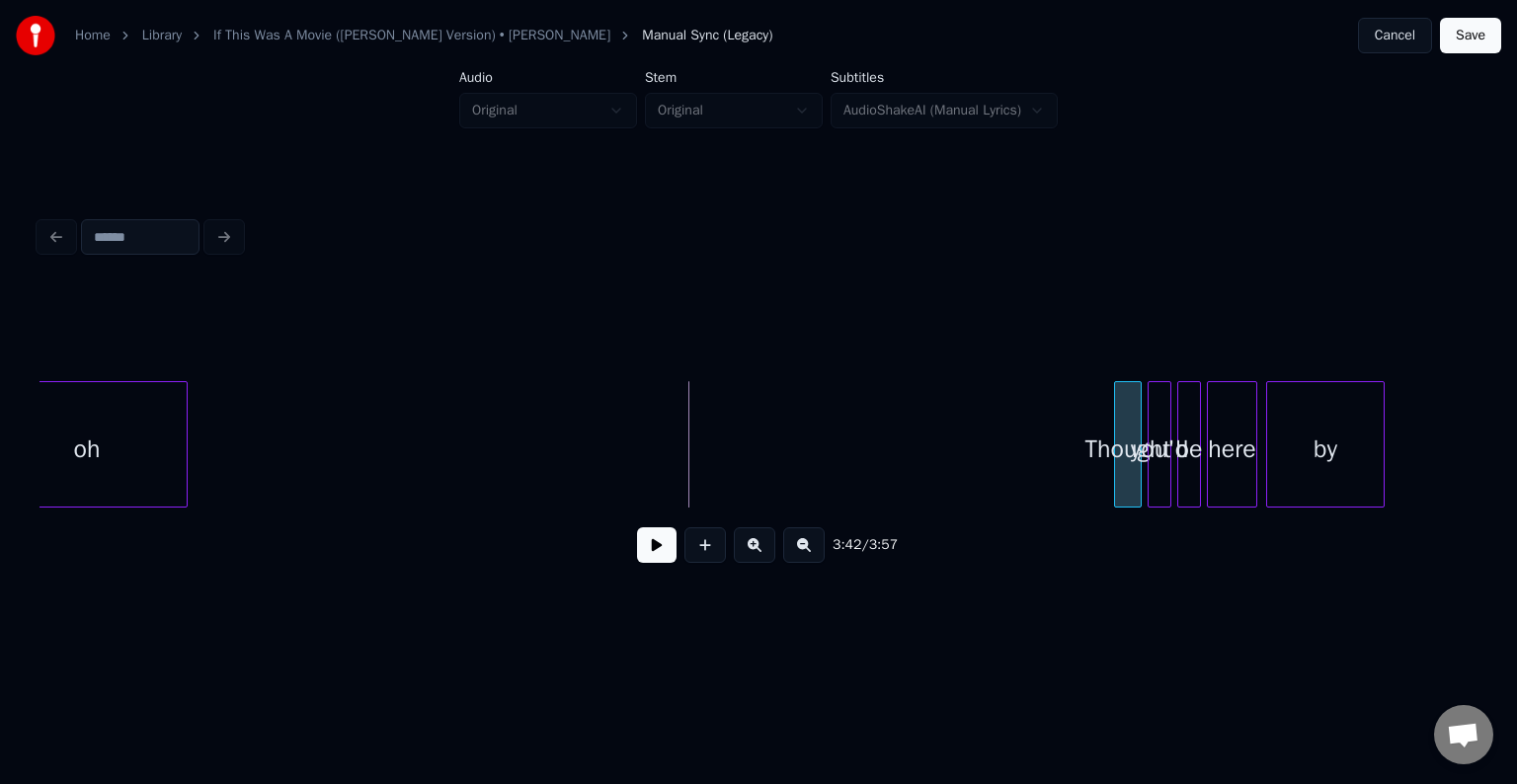 click at bounding box center (1118, 444) 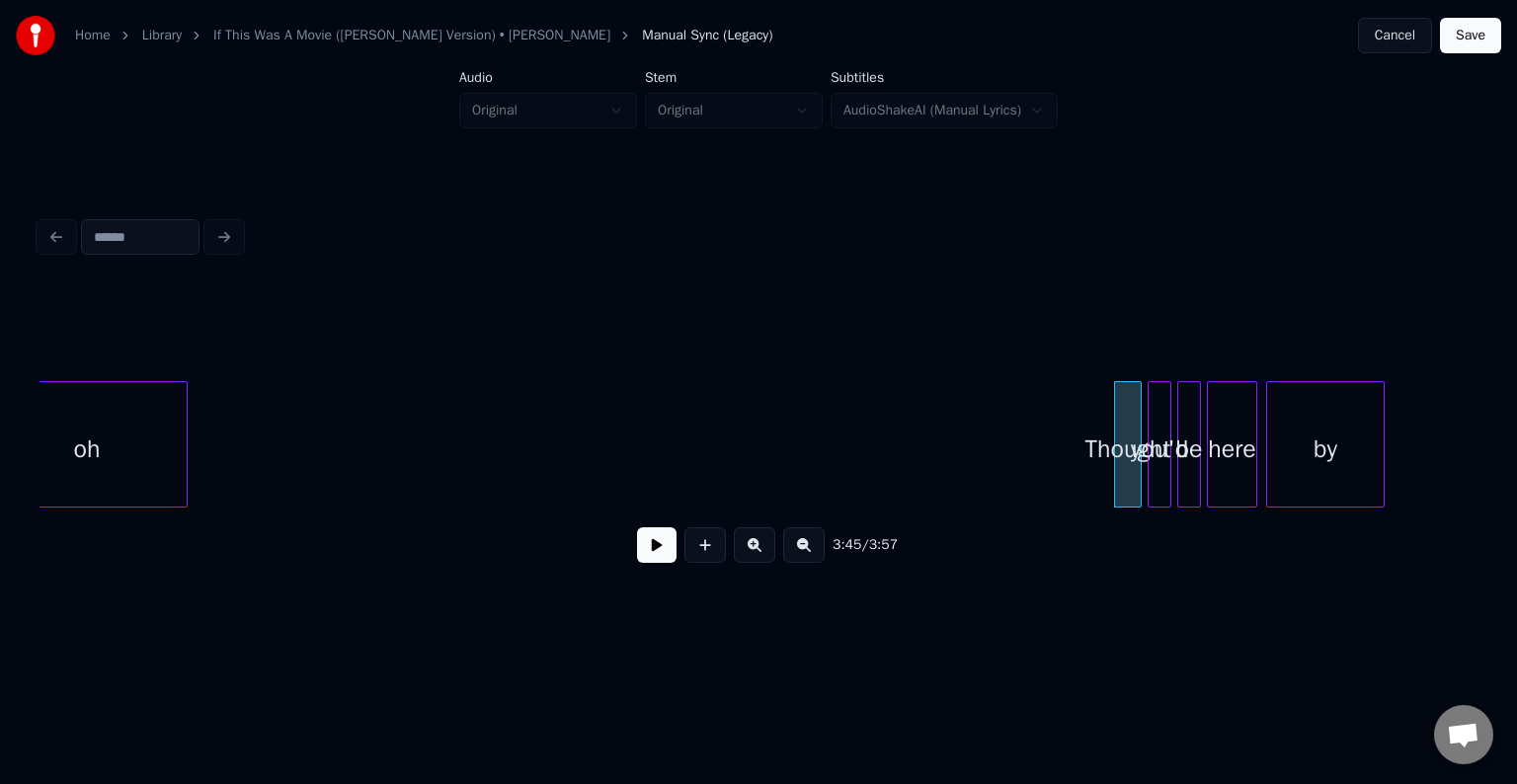 click at bounding box center [657, 545] 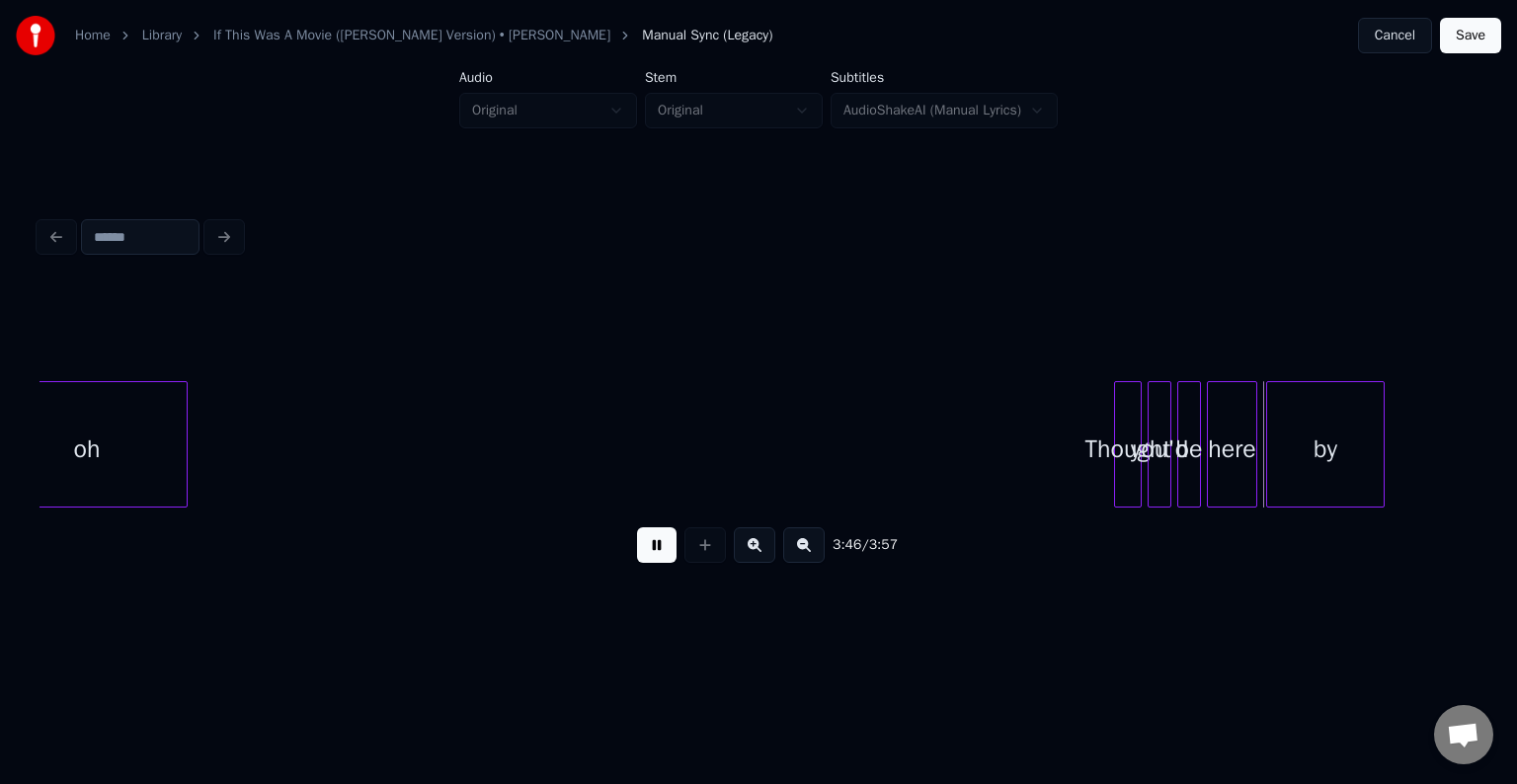 drag, startPoint x: 662, startPoint y: 557, endPoint x: 899, endPoint y: 501, distance: 243.5262 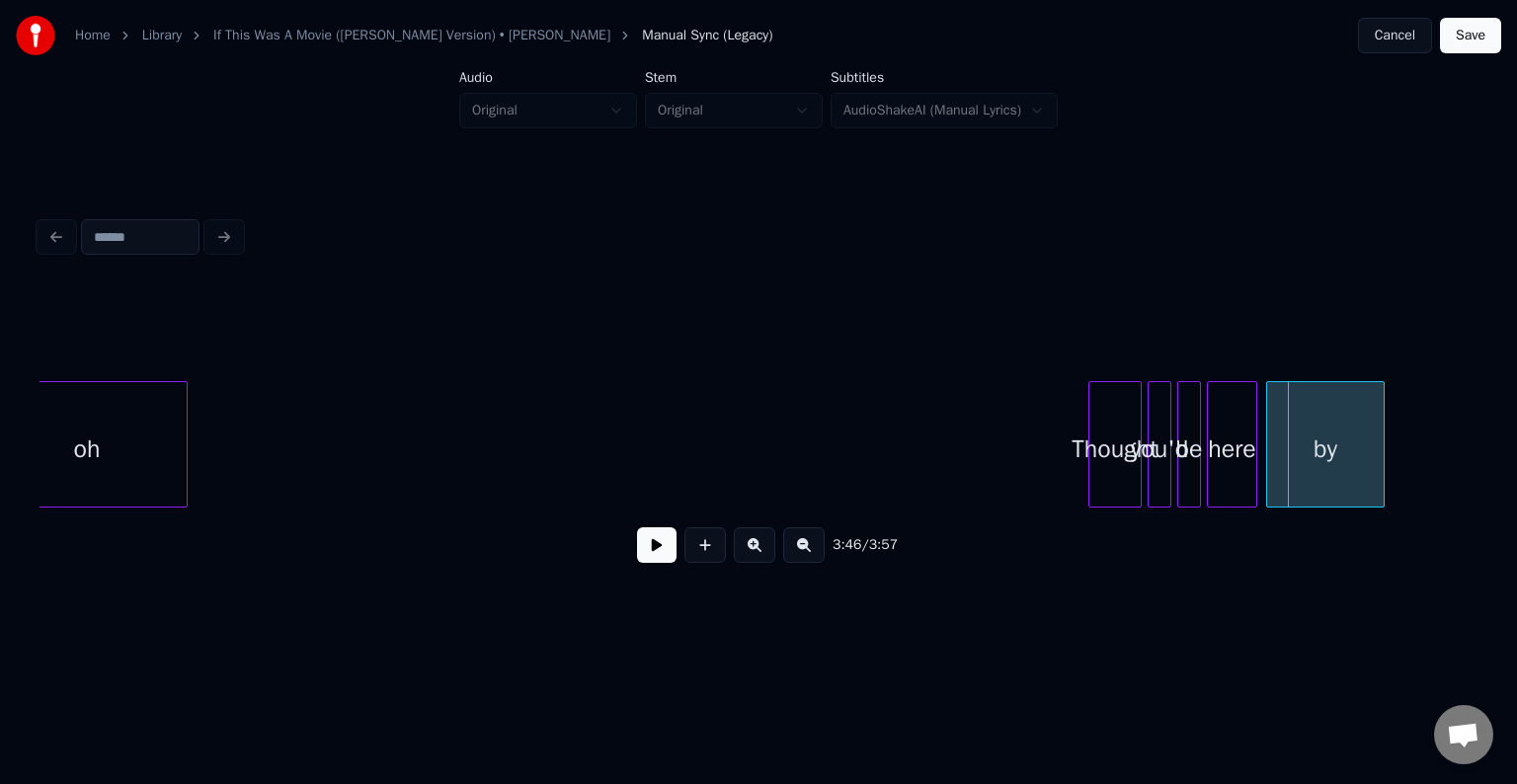 click at bounding box center (1092, 444) 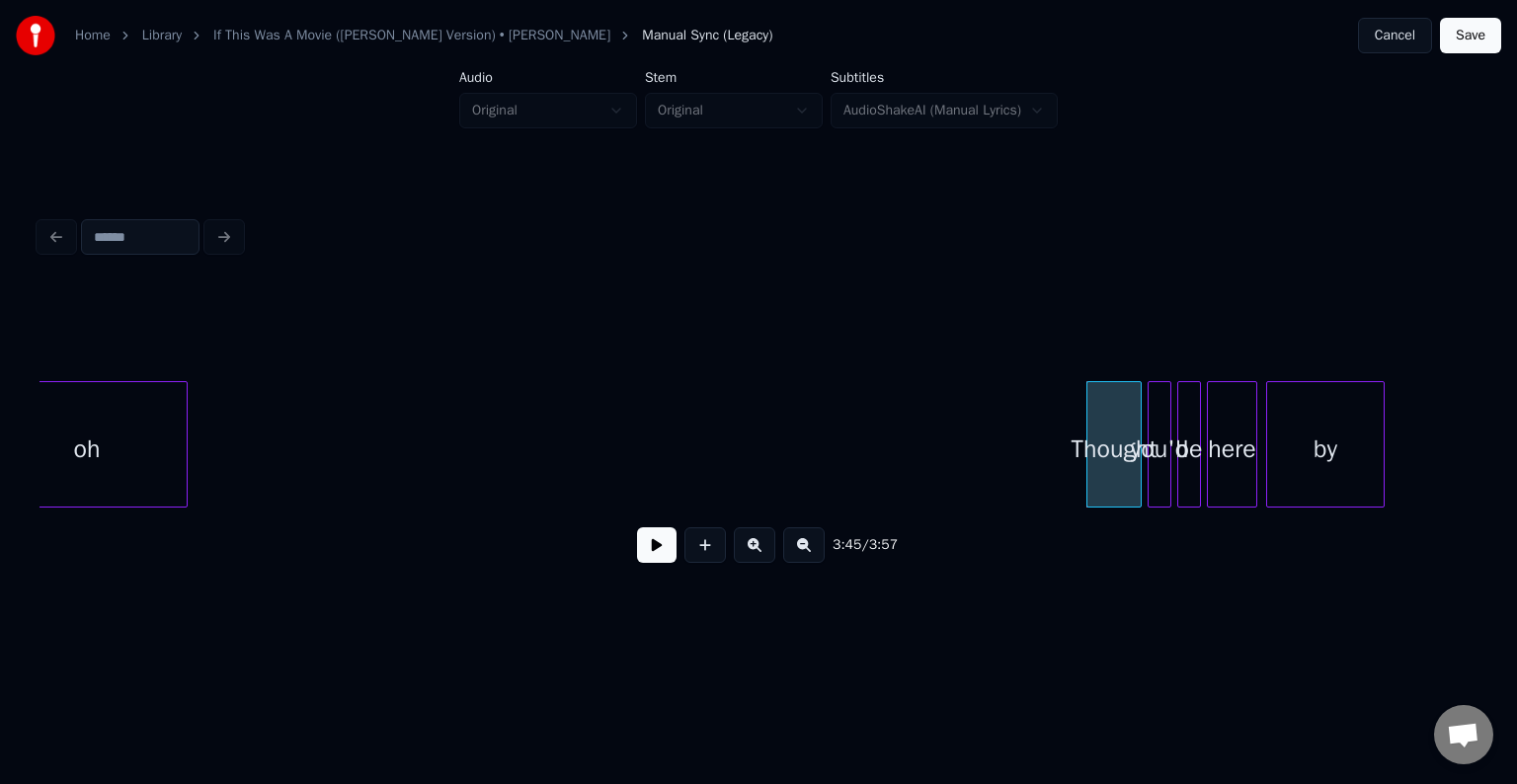 click at bounding box center (657, 545) 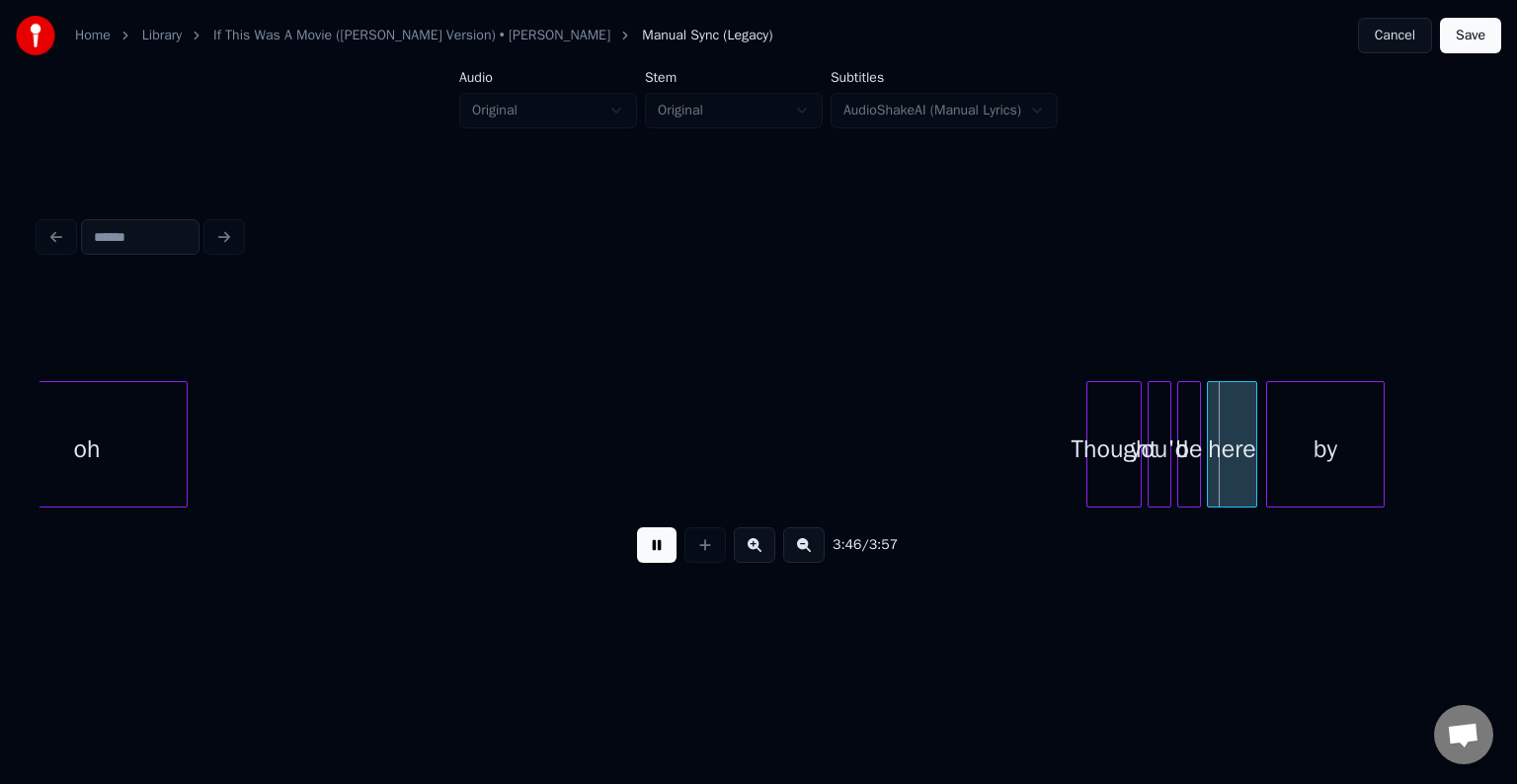 drag, startPoint x: 667, startPoint y: 541, endPoint x: 783, endPoint y: 529, distance: 116.619 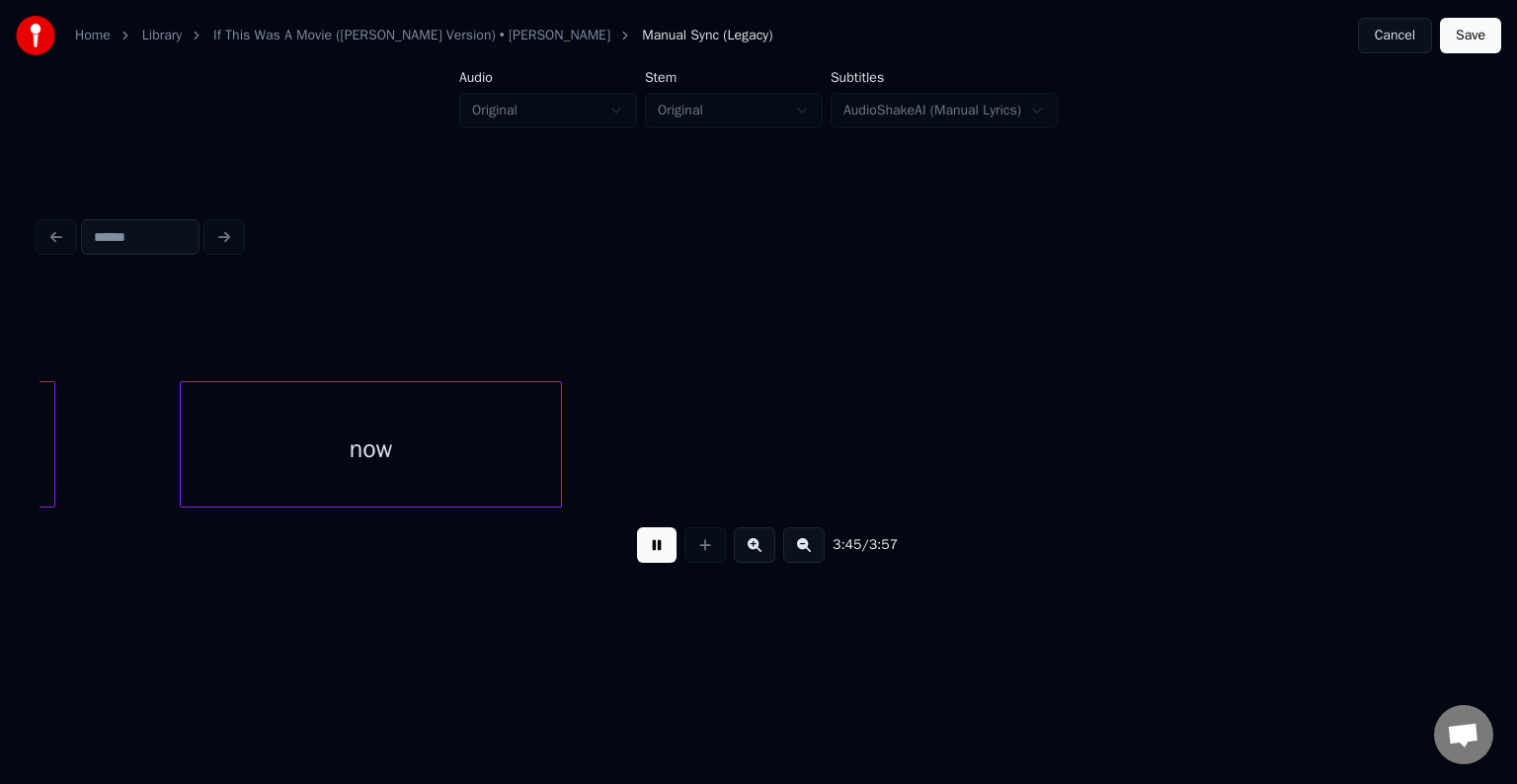 scroll, scrollTop: 0, scrollLeft: 33404, axis: horizontal 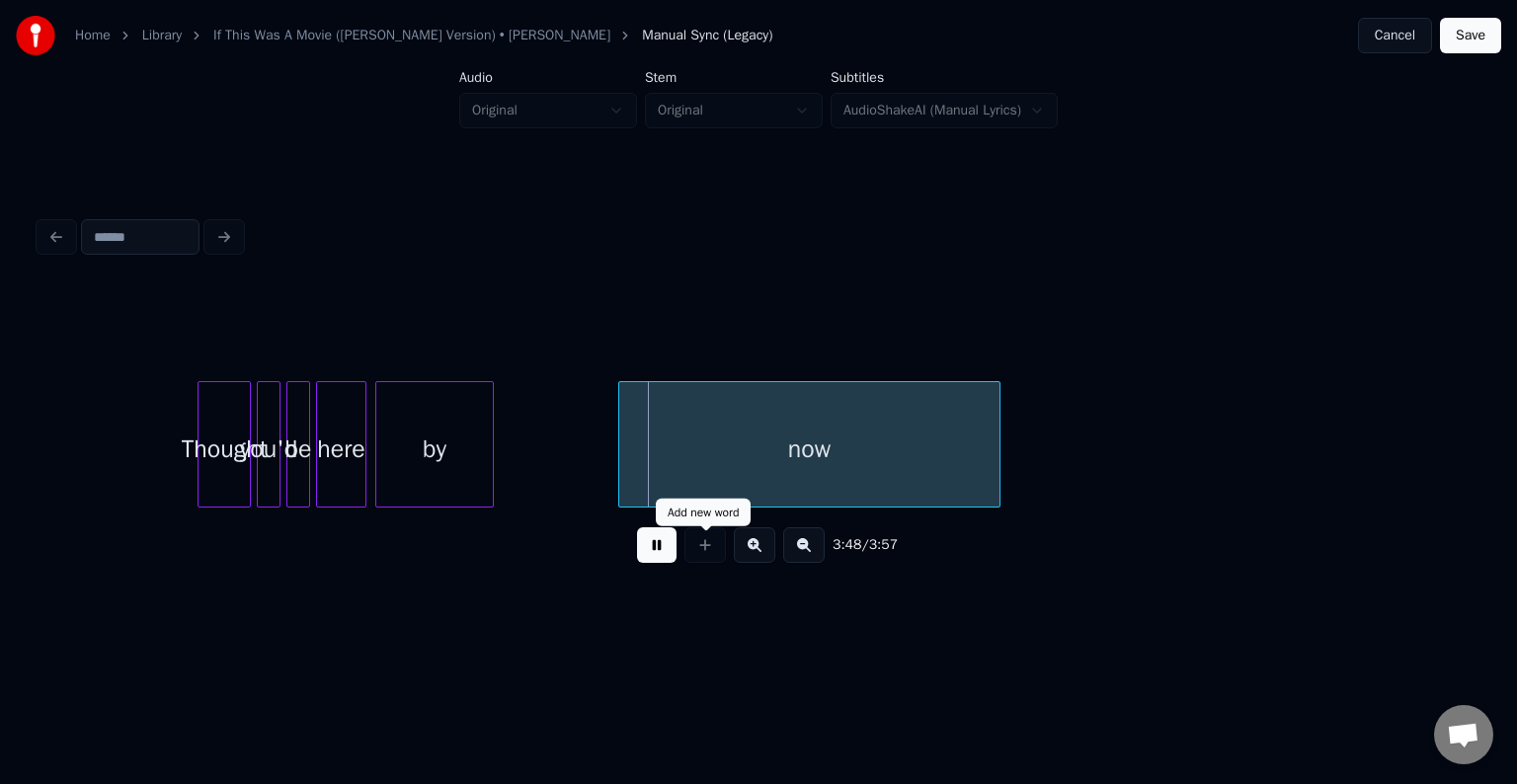 click at bounding box center (657, 545) 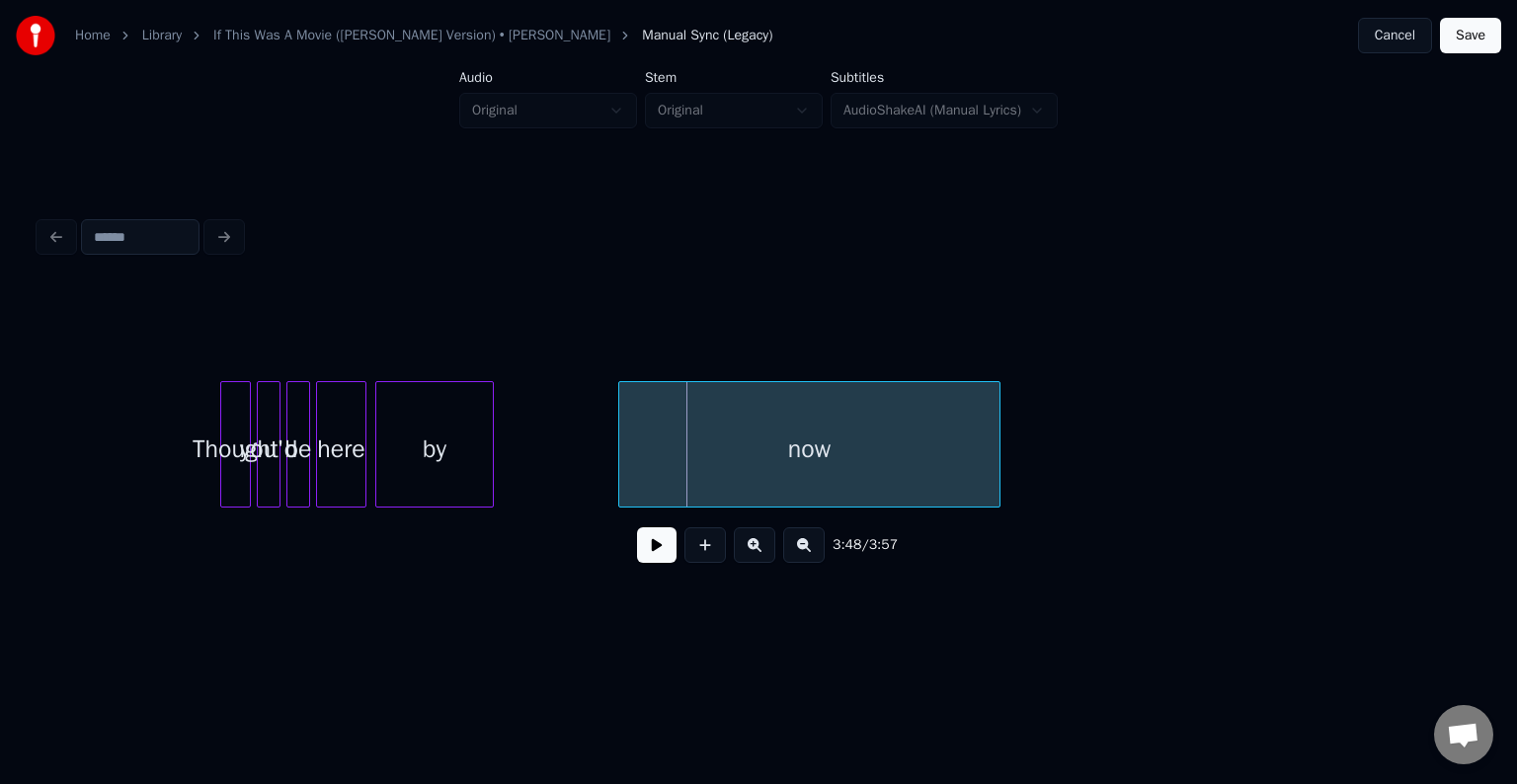 click at bounding box center (224, 444) 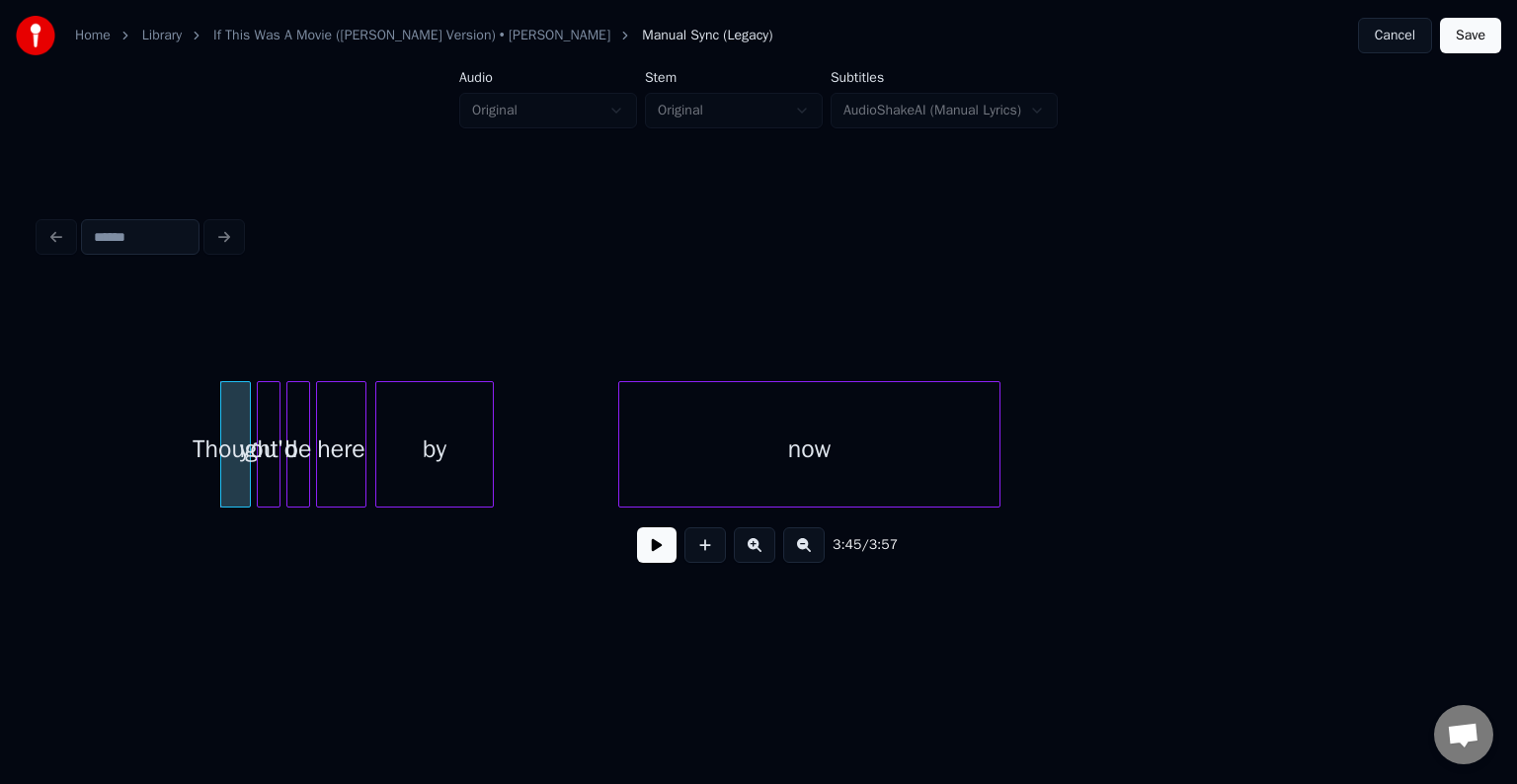 click at bounding box center (657, 545) 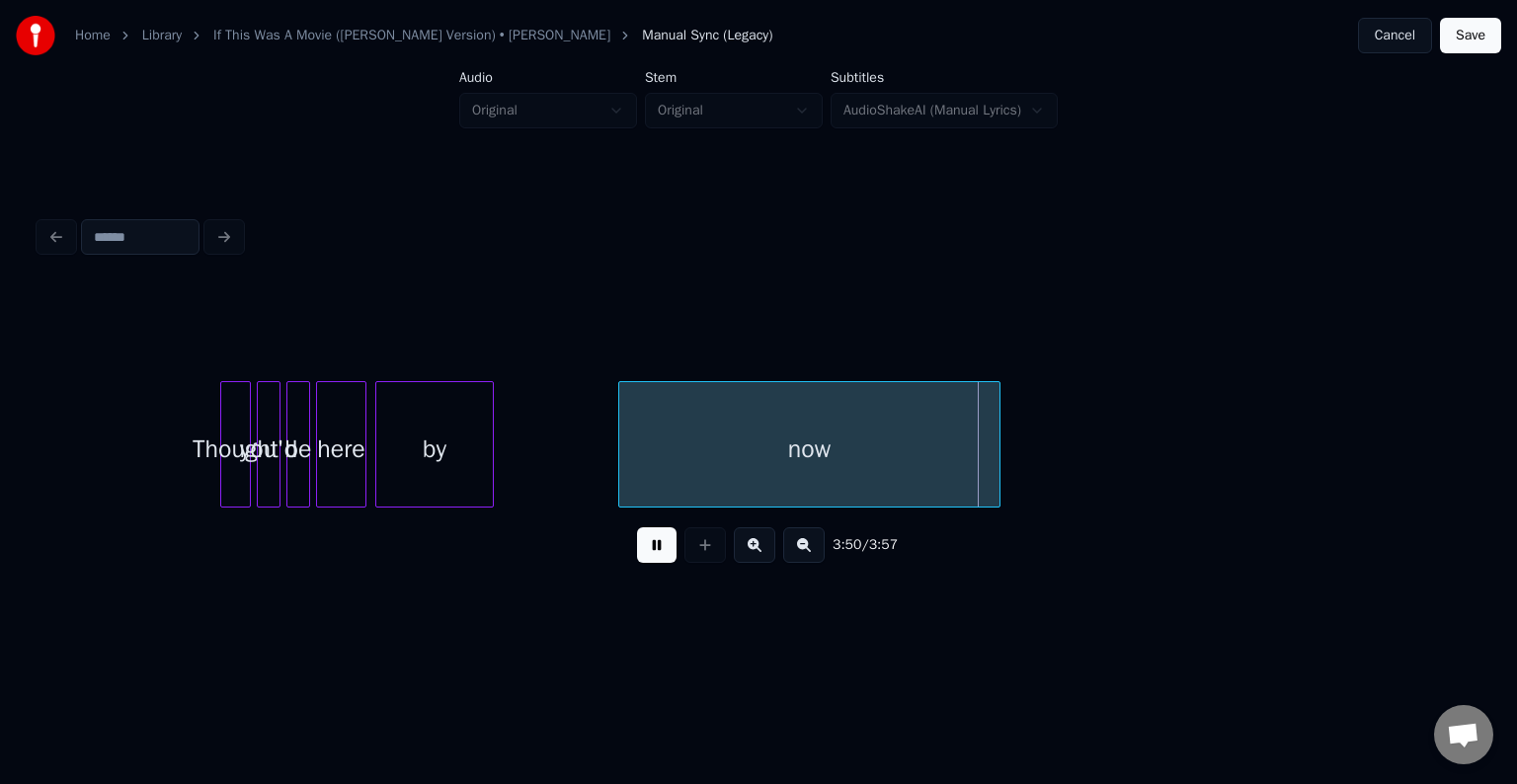 click at bounding box center [657, 545] 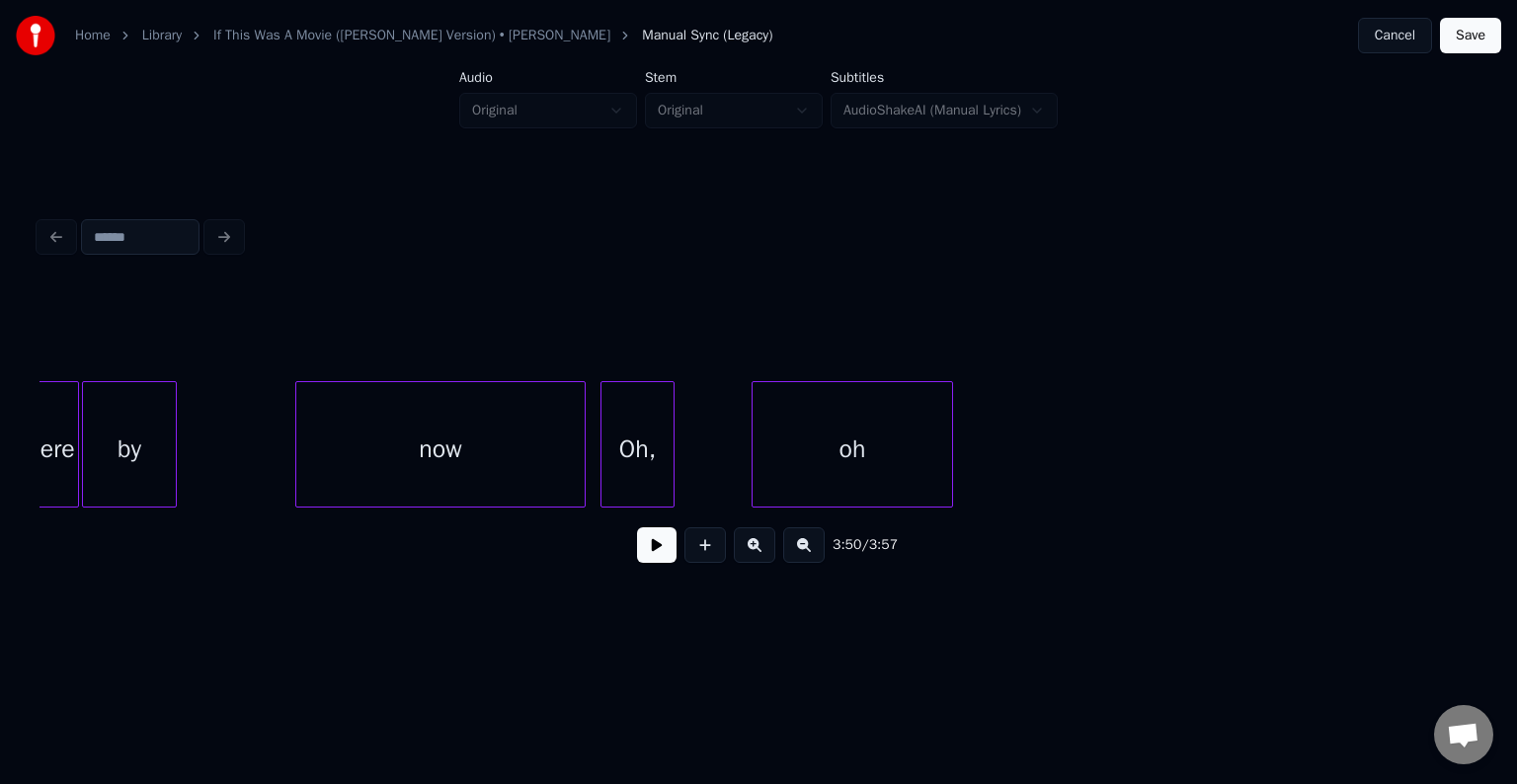 scroll, scrollTop: 0, scrollLeft: 31586, axis: horizontal 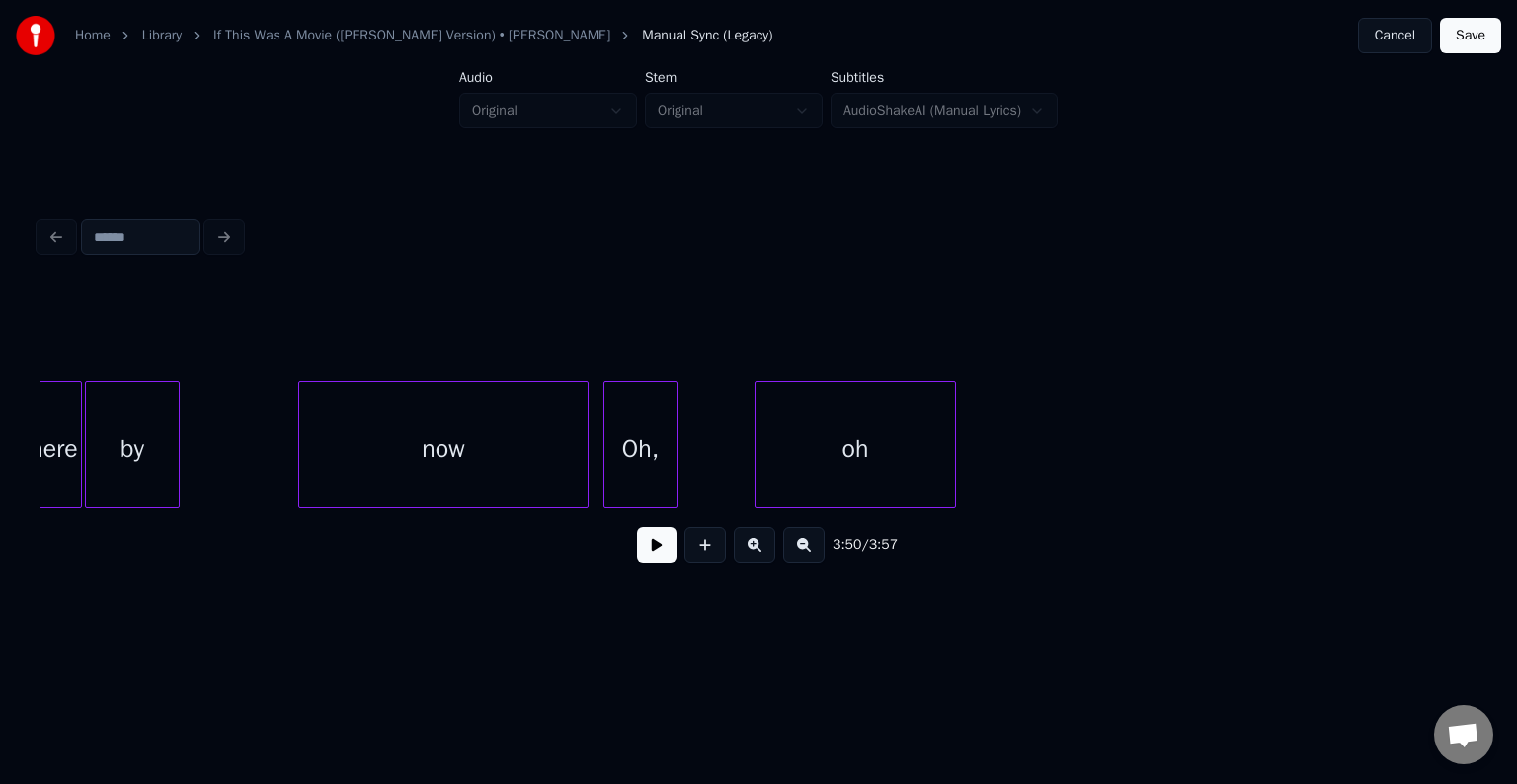 click on "now" at bounding box center (443, 449) 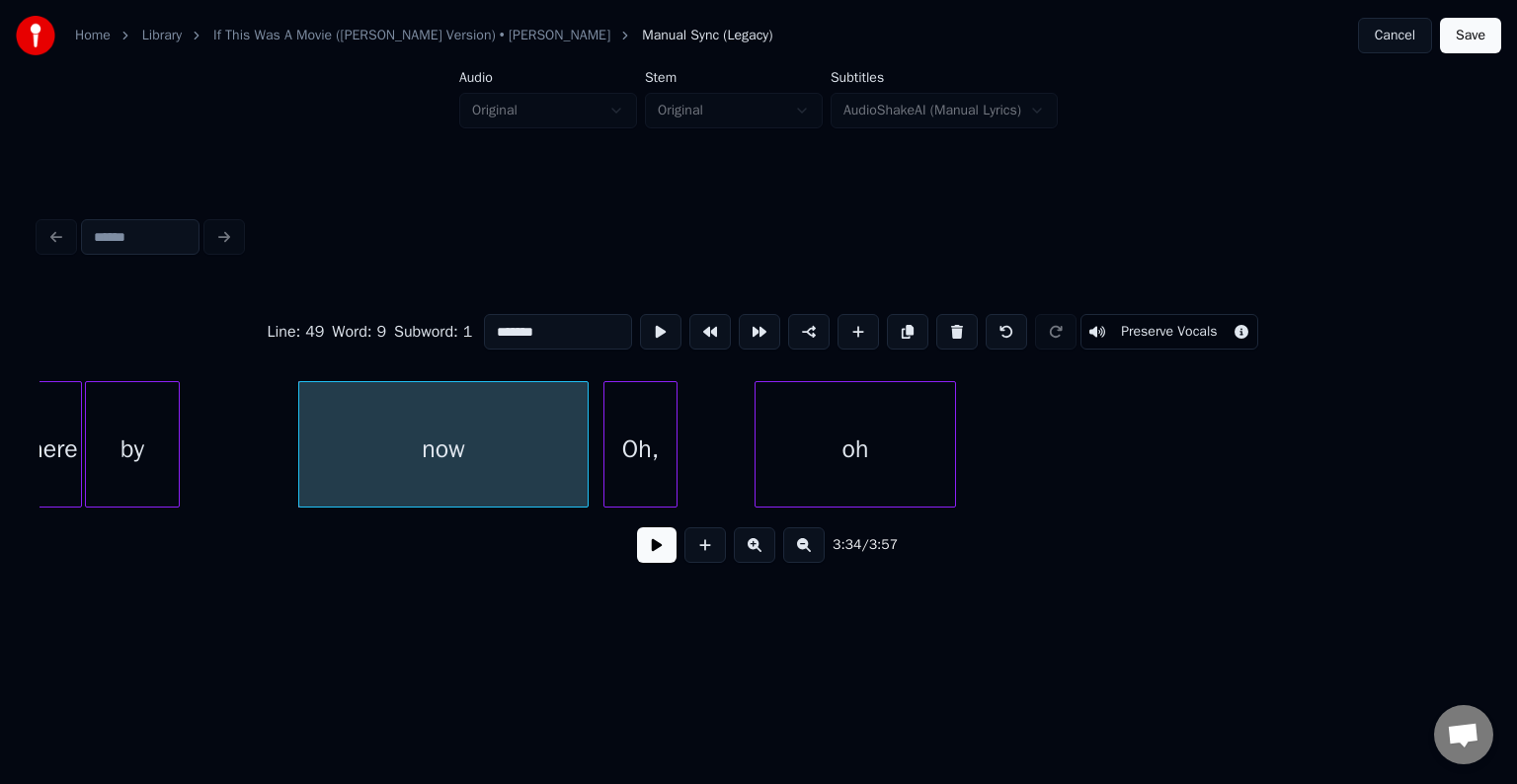 type on "***" 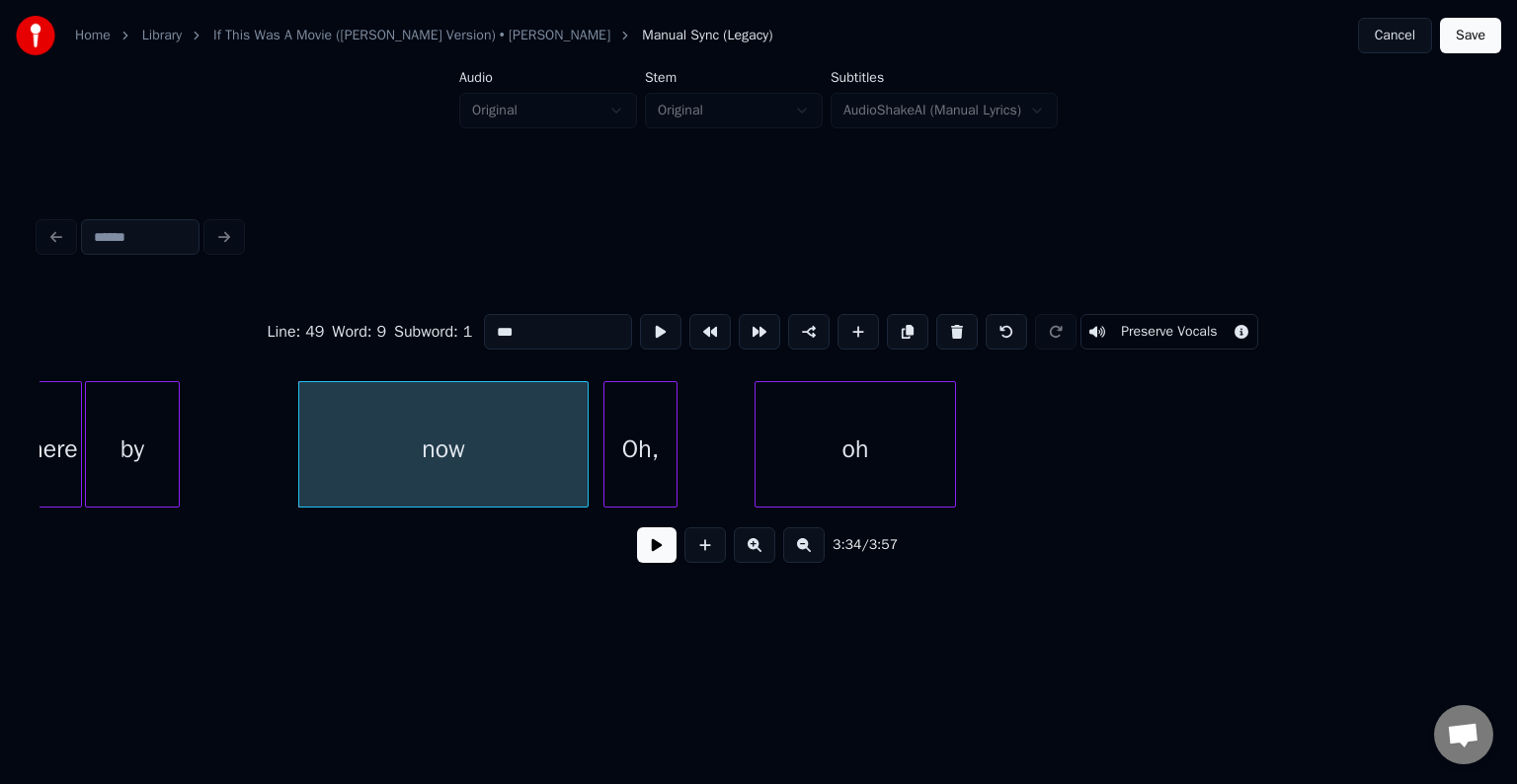 click at bounding box center (657, 545) 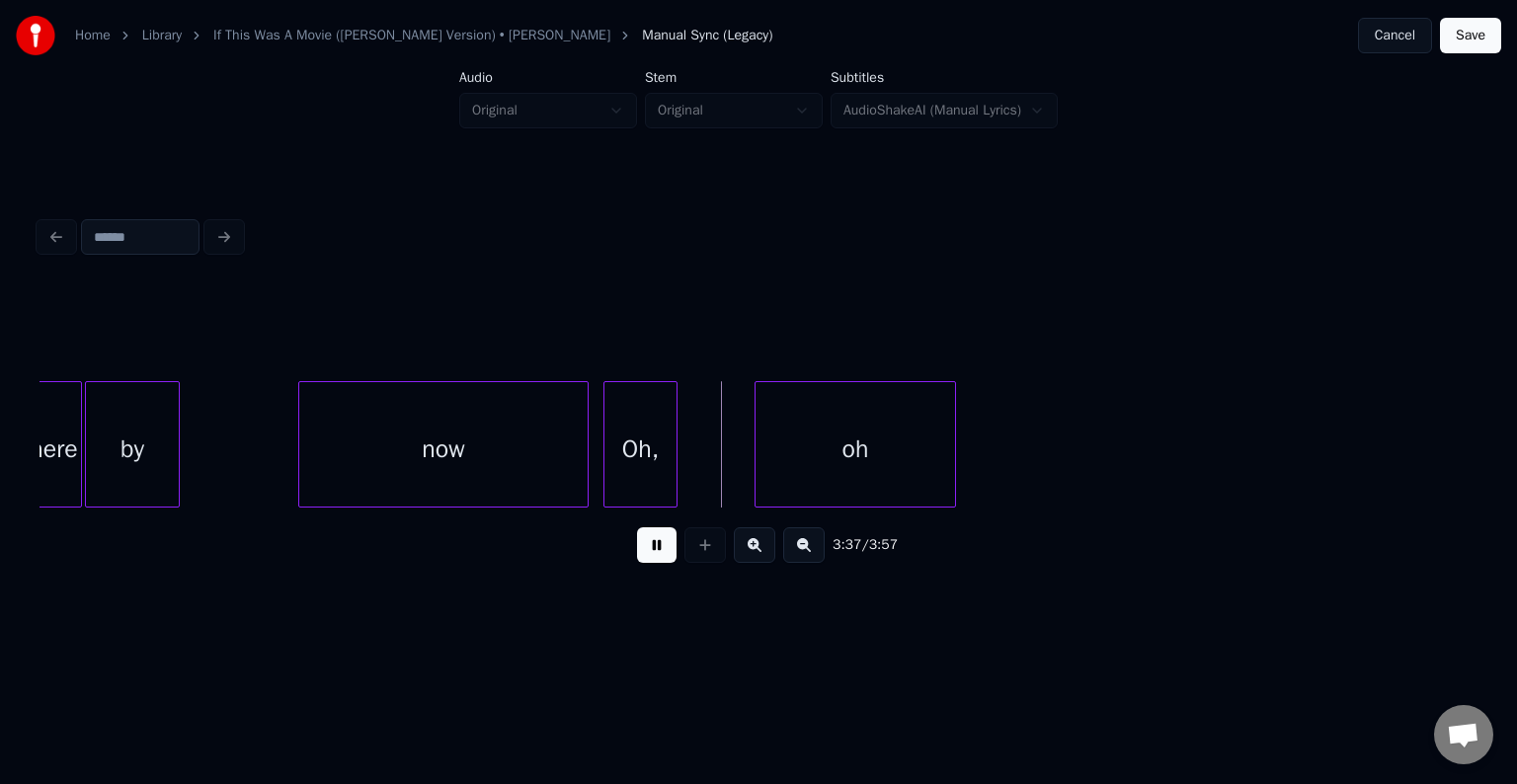 click at bounding box center [657, 545] 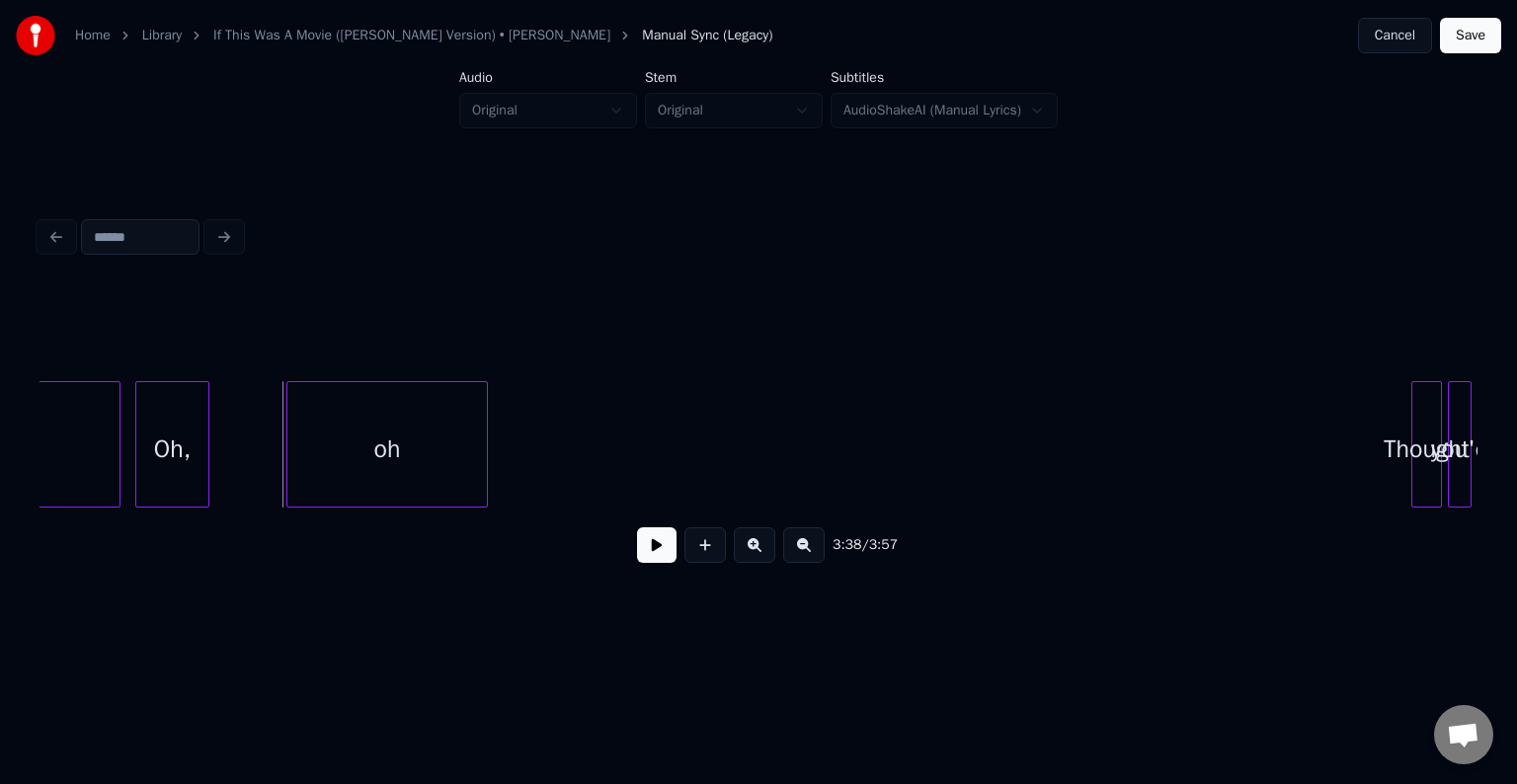 scroll, scrollTop: 0, scrollLeft: 32060, axis: horizontal 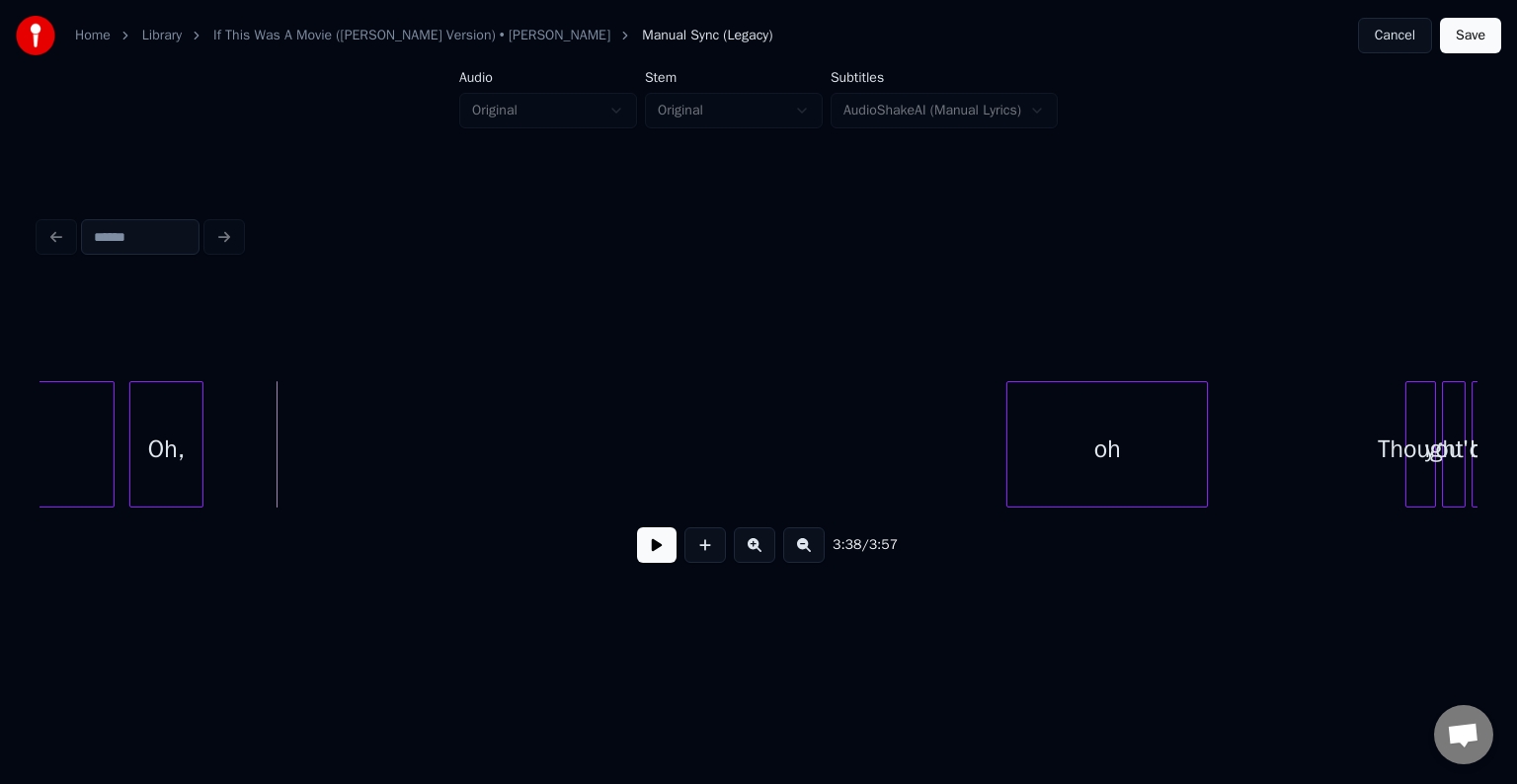 click on "oh" at bounding box center [1107, 449] 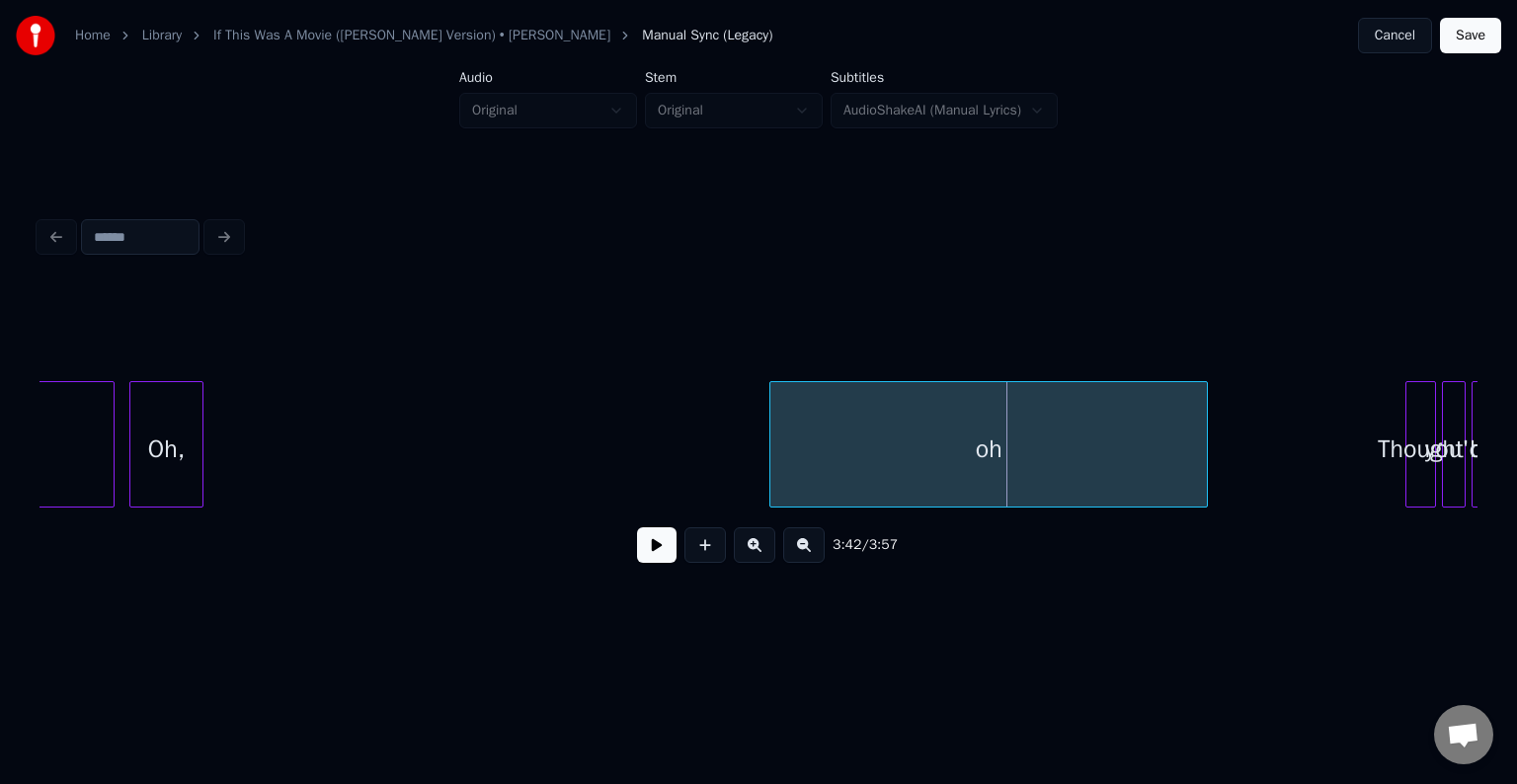 click at bounding box center [773, 444] 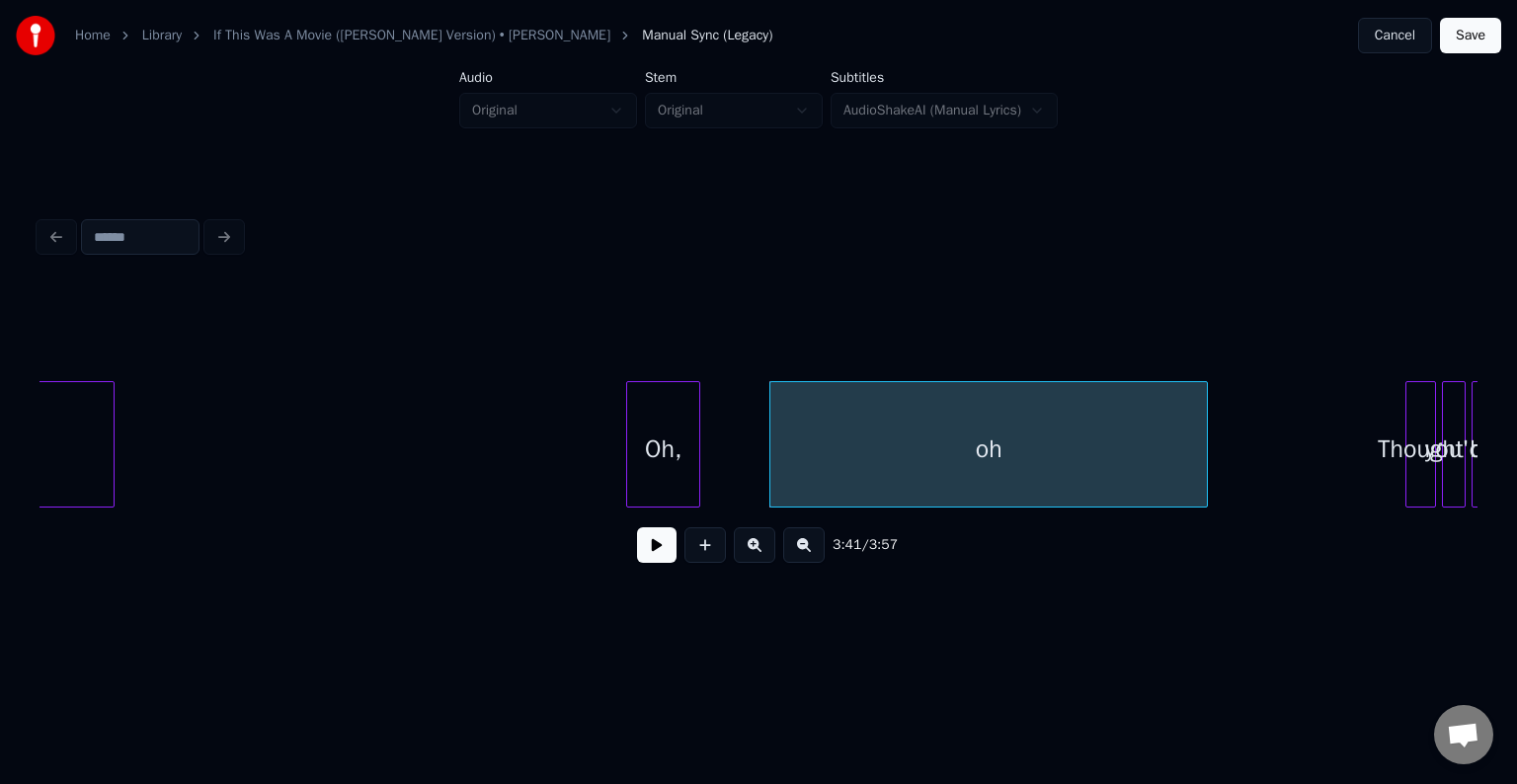 click on "Oh," at bounding box center (663, 449) 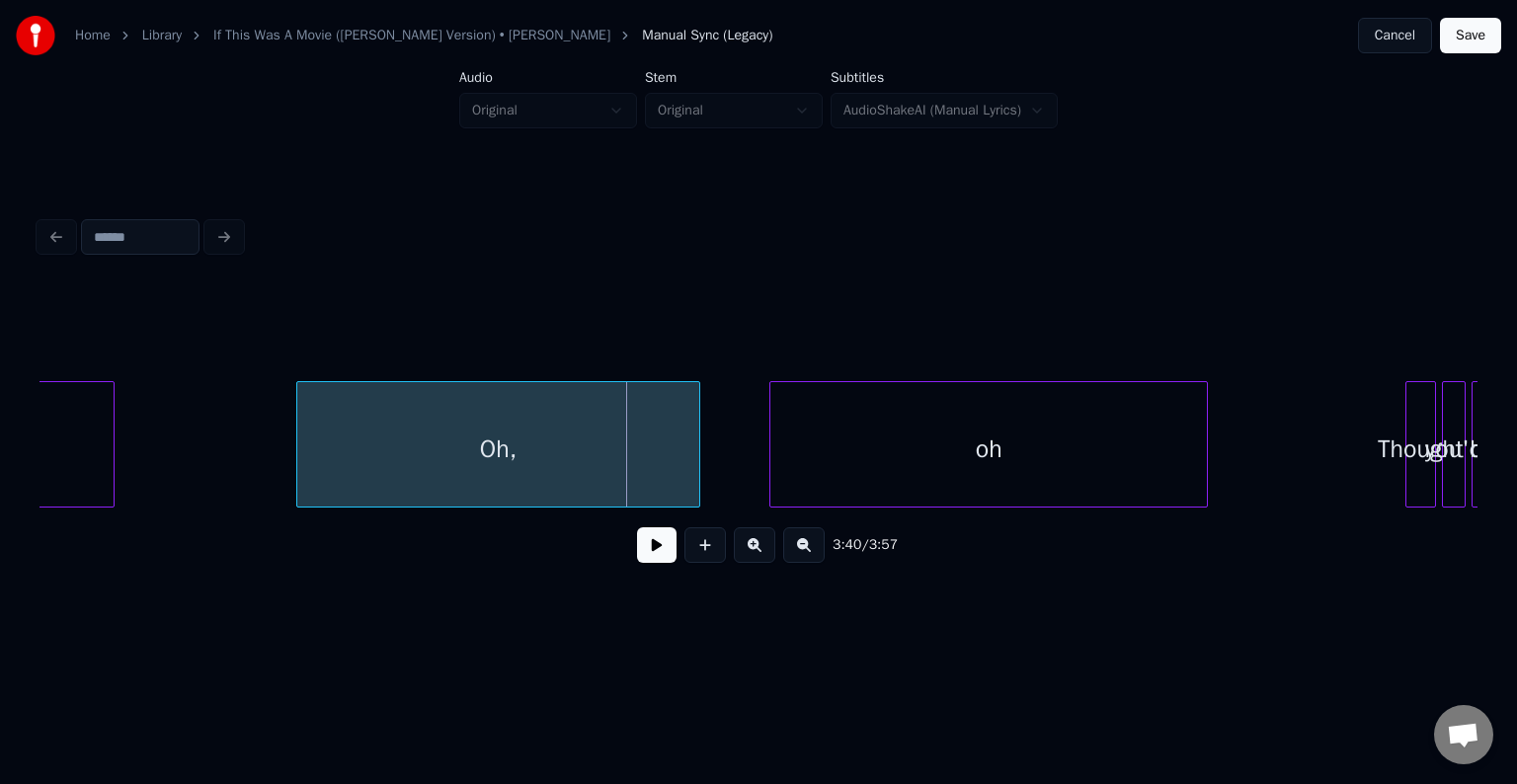 click at bounding box center [300, 444] 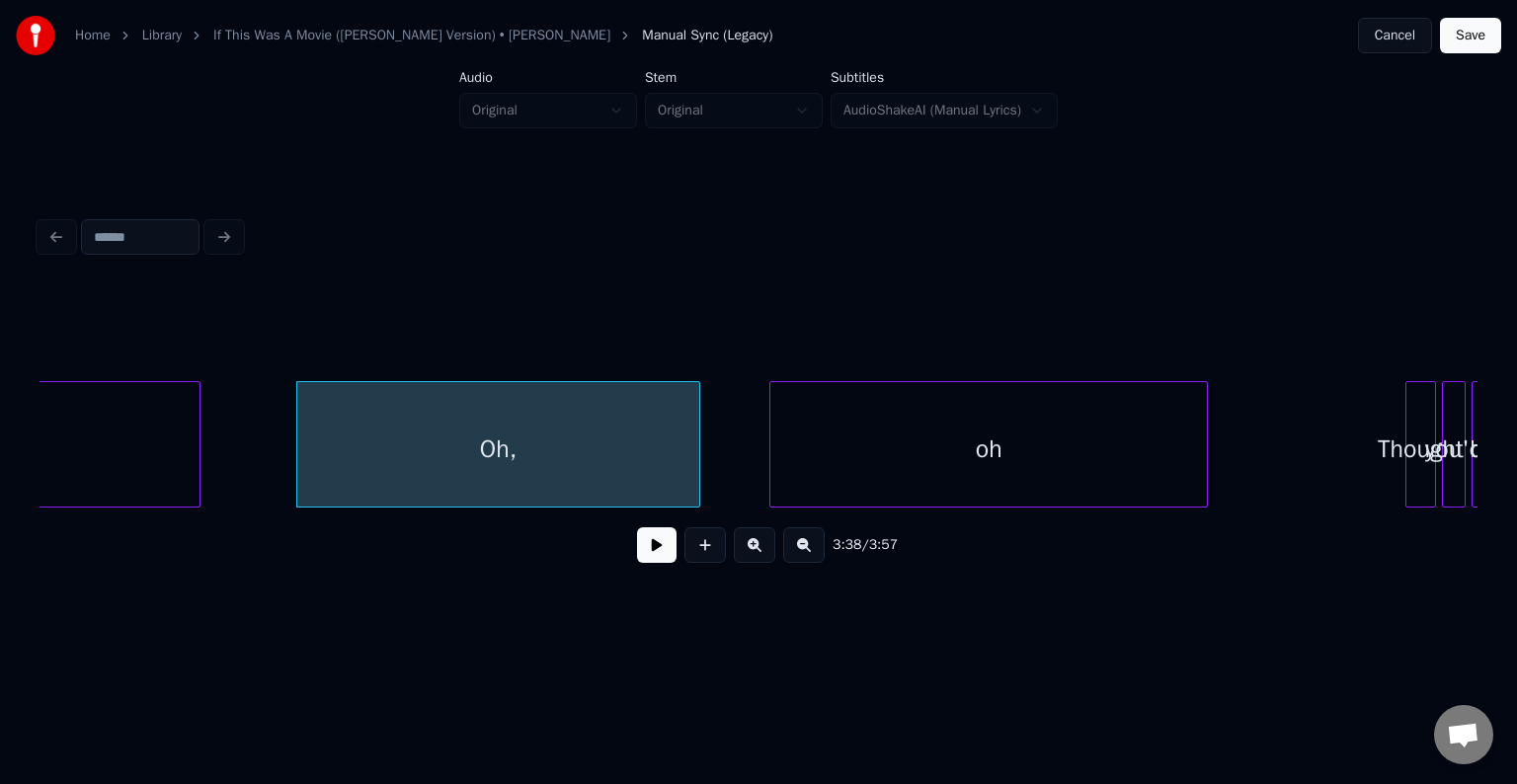 click at bounding box center [197, 444] 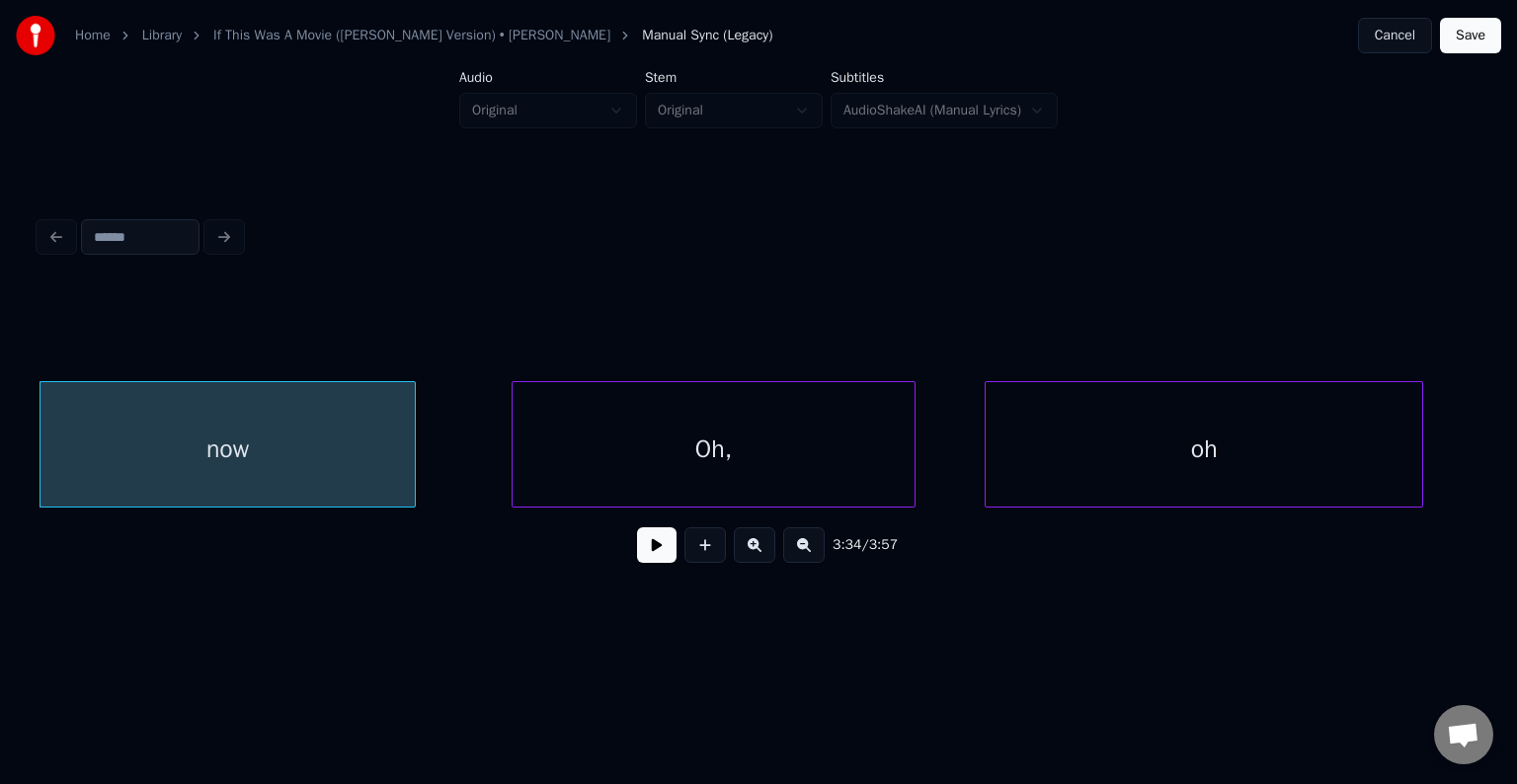 click at bounding box center (657, 545) 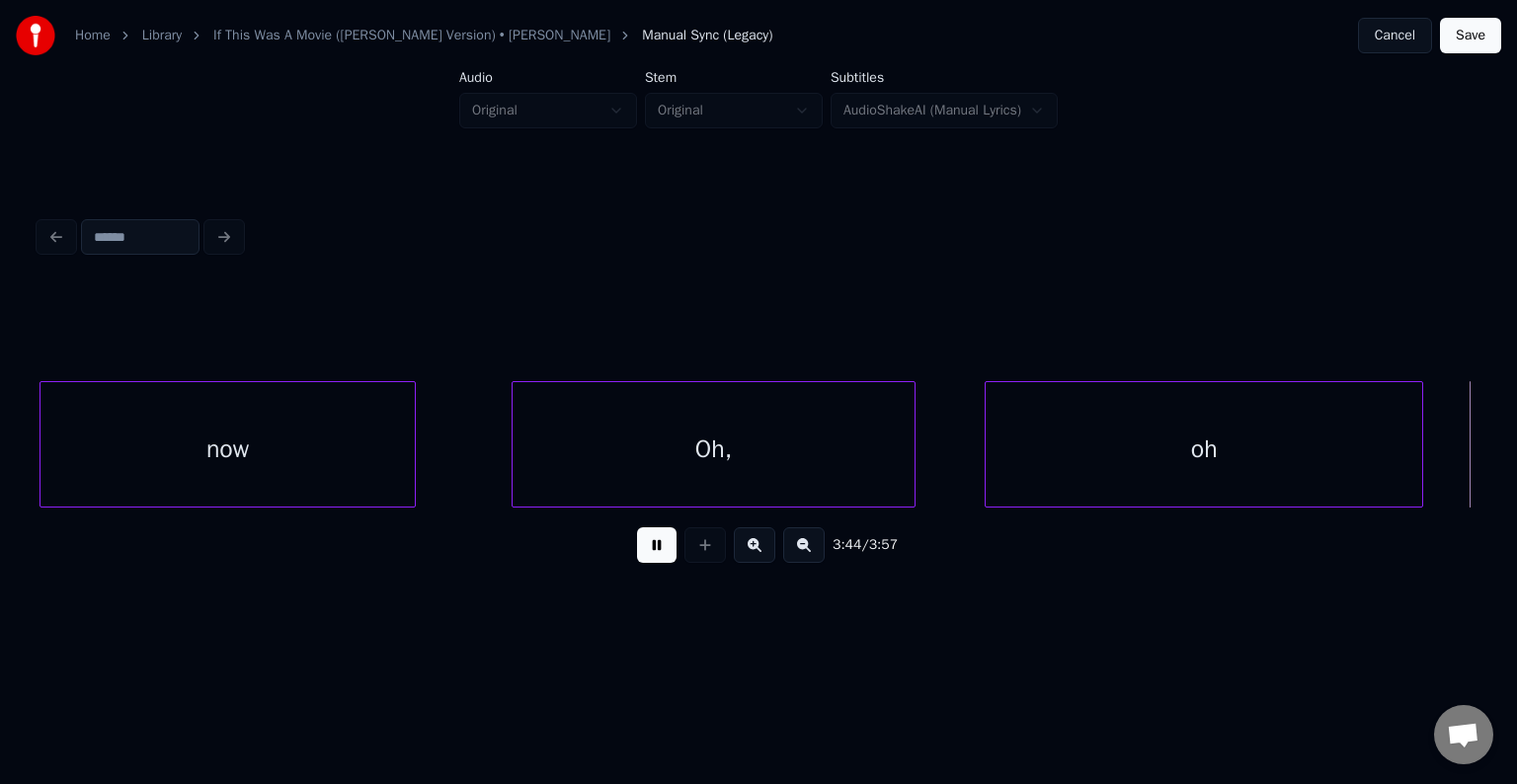 click on "Save" at bounding box center [1471, 36] 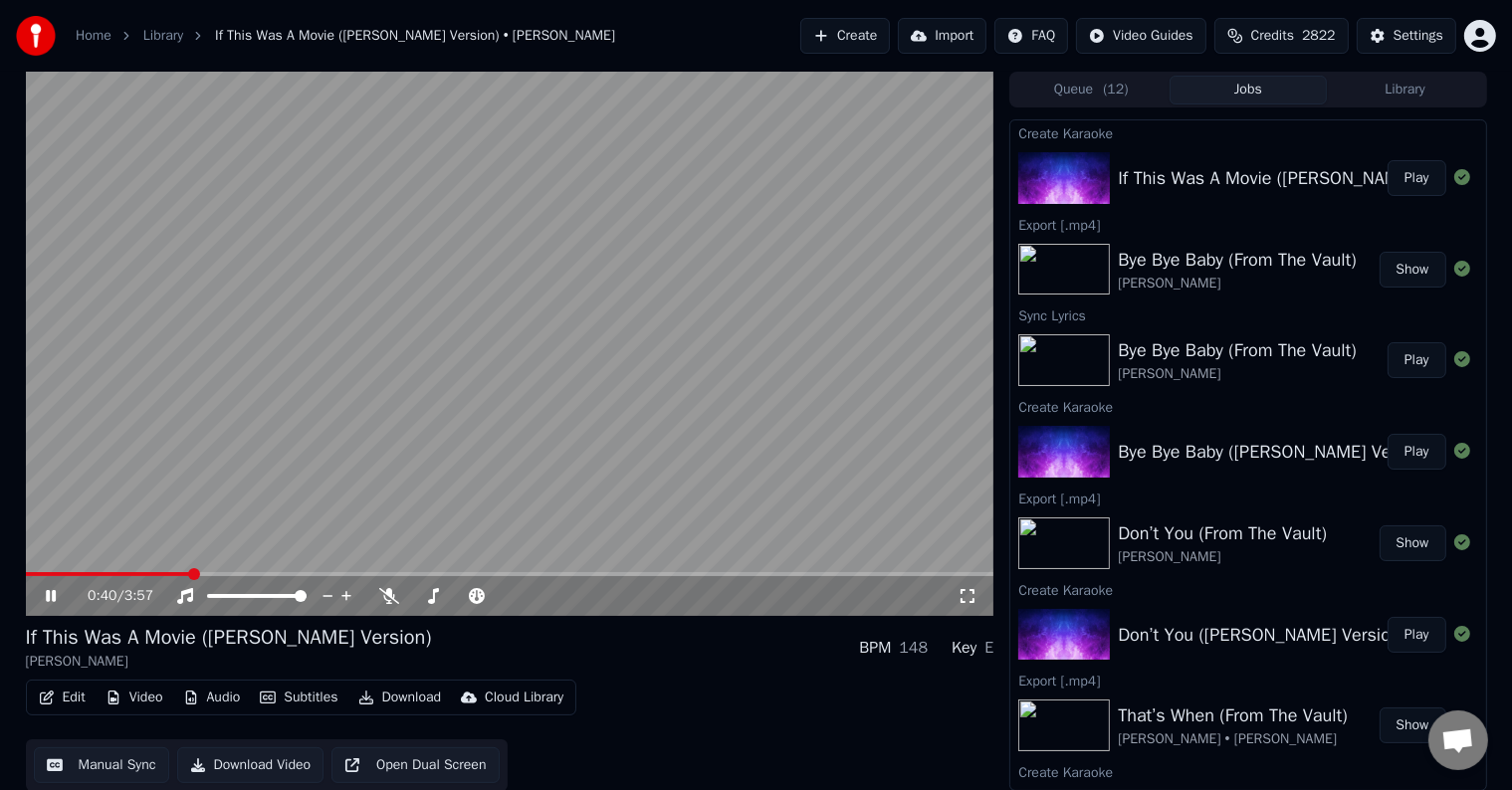 drag, startPoint x: 29, startPoint y: 600, endPoint x: 44, endPoint y: 600, distance: 15 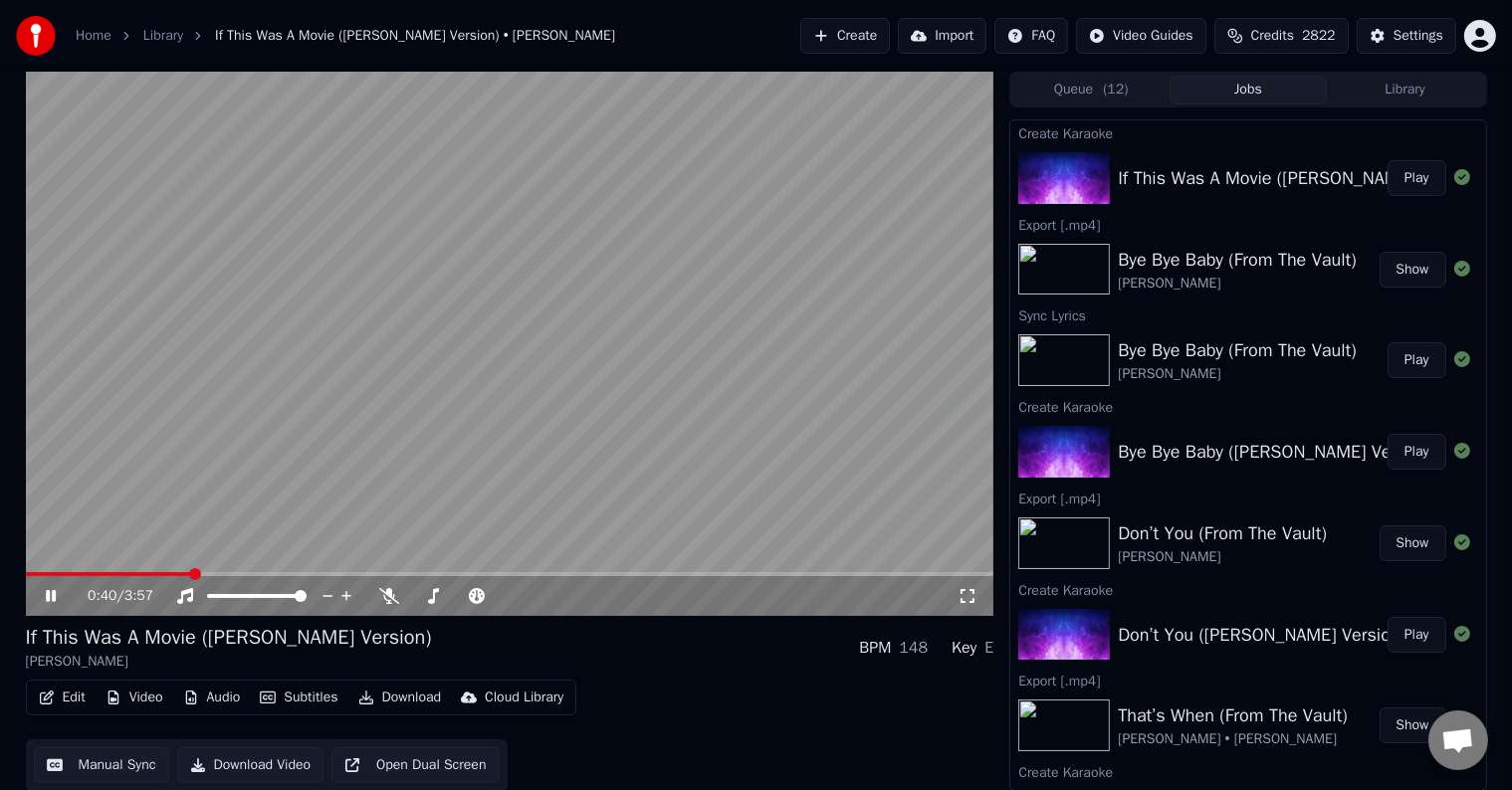 click 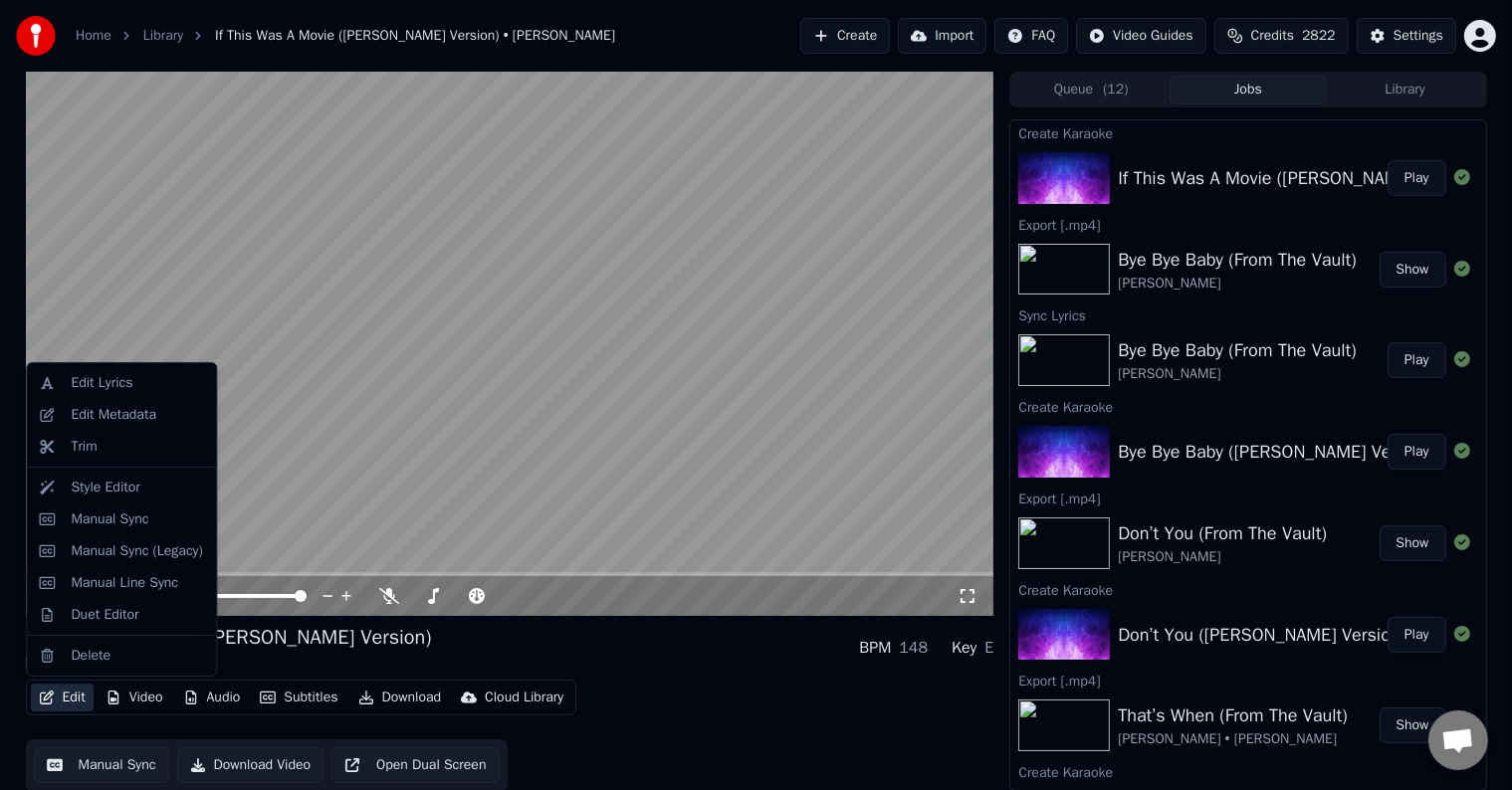 click on "Edit" at bounding box center [62, 697] 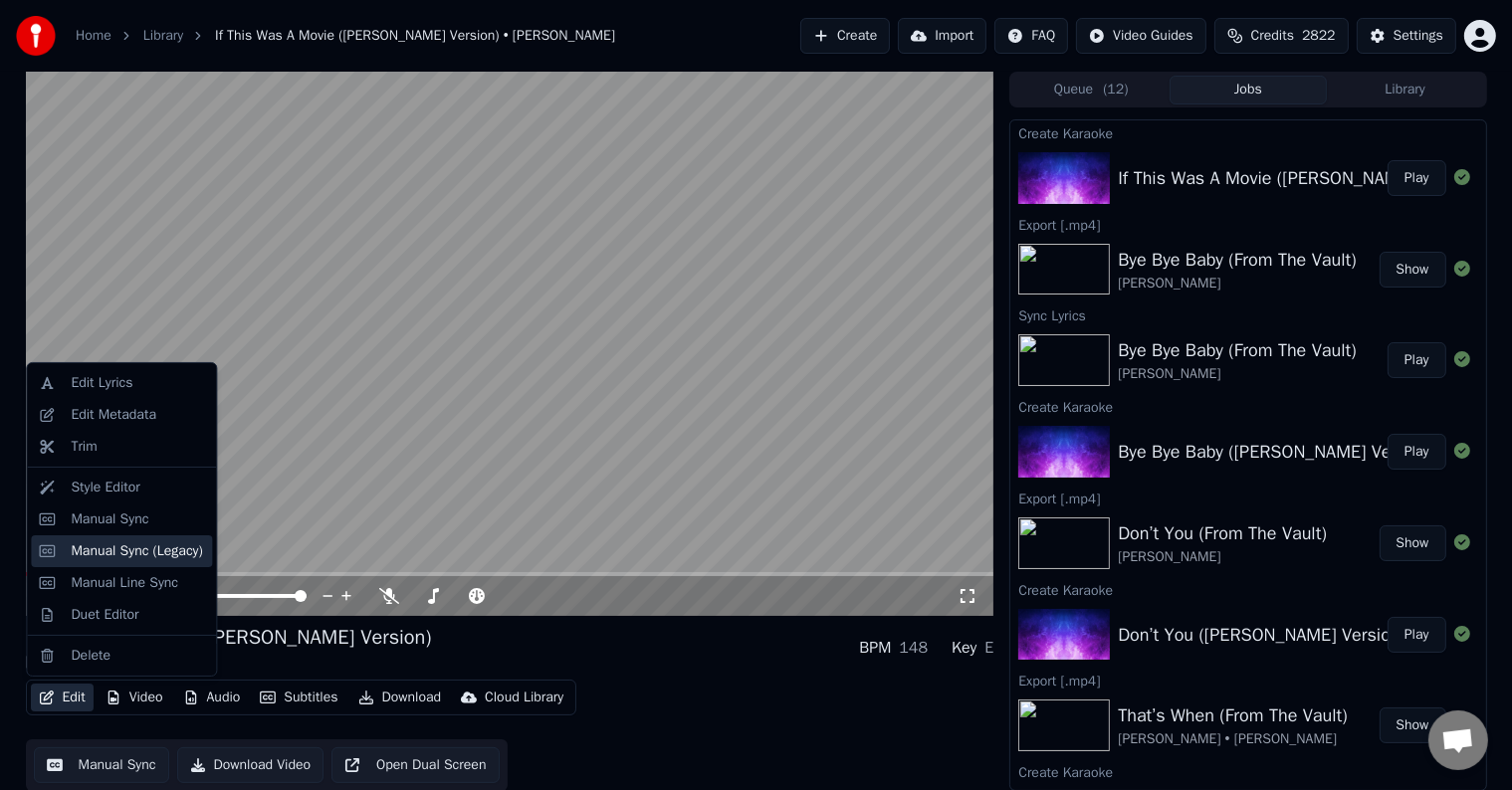click on "Manual Sync (Legacy)" at bounding box center (136, 551) 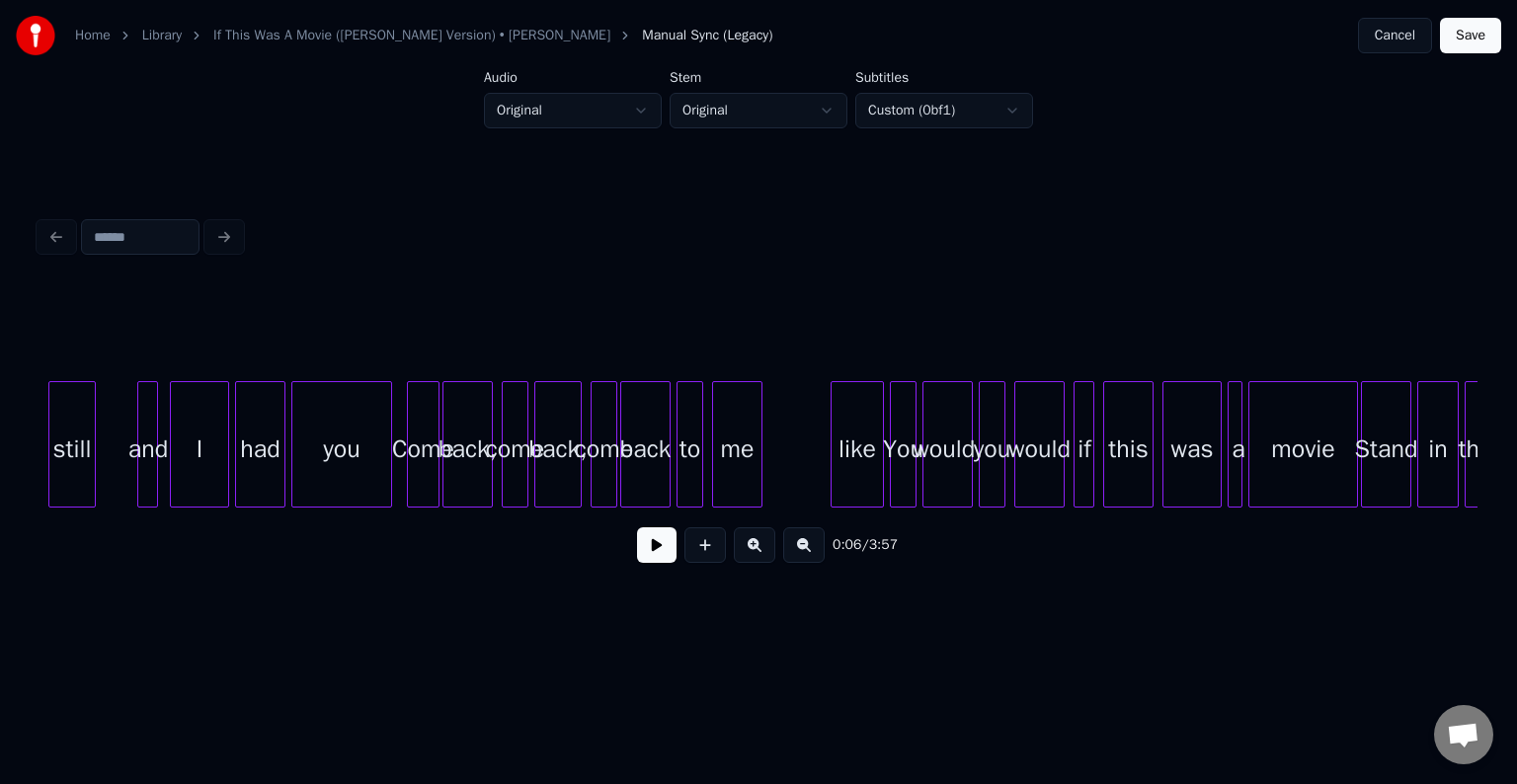 scroll, scrollTop: 0, scrollLeft: 4464, axis: horizontal 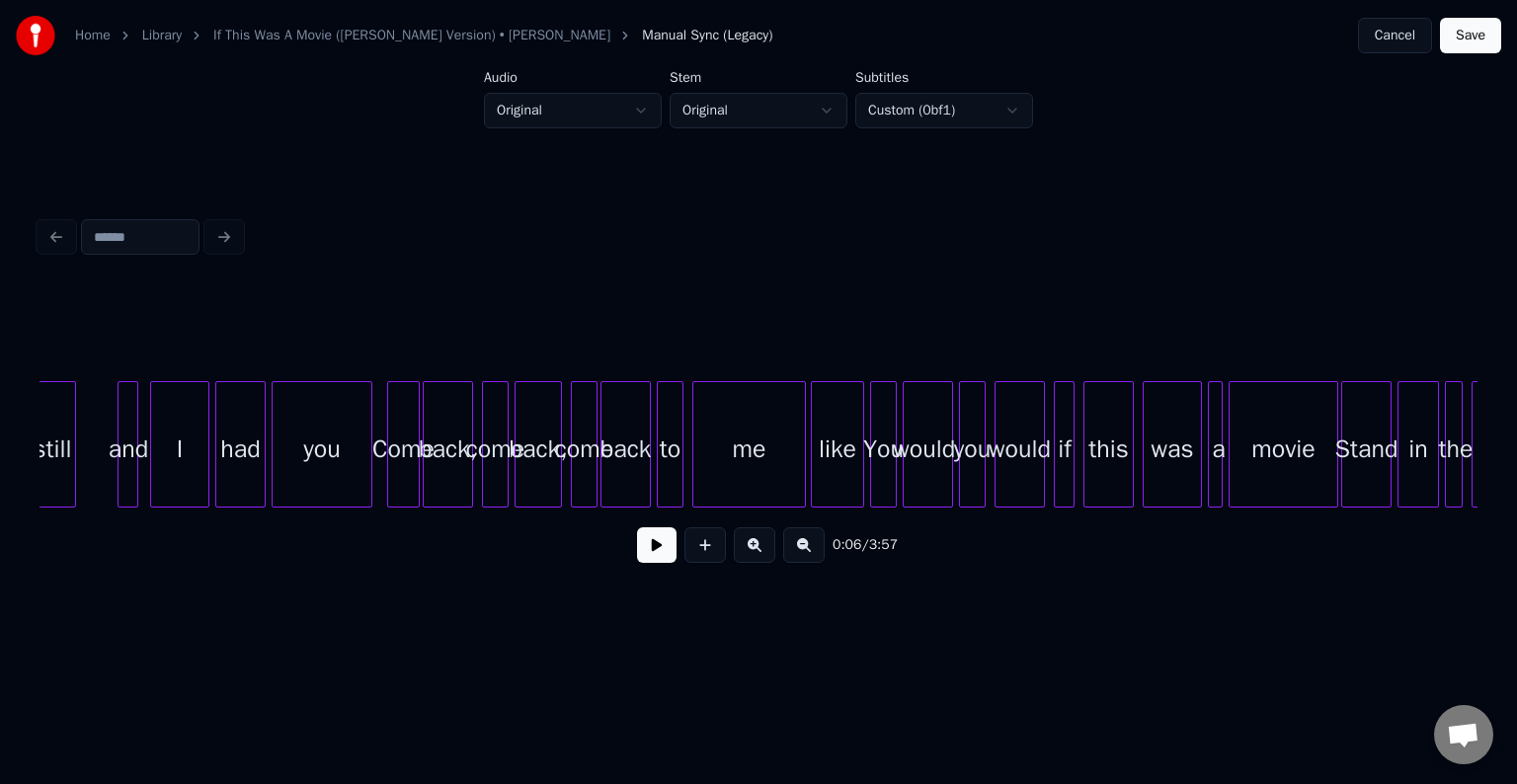 click at bounding box center [802, 444] 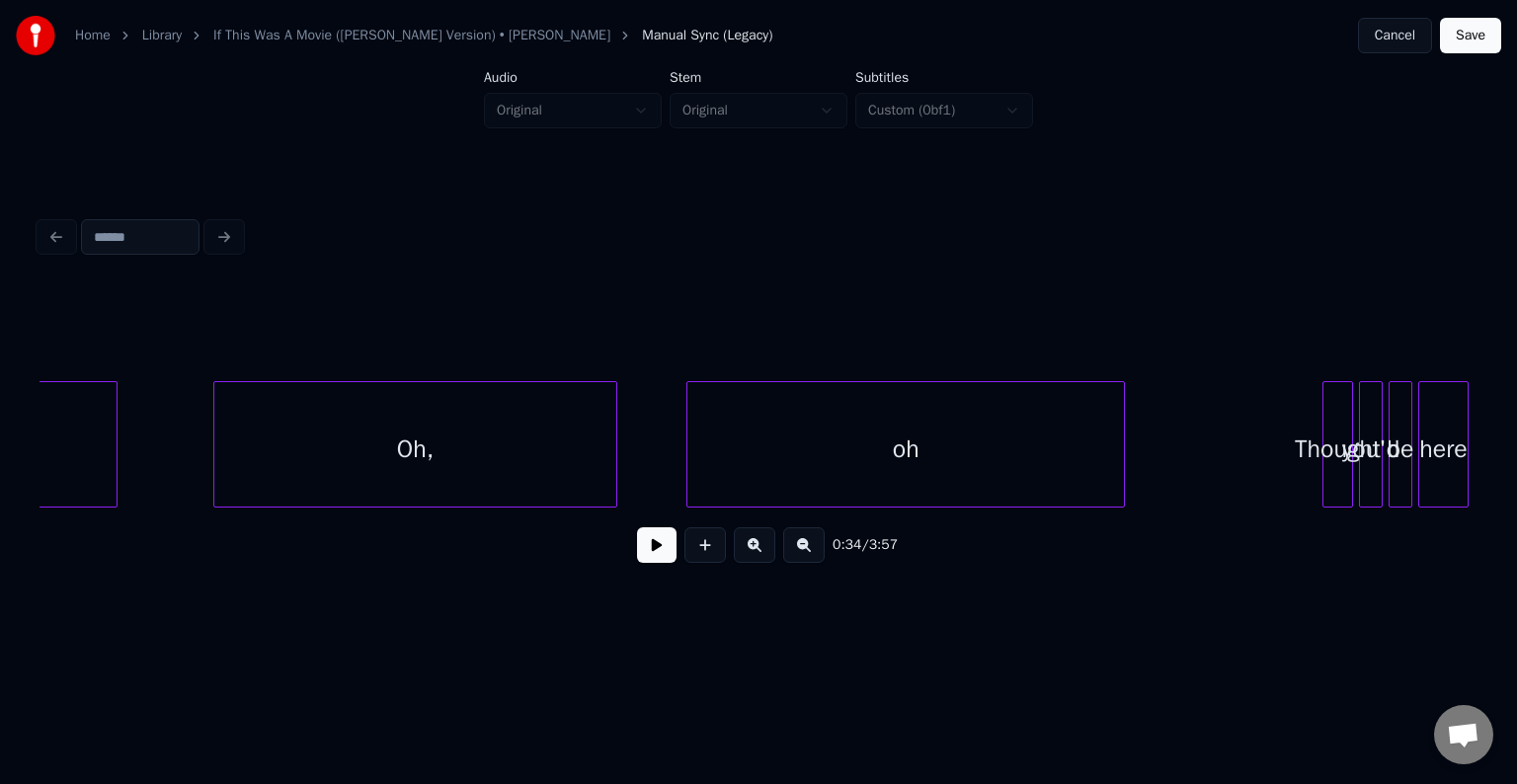 scroll, scrollTop: 0, scrollLeft: 32341, axis: horizontal 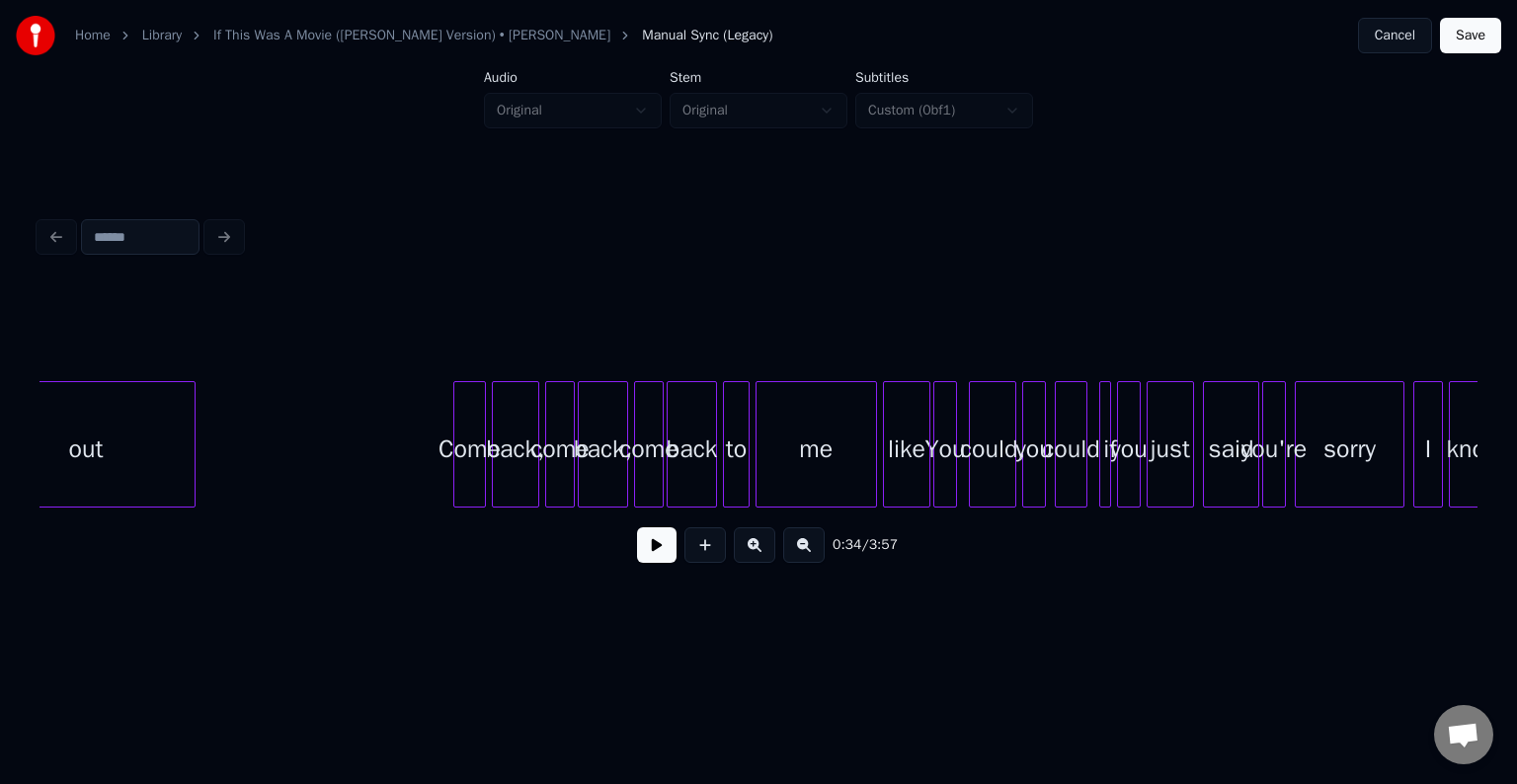 click on "Save" at bounding box center (1471, 36) 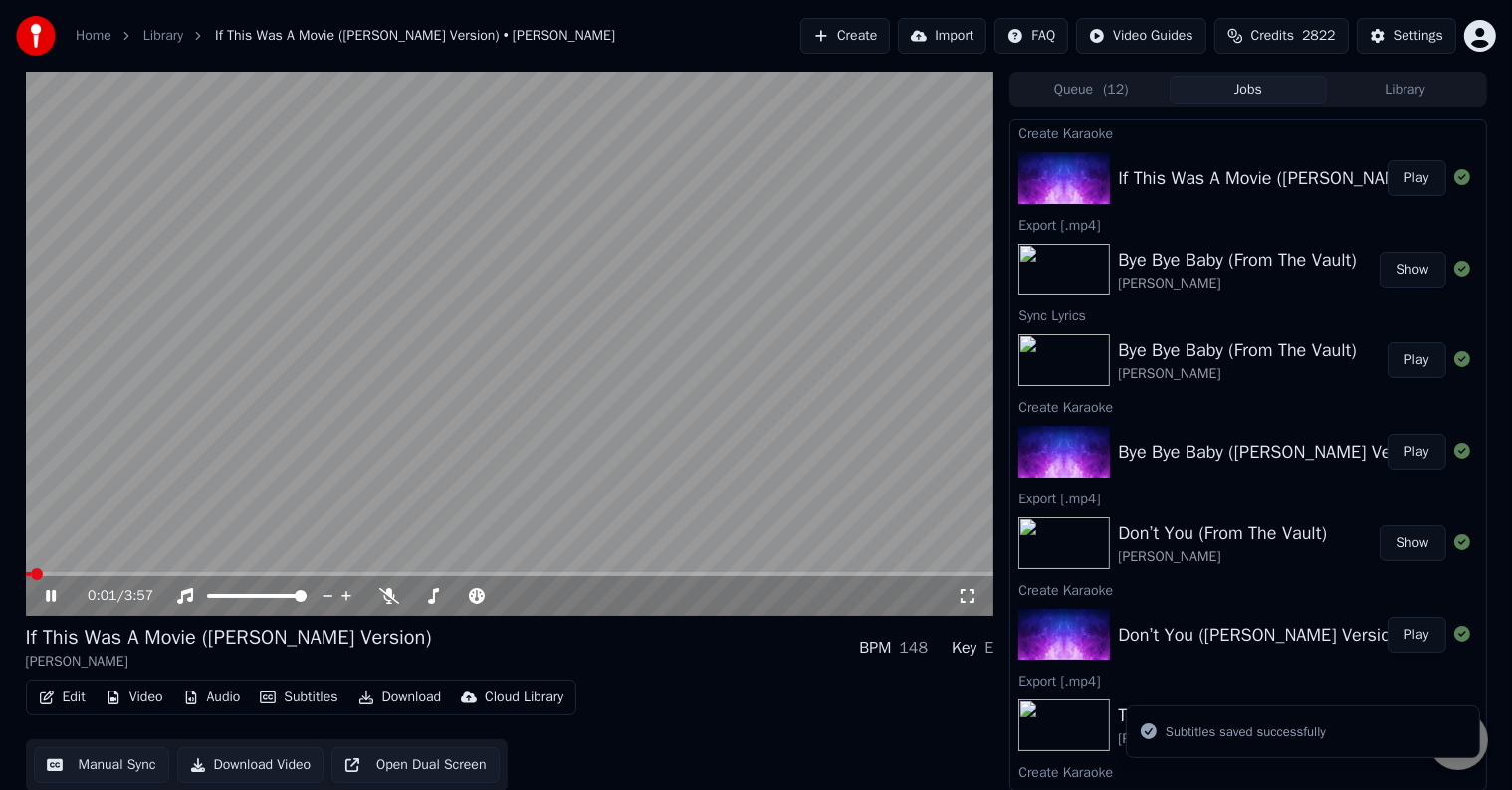 click at bounding box center (510, 574) 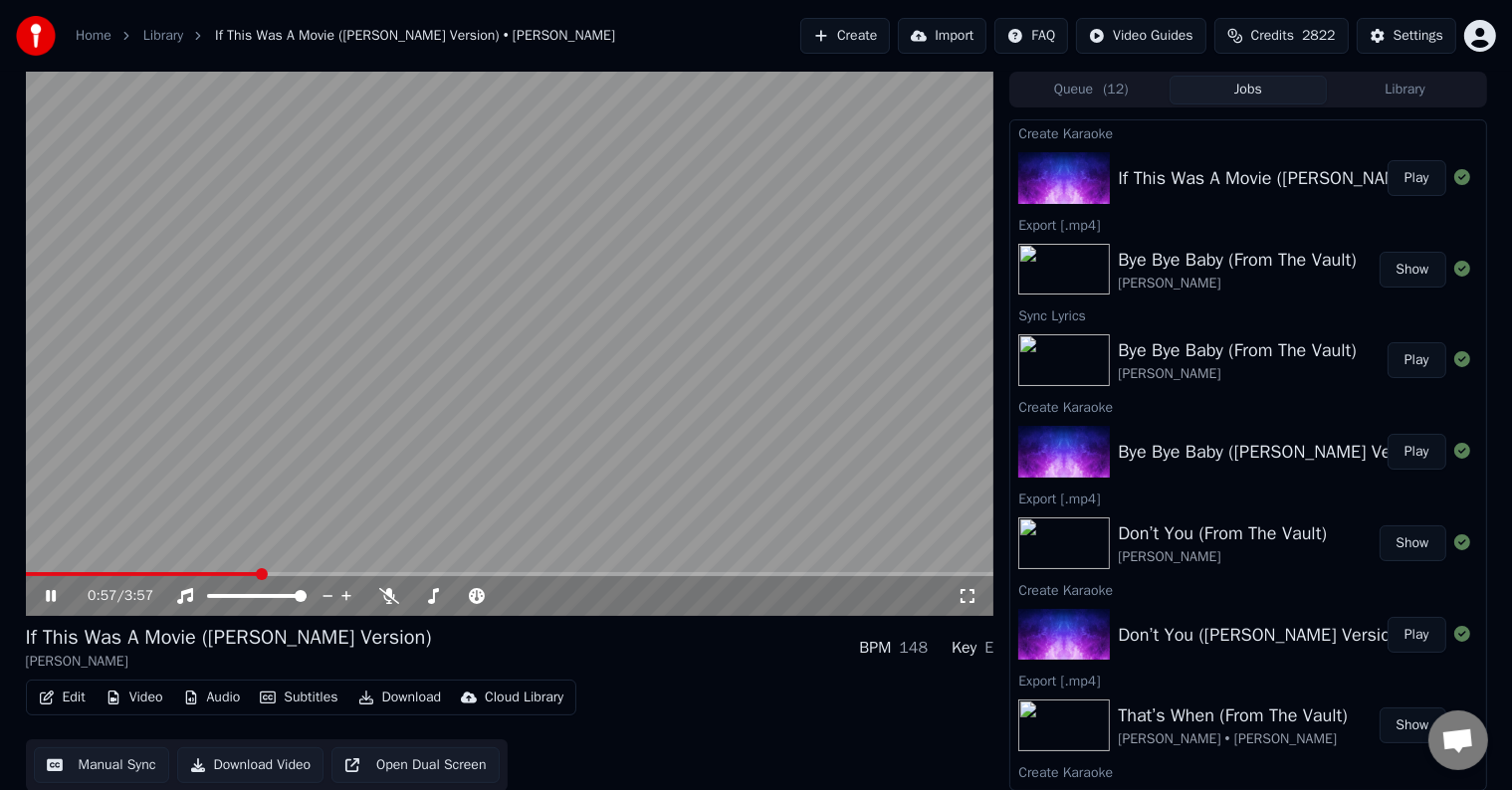 click 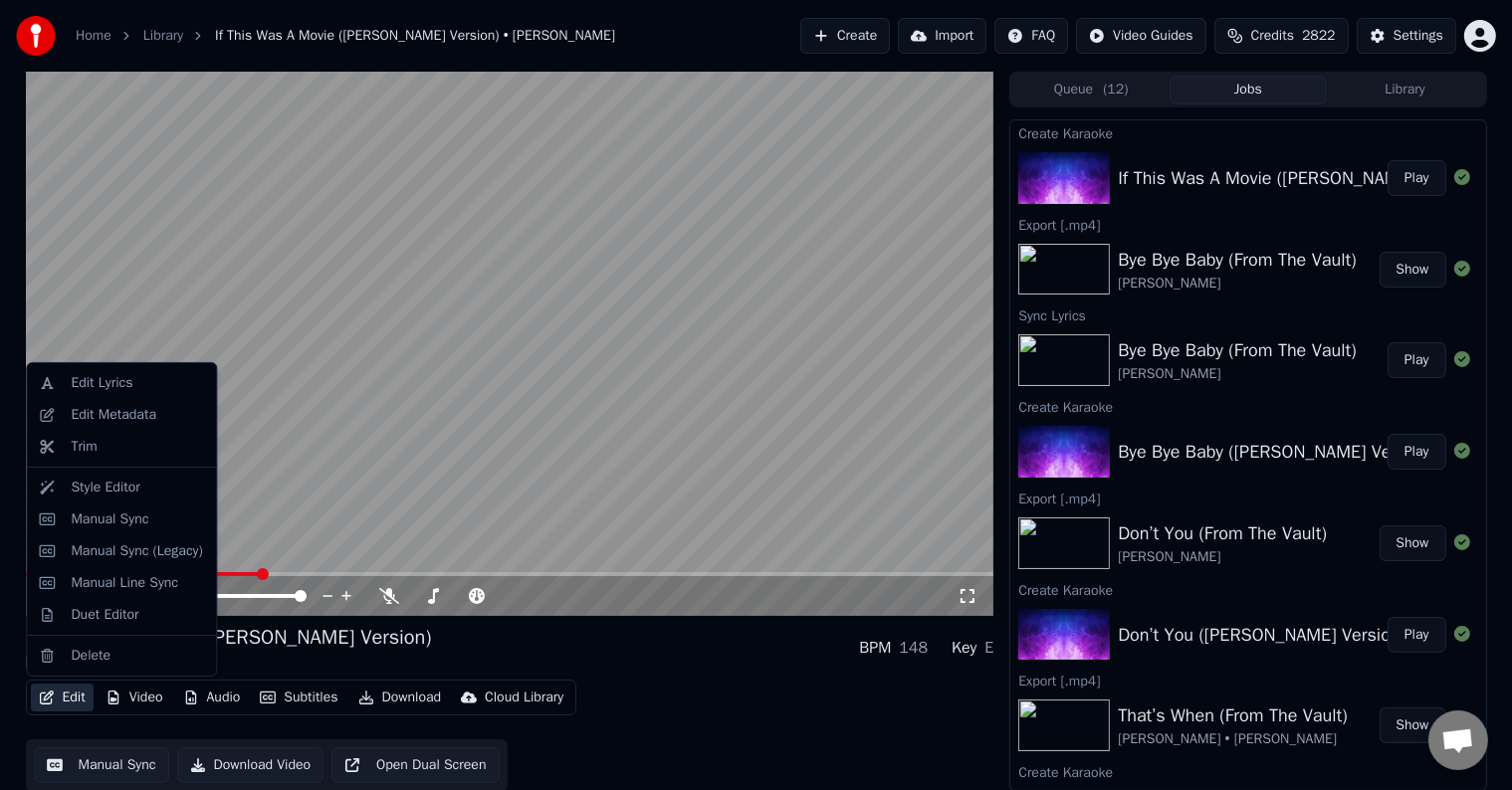 click on "Edit" at bounding box center [62, 697] 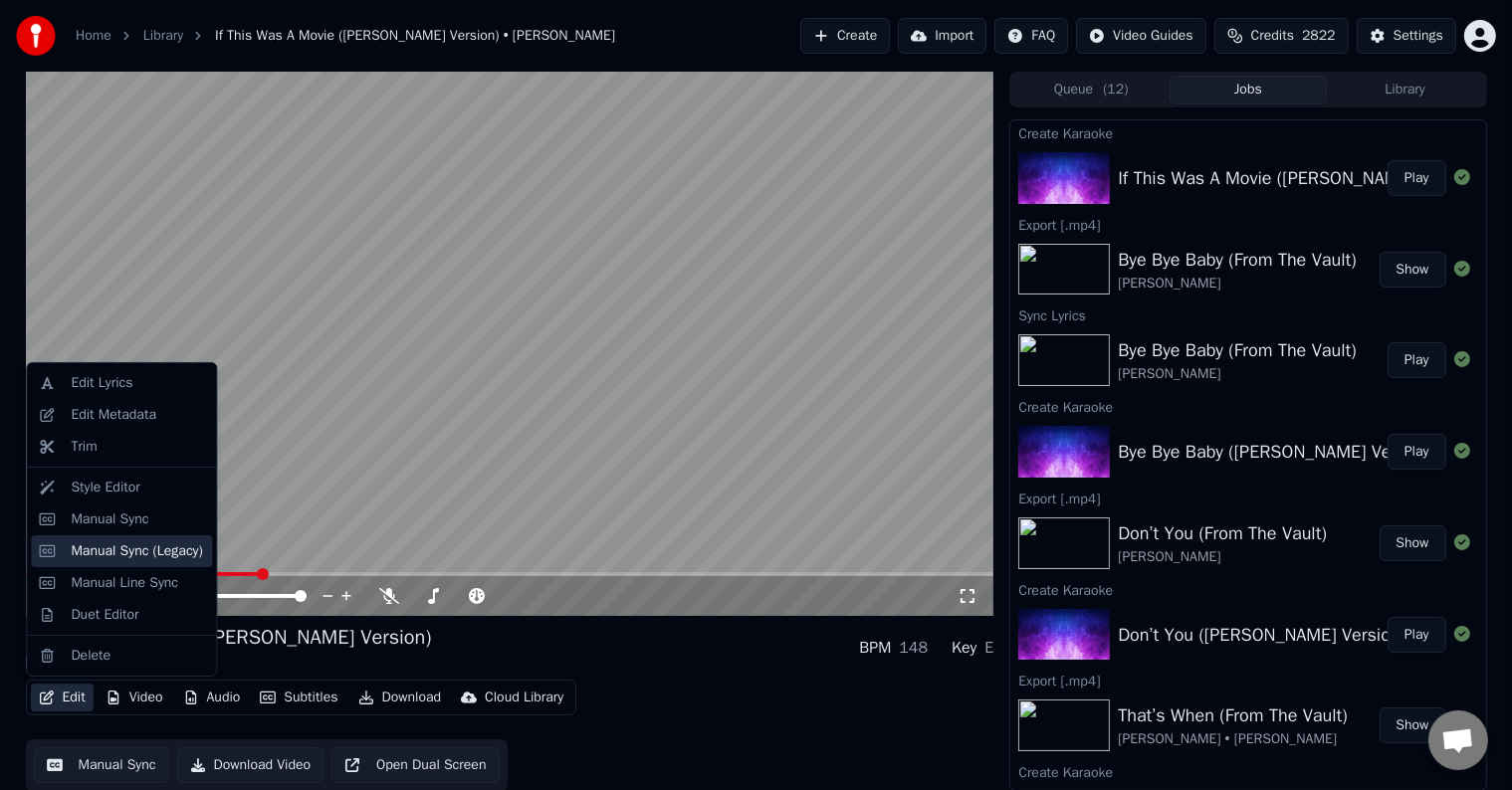 click on "Manual Sync (Legacy)" at bounding box center [136, 551] 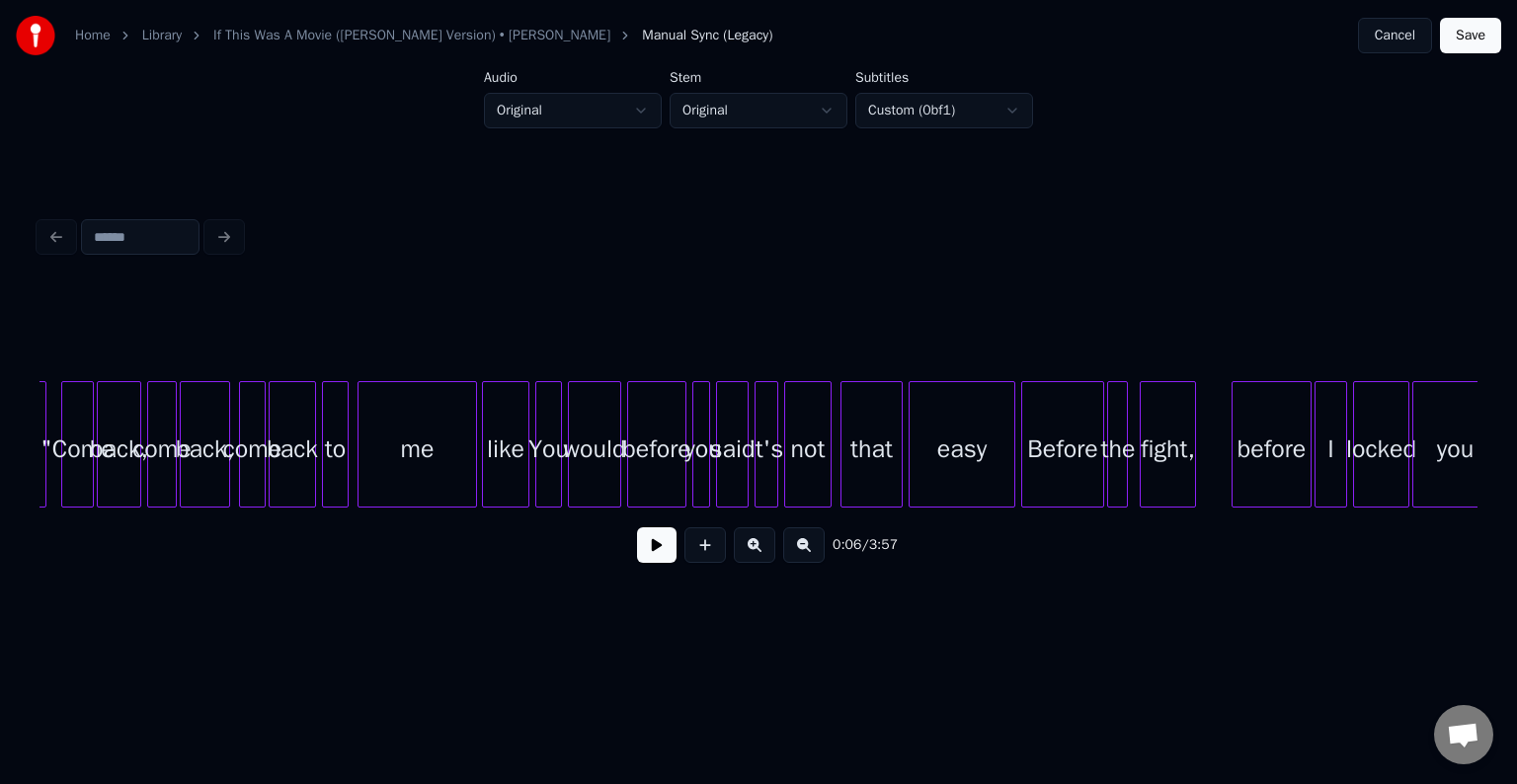scroll, scrollTop: 0, scrollLeft: 21870, axis: horizontal 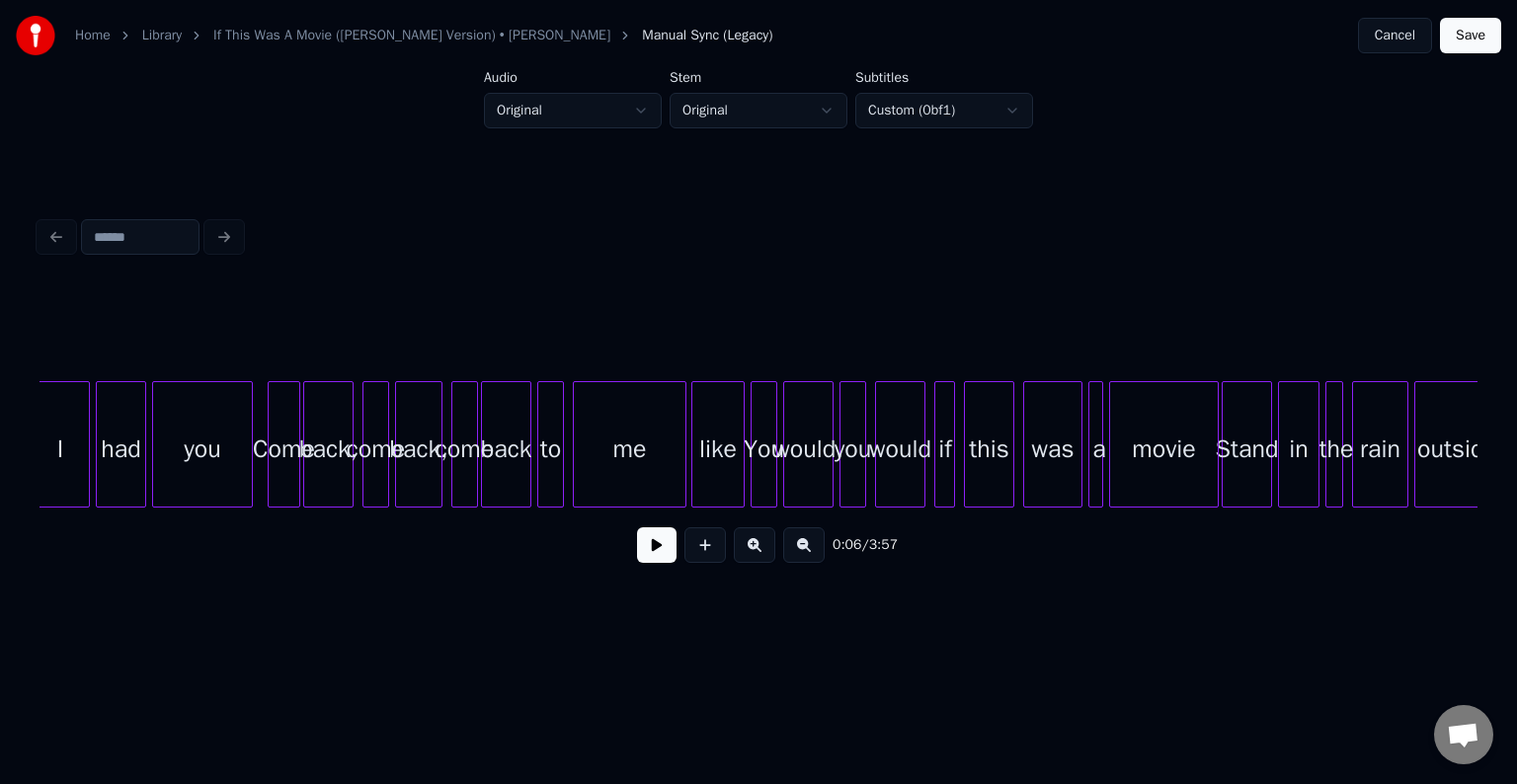 click on "Save" at bounding box center (1471, 36) 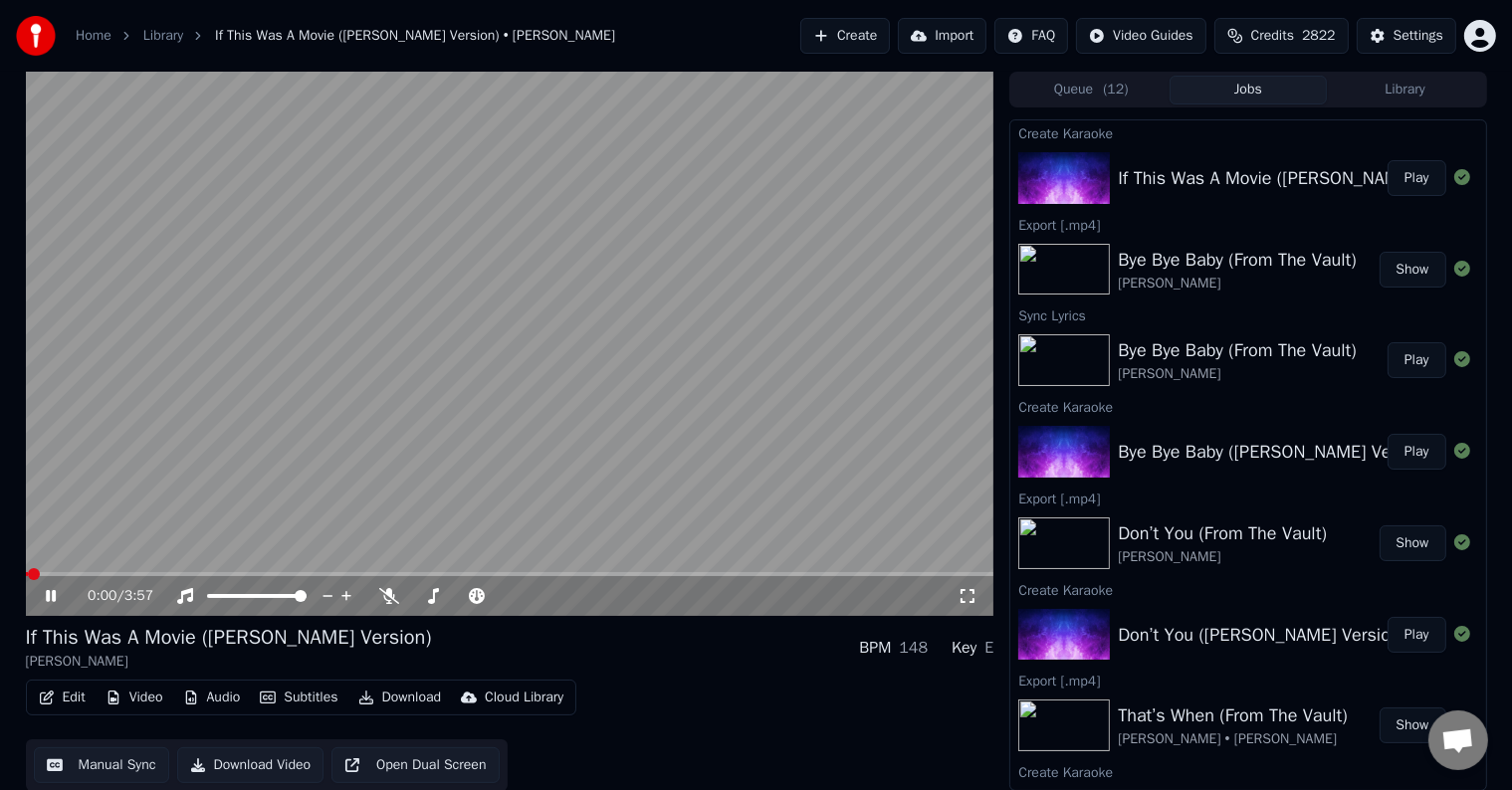 click at bounding box center (510, 343) 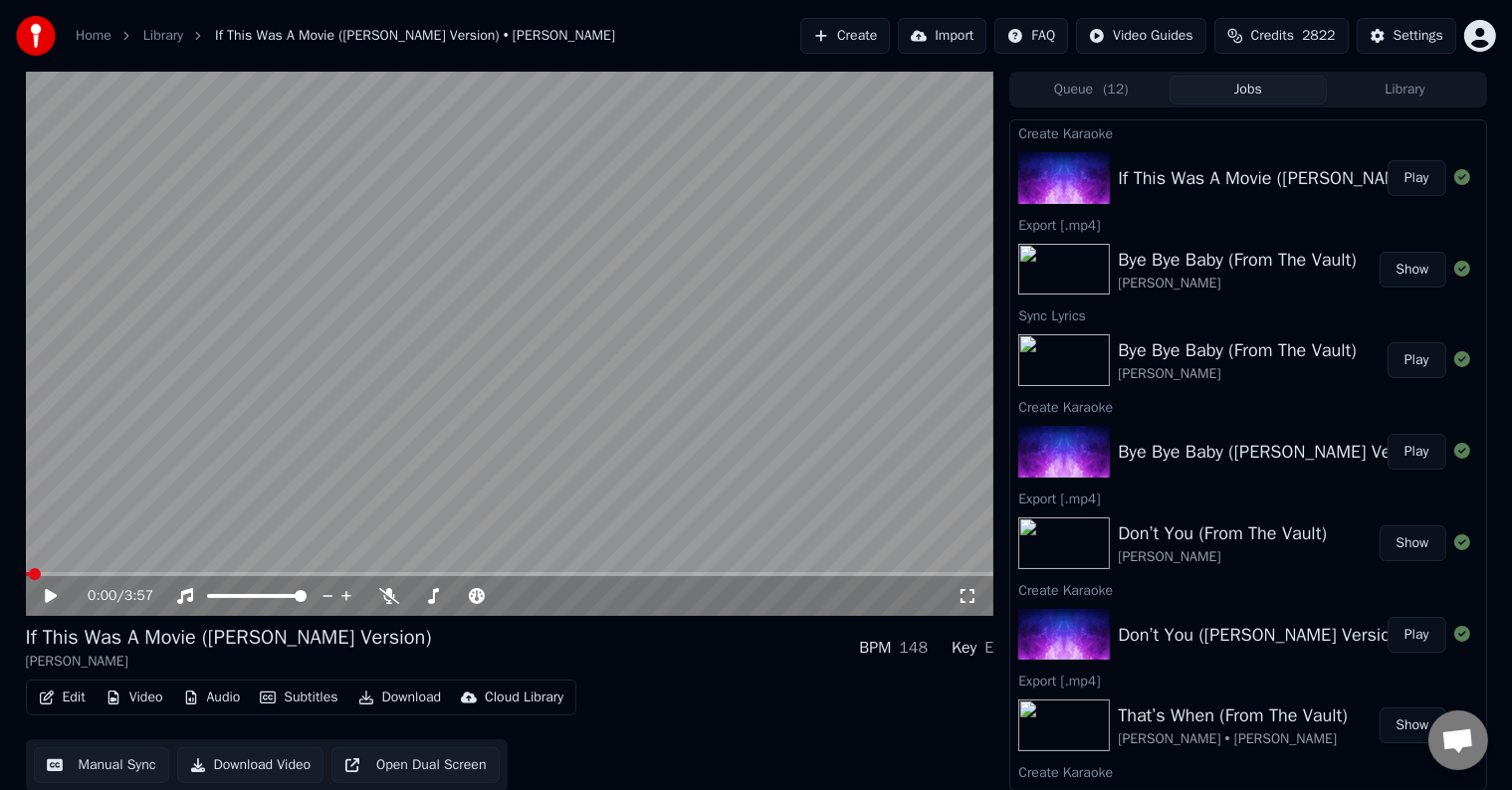 click at bounding box center [510, 574] 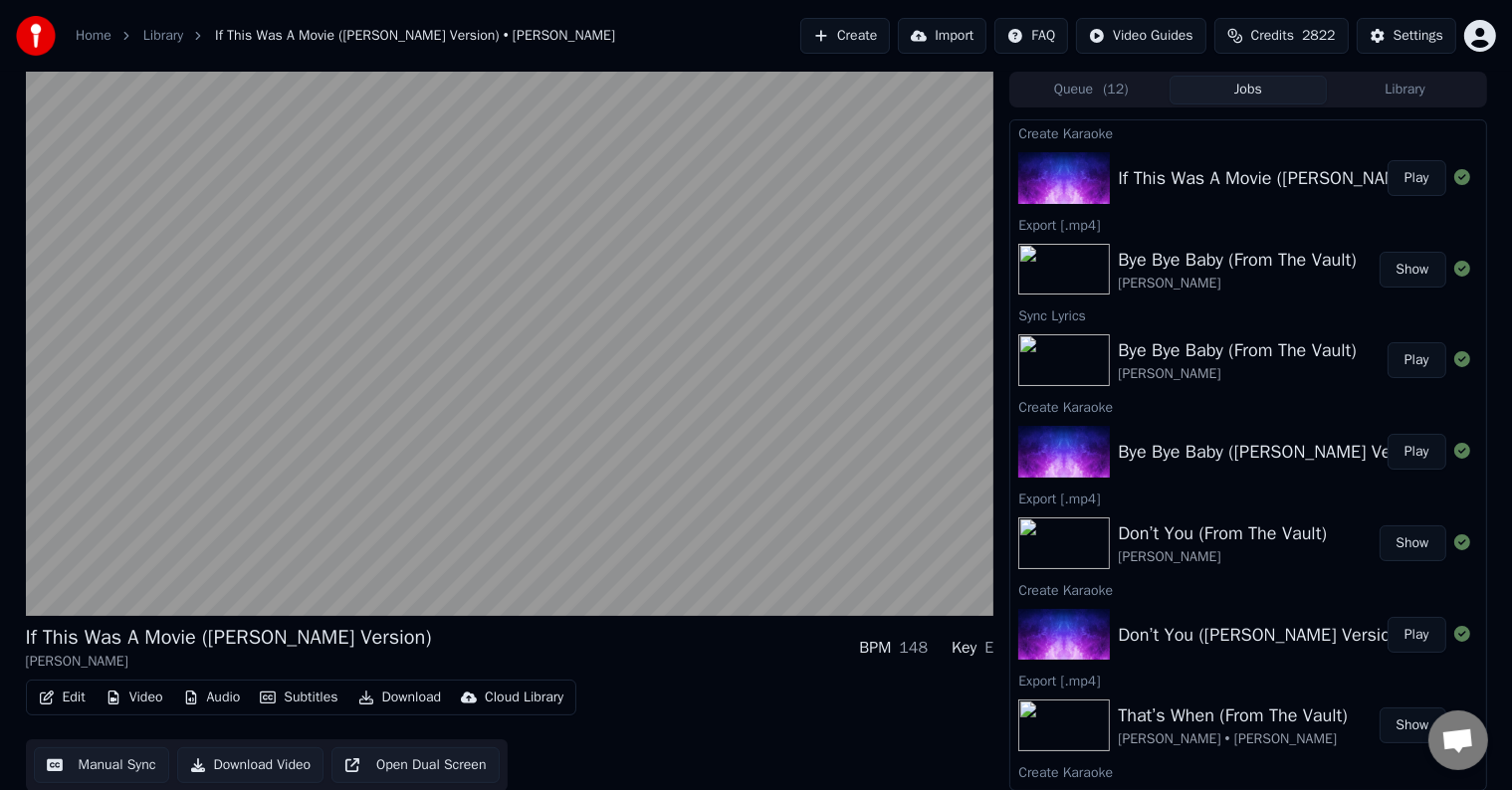 scroll, scrollTop: 1, scrollLeft: 0, axis: vertical 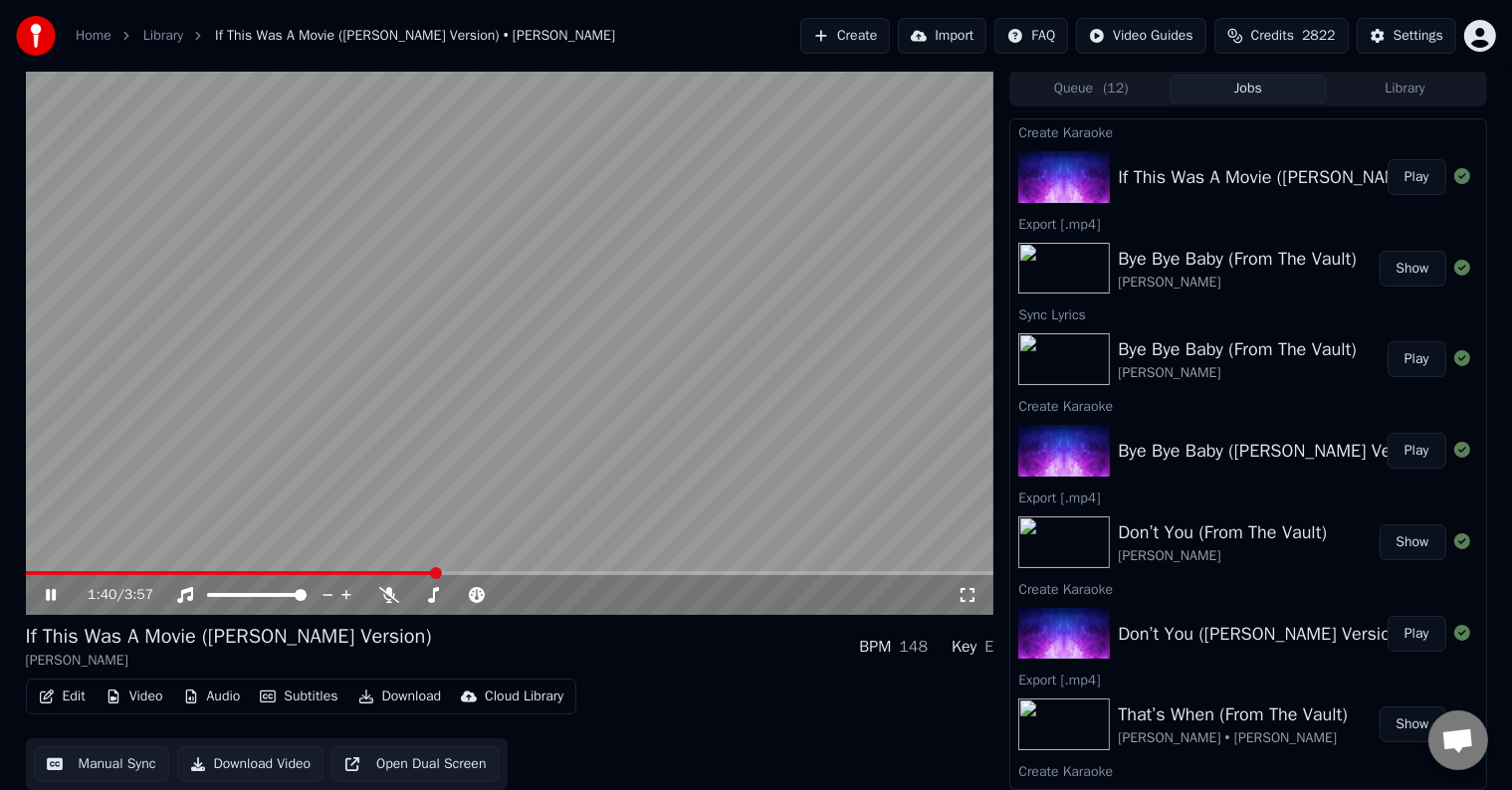 click 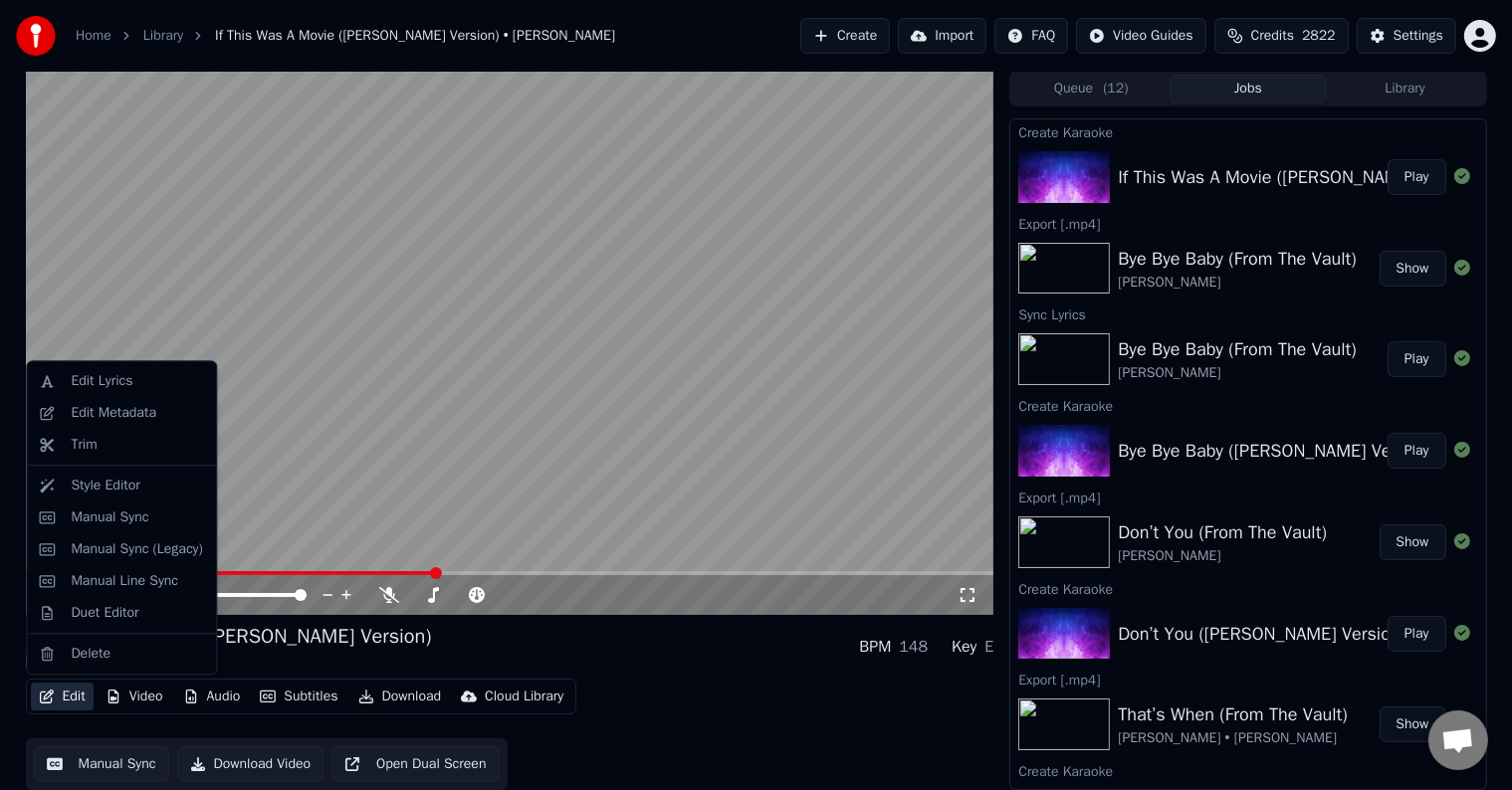 click on "Edit" at bounding box center (62, 696) 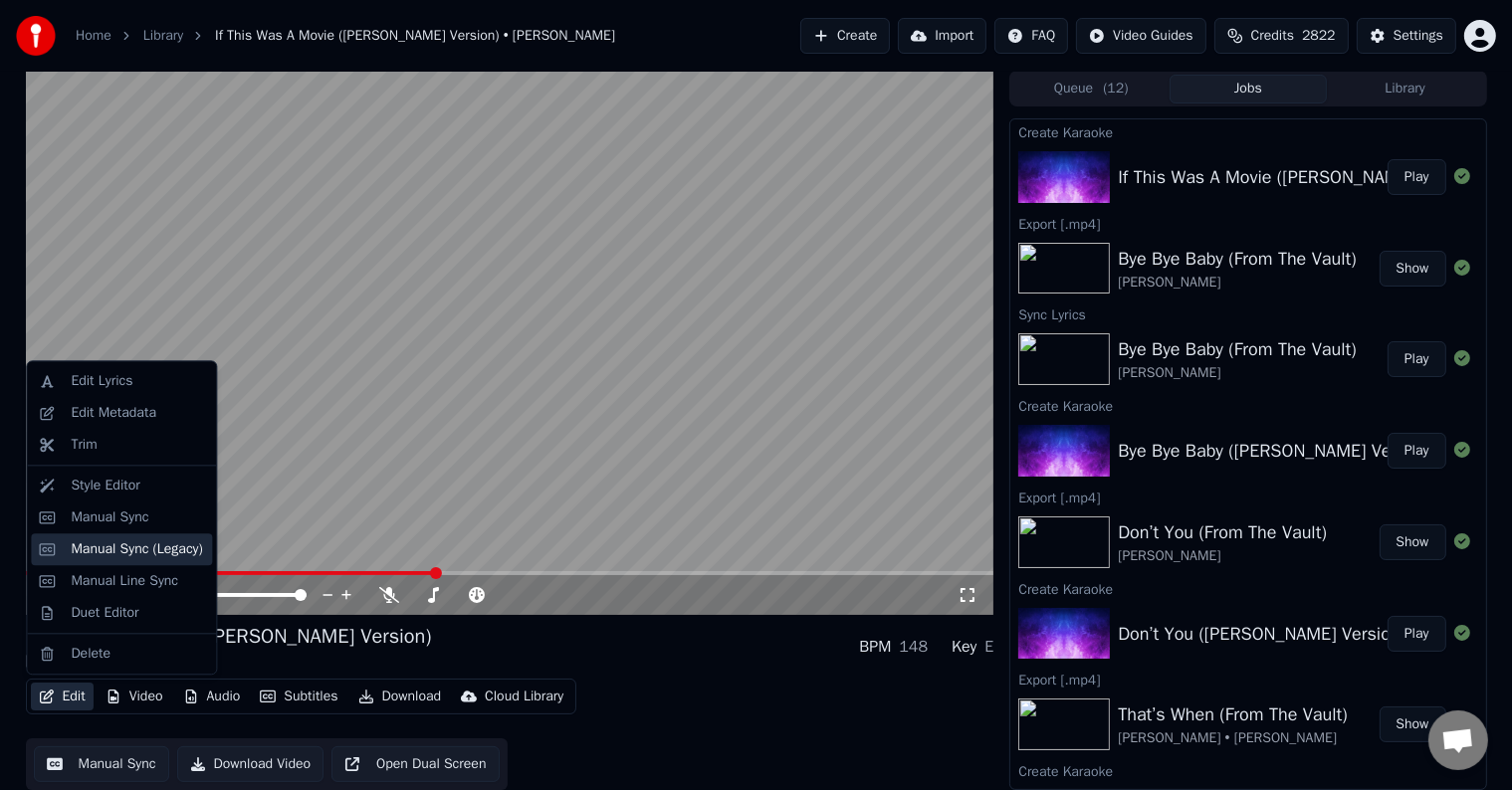 click on "Manual Sync (Legacy)" at bounding box center [136, 549] 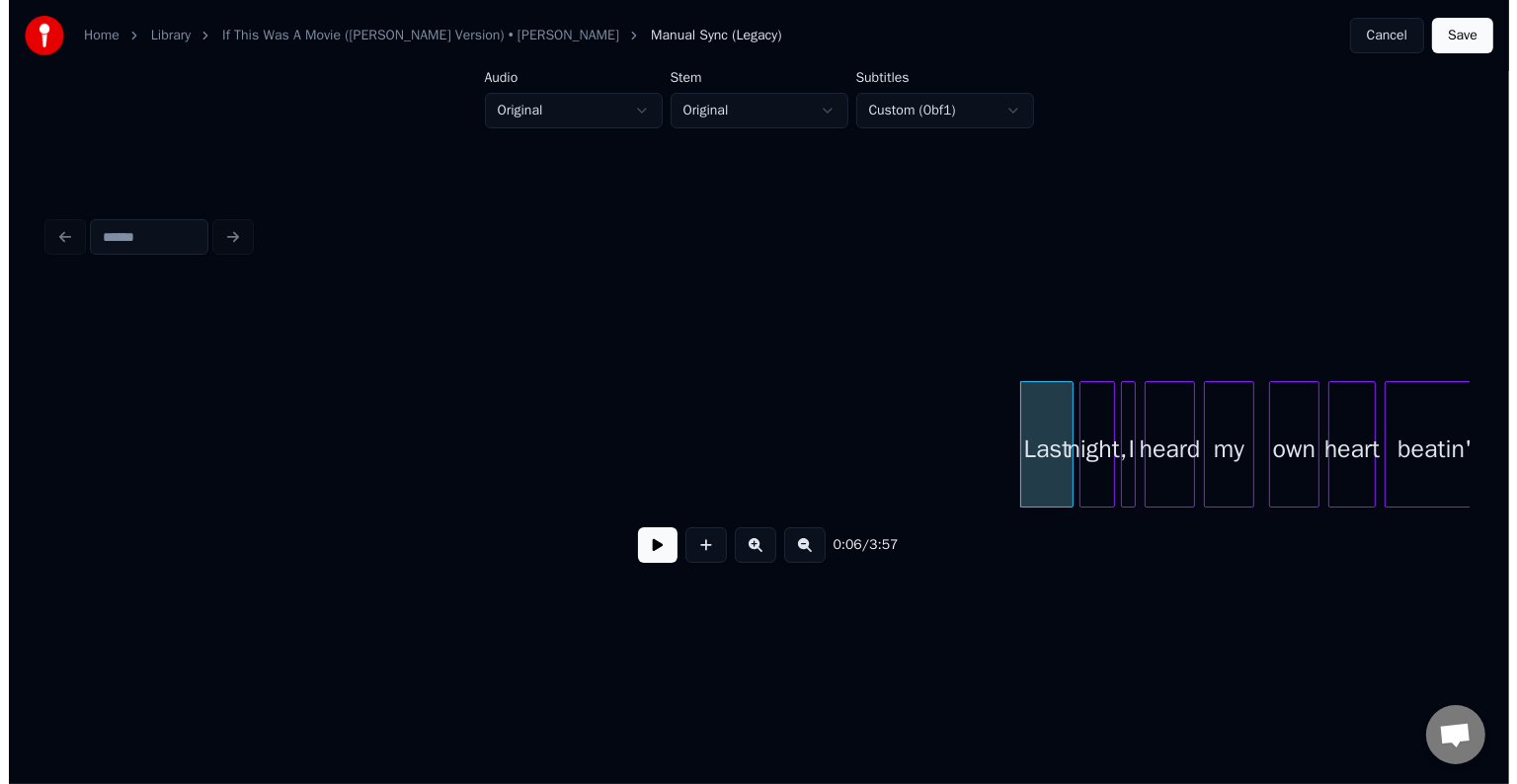 scroll, scrollTop: 0, scrollLeft: 0, axis: both 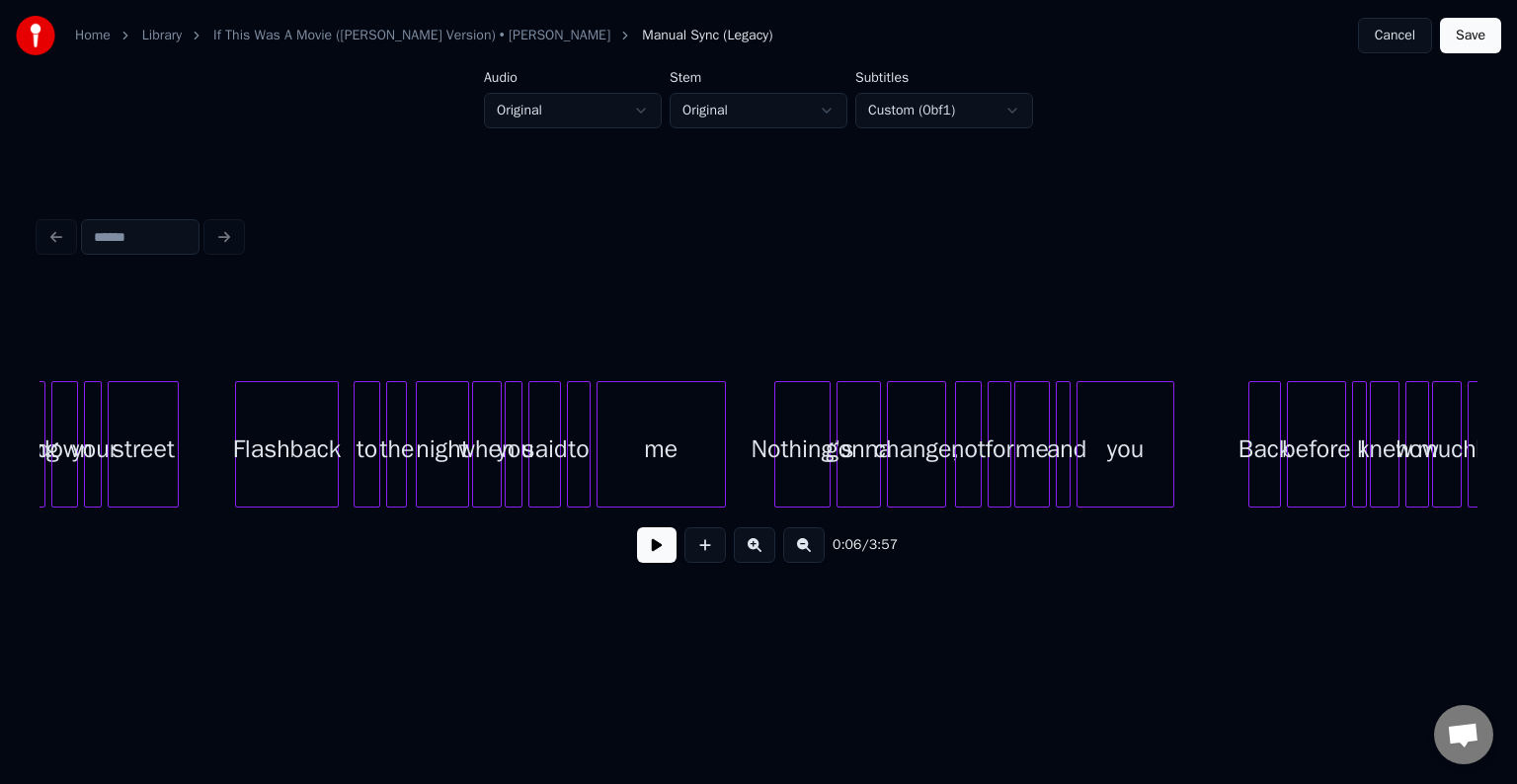 click at bounding box center [722, 444] 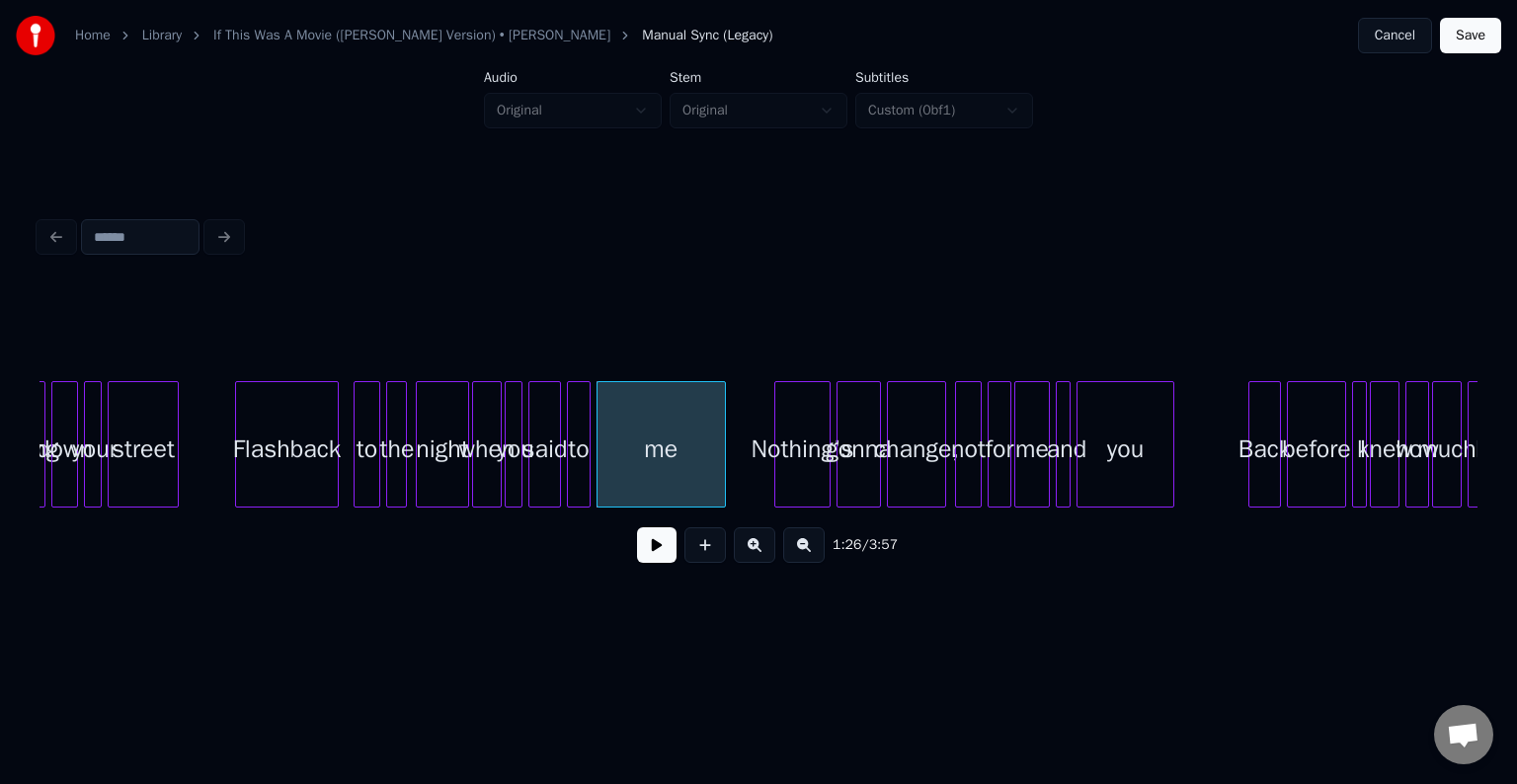 click on "me" at bounding box center [661, 449] 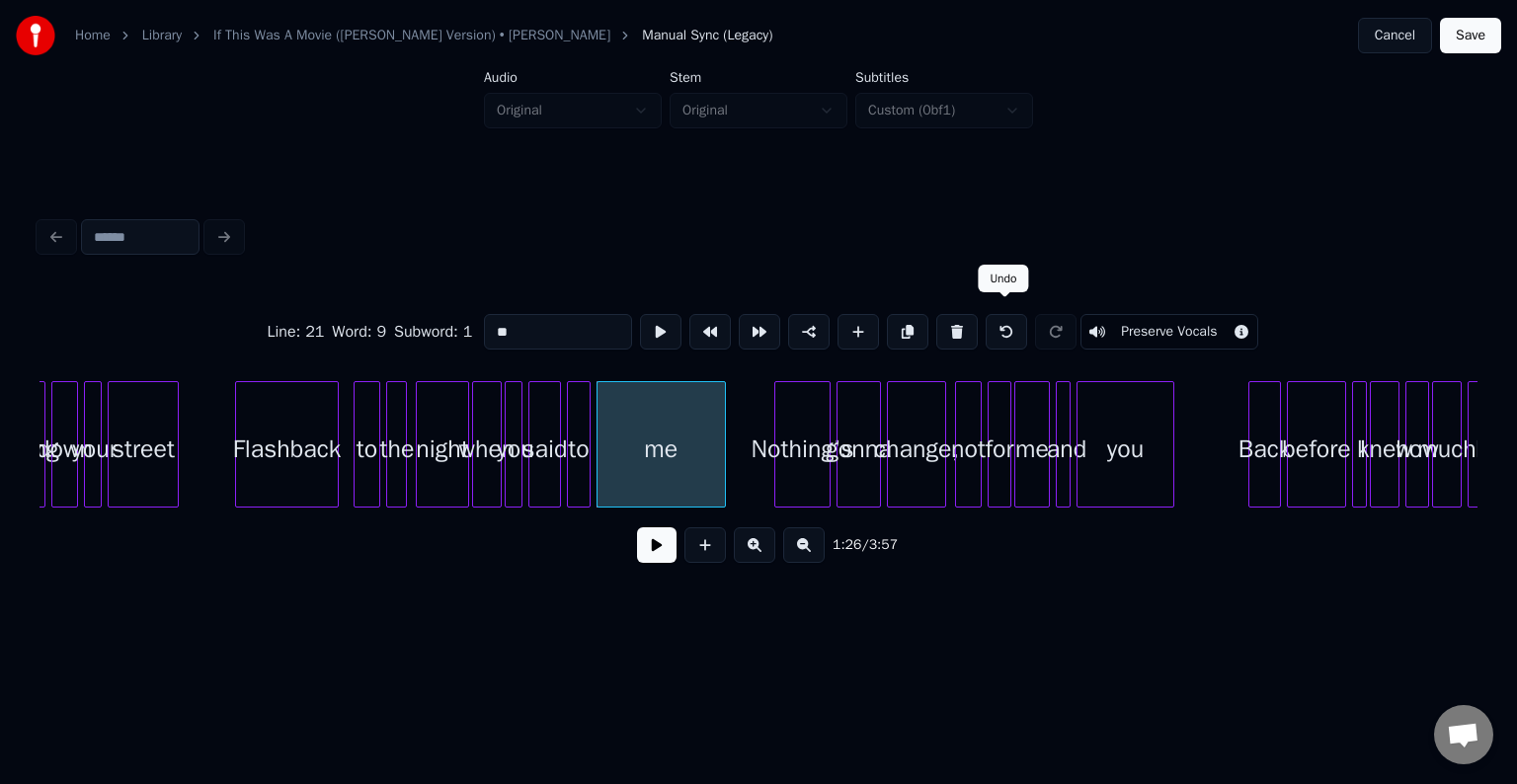 click at bounding box center [1006, 332] 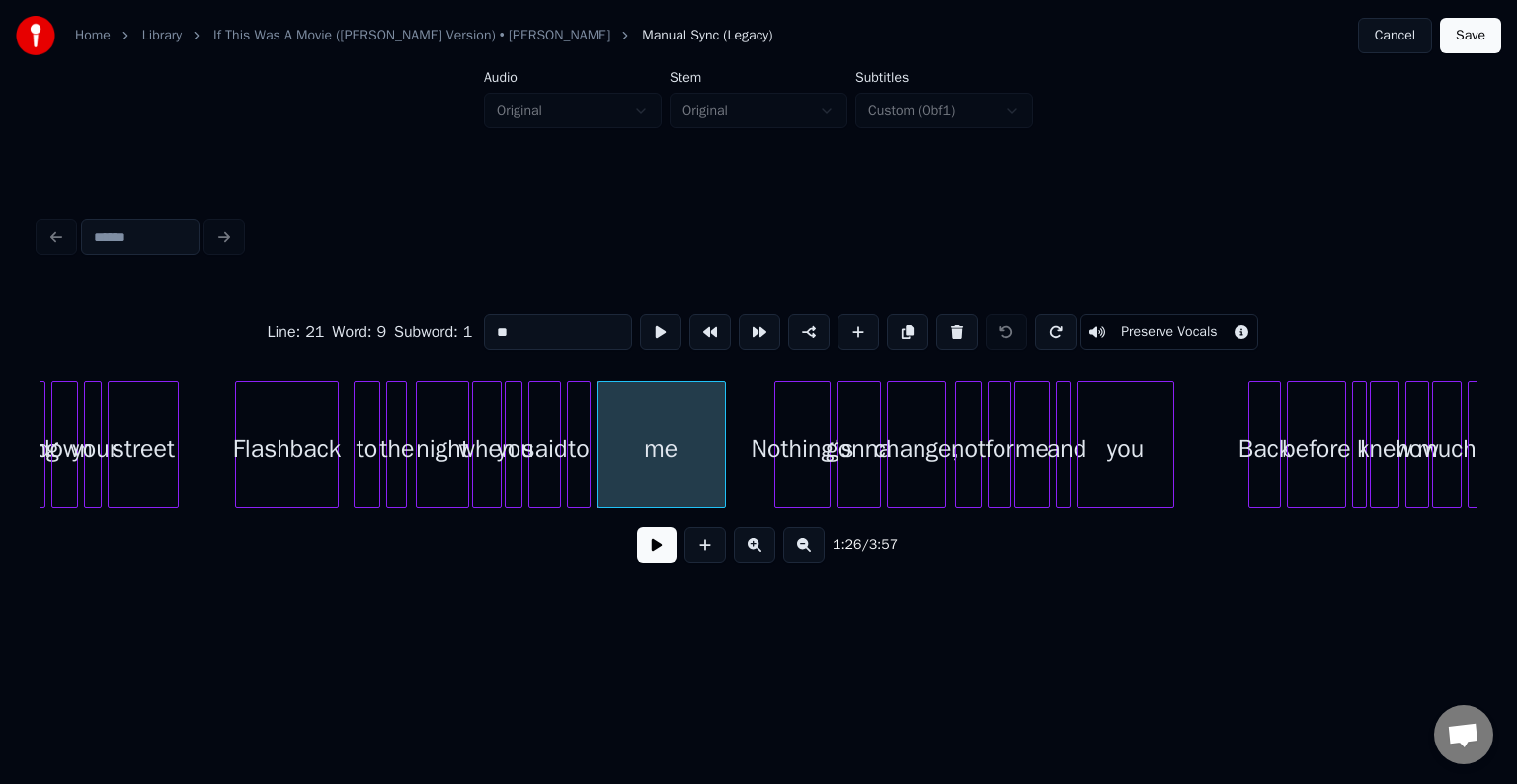 drag, startPoint x: 585, startPoint y: 518, endPoint x: 610, endPoint y: 524, distance: 25.70992 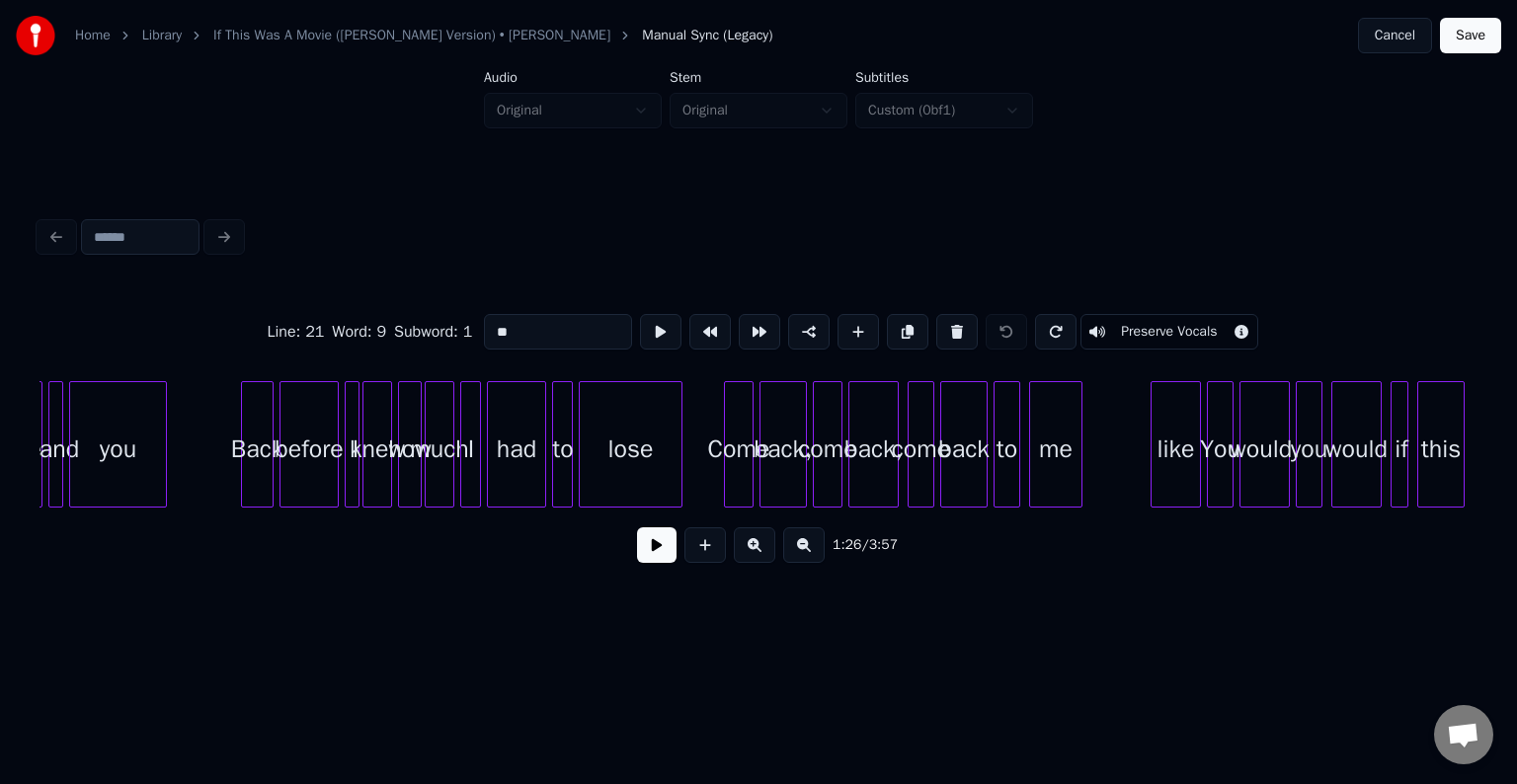 scroll, scrollTop: 0, scrollLeft: 13374, axis: horizontal 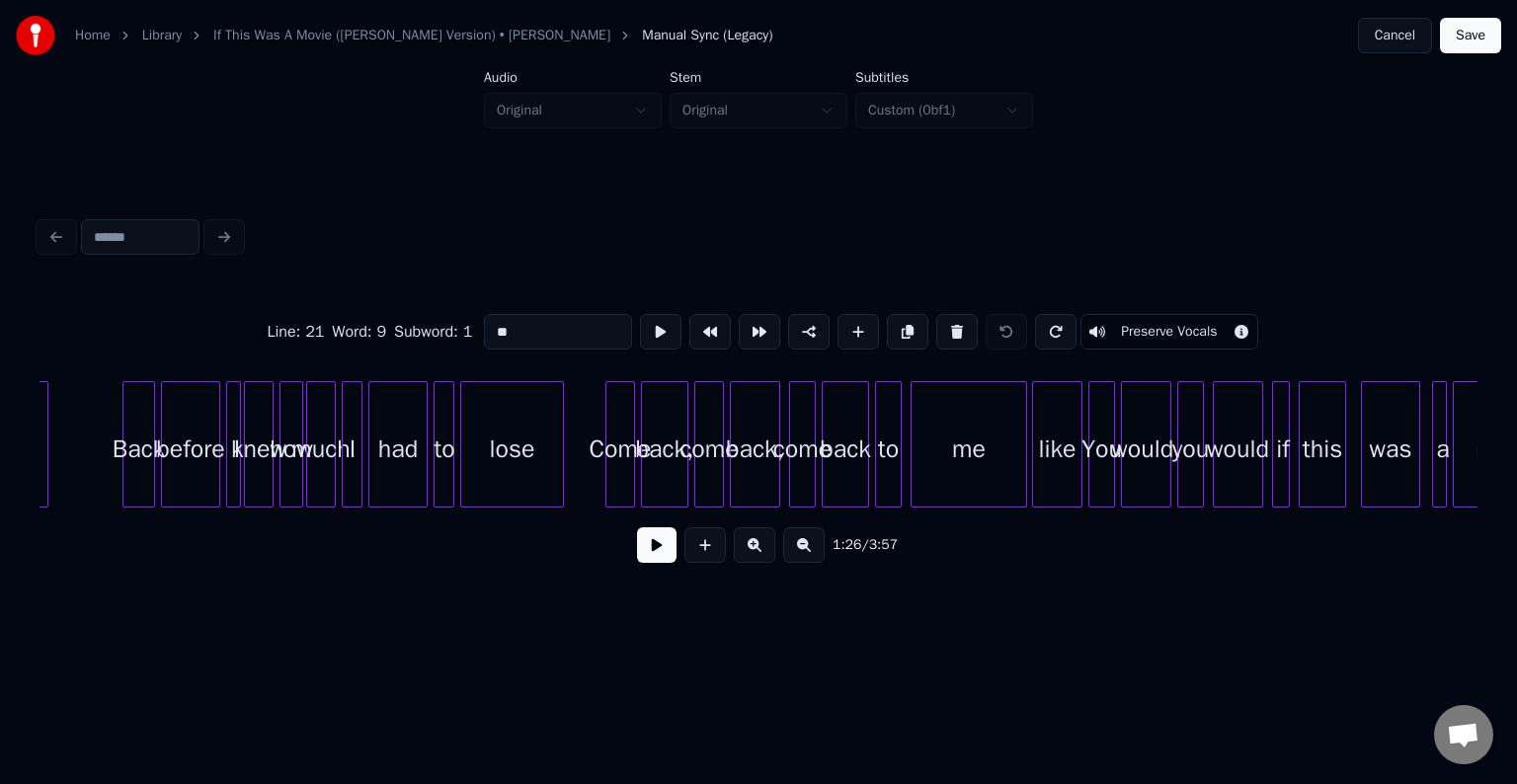 click at bounding box center [1023, 444] 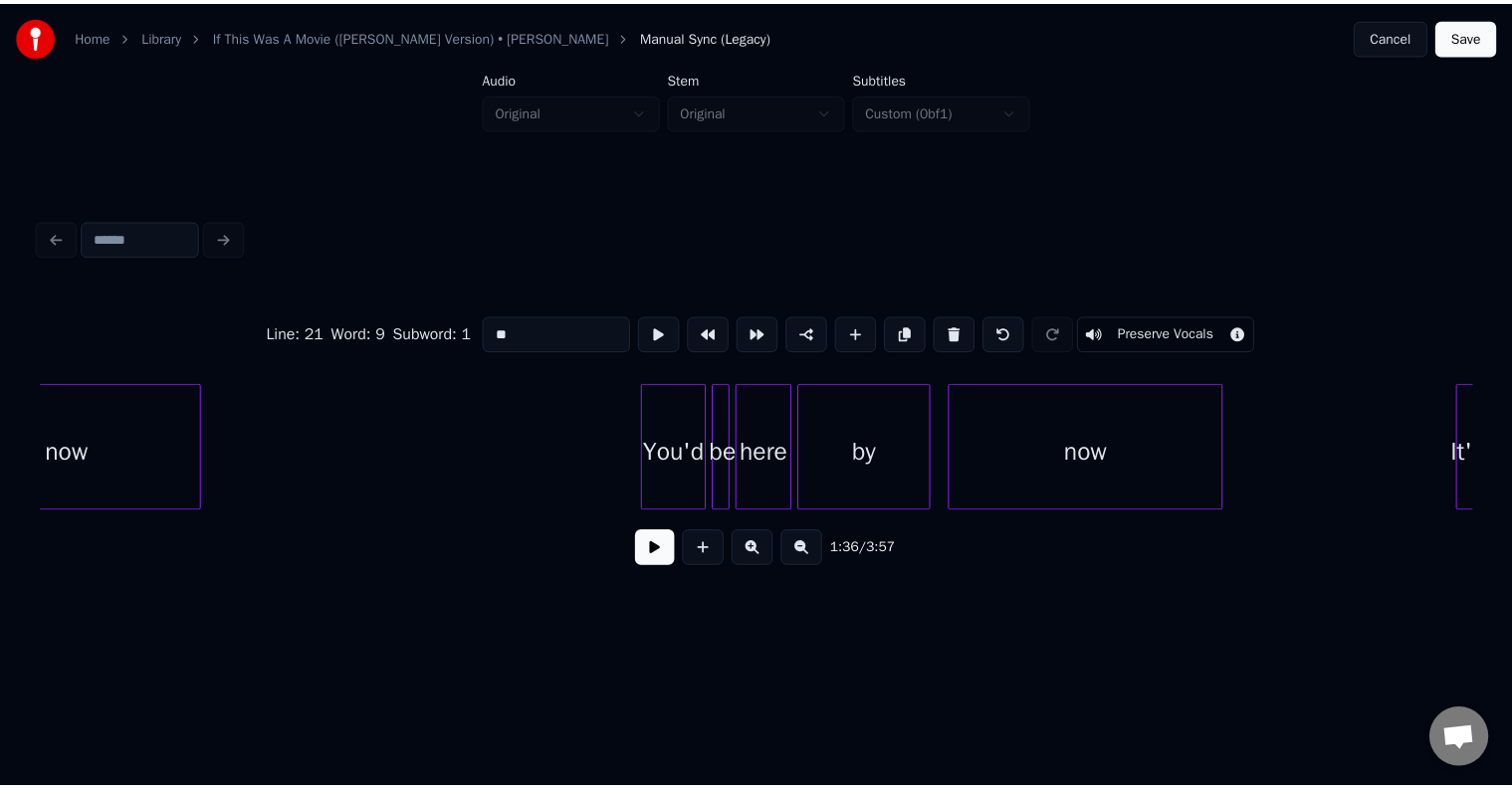 scroll, scrollTop: 0, scrollLeft: 28211, axis: horizontal 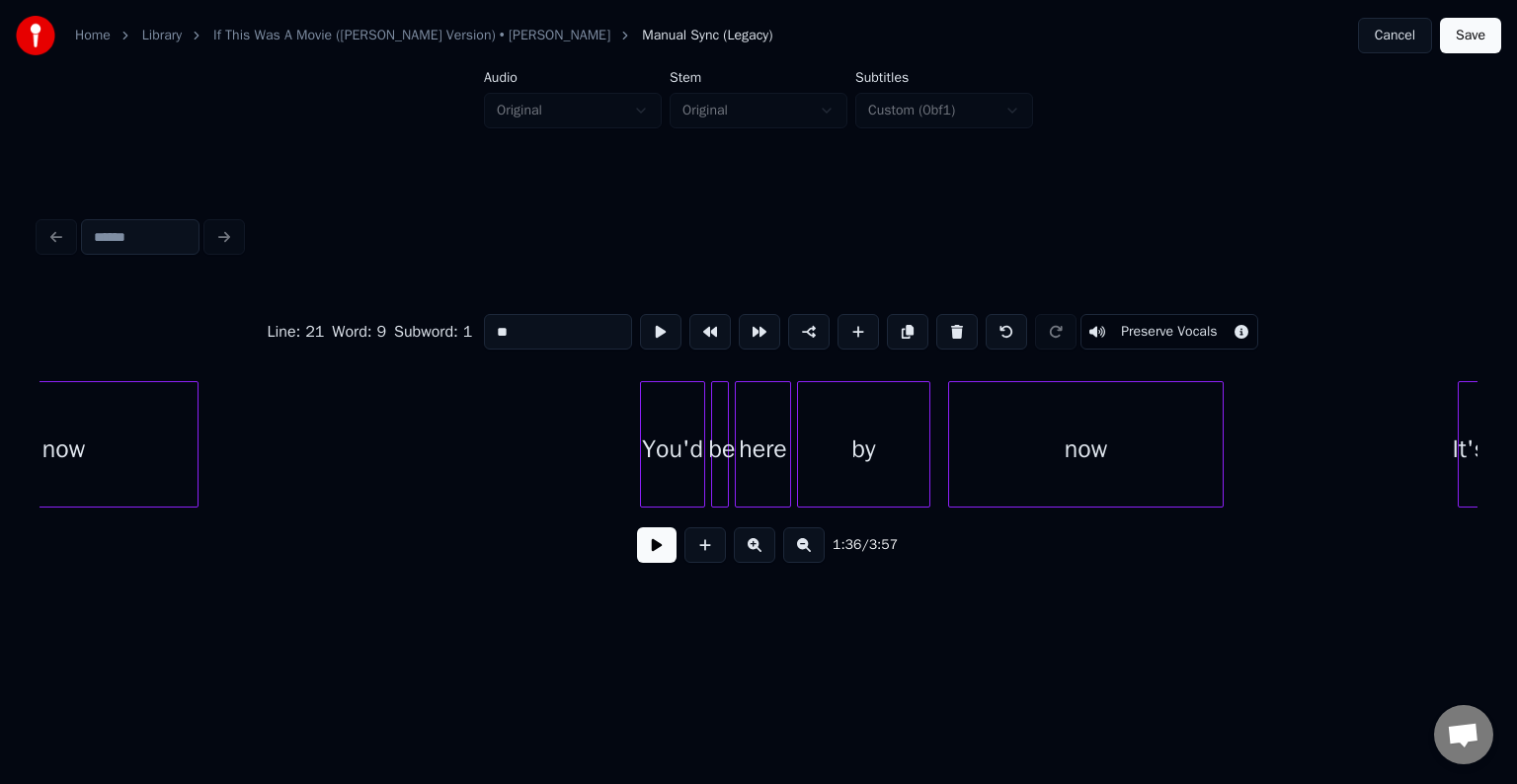 click on "Save" at bounding box center (1471, 36) 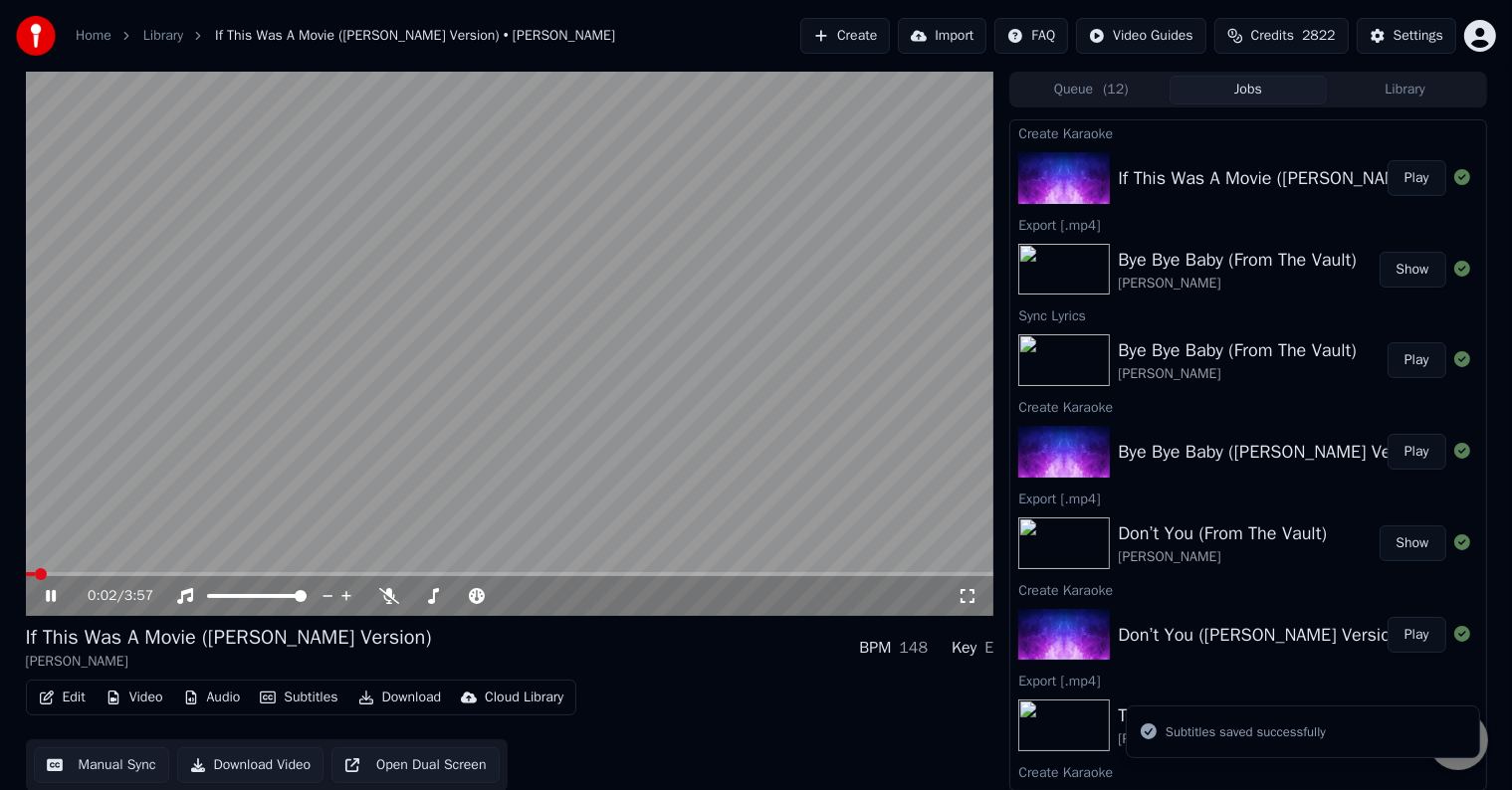 click at bounding box center (510, 574) 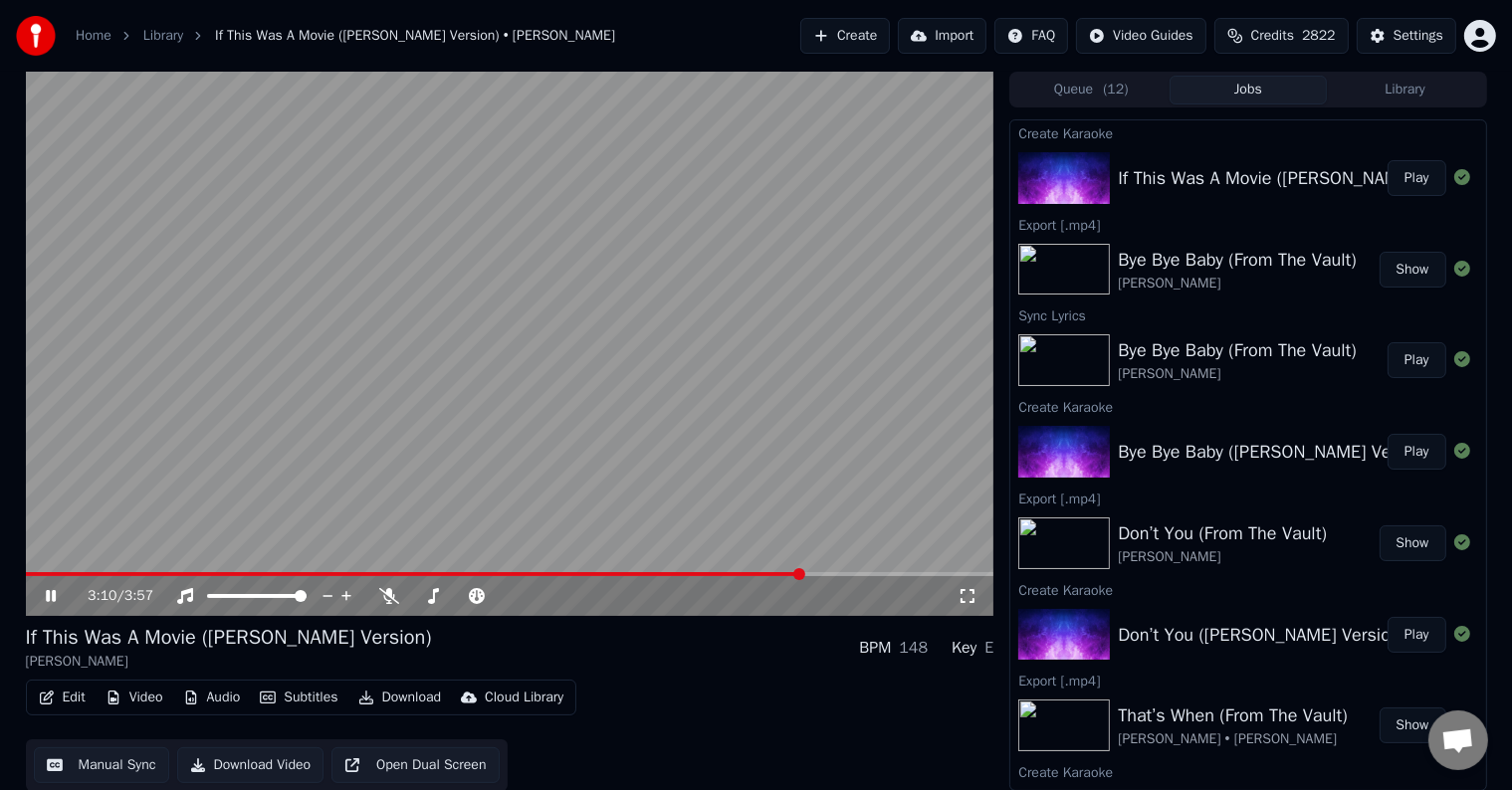 click on "Download" at bounding box center [400, 697] 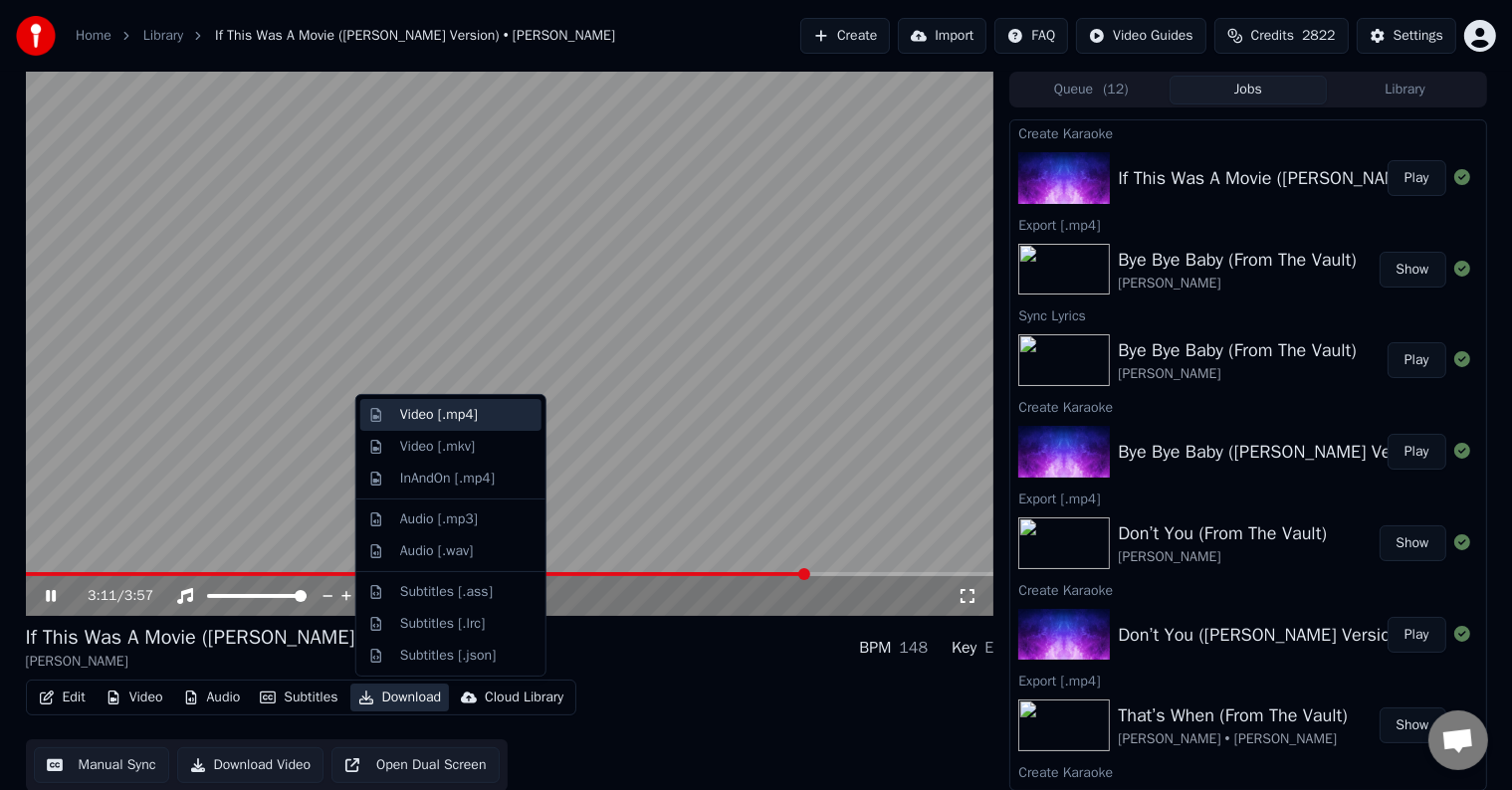 click on "Video [.mp4]" at bounding box center (439, 415) 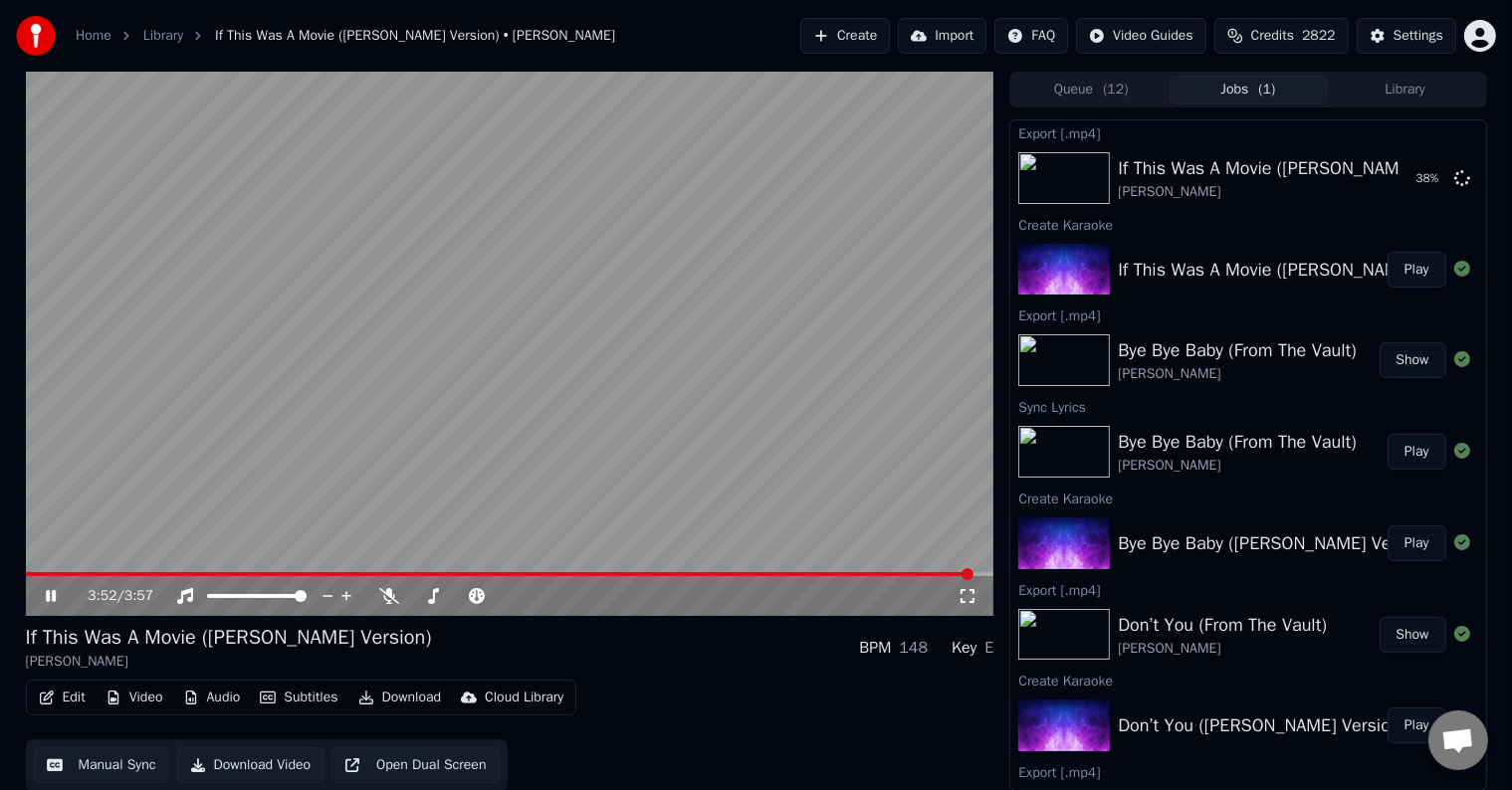 click 